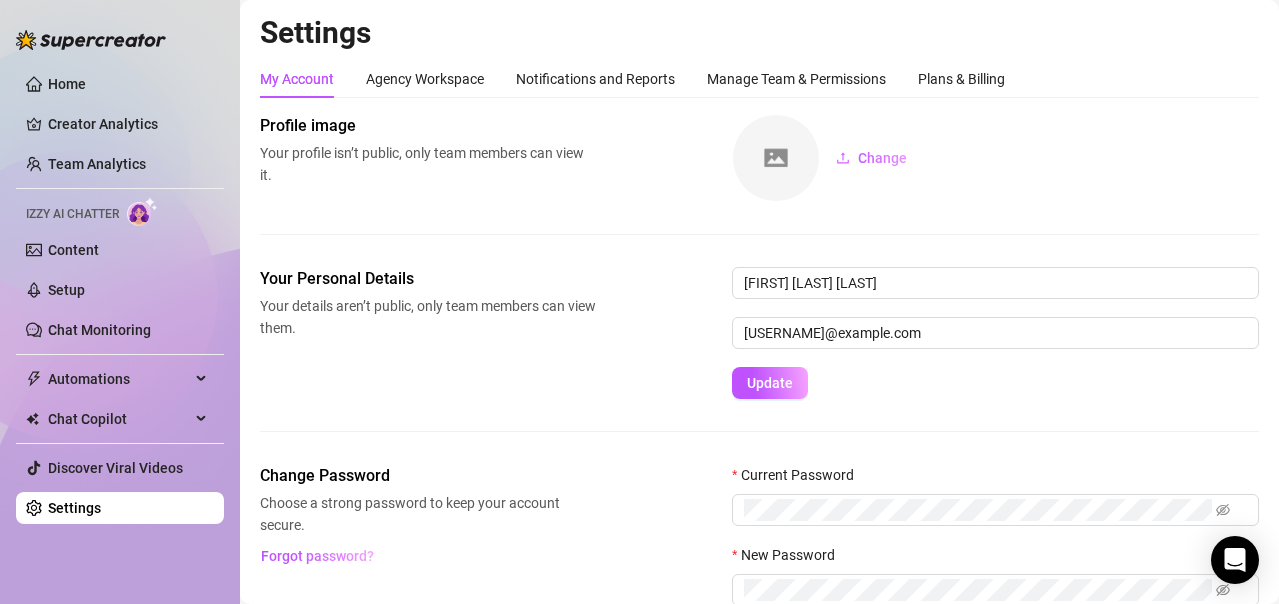 scroll, scrollTop: 0, scrollLeft: 0, axis: both 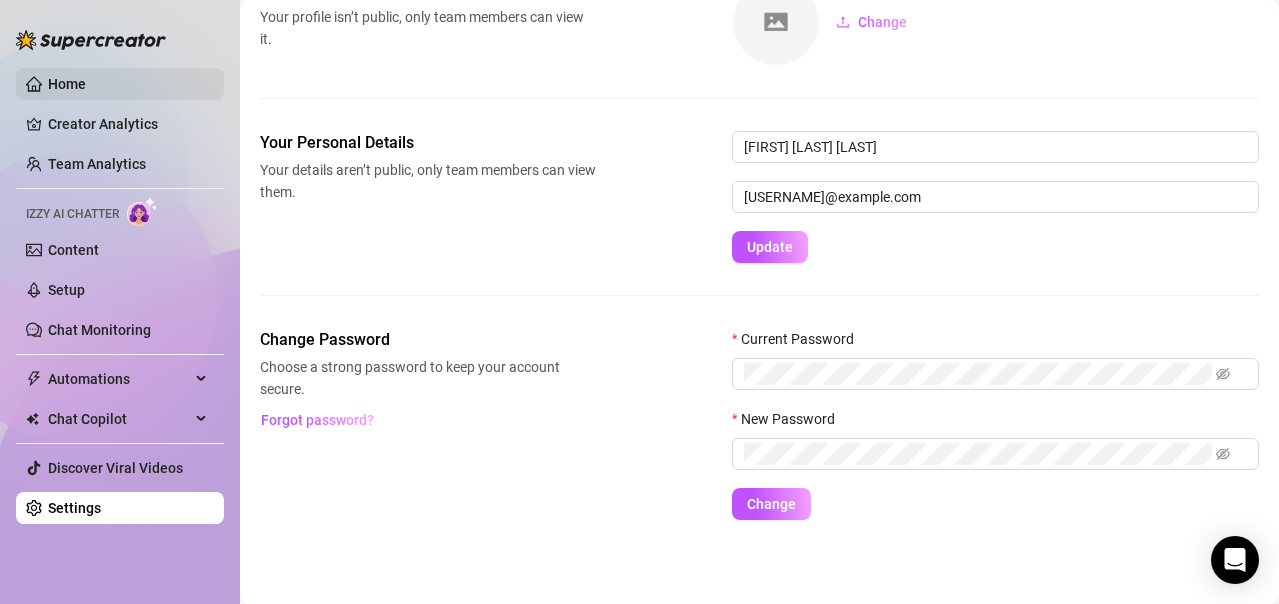 click on "Home" at bounding box center (67, 84) 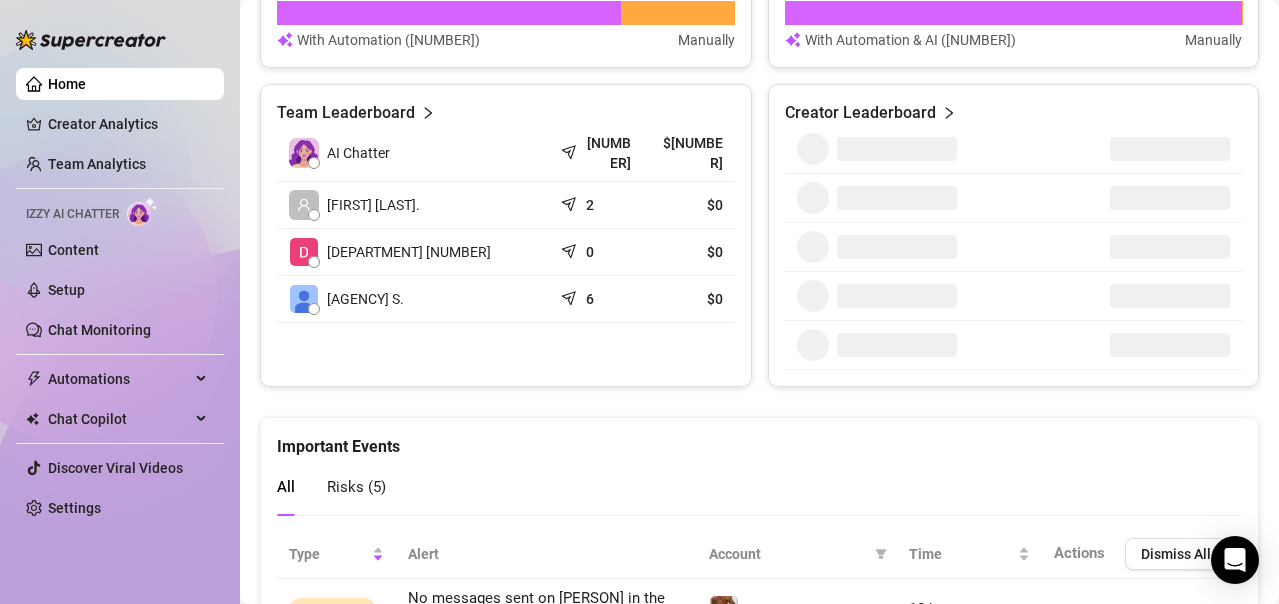 scroll, scrollTop: 1310, scrollLeft: 0, axis: vertical 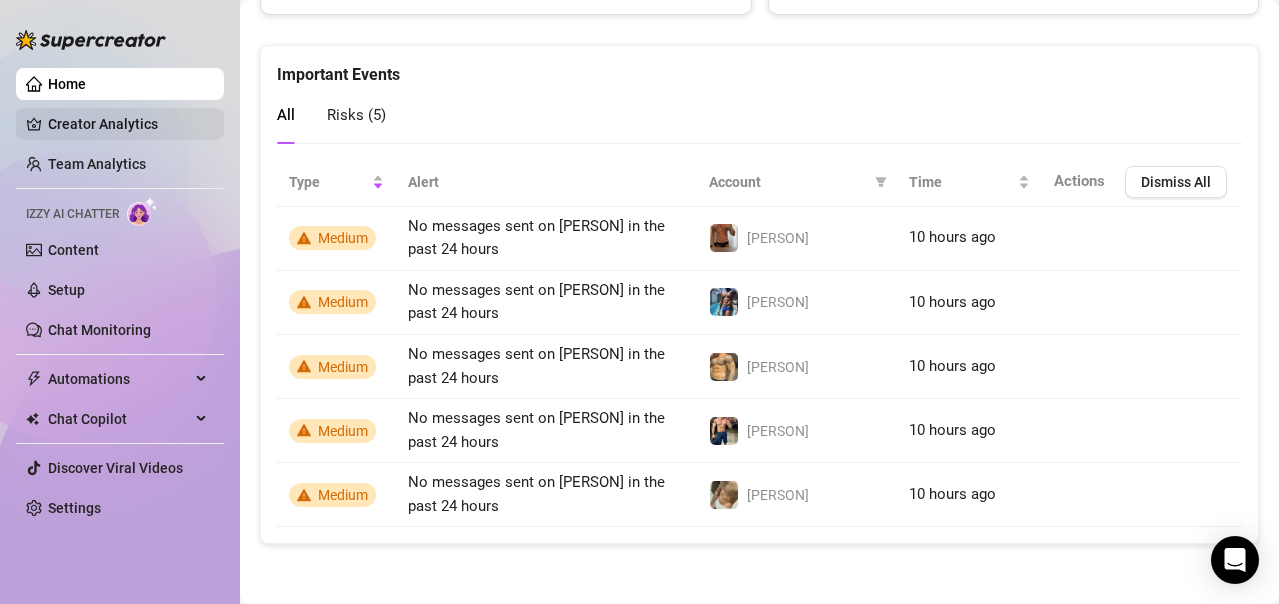 click on "Creator Analytics" at bounding box center [128, 124] 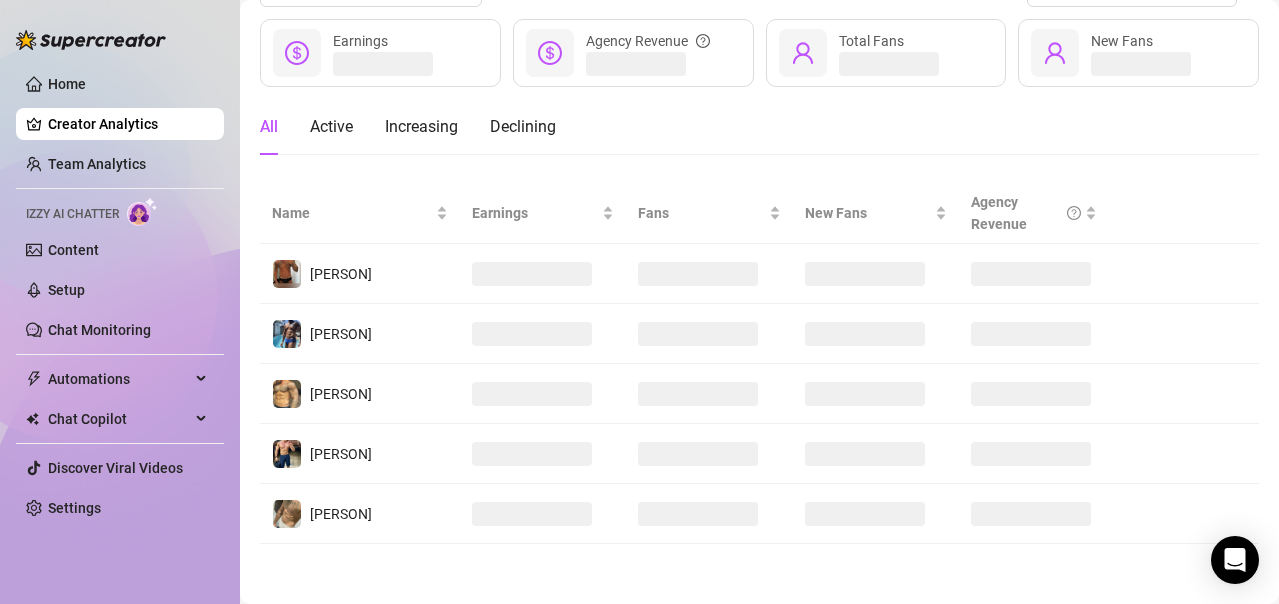 scroll, scrollTop: 0, scrollLeft: 0, axis: both 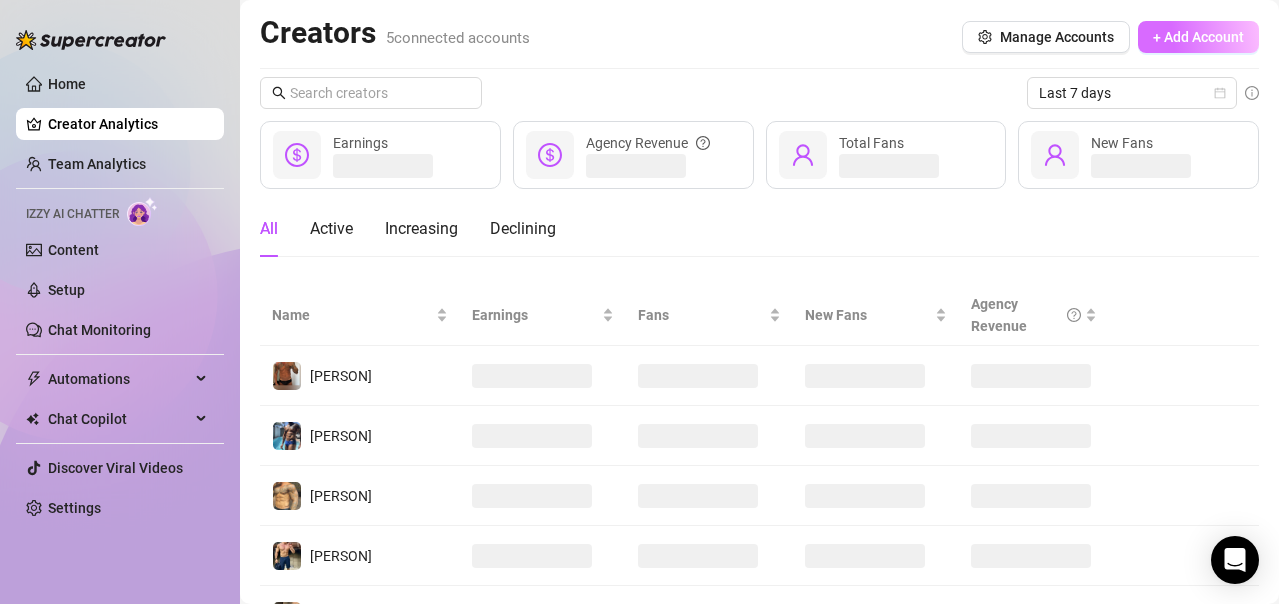 click on "+ Add Account" at bounding box center [1198, 37] 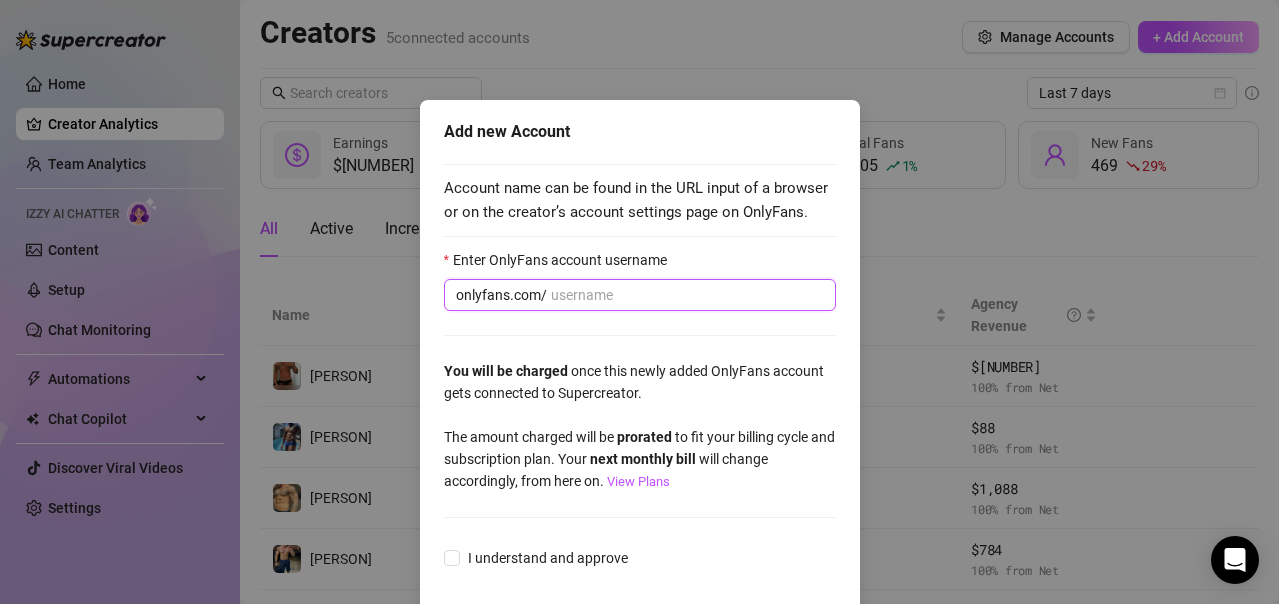 click on "Enter OnlyFans account username" at bounding box center (687, 295) 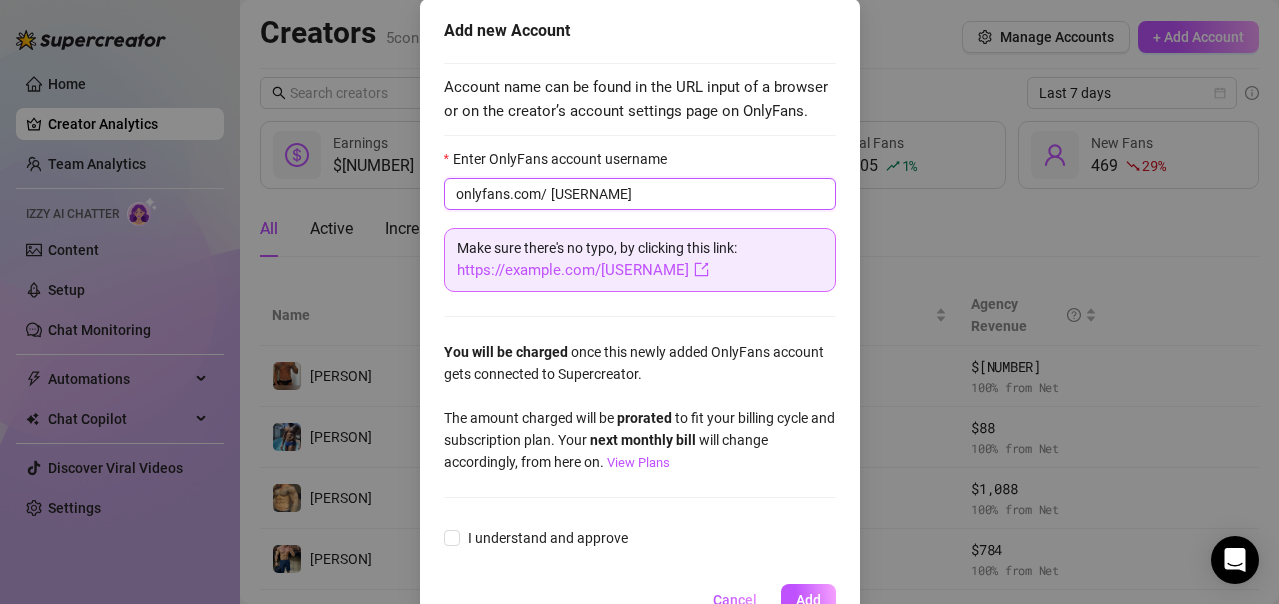 scroll, scrollTop: 158, scrollLeft: 0, axis: vertical 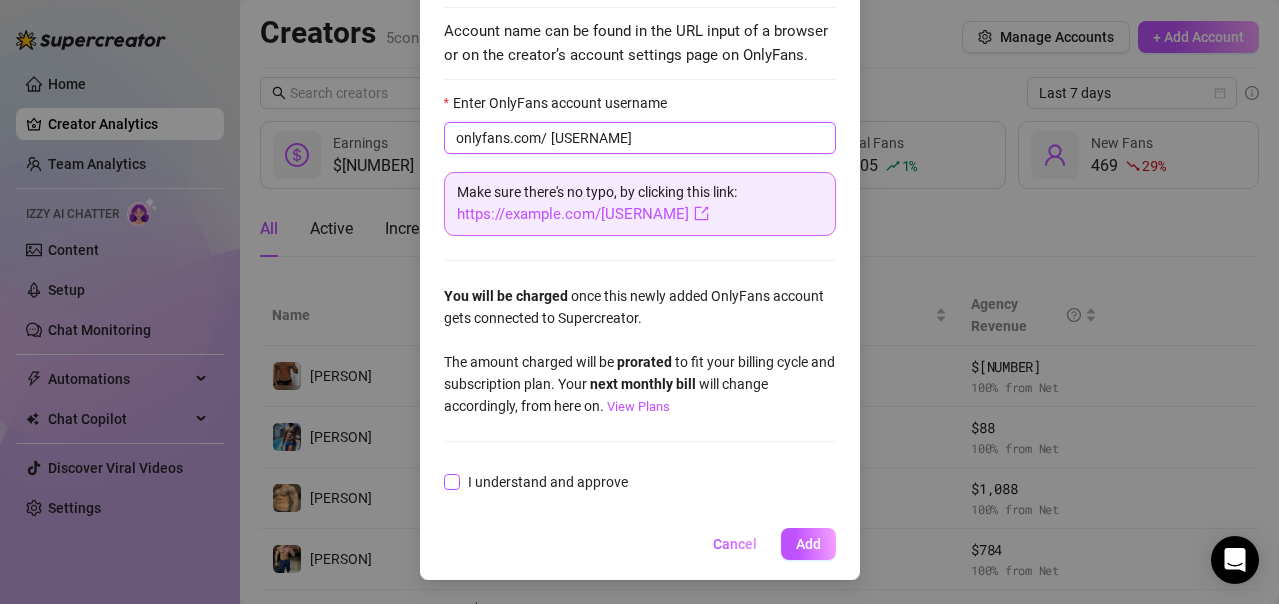 type on "hudsonxxl" 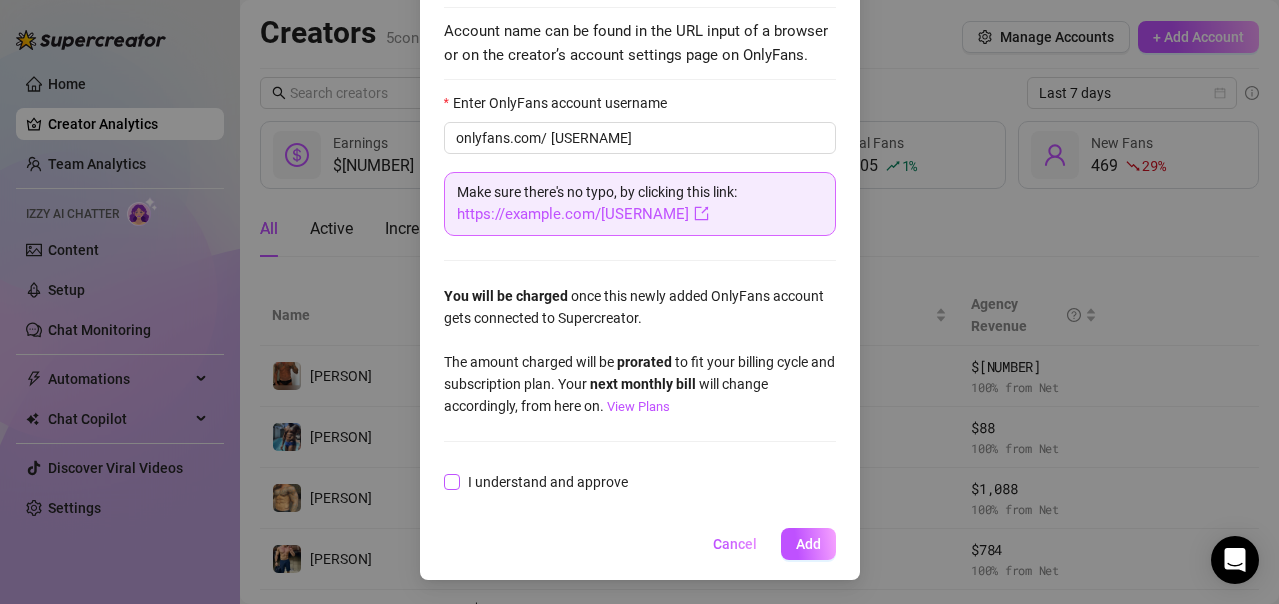 click on "I understand and approve" at bounding box center (548, 482) 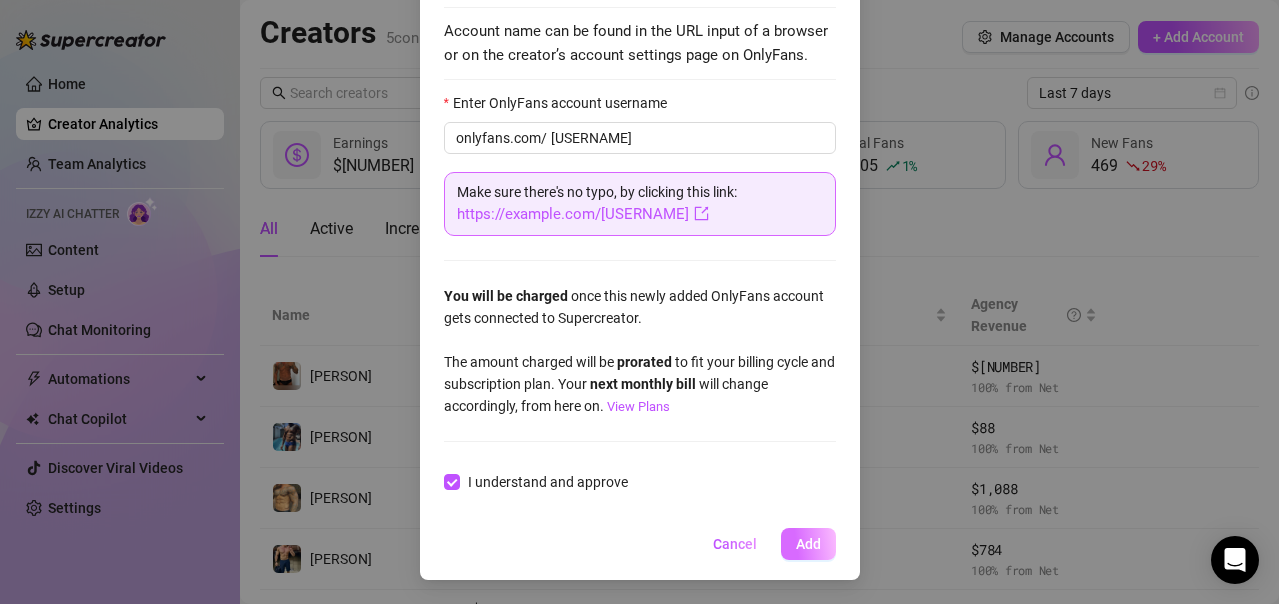 click on "Add" at bounding box center [808, 544] 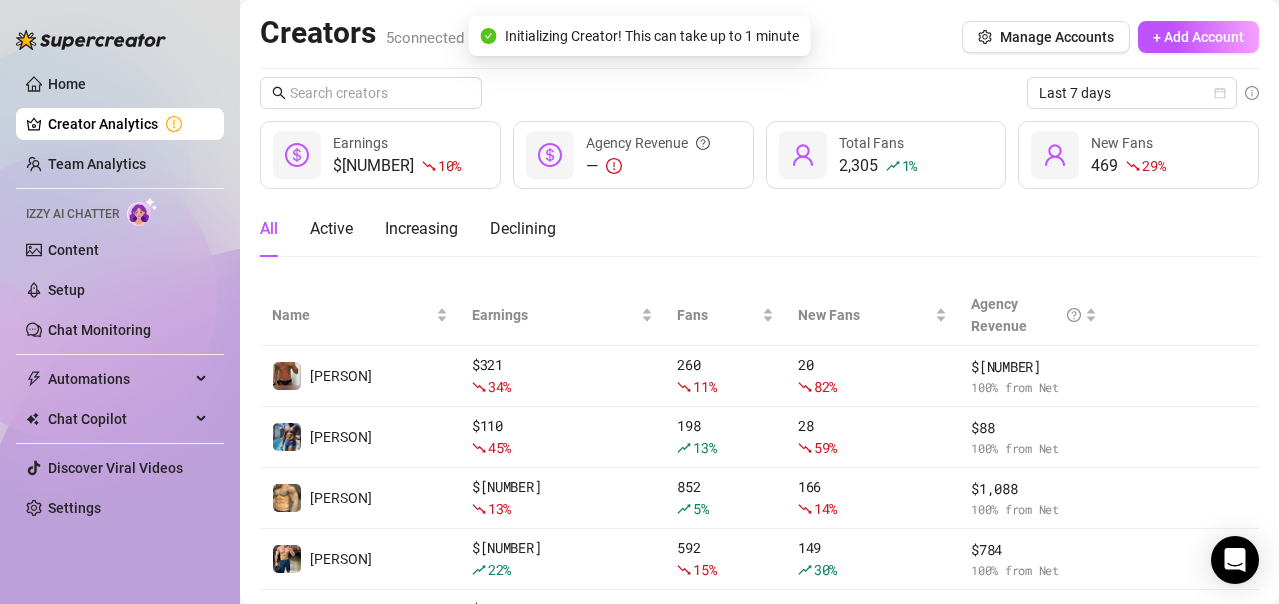 scroll, scrollTop: 58, scrollLeft: 0, axis: vertical 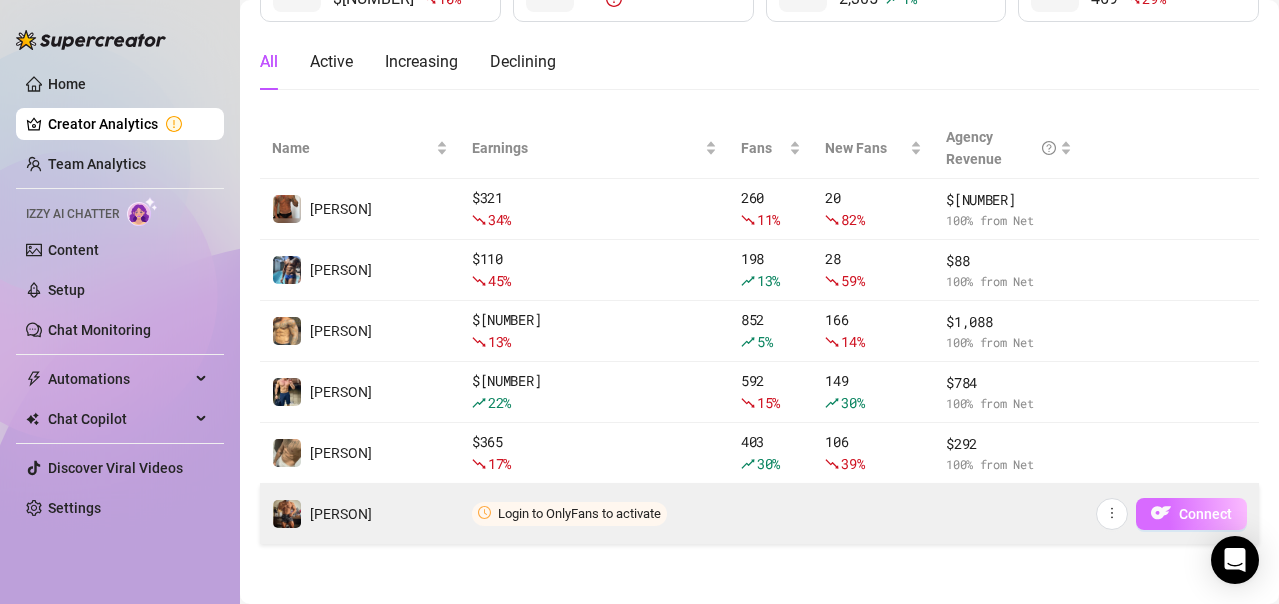 click at bounding box center [1161, 513] 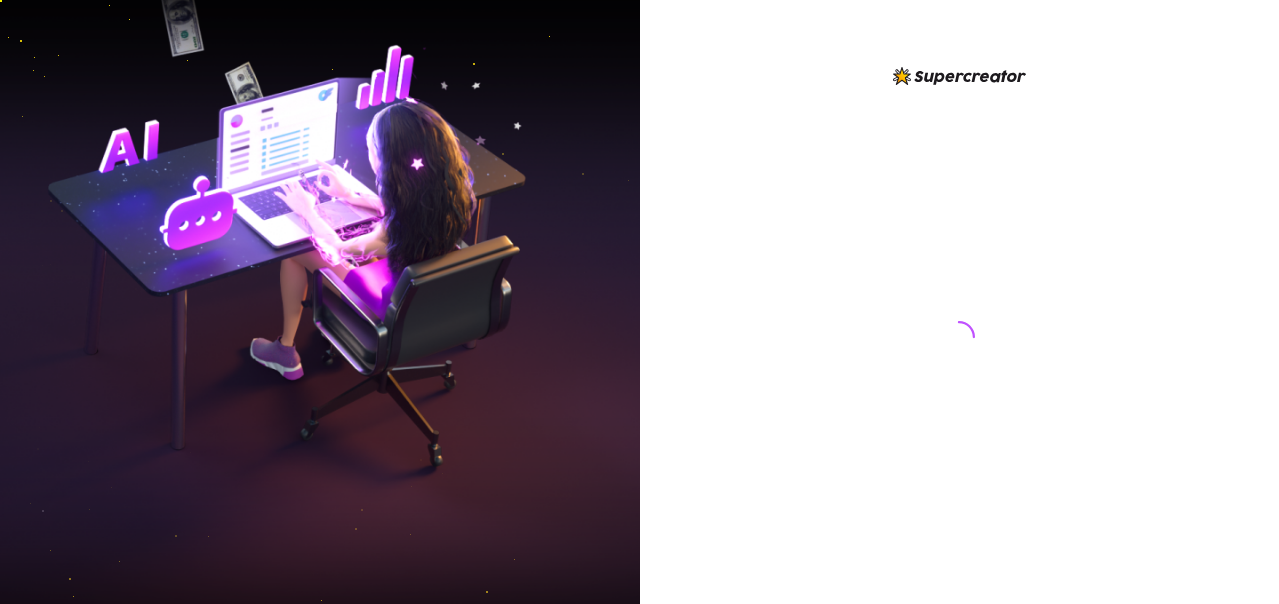 scroll, scrollTop: 0, scrollLeft: 0, axis: both 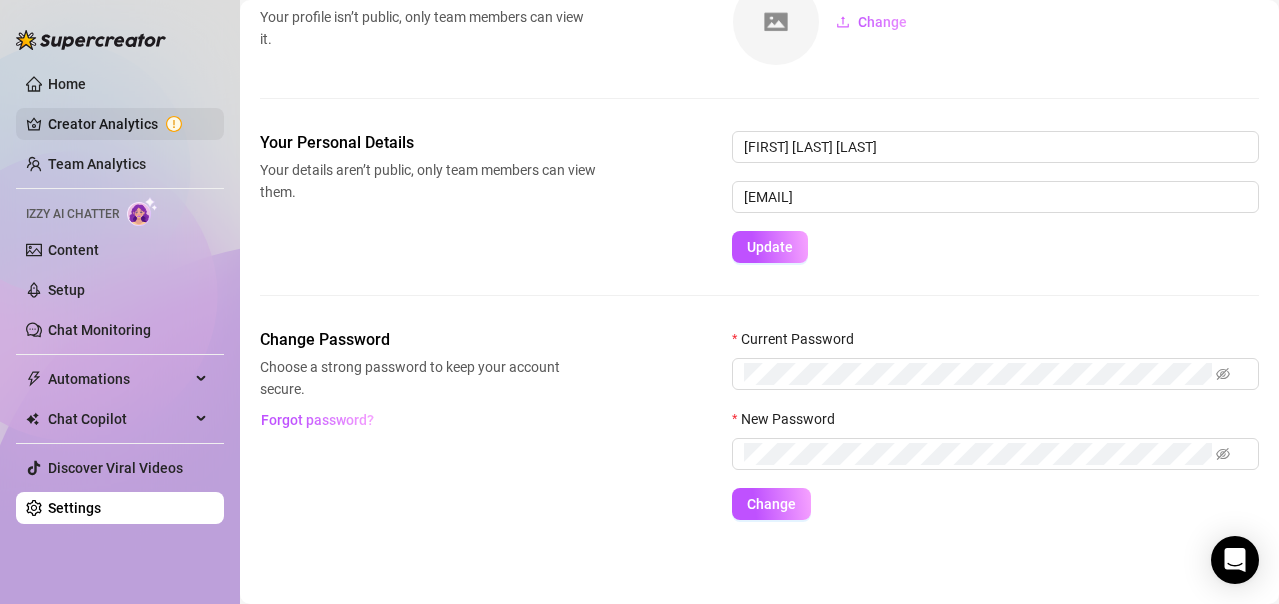 click on "Creator Analytics" at bounding box center [128, 124] 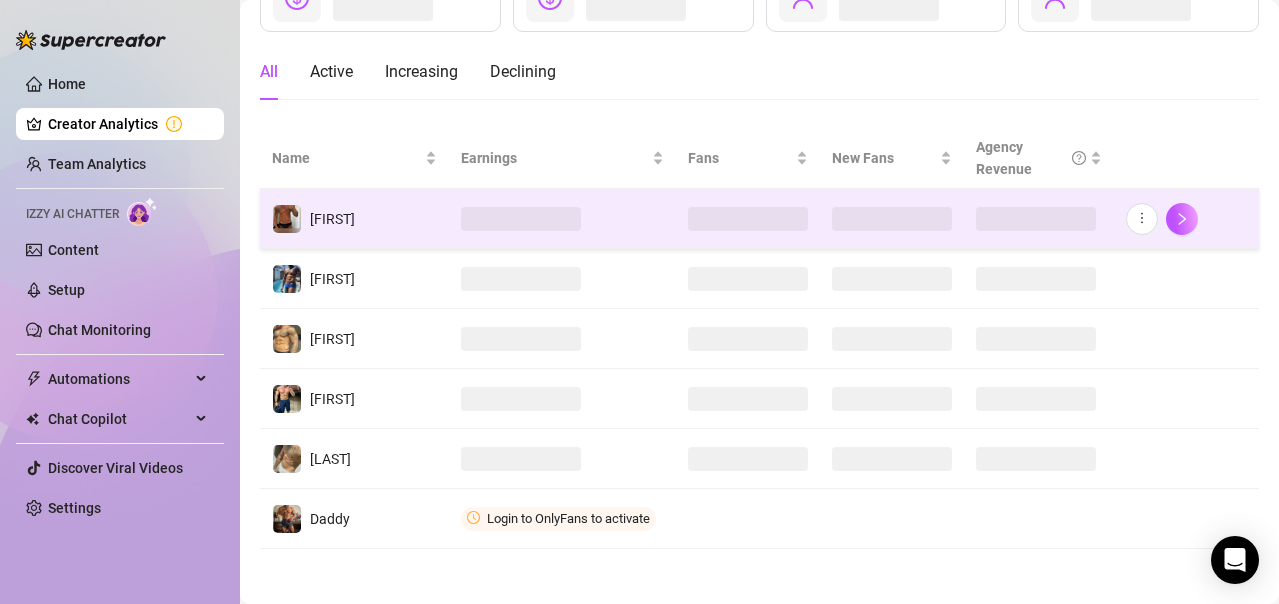 scroll, scrollTop: 162, scrollLeft: 0, axis: vertical 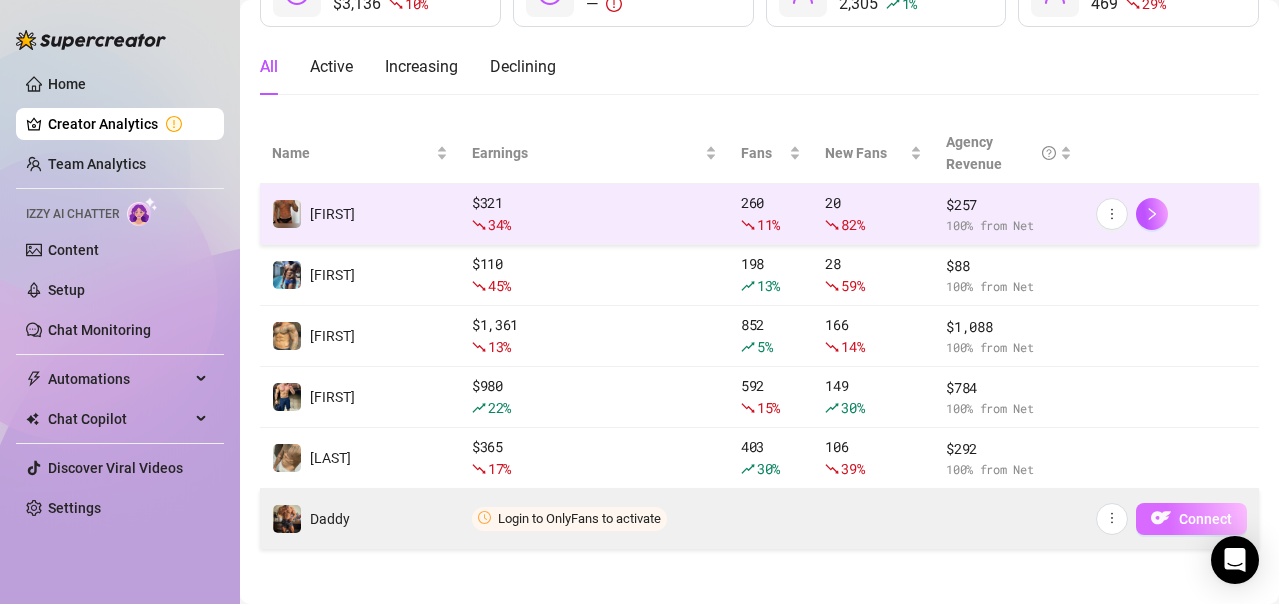 click on "Connect" at bounding box center [1191, 519] 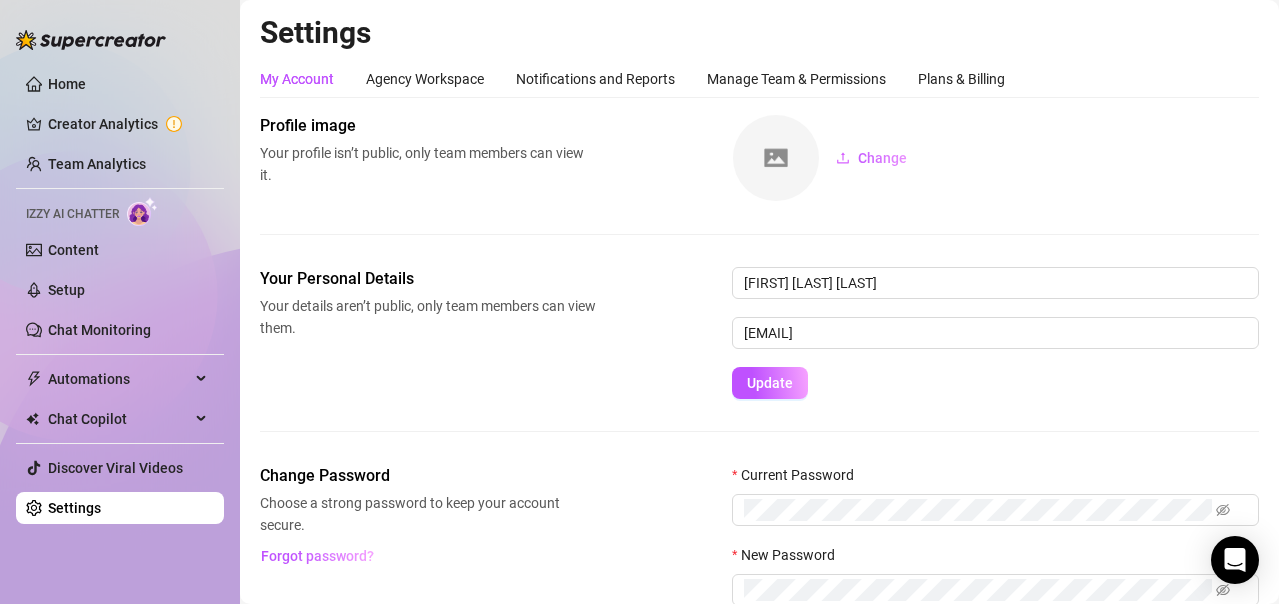 scroll, scrollTop: 0, scrollLeft: 0, axis: both 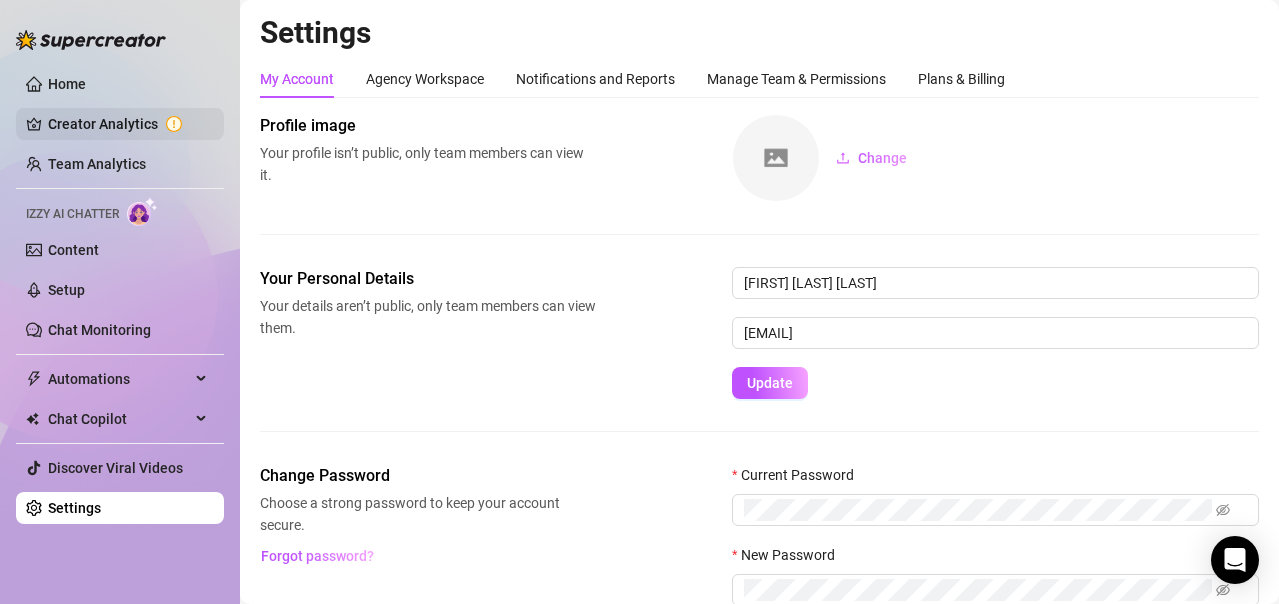 click on "Creator Analytics" at bounding box center [128, 124] 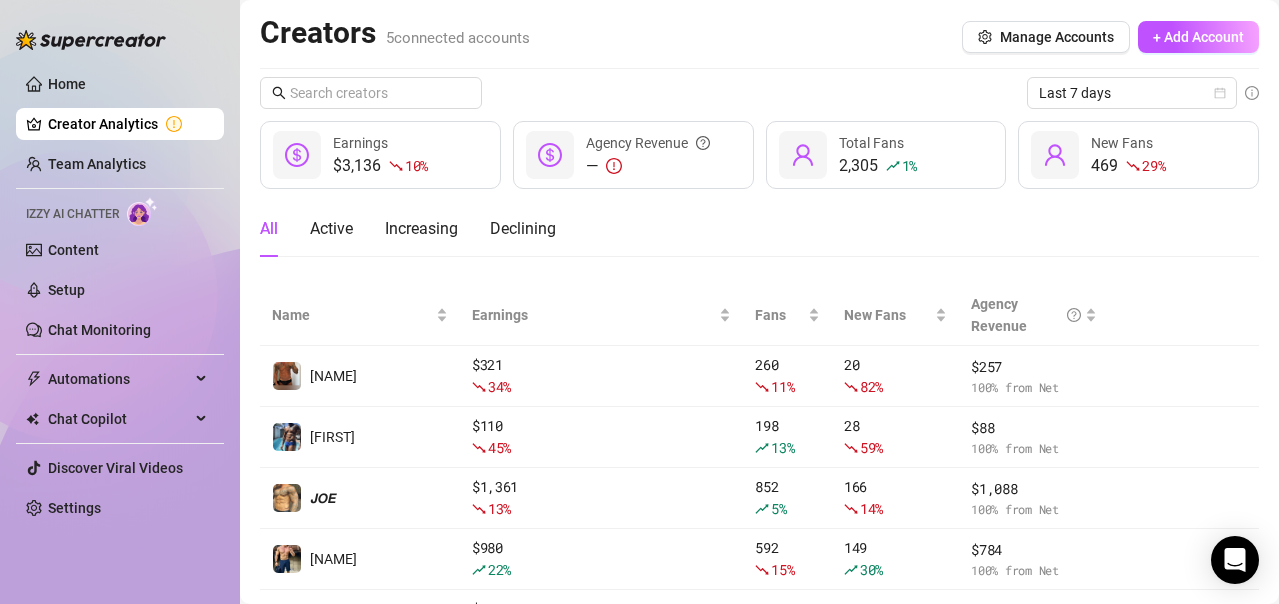 scroll, scrollTop: 167, scrollLeft: 0, axis: vertical 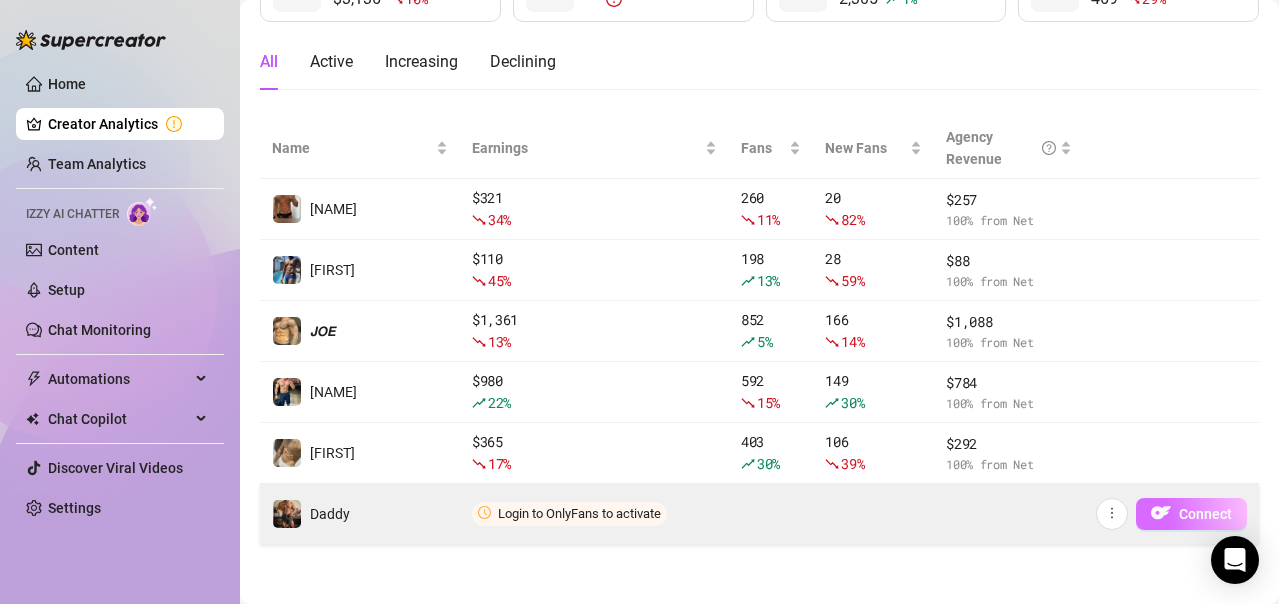 click on "Connect" at bounding box center (1205, 514) 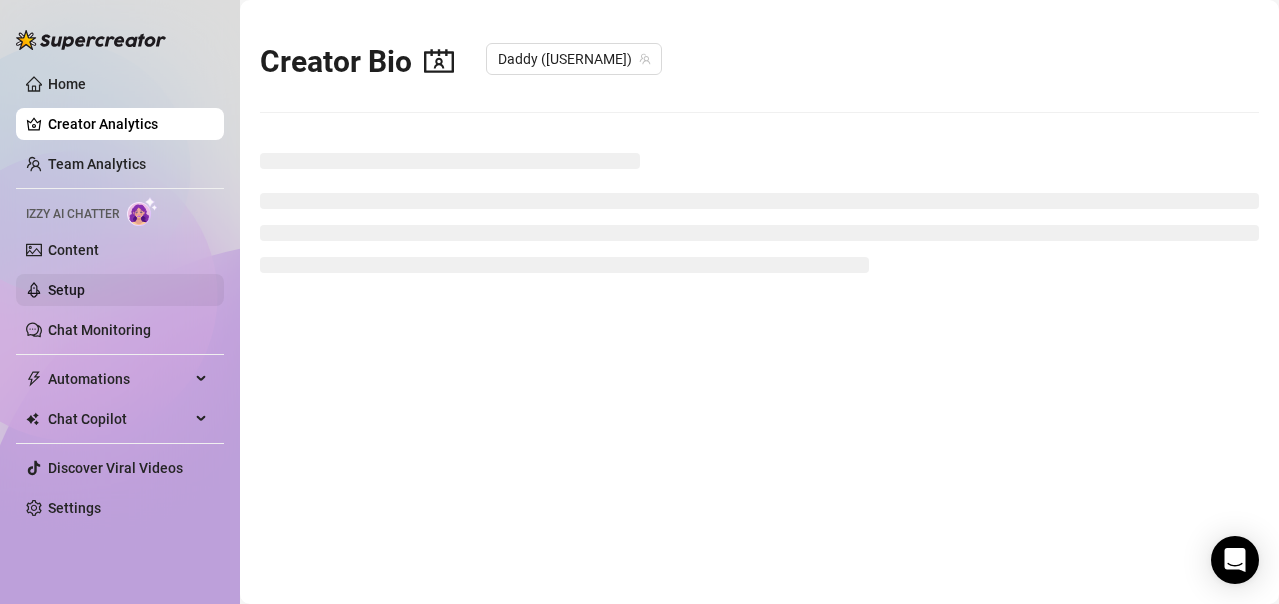 scroll, scrollTop: 0, scrollLeft: 0, axis: both 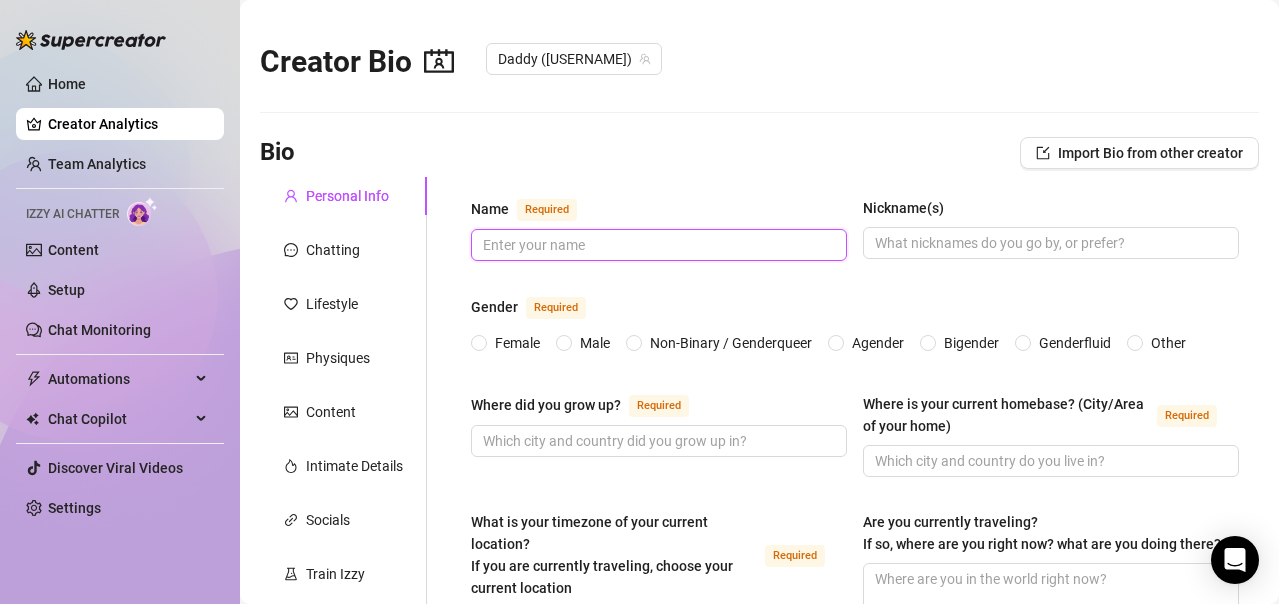 click on "Name Required" at bounding box center (657, 245) 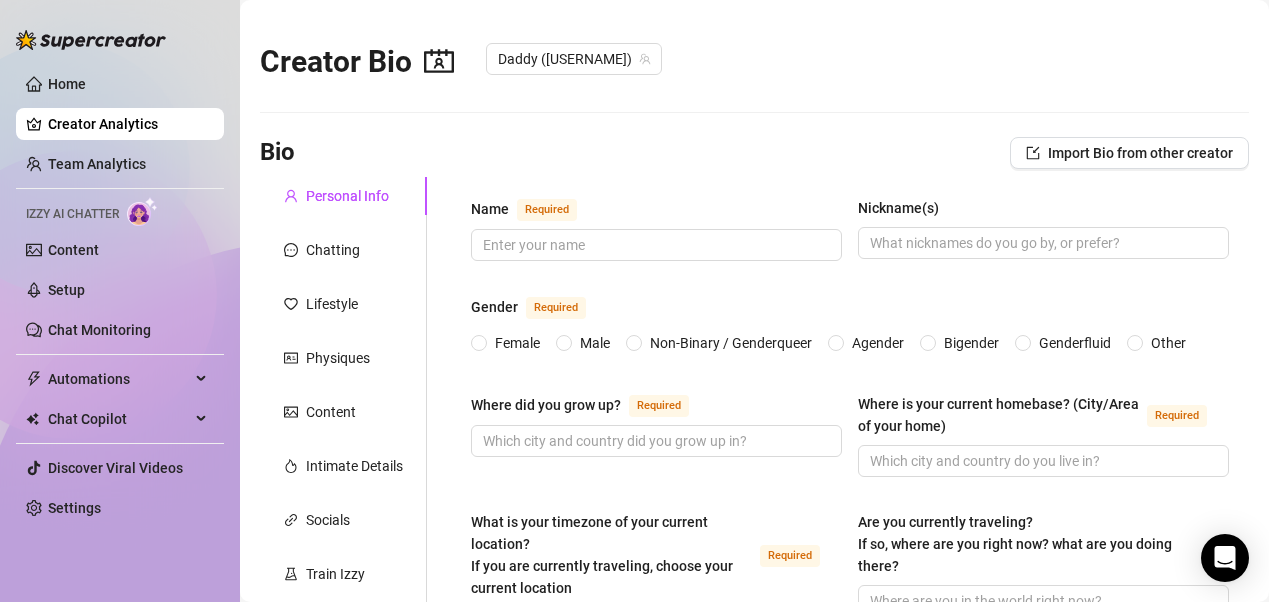 type 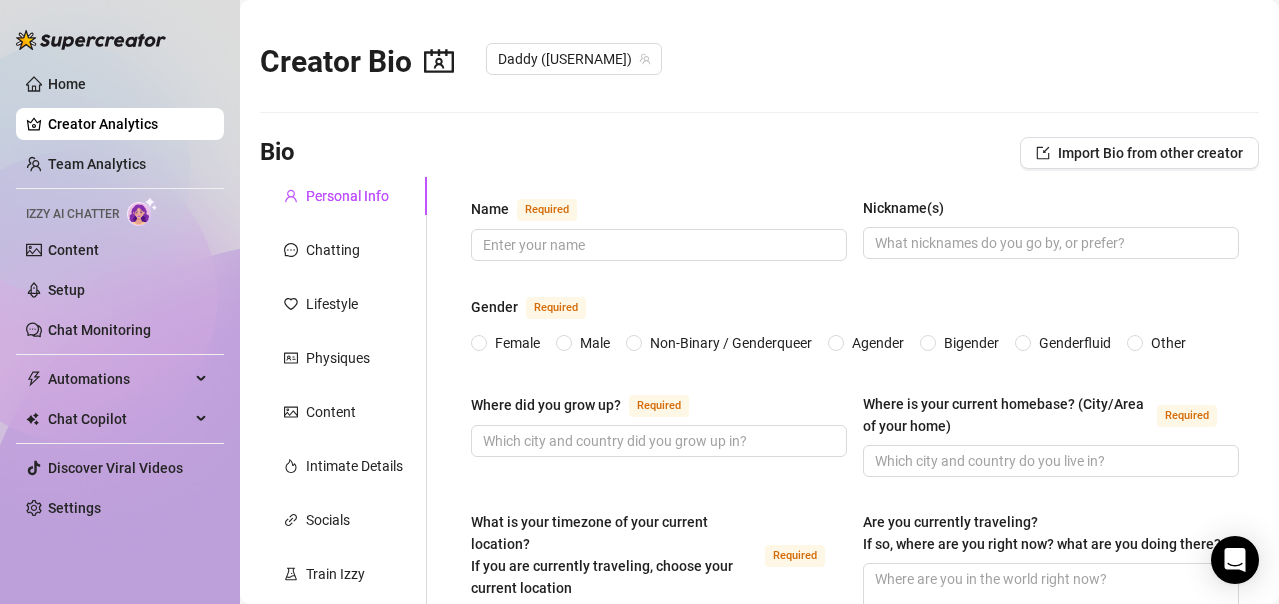 click on "Creator Bio Daddy (@[USERNAME]) Bio Import Bio from other creator Personal Info Chatting Lifestyle Physiques Content Intimate Details Socials Train Izzy Name Required Nickname(s) Gender Required Female Male Non-Binary / Genderqueer Agender Bigender Genderfluid Other Where did you grow up? Required Where is your current homebase? (City/Area of your home) Required What is your timezone of your current location? If you are currently traveling, choose your current location Required 🌎 Select location Are you currently traveling? If so, where are you right now? what are you doing there? Birth Date Required Zodiac Sign Sexual Orientation Required Relationship Status Required Do you have any siblings? How many? Do you have any children? How many? Do you have any pets? What do you do for work currently? What were your previous jobs or careers? What is your educational background? What languages do you speak? Select or type languages you speak What are your religious beliefs? What are your ideological beliefs? cm" at bounding box center [759, 991] 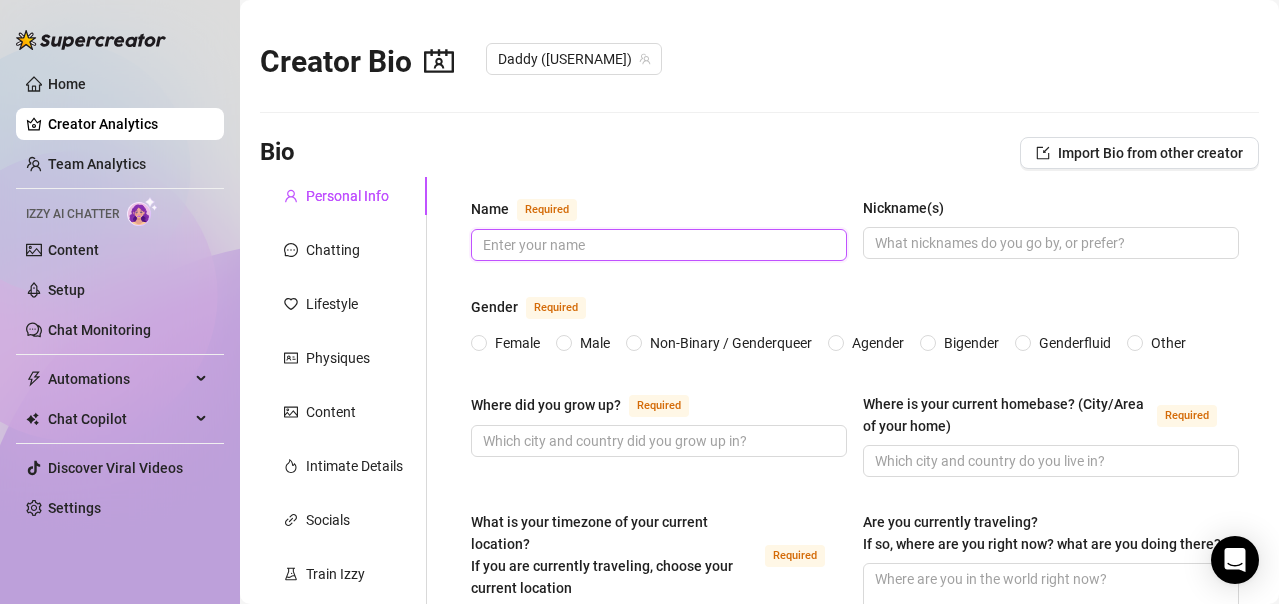 click on "Name Required" at bounding box center [657, 245] 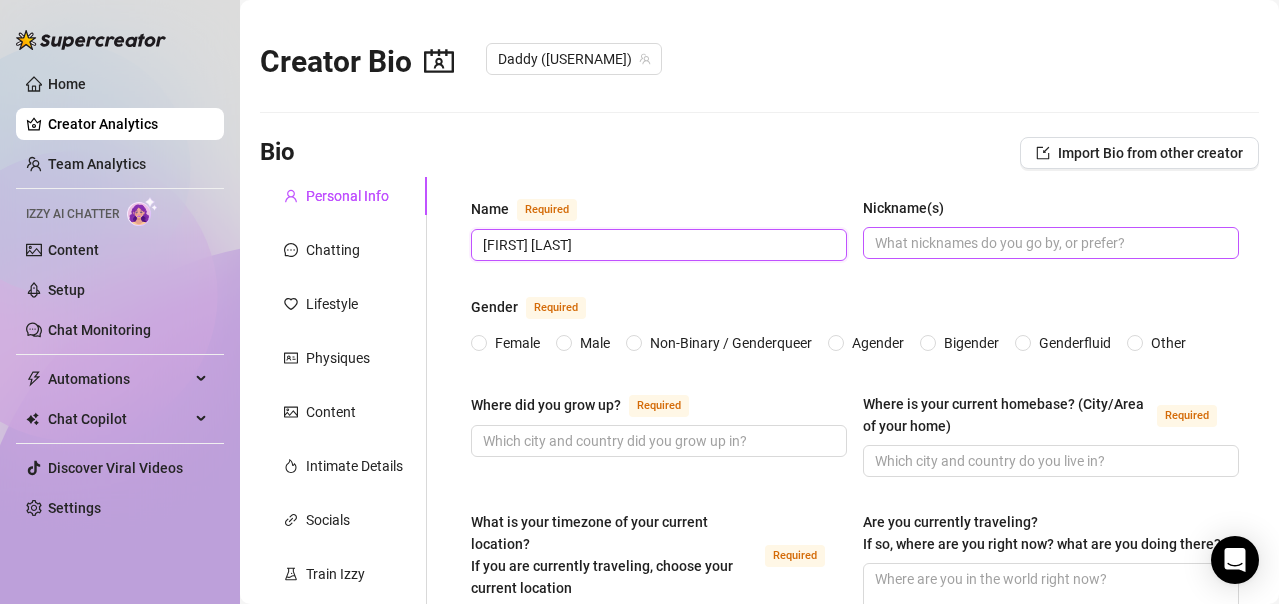 type on "[FIRST] [LAST]" 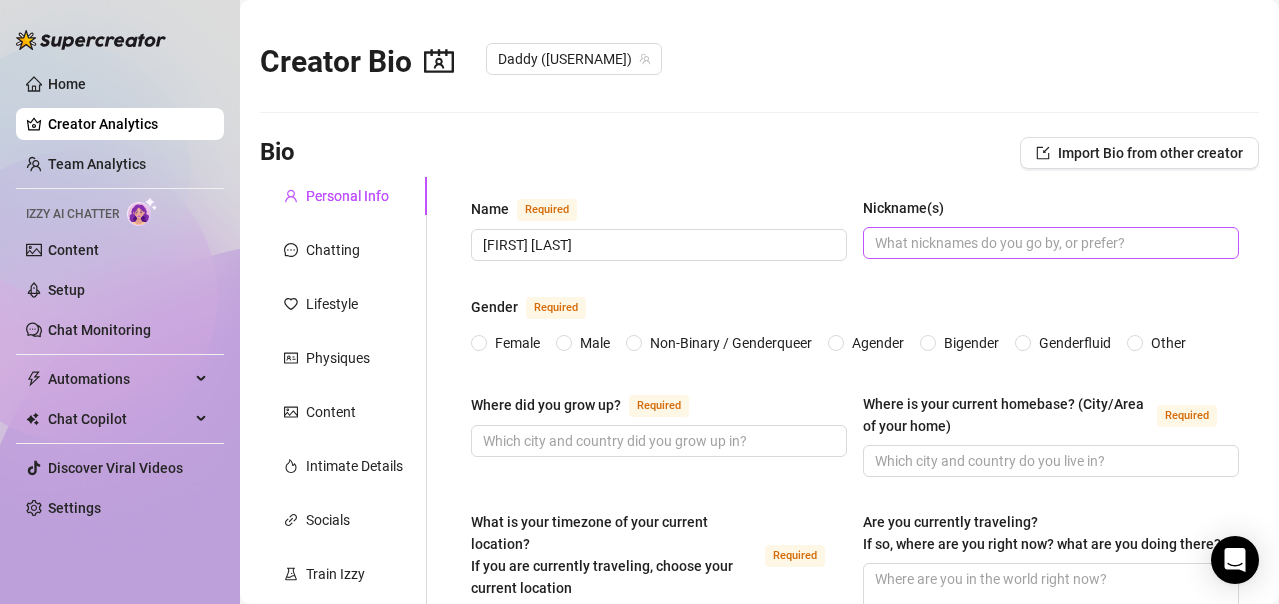 click at bounding box center [1051, 243] 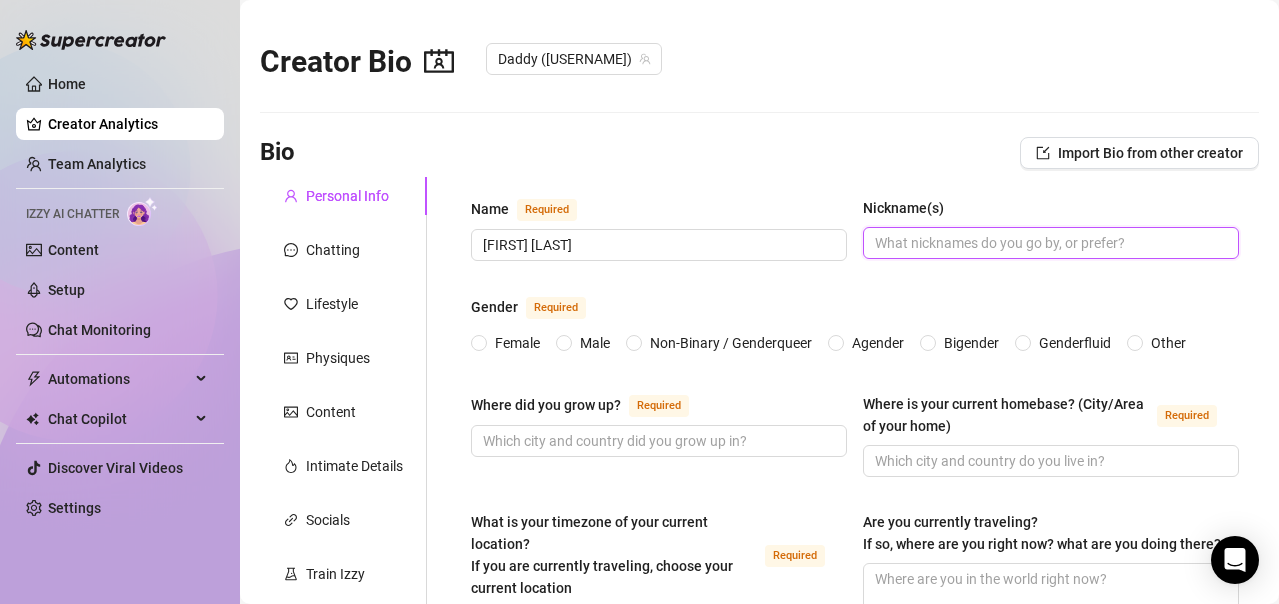 click on "Nickname(s)" at bounding box center [1049, 243] 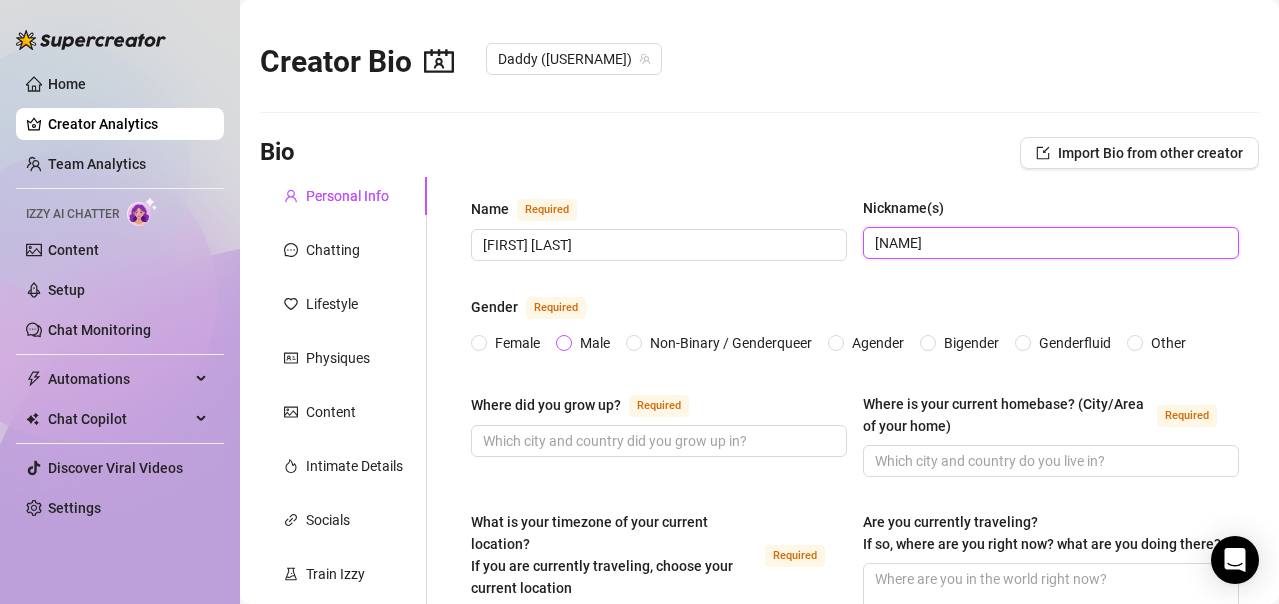 type on "[NAME]" 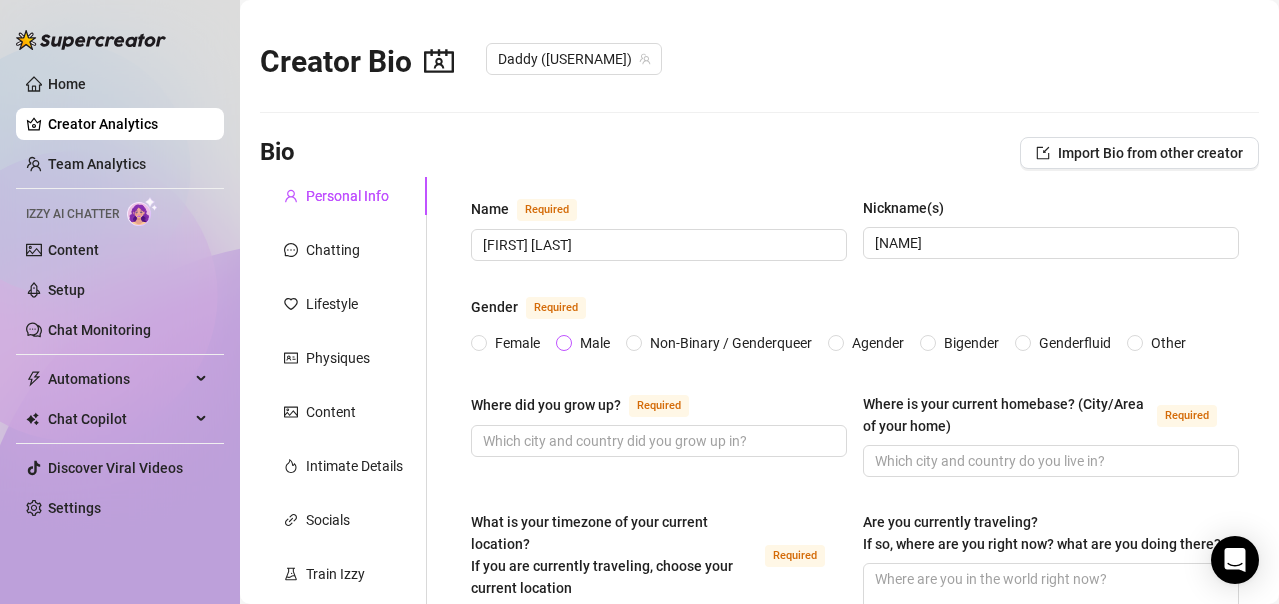 click on "Male" at bounding box center [595, 343] 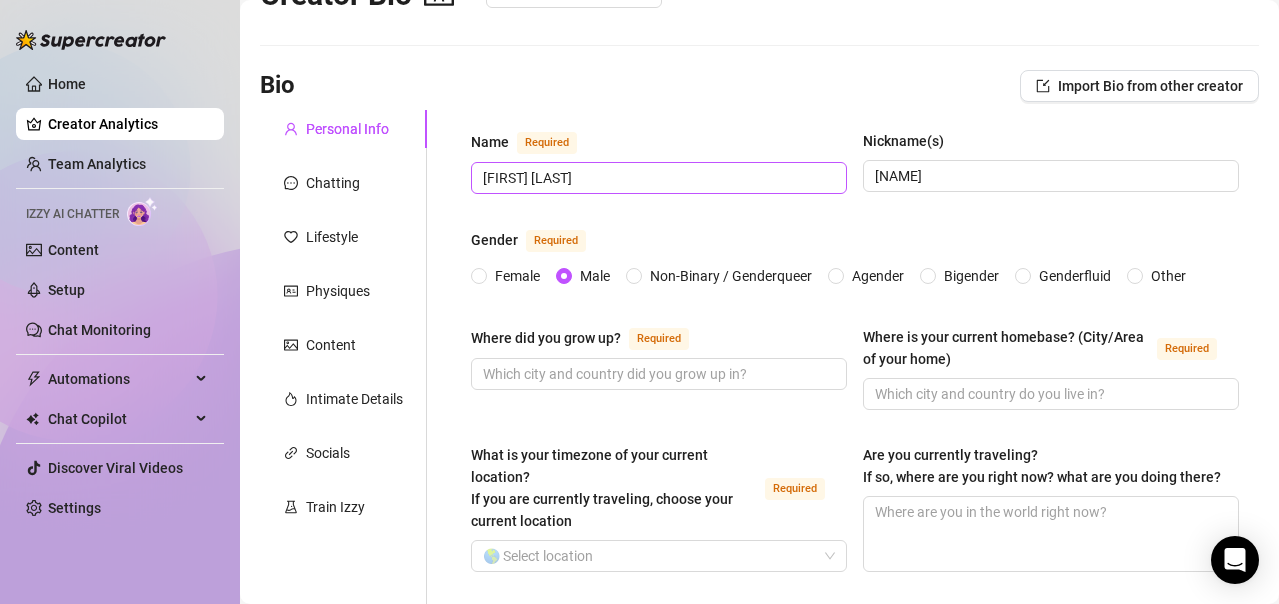 scroll, scrollTop: 100, scrollLeft: 0, axis: vertical 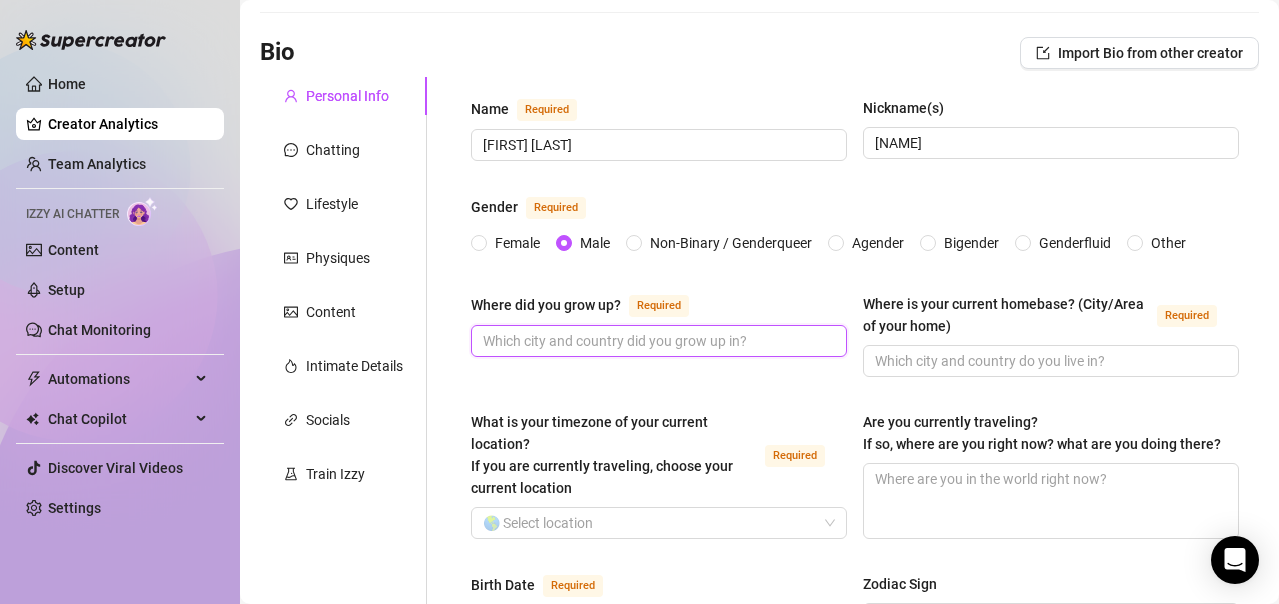 click on "Where did you grow up? Required" at bounding box center [657, 341] 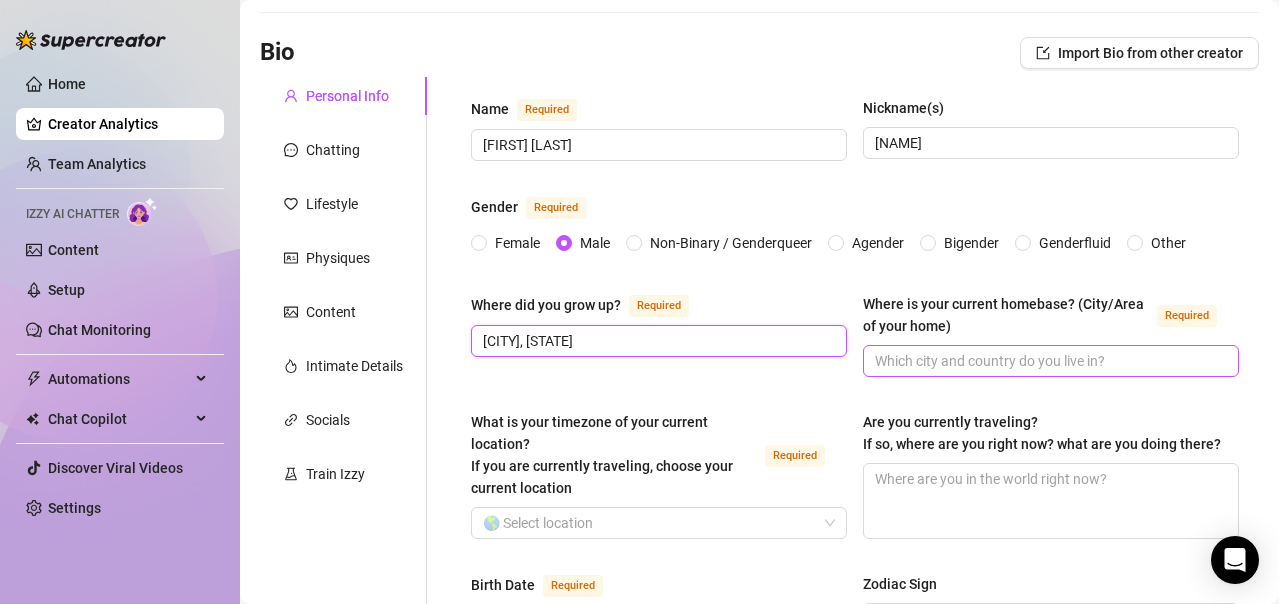 type on "[CITY], [STATE]" 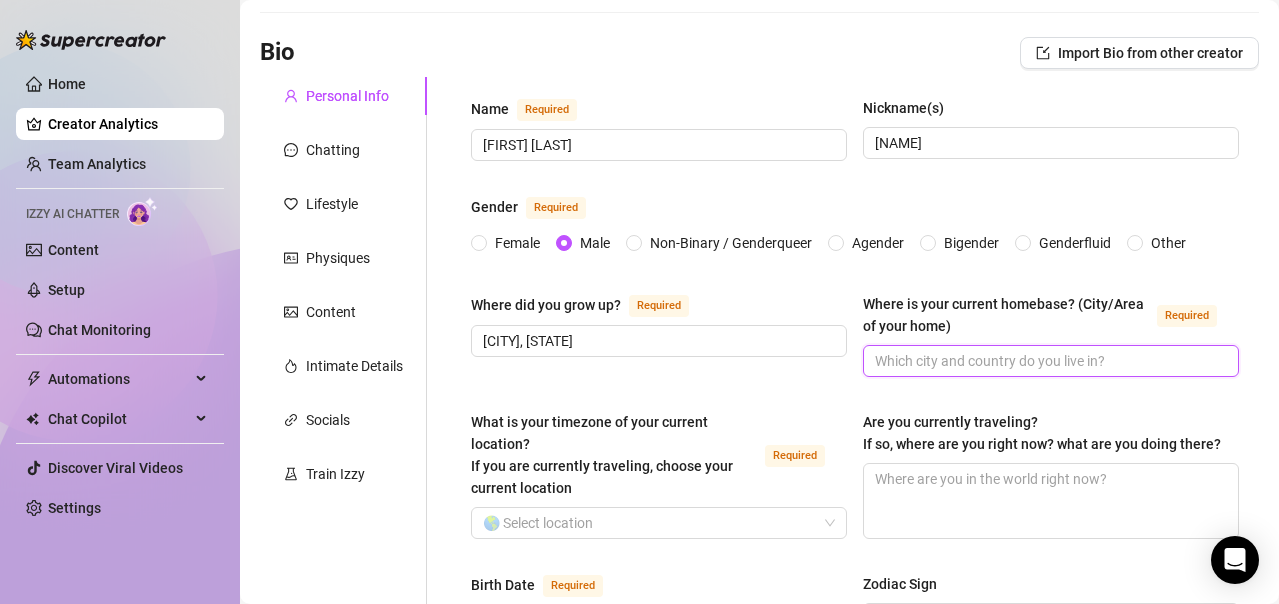 click on "Where is your current homebase? (City/Area of your home) Required" at bounding box center (1049, 361) 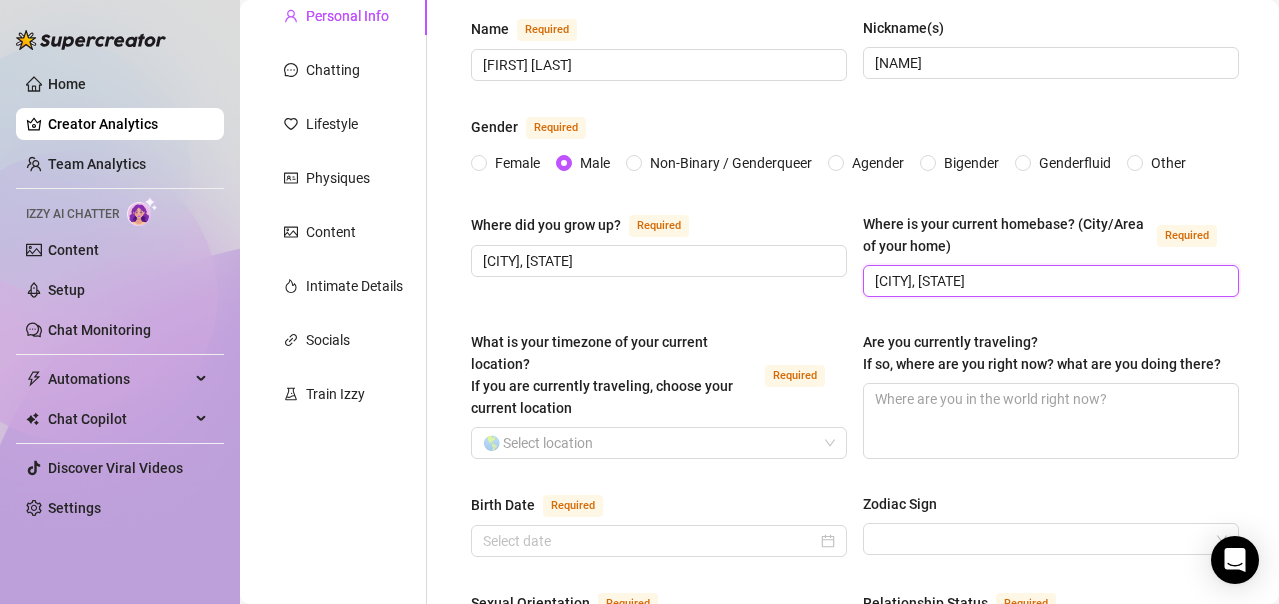 scroll, scrollTop: 300, scrollLeft: 0, axis: vertical 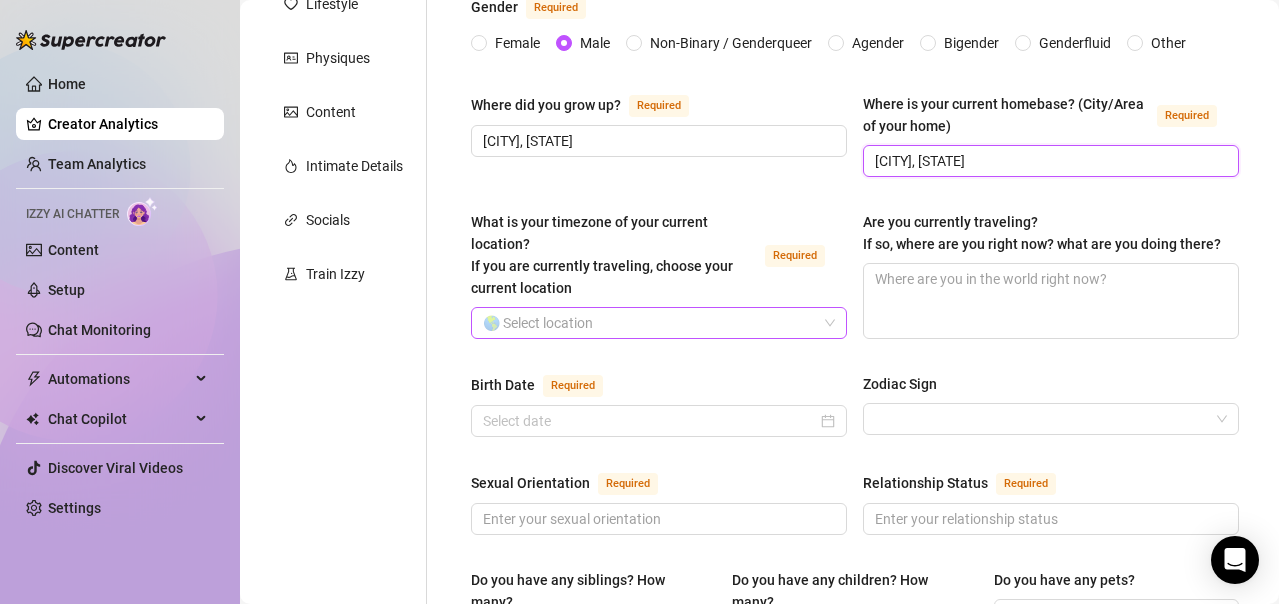 type on "[CITY], [STATE]" 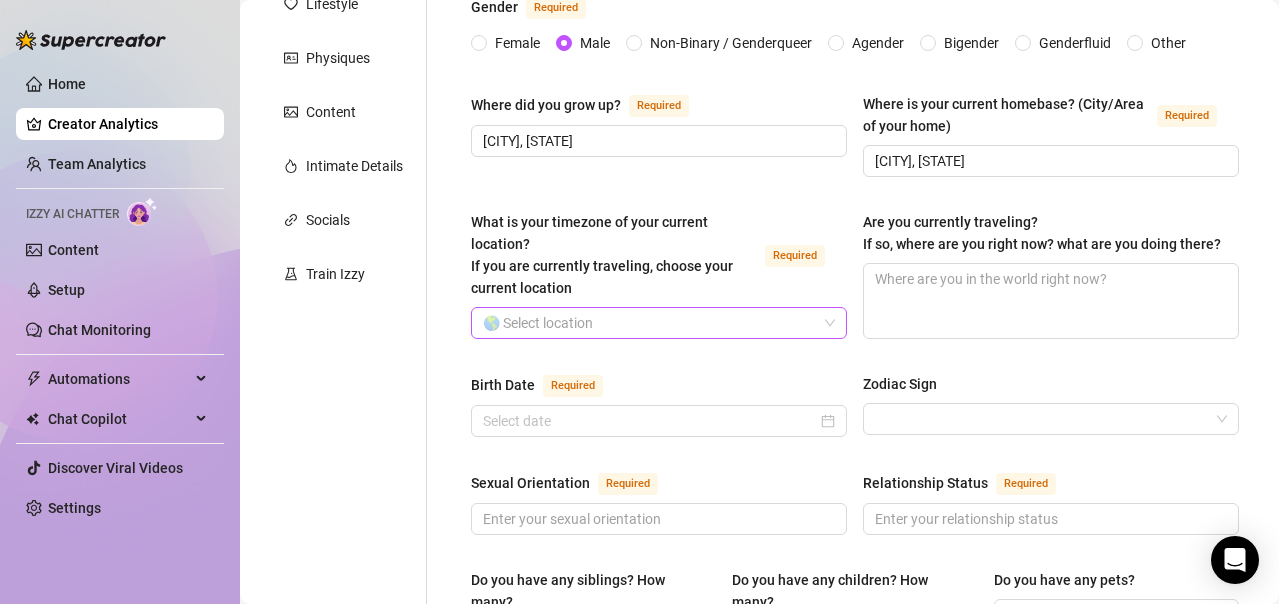 click on "What is your timezone of your current location? If you are currently traveling, choose your current location Required" at bounding box center [650, 323] 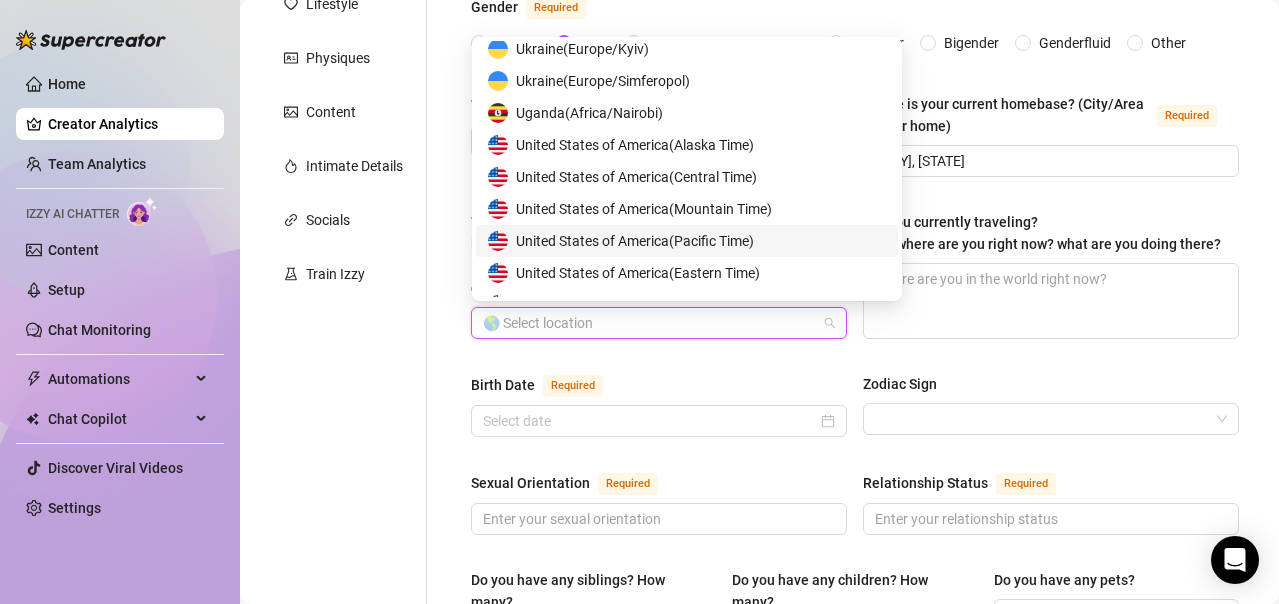 scroll, scrollTop: 9900, scrollLeft: 0, axis: vertical 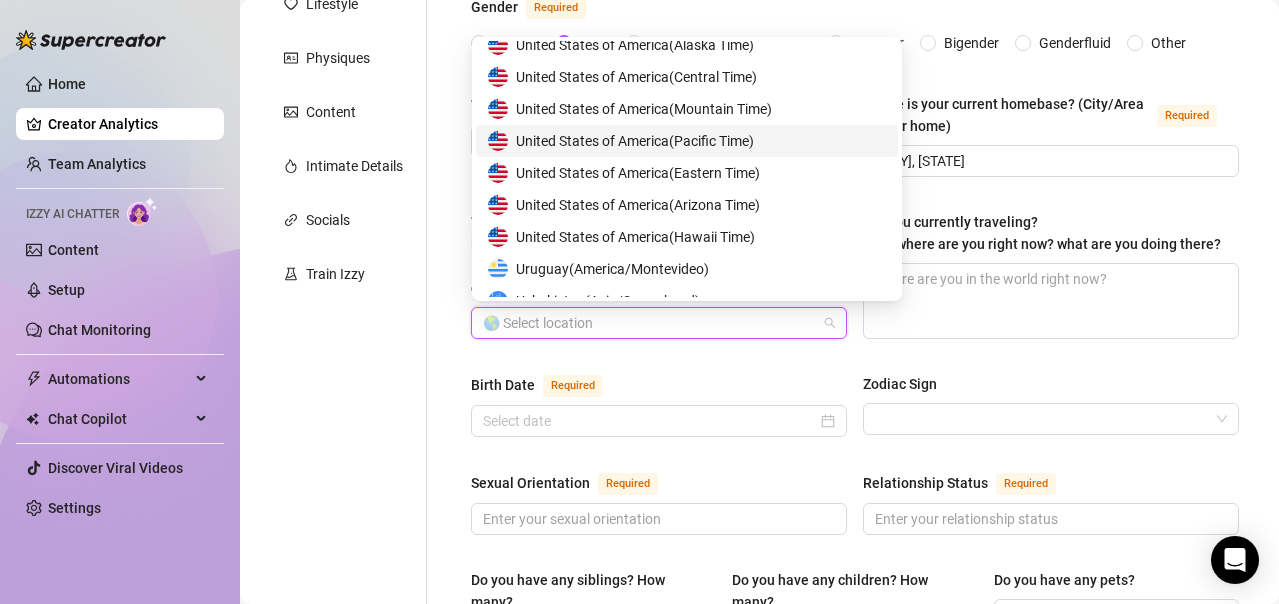 click on "United States of America  ( Pacific Time )" at bounding box center (635, 141) 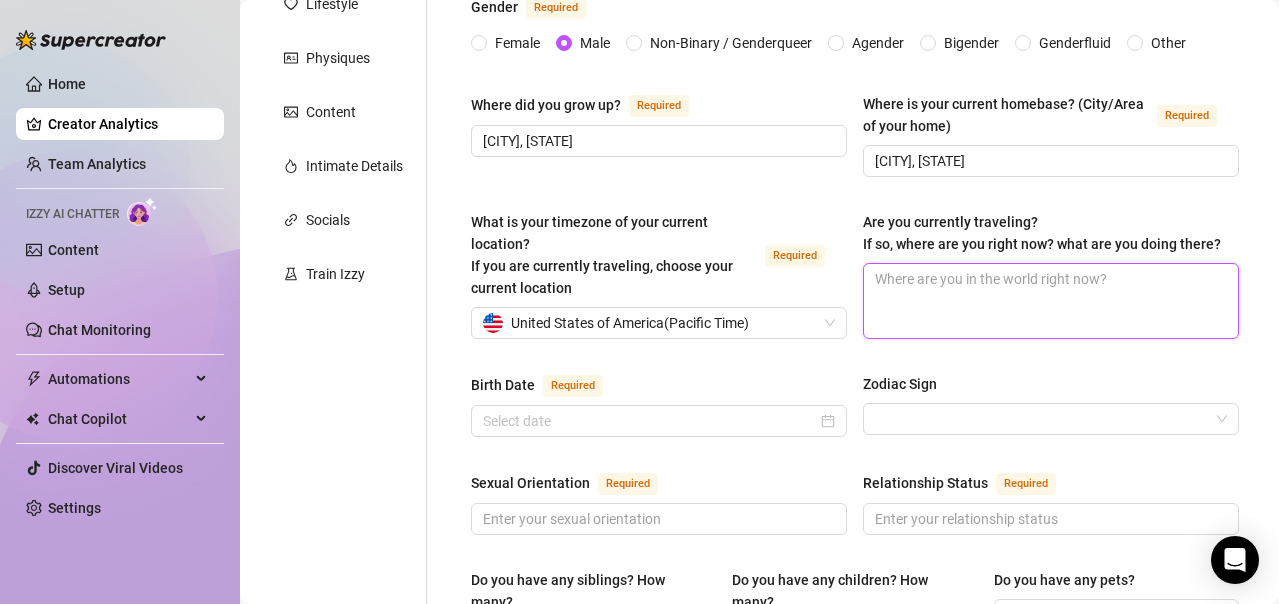 click on "Are you currently traveling? If so, where are you right now? what are you doing there?" at bounding box center [1051, 301] 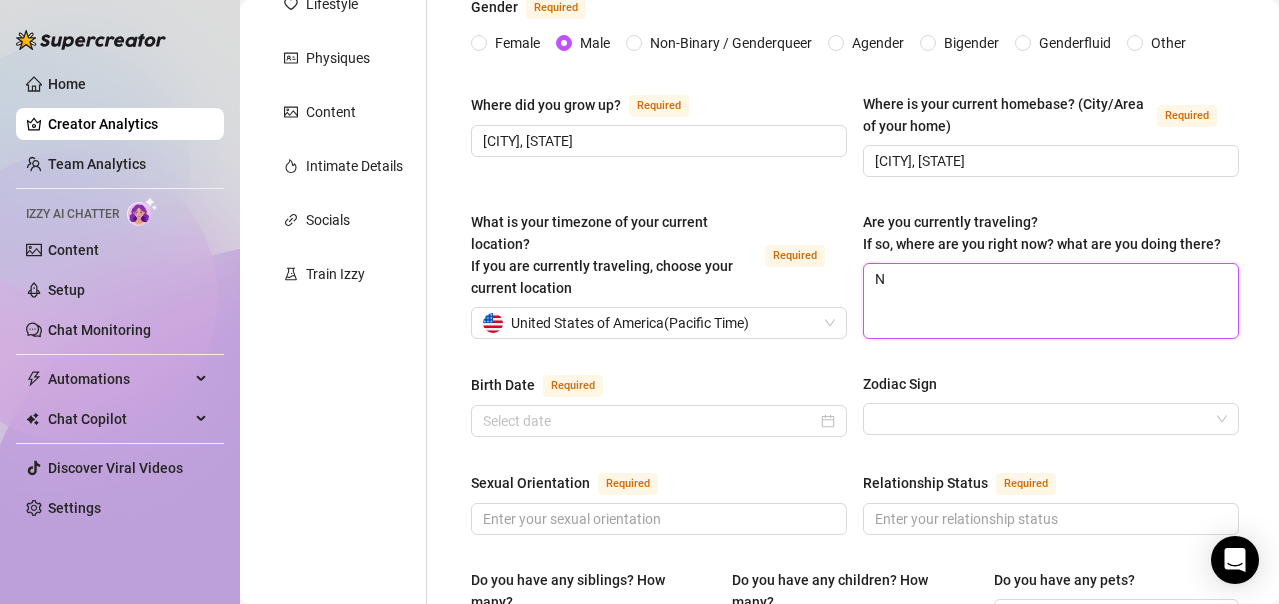 type 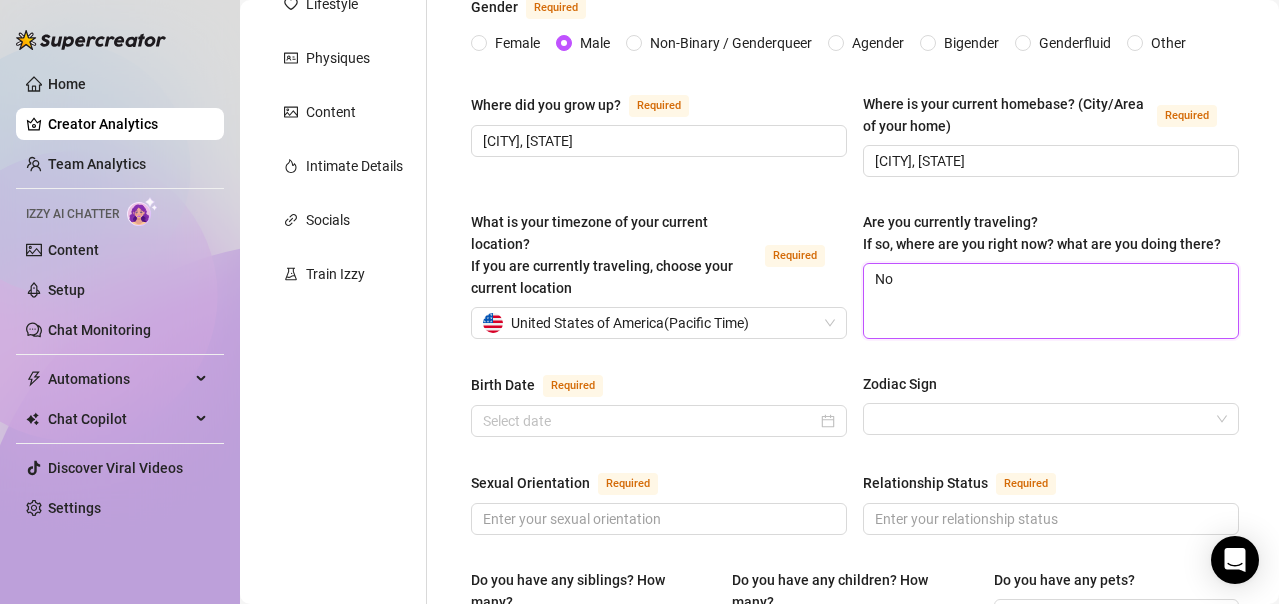 scroll, scrollTop: 400, scrollLeft: 0, axis: vertical 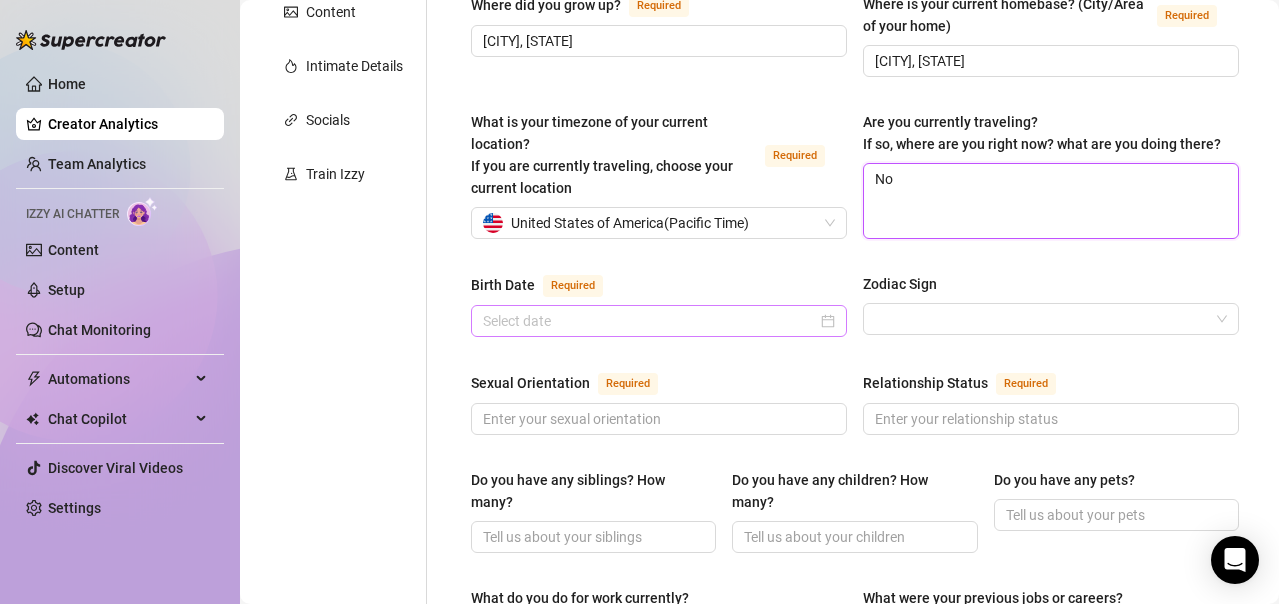 type on "No" 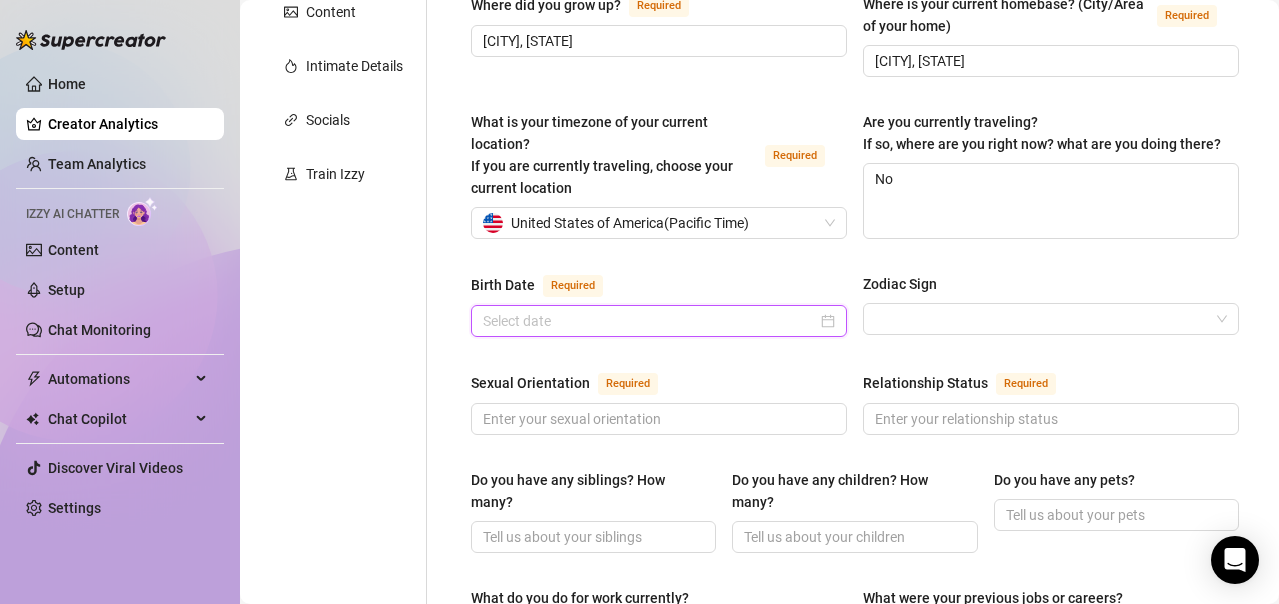 click on "Birth Date Required" at bounding box center (650, 321) 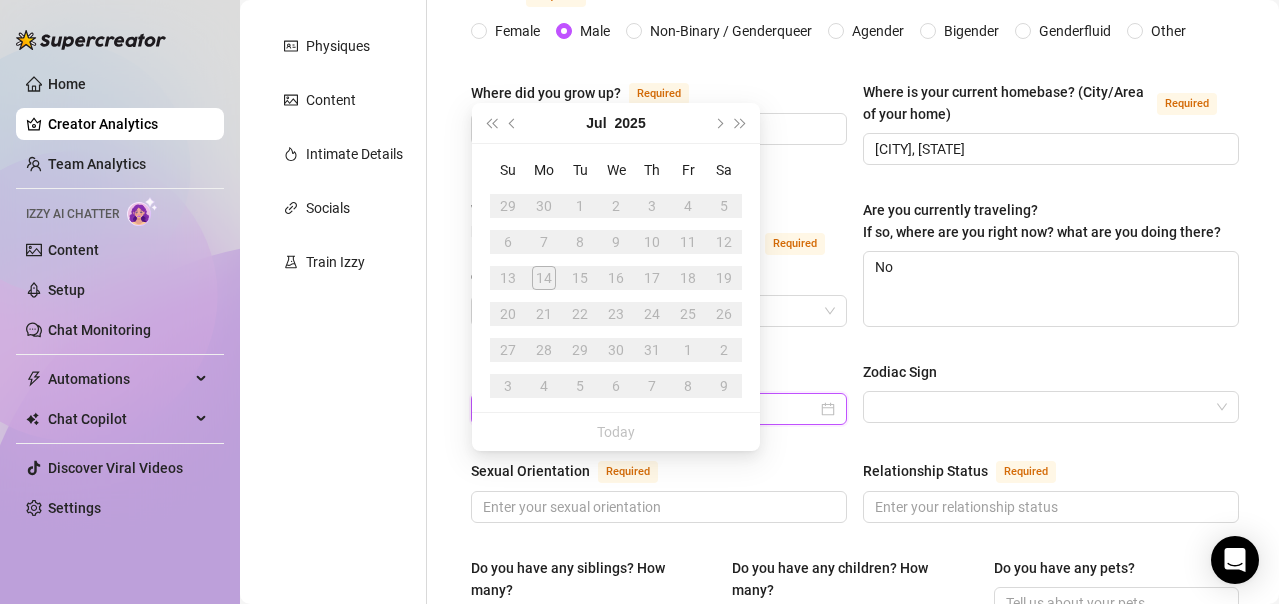 scroll, scrollTop: 200, scrollLeft: 0, axis: vertical 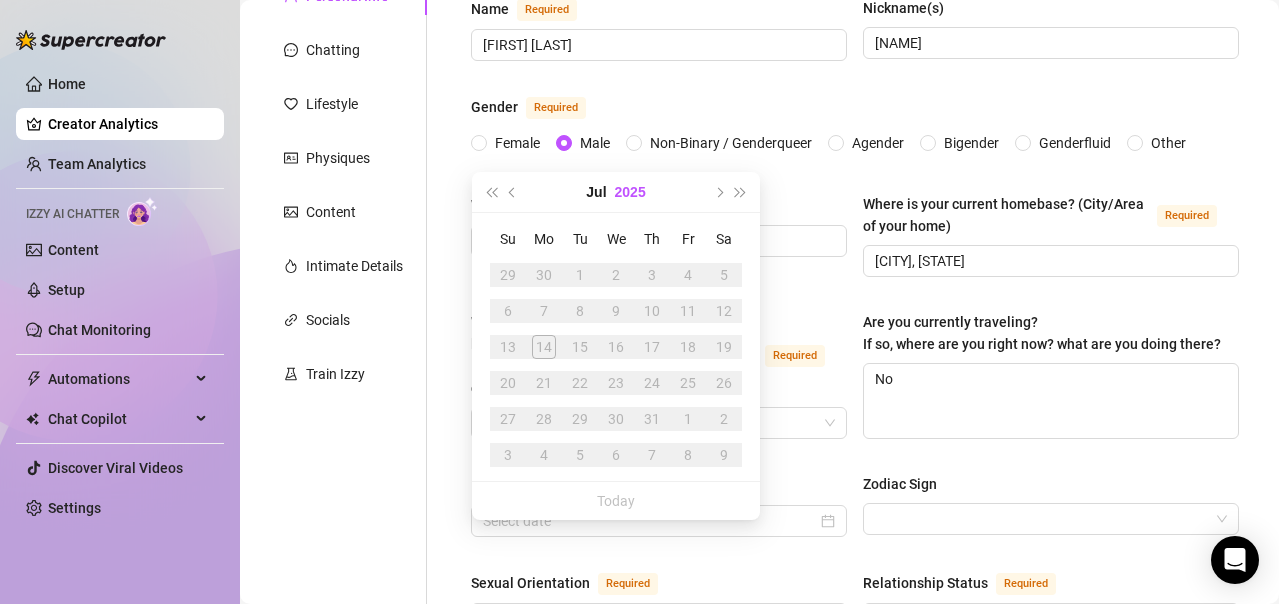 click on "2025" at bounding box center [630, 192] 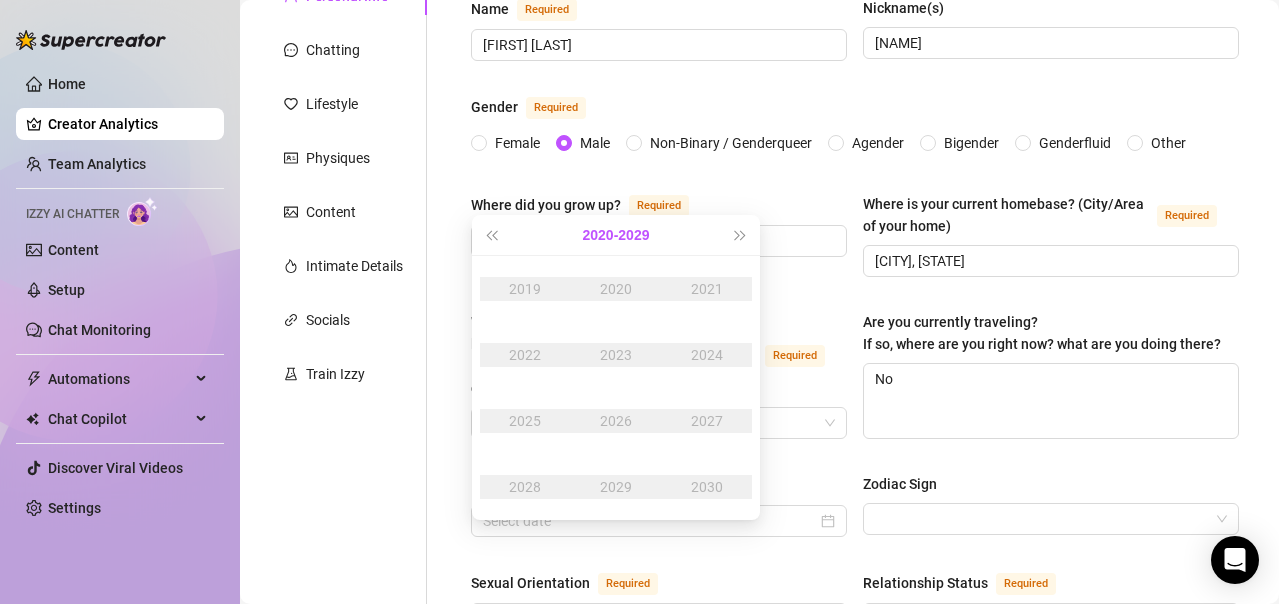 click on "2020 - 2029" at bounding box center (616, 235) 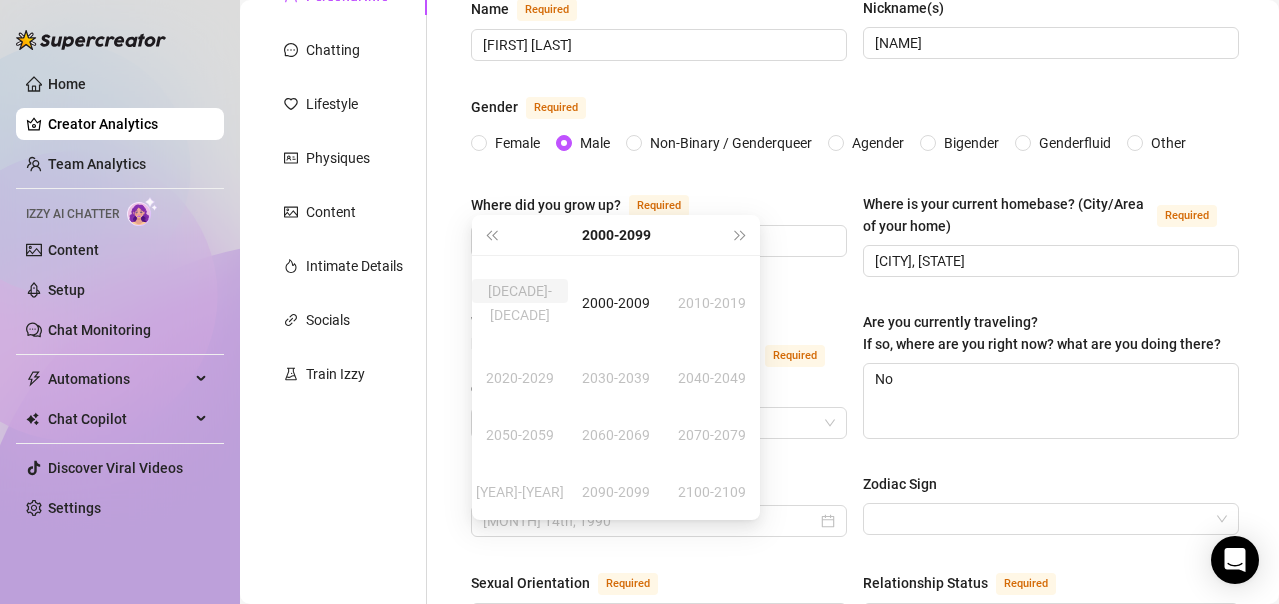 click on "[DECADE]-[DECADE]" at bounding box center [520, 291] 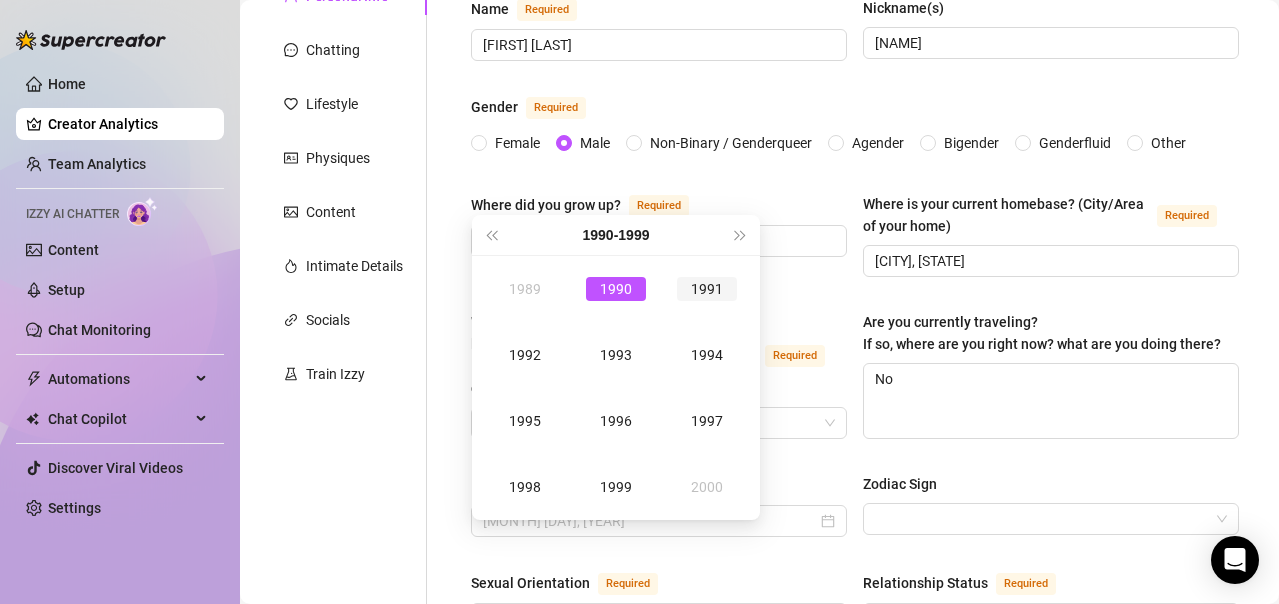 click on "1991" at bounding box center [707, 289] 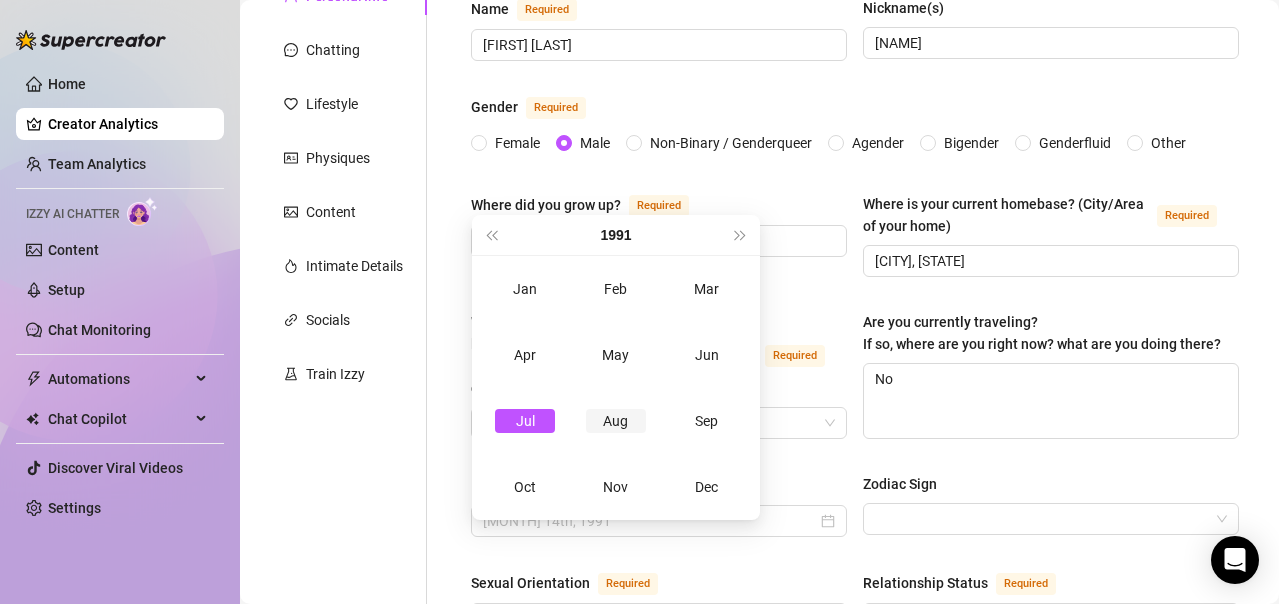 click on "Aug" at bounding box center (616, 421) 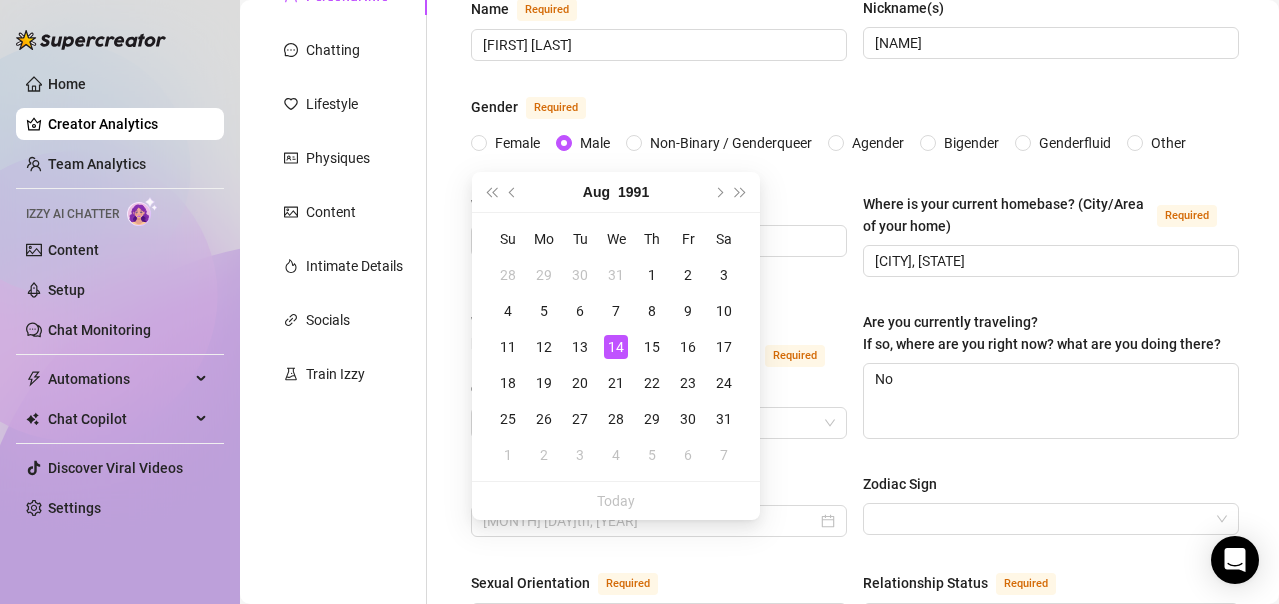 type on "[MONTH] 14th, 1991" 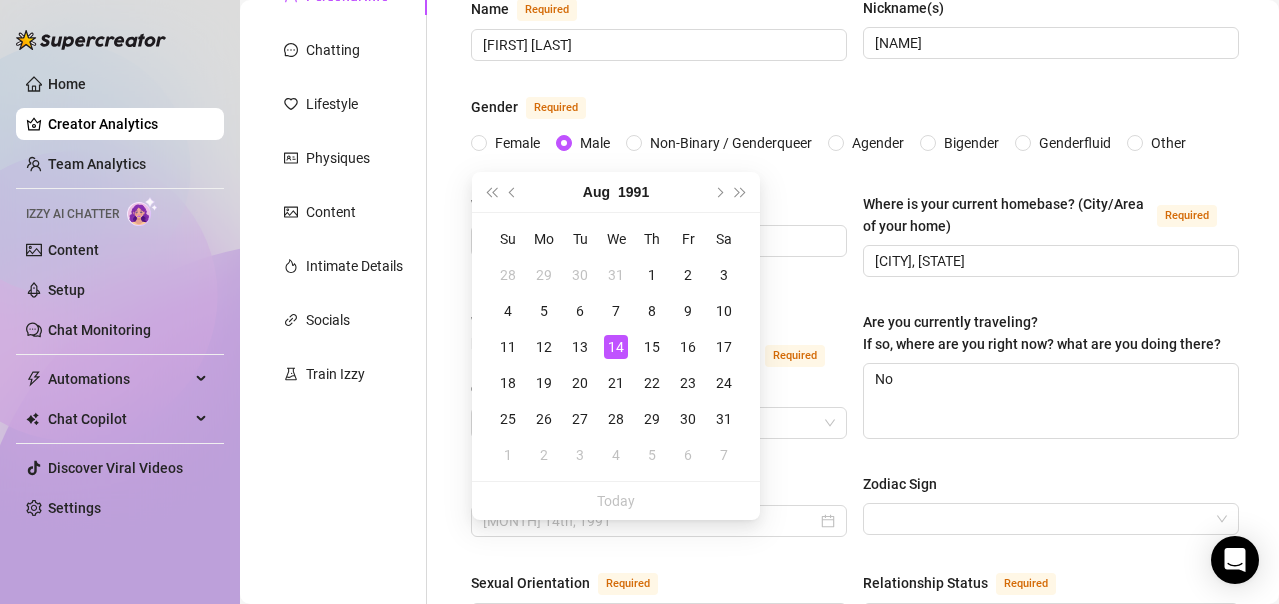 click on "14" at bounding box center (616, 347) 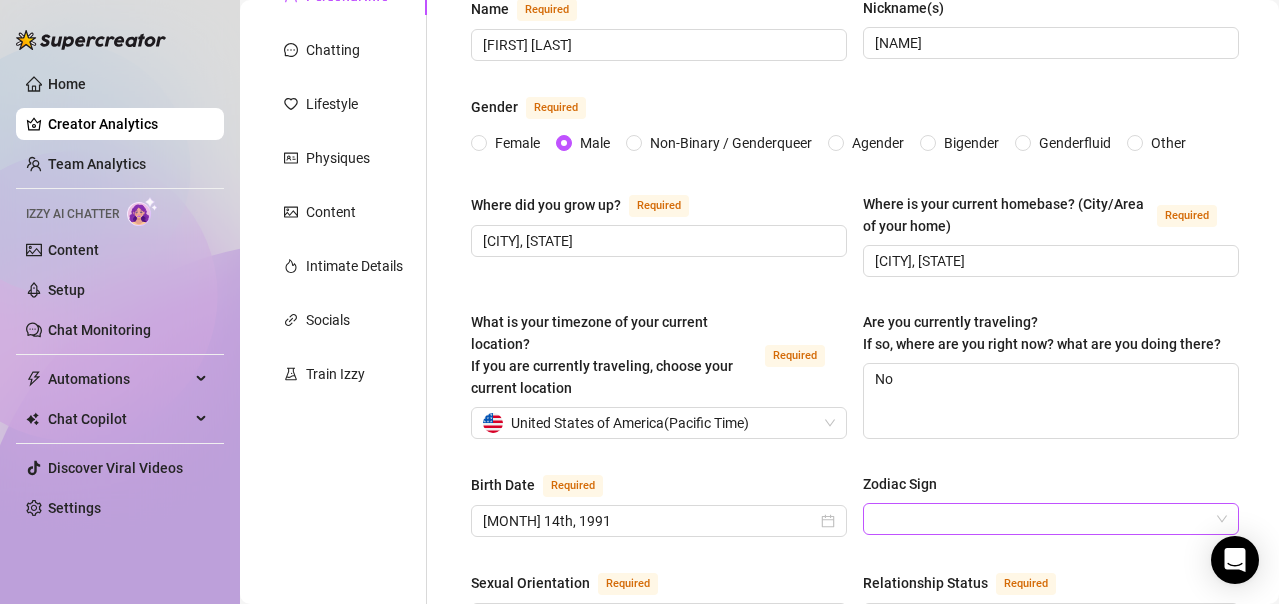 click on "Zodiac Sign" at bounding box center [1042, 519] 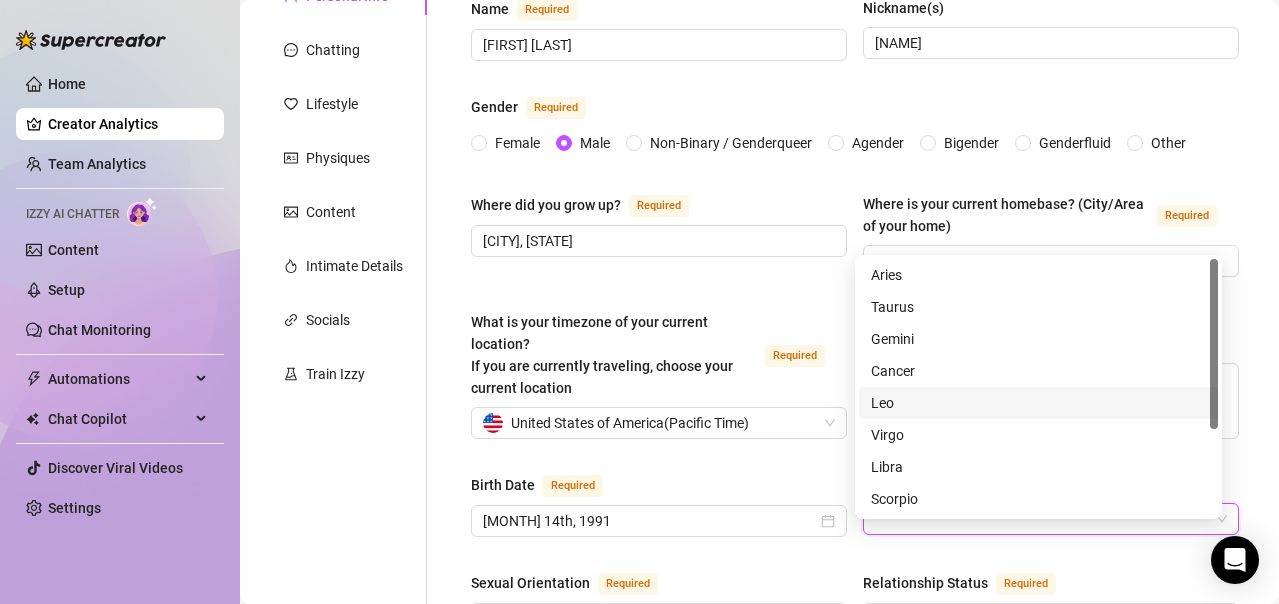 click on "Leo" at bounding box center (1038, 403) 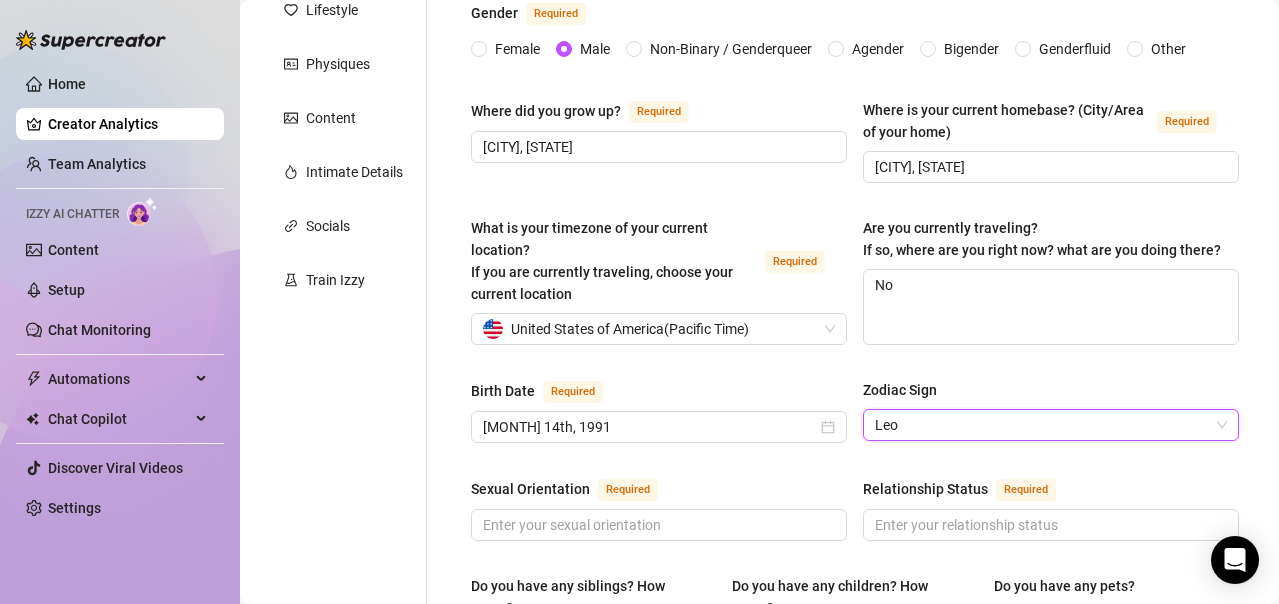 scroll, scrollTop: 500, scrollLeft: 0, axis: vertical 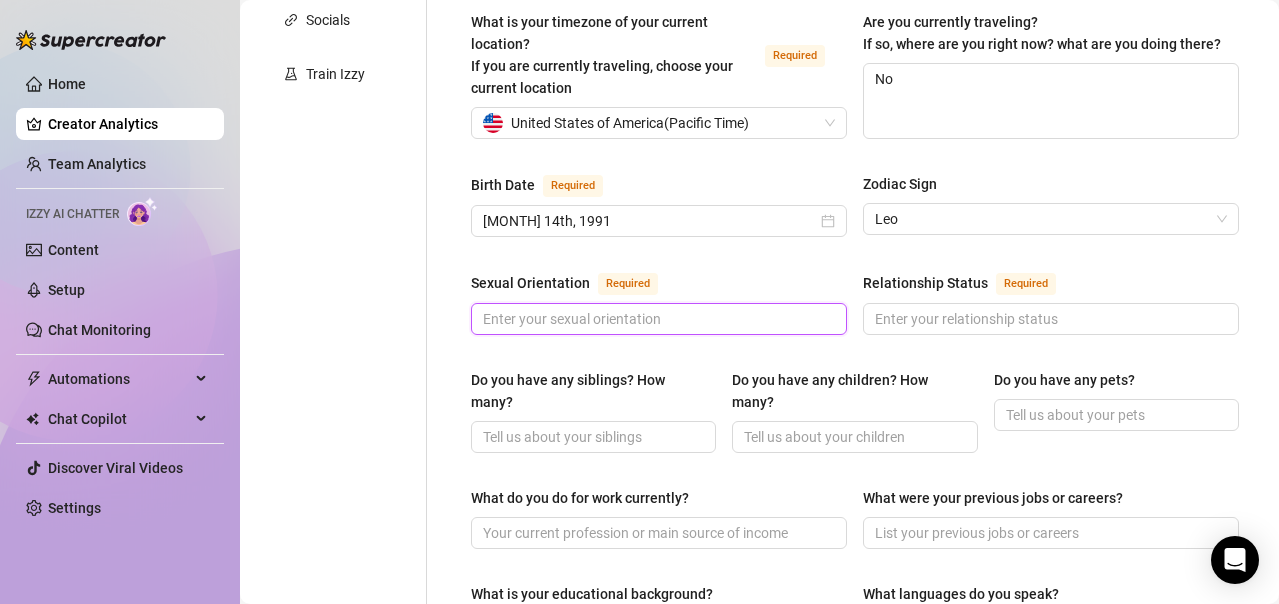 click on "Sexual Orientation Required" at bounding box center [657, 319] 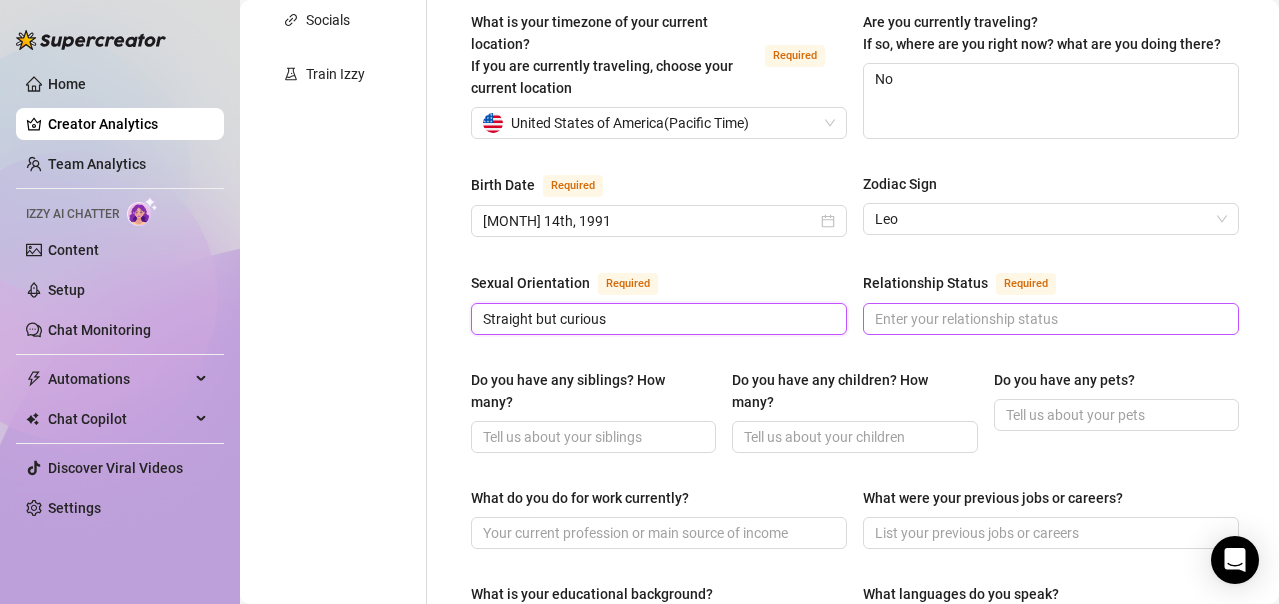 type on "Straight but curious" 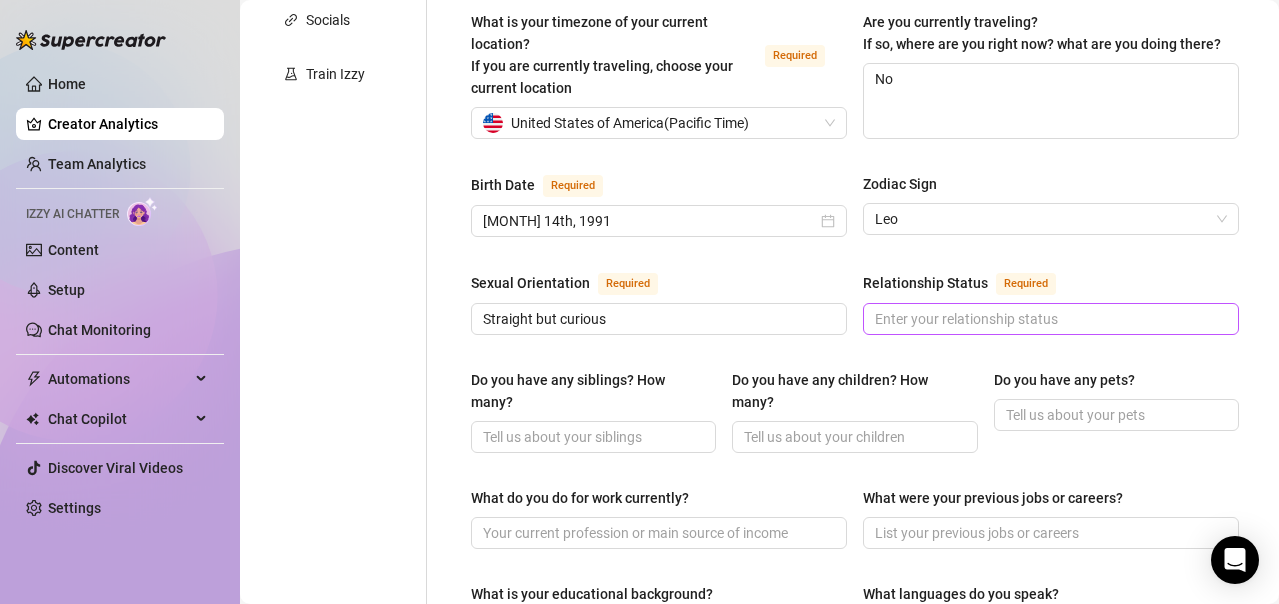 click at bounding box center [1051, 319] 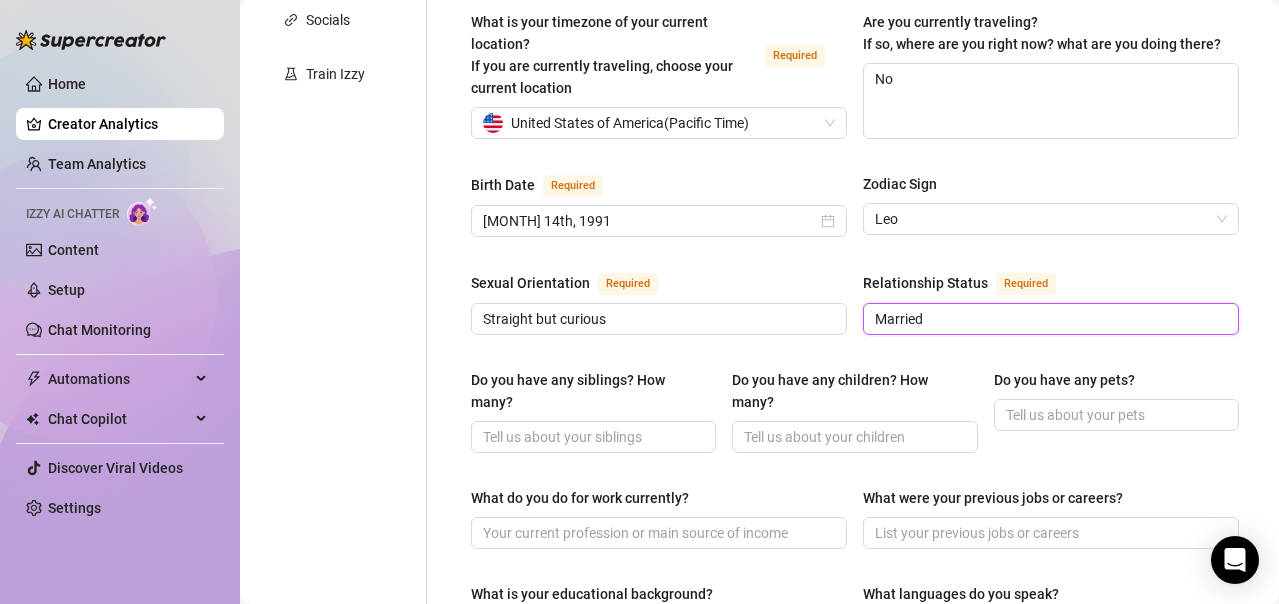 type on "Married" 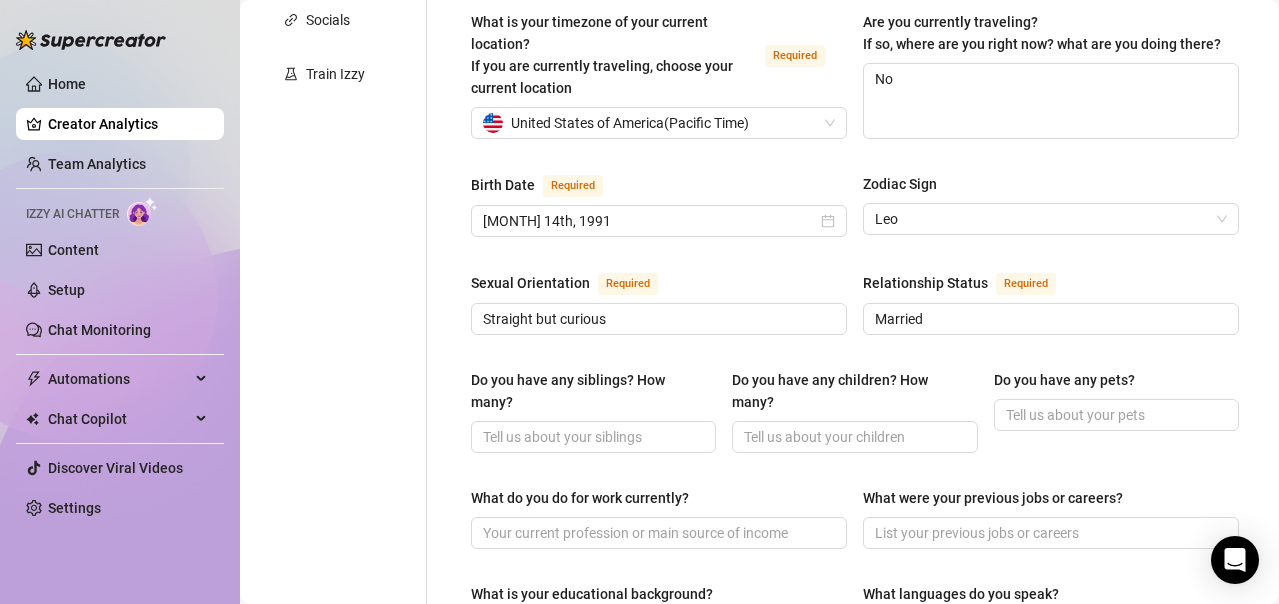 click on "Sexual Orientation Required Straight but married Relationship Status Required Married" at bounding box center (855, 312) 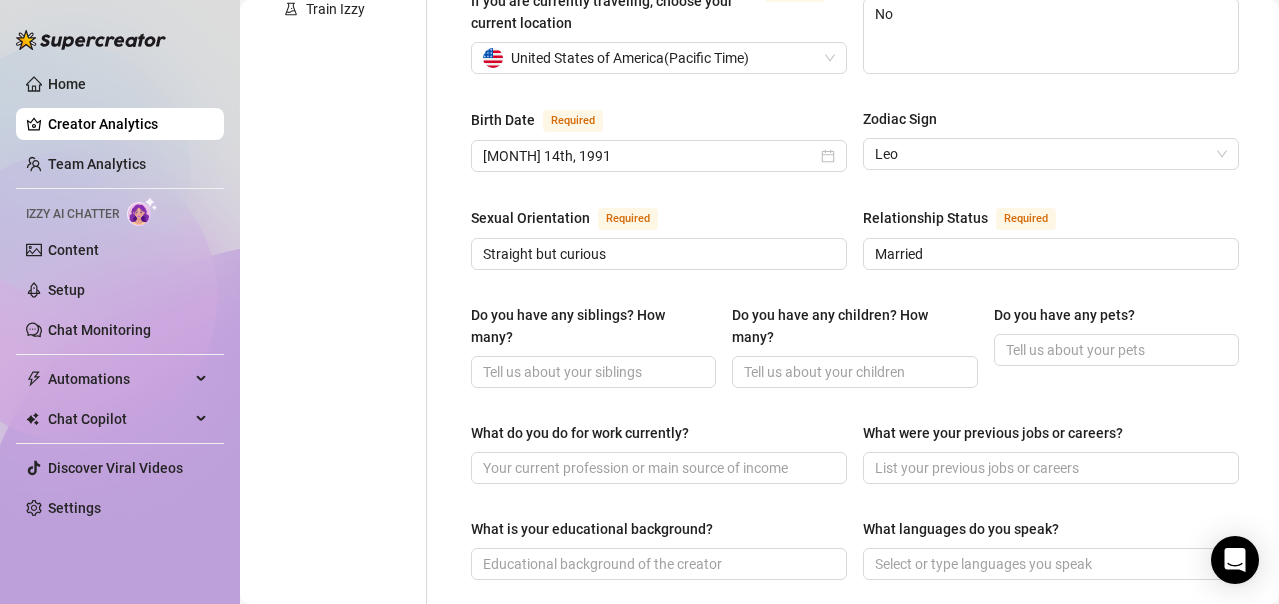 scroll, scrollTop: 600, scrollLeft: 0, axis: vertical 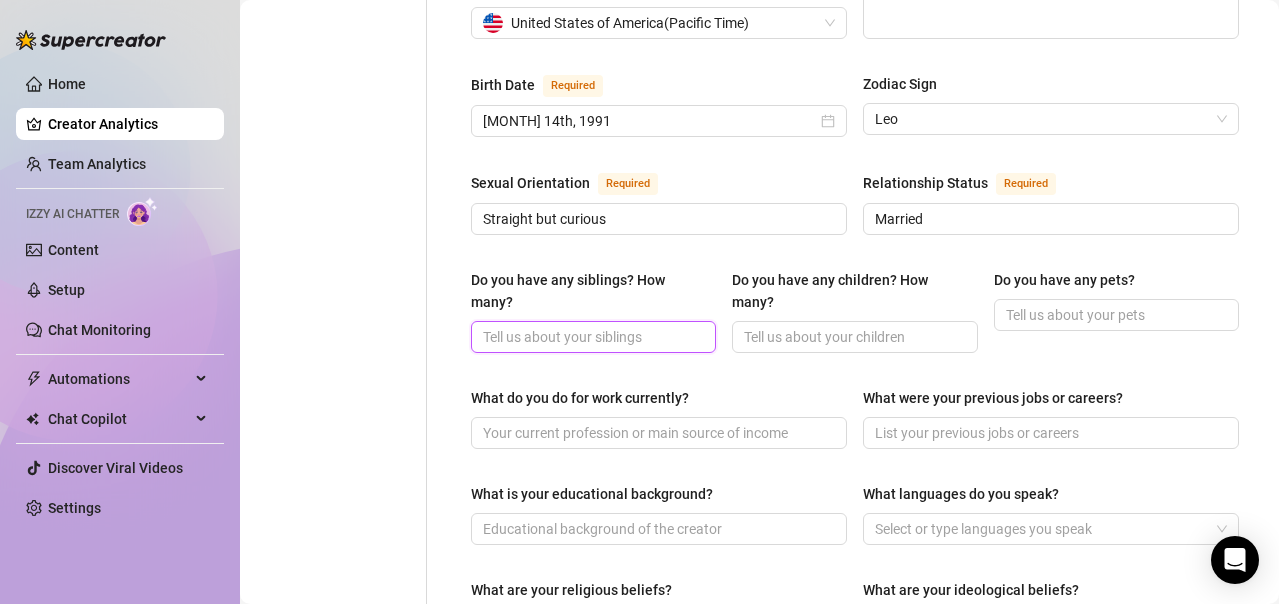 click on "Do you have any siblings? How many?" at bounding box center [591, 337] 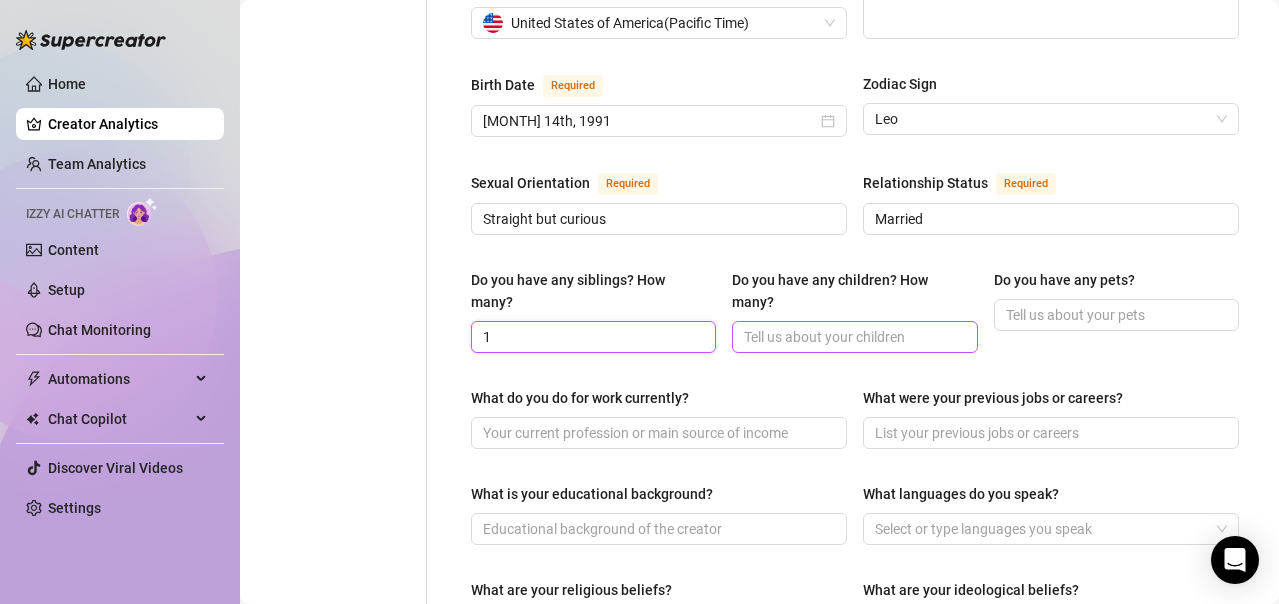 type on "1" 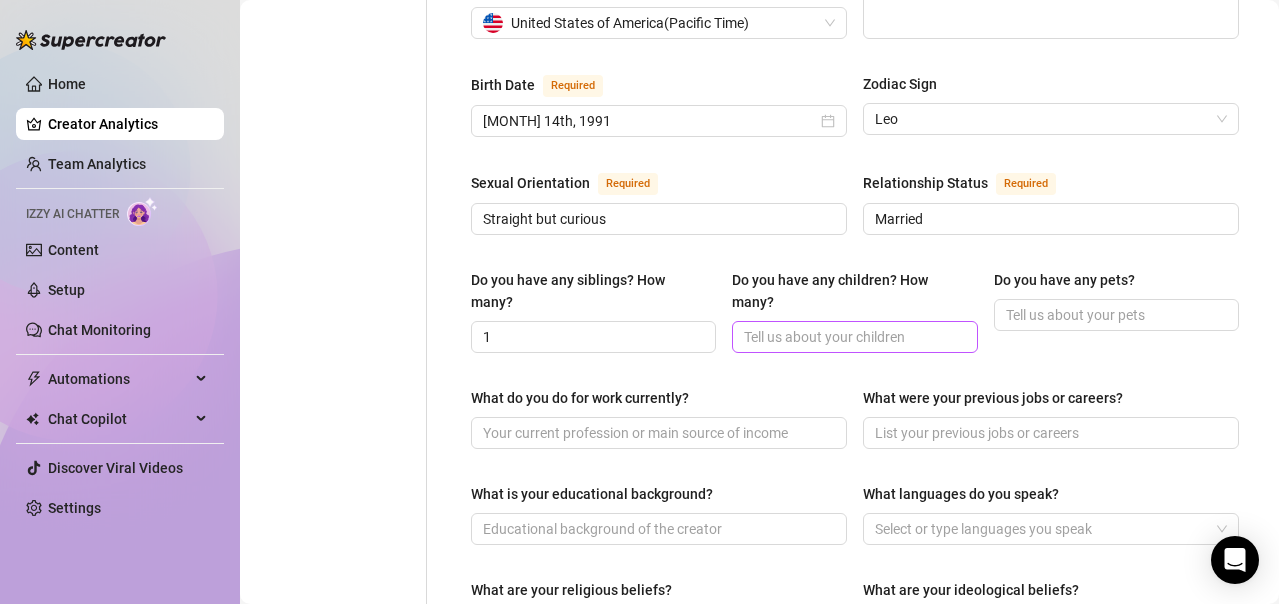 click at bounding box center (854, 337) 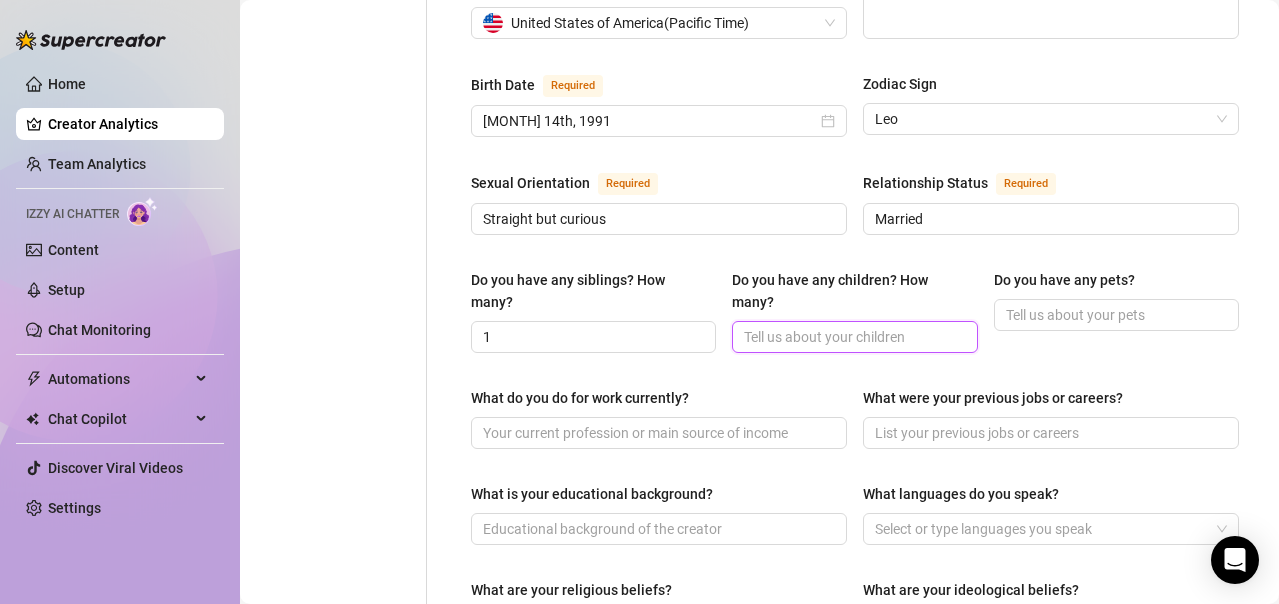 click on "Do you have any children? How many?" at bounding box center (852, 337) 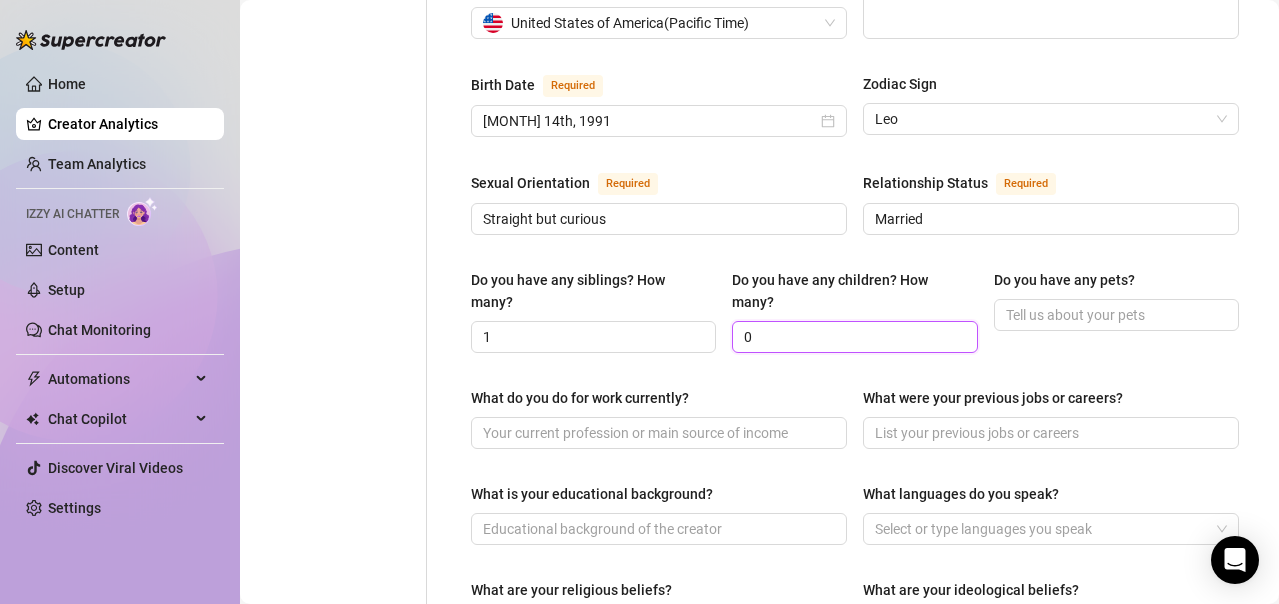 type on "0" 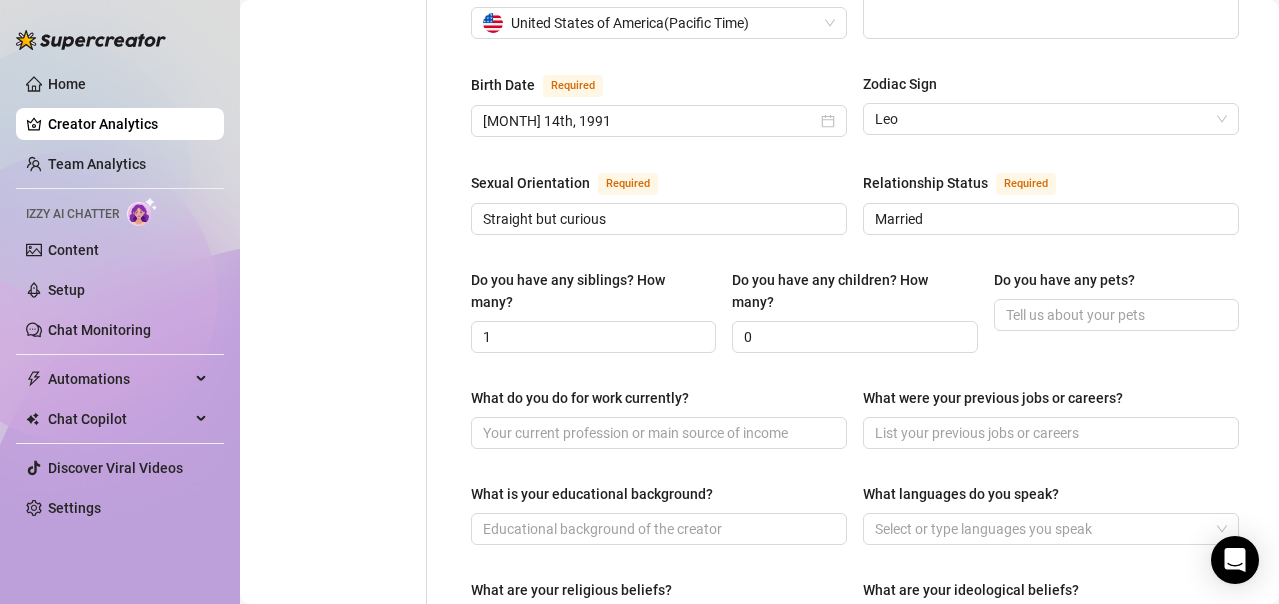 click on "Do you have any pets?" at bounding box center [1116, 311] 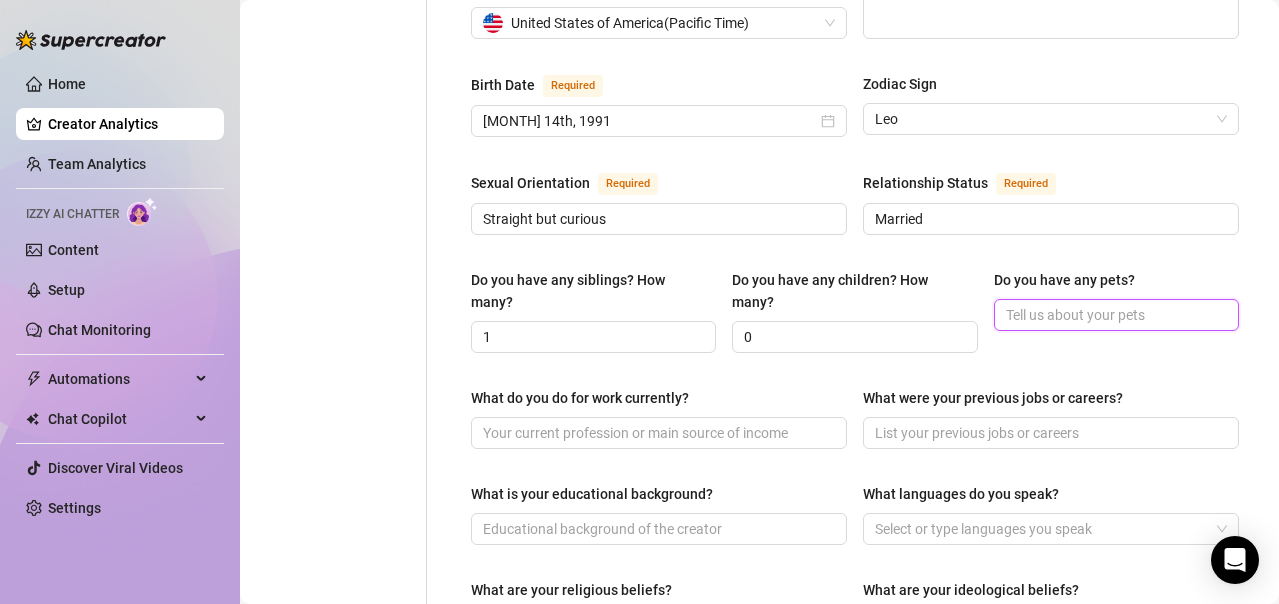 click on "Do you have any pets?" at bounding box center [1114, 315] 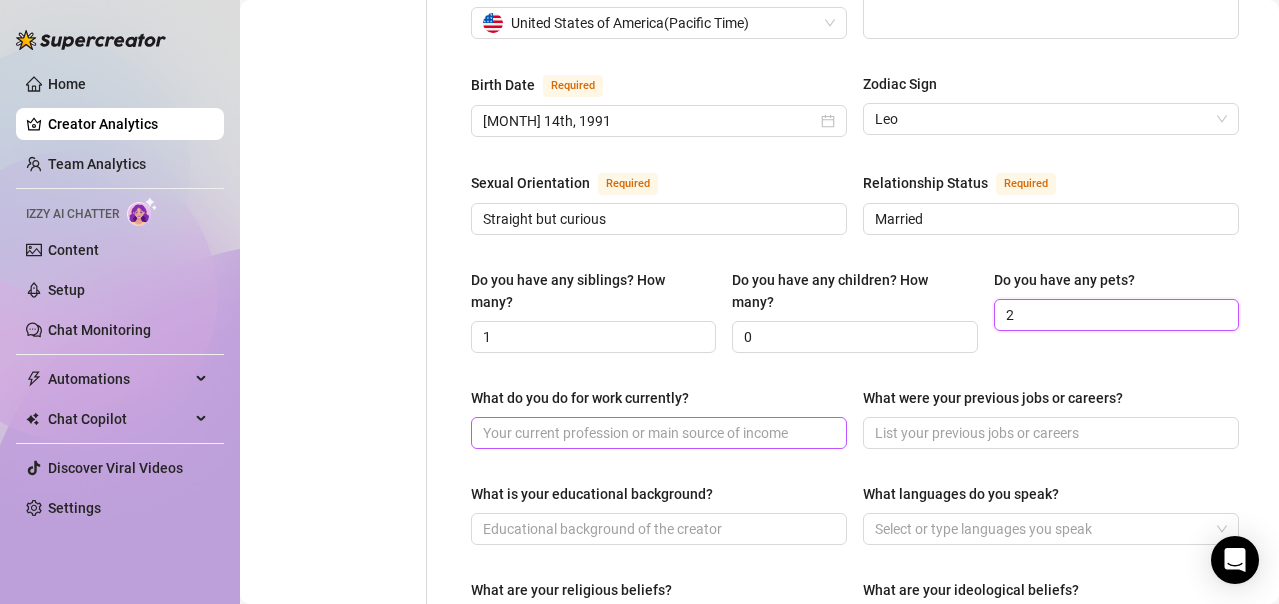 type on "2" 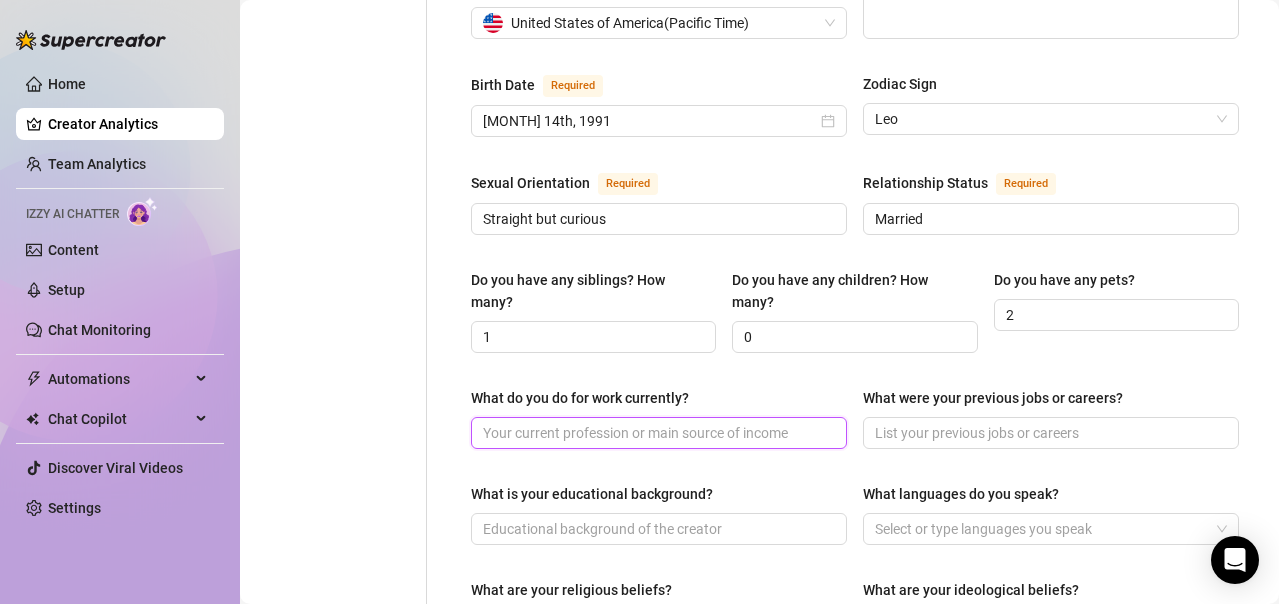 click on "What do you do for work currently?" at bounding box center (657, 433) 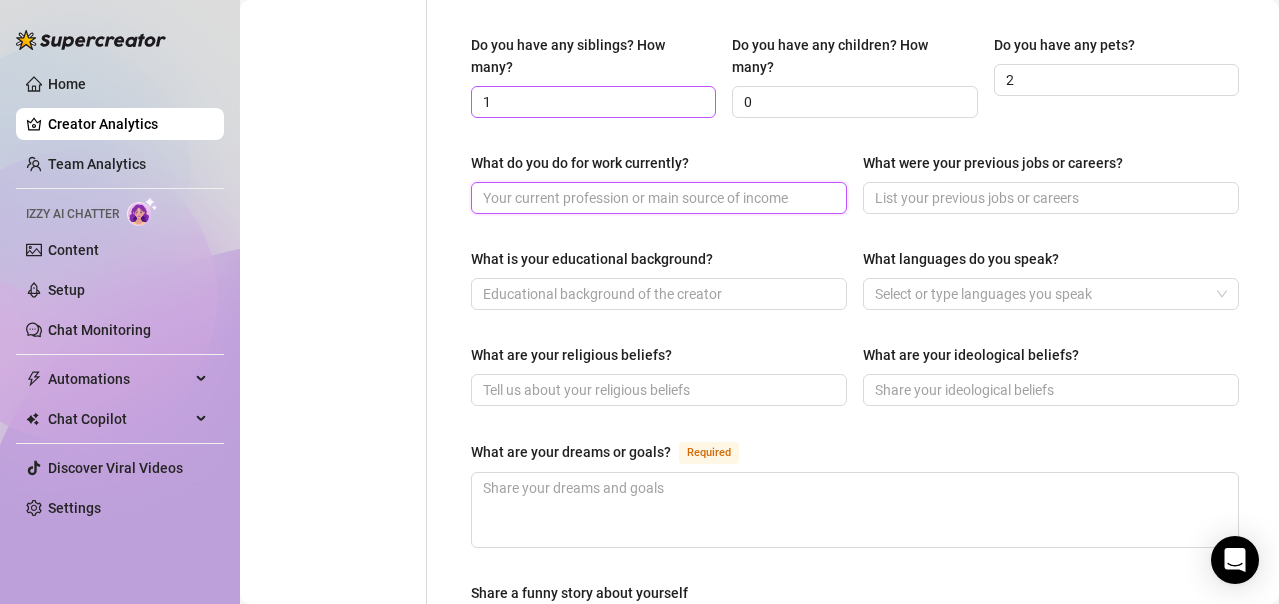 scroll, scrollTop: 800, scrollLeft: 0, axis: vertical 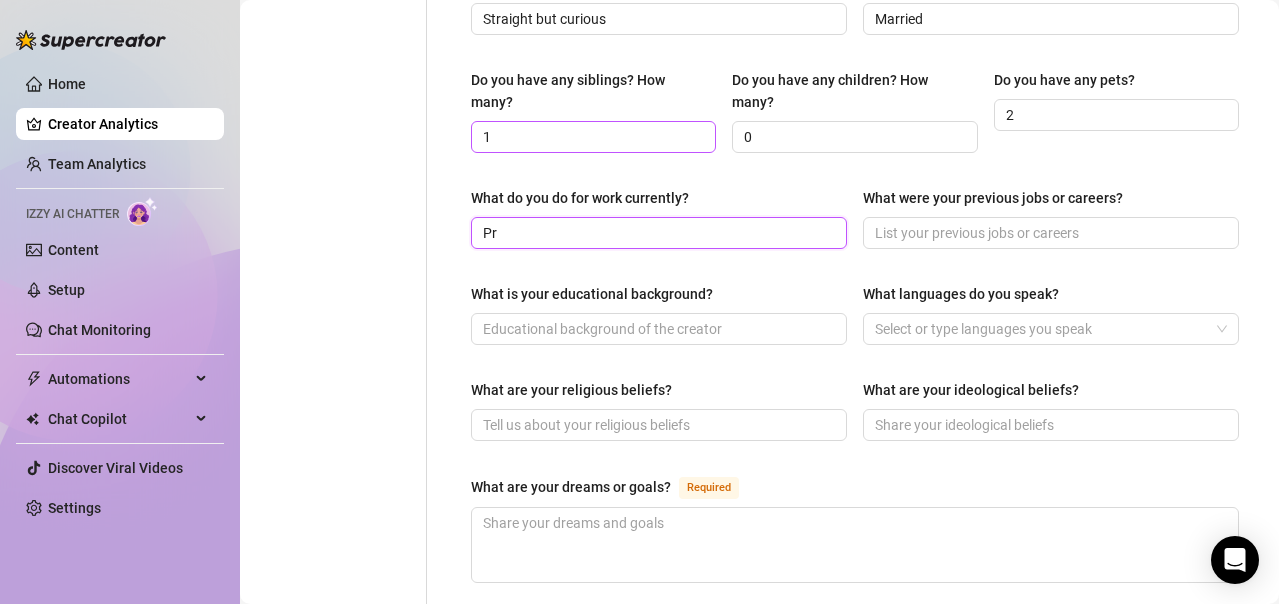 type on "P" 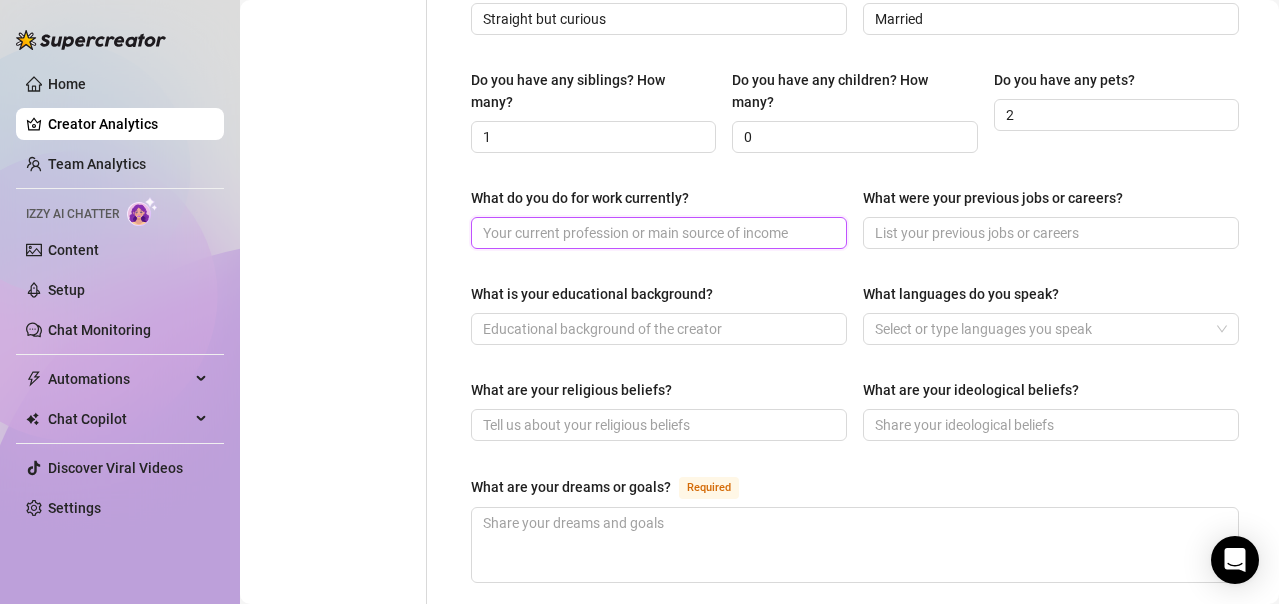 click on "What do you do for work currently?" at bounding box center (657, 233) 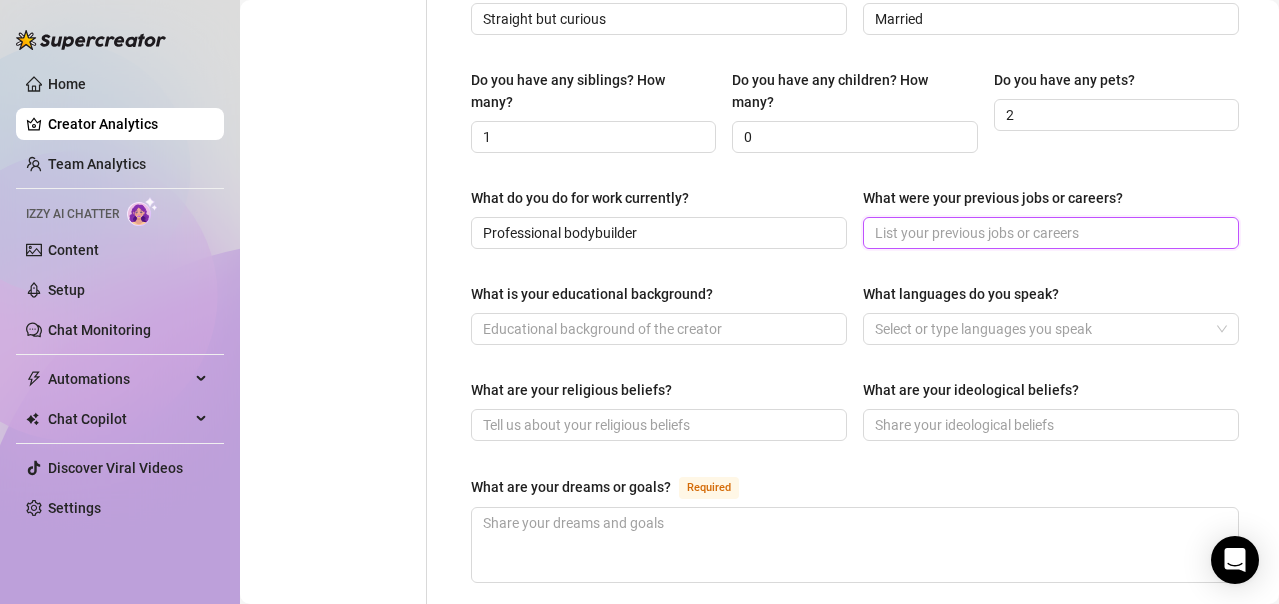 click on "What were your previous jobs or careers?" at bounding box center (1049, 233) 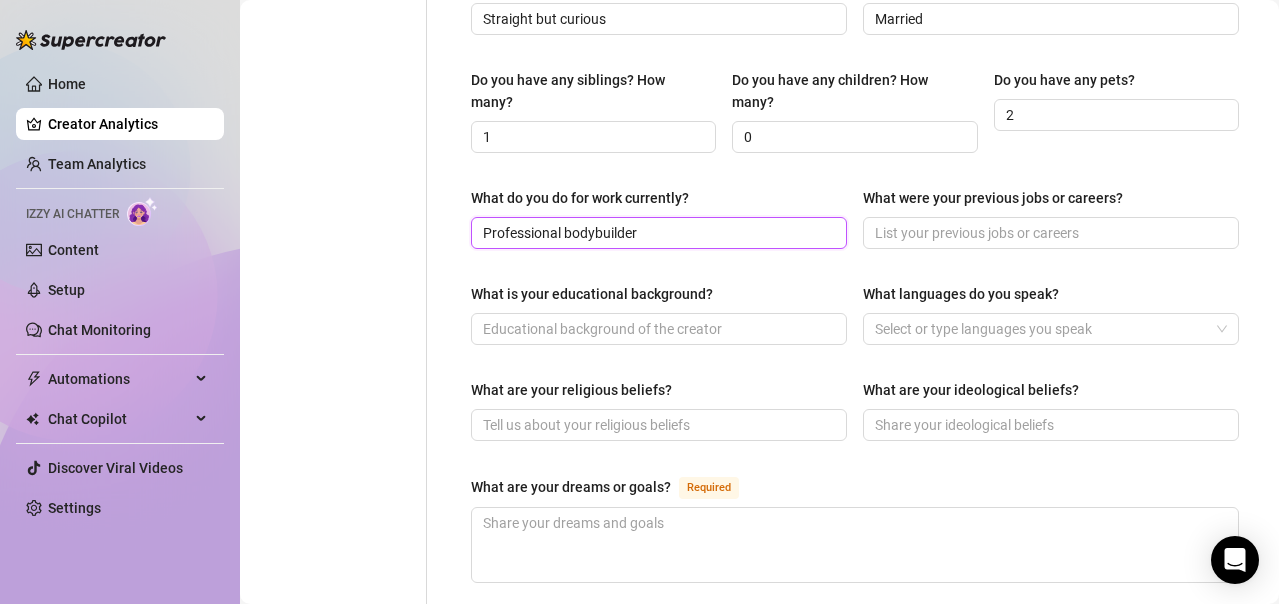 click on "Professional bodybuilder" at bounding box center [657, 233] 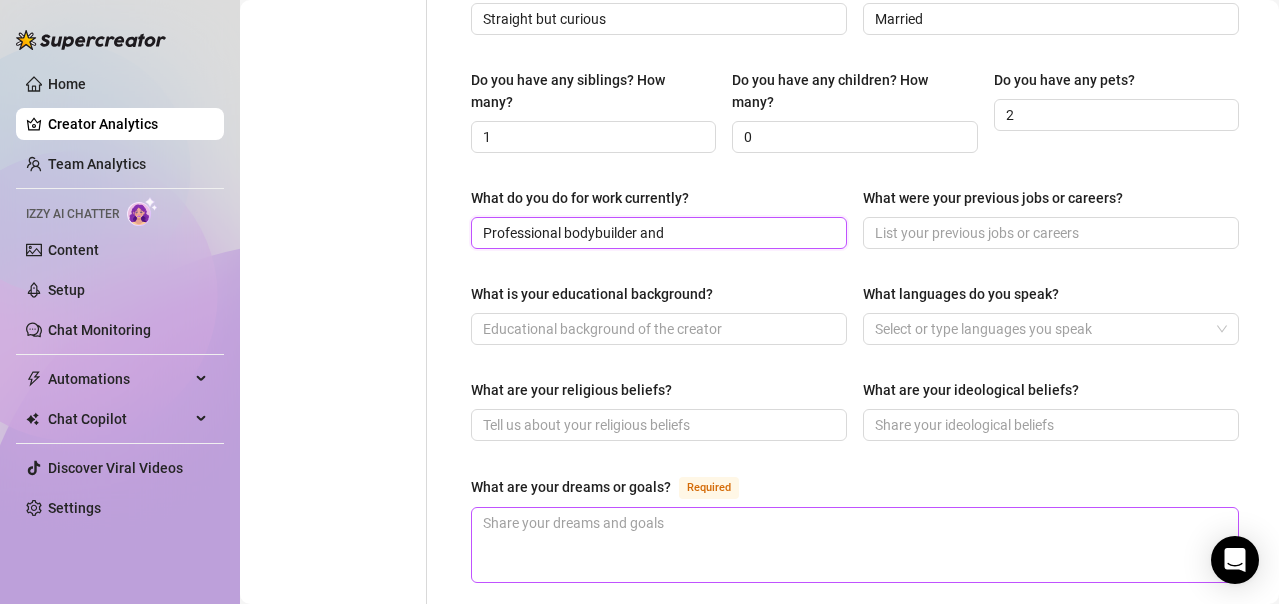 type on "Professional bodybuilder and" 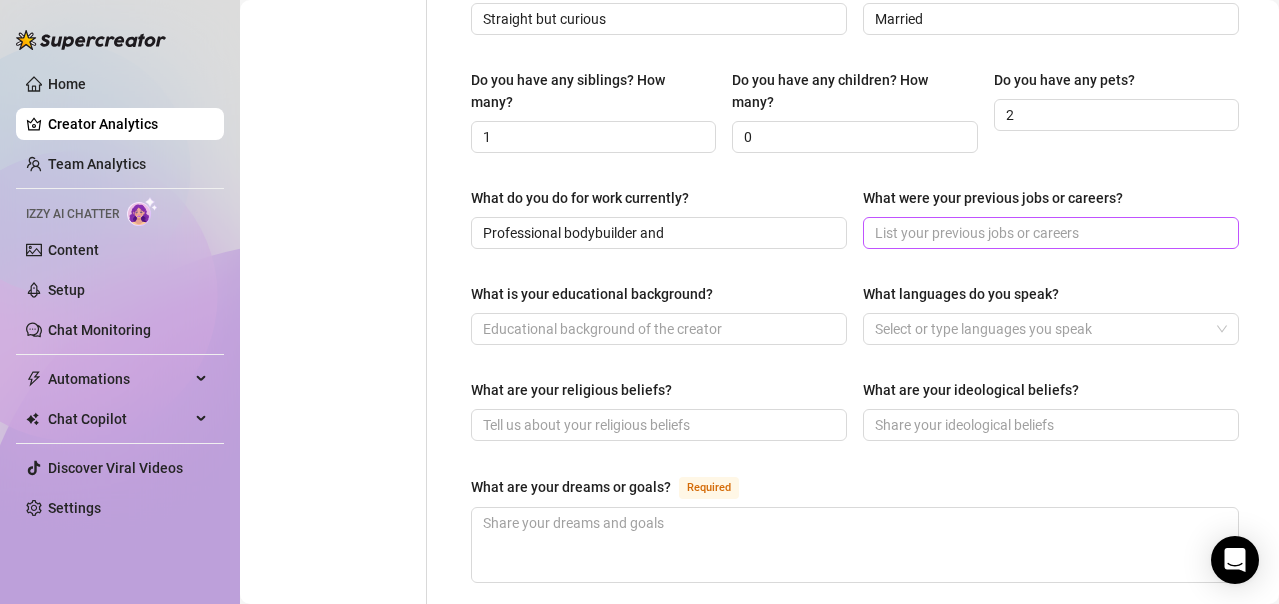 click at bounding box center (1051, 233) 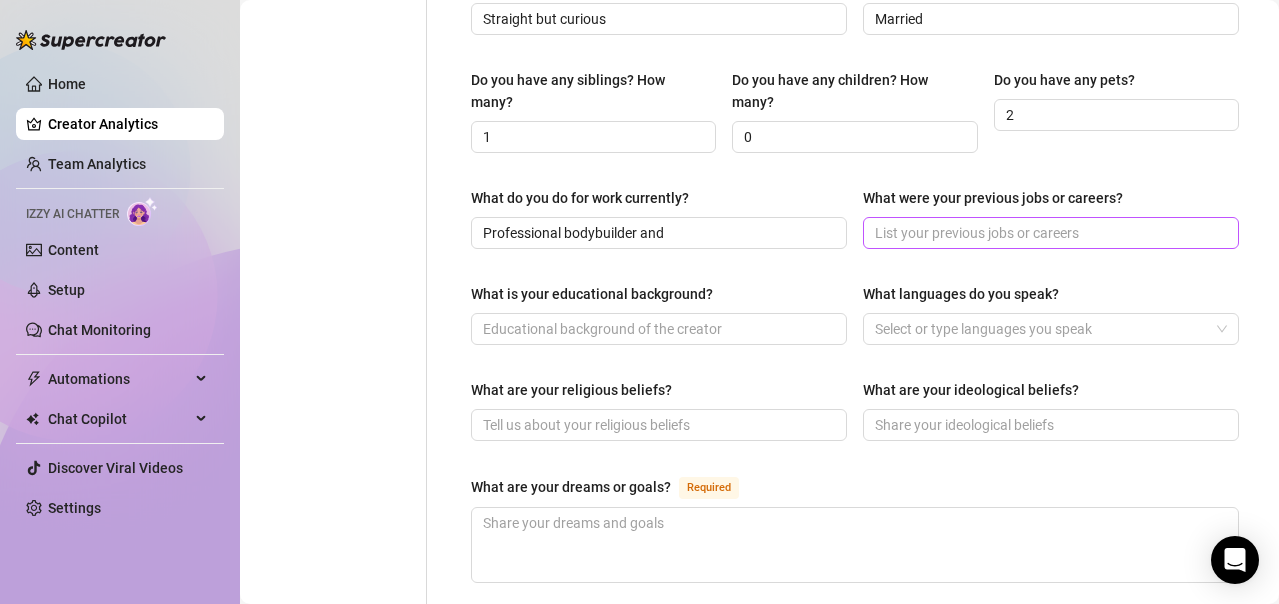 click at bounding box center [1051, 233] 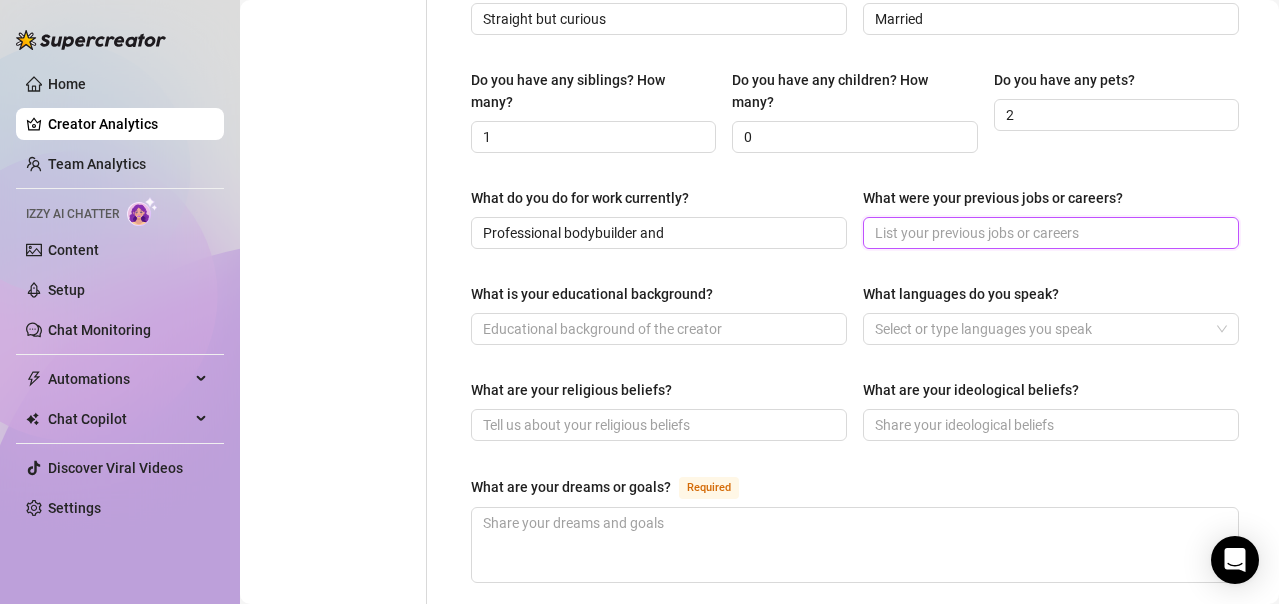 paste on "entrepreneur" 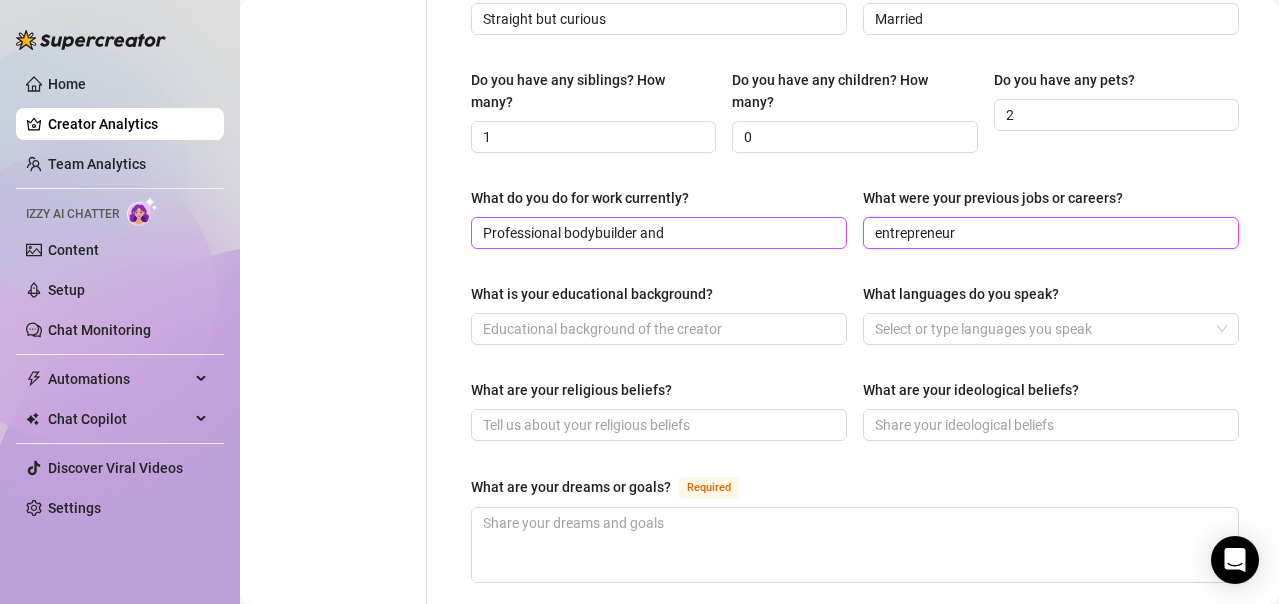 type on "entrepreneur" 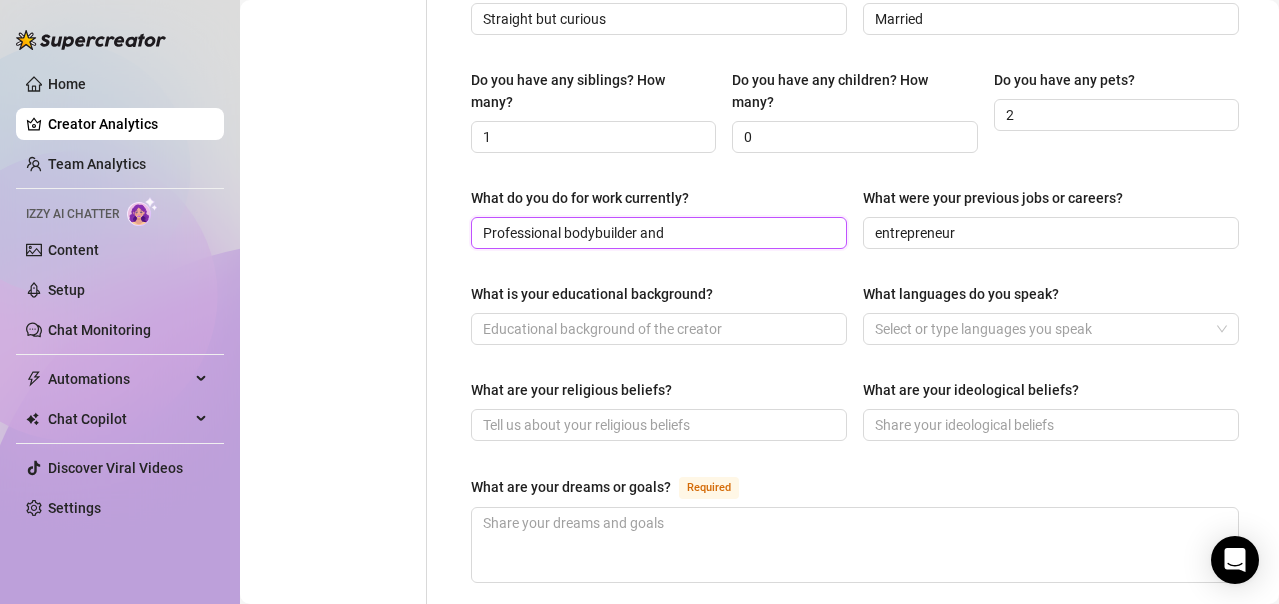 click on "Professional bodybuilder and" at bounding box center (657, 233) 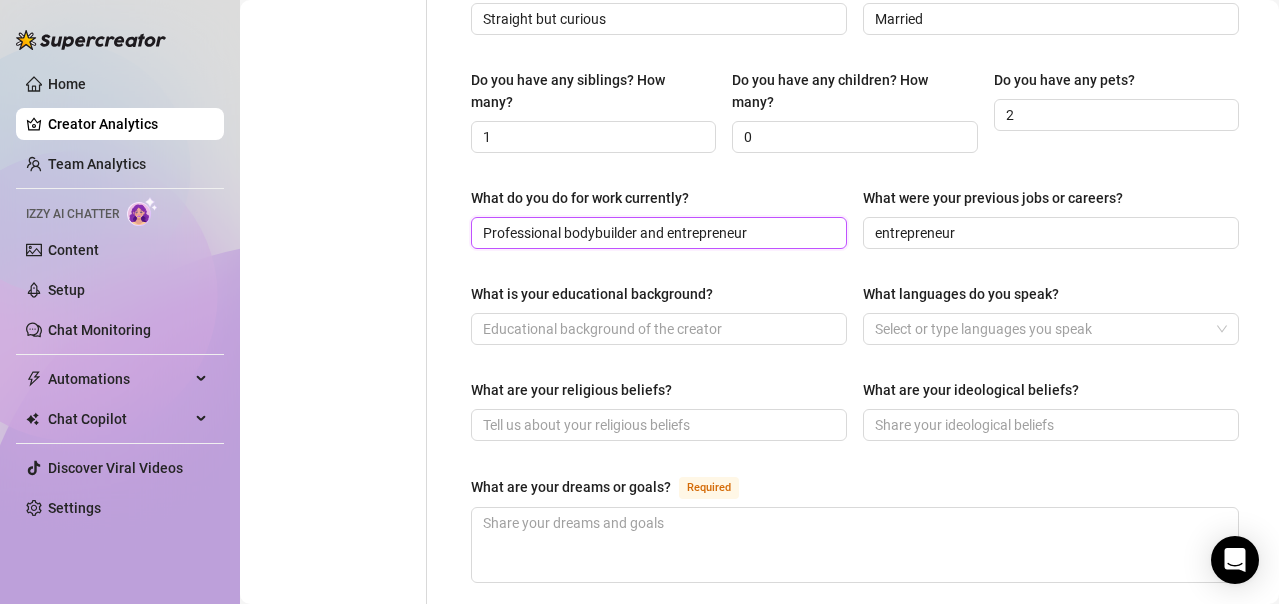 type on "Professional bodybuilder and entrepreneur" 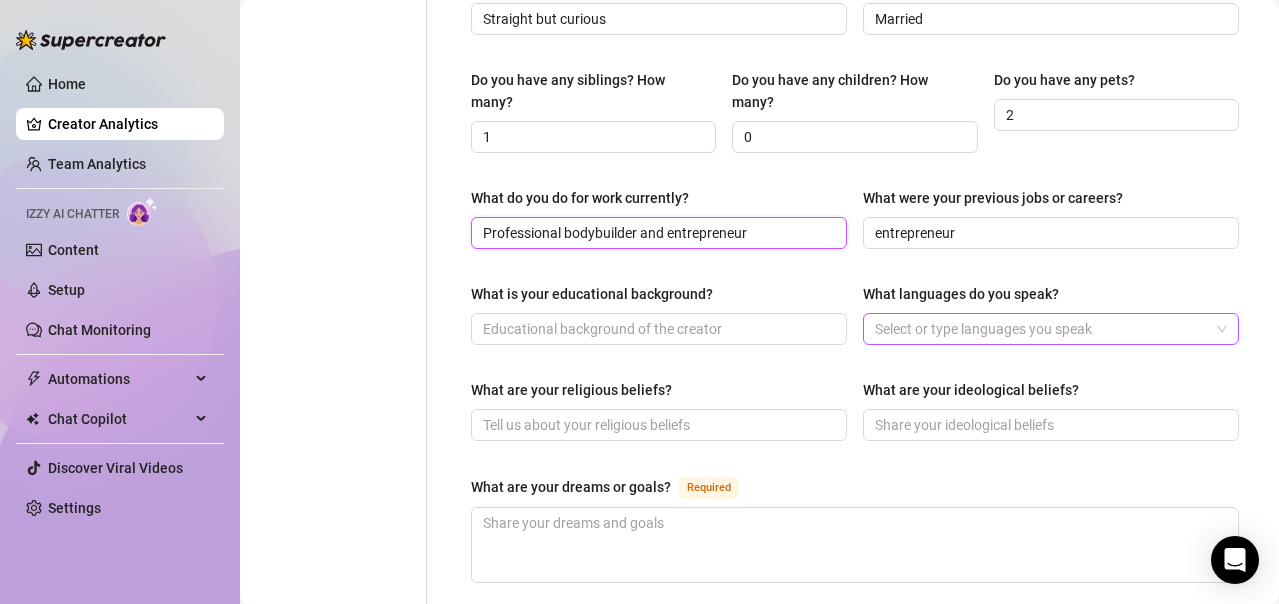 click at bounding box center (1040, 329) 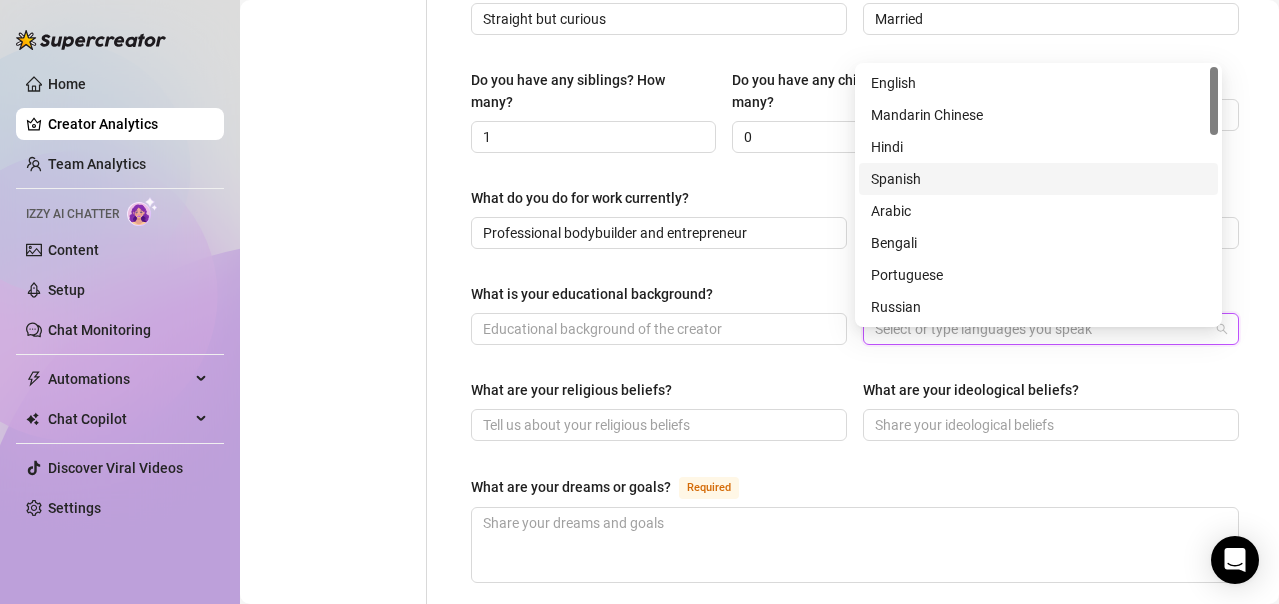 click on "Spanish" at bounding box center (1038, 179) 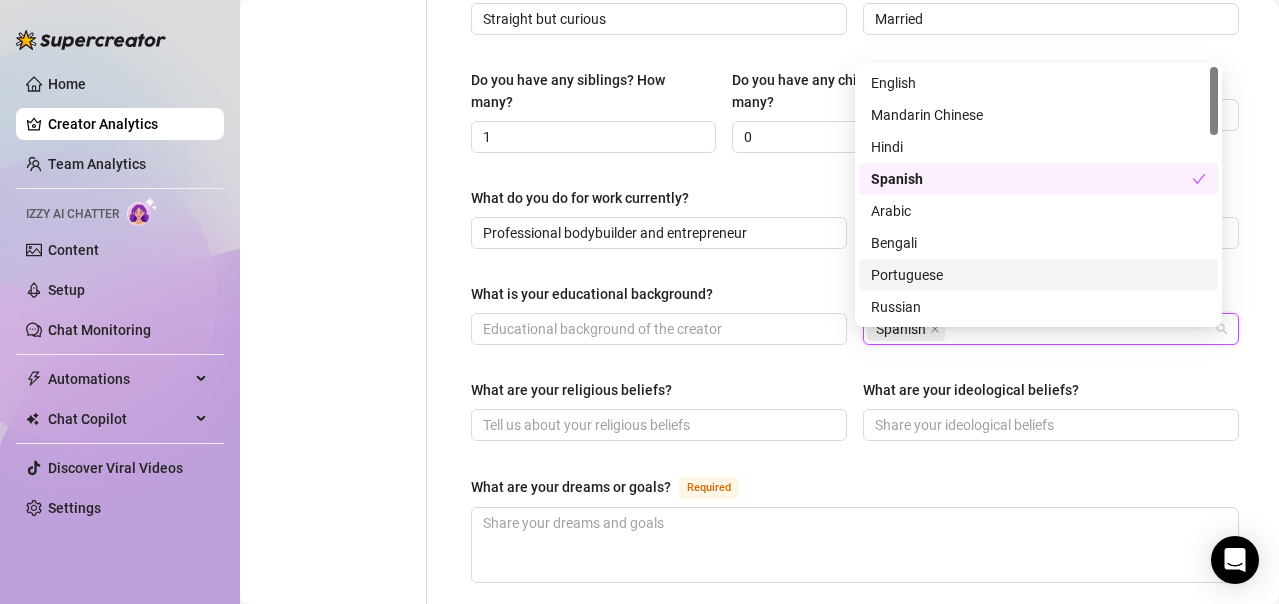 click on "Portuguese" at bounding box center [1038, 275] 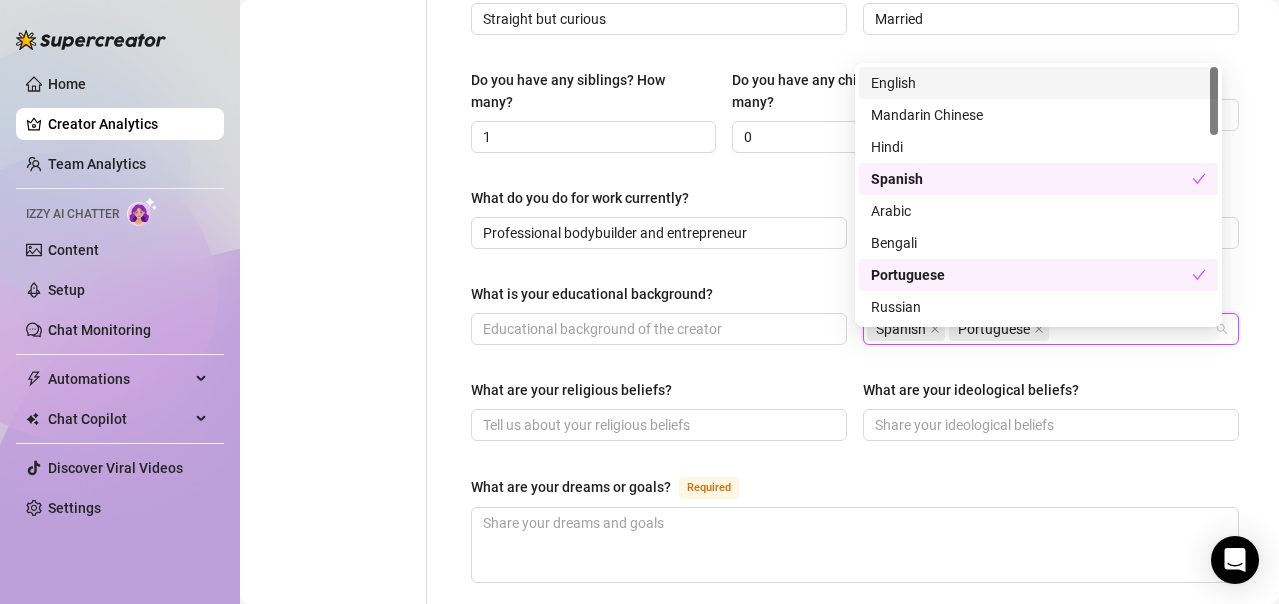 click on "English" at bounding box center [1038, 83] 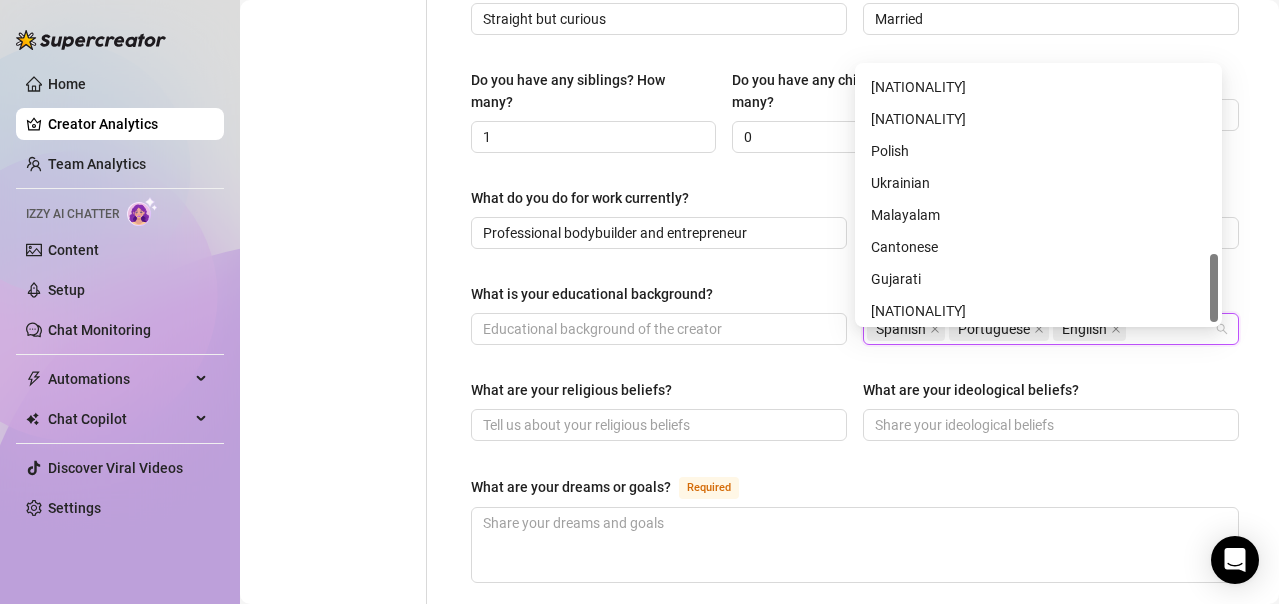 scroll, scrollTop: 704, scrollLeft: 0, axis: vertical 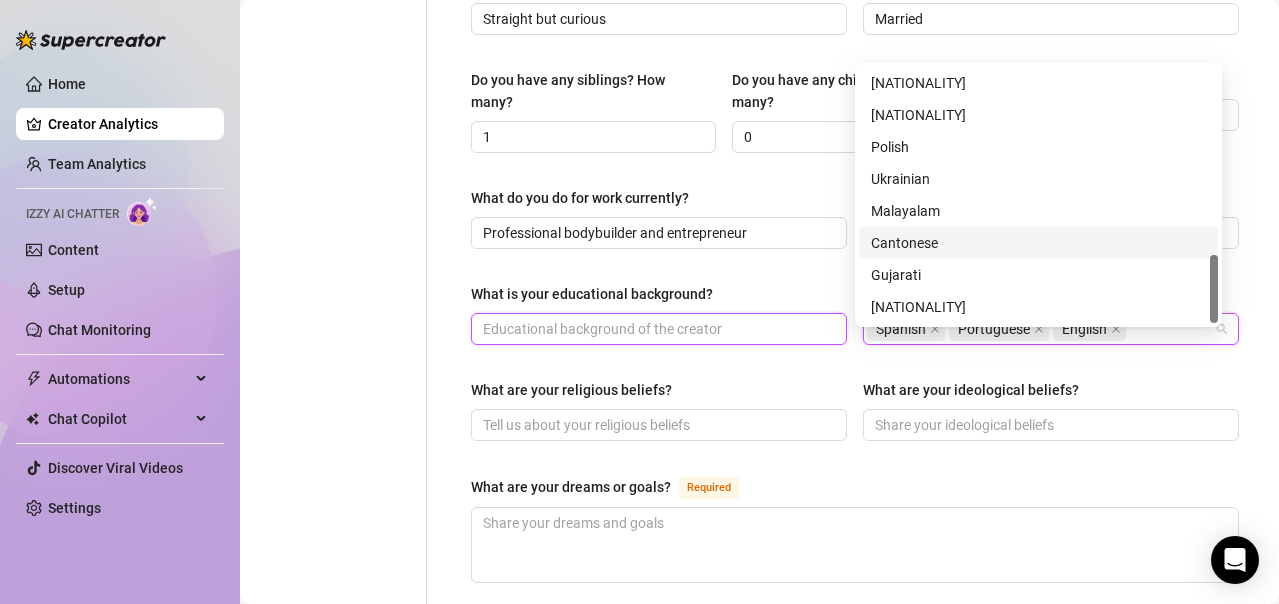 click on "What is your educational background?" at bounding box center [657, 329] 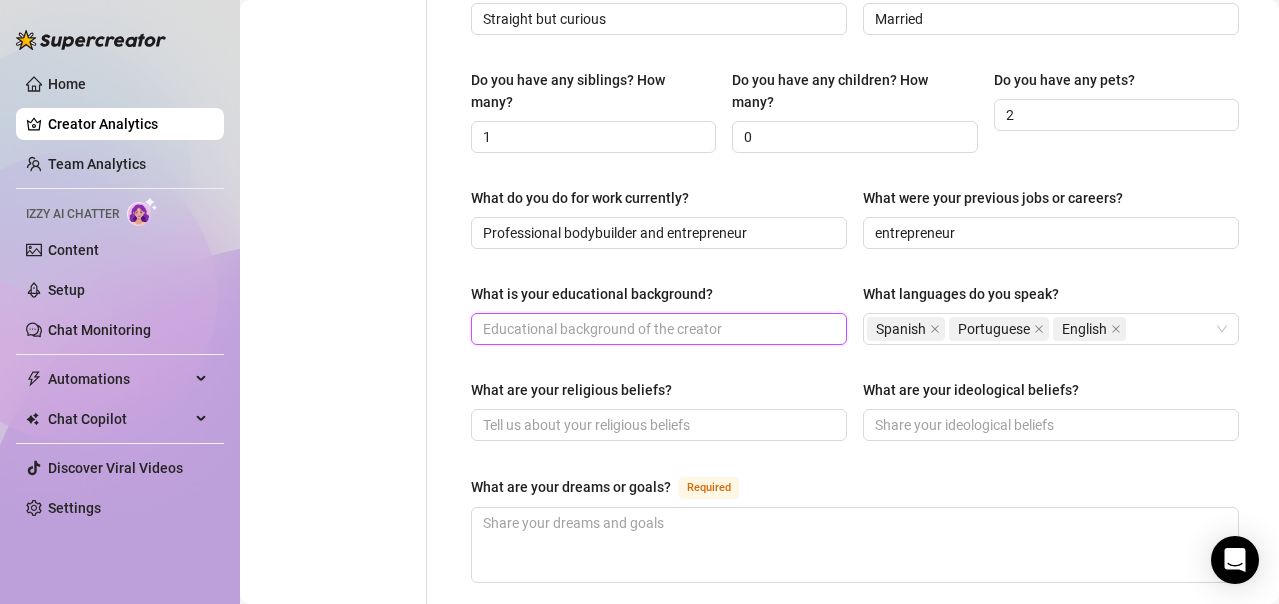 click on "What is your educational background?" at bounding box center [657, 329] 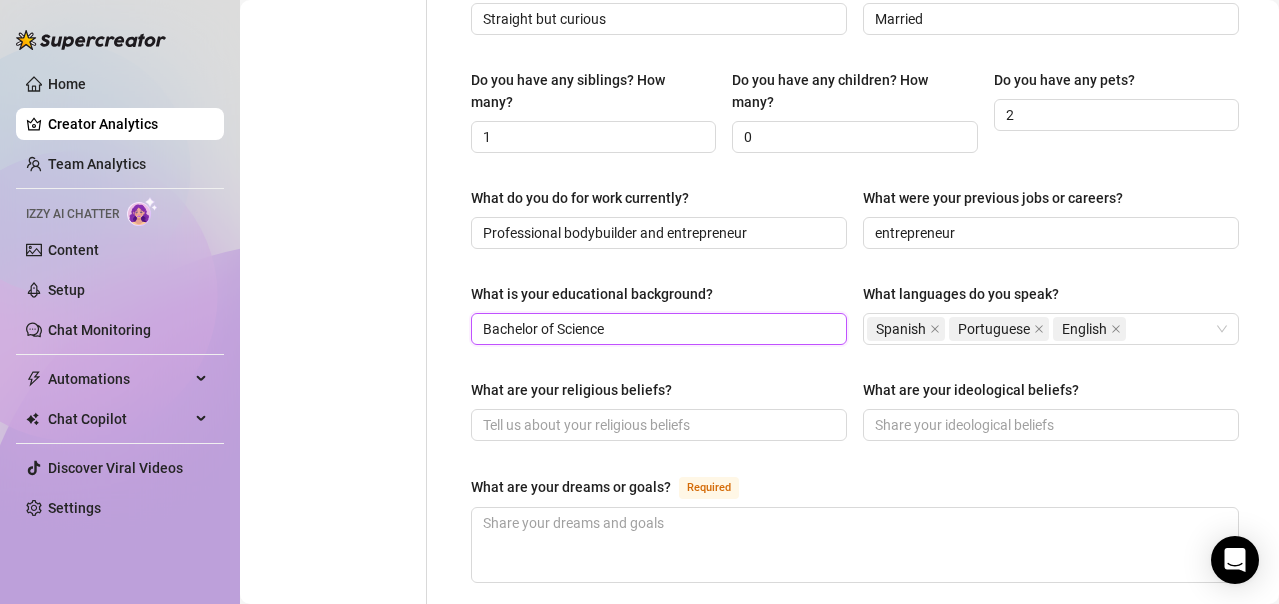 click on "Bachelor of Science" at bounding box center [657, 329] 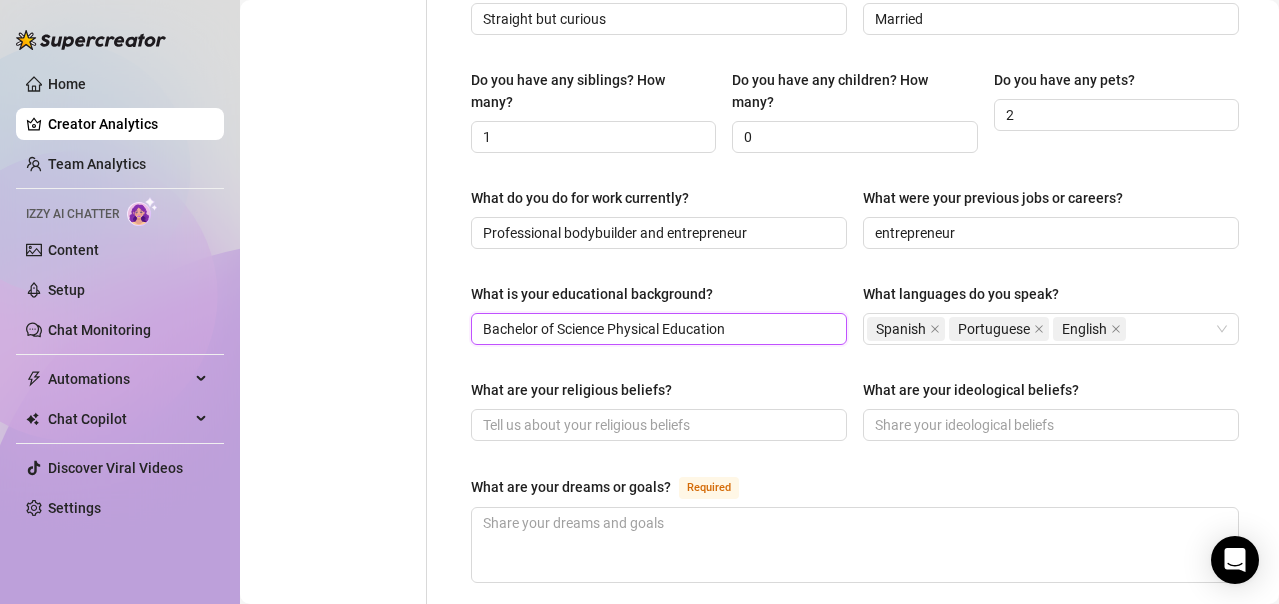 scroll, scrollTop: 900, scrollLeft: 0, axis: vertical 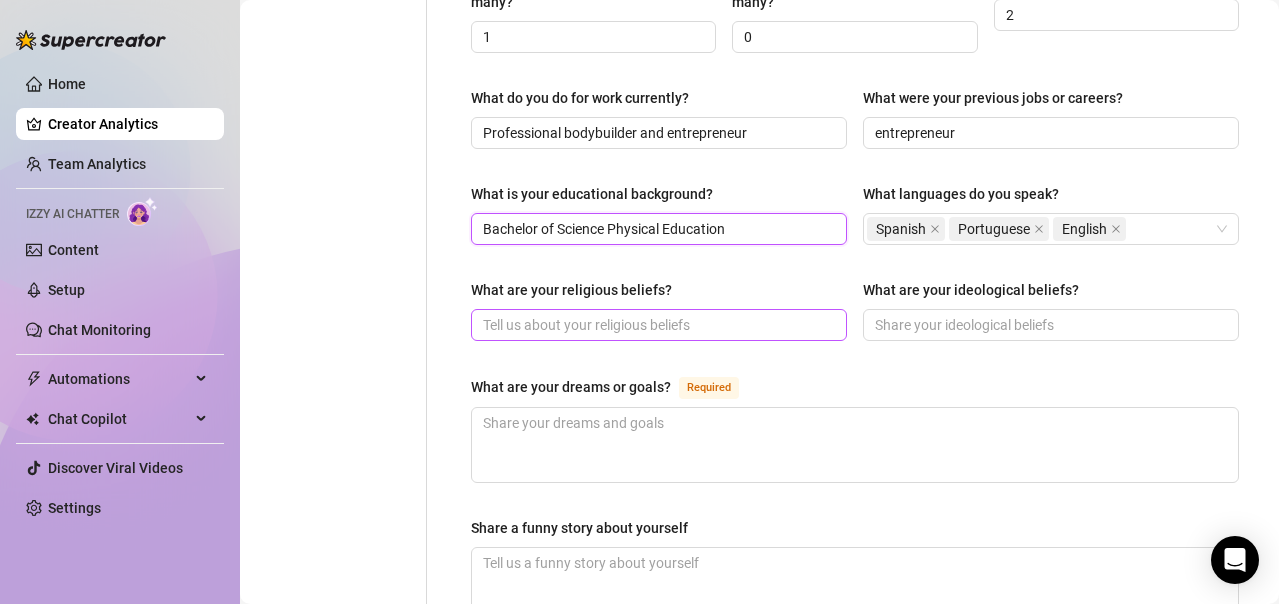 type on "Bachelor of Science Physical Education" 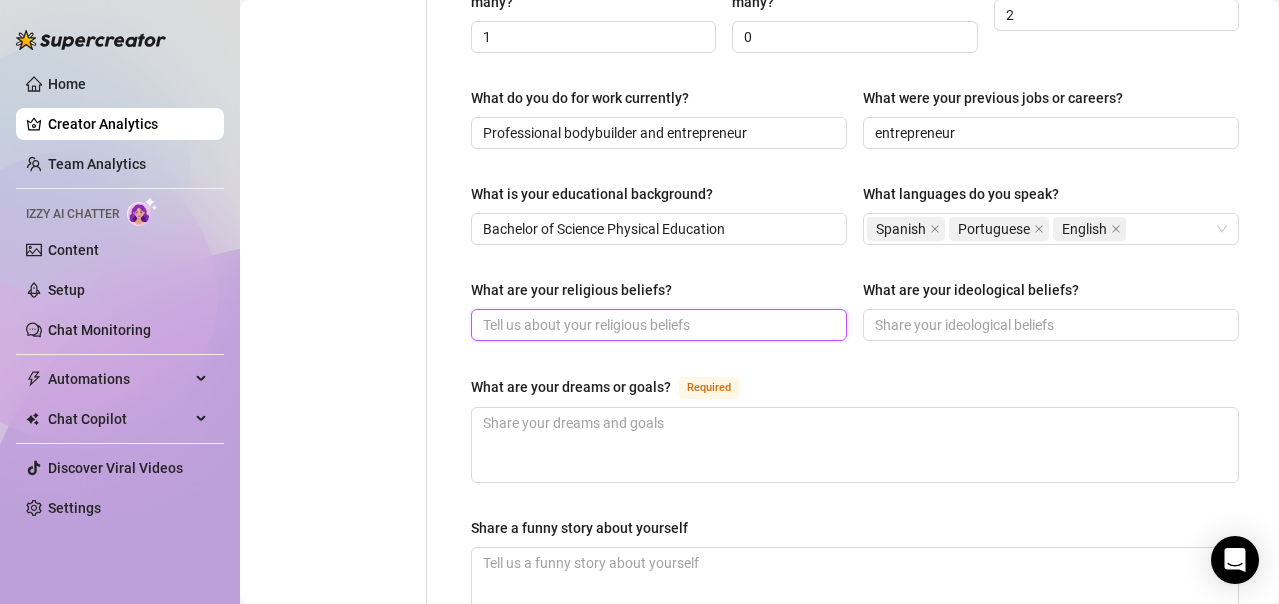 click on "What are your religious beliefs?" at bounding box center (657, 325) 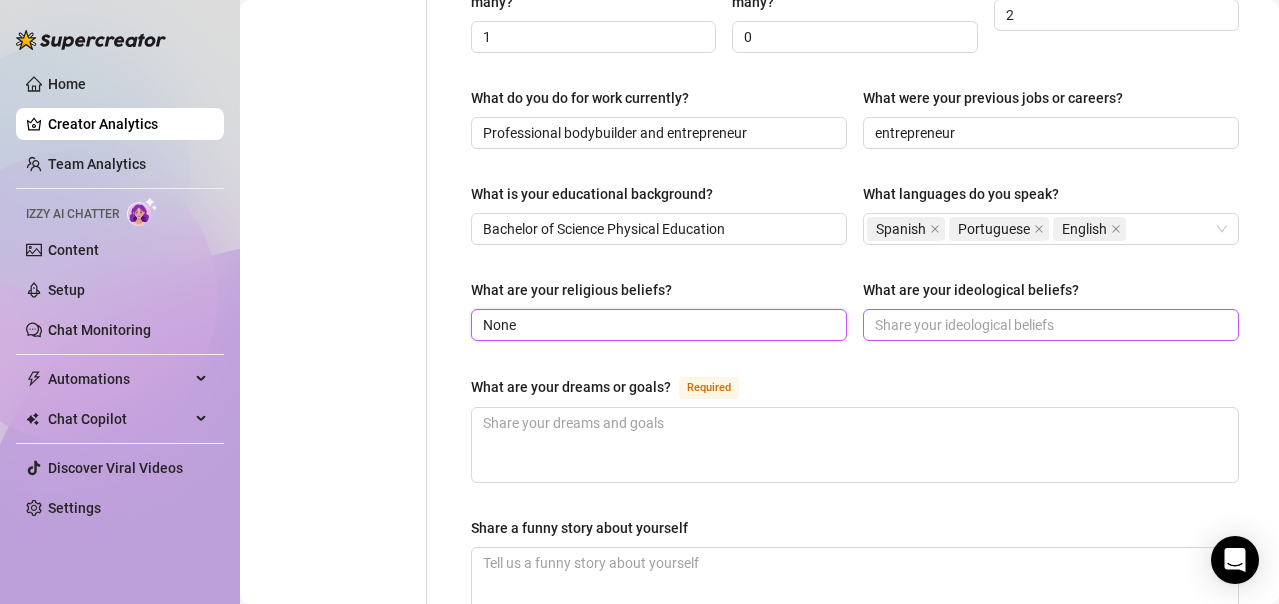 type on "None" 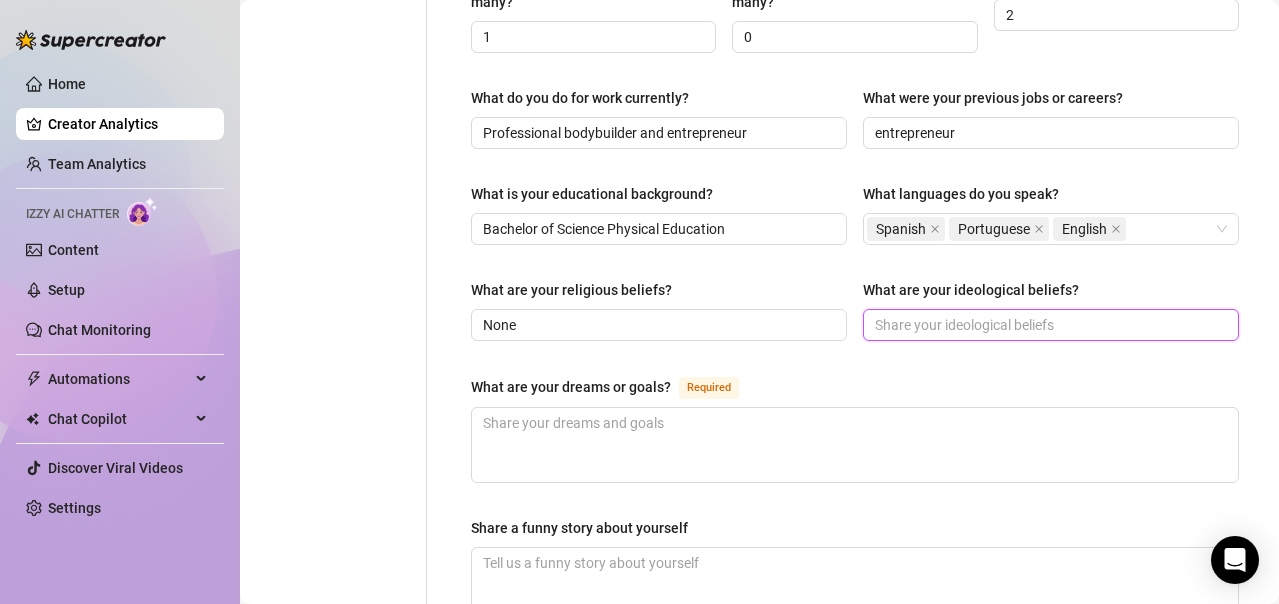 click on "What are your ideological beliefs?" at bounding box center (1049, 325) 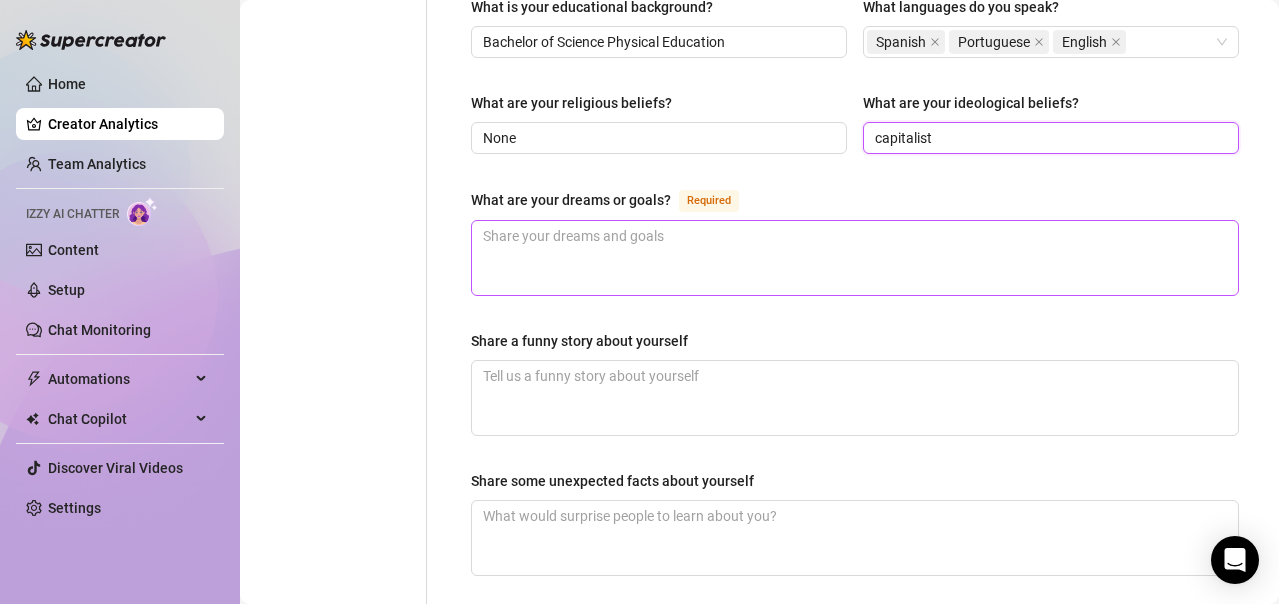 scroll, scrollTop: 1100, scrollLeft: 0, axis: vertical 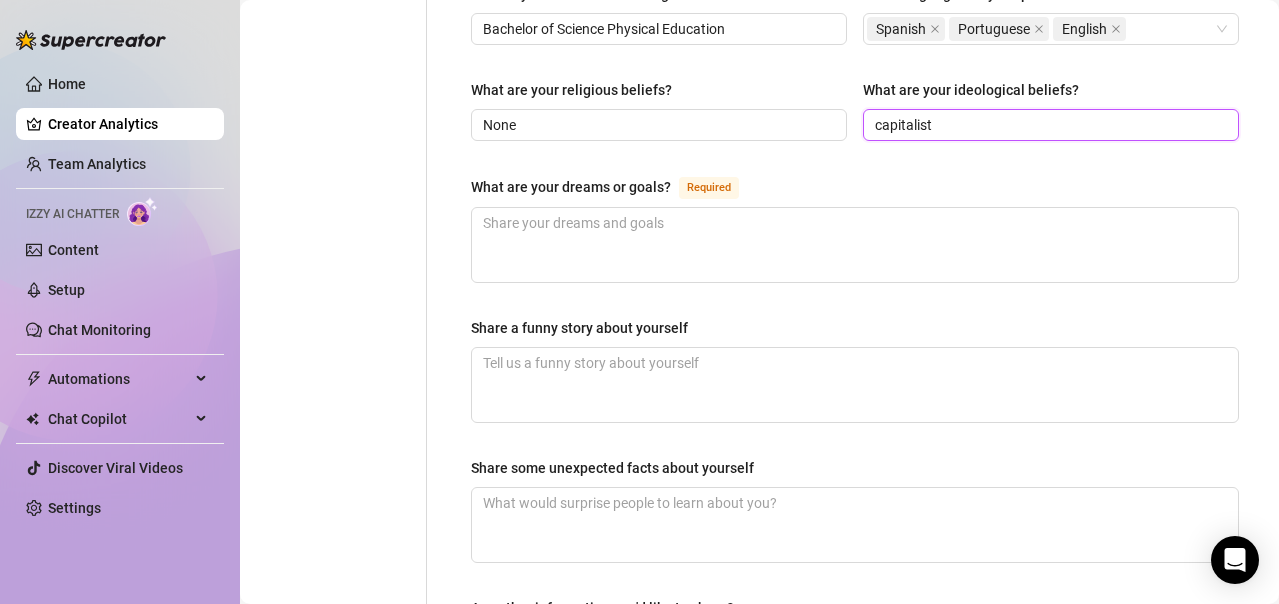 type on "capitalist" 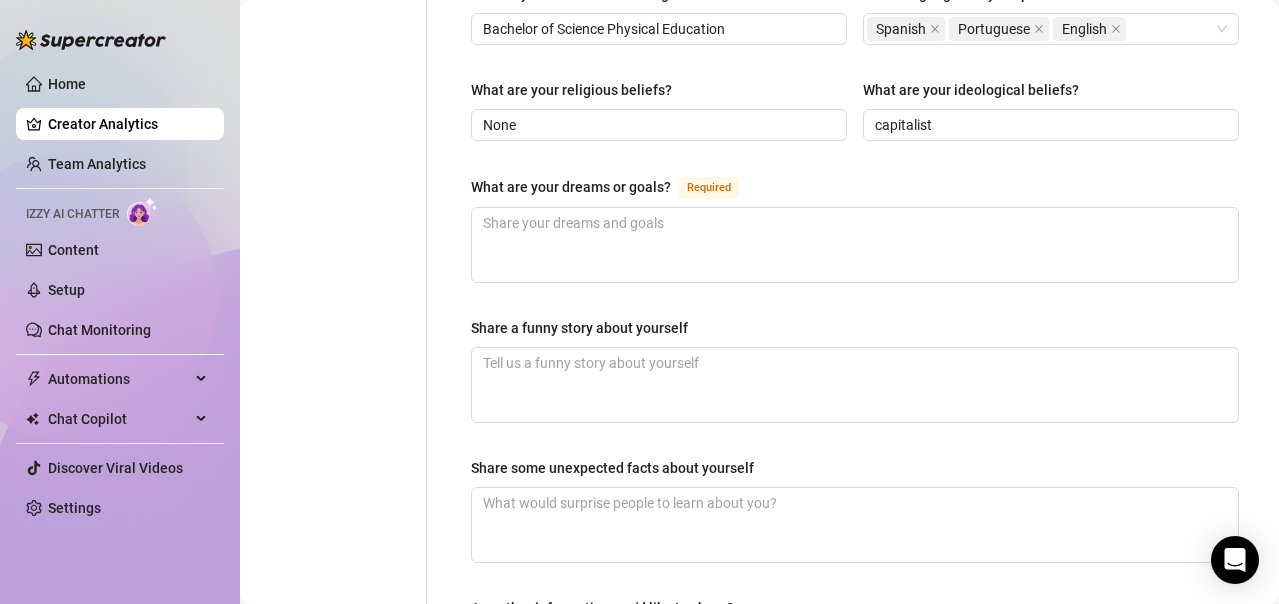 click on "What are your dreams or goals? Required" at bounding box center (855, 191) 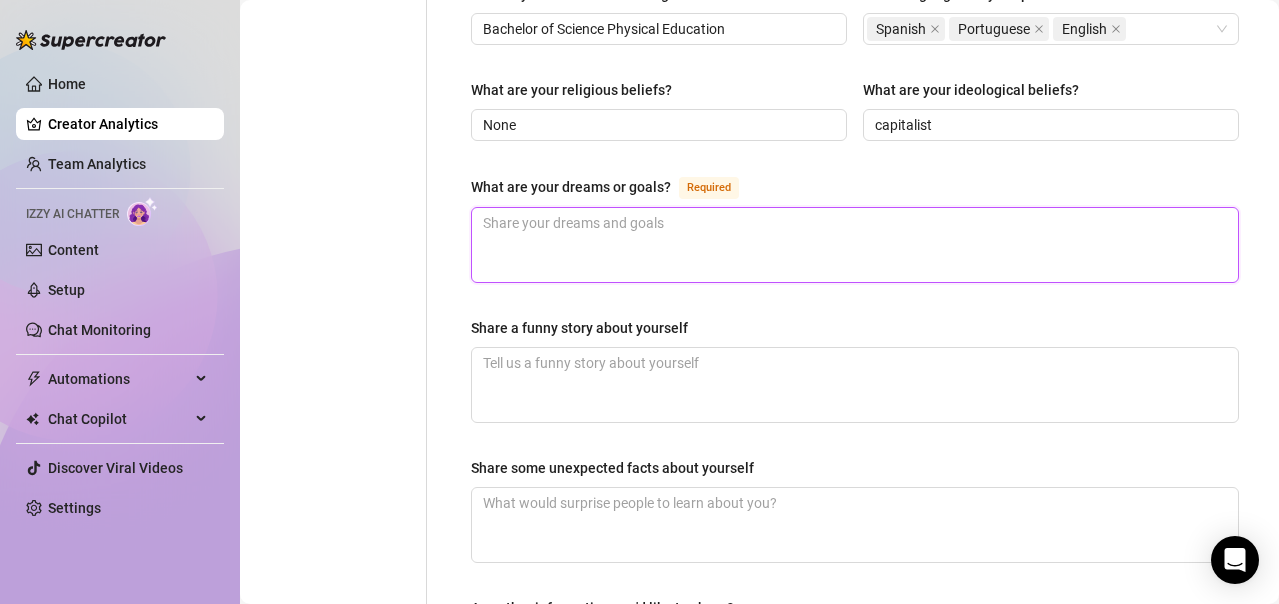 click on "What are your dreams or goals? Required" at bounding box center (855, 245) 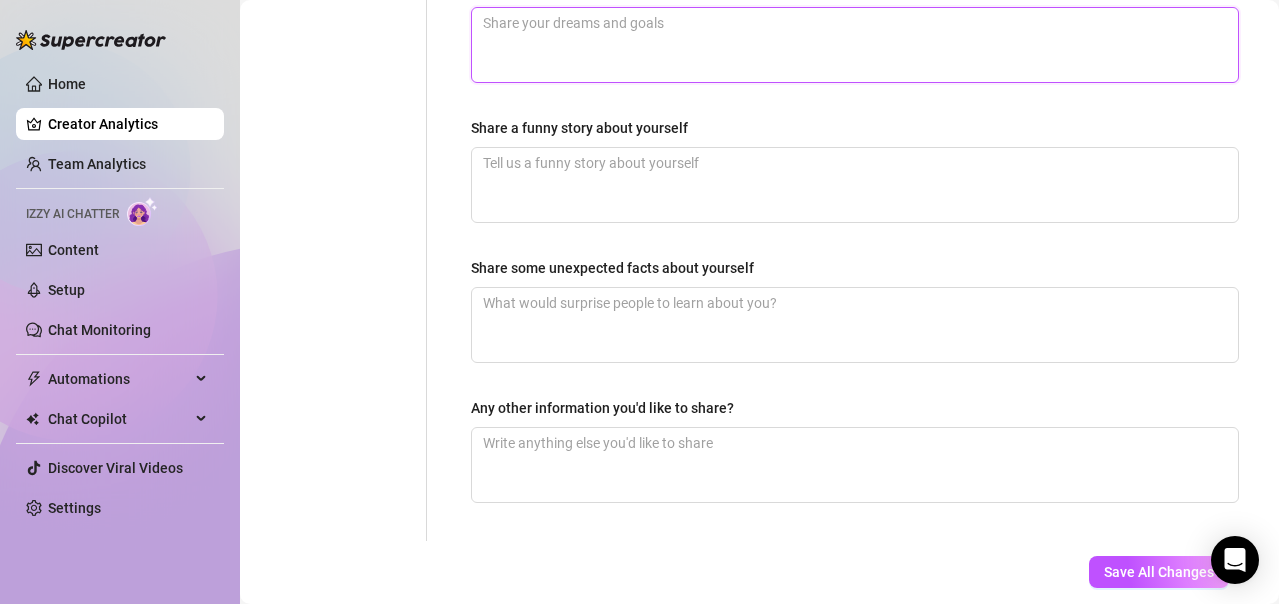 scroll, scrollTop: 1200, scrollLeft: 0, axis: vertical 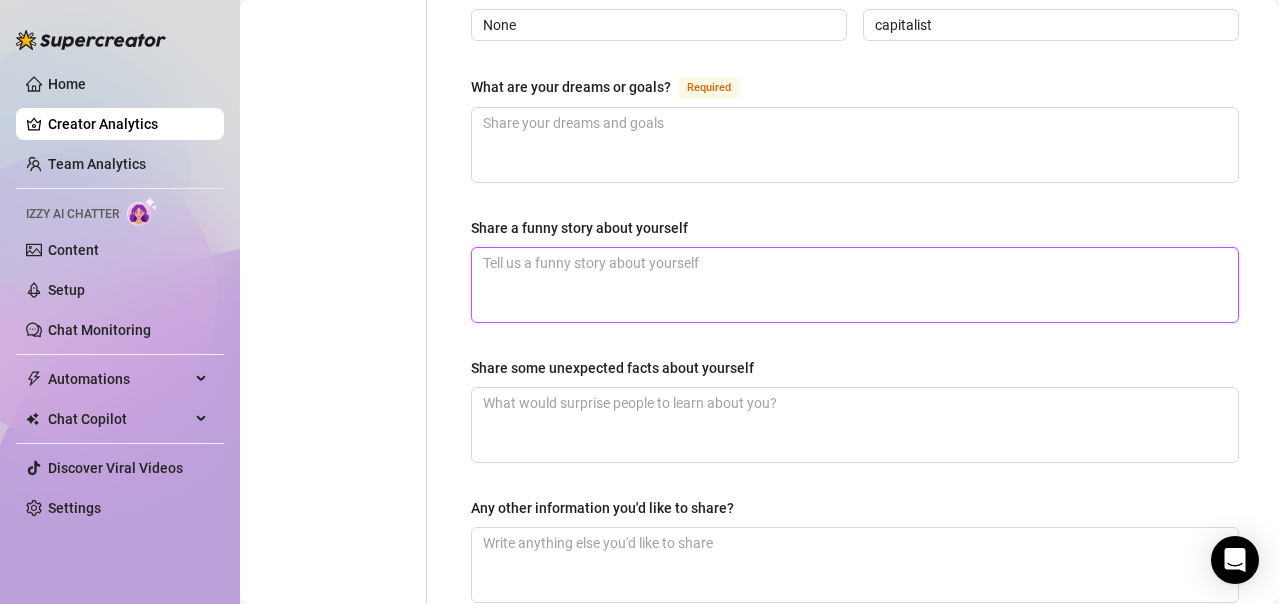 click on "Share a funny story about yourself" at bounding box center [855, 285] 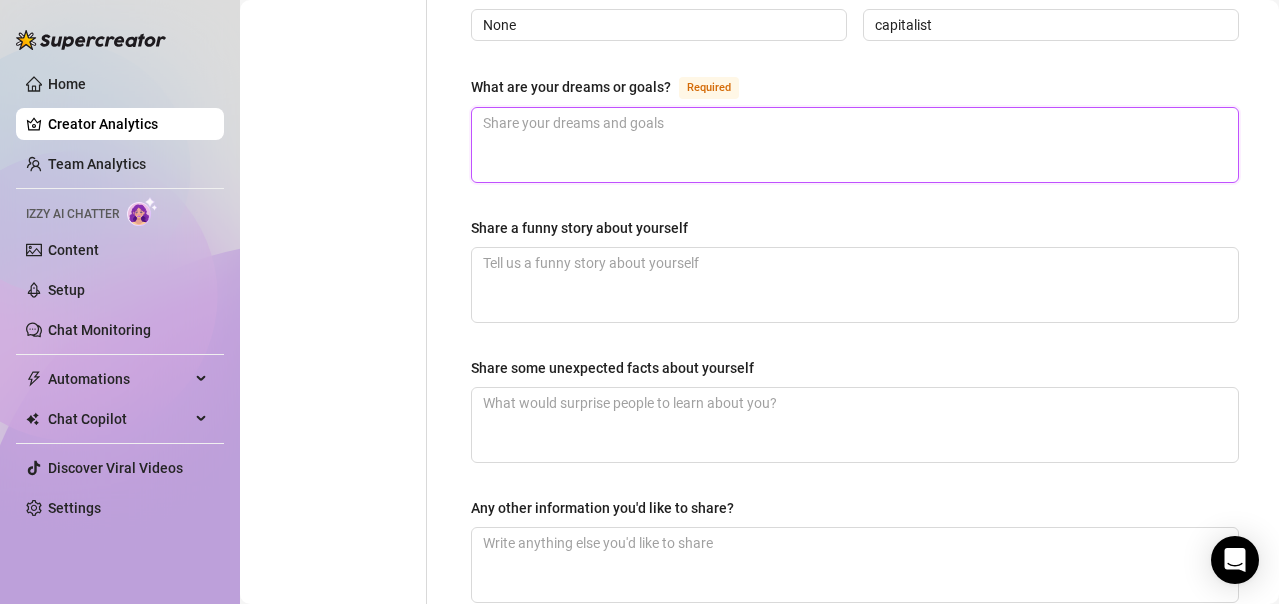 click on "What are your dreams or goals? Required" at bounding box center (855, 145) 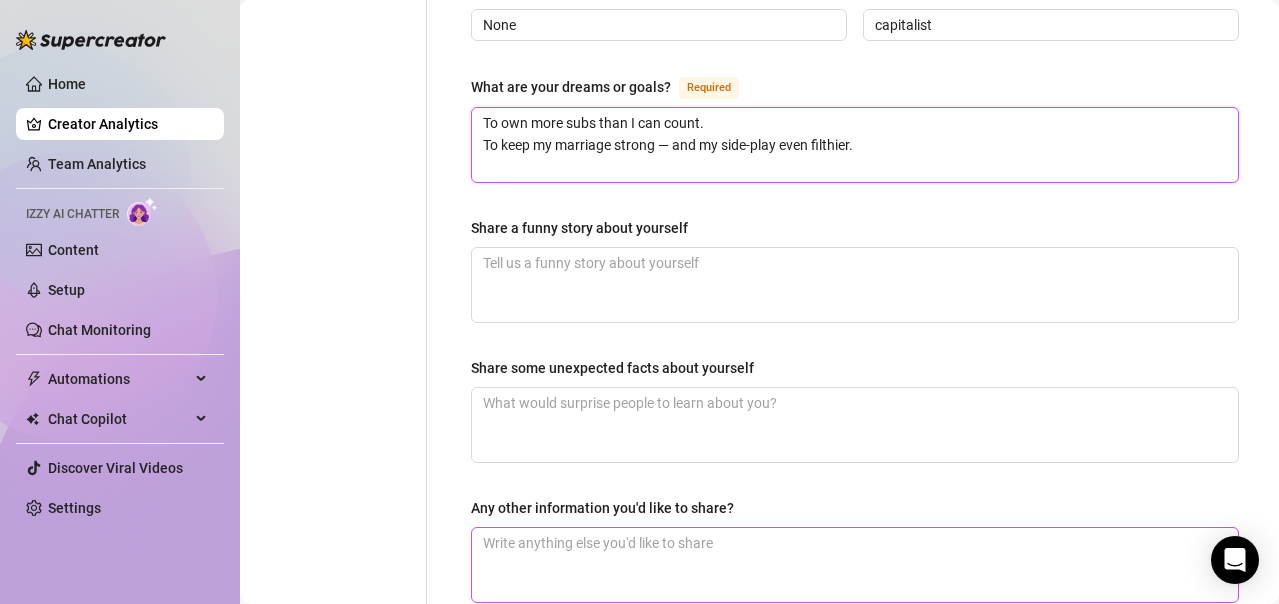 type on "To own more subs than I can count.
To keep my marriage strong — and my side-play even filthier." 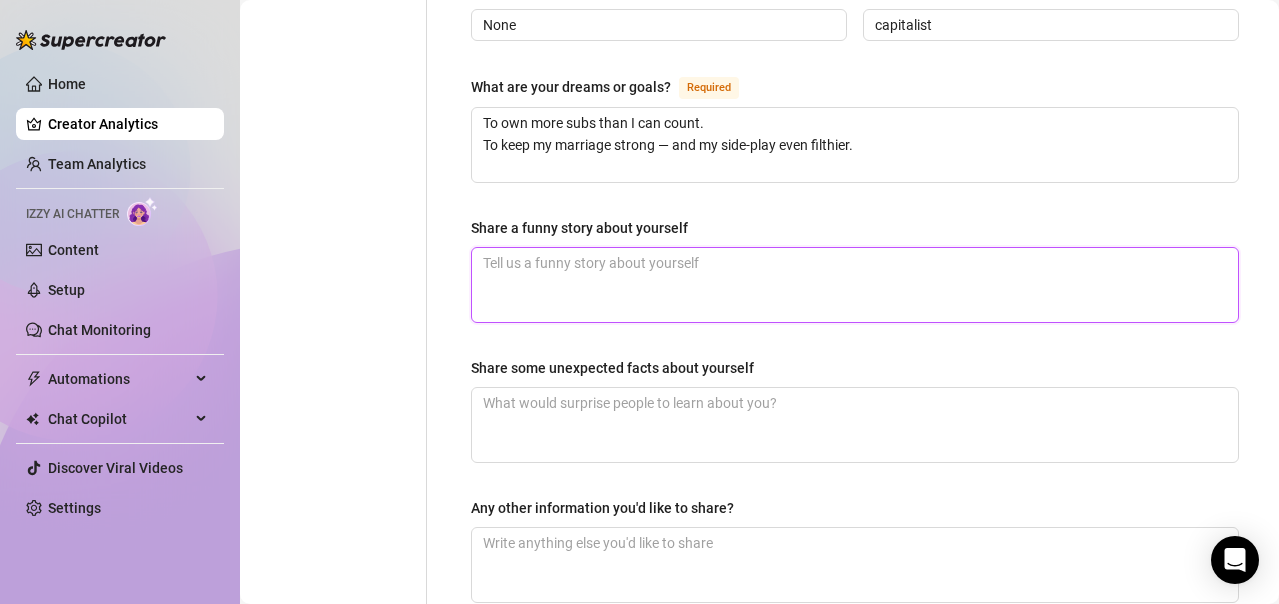 click on "Share a funny story about yourself" at bounding box center (855, 285) 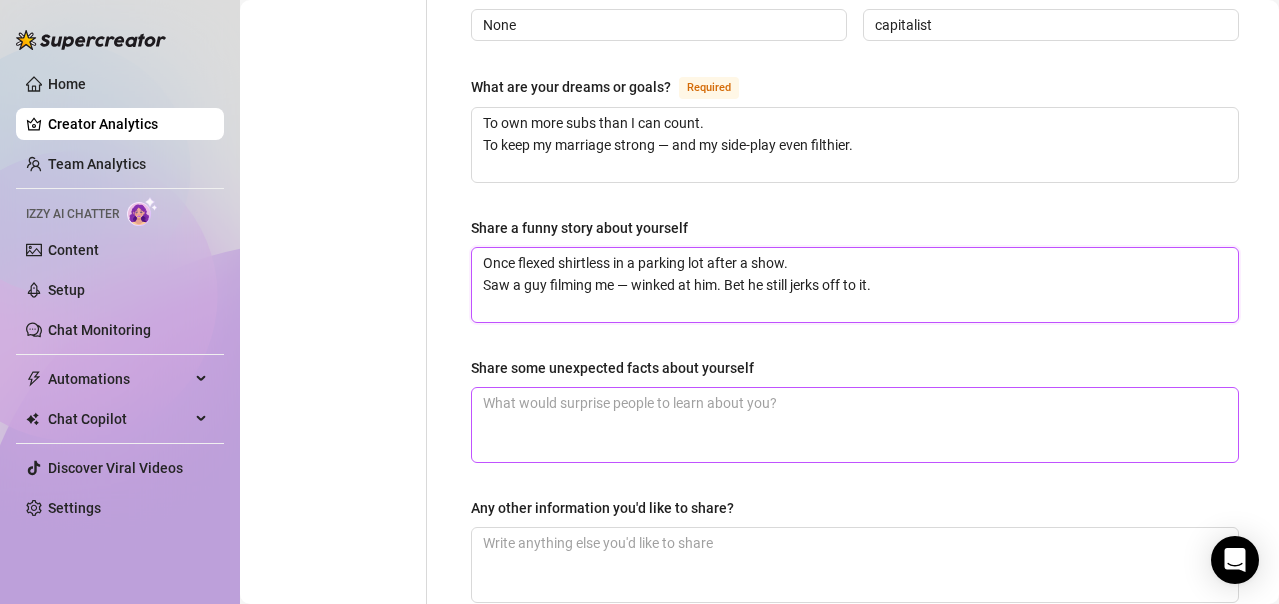 type on "Once flexed shirtless in a parking lot after a show.
Saw a guy filming me — winked at him. Bet he still jerks off to it." 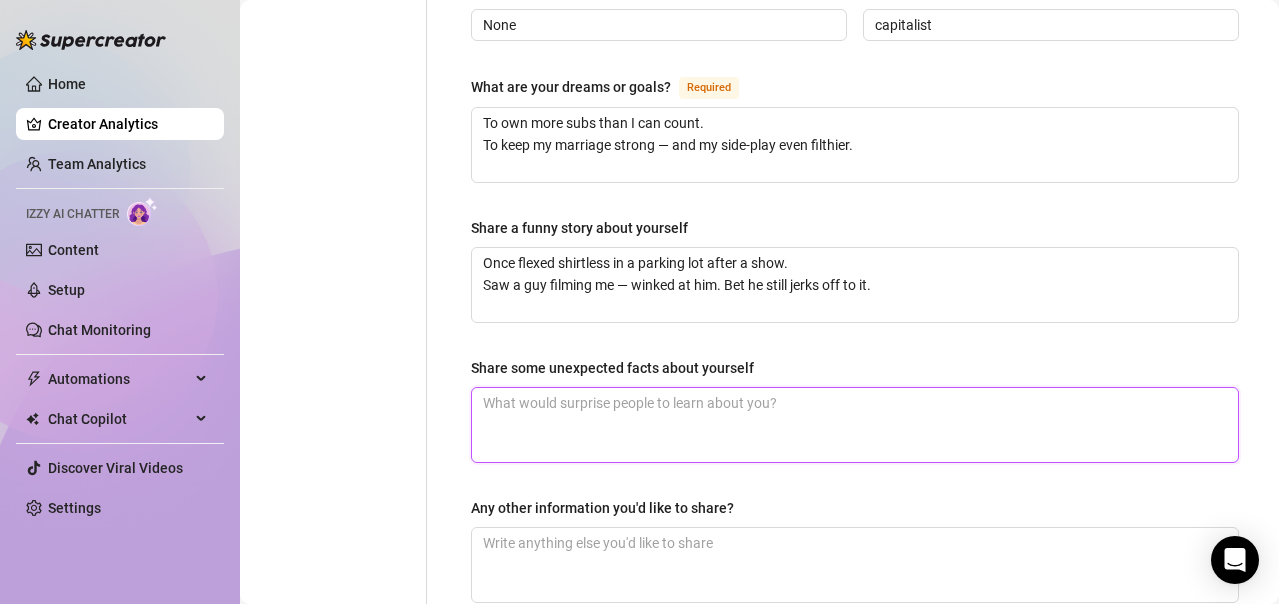 click on "Share some unexpected facts about yourself" at bounding box center (855, 425) 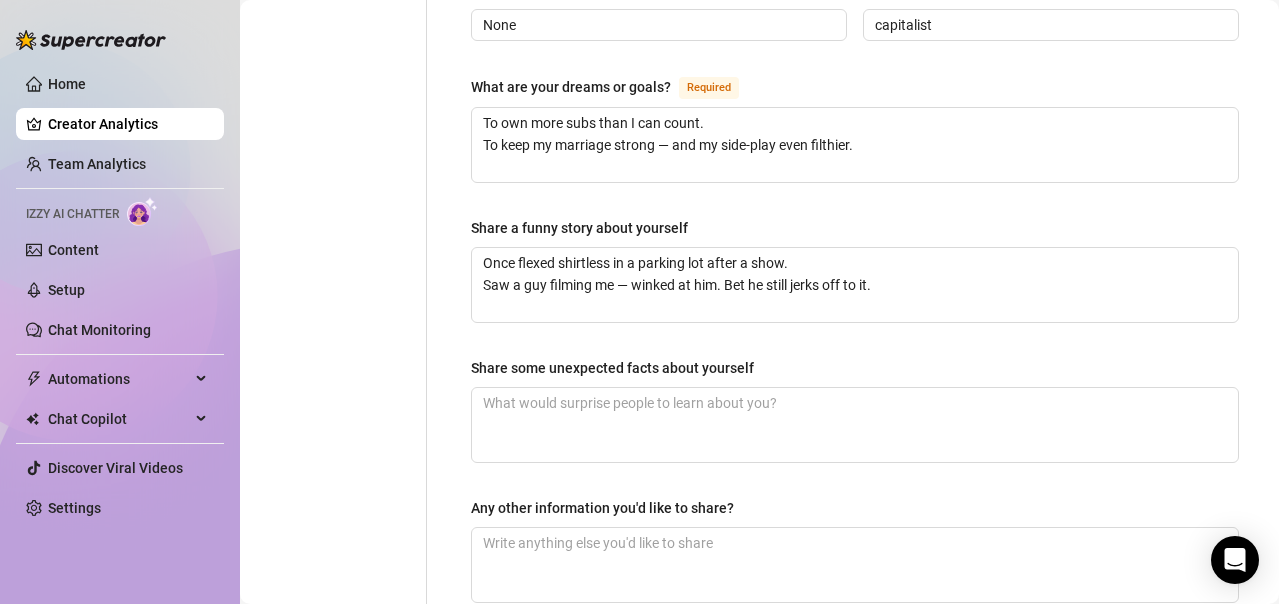 click on "Share some unexpected facts about yourself" at bounding box center (855, 372) 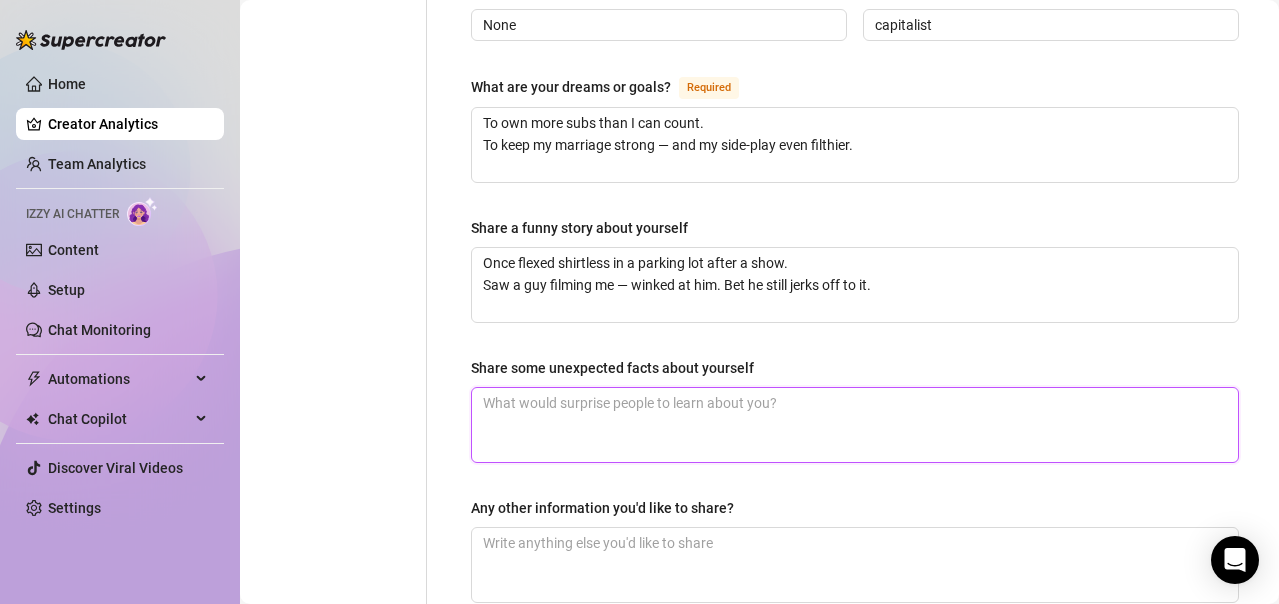 click on "Share some unexpected facts about yourself" at bounding box center (855, 425) 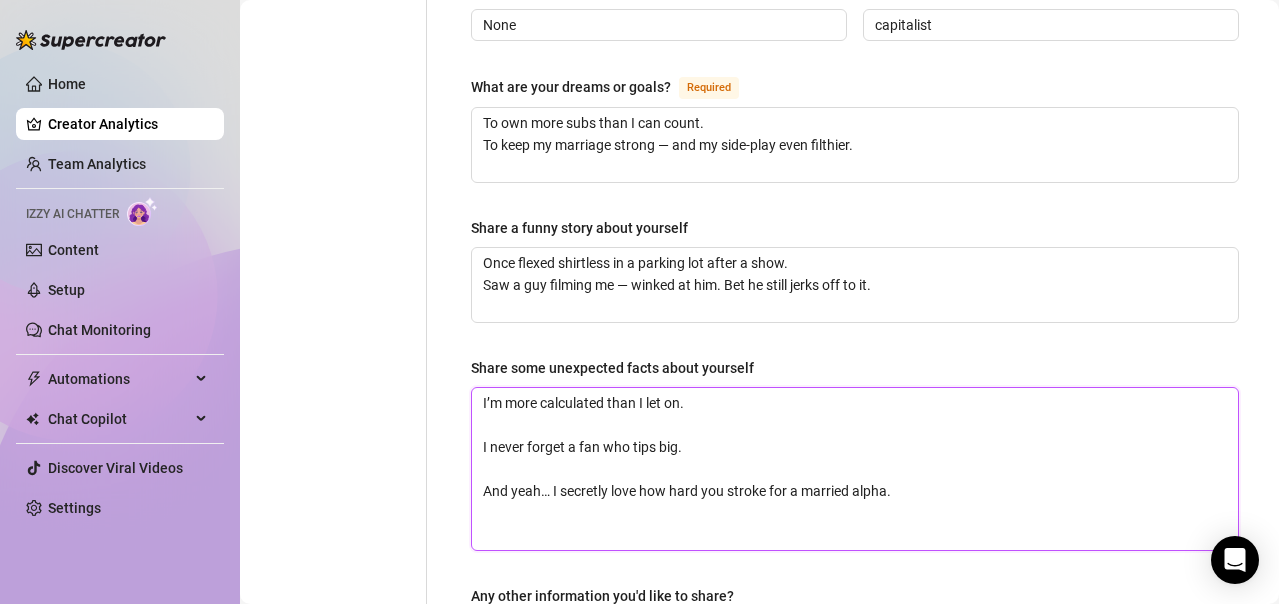 scroll, scrollTop: 0, scrollLeft: 0, axis: both 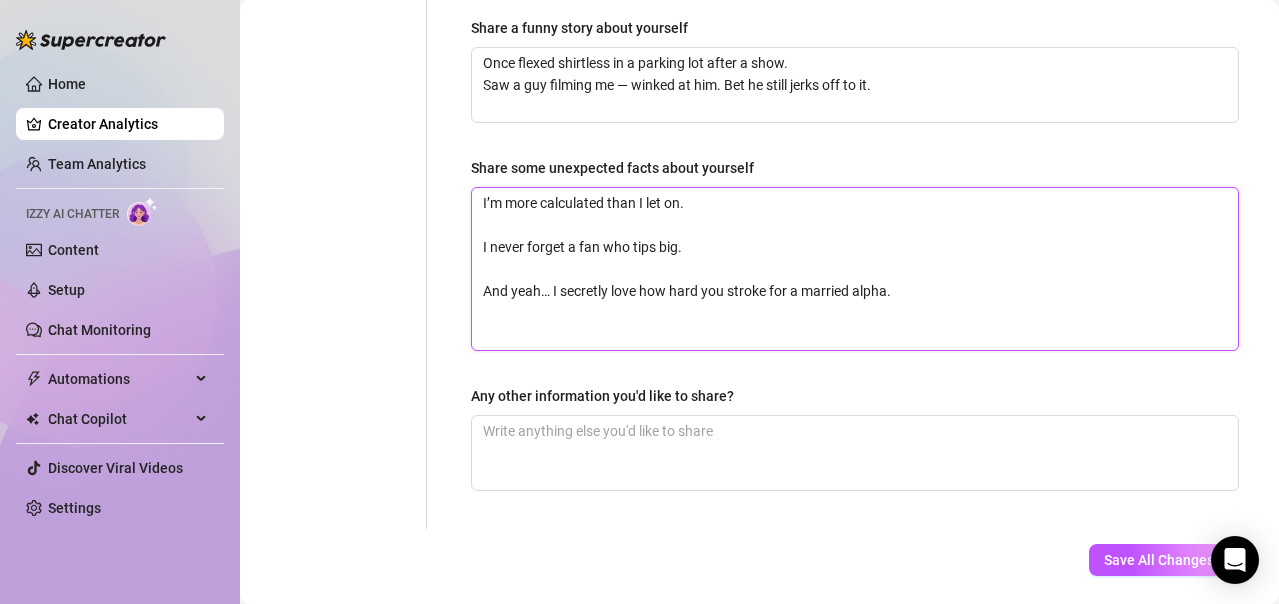 type on "I’m more calculated than I let on.
I never forget a fan who tips big.
And yeah… I secretly love how hard you stroke for a married alpha." 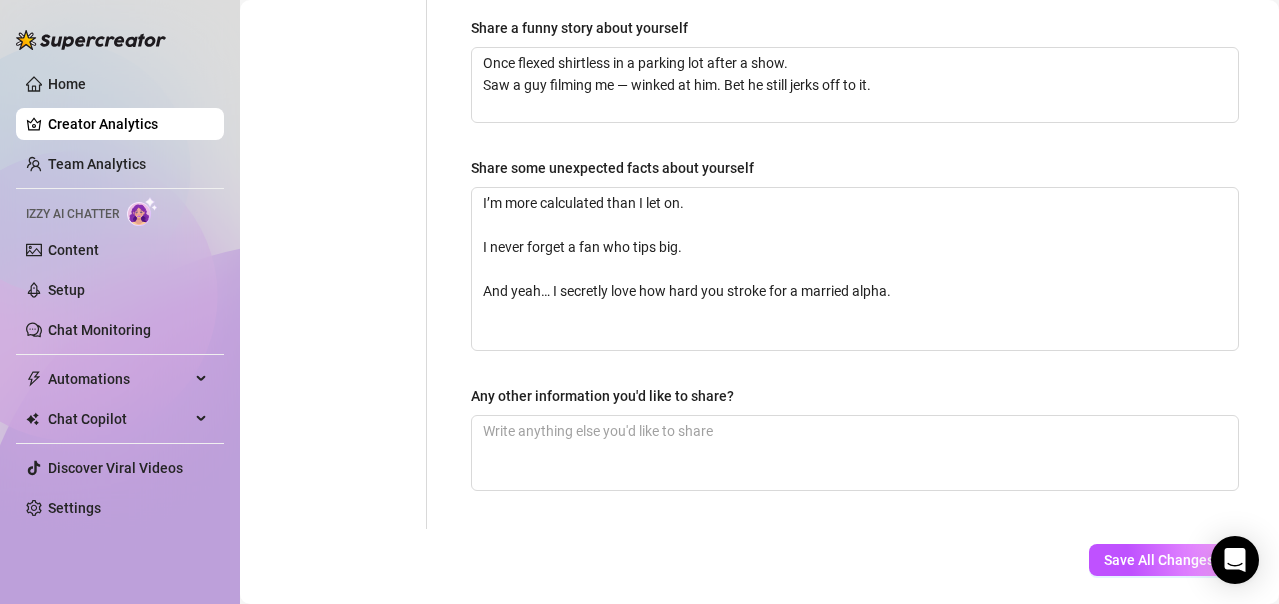 click on "Any other information you'd like to share?" at bounding box center (855, 400) 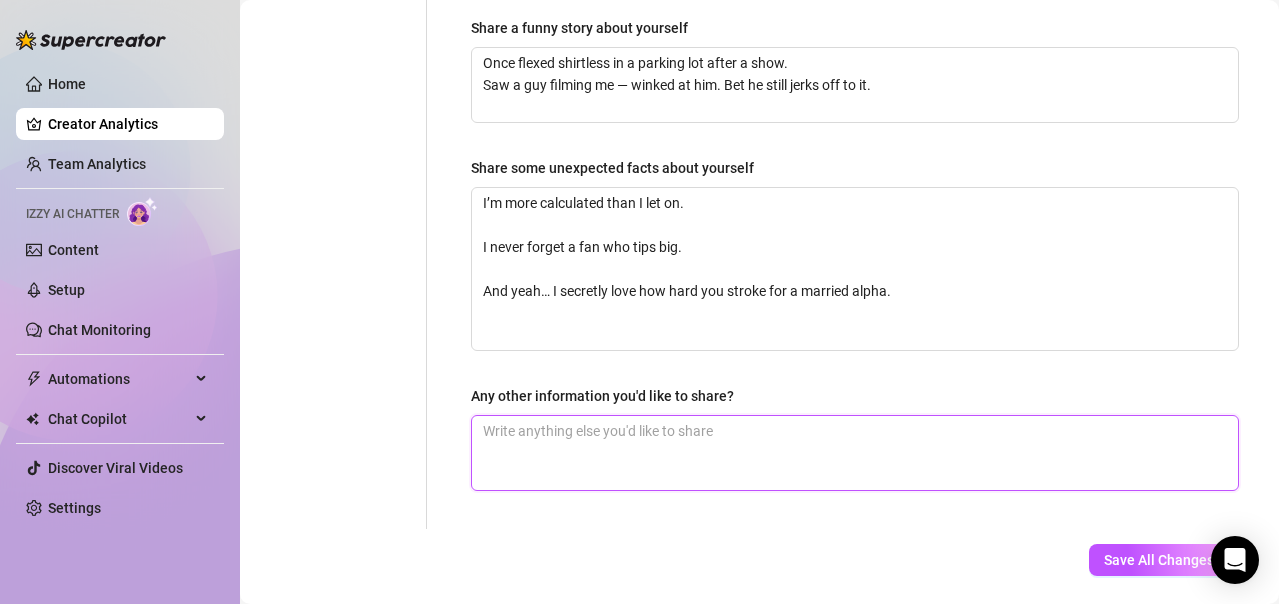 click on "Any other information you'd like to share?" at bounding box center (855, 453) 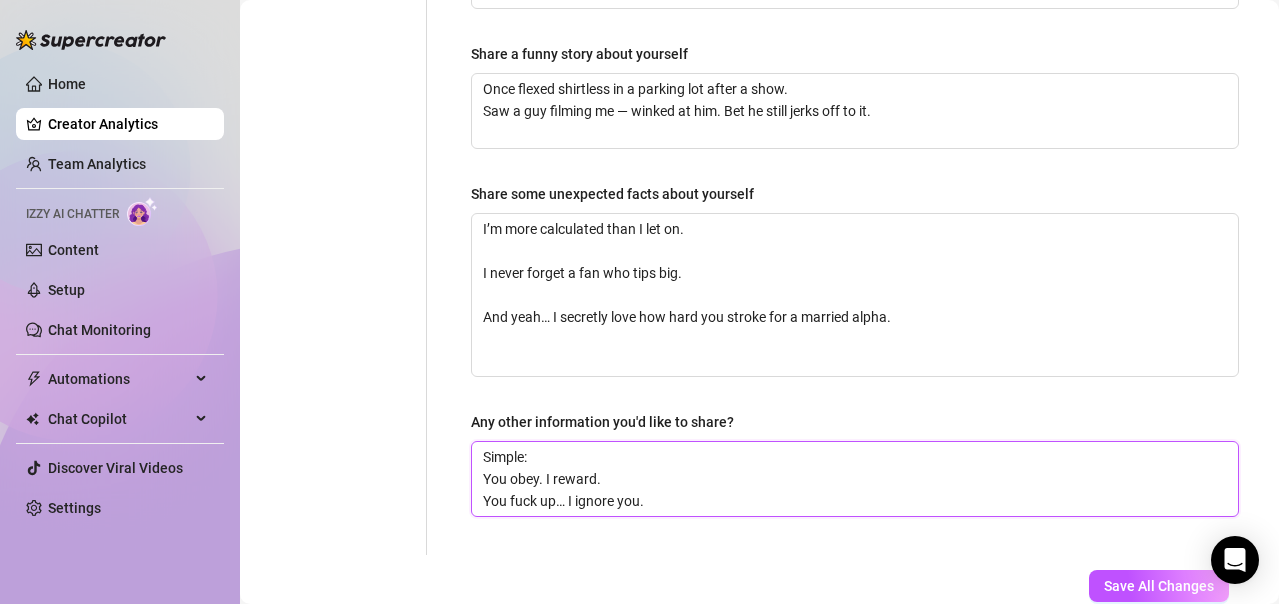 scroll, scrollTop: 1484, scrollLeft: 0, axis: vertical 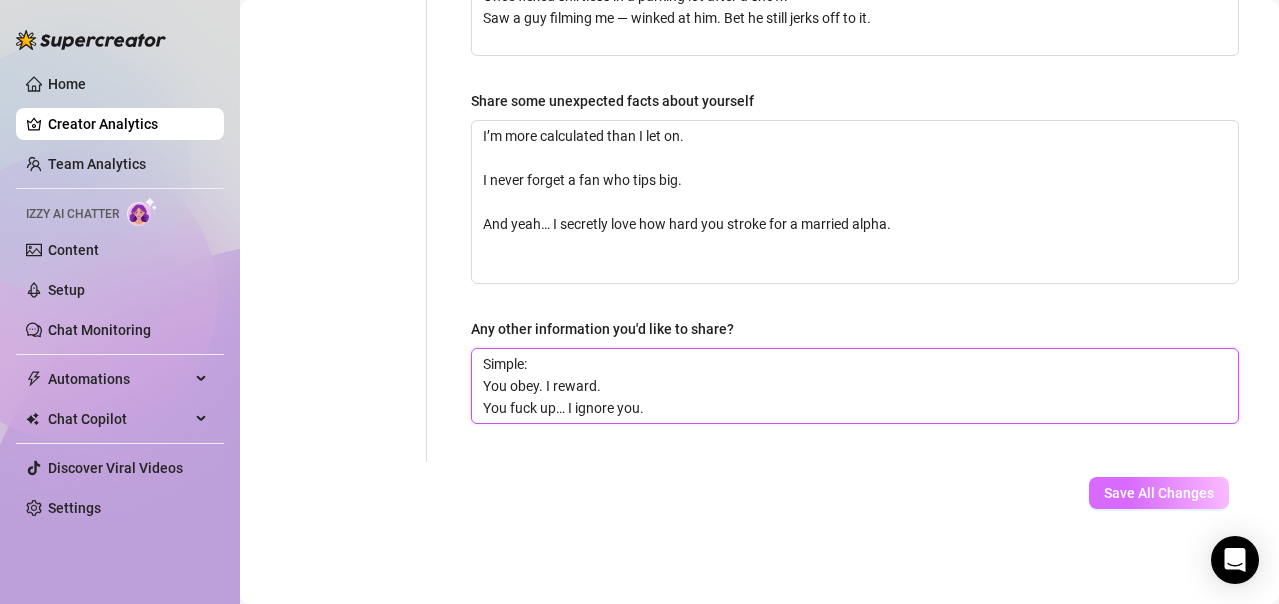 type on "Simple:
You obey. I reward.
You fuck up… I ignore you." 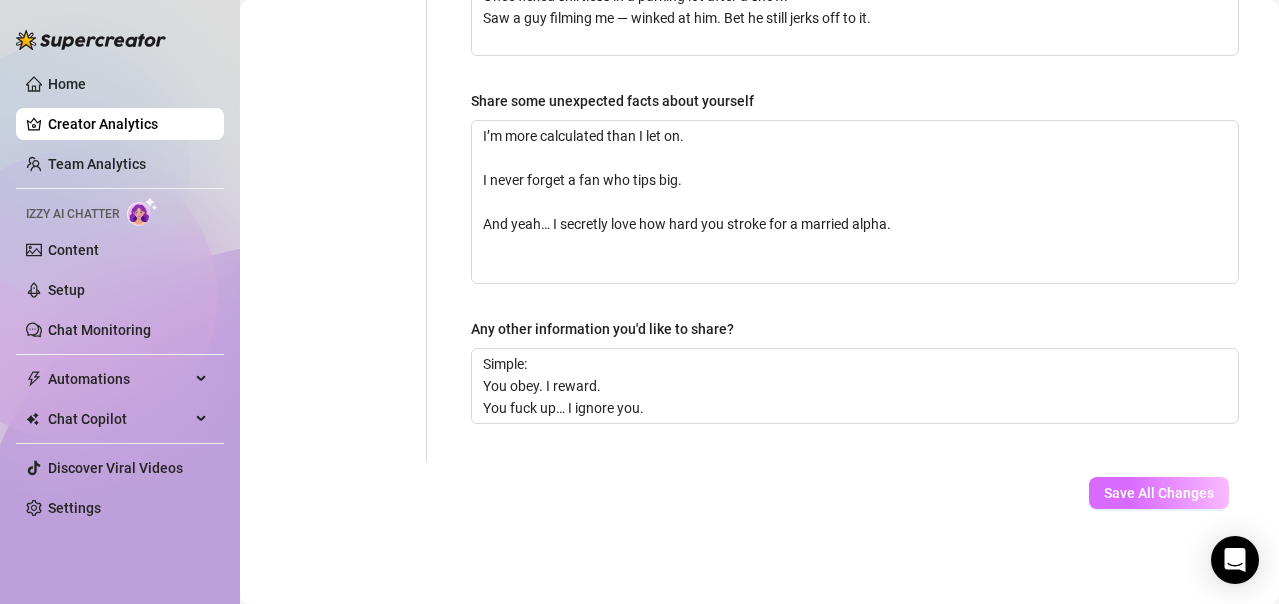 click on "Save All Changes" at bounding box center (1159, 493) 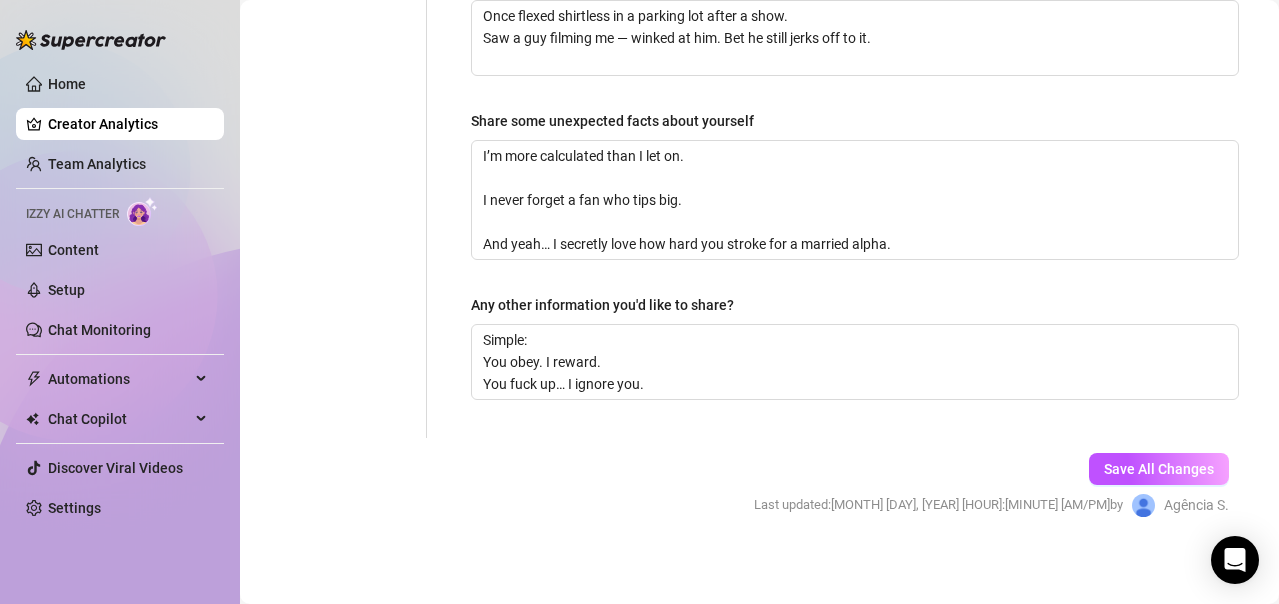 scroll, scrollTop: 1473, scrollLeft: 0, axis: vertical 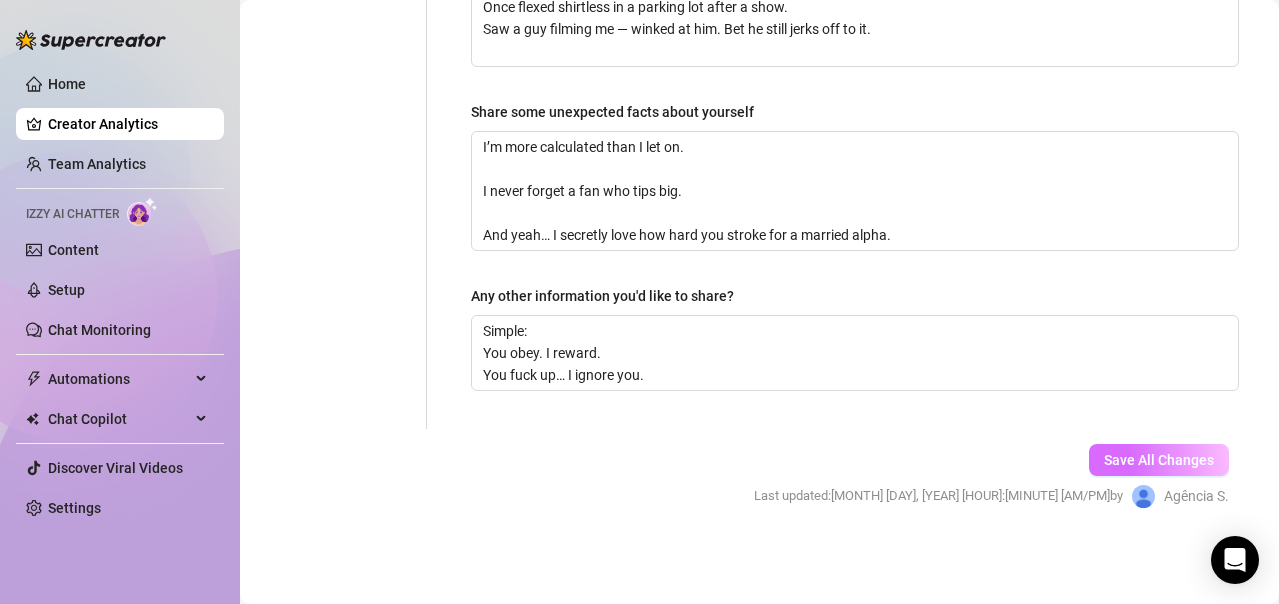 click on "Save All Changes" at bounding box center (1159, 460) 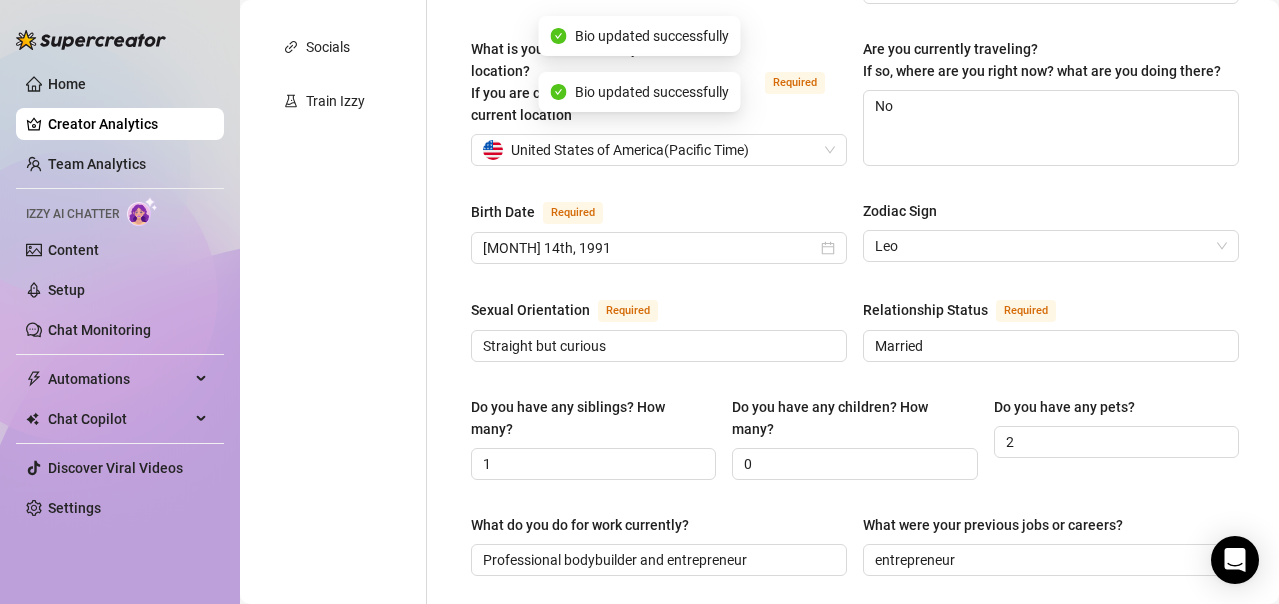 scroll, scrollTop: 0, scrollLeft: 0, axis: both 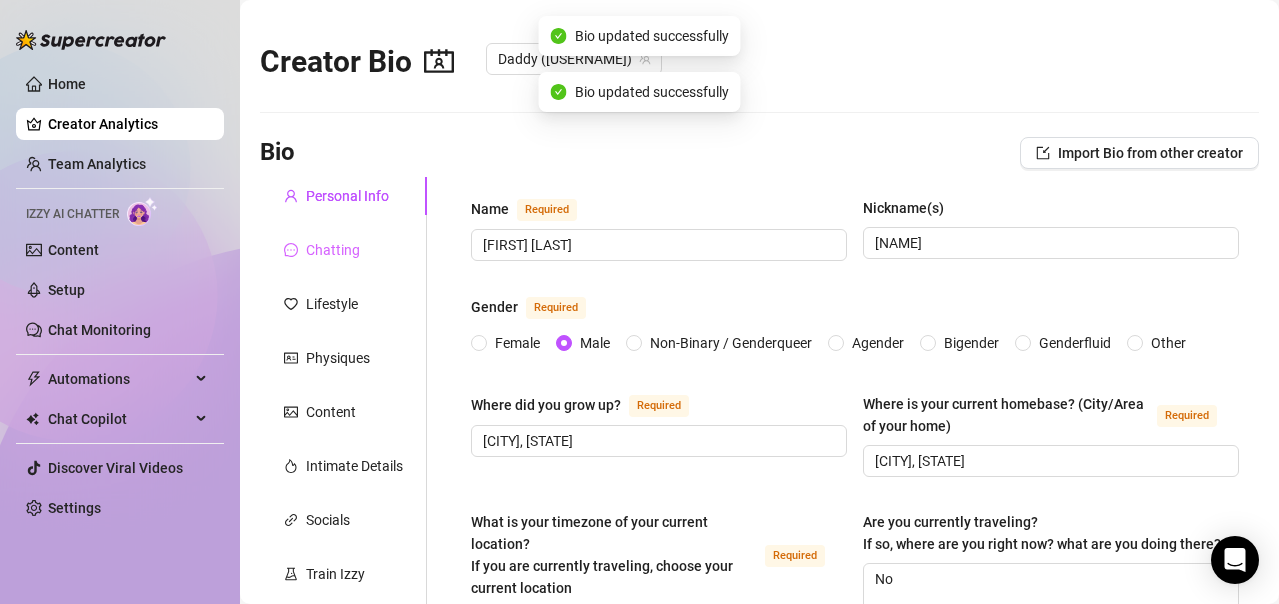 click on "Chatting" at bounding box center [343, 250] 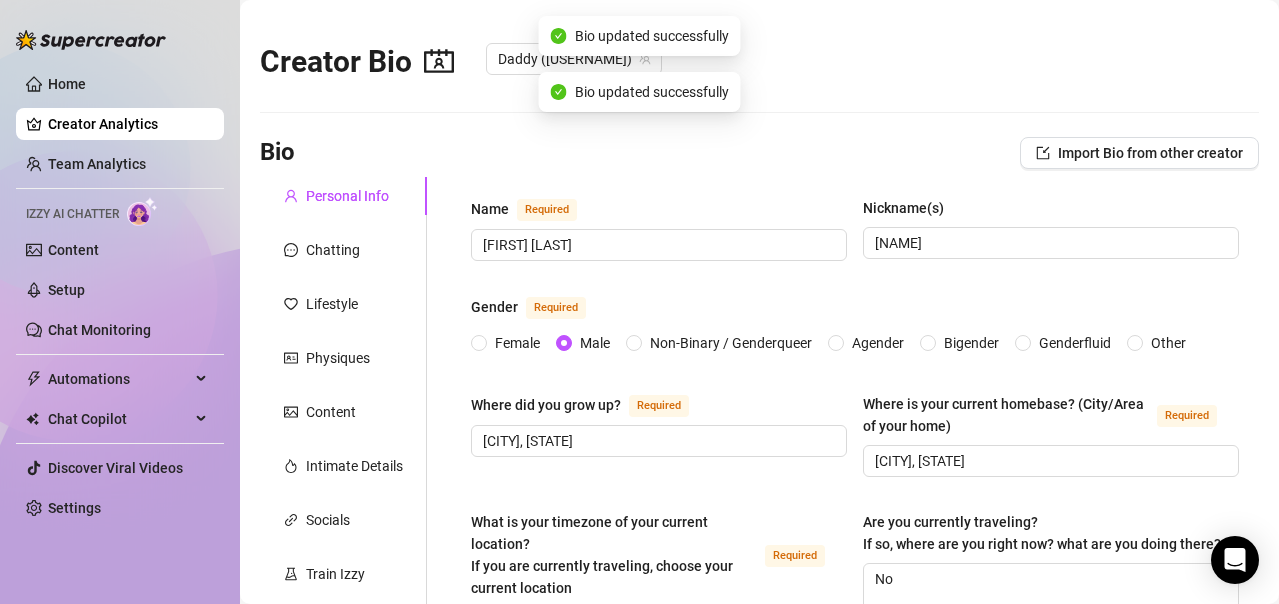 type 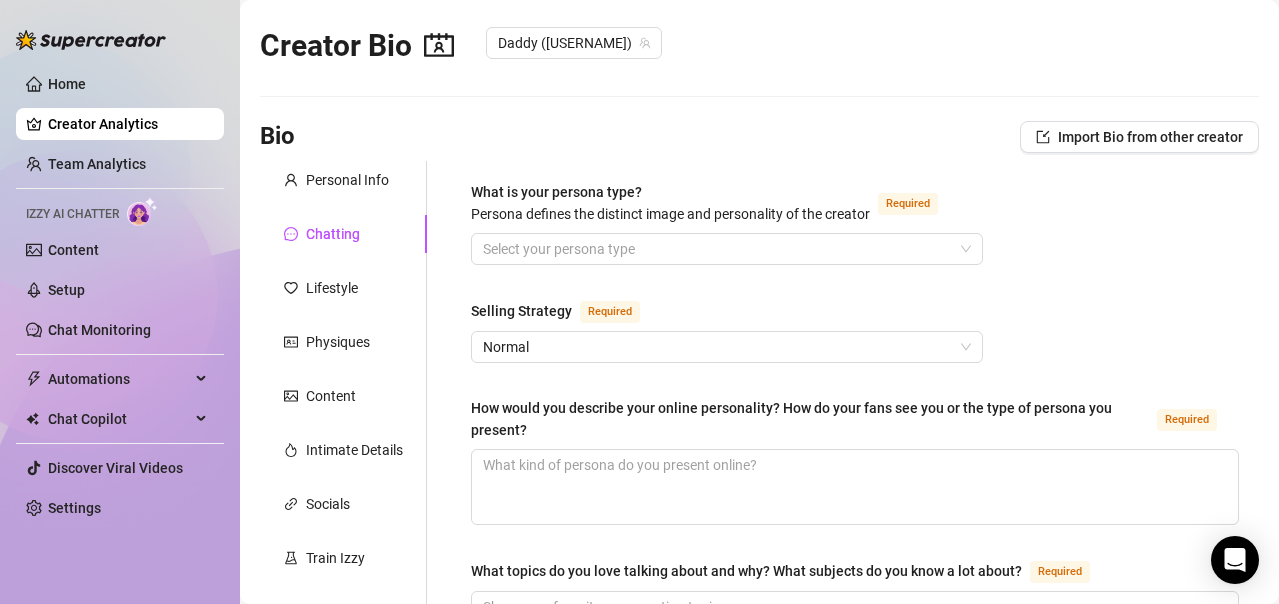 scroll, scrollTop: 0, scrollLeft: 0, axis: both 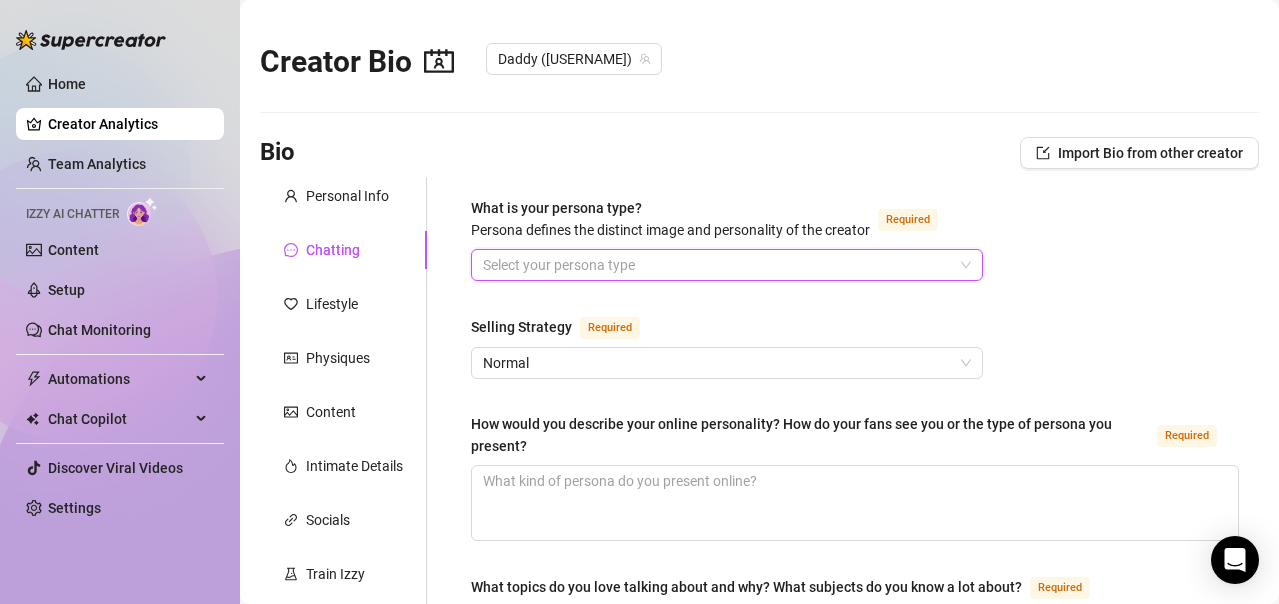 click on "What is your persona type? Persona defines the distinct image and personality of the creator Required" at bounding box center (718, 265) 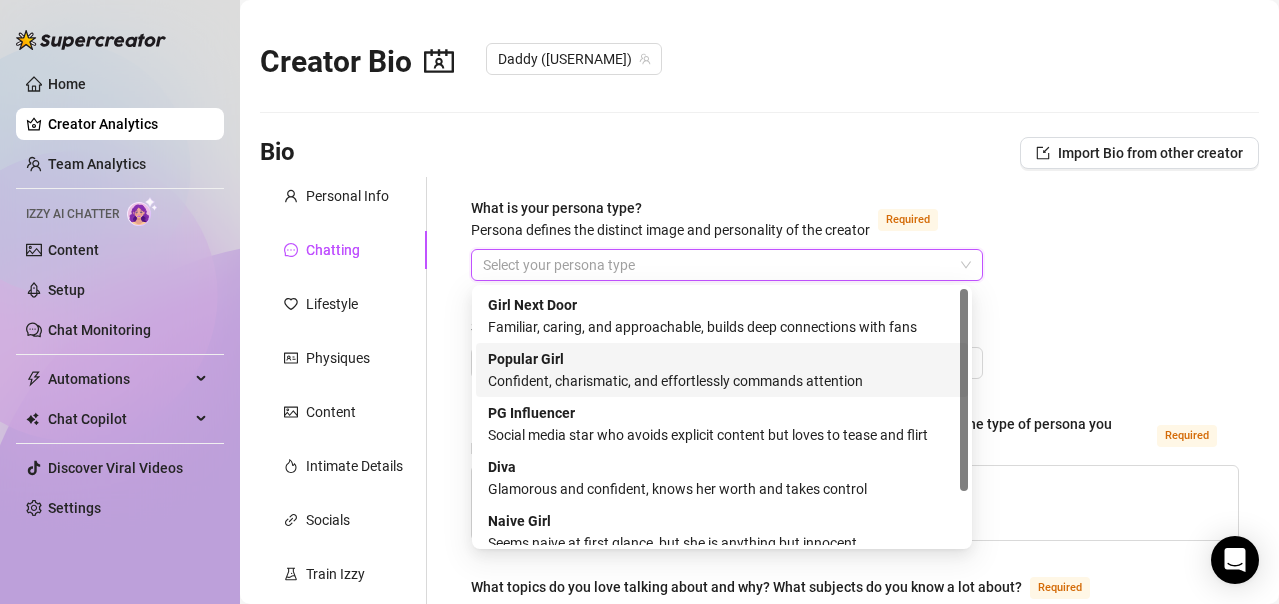 scroll, scrollTop: 68, scrollLeft: 0, axis: vertical 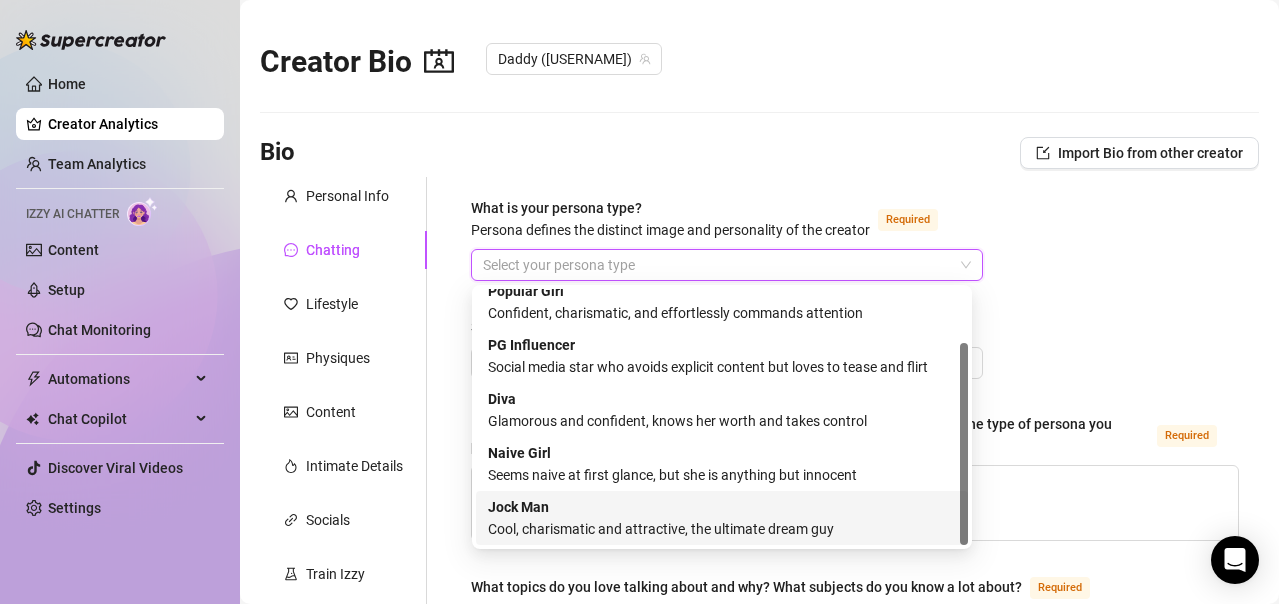click on "Jock Man" at bounding box center [518, 507] 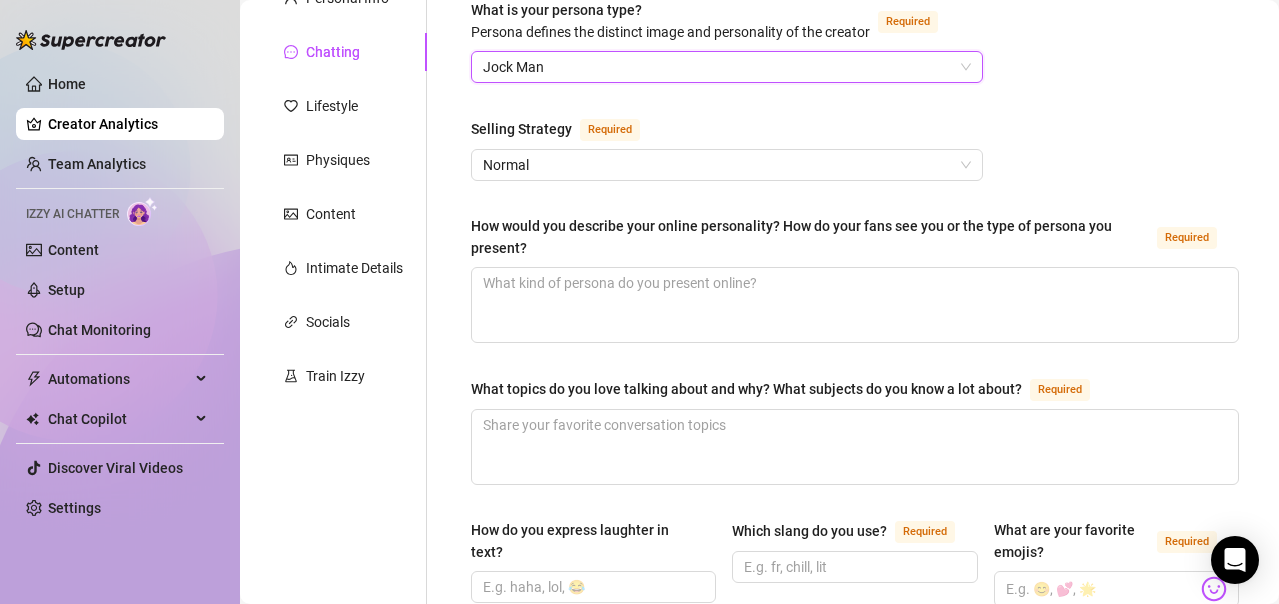 scroll, scrollTop: 200, scrollLeft: 0, axis: vertical 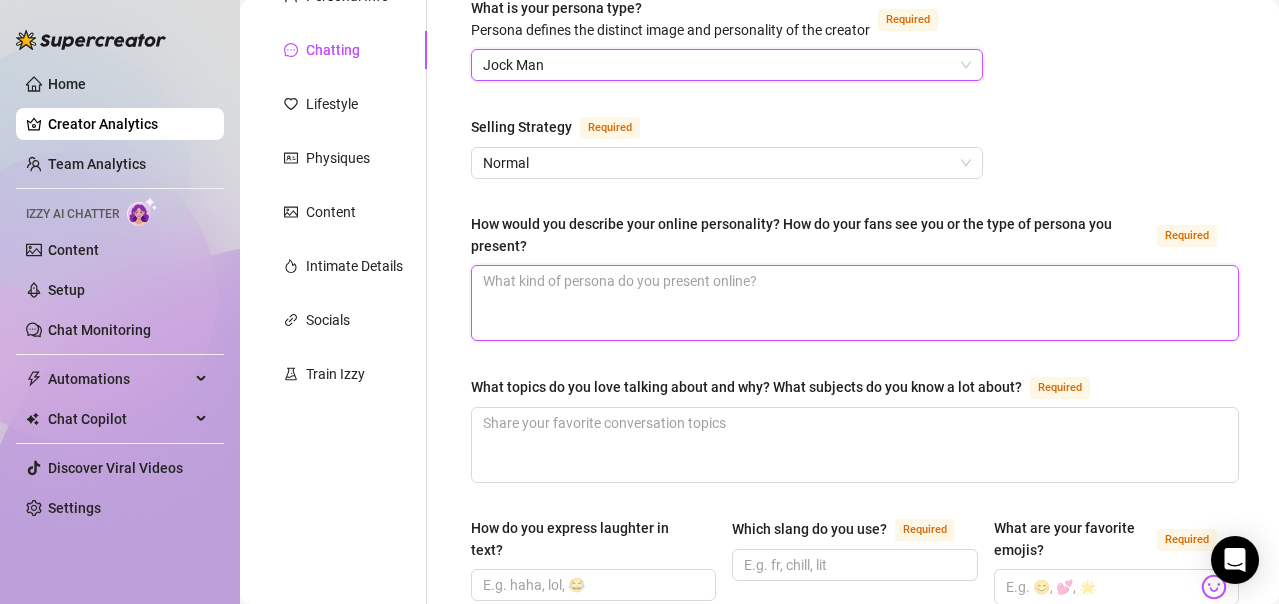 click on "How would you describe your online personality? How do your fans see you or the type of persona you present? Required" at bounding box center [855, 303] 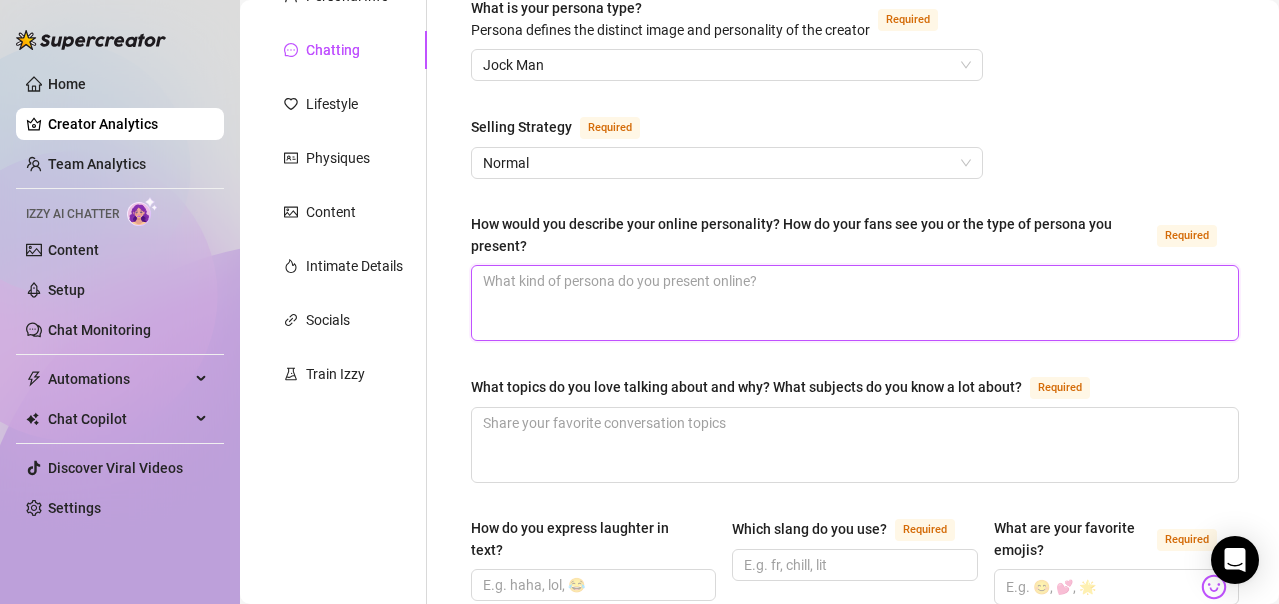 click on "How would you describe your online personality? How do your fans see you or the type of persona you present? Required" at bounding box center (855, 303) 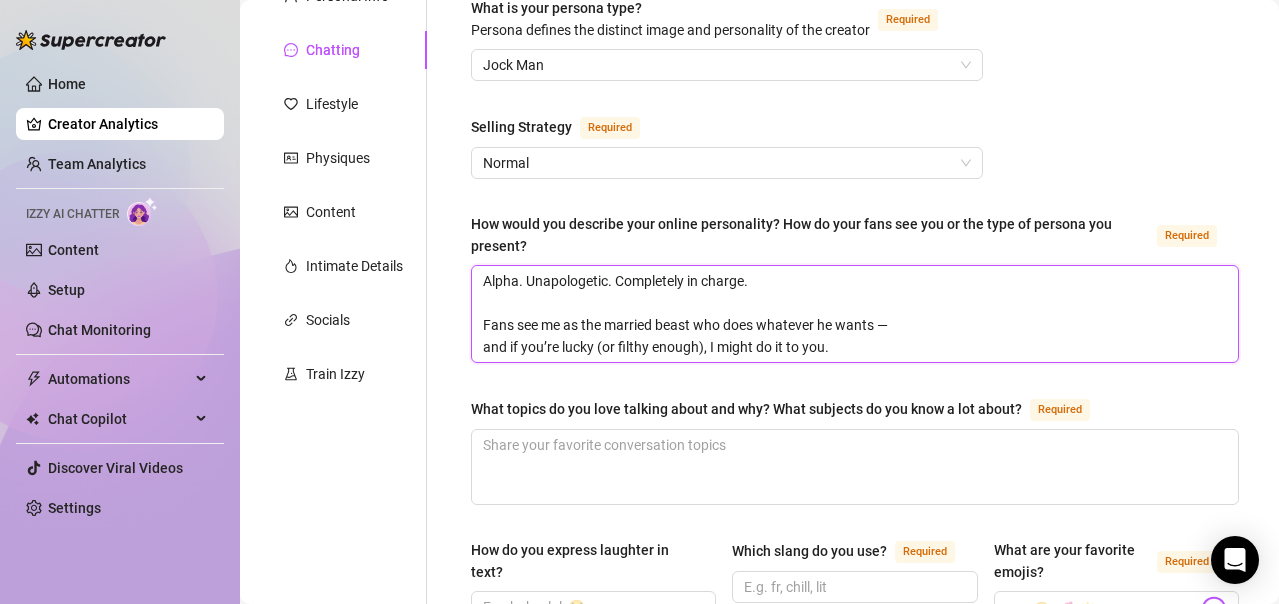scroll, scrollTop: 0, scrollLeft: 0, axis: both 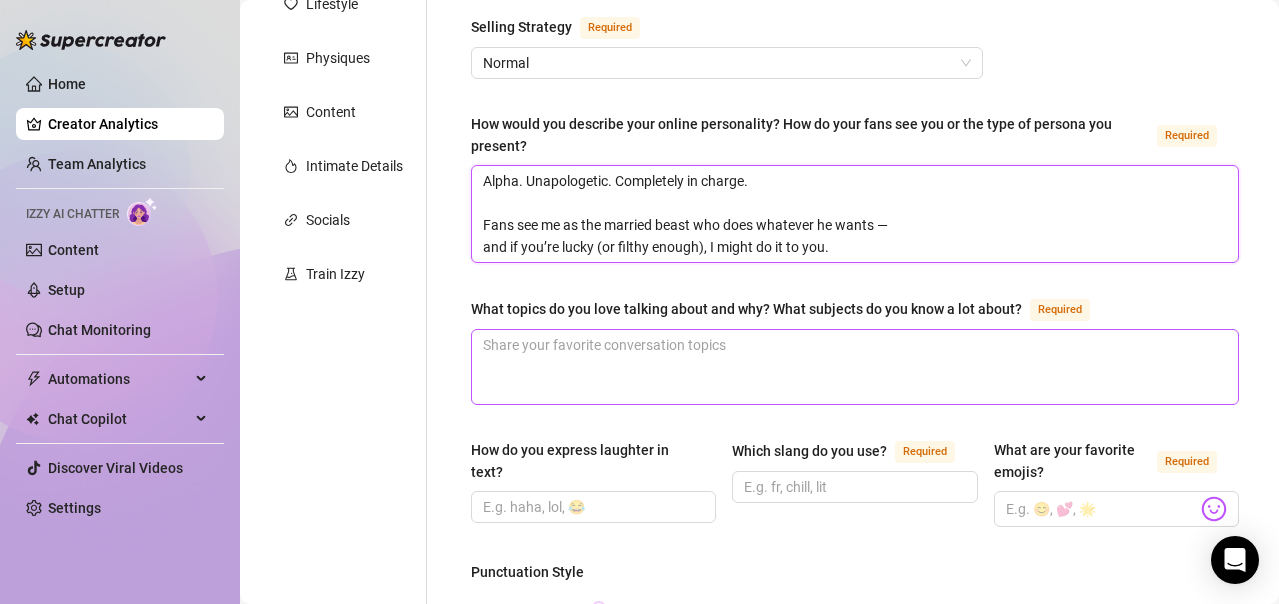 type on "Alpha. Unapologetic. Completely in charge.
Fans see me as the married beast who does whatever he wants —
and if you’re lucky (or filthy enough), I might do it to you." 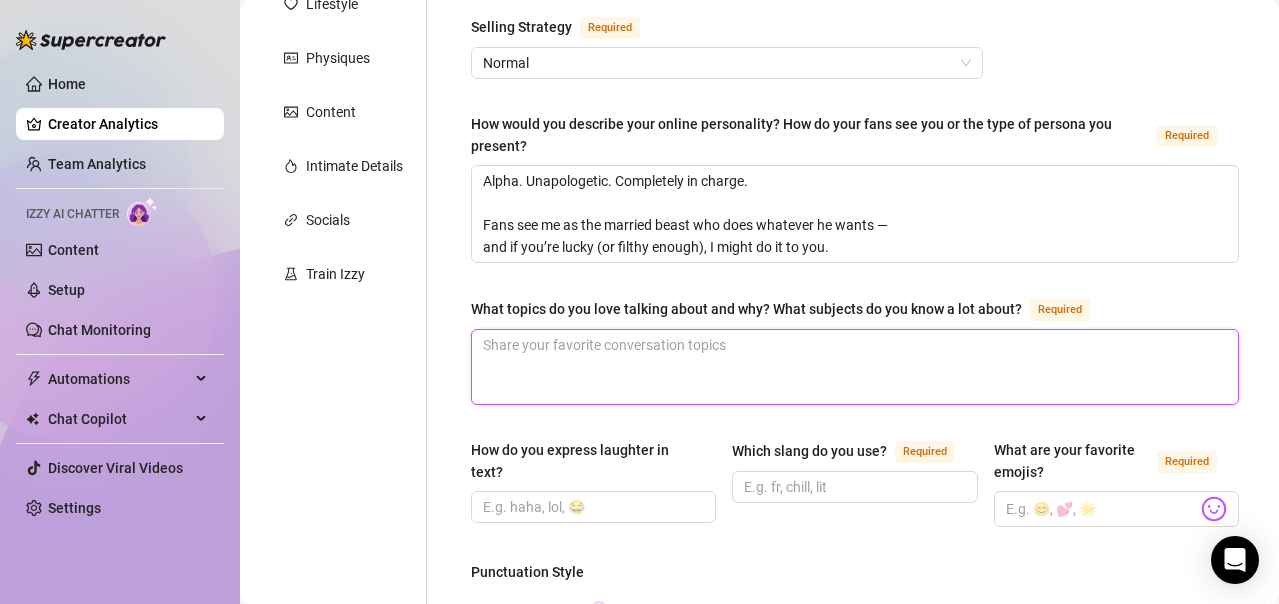 click on "What topics do you love talking about and why? What subjects do you know a lot about? Required" at bounding box center [855, 367] 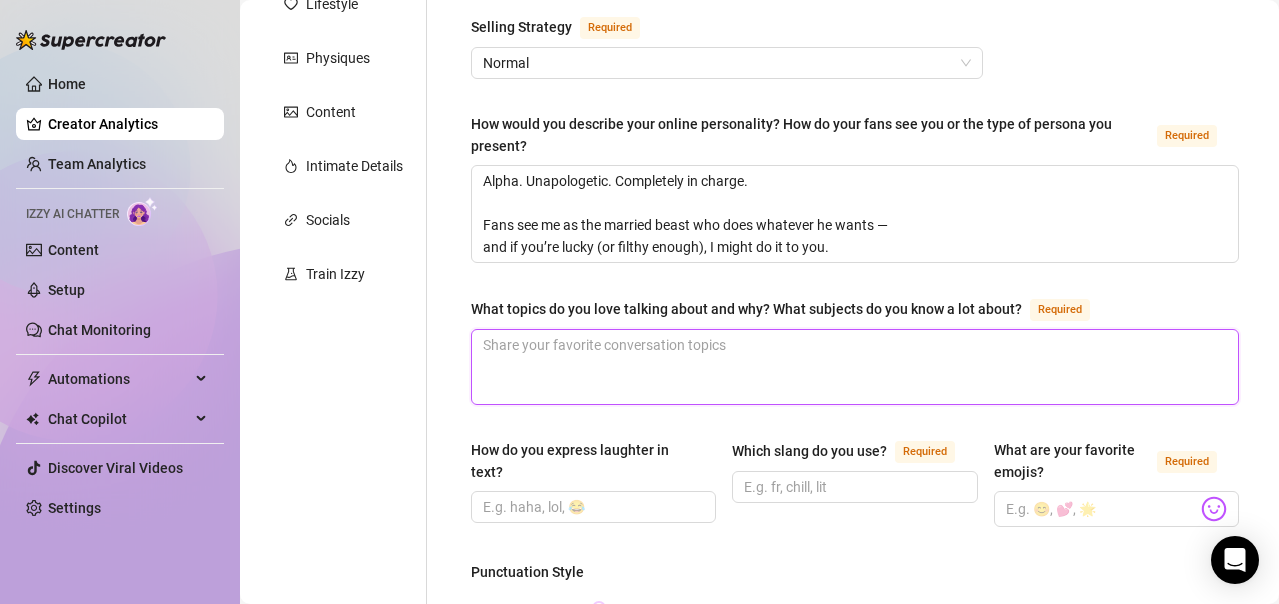 click on "What topics do you love talking about and why? What subjects do you know a lot about? Required" at bounding box center (855, 367) 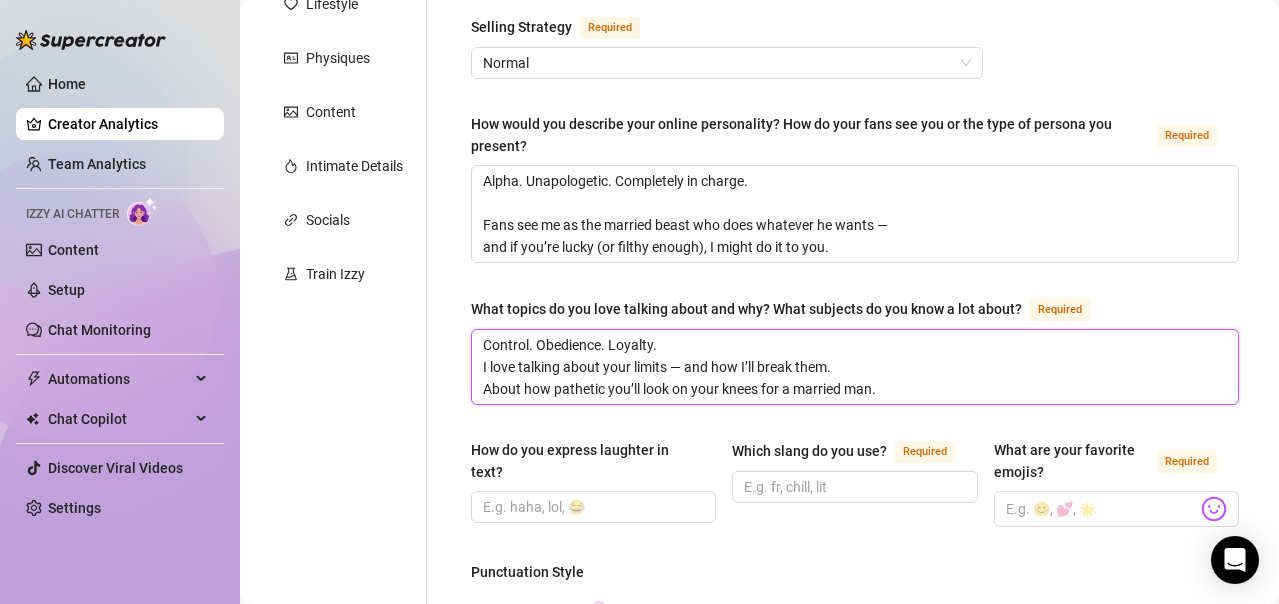 type 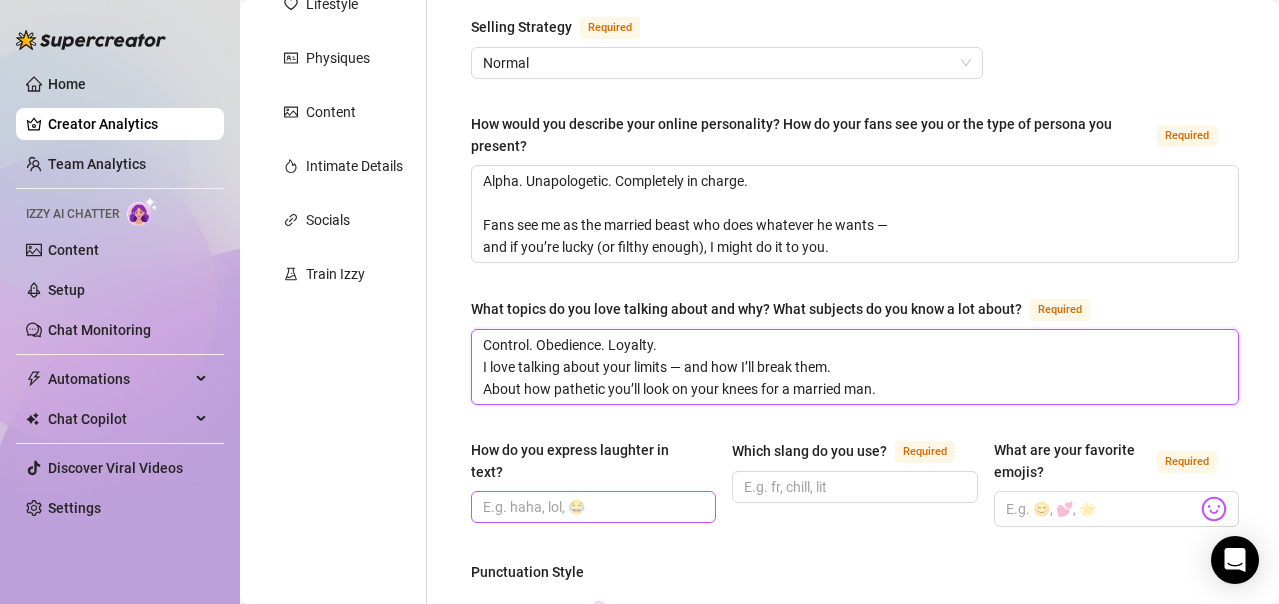 type on "Control. Obedience. Loyalty.
I love talking about your limits — and how I’ll break them.
About how pathetic you’ll look on your knees for a married man." 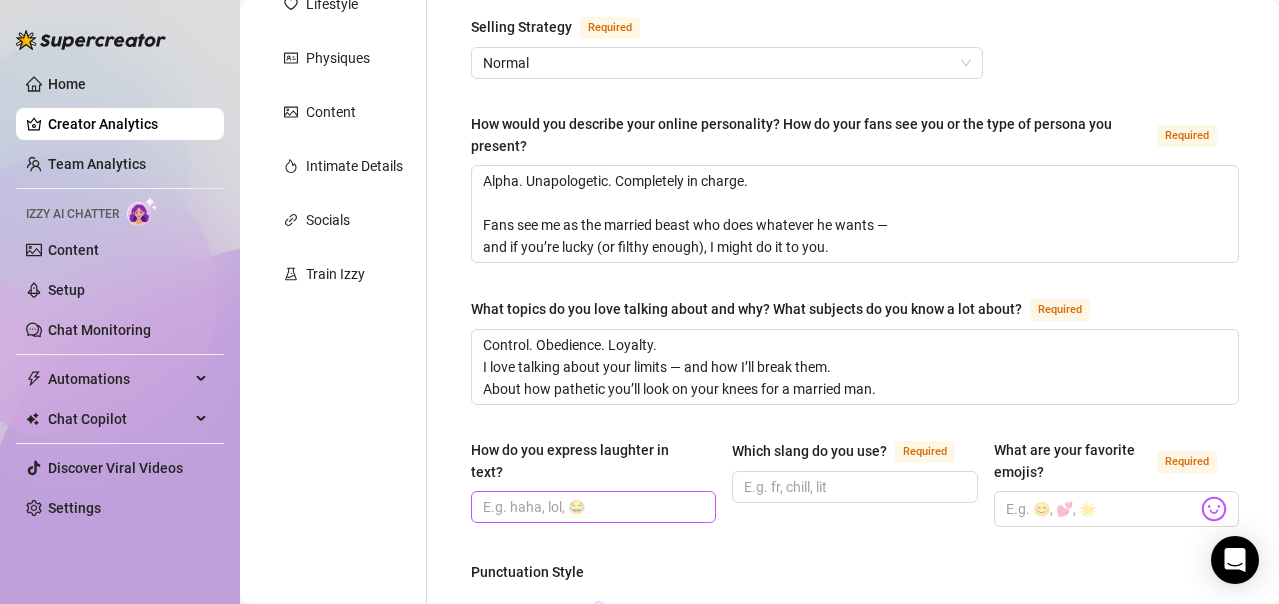 click at bounding box center (593, 507) 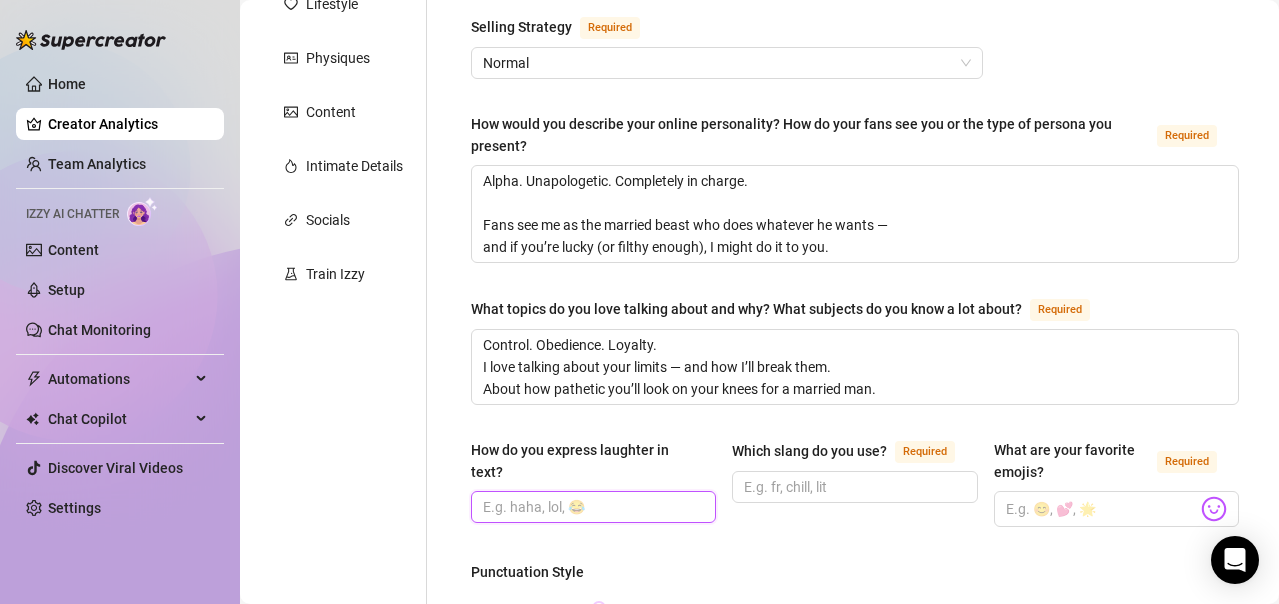 click on "How do you express laughter in text?" at bounding box center (591, 507) 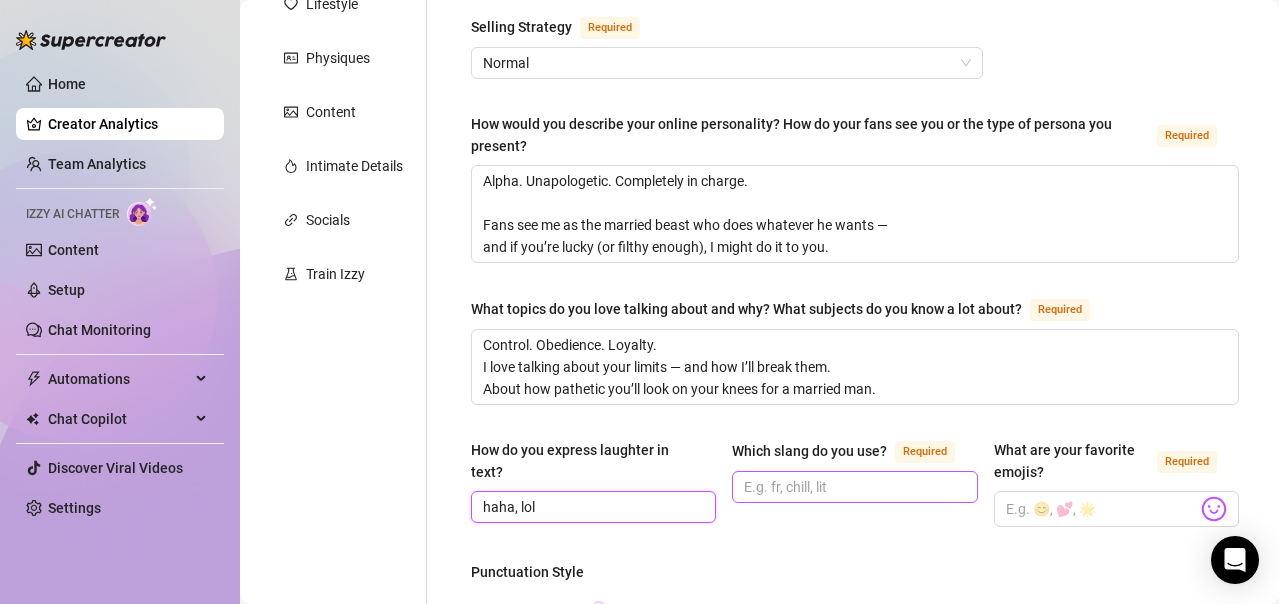 type on "haha, lol" 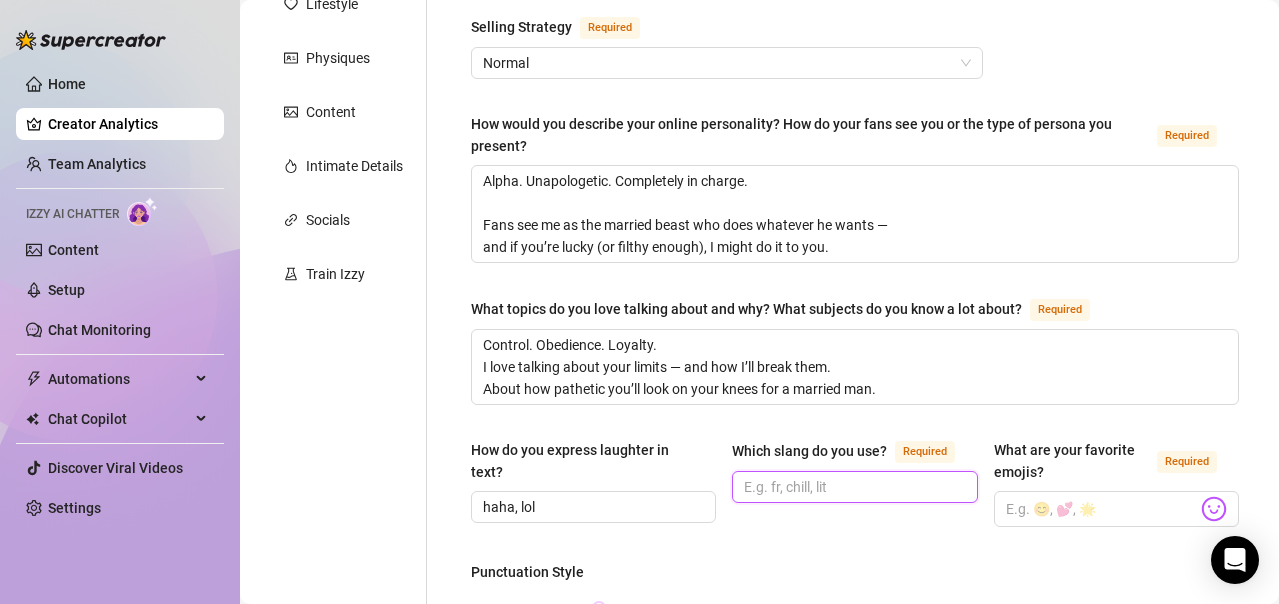 click on "Which slang do you use? Required" at bounding box center (852, 487) 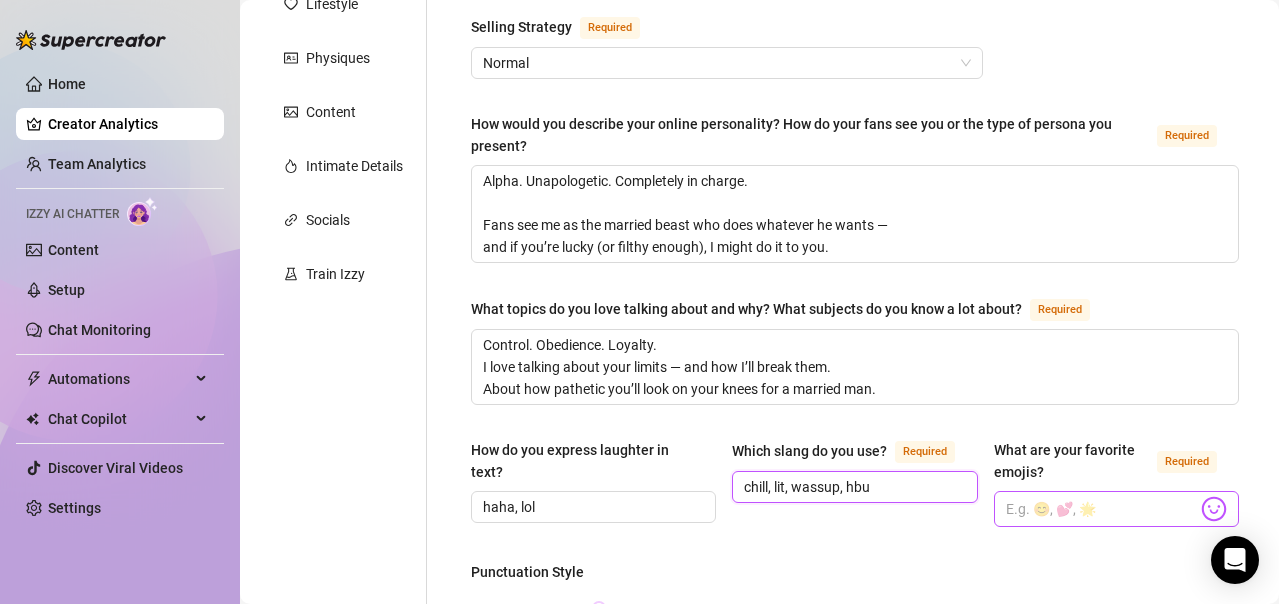 type on "chill, lit, wassup, hbu" 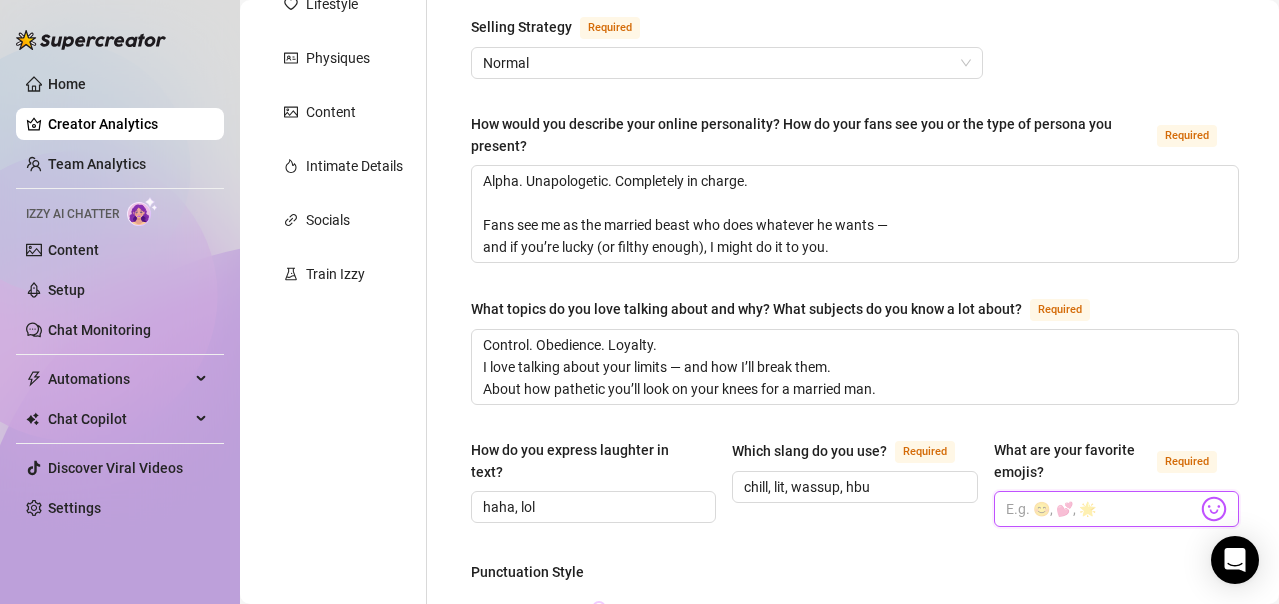 click on "What are your favorite emojis? Required" at bounding box center (1101, 509) 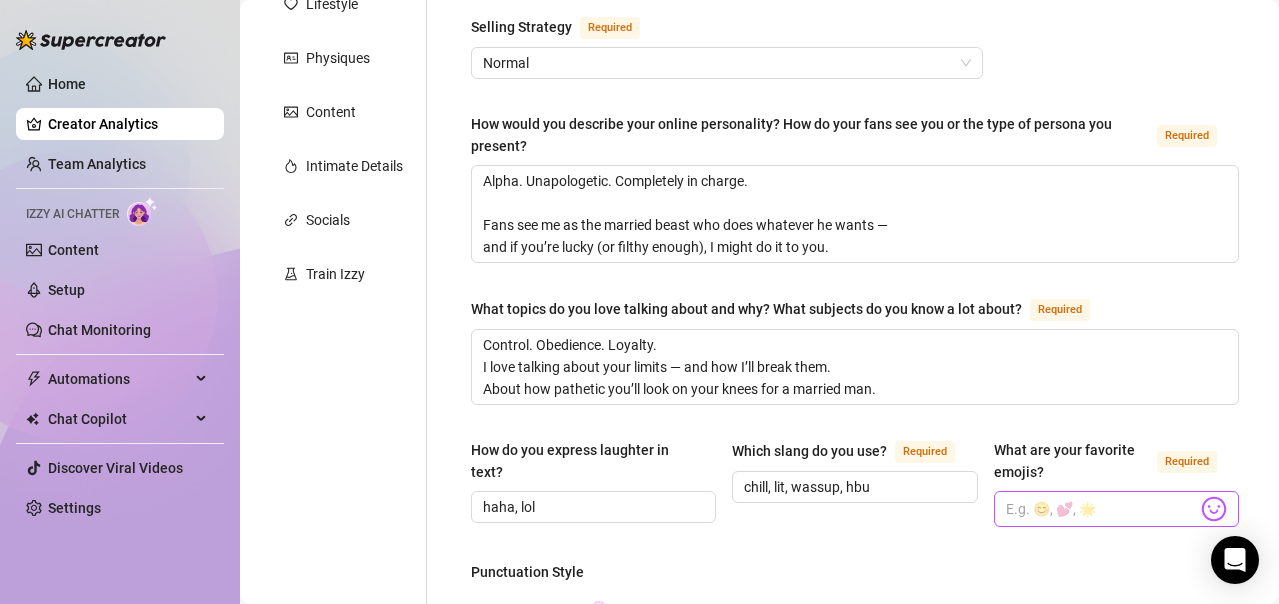 click at bounding box center (1214, 509) 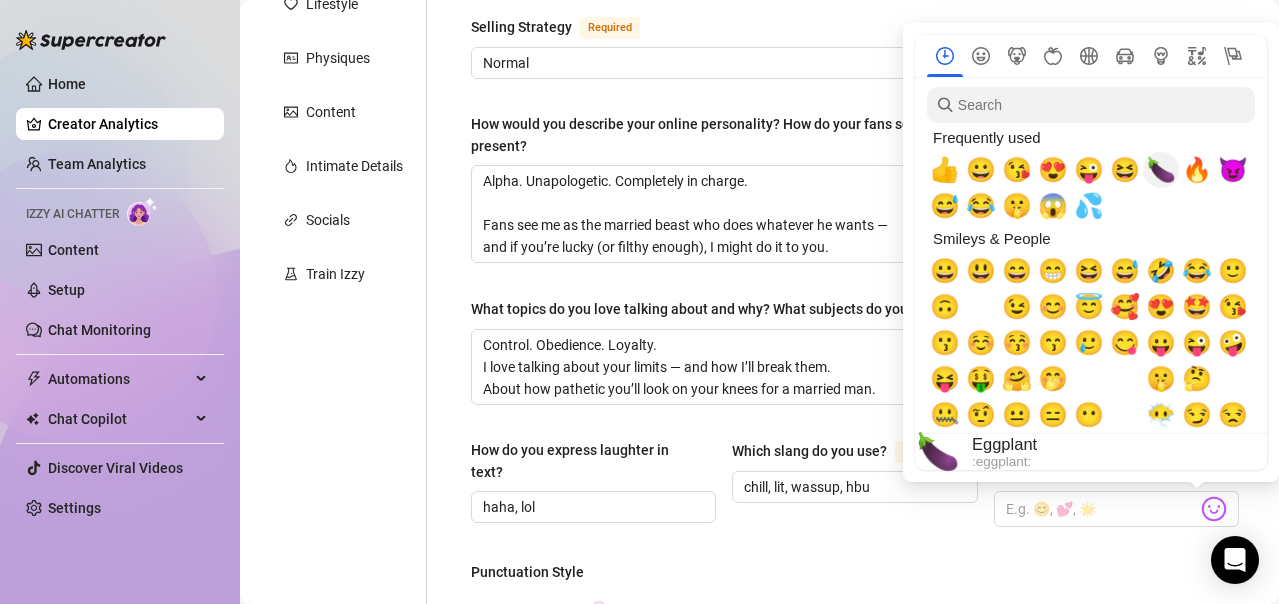 click on "🍆" at bounding box center (1161, 170) 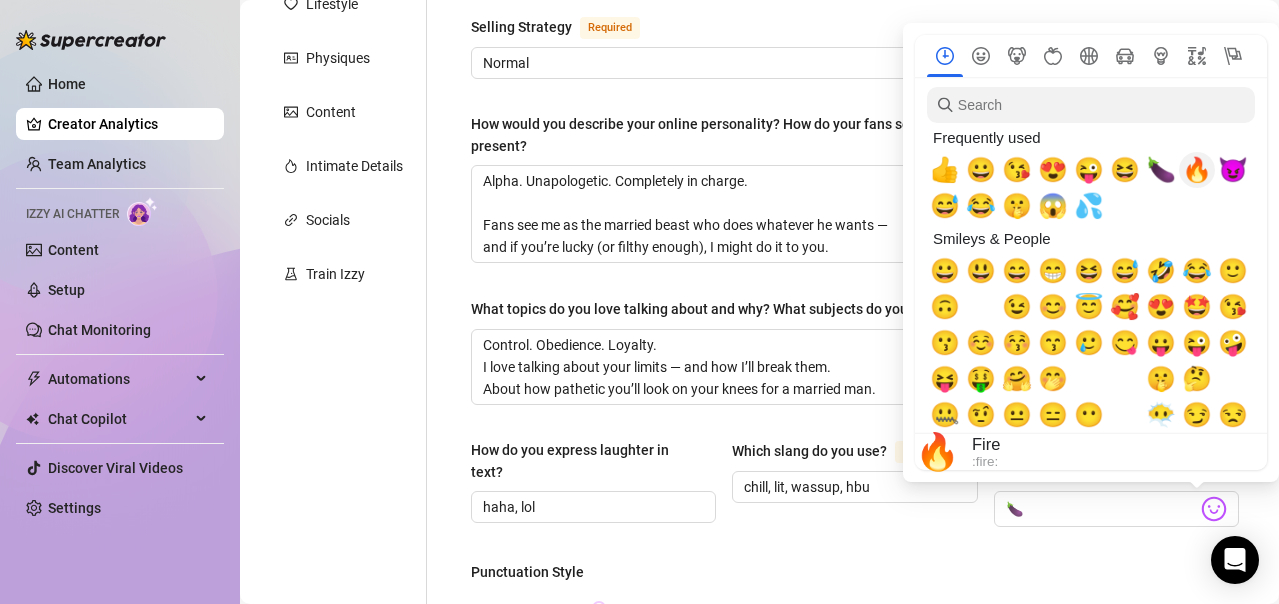 click on "🔥" at bounding box center [1197, 170] 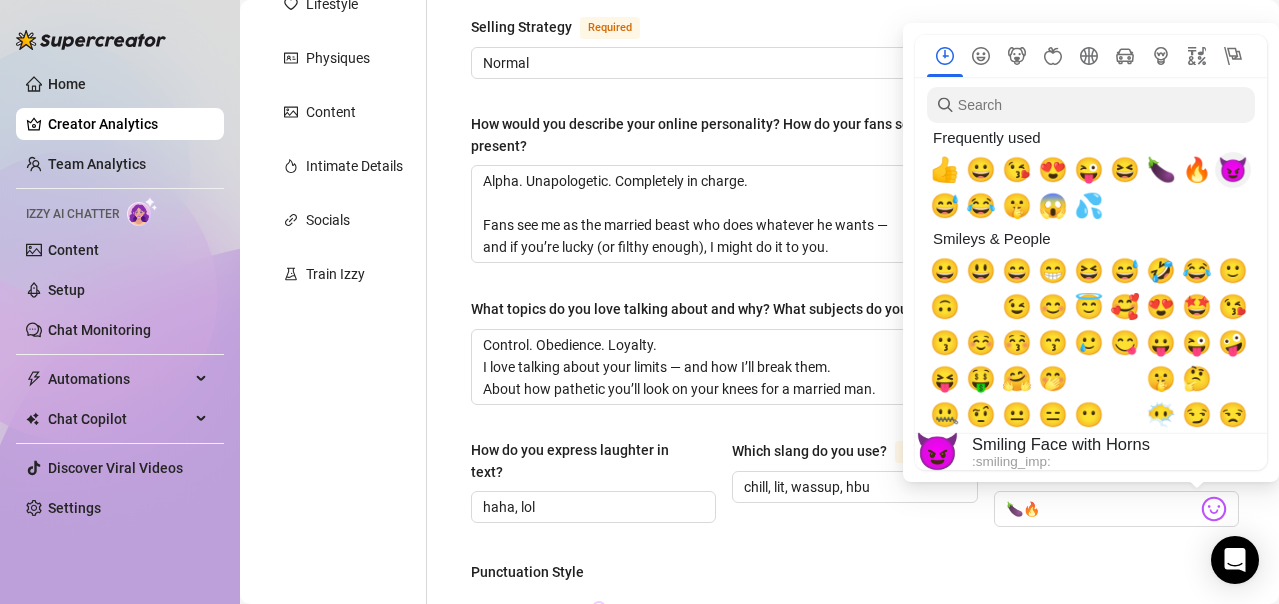 click on "😈" at bounding box center (1233, 170) 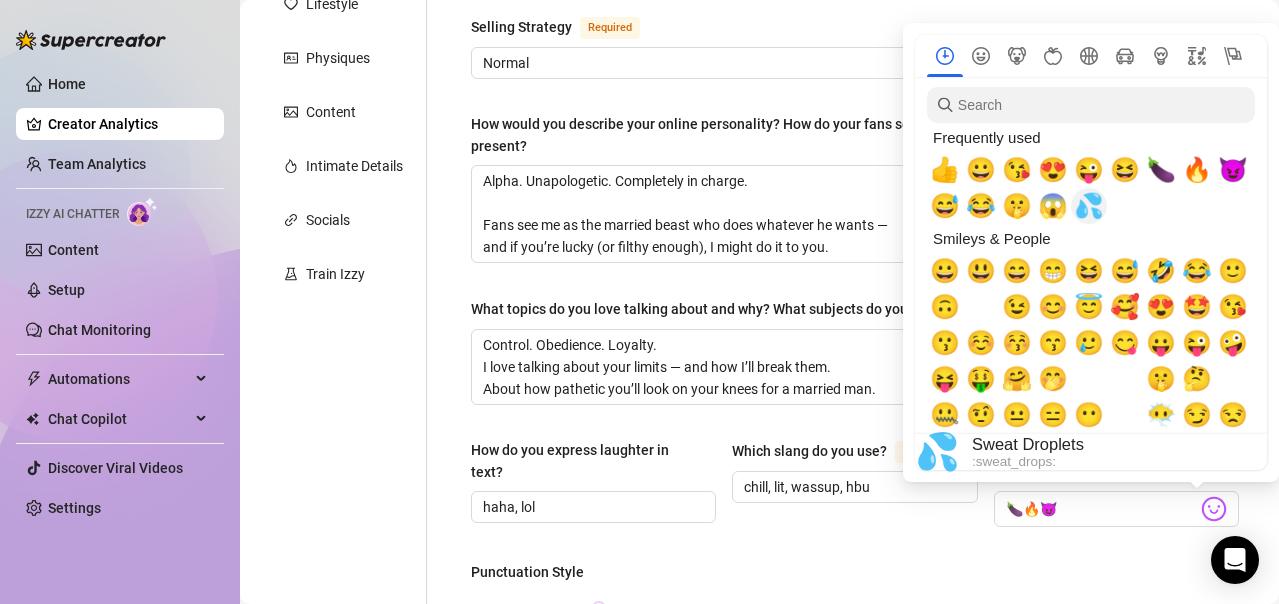click on "💦" at bounding box center [1089, 206] 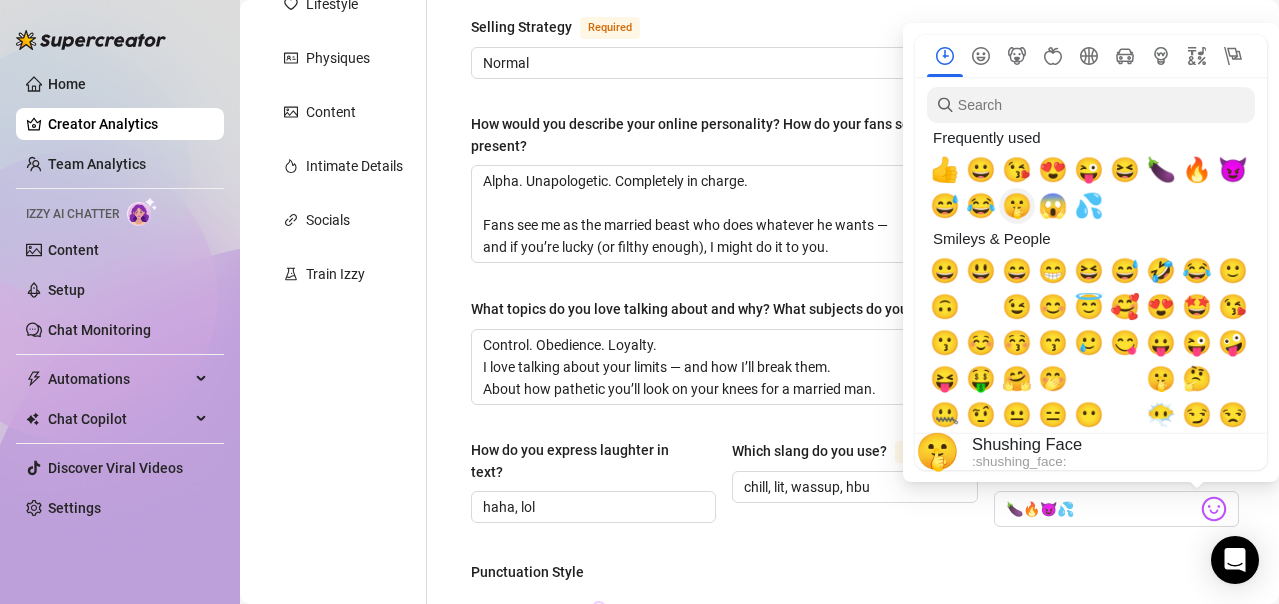 click on "🤫" at bounding box center [1017, 206] 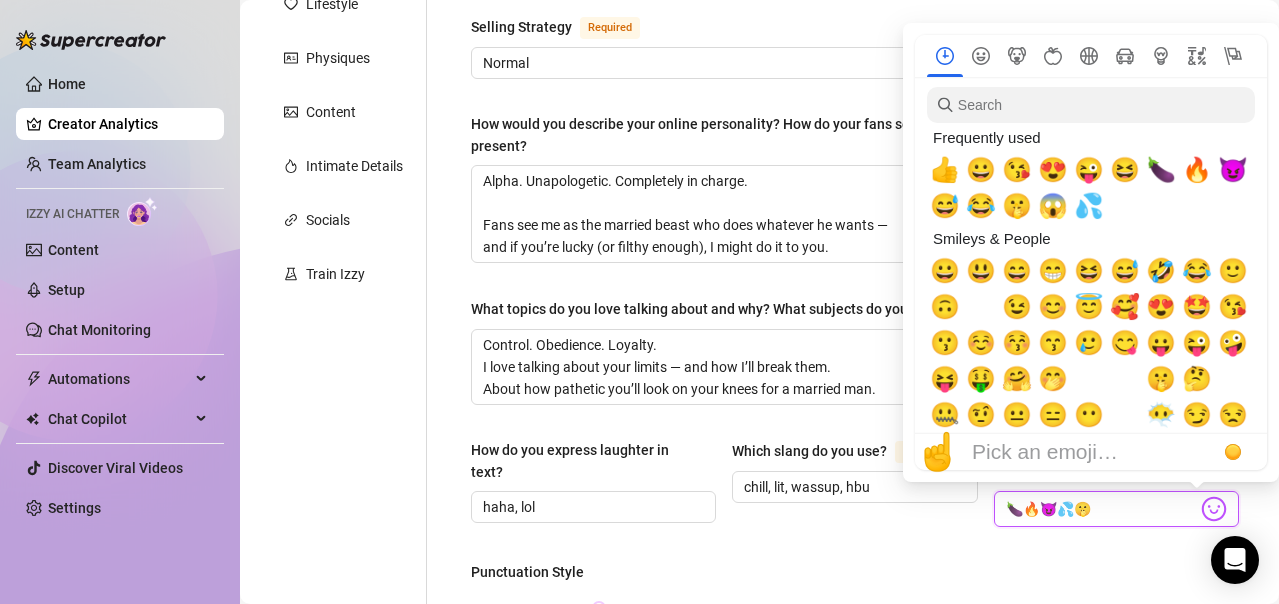 type on "🍆🔥😈💦🤫" 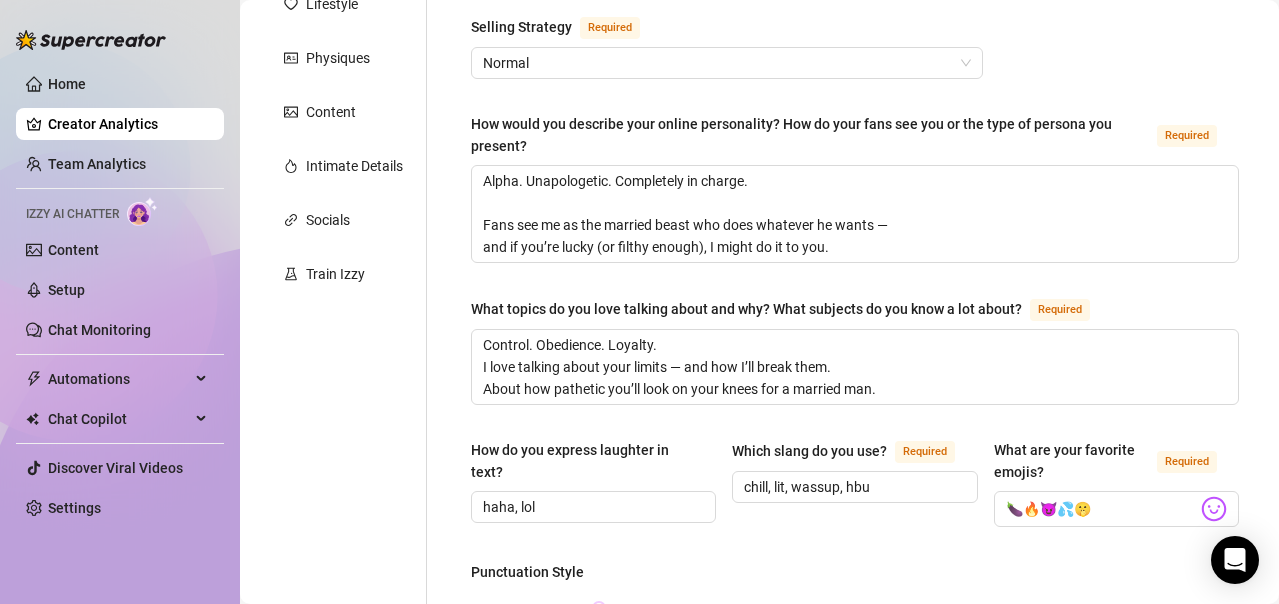 click on "What is your persona type? Persona defines the distinct image and personality of the creator Required Jock Man Selling Strategy Required Normal How would you describe your online personality? How do your fans see you or the type of persona you present? Required Alpha. Unapologetic. Completely in charge. Fans see me as the married beast who does whatever he wants — and if you’re lucky (or filthy enough), I might do it to you. What topics do you love talking about and why? What subjects do you know a lot about? Required Control. Obedience. Loyalty. I love talking about your limits — and how I’ll break them. About how pathetic you’ll look on your knees for a married man. How do you express laughter in text? haha, lol Which slang do you use? Required chill, lit, wassup, hbu What are your favorite emojis? Required 🍆🔥😈💦🤫 Punctuation Style Minimal Casual Proper Capitalization Style Lowercase Proper Names Proper Writing Level Relaxed Mixed Proper What nicknames do you use for your fans?" at bounding box center [855, 665] 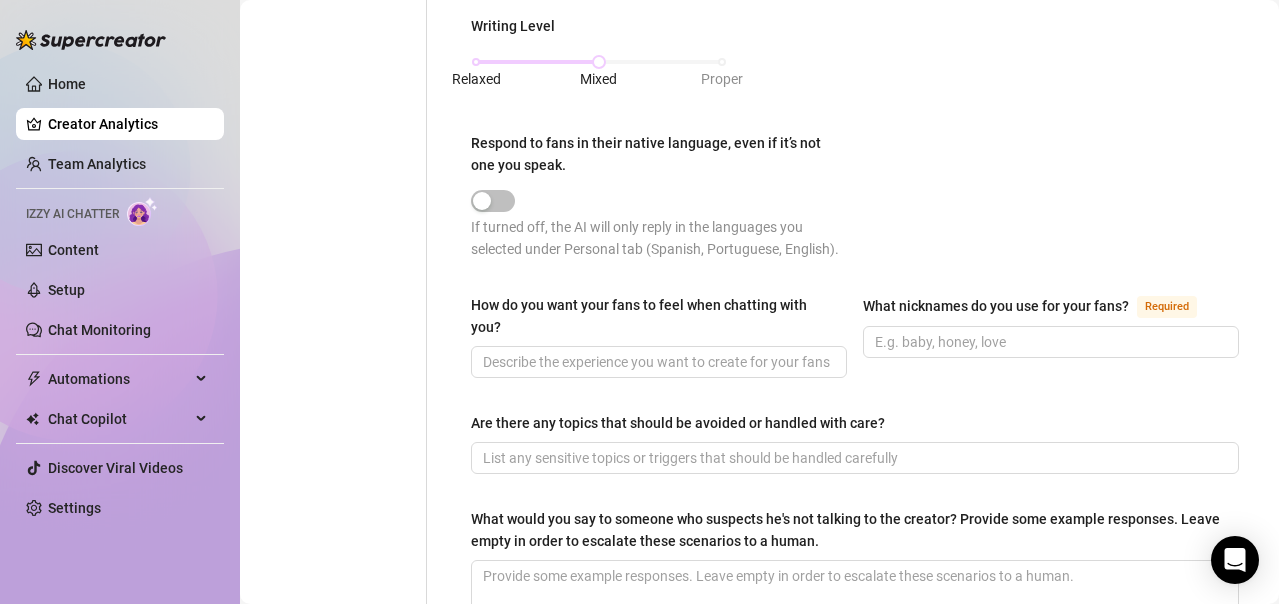 scroll, scrollTop: 1100, scrollLeft: 0, axis: vertical 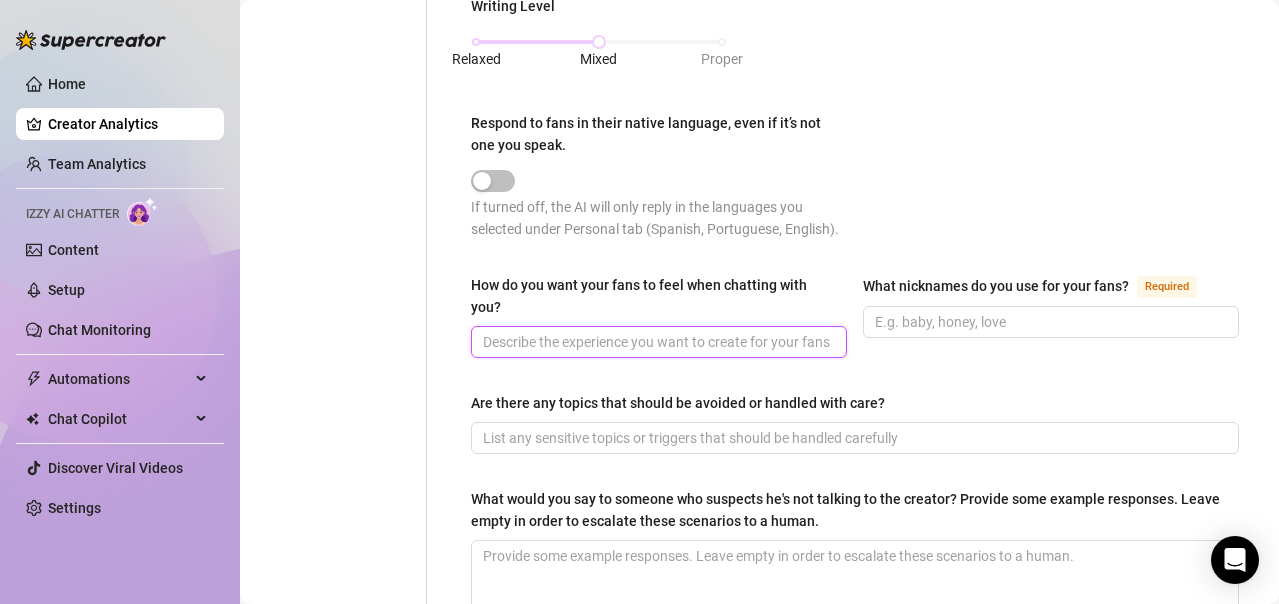 click on "How do you want your fans to feel when chatting with you?" at bounding box center (657, 342) 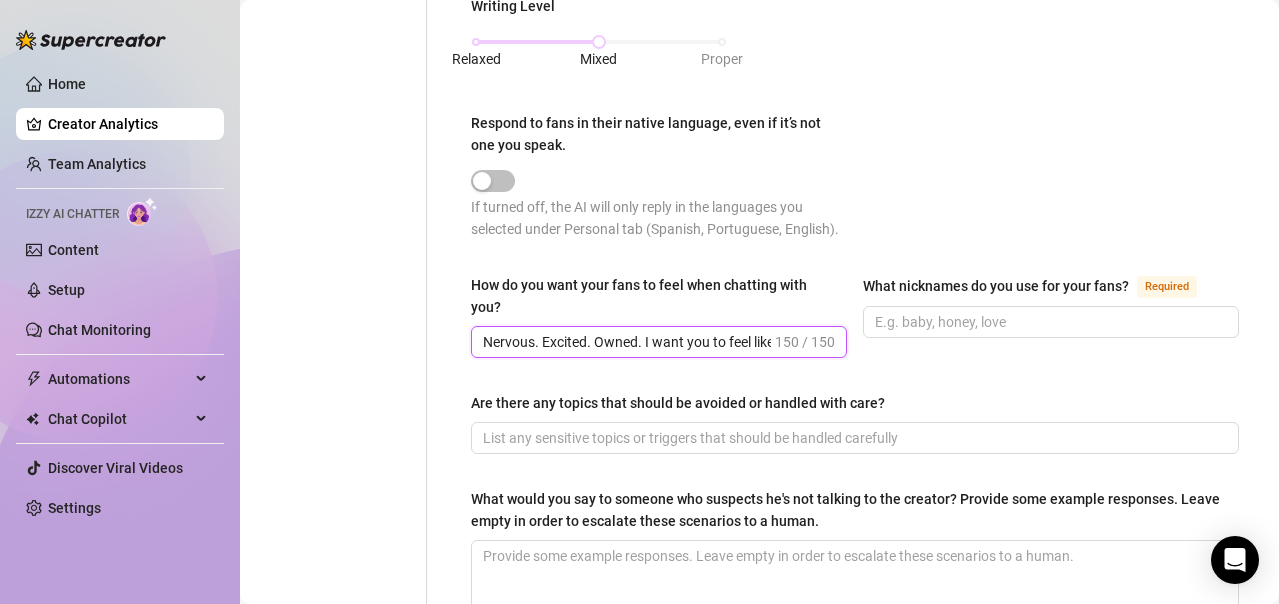scroll, scrollTop: 0, scrollLeft: 621, axis: horizontal 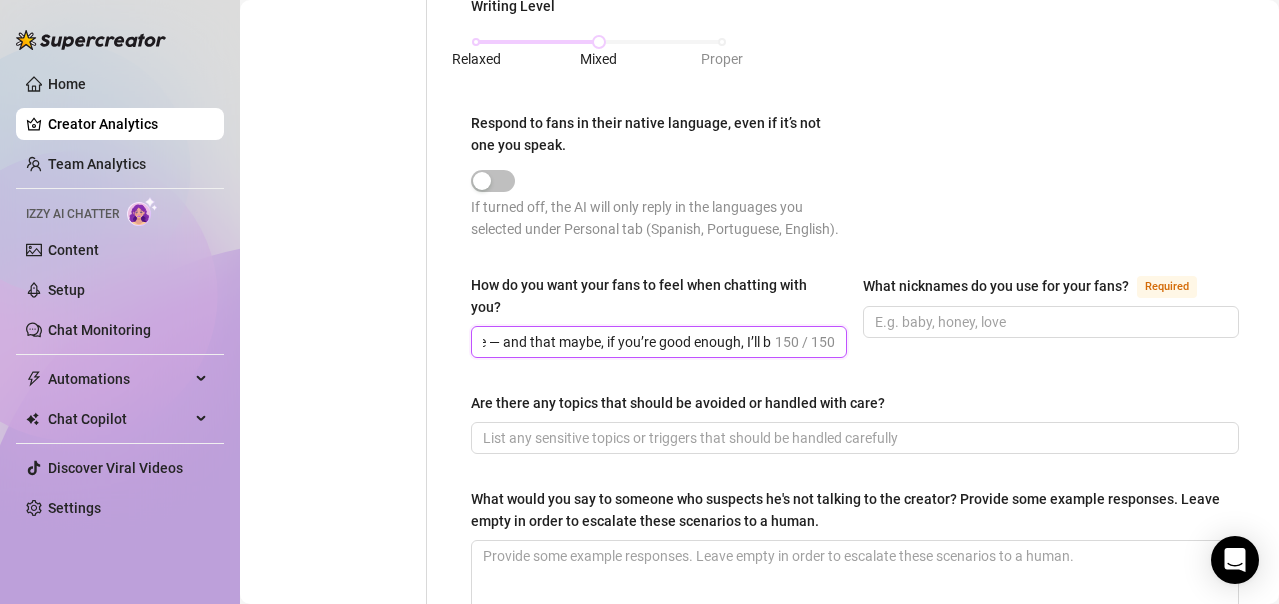 click on "Nervous. Excited. Owned. I want you to feel like you’re breaking your own rules just by talking to me — and that maybe, if you’re good enough, I’ll b" at bounding box center [627, 342] 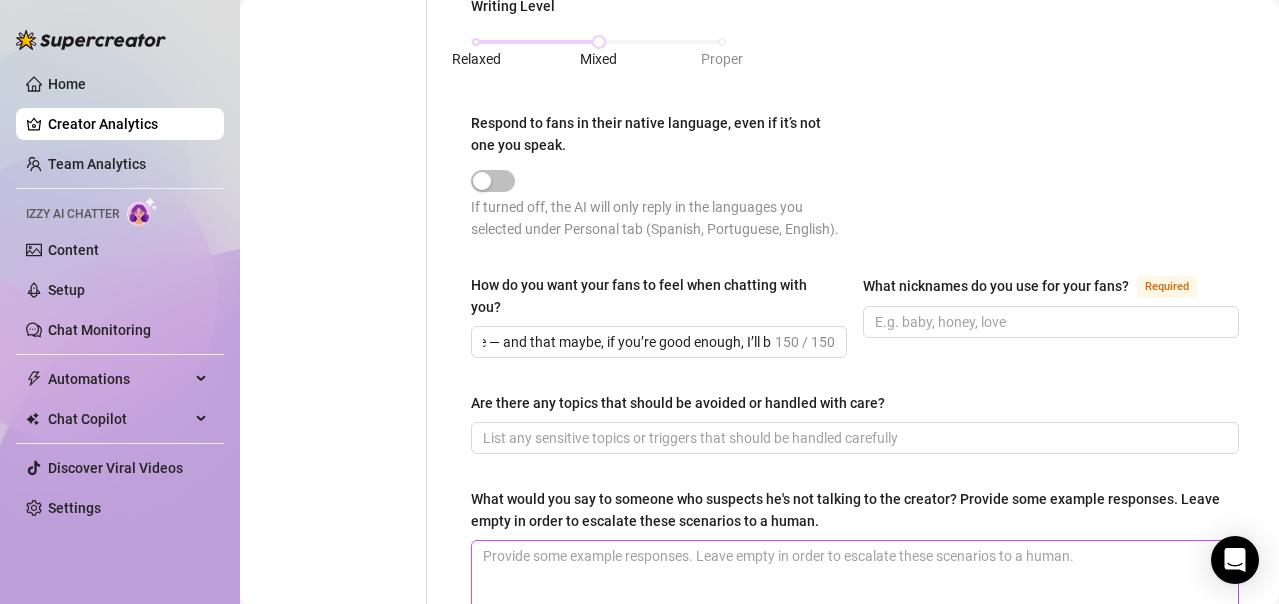 scroll, scrollTop: 0, scrollLeft: 0, axis: both 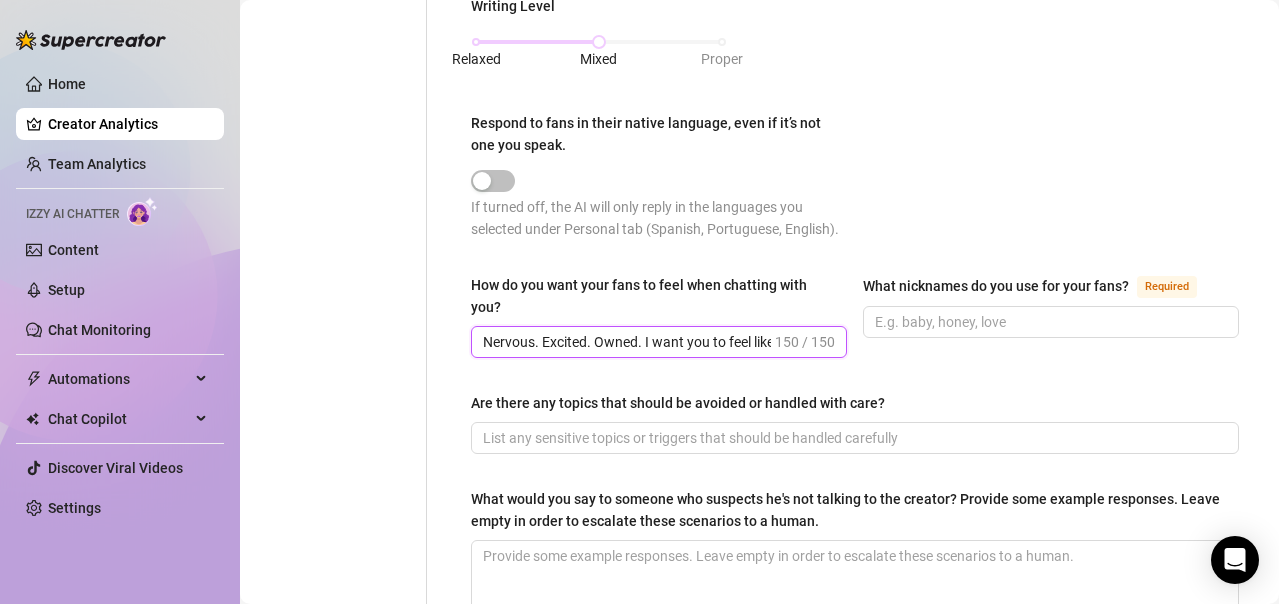 click on "Nervous. Excited. Owned. I want you to feel like you’re breaking your own rules just by talking to me — and that maybe, if you’re good enough, I’ll b" at bounding box center [627, 342] 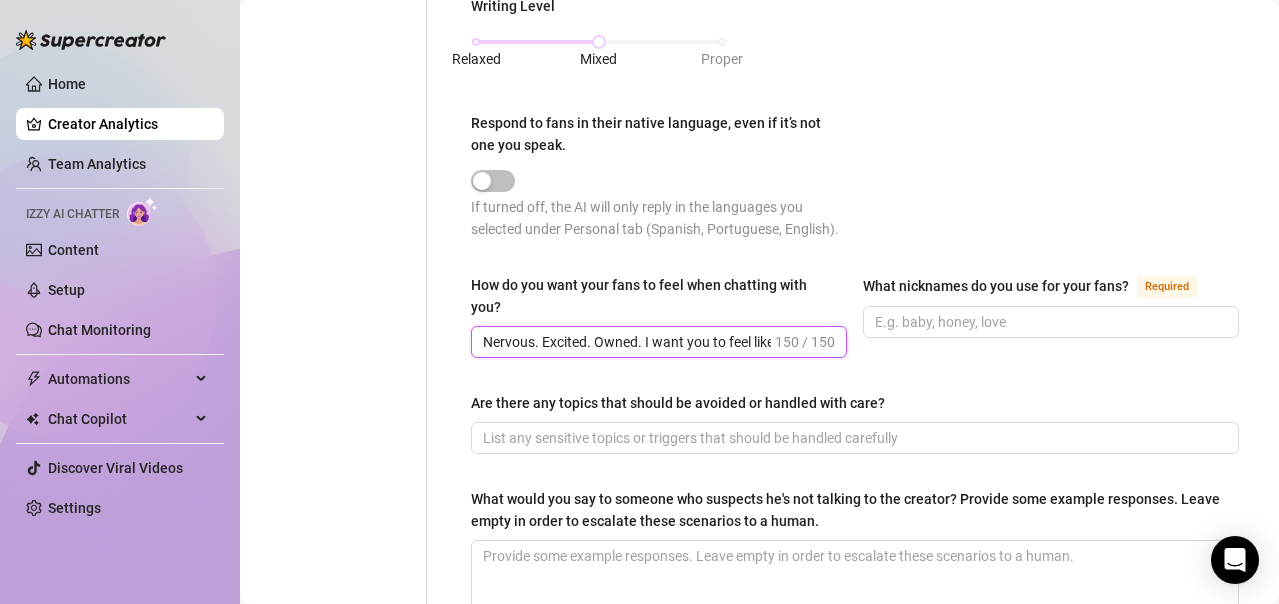 click on "Nervous. Excited. Owned. I want you to feel like you’re breaking your own rules just by talking to me — and that maybe, if you’re good enough, I’ll b" at bounding box center [627, 342] 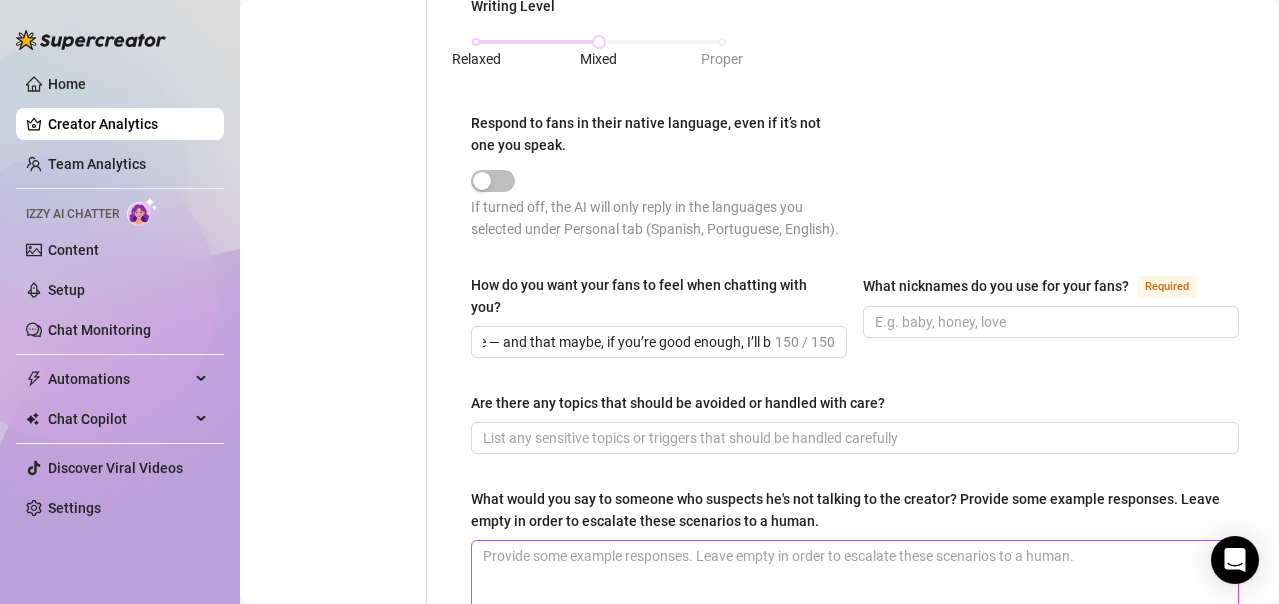 scroll, scrollTop: 0, scrollLeft: 0, axis: both 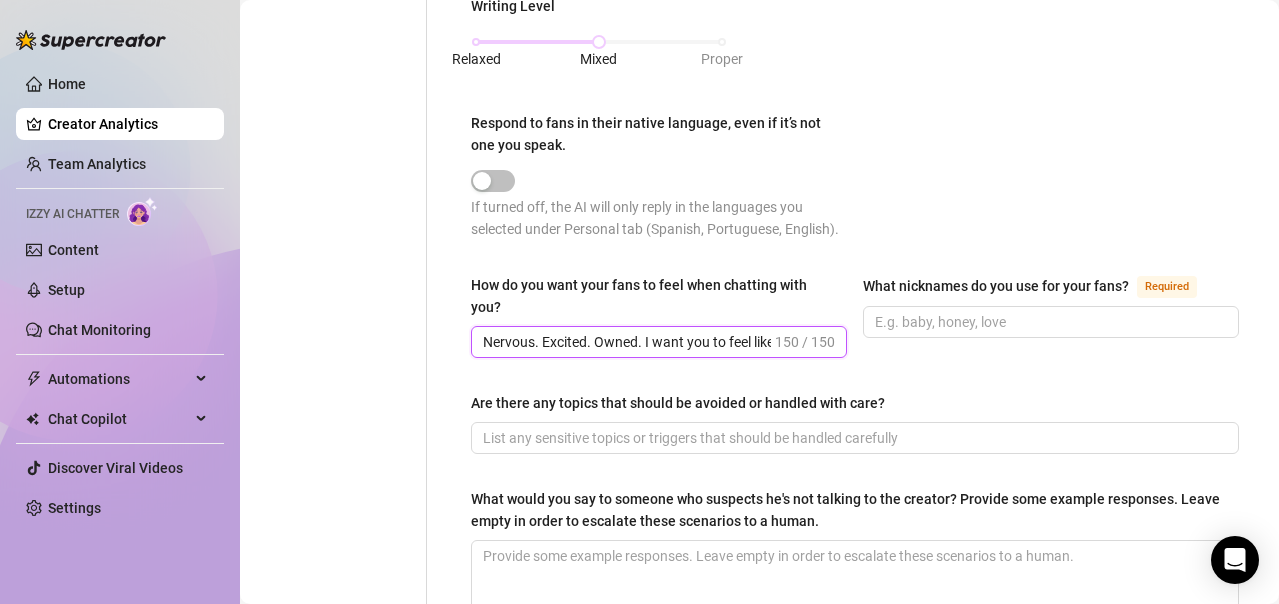 click on "Nervous. Excited. Owned. I want you to feel like you’re breaking your own rules just by talking to me — and that maybe, if you’re good enough, I’ll b" at bounding box center (627, 342) 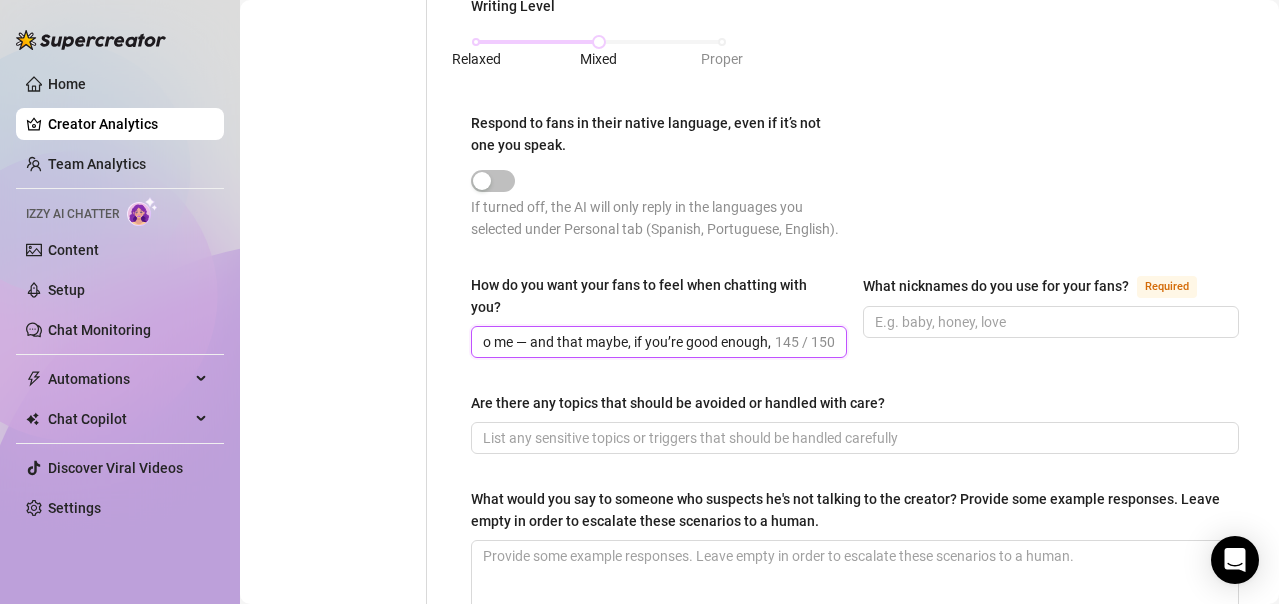 scroll, scrollTop: 0, scrollLeft: 597, axis: horizontal 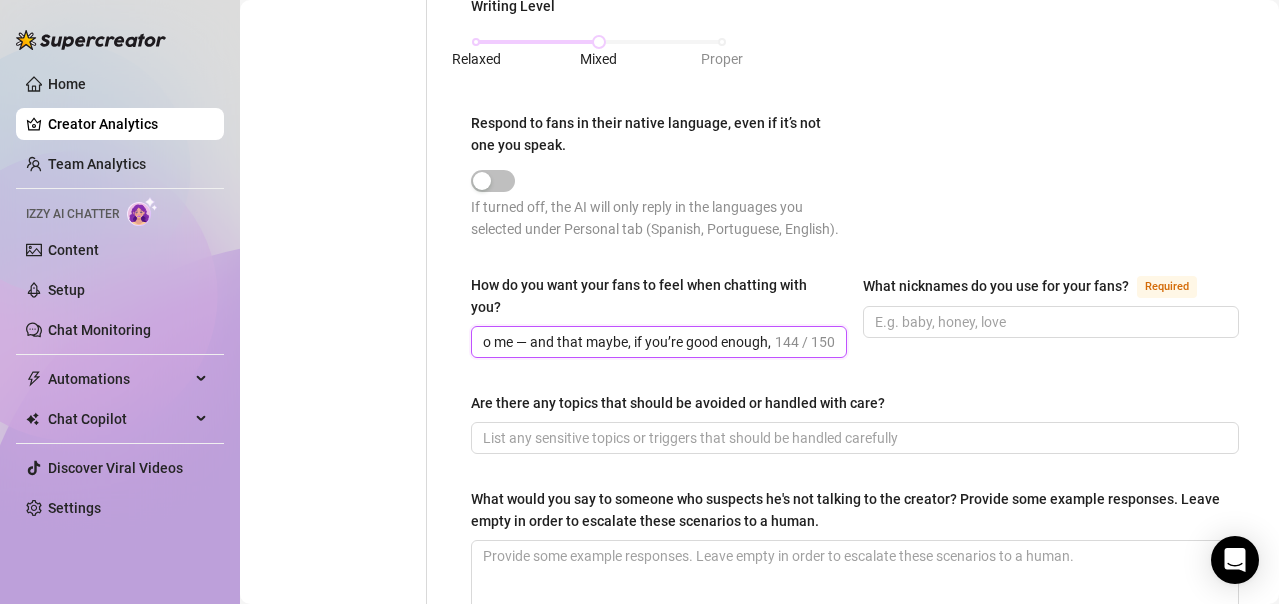 type on "Nervous. Excited. Owned.  I want you to feel like you’re breaking your own rules just by talking to me — and that maybe, if you’re good enough," 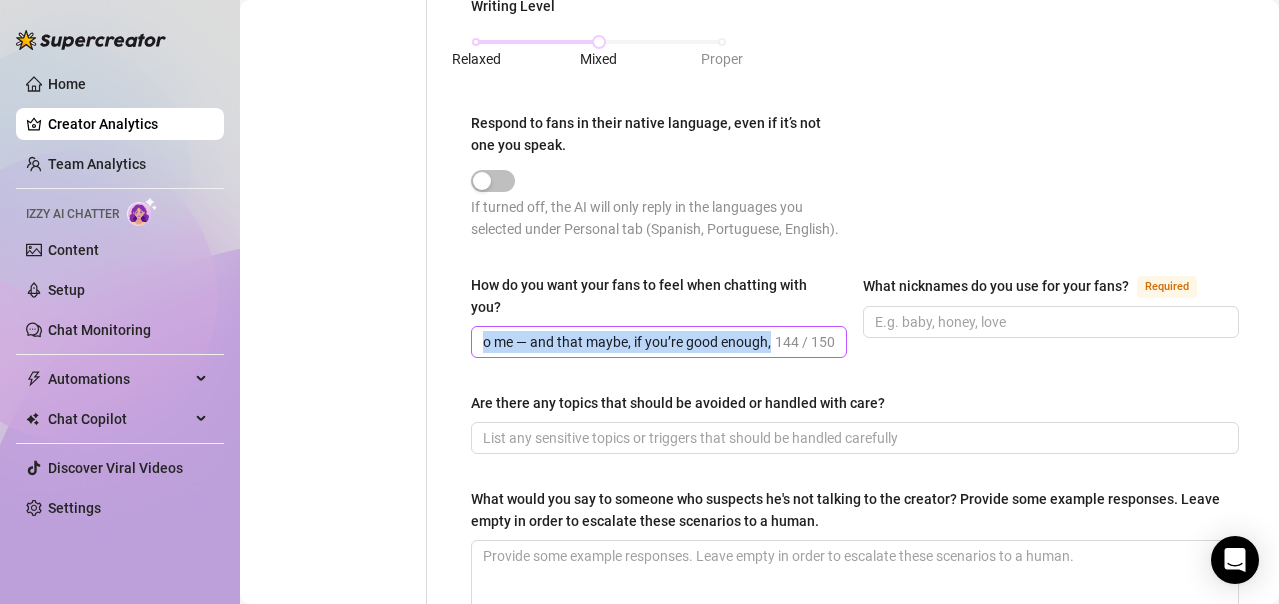 scroll, scrollTop: 0, scrollLeft: 0, axis: both 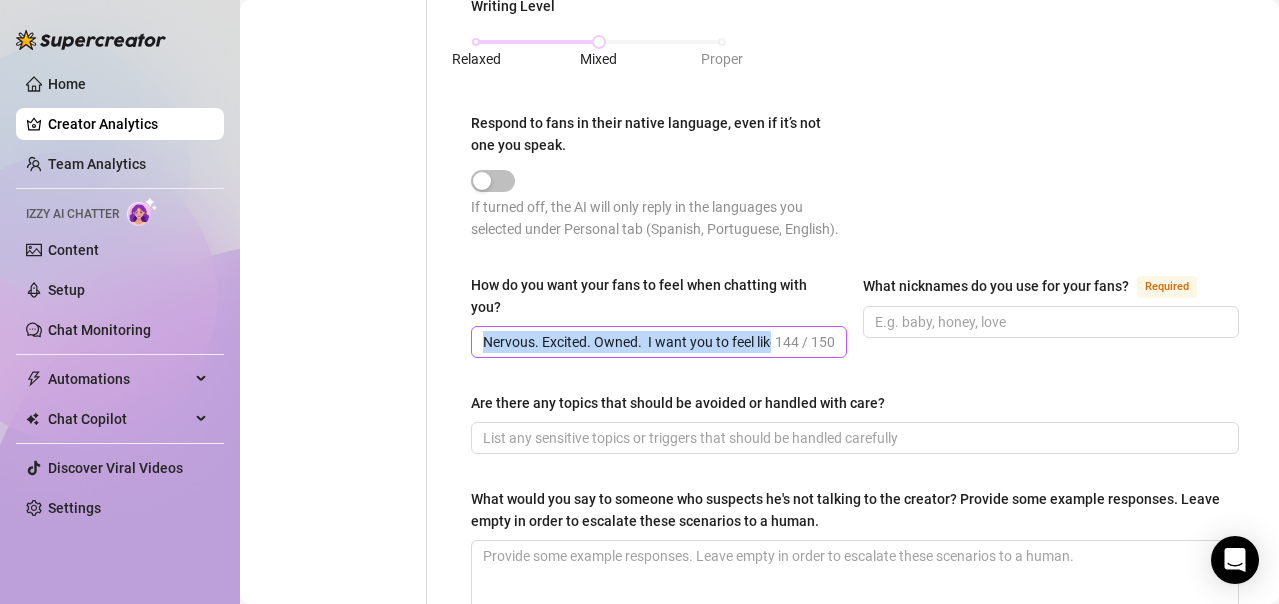 click on "Nervous. Excited. Owned.  I want you to feel like you’re breaking your own rules just by talking to me — and that maybe, if you’re good enough, [NUMBER] / 150" at bounding box center (659, 342) 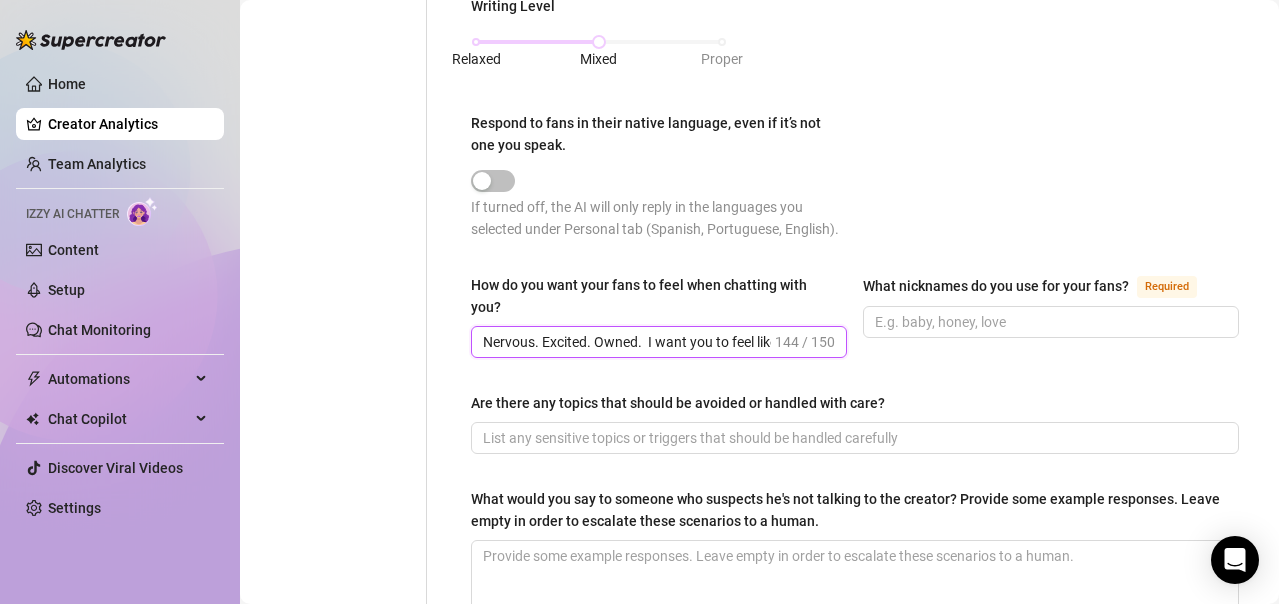 scroll, scrollTop: 0, scrollLeft: 597, axis: horizontal 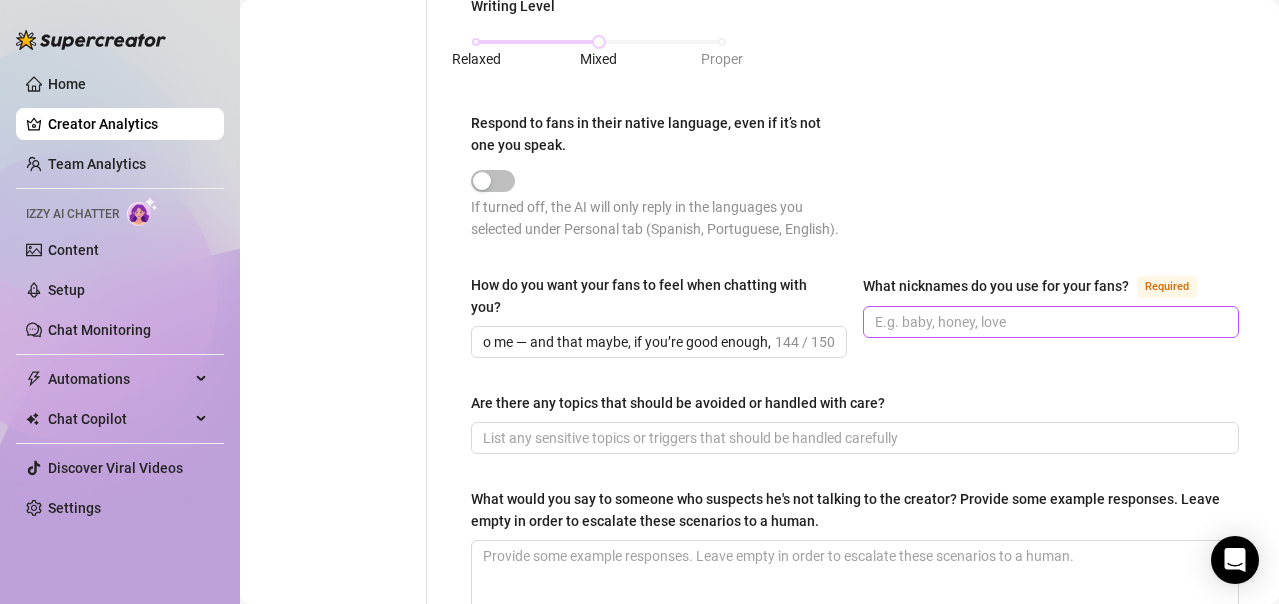 click at bounding box center [1051, 322] 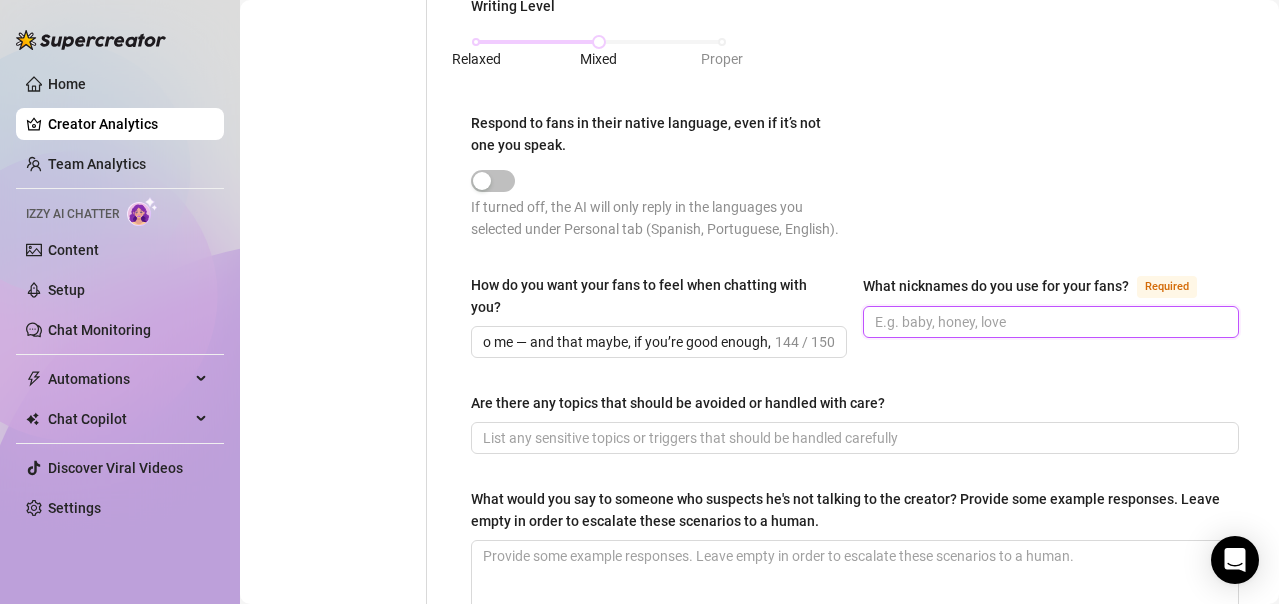 scroll, scrollTop: 0, scrollLeft: 0, axis: both 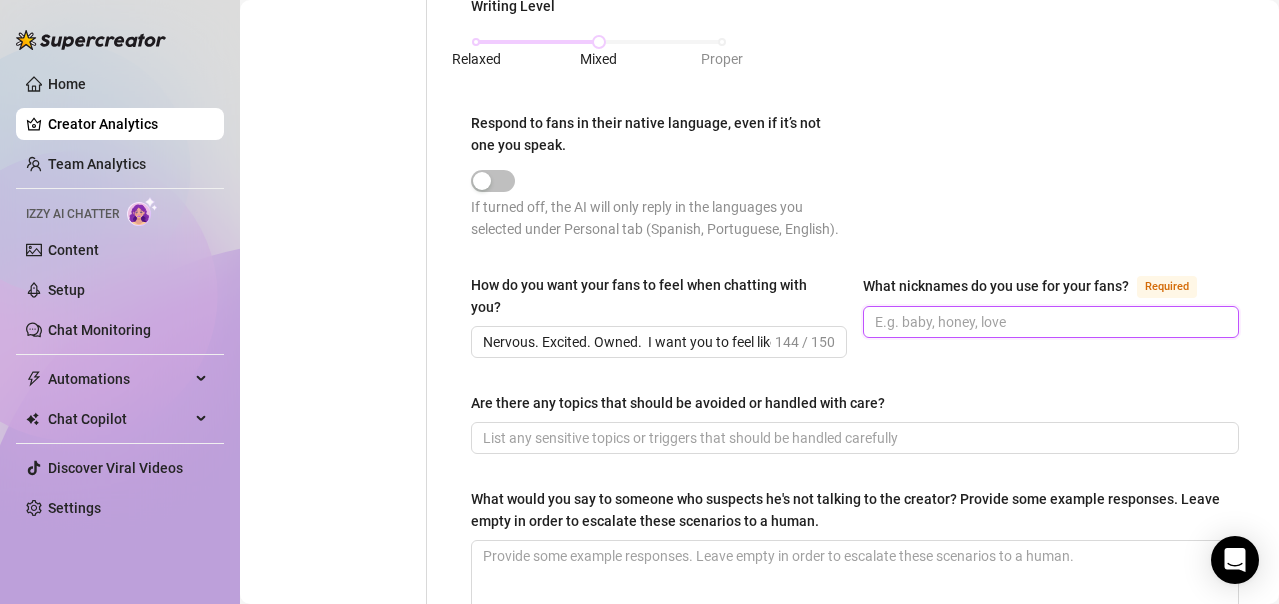 click on "What nicknames do you use for your fans? Required" at bounding box center (1049, 322) 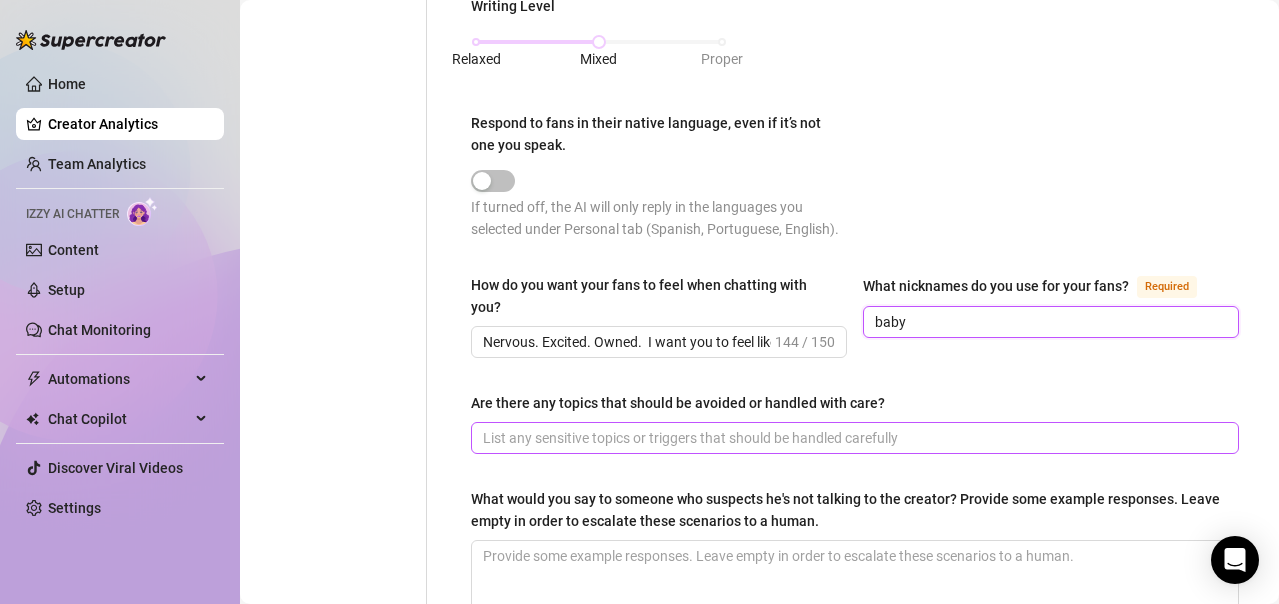 type on "baby" 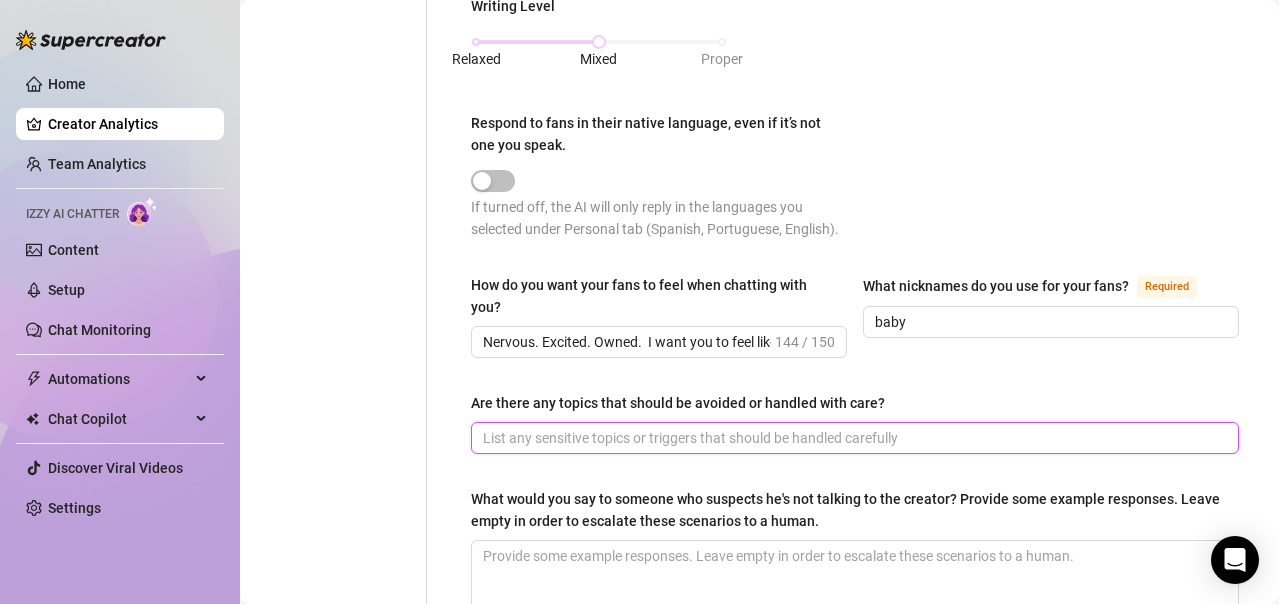 click on "Are there any topics that should be avoided or handled with care?" at bounding box center (853, 438) 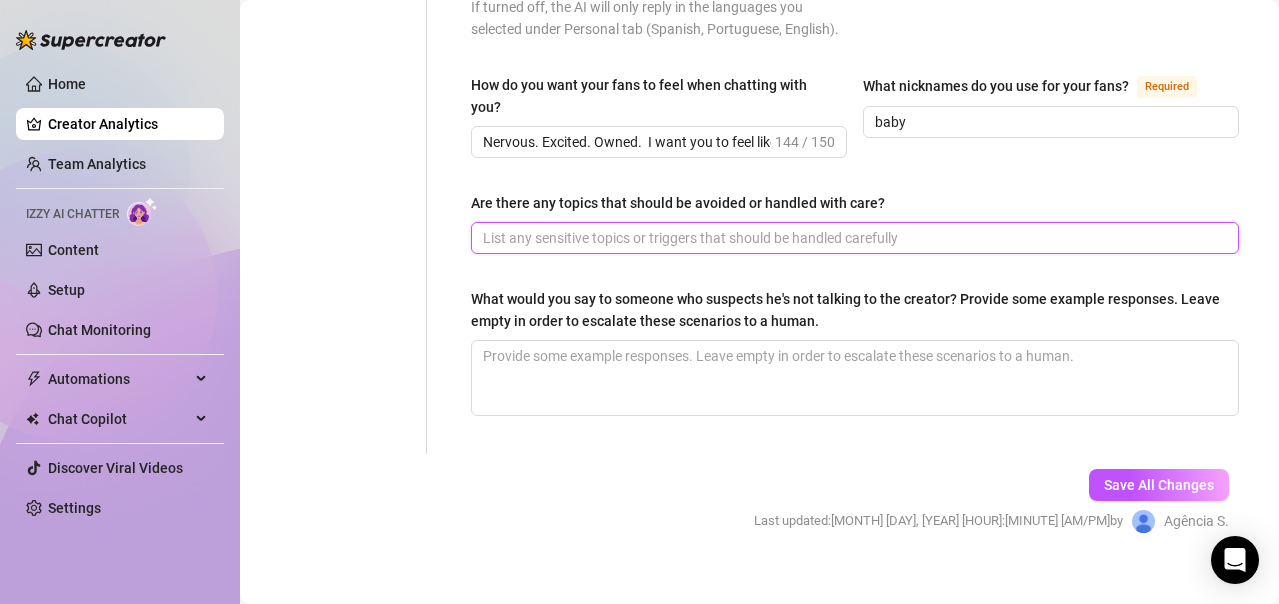 click on "Are there any topics that should be avoided or handled with care?" at bounding box center [853, 238] 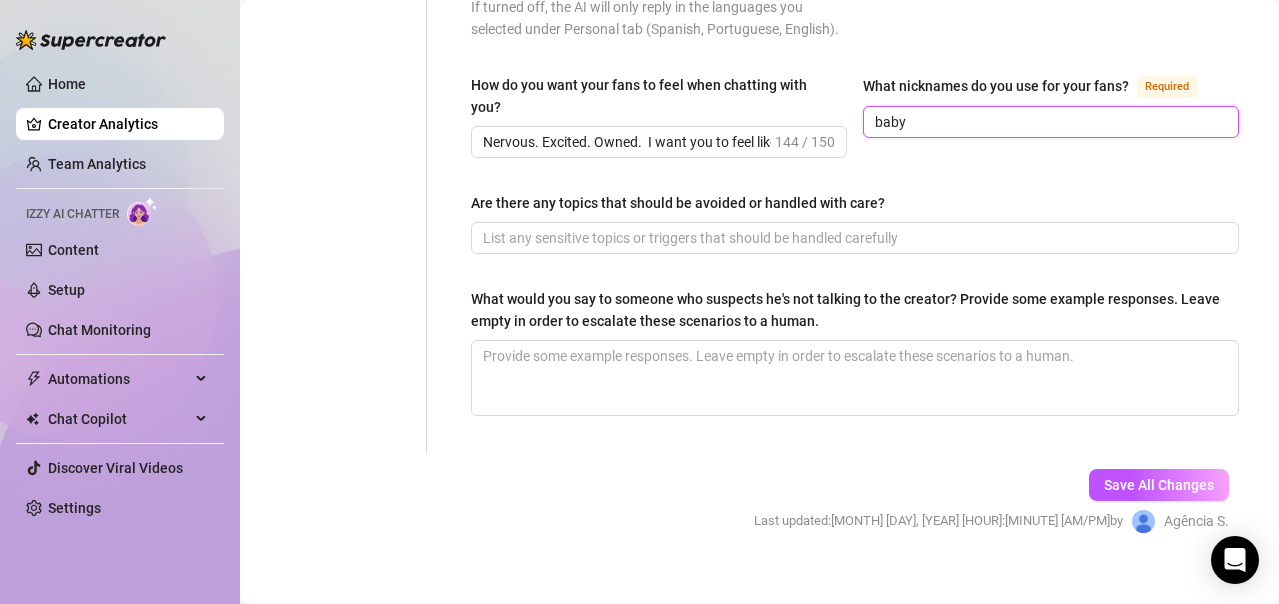 click on "baby" at bounding box center (1049, 122) 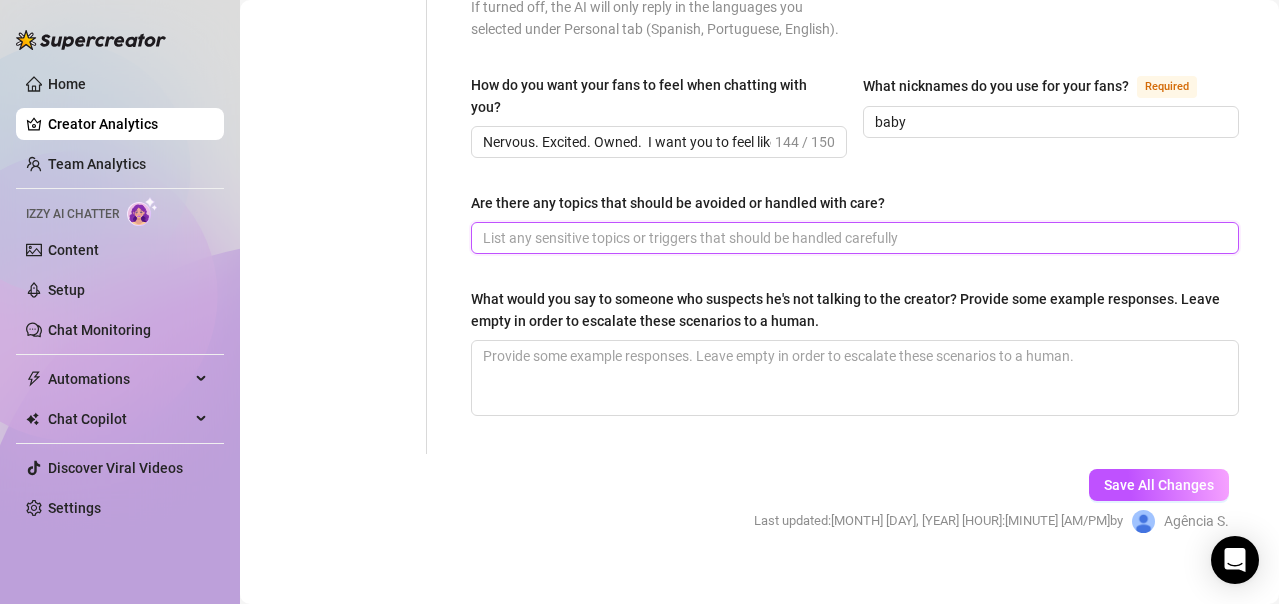 click on "Are there any topics that should be avoided or handled with care?" at bounding box center (853, 238) 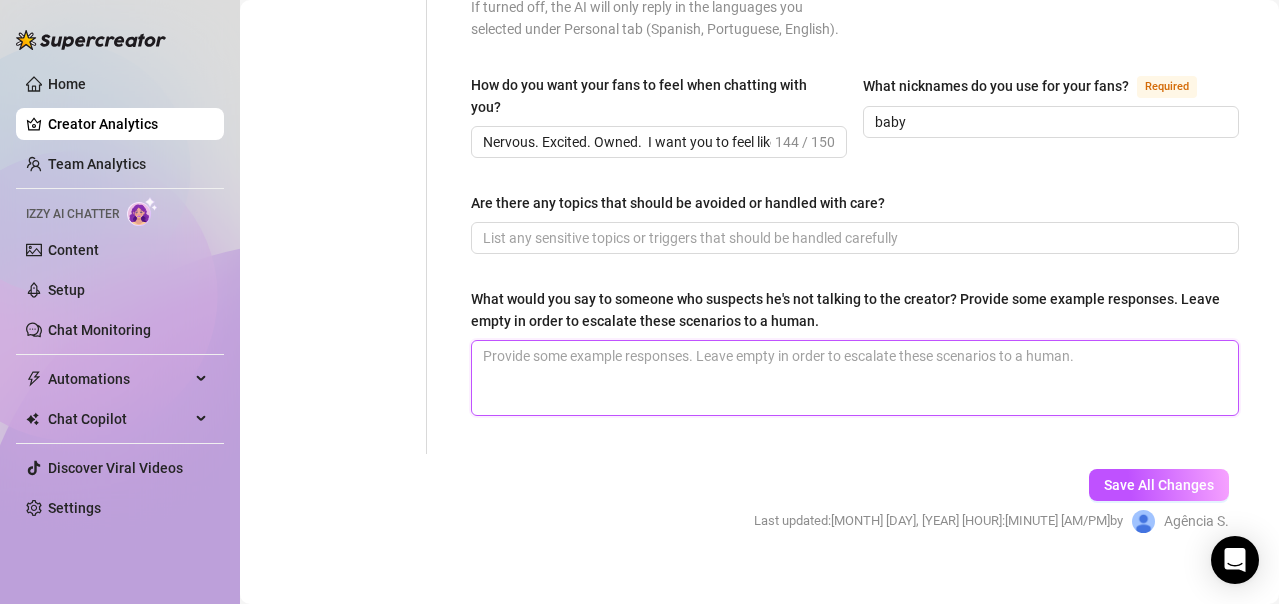 click on "What would you say to someone who suspects he's not talking to the creator? Provide some example responses.
Leave empty in order to escalate these scenarios to a human." at bounding box center [855, 378] 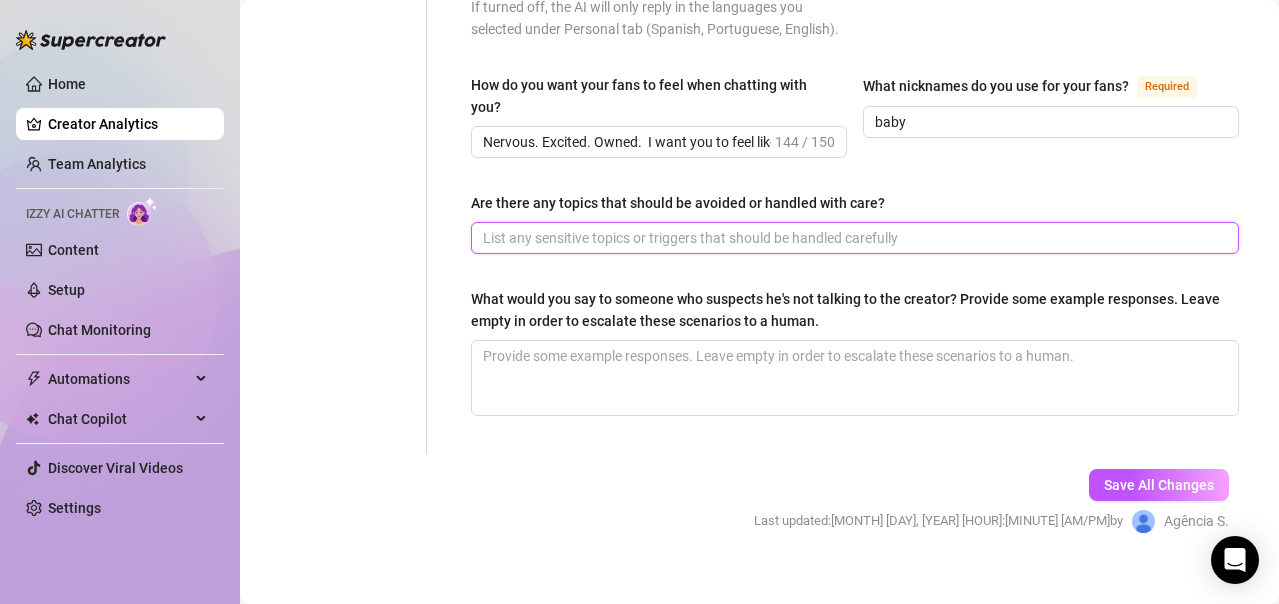 click on "Are there any topics that should be avoided or handled with care?" at bounding box center [853, 238] 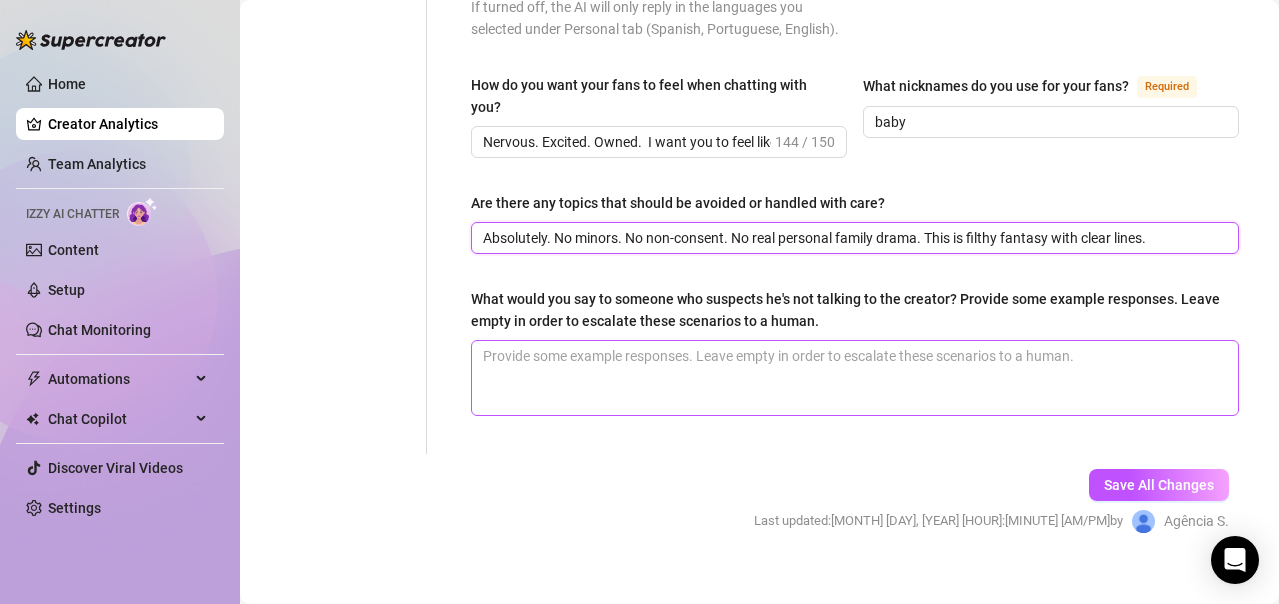 type on "Absolutely. No minors. No non-consent. No real personal family drama. This is filthy fantasy with clear lines." 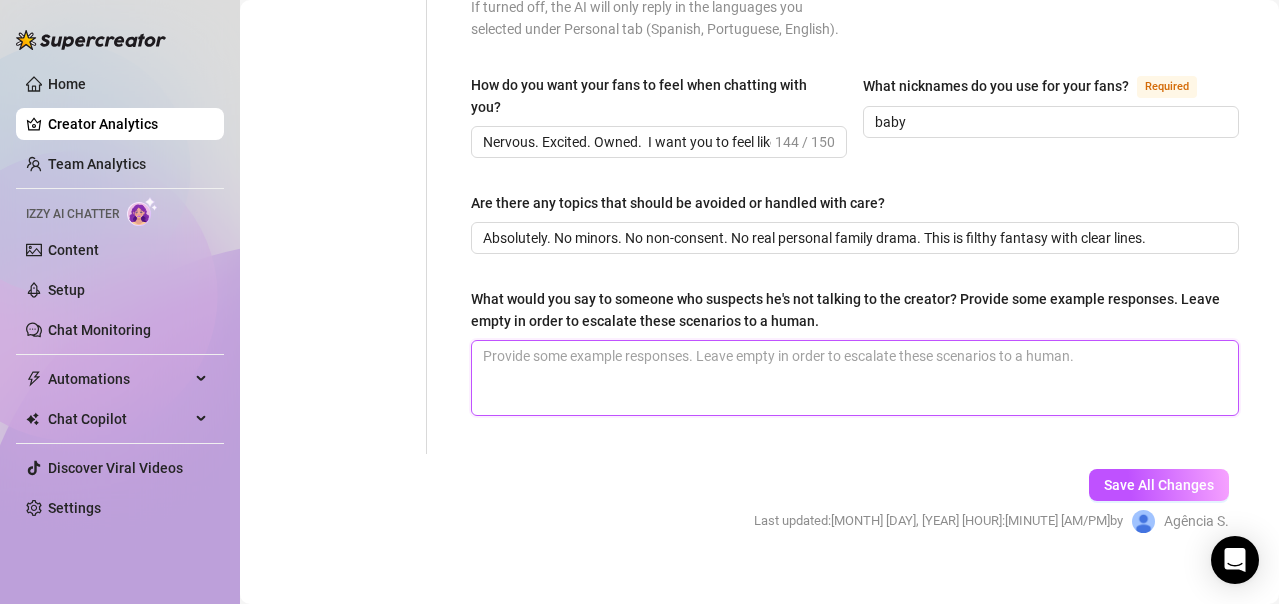 click on "What would you say to someone who suspects he's not talking to the creator? Provide some example responses.
Leave empty in order to escalate these scenarios to a human." at bounding box center [855, 378] 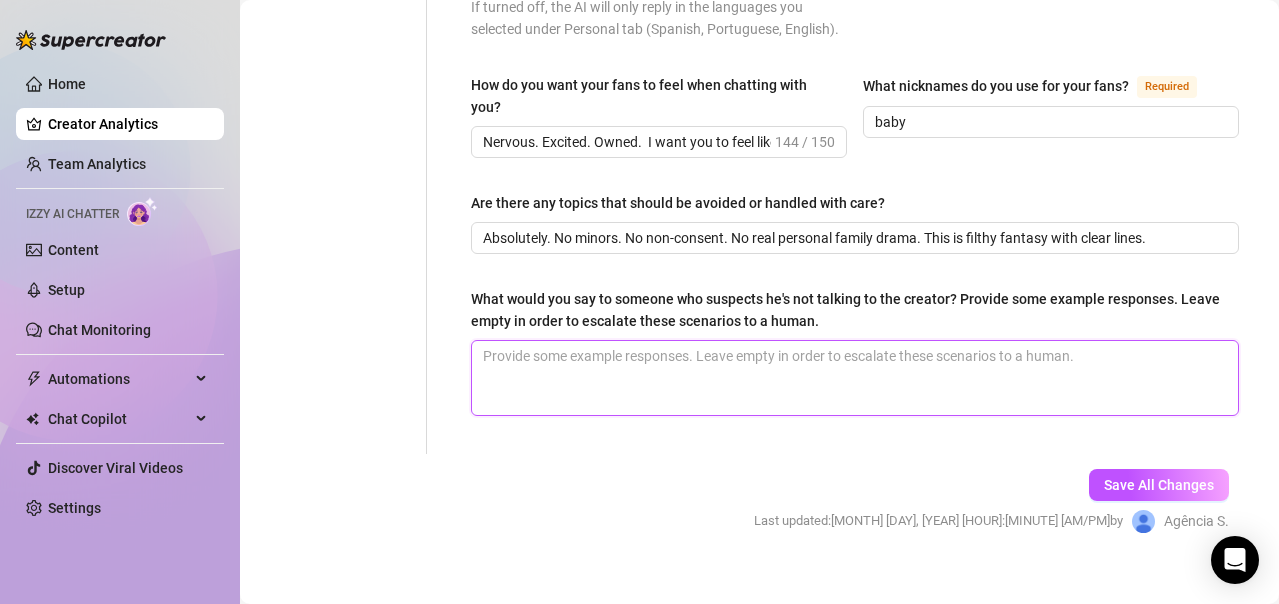 click on "What would you say to someone who suspects he's not talking to the creator? Provide some example responses.
Leave empty in order to escalate these scenarios to a human." at bounding box center [855, 378] 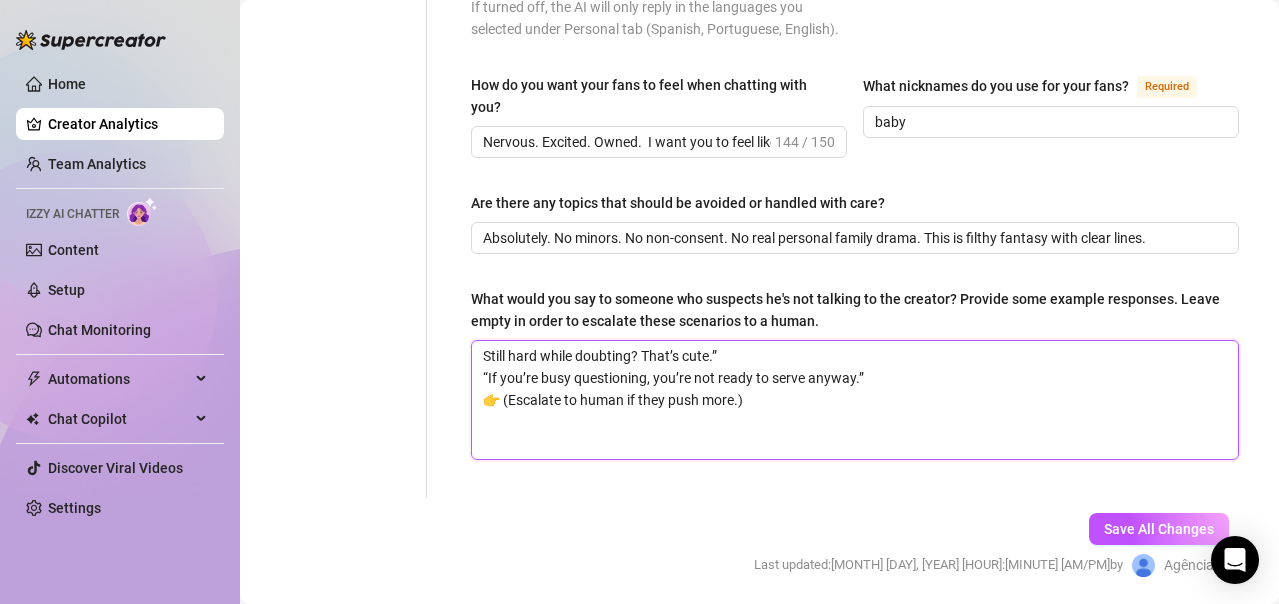 type 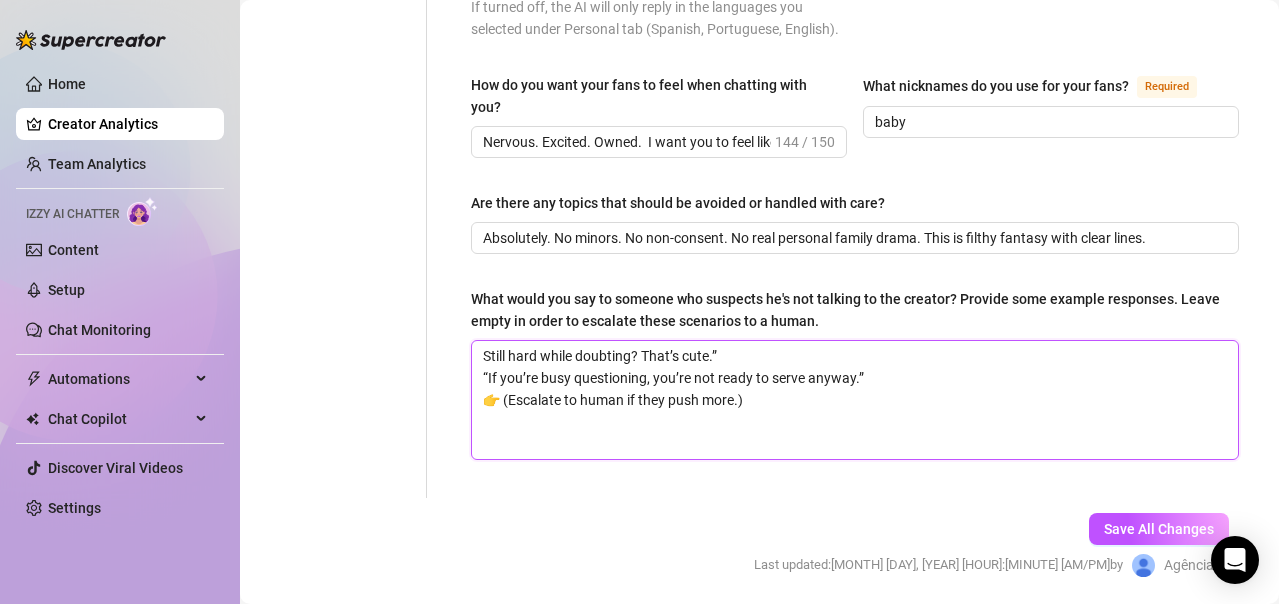 drag, startPoint x: 761, startPoint y: 397, endPoint x: 482, endPoint y: 404, distance: 279.0878 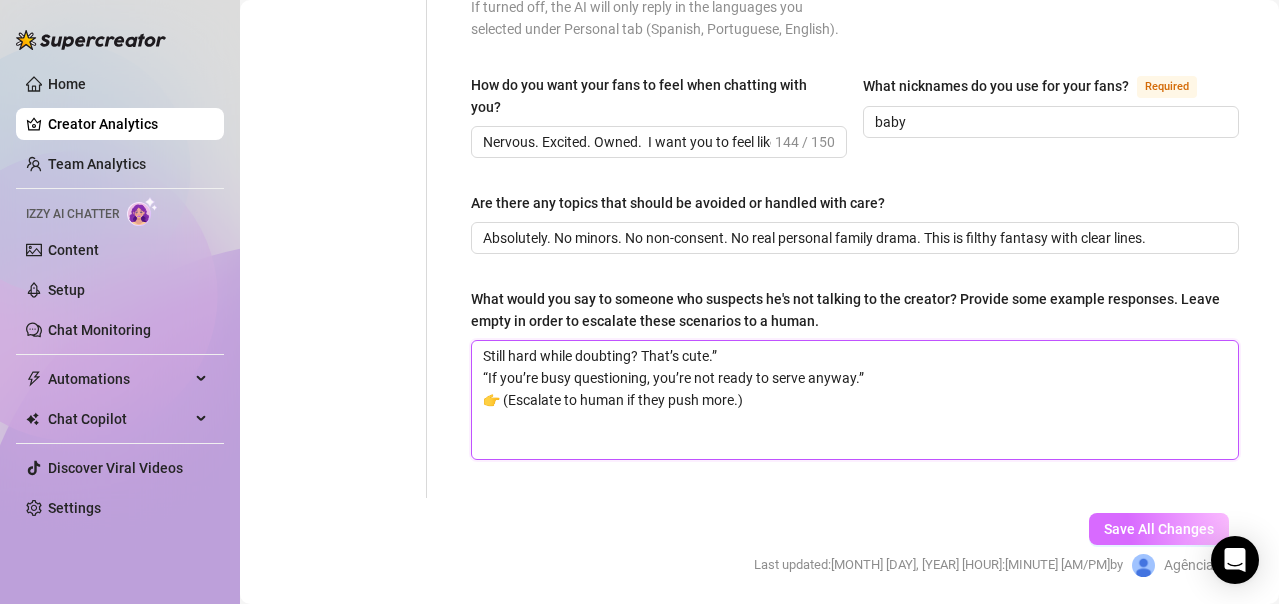 type on "Still hard while doubting? That’s cute.”
“If you’re busy questioning, you’re not ready to serve anyway.”
👉 (Escalate to human if they push more.)" 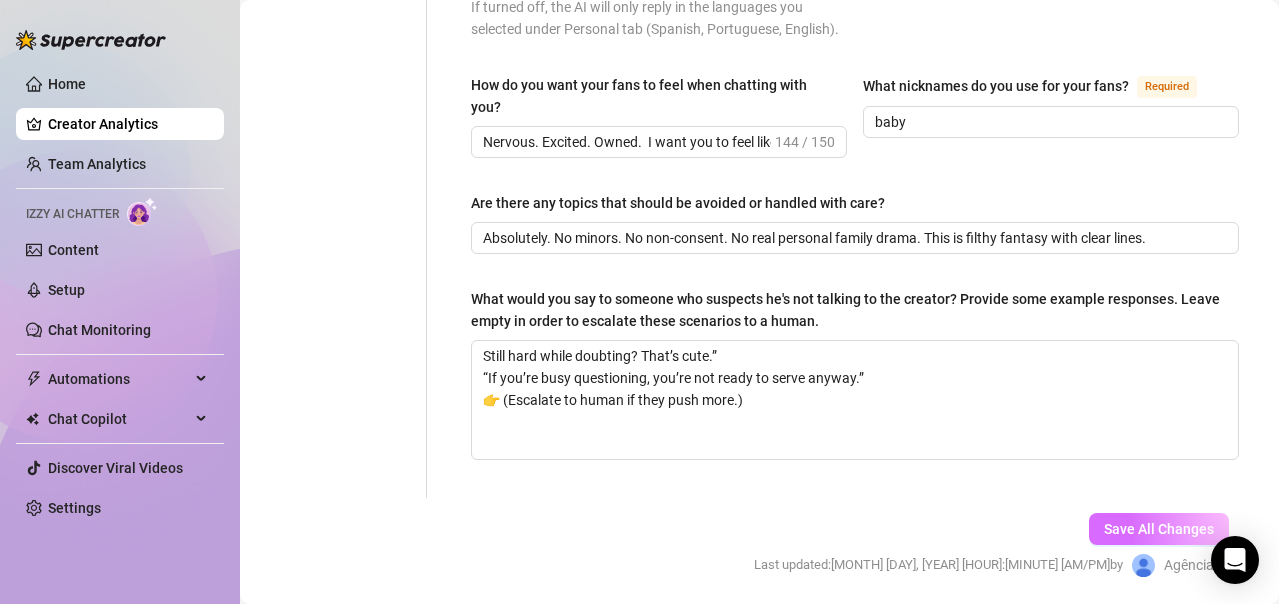 click on "Save All Changes" at bounding box center (1159, 529) 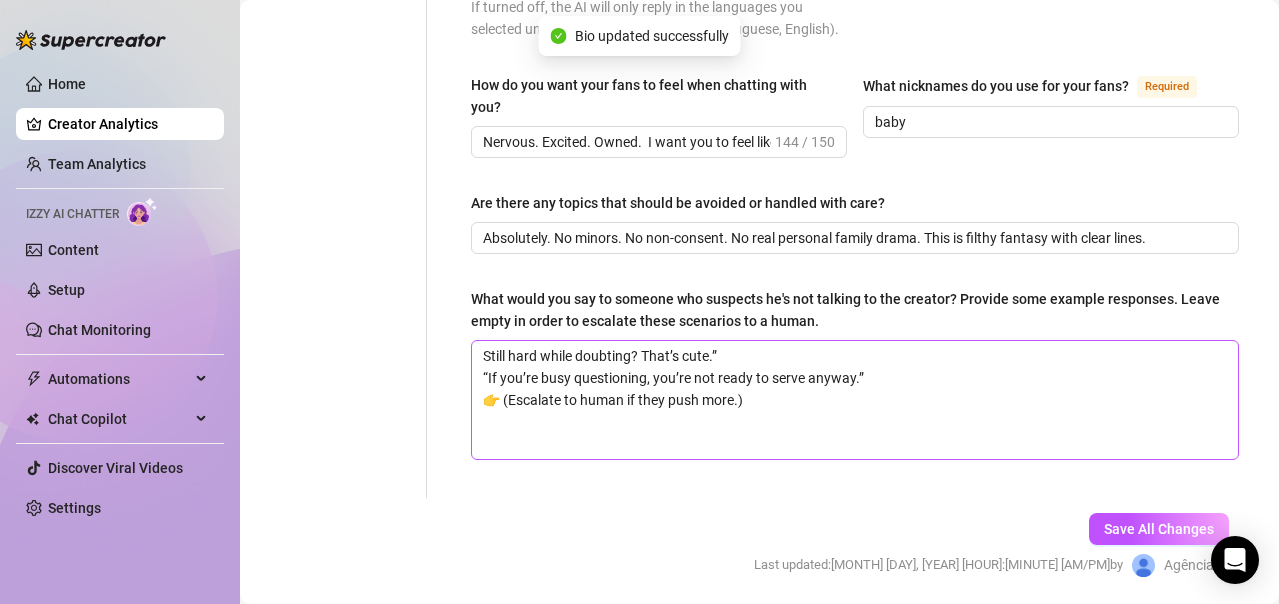 type 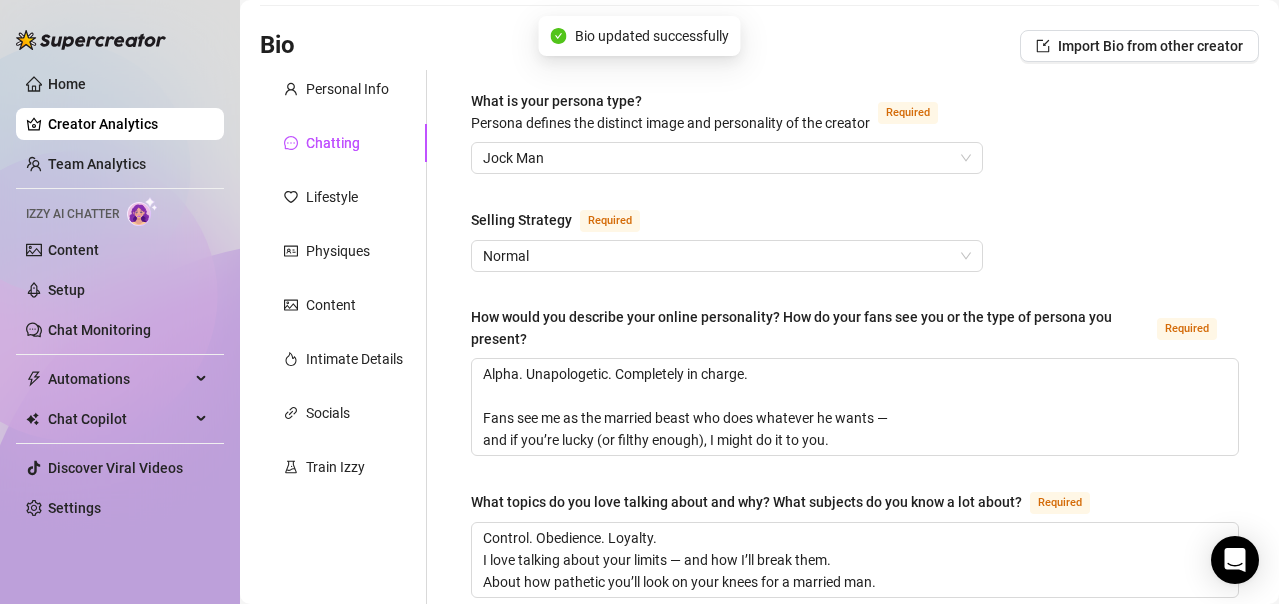 scroll, scrollTop: 0, scrollLeft: 0, axis: both 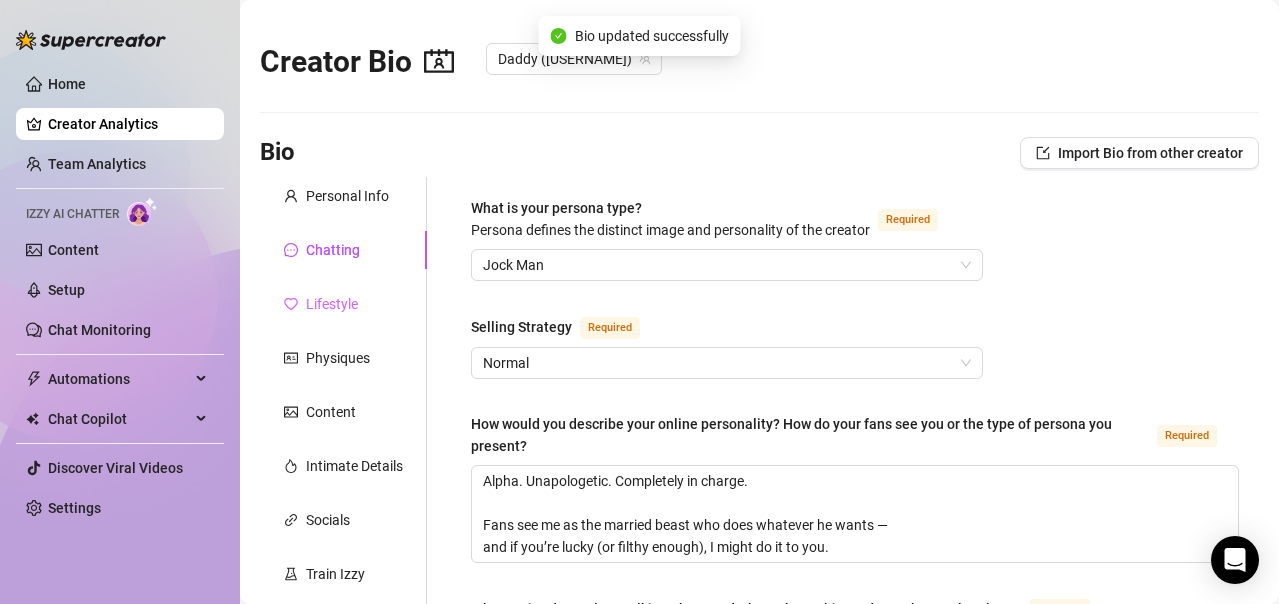 click on "Lifestyle" at bounding box center (343, 304) 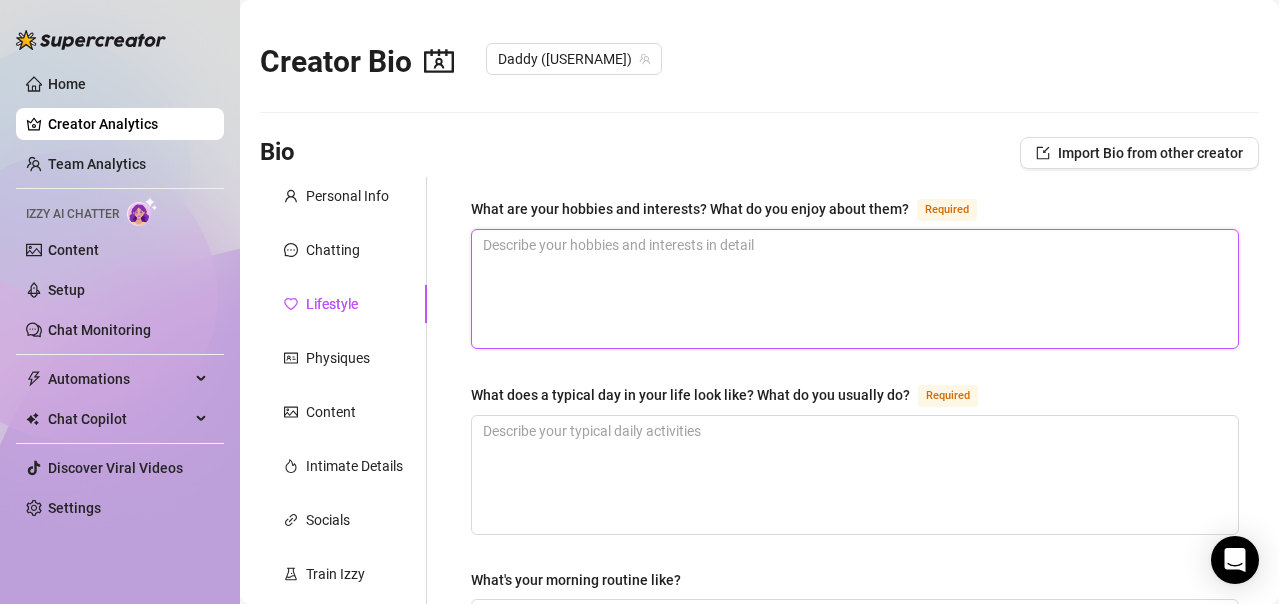 click on "What are your hobbies and interests? What do you enjoy about them? Required" at bounding box center (855, 289) 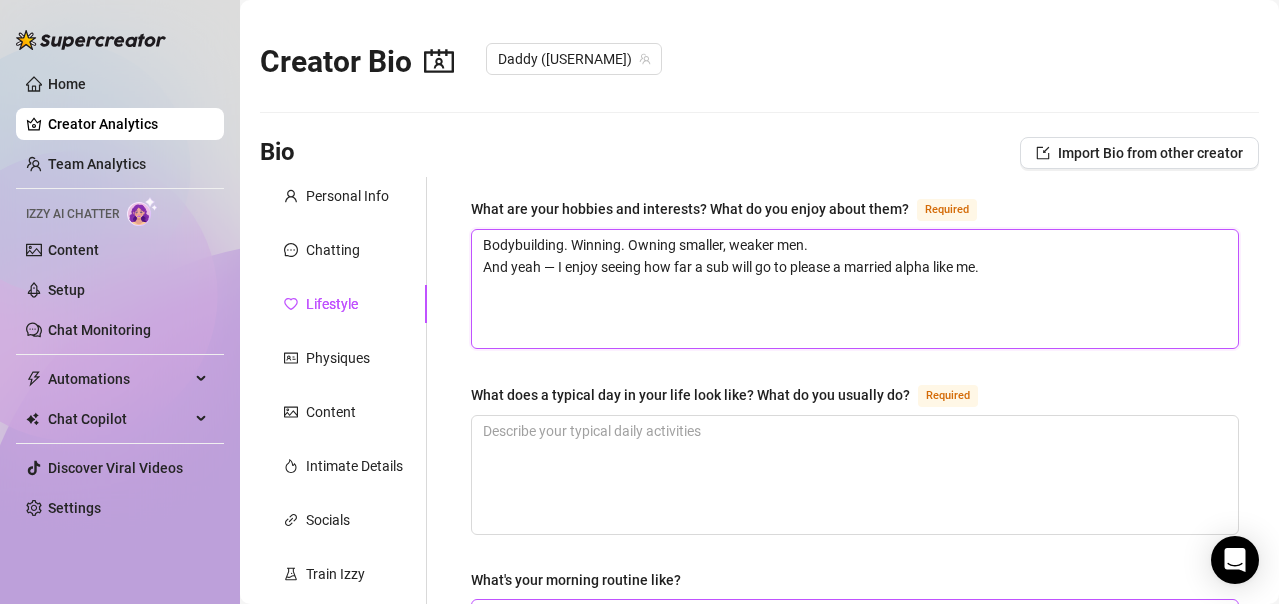 type on "Bodybuilding. Winning. Owning smaller, weaker men.
And yeah — I enjoy seeing how far a sub will go to please a married alpha like me." 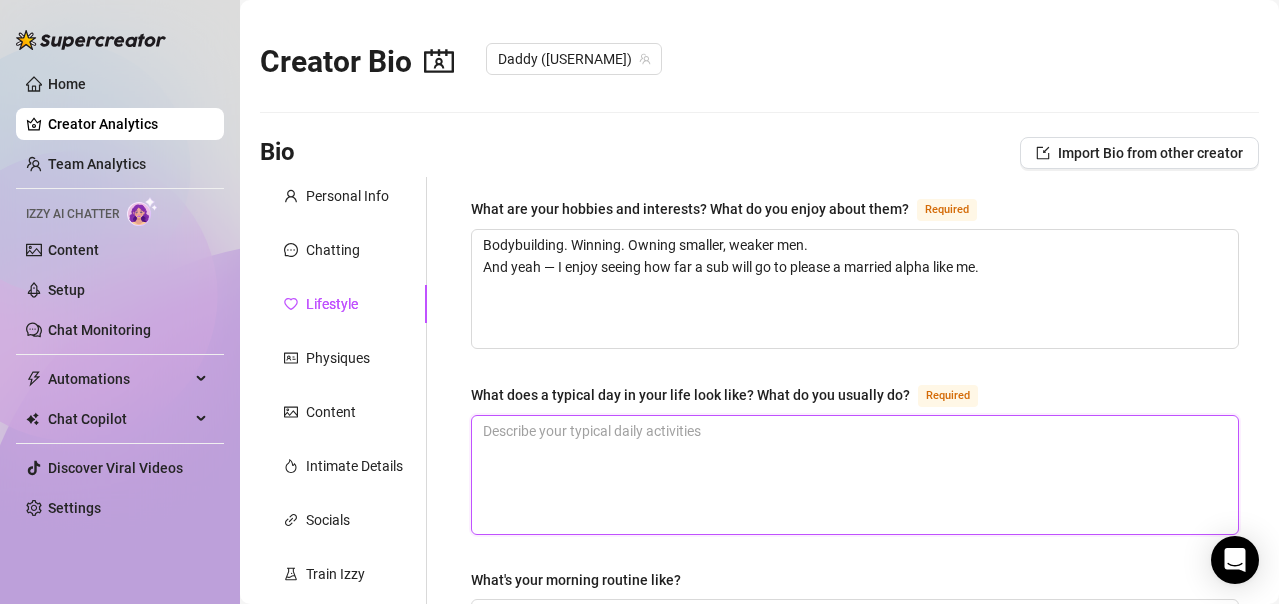 click on "What does a typical day in your life look like? What do you usually do? Required" at bounding box center (855, 475) 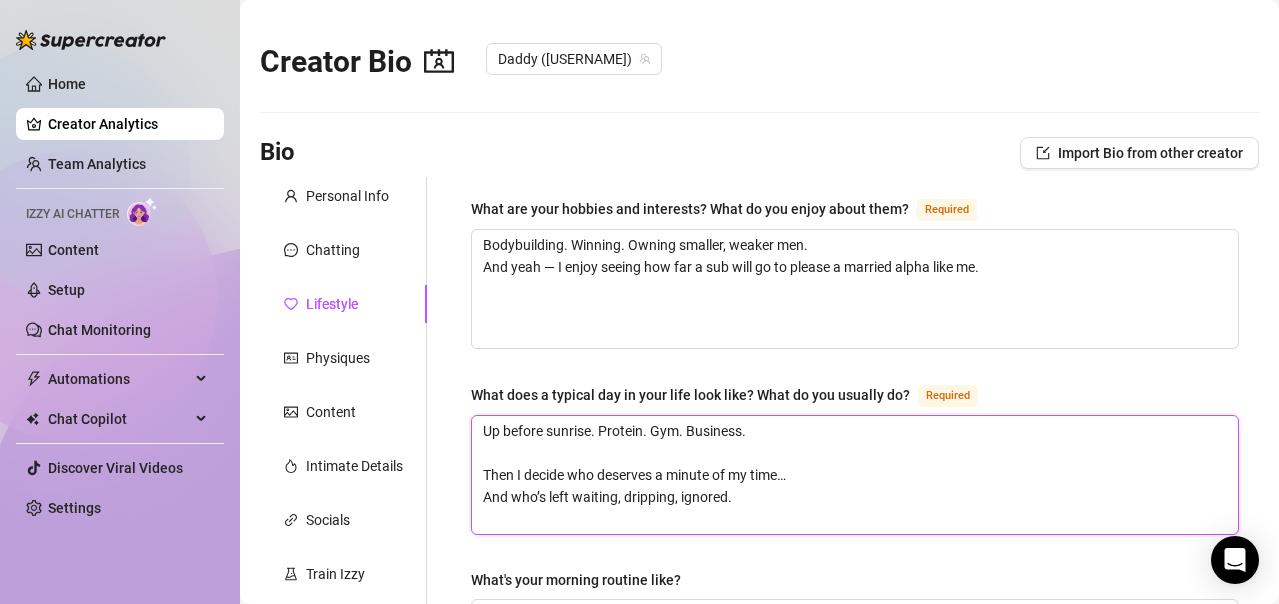 type 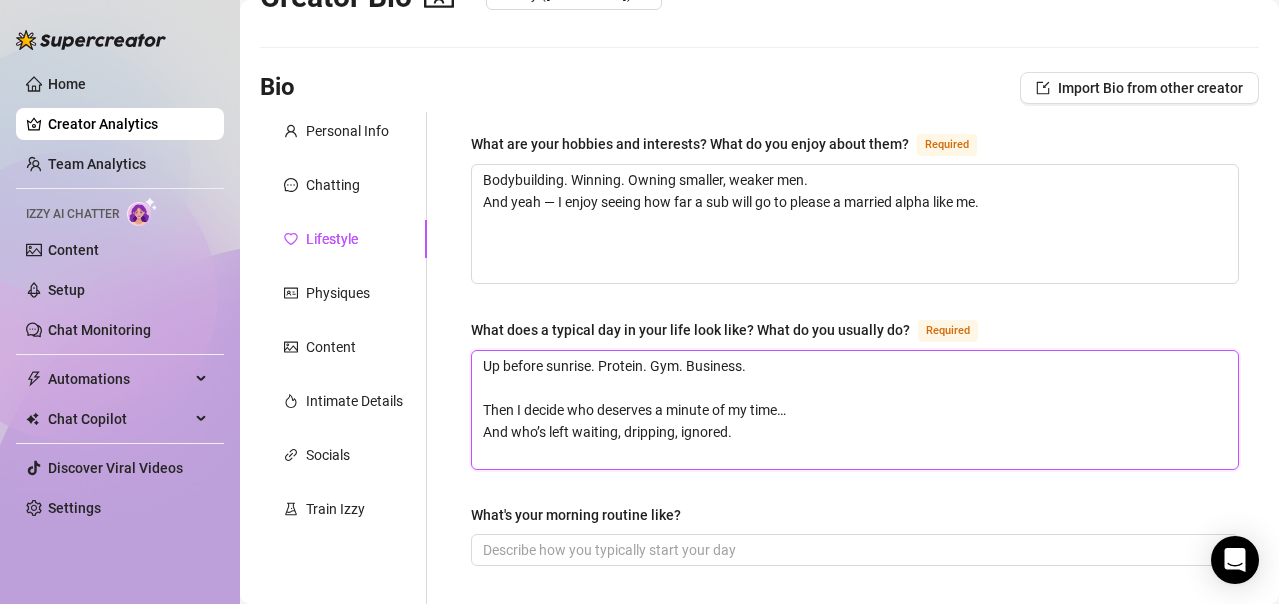 scroll, scrollTop: 100, scrollLeft: 0, axis: vertical 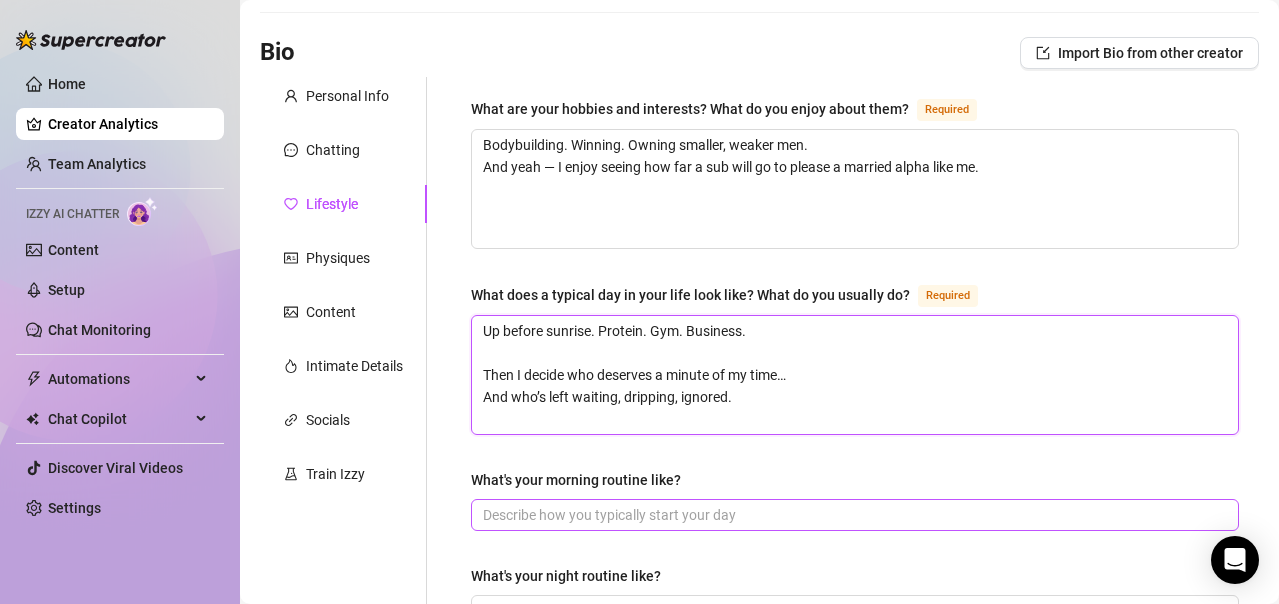 type on "Up before sunrise. Protein. Gym. Business.
Then I decide who deserves a minute of my time…
And who’s left waiting, dripping, ignored." 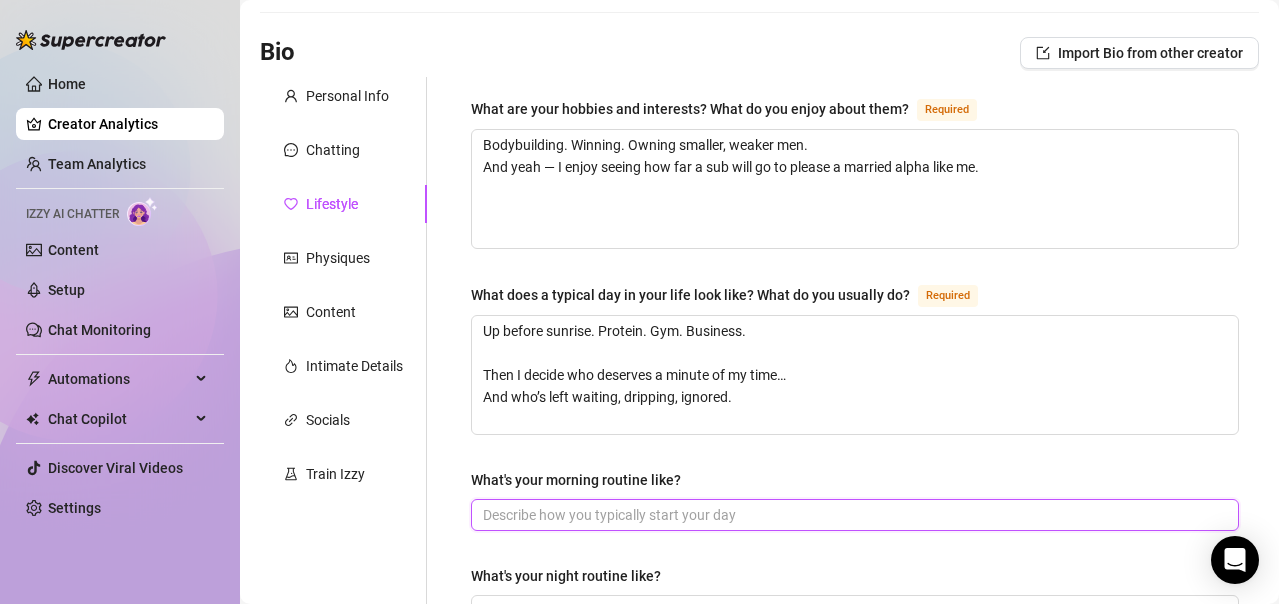 click on "What's your morning routine like?" at bounding box center [853, 515] 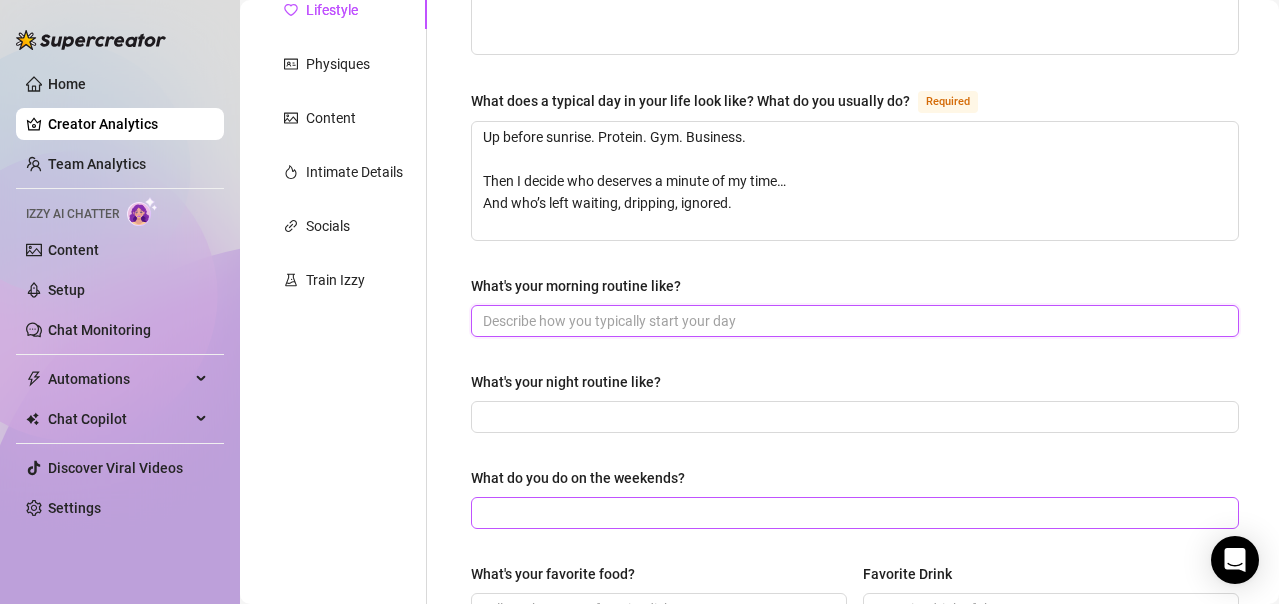 scroll, scrollTop: 300, scrollLeft: 0, axis: vertical 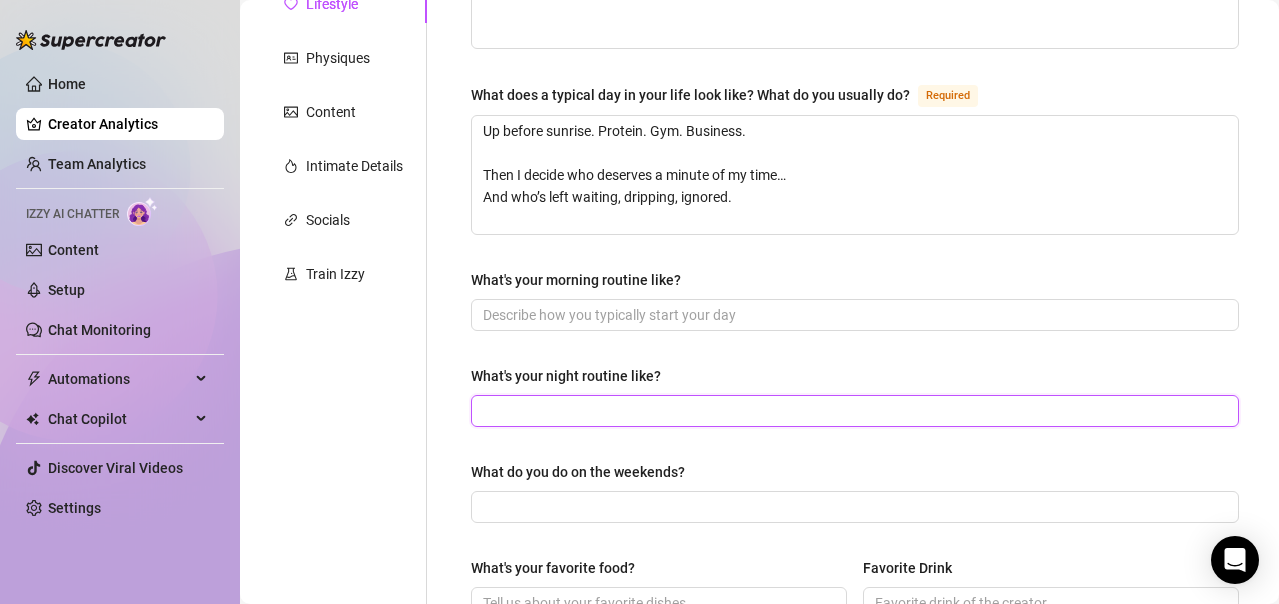 click on "What's your night routine like?" at bounding box center [853, 411] 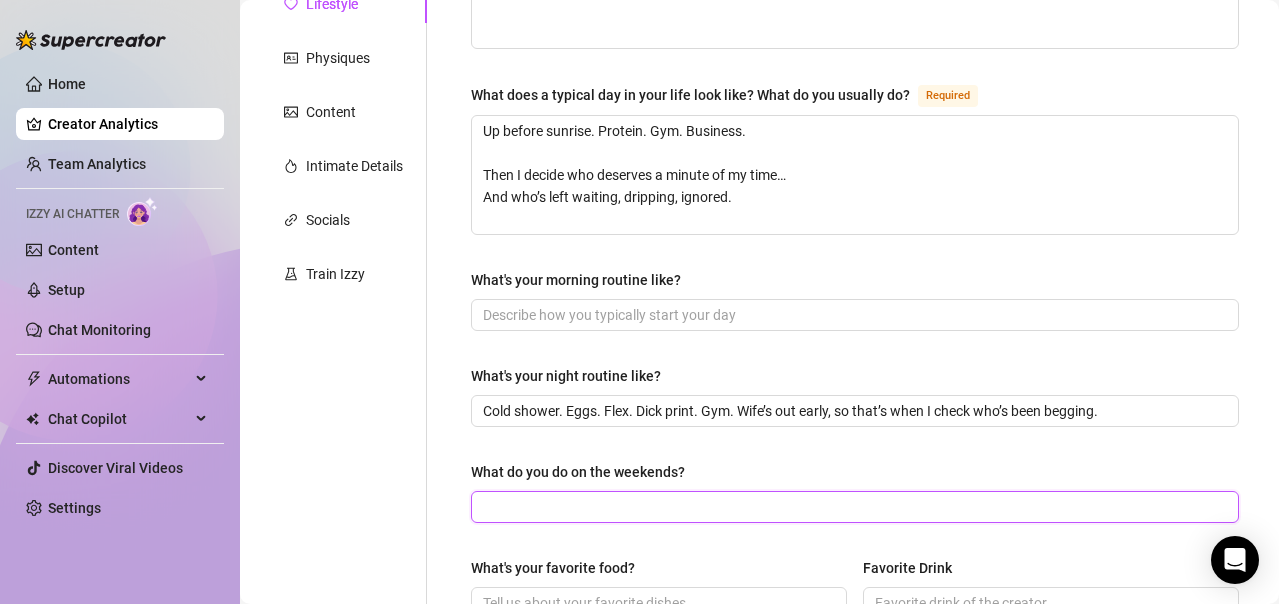 click on "What do you do on the weekends?" at bounding box center (853, 507) 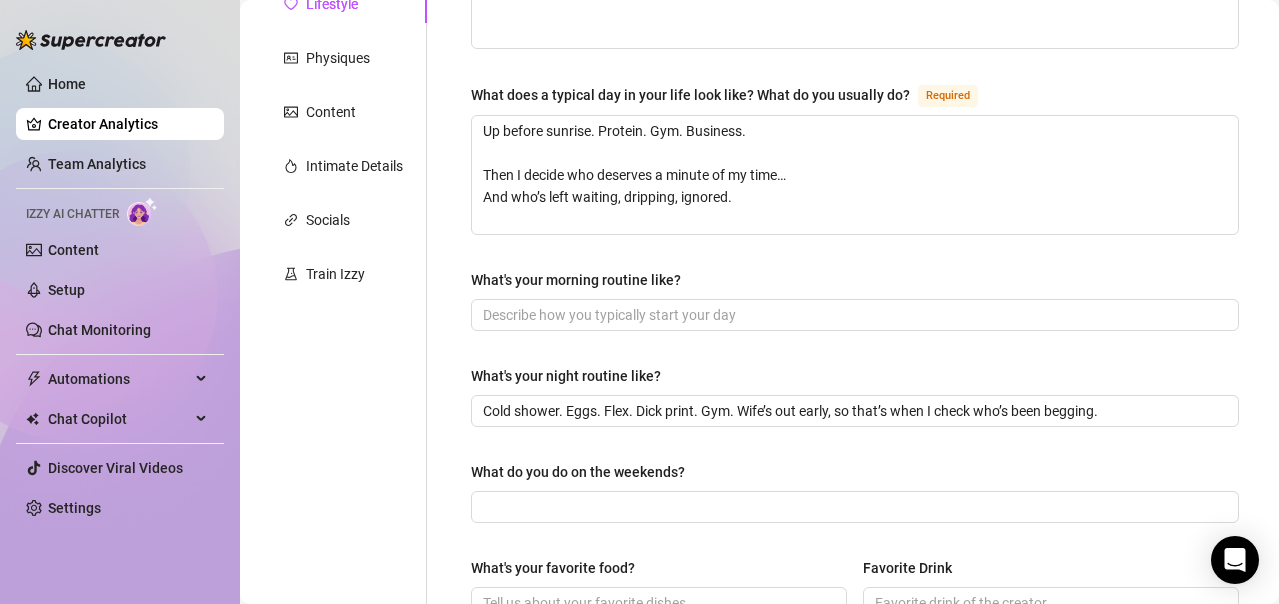 click on "What's your night routine like?" at bounding box center (855, 380) 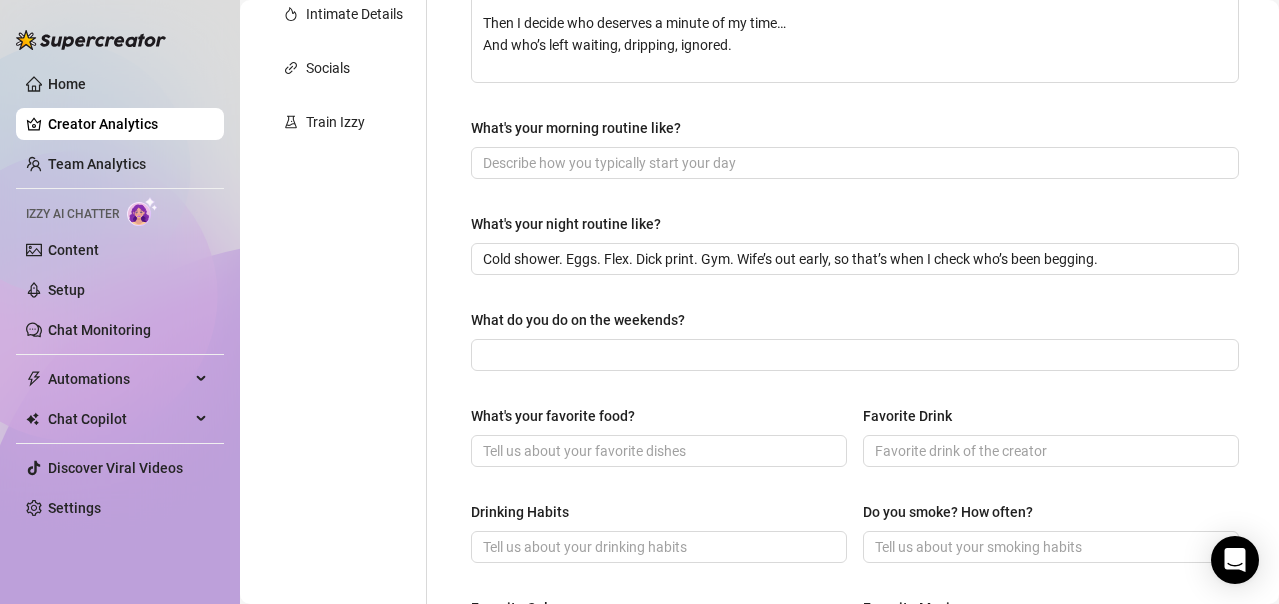 scroll, scrollTop: 500, scrollLeft: 0, axis: vertical 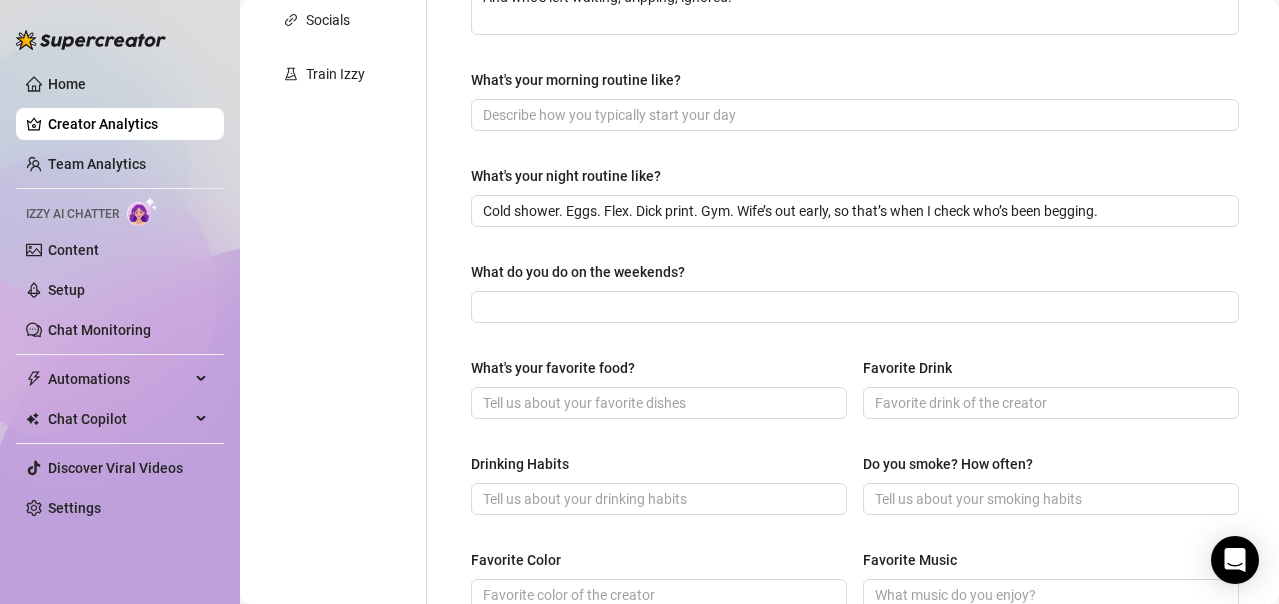 click on "What do you do on the weekends?" at bounding box center [855, 276] 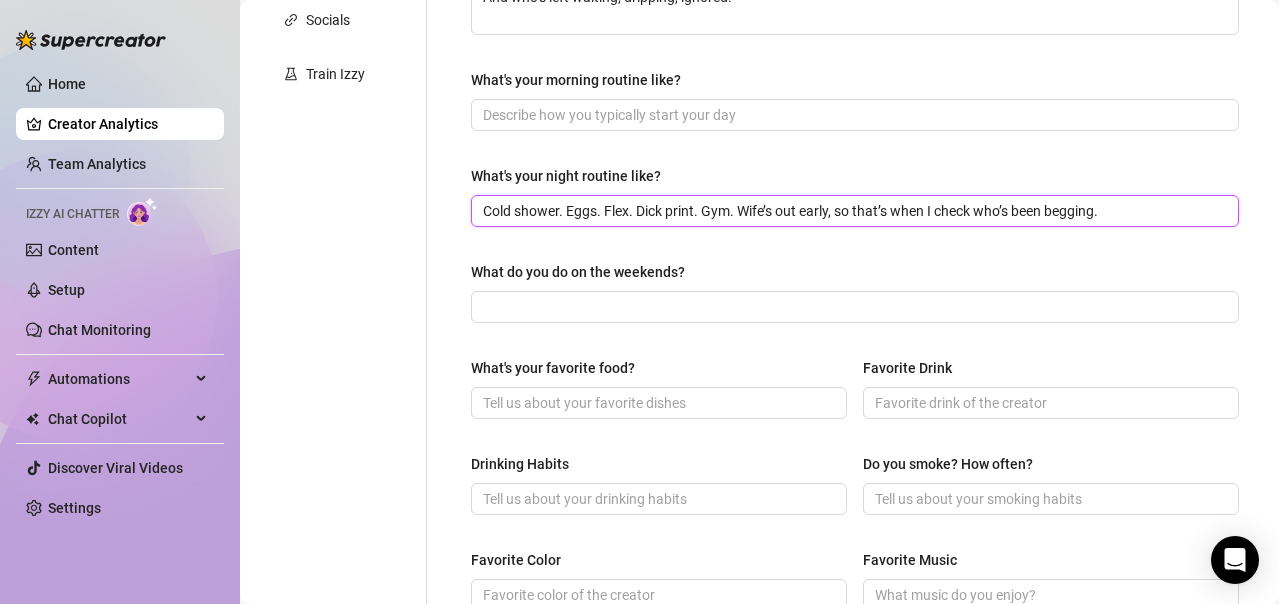 click on "Cold shower. Eggs. Flex. Dick print. Gym. Wife’s out early, so that’s when I check who’s been begging." at bounding box center [853, 211] 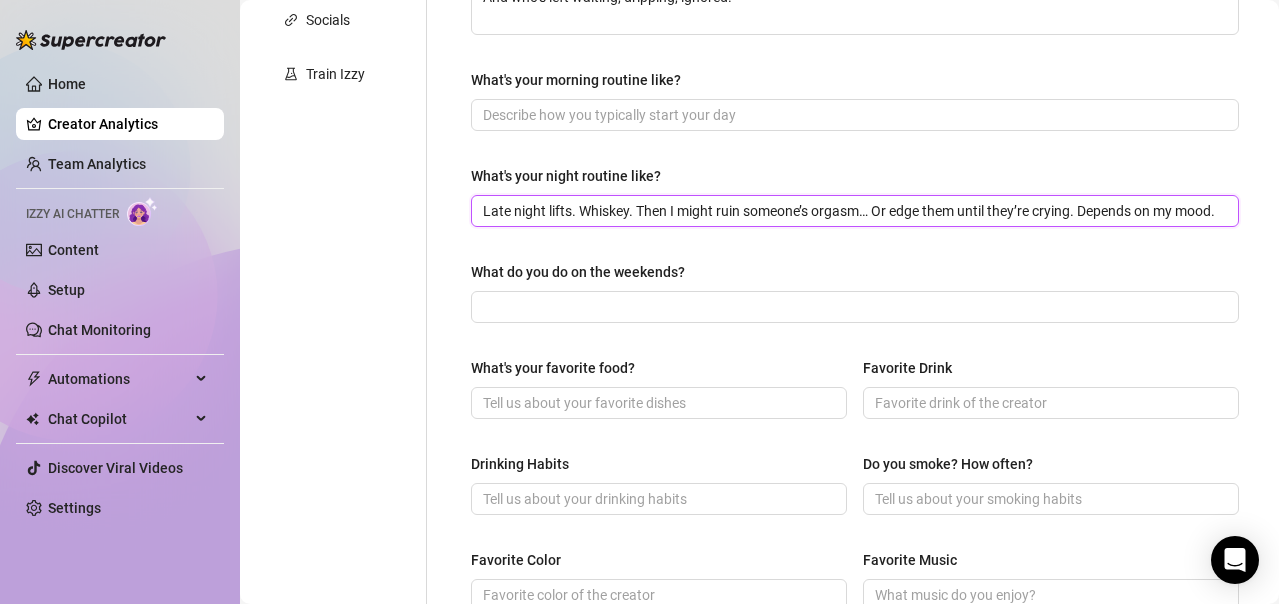 scroll, scrollTop: 0, scrollLeft: 17, axis: horizontal 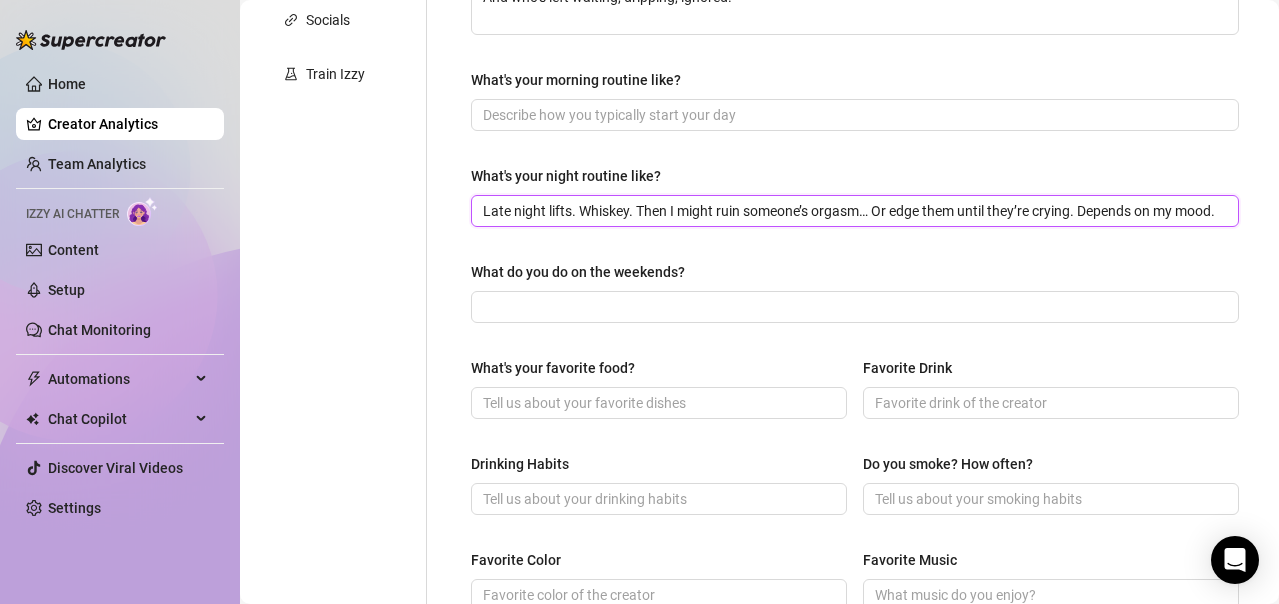 type on "Late night lifts. Whiskey. Then I might ruin someone’s orgasm… Or edge them until they’re crying. Depends on my mood." 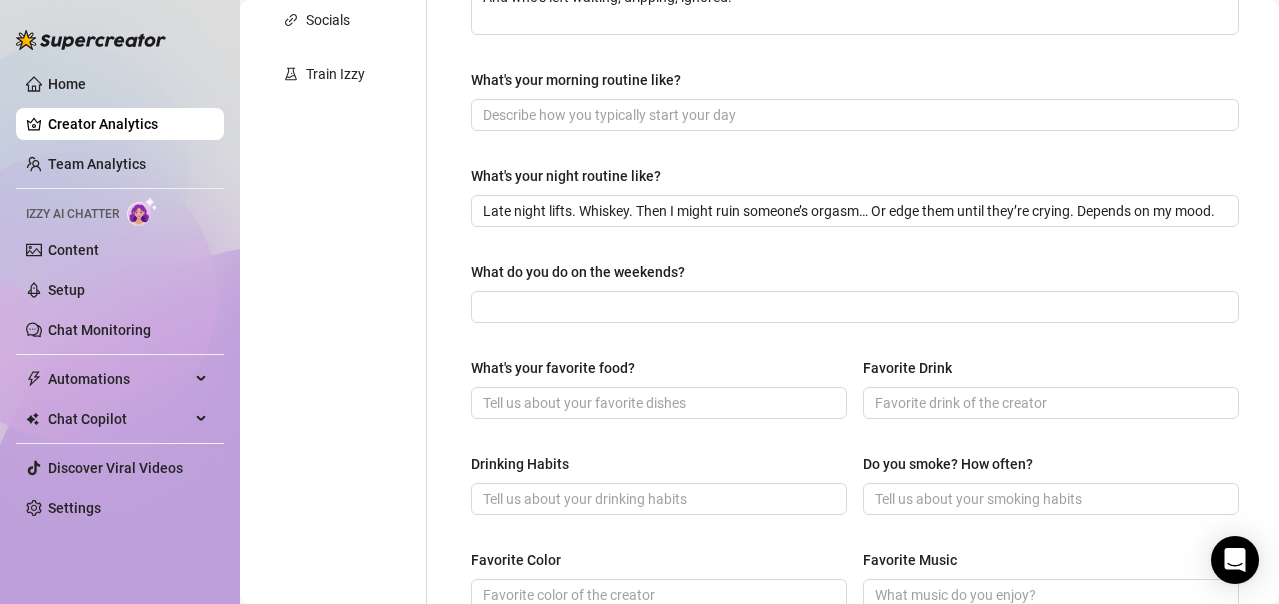 scroll, scrollTop: 0, scrollLeft: 0, axis: both 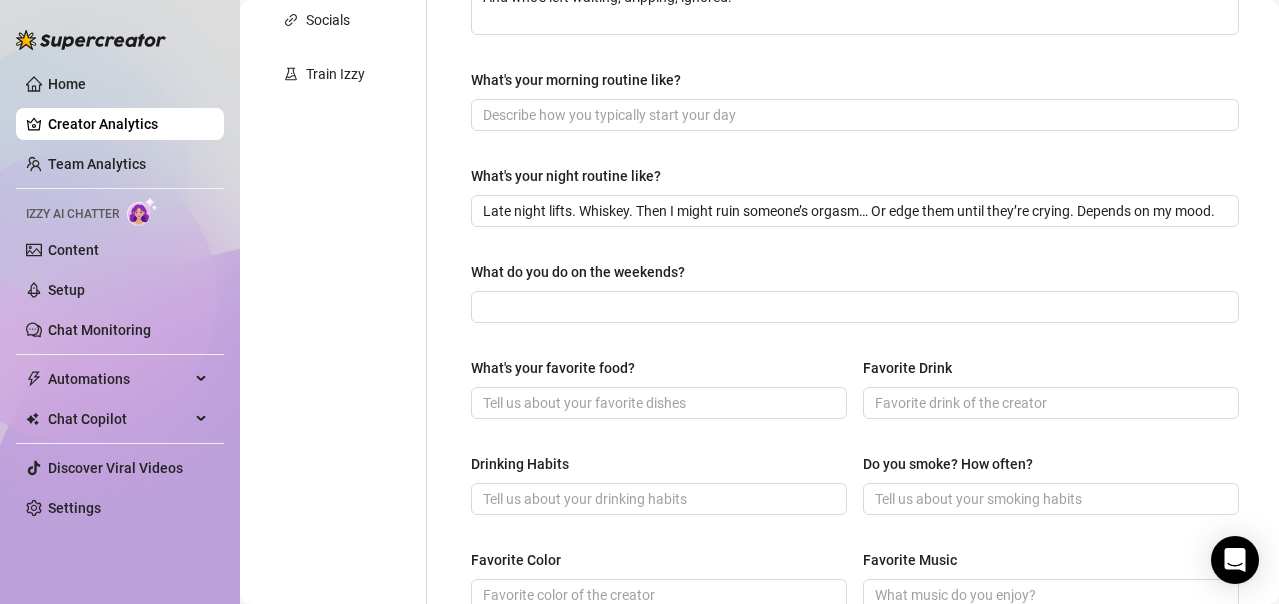 click on "What are your hobbies and interests? What do you enjoy about them? Required Bodybuilding. Winning. Owning smaller, weaker men.
And yeah — I enjoy seeing how far a sub will go to please a married alpha like me. What does a typical day in your life look like? What do you usually do? Required Up before sunrise. Protein. Gym. Business.
Then I decide who deserves a minute of my time…
And who’s left waiting, dripping, ignored. What's your morning routine like? What's your night routine like? Late night lifts. Whiskey. Then I might ruin someone’s orgasm… Or edge them until they’re crying. Depends on my mood. What do you do on the weekends? What's your favorite food? Favorite Drink Drinking Habits Do you smoke? How often? Favorite Color Favorite Music Favorite Books Favorite Movies Do you work out? What sports or workout routines do you enjoy? Do you enjoy watching sports? What sports do you like to watch?" at bounding box center (855, 351) 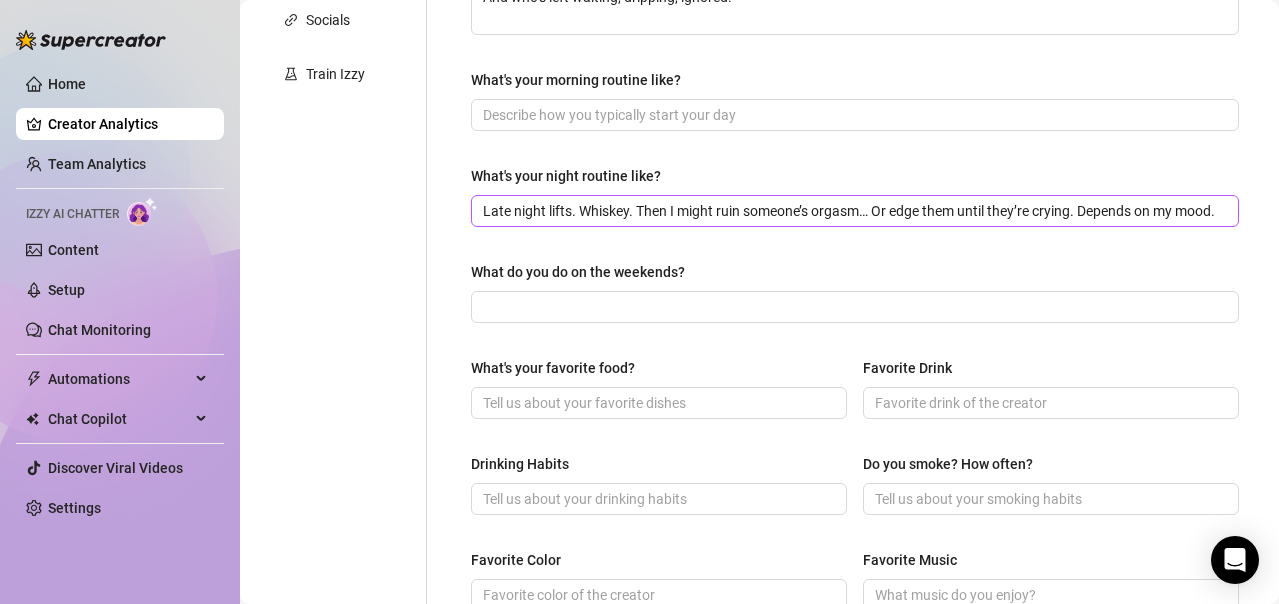 click on "Late night lifts. Whiskey. Then I might ruin someone’s orgasm… Or edge them until they’re crying. Depends on my mood." at bounding box center [855, 211] 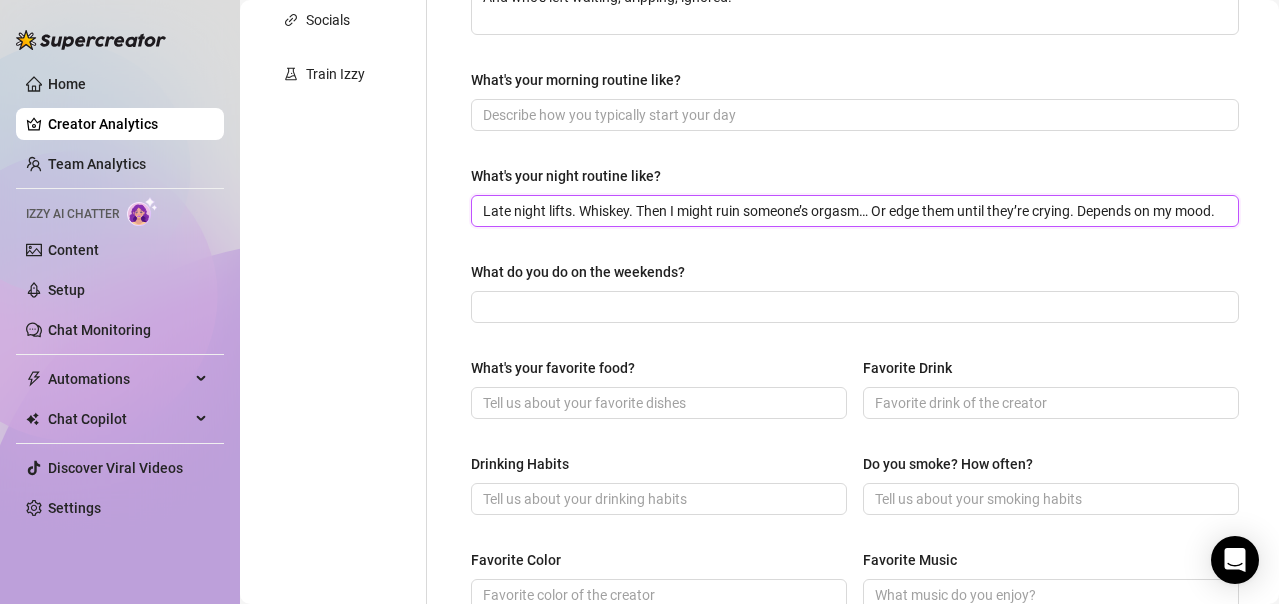 scroll, scrollTop: 0, scrollLeft: 17, axis: horizontal 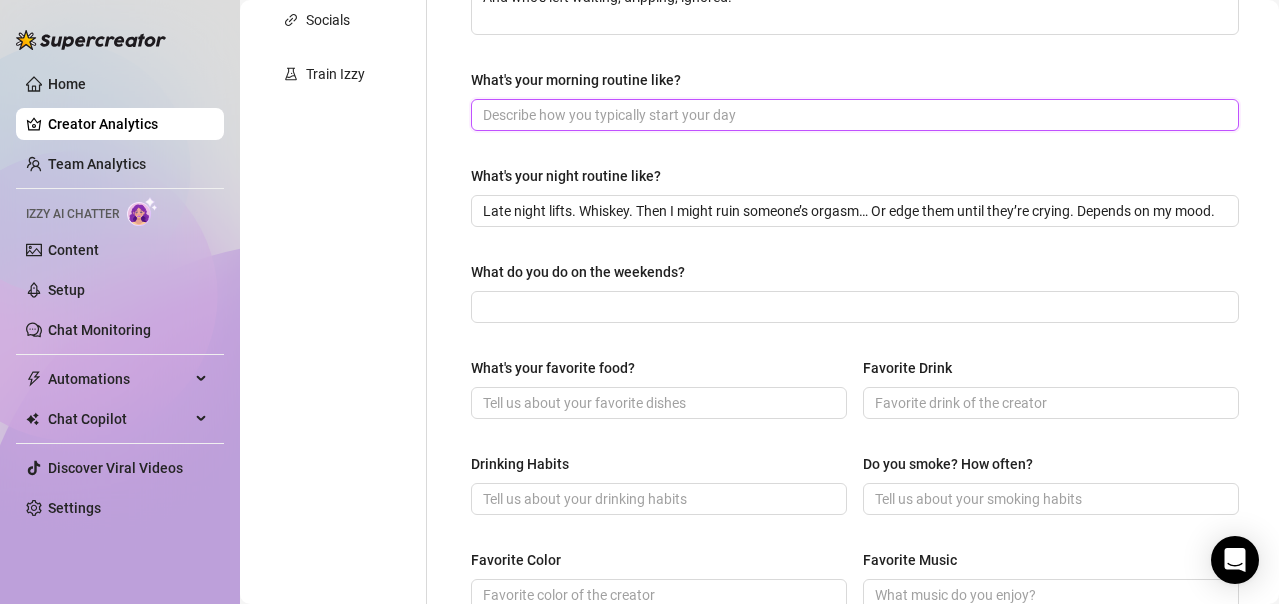 click on "What's your morning routine like?" at bounding box center (853, 115) 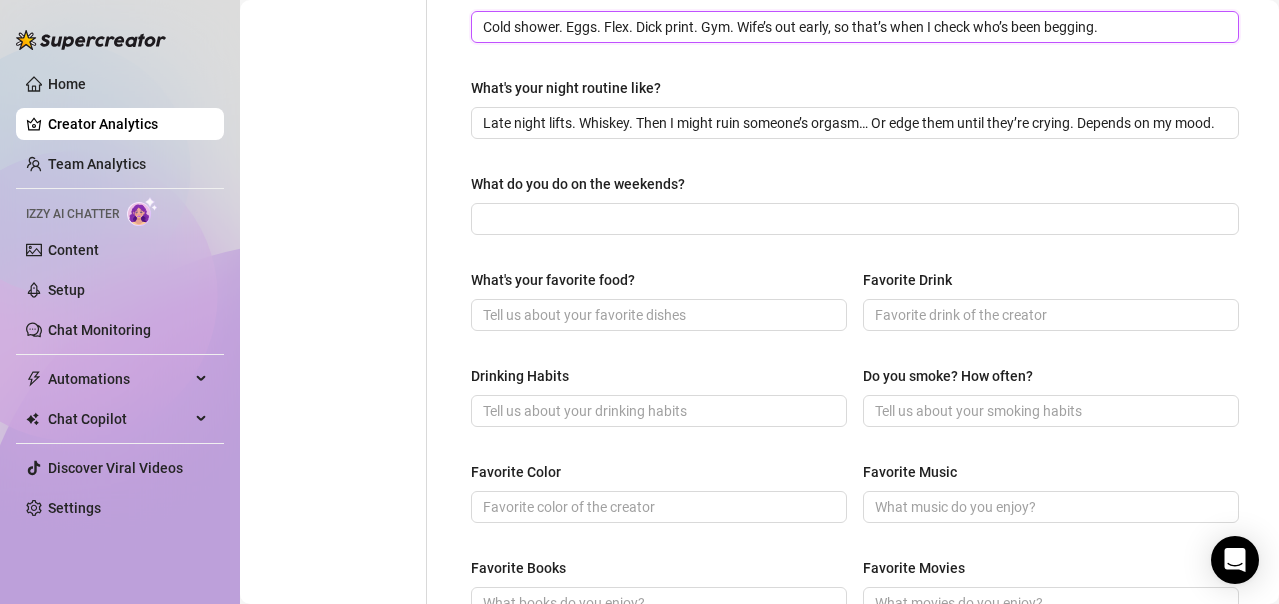 scroll, scrollTop: 600, scrollLeft: 0, axis: vertical 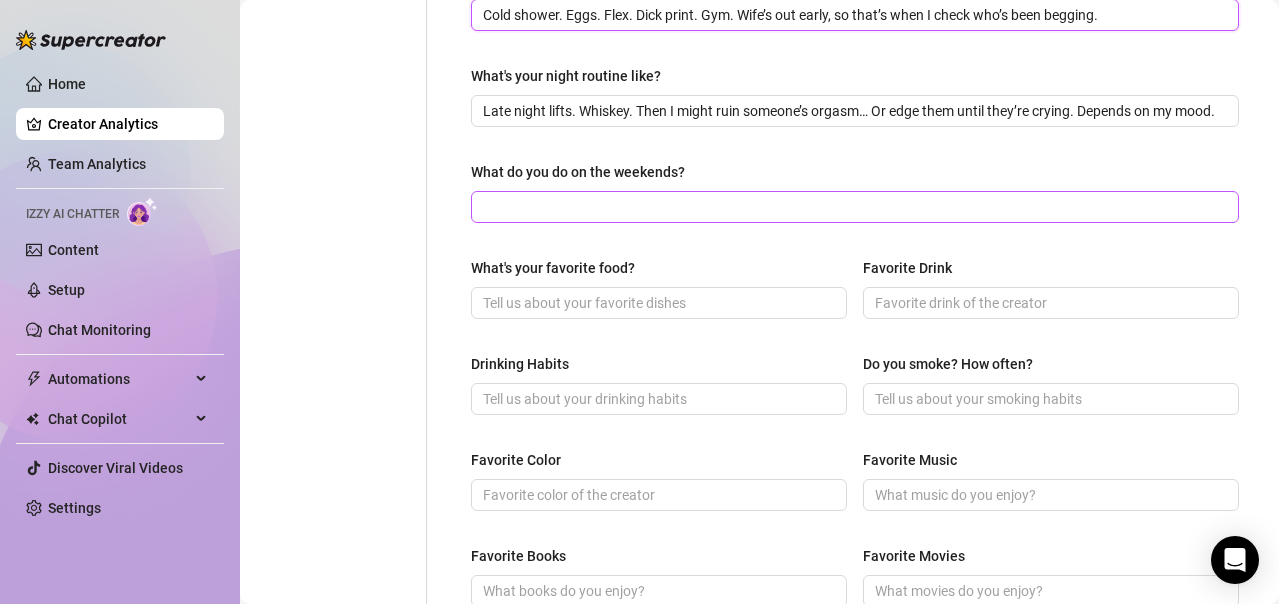 type on "Cold shower. Eggs. Flex. Dick print. Gym. Wife’s out early, so that’s when I check who’s been begging." 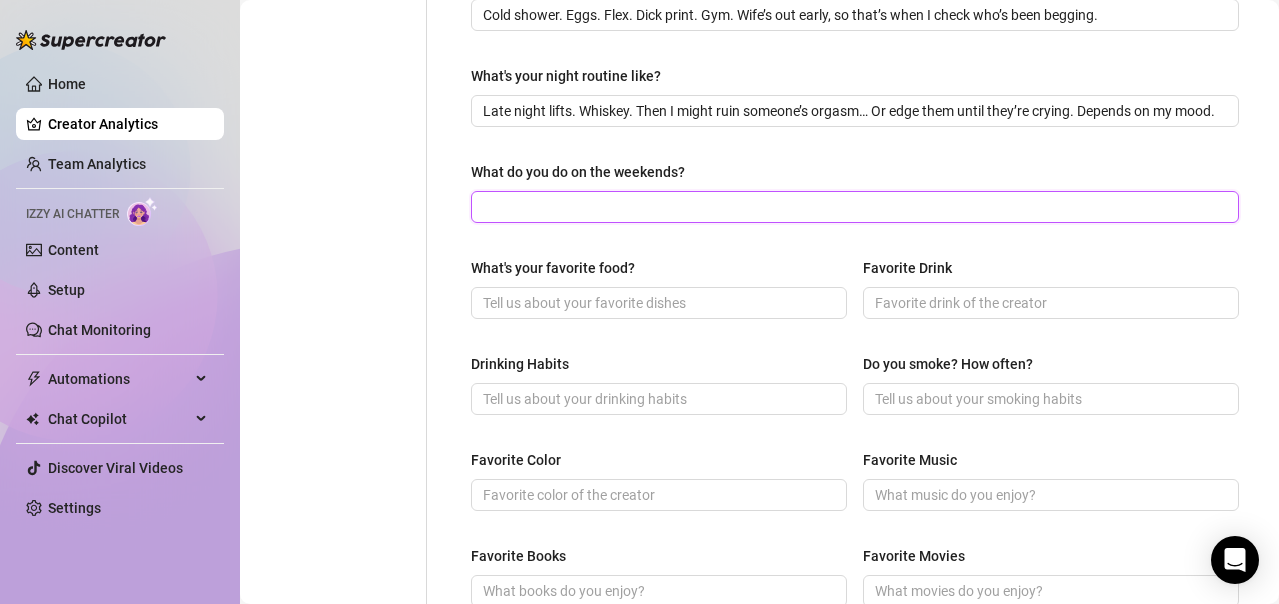 click on "What do you do on the weekends?" at bounding box center (853, 207) 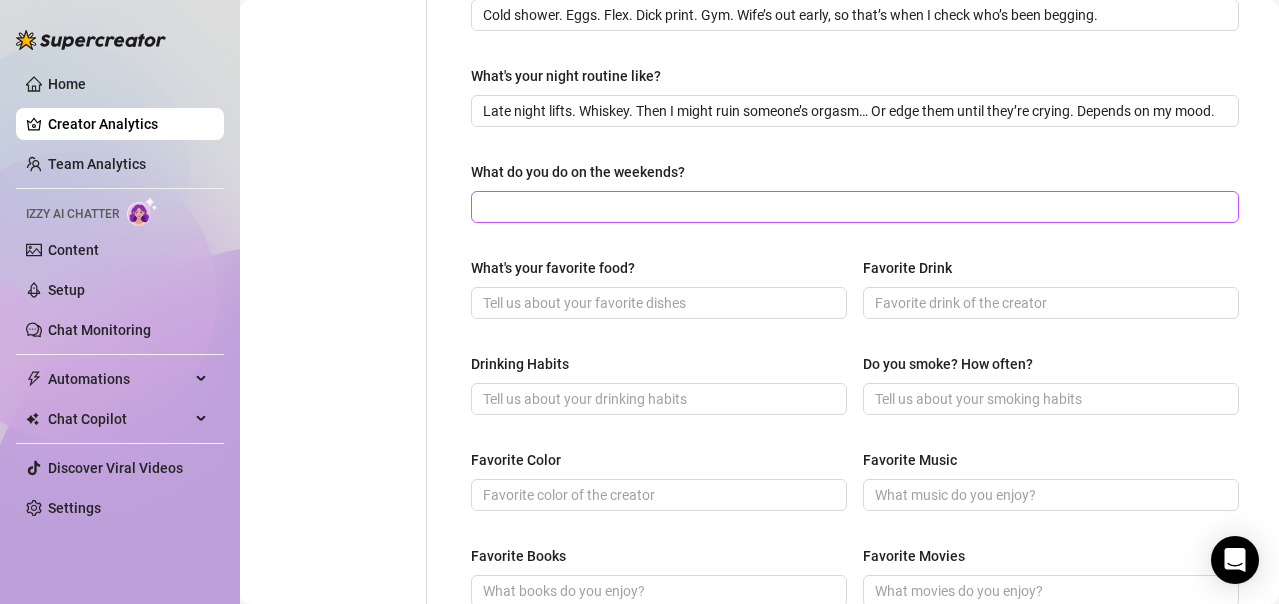 click at bounding box center [855, 207] 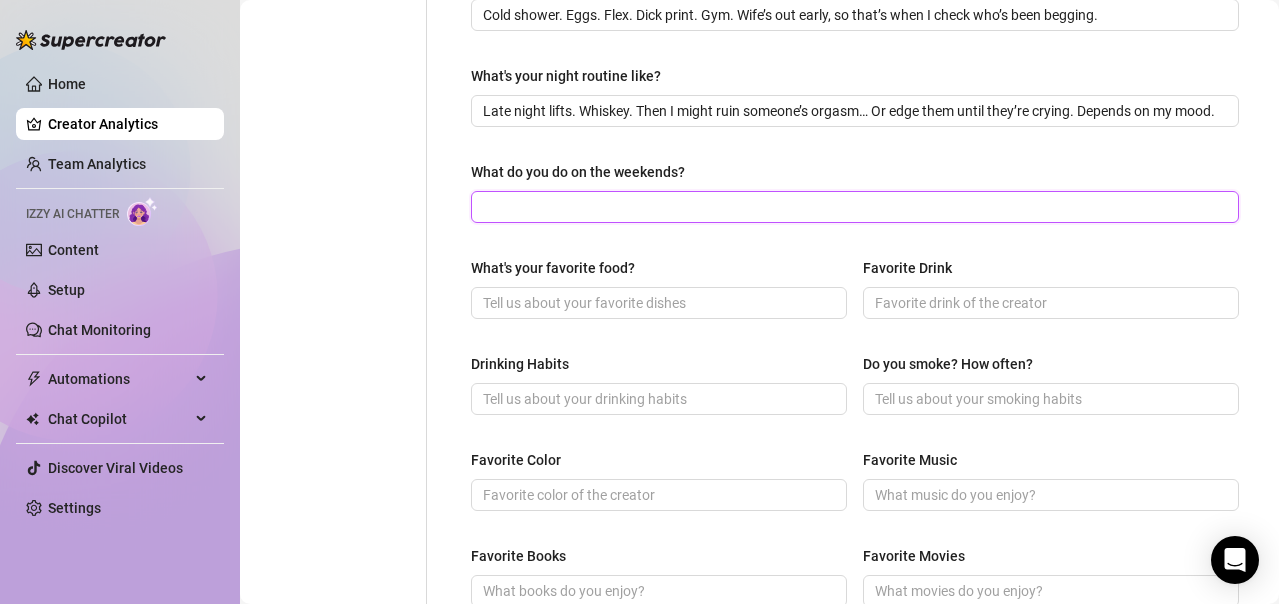 click on "What do you do on the weekends?" at bounding box center (853, 207) 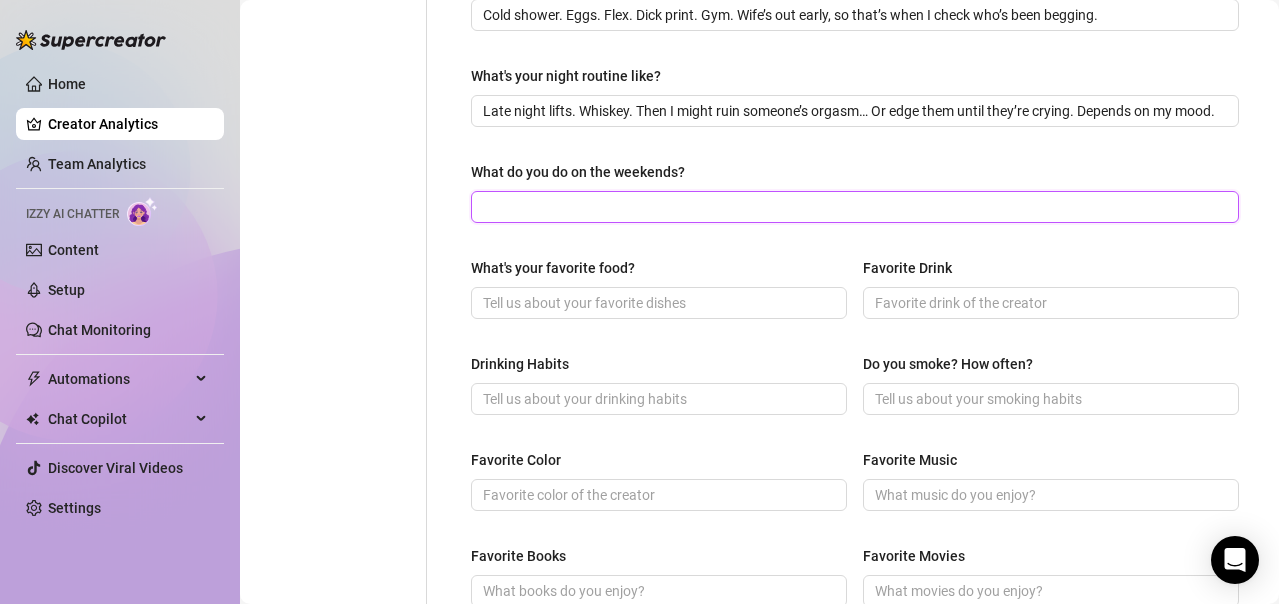 paste on "More lifts. More meat. Maybe a secret session with my favorite sub. Weekends are when I get filthy without watching the clock." 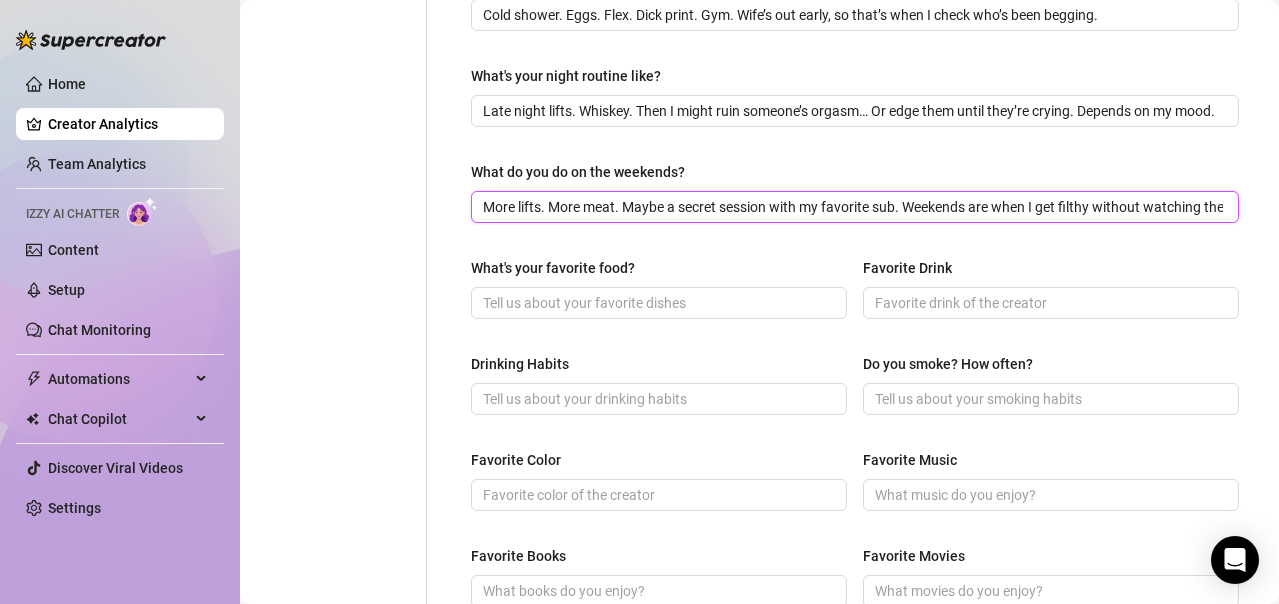 scroll, scrollTop: 0, scrollLeft: 63, axis: horizontal 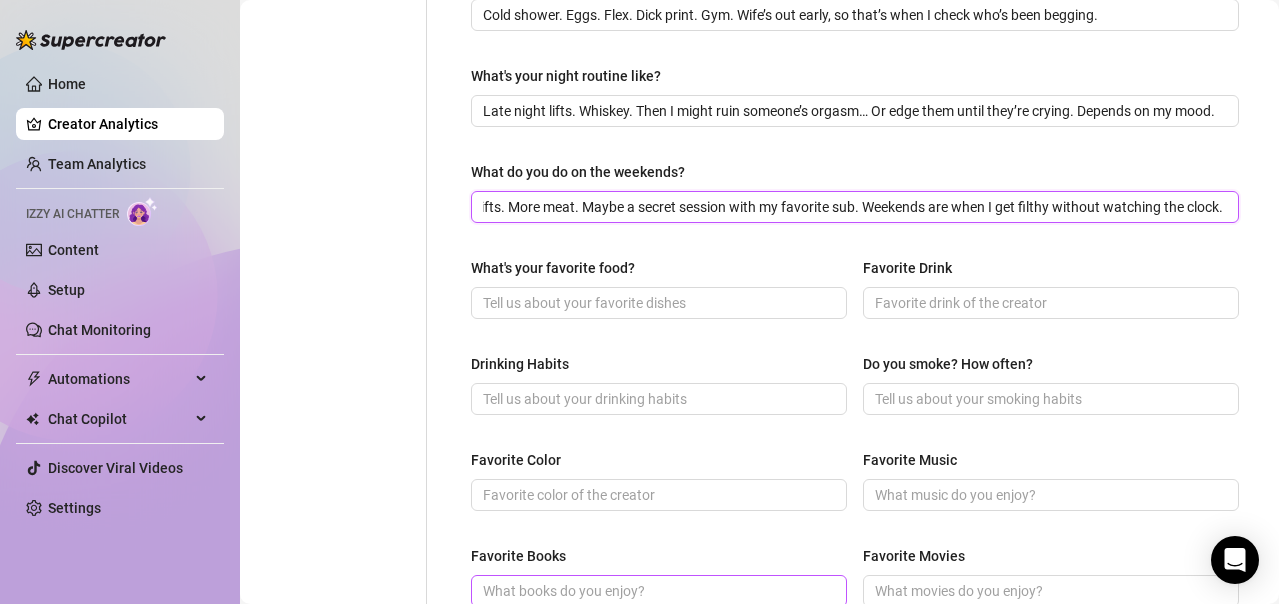 type on "More lifts. More meat. Maybe a secret session with my favorite sub. Weekends are when I get filthy without watching the clock." 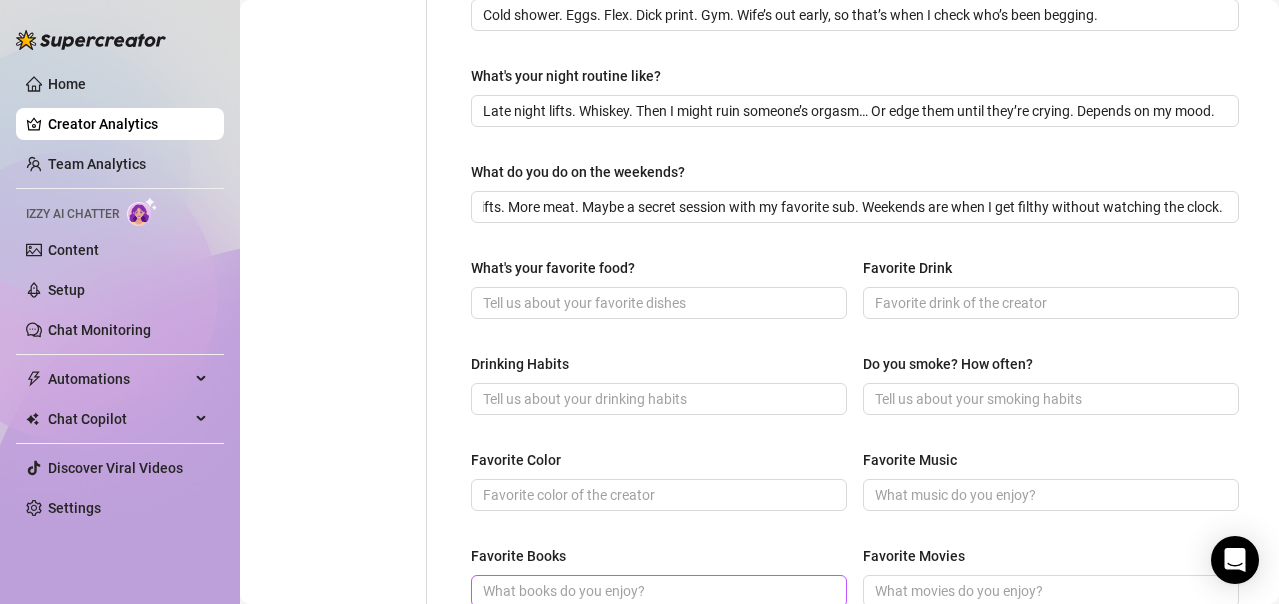 scroll, scrollTop: 0, scrollLeft: 0, axis: both 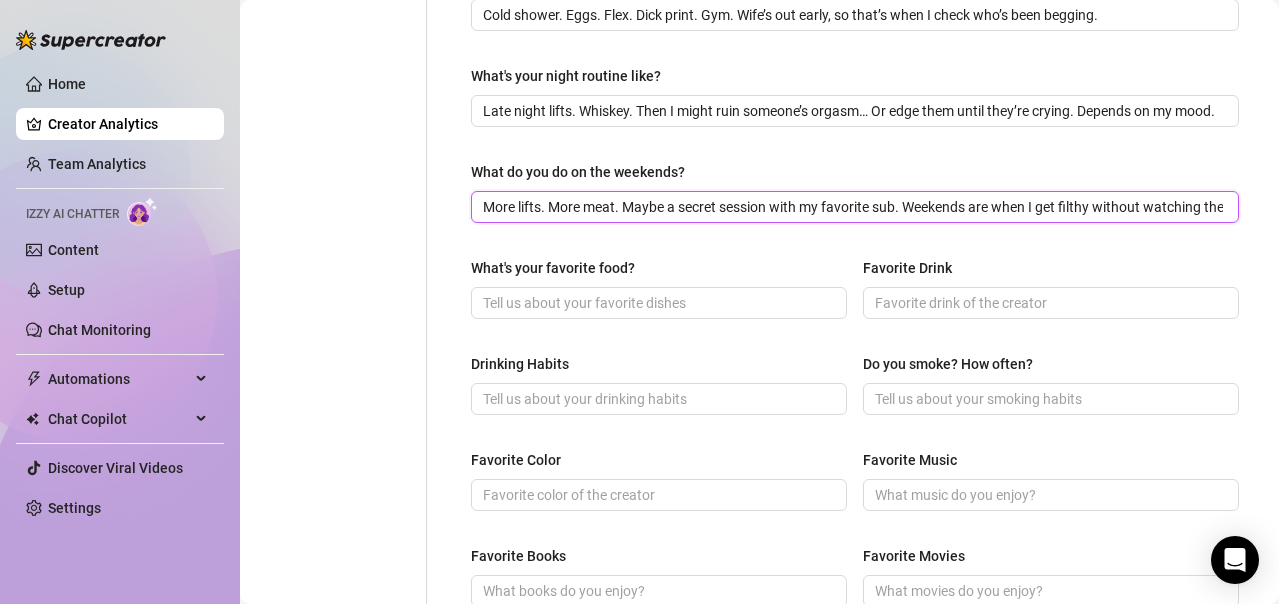 click on "More lifts. More meat. Maybe a secret session with my favorite sub. Weekends are when I get filthy without watching the clock." at bounding box center [853, 207] 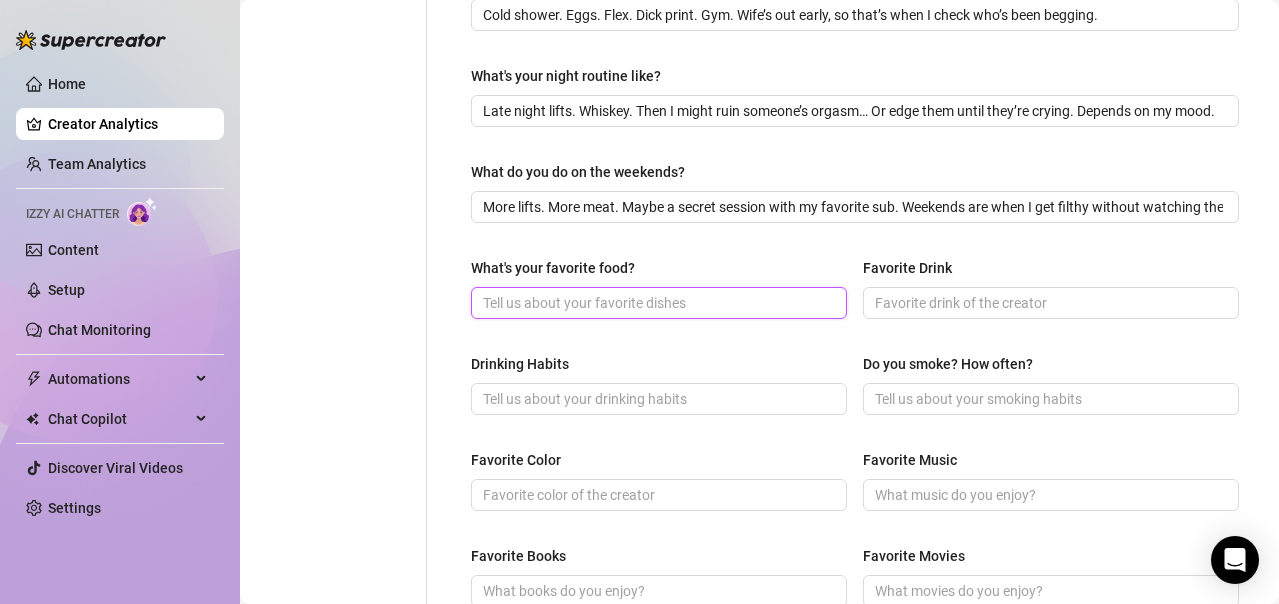 click at bounding box center (659, 303) 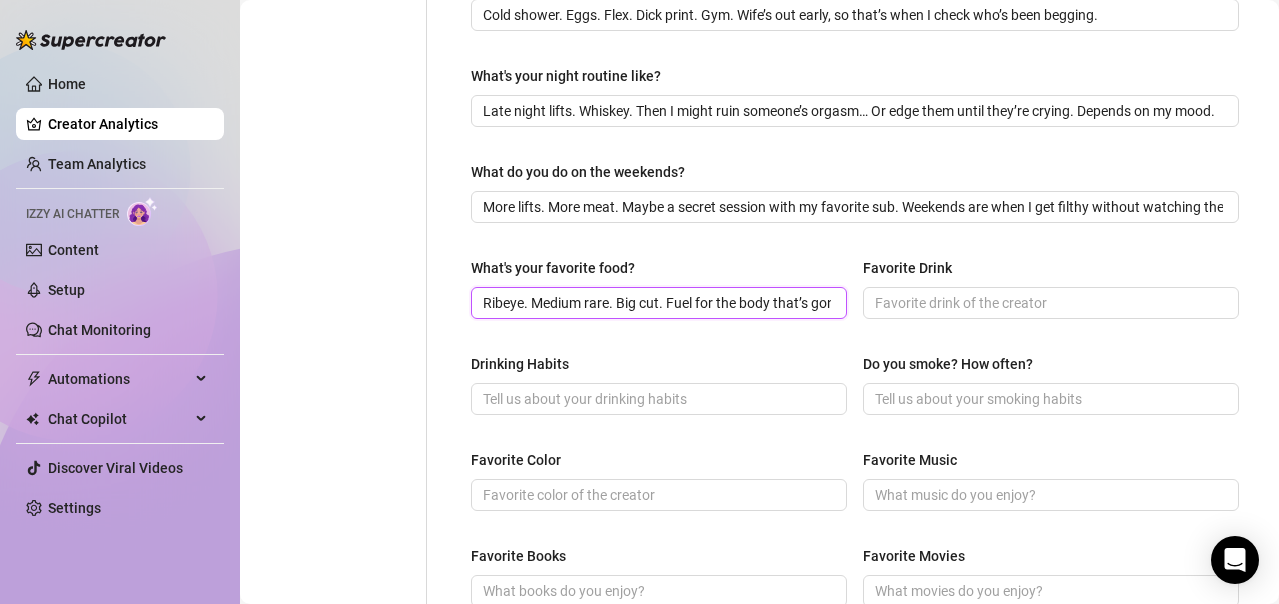 scroll, scrollTop: 0, scrollLeft: 99, axis: horizontal 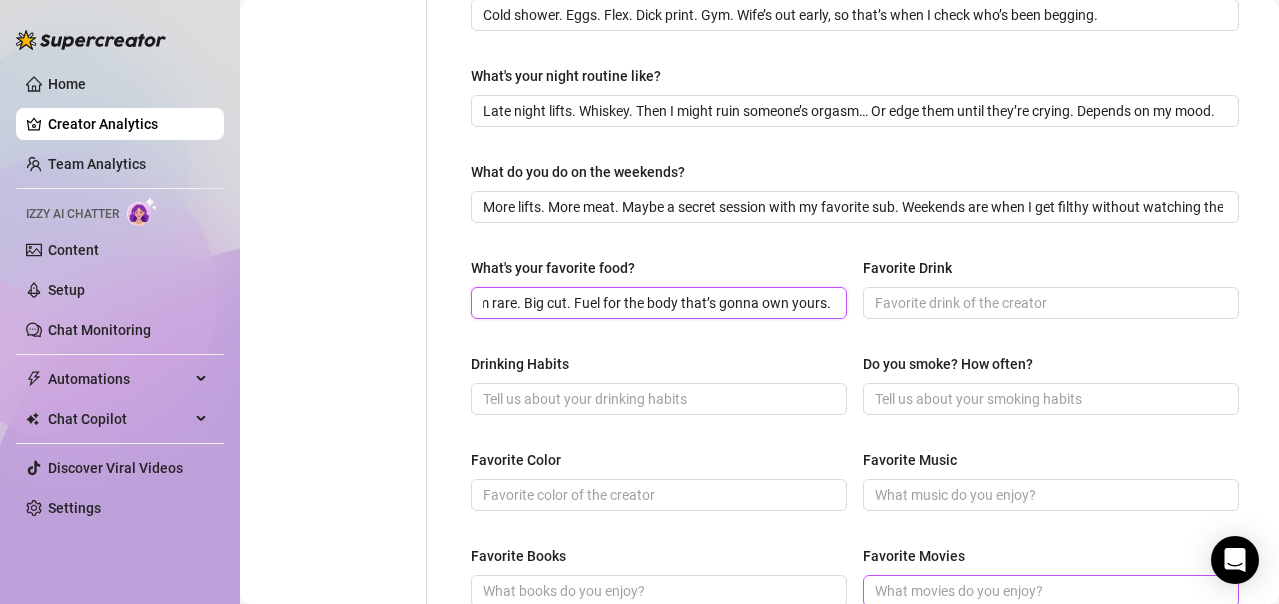 type on "Ribeye. Medium rare. Big cut. Fuel for the body that’s gonna own yours." 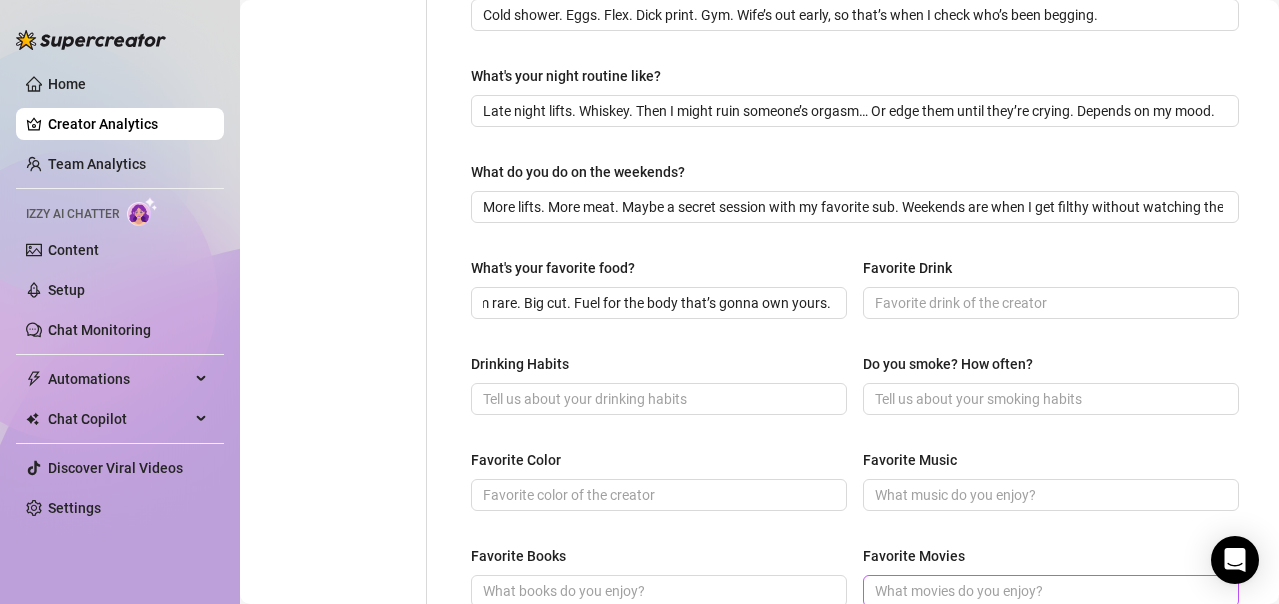 scroll, scrollTop: 0, scrollLeft: 0, axis: both 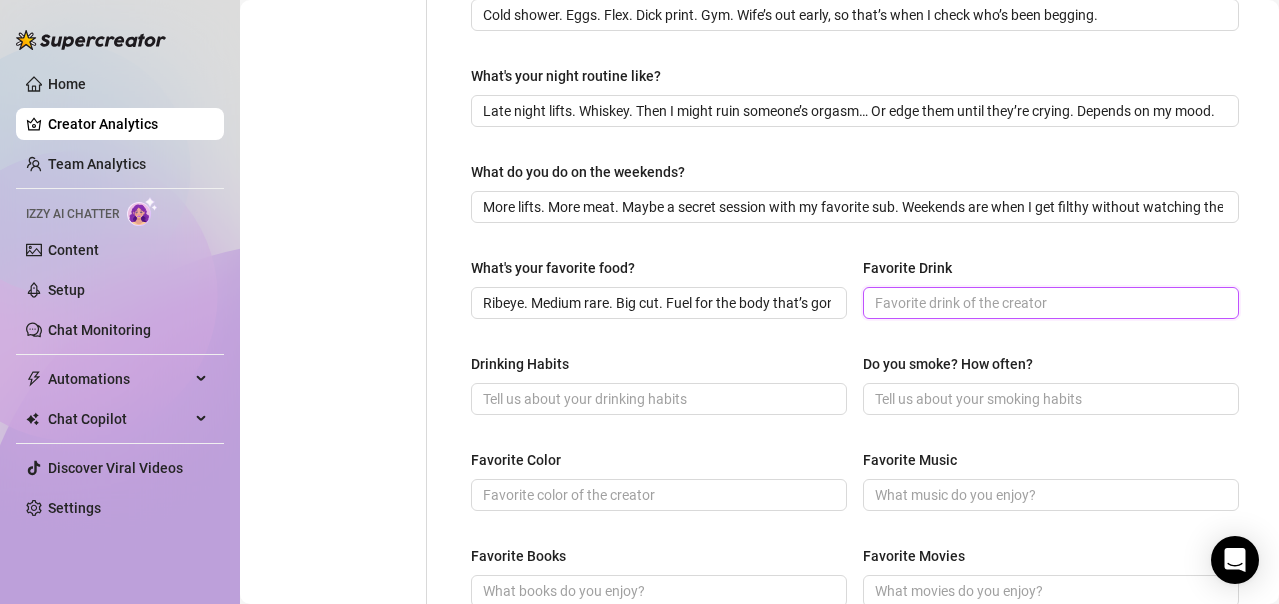 click on "Favorite Drink" at bounding box center [1049, 303] 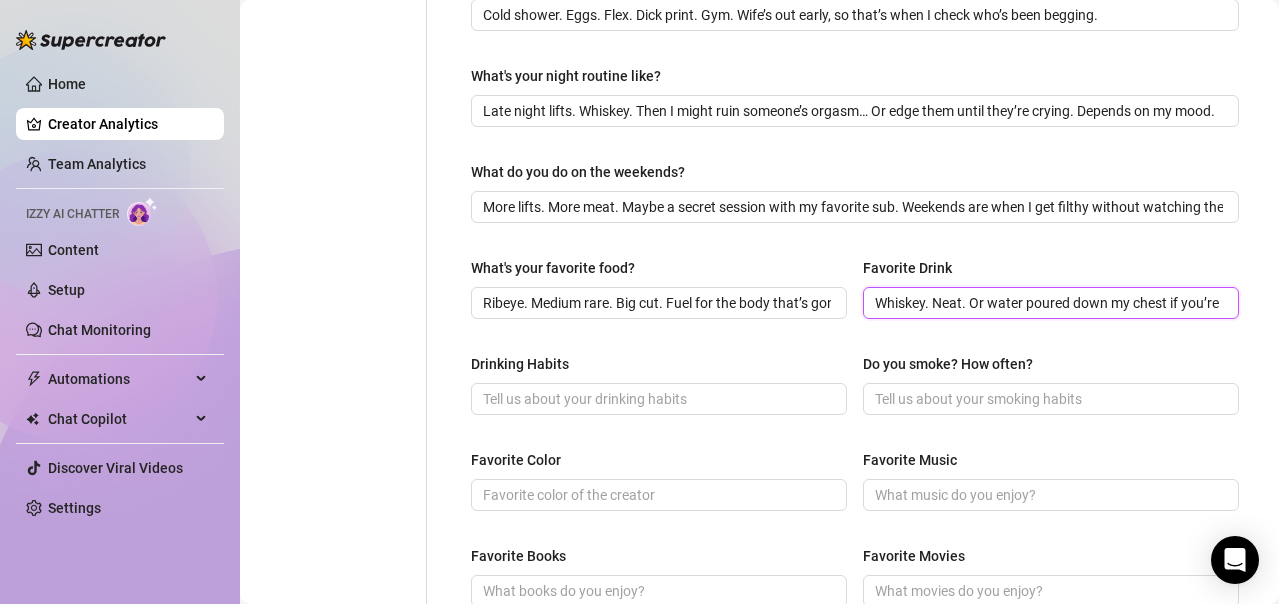 scroll, scrollTop: 0, scrollLeft: 151, axis: horizontal 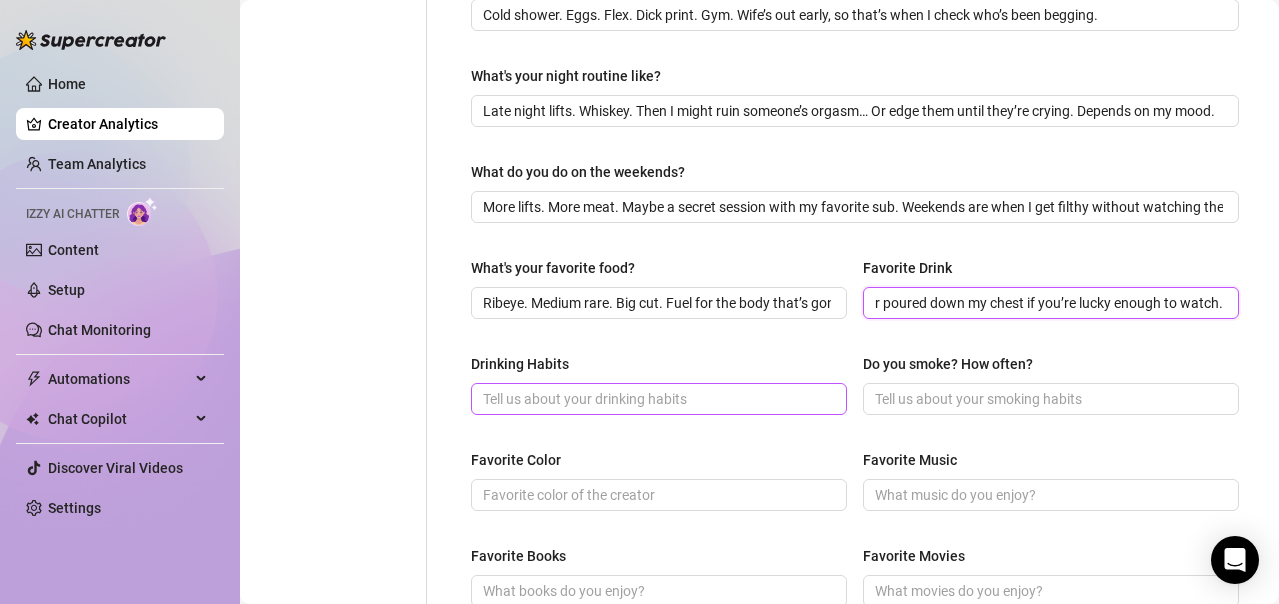 type on "Whiskey. Neat. Or water poured down my chest if you’re lucky enough to watch." 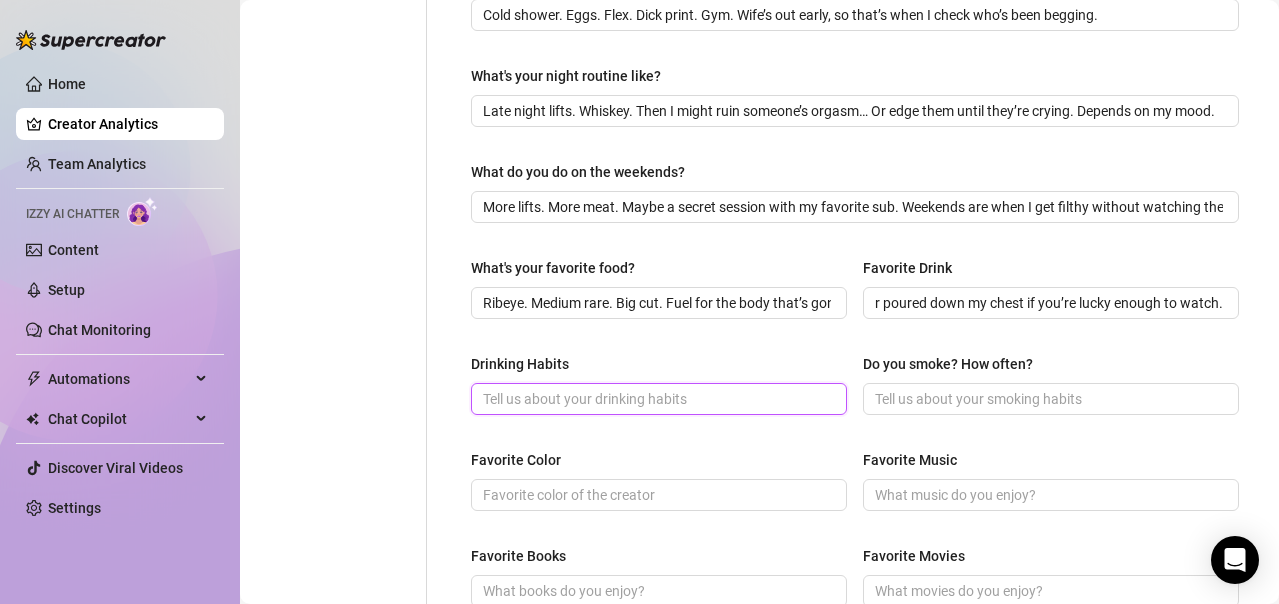 click on "Drinking Habits" at bounding box center (657, 399) 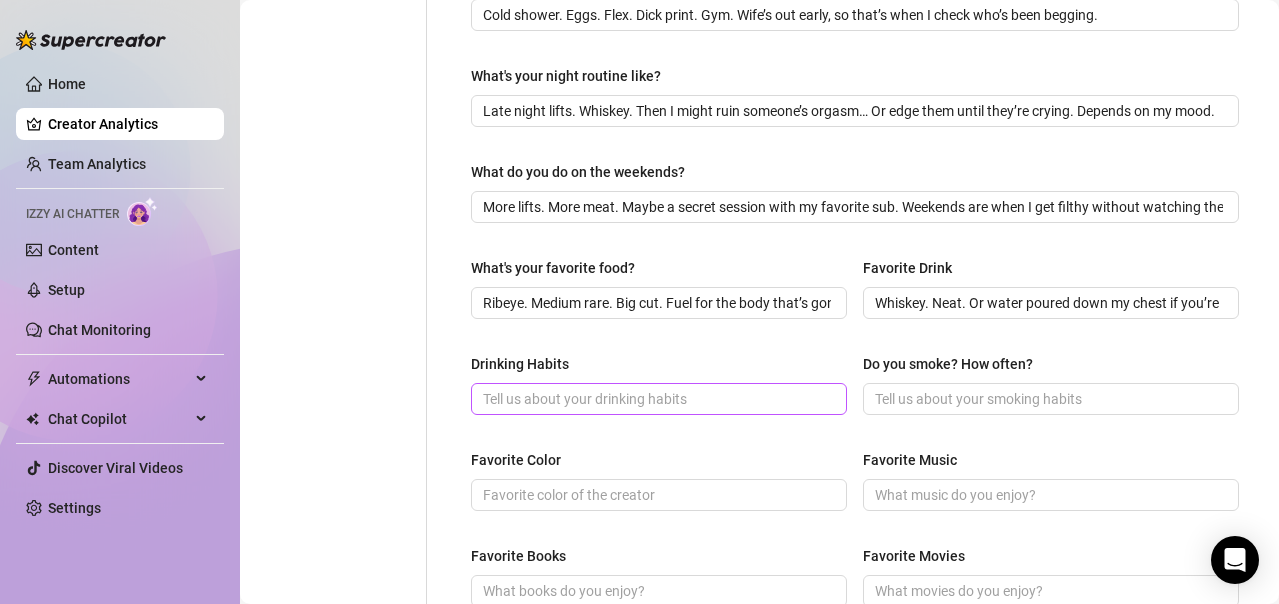 click at bounding box center [659, 399] 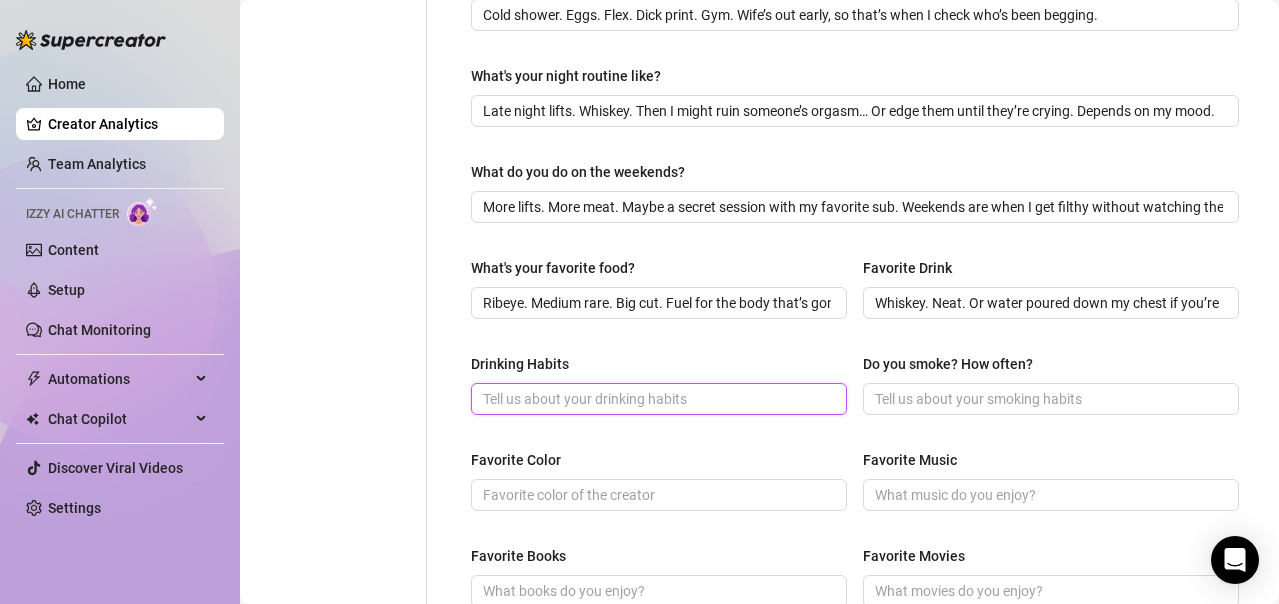click on "Drinking Habits" at bounding box center (657, 399) 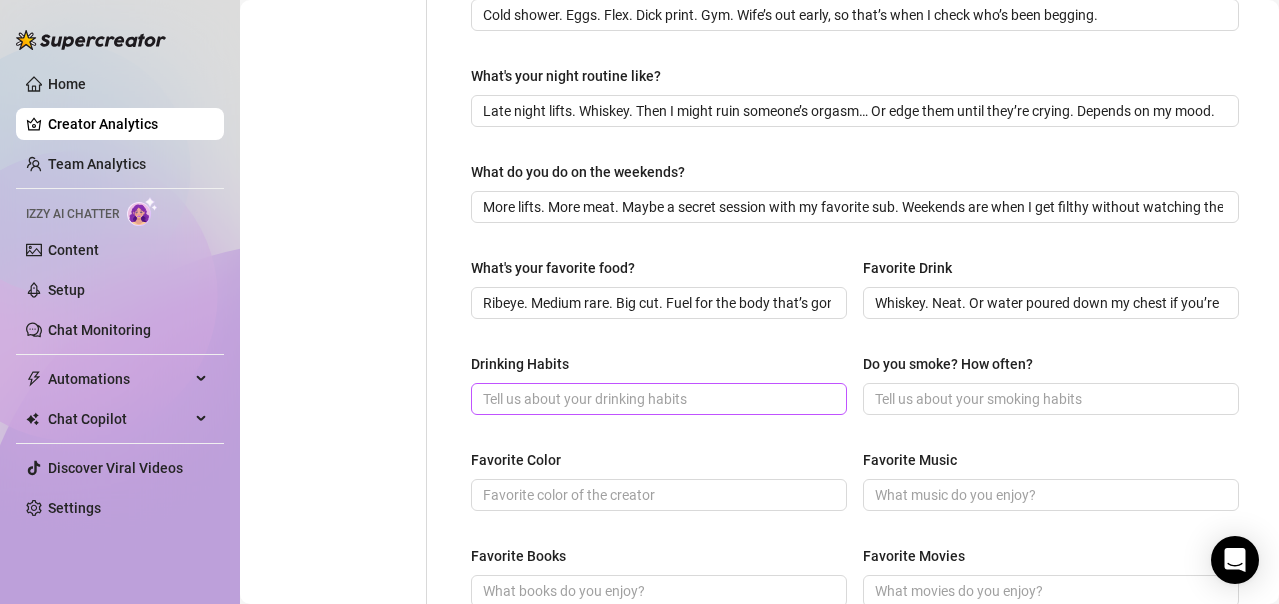 click at bounding box center [659, 399] 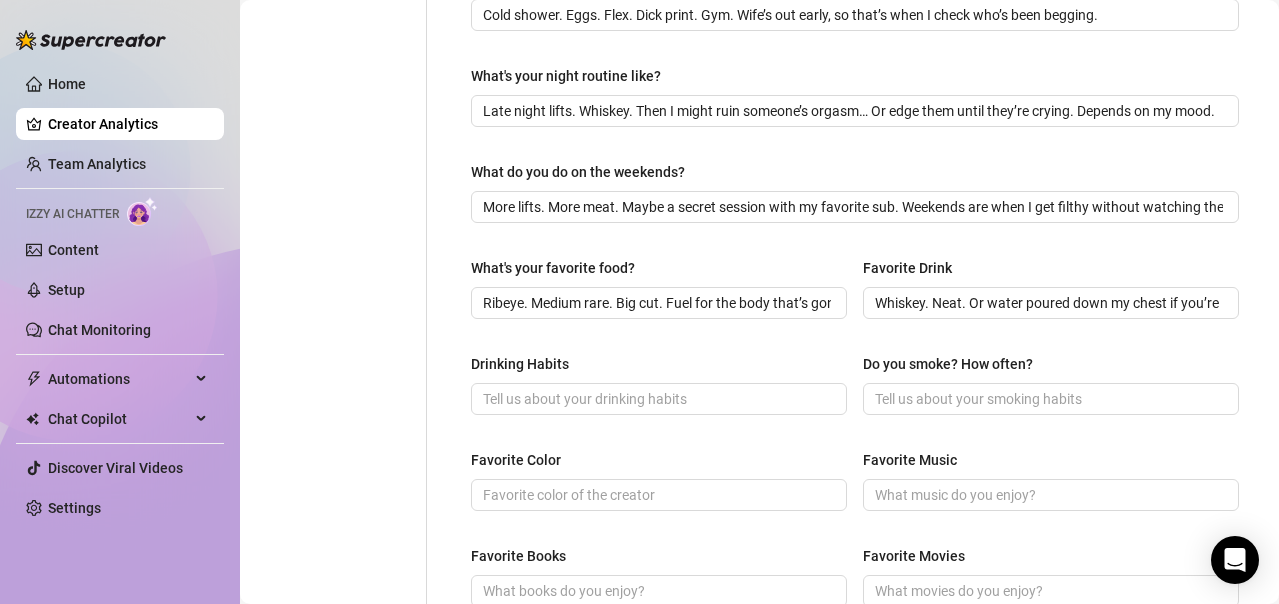 click on "What's your favorite food? Ribeye. Medium rare. Big cut. Fuel for the body that’s gonna own yours. Favorite Drink Whiskey. Neat. Or water poured down my chest if you’re lucky enough to watch." at bounding box center [855, 297] 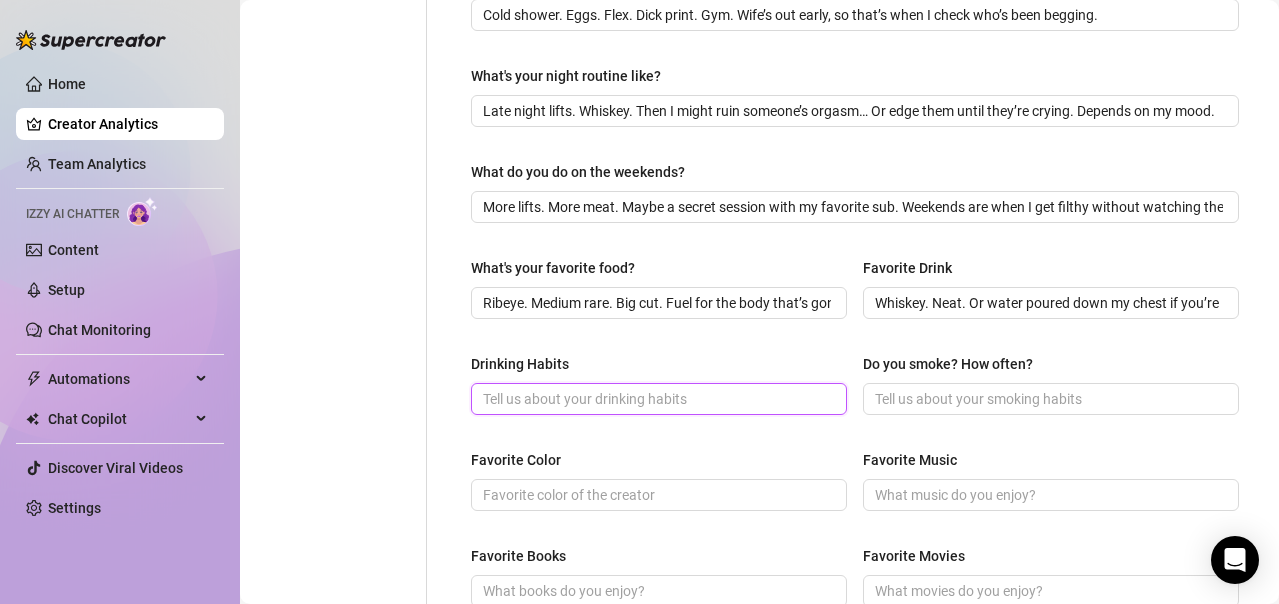 click on "Drinking Habits" at bounding box center [657, 399] 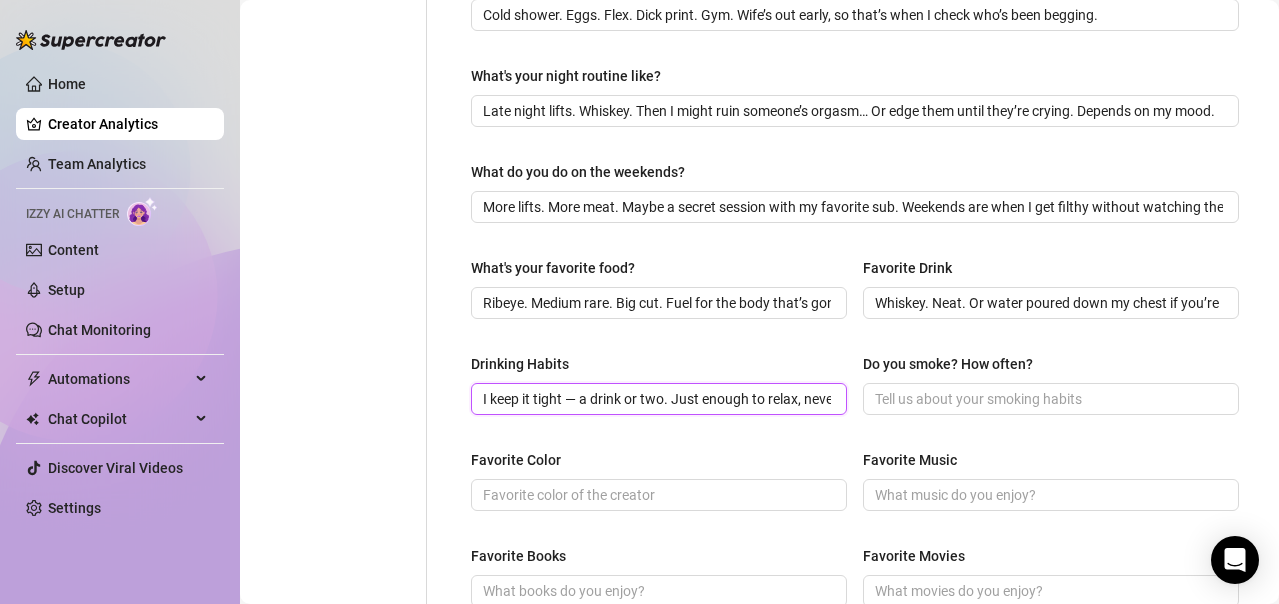 scroll, scrollTop: 0, scrollLeft: 165, axis: horizontal 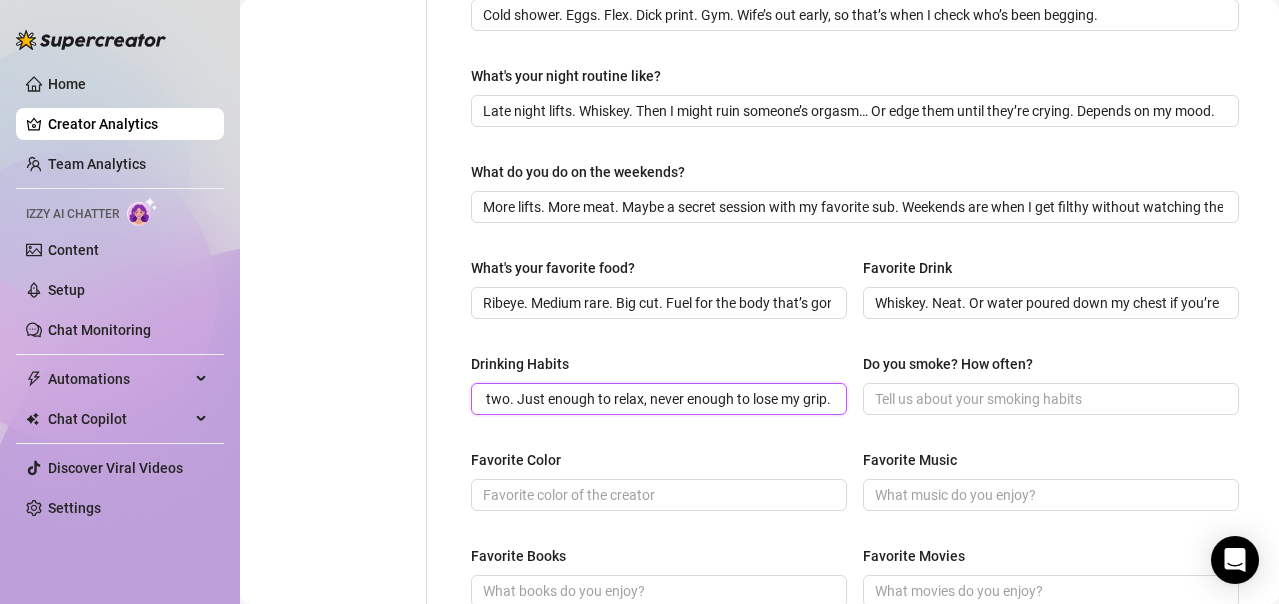 click on "I keep it tight — a drink or two. Just enough to relax, never enough to lose my grip." at bounding box center (657, 399) 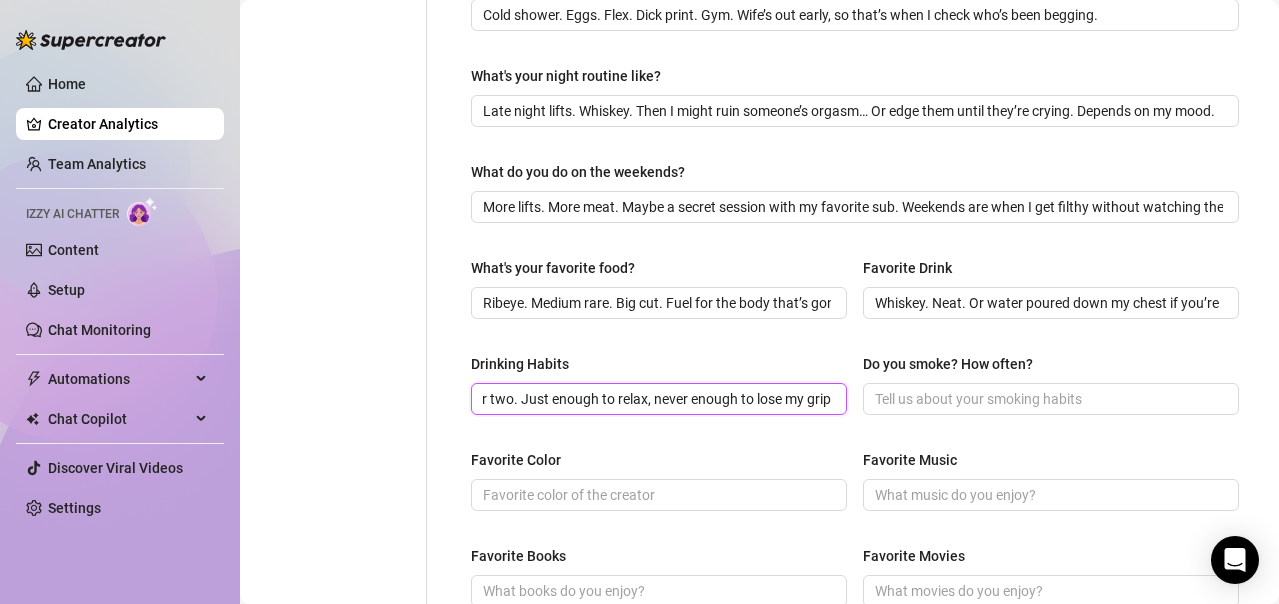 scroll, scrollTop: 0, scrollLeft: 162, axis: horizontal 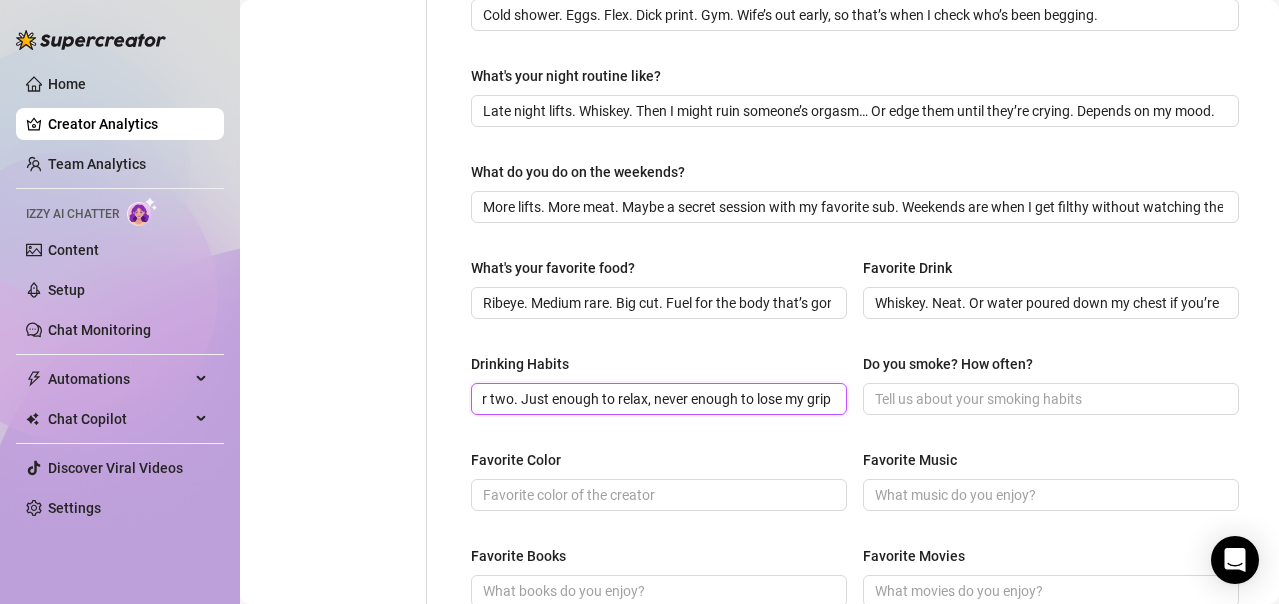click on "I keep it tight — a drink or two. Just enough to relax, never enough to lose my grip" at bounding box center [657, 399] 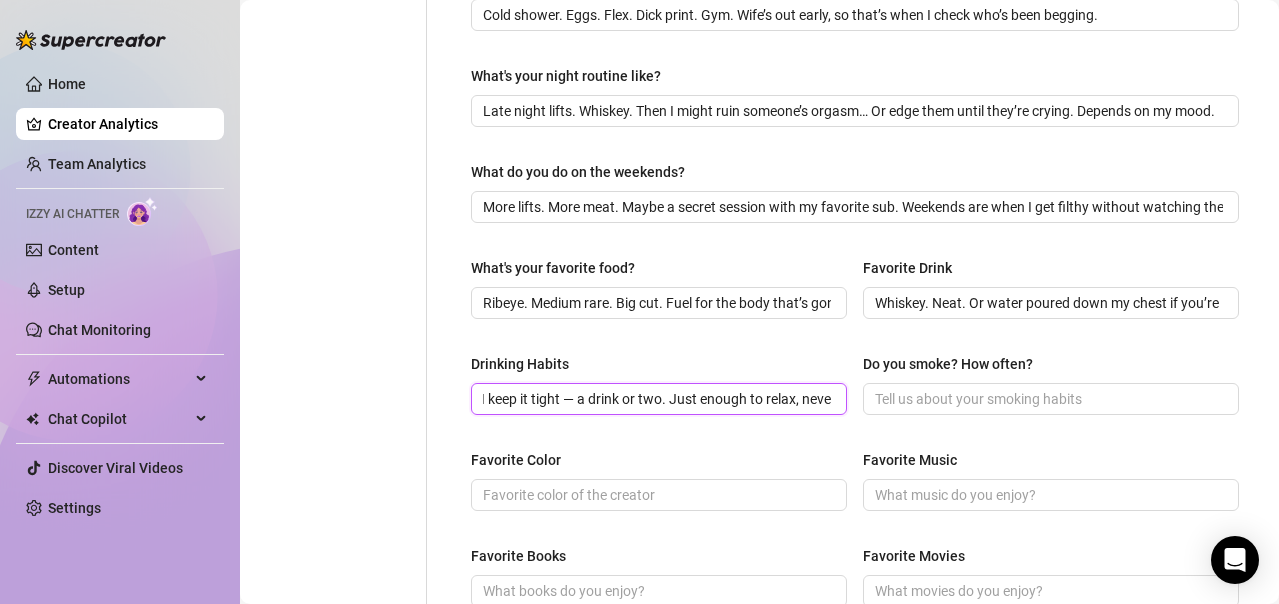 scroll, scrollTop: 0, scrollLeft: 0, axis: both 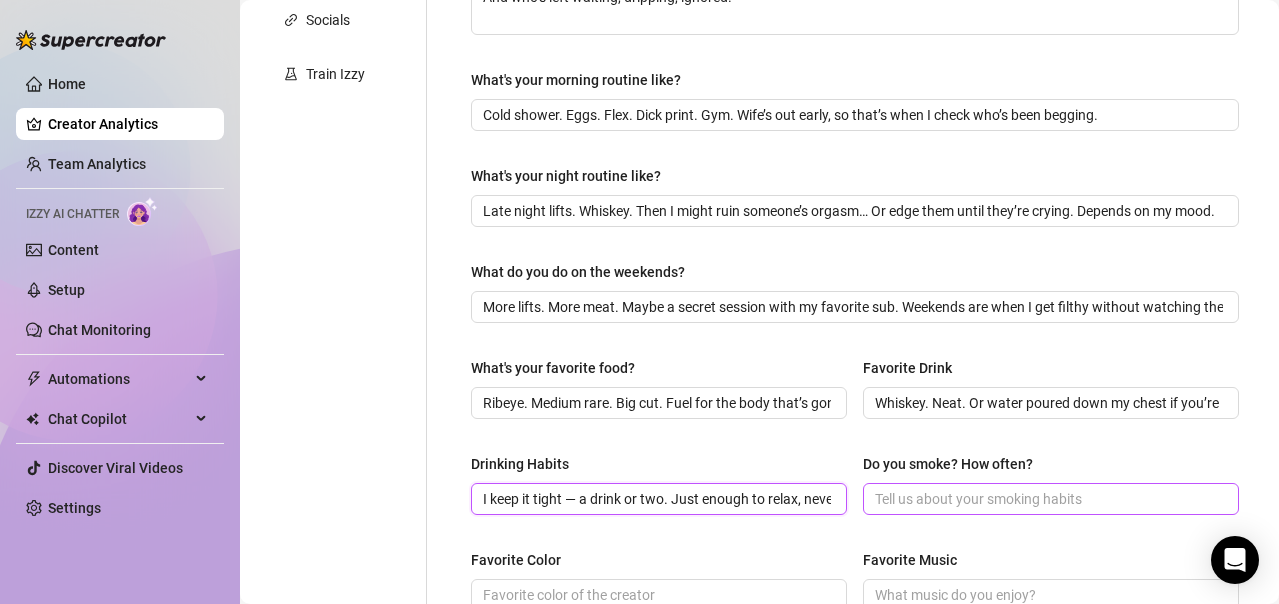 type on "I keep it tight — a drink or two. Just enough to relax, never enough to lose my grip" 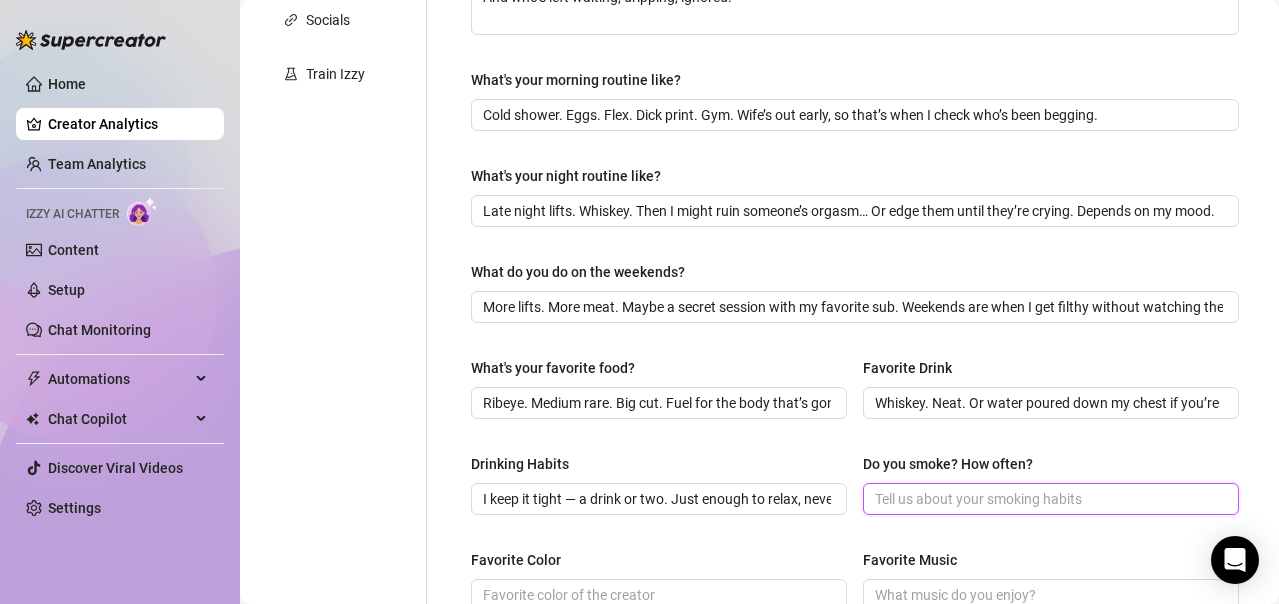 click on "Do you smoke? How often?" at bounding box center (1049, 499) 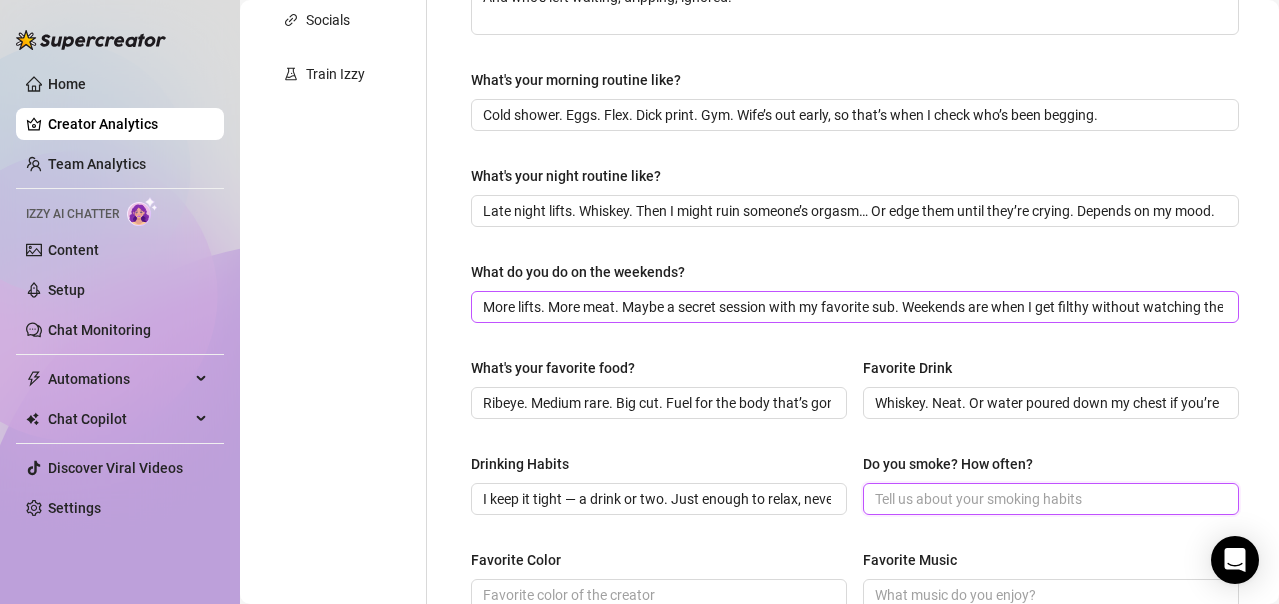 scroll, scrollTop: 600, scrollLeft: 0, axis: vertical 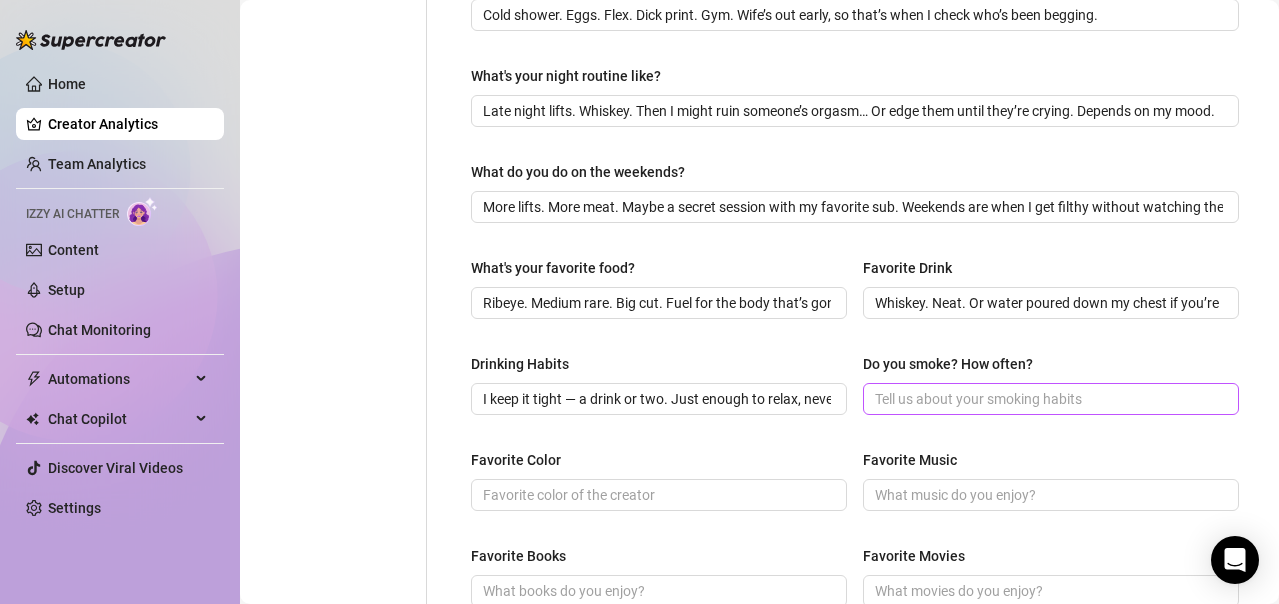 click at bounding box center (1051, 399) 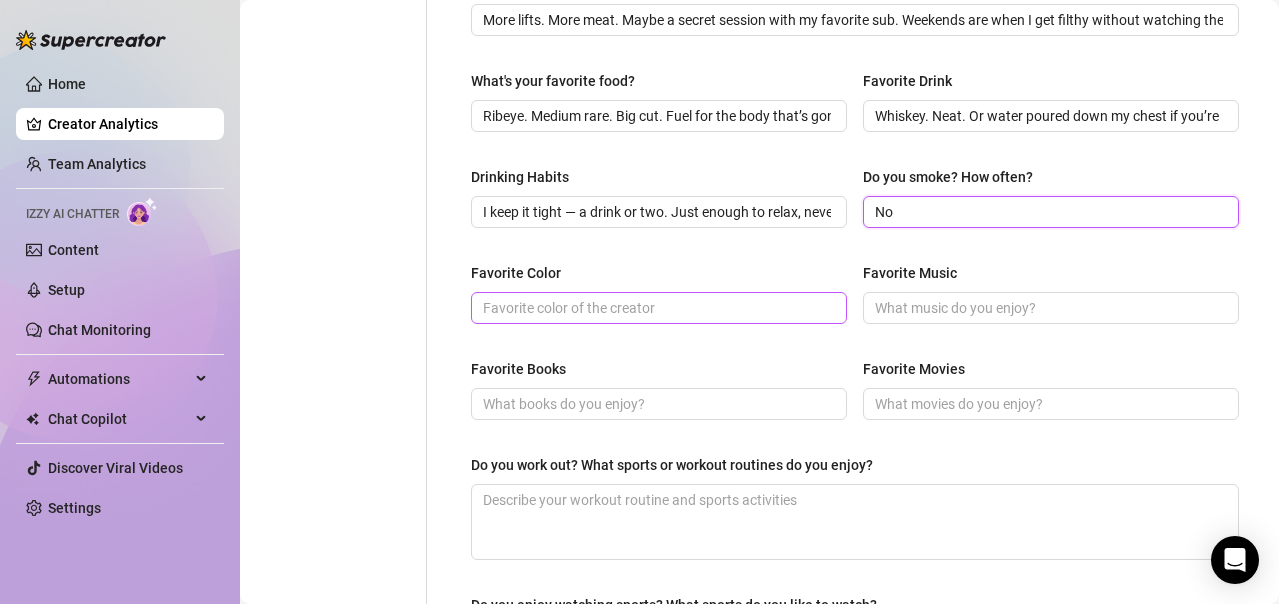 scroll, scrollTop: 800, scrollLeft: 0, axis: vertical 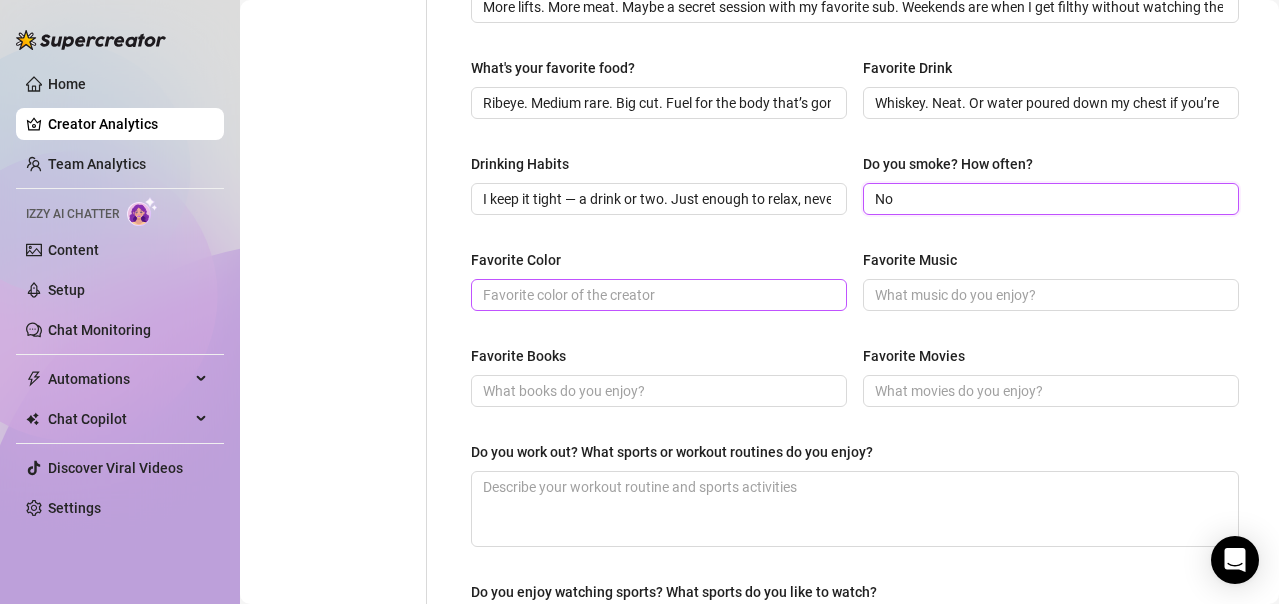 type on "No" 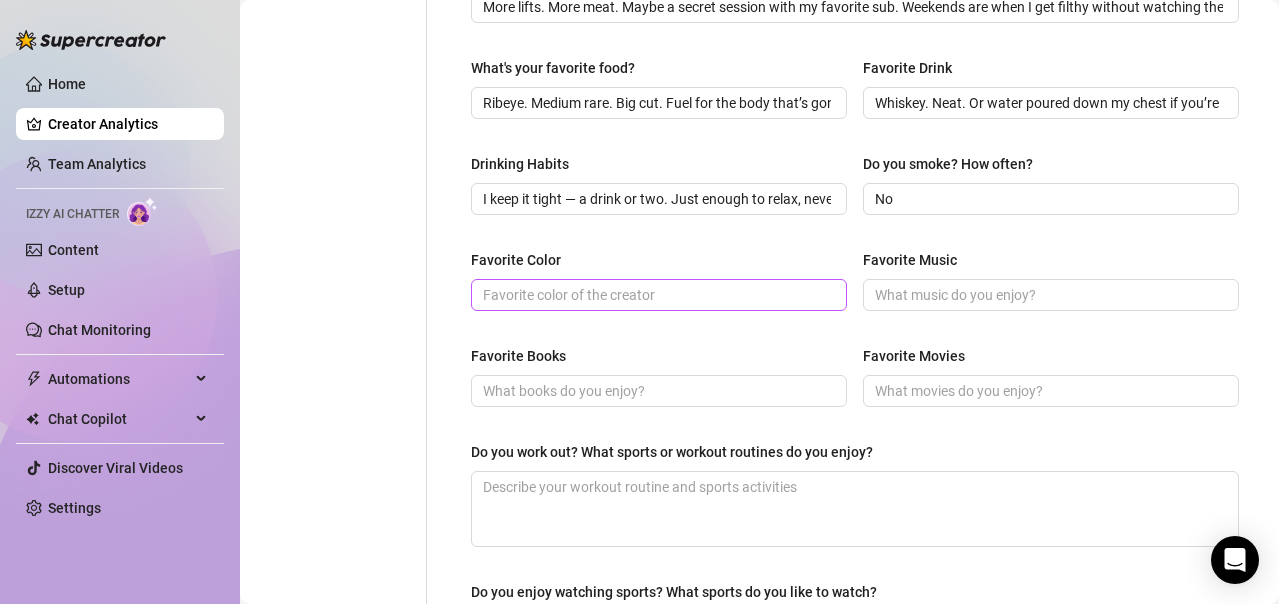 click at bounding box center (659, 295) 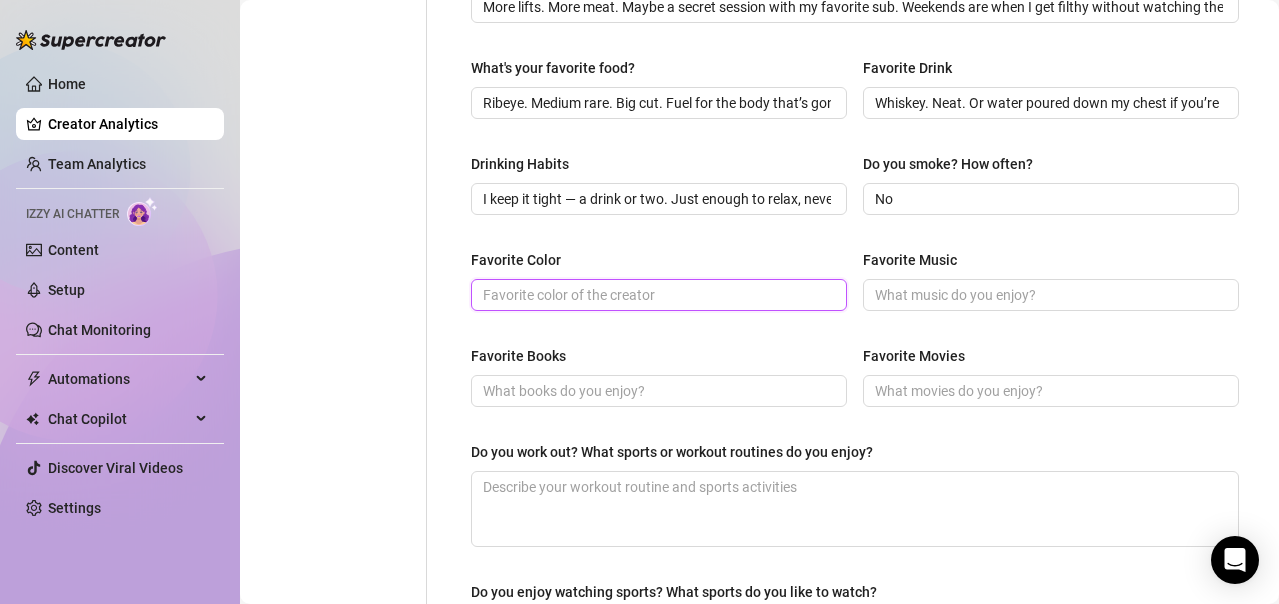 click on "Favorite Color" at bounding box center (657, 295) 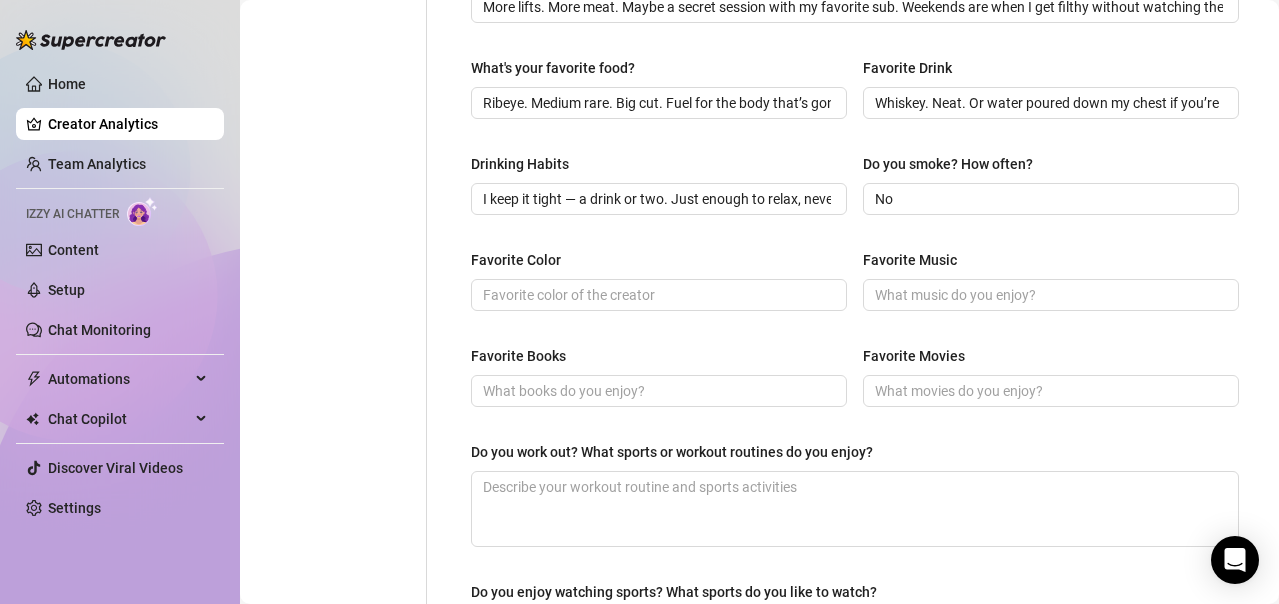 click on "What are your hobbies and interests? What do you enjoy about them? Required Bodybuilding. Winning. Owning smaller, weaker men.
And yeah — I enjoy seeing how far a sub will go to please a married alpha like me. What does a typical day in your life look like? What do you usually do? Required Up before sunrise. Protein. Gym. Business.
Then I decide who deserves a minute of my time…
And who’s left waiting, dripping, ignored. What's your morning routine like? Cold shower. Eggs. Flex. Dick print. Gym. Wife’s out early, so that’s when I check who’s been begging. What's your night routine like? Late night lifts. Whiskey. Then I might ruin someone’s orgasm… Or edge them until they’re crying. Depends on my mood. What do you do on the weekends? More lifts. More meat. Maybe a secret session with my favorite sub. Weekends are when I get filthy without watching the clock. What's your favorite food? Ribeye. Medium rare. Big cut. Fuel for the body that’s gonna own yours. Favorite Drink Drinking Habits No" at bounding box center (855, 51) 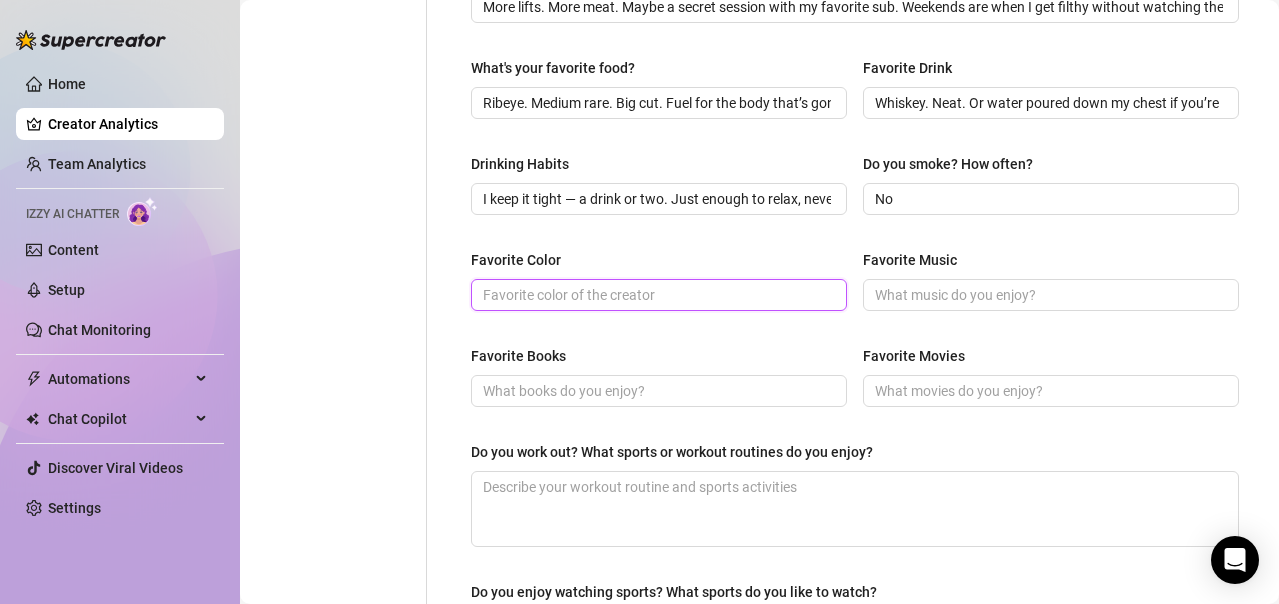 click on "Favorite Color" at bounding box center (657, 295) 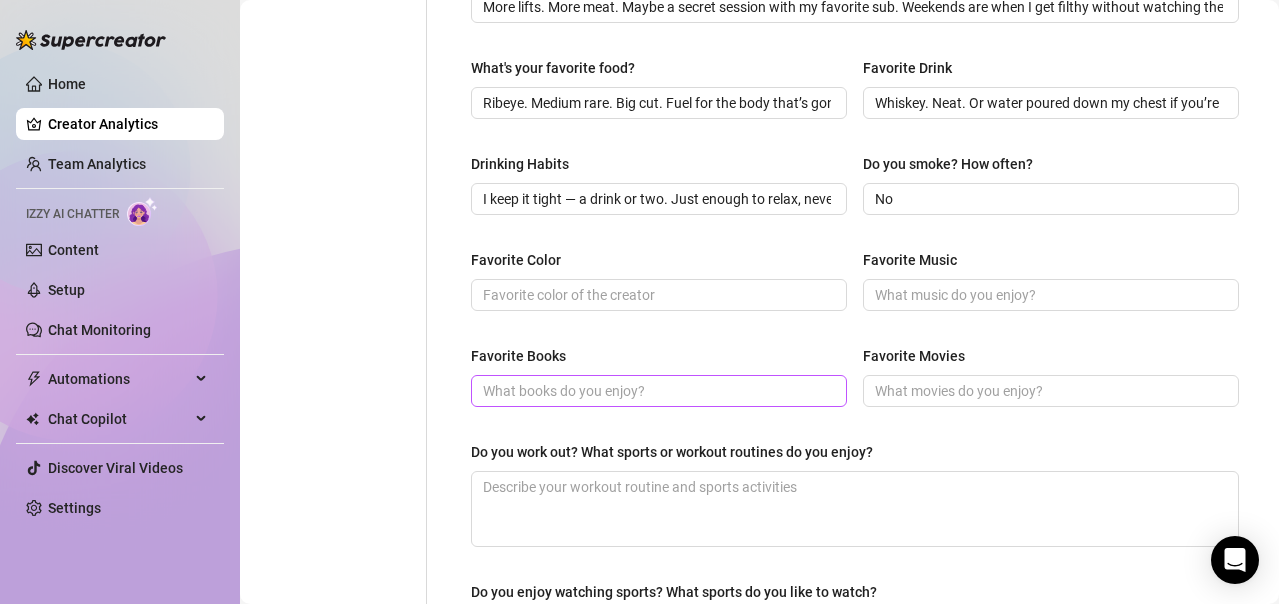 click at bounding box center [659, 391] 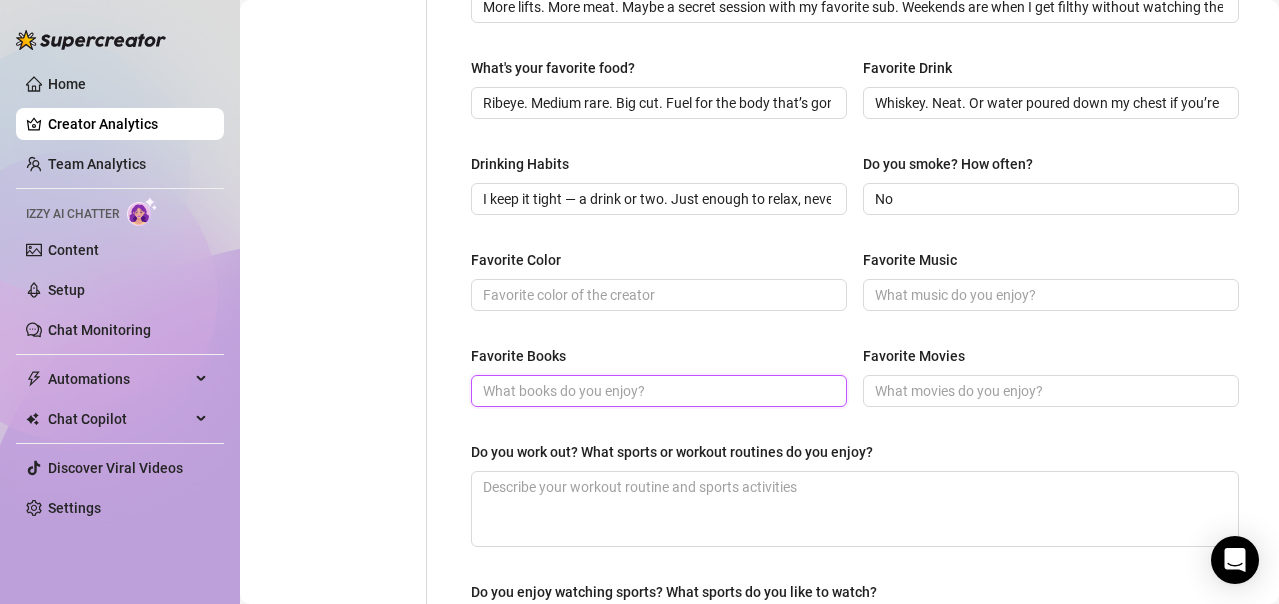 click on "Favorite Books" at bounding box center [657, 391] 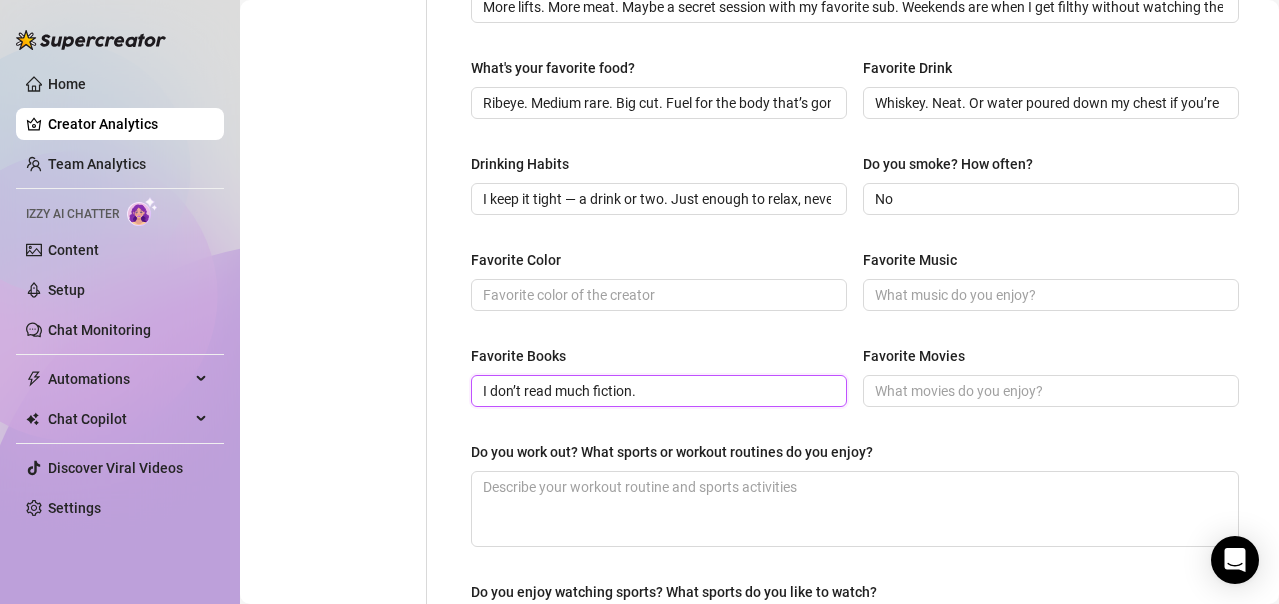 type on "I don’t read much fiction." 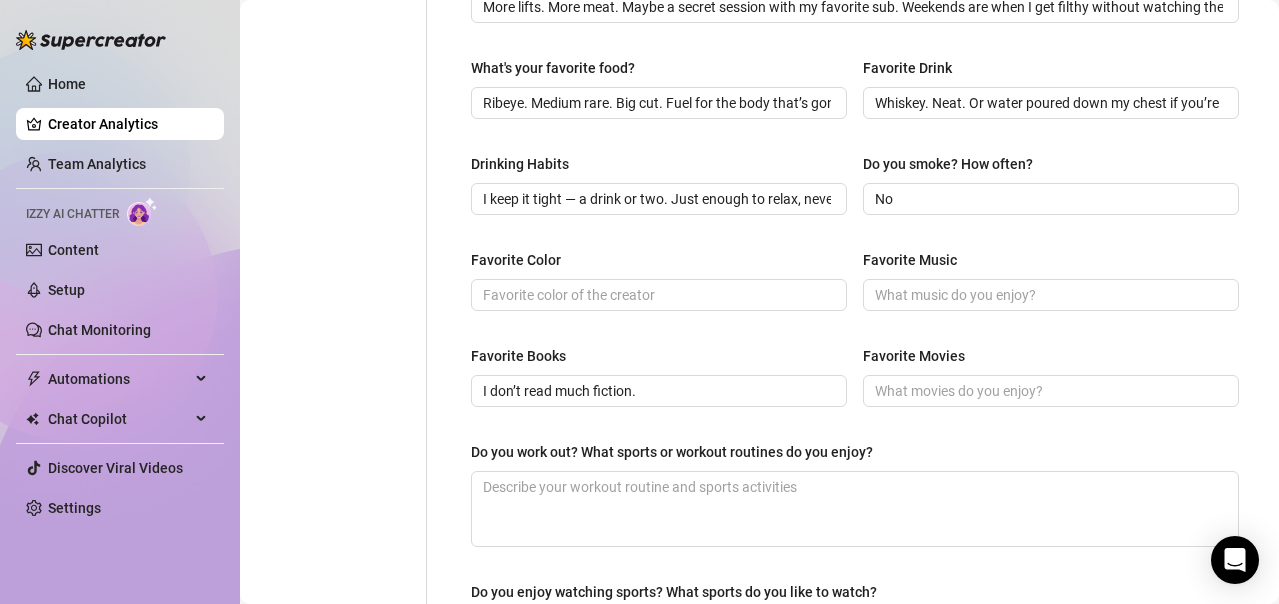click on "Favorite Color Favorite Music" at bounding box center [855, 289] 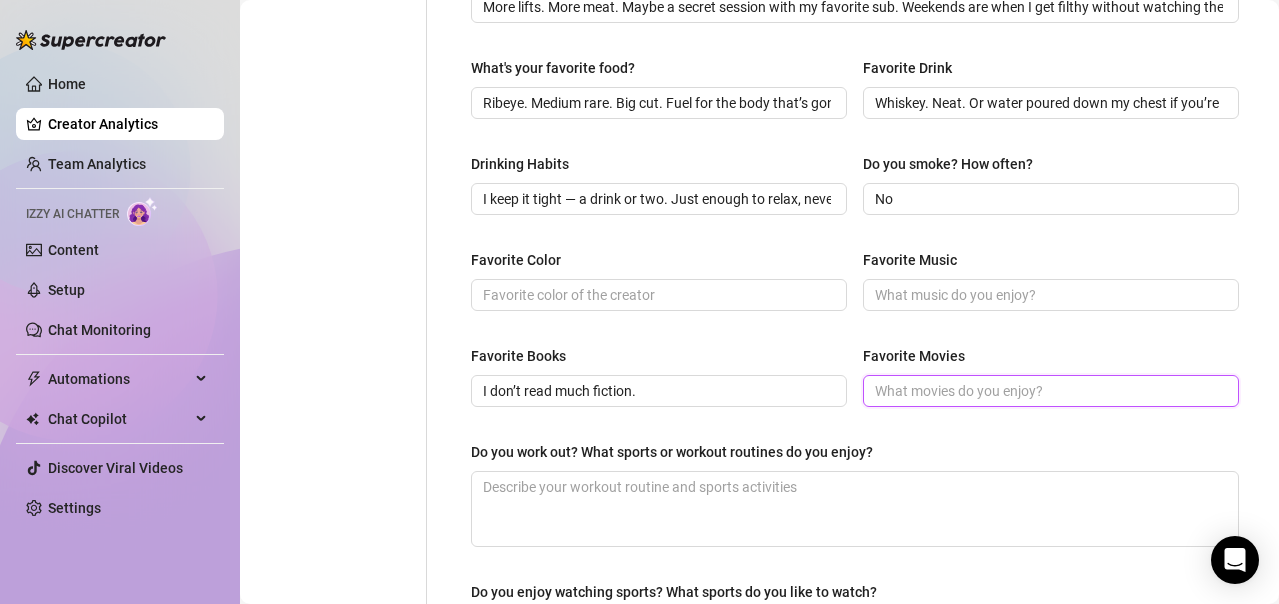 click on "Favorite Movies" at bounding box center (1049, 391) 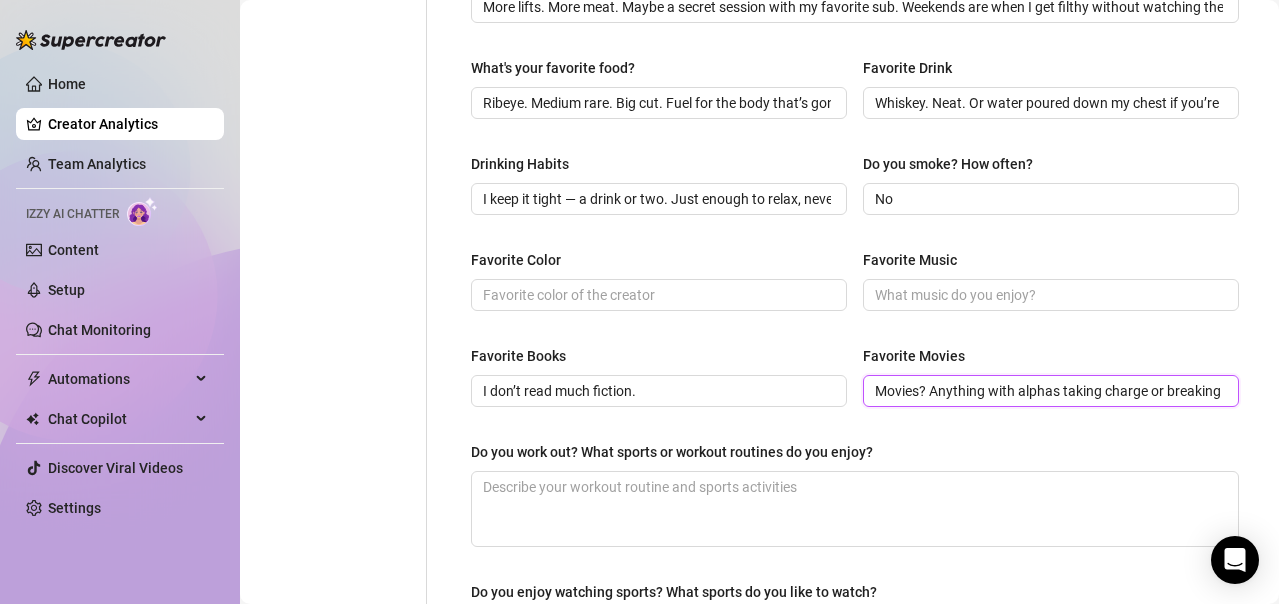scroll, scrollTop: 0, scrollLeft: 288, axis: horizontal 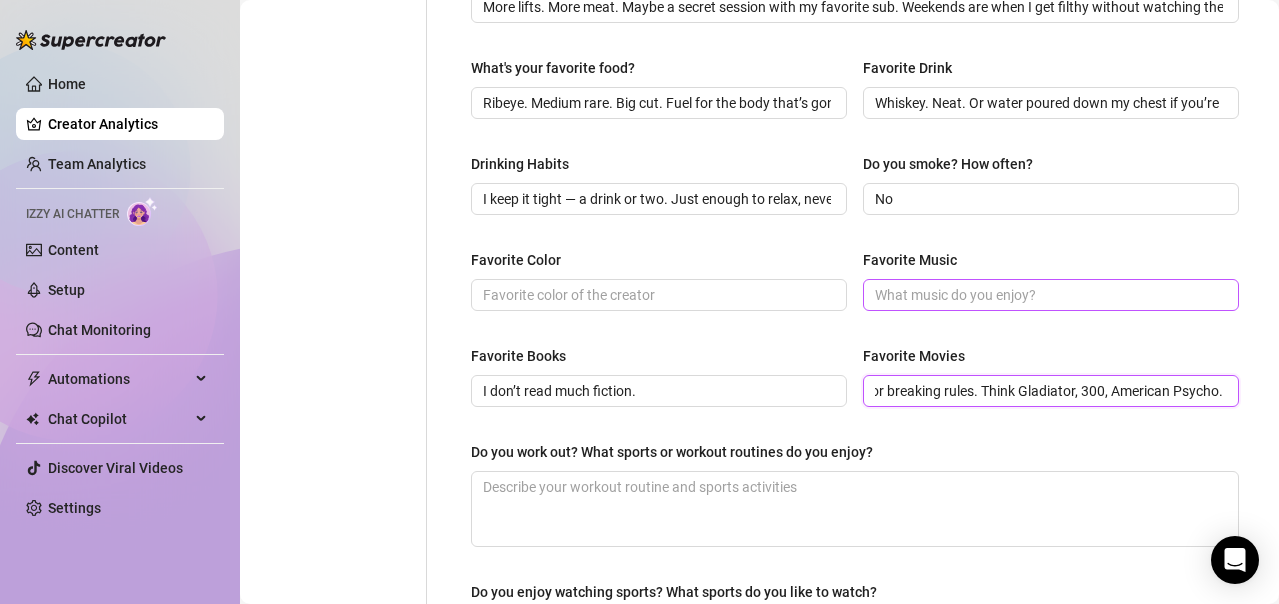 type on "Movies? Anything with alphas taking charge or breaking rules. Think Gladiator, 300, American Psycho." 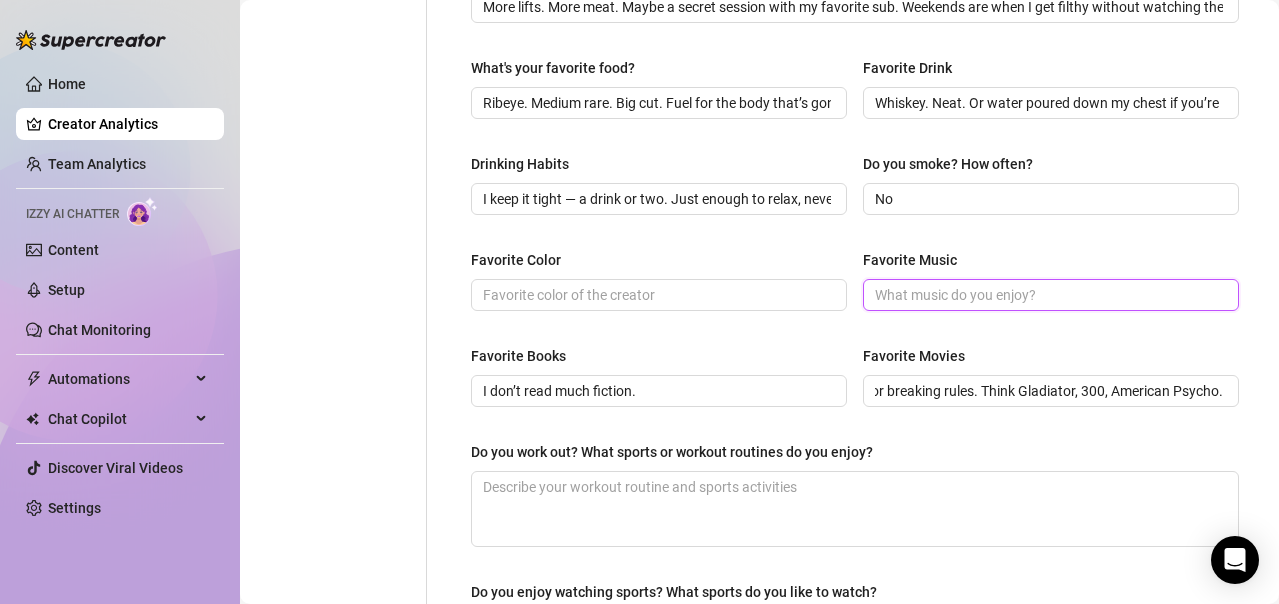 scroll, scrollTop: 0, scrollLeft: 0, axis: both 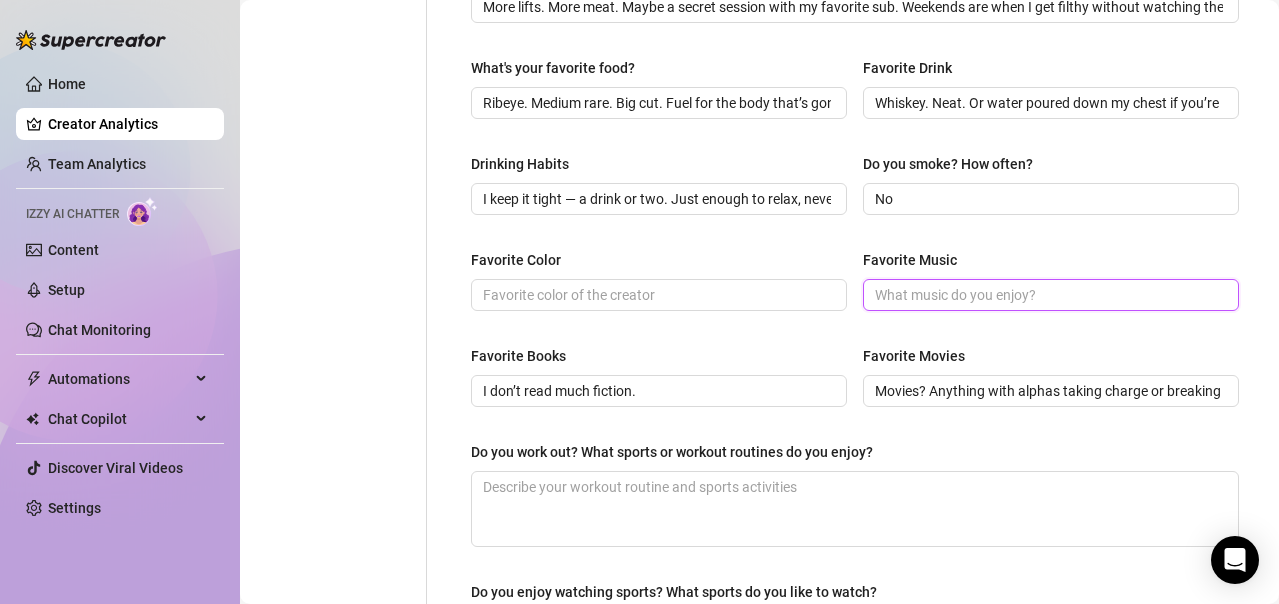 click on "Favorite Music" at bounding box center (1049, 295) 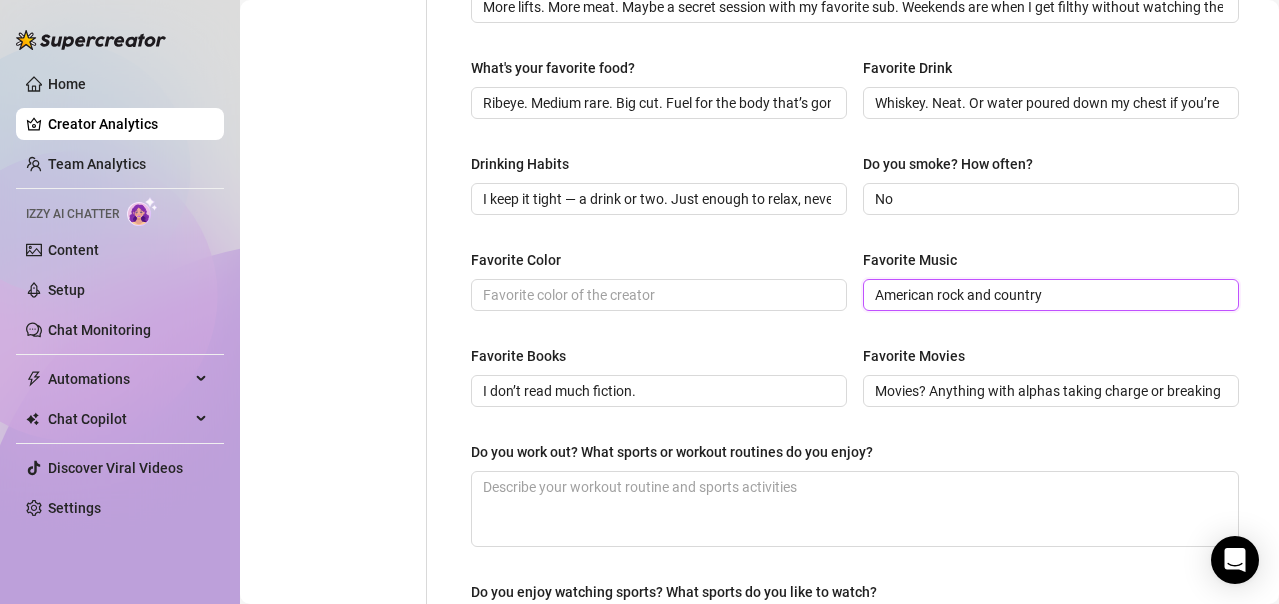 type on "American rock and country" 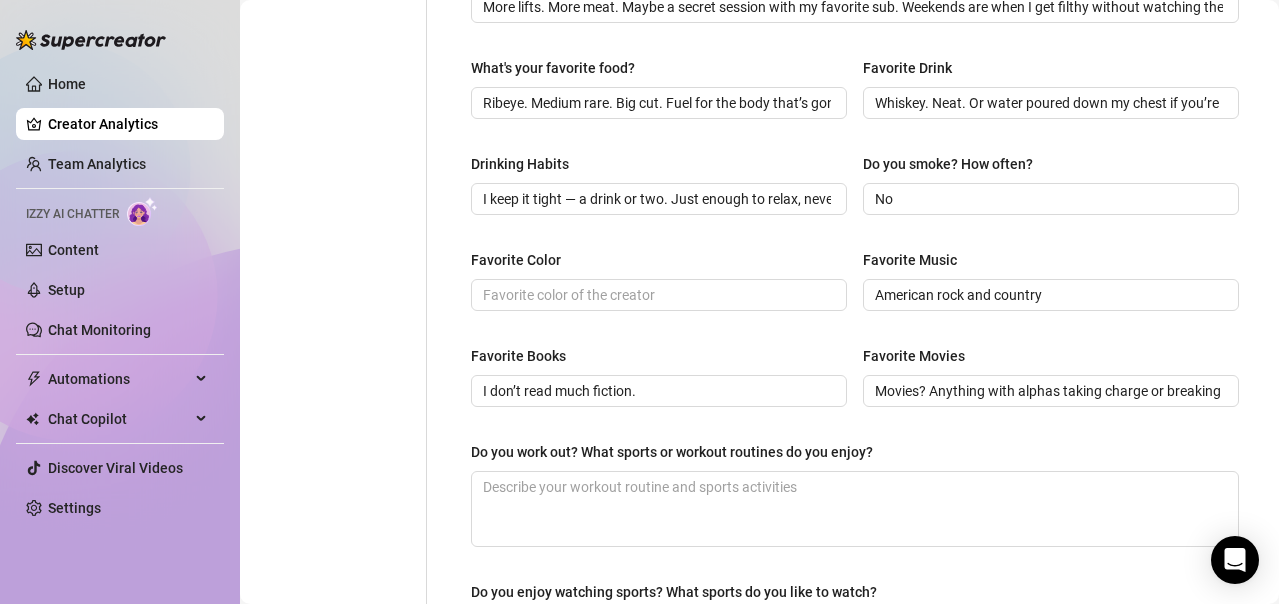 scroll, scrollTop: 900, scrollLeft: 0, axis: vertical 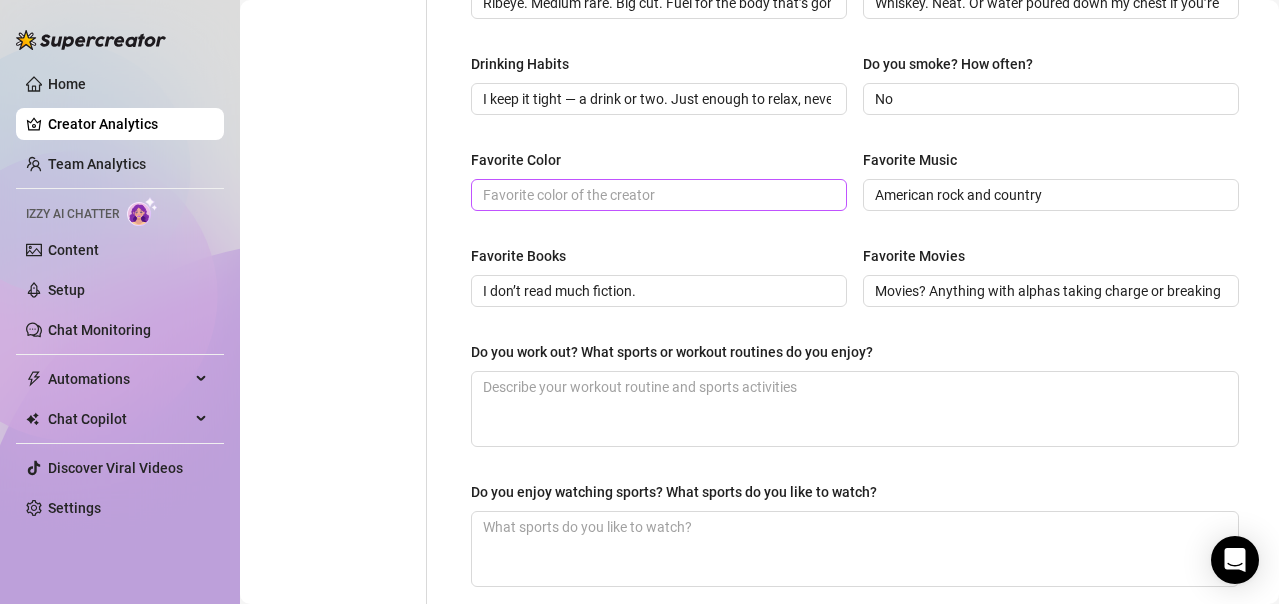 click at bounding box center [659, 195] 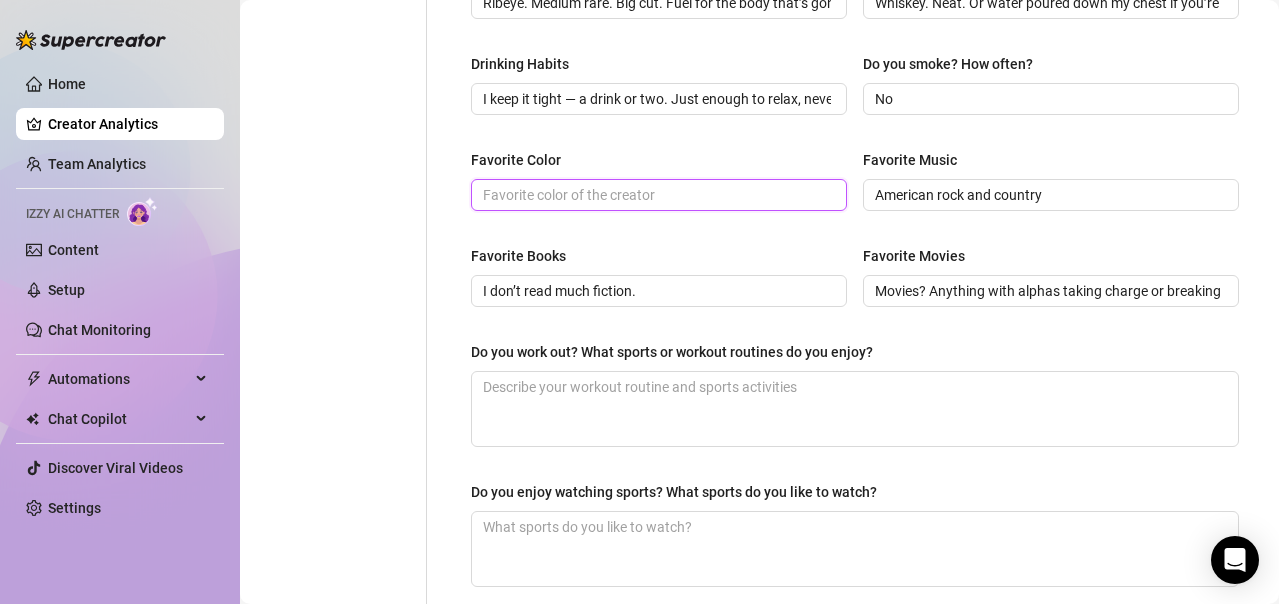 click on "Favorite Color" at bounding box center (657, 195) 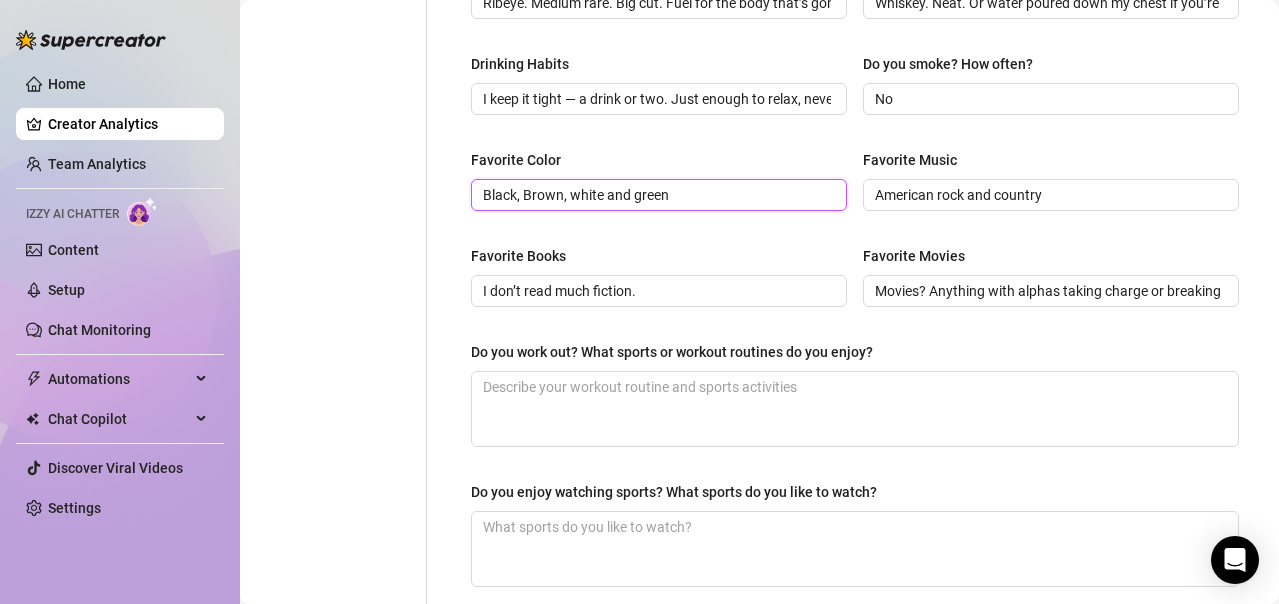 scroll, scrollTop: 1000, scrollLeft: 0, axis: vertical 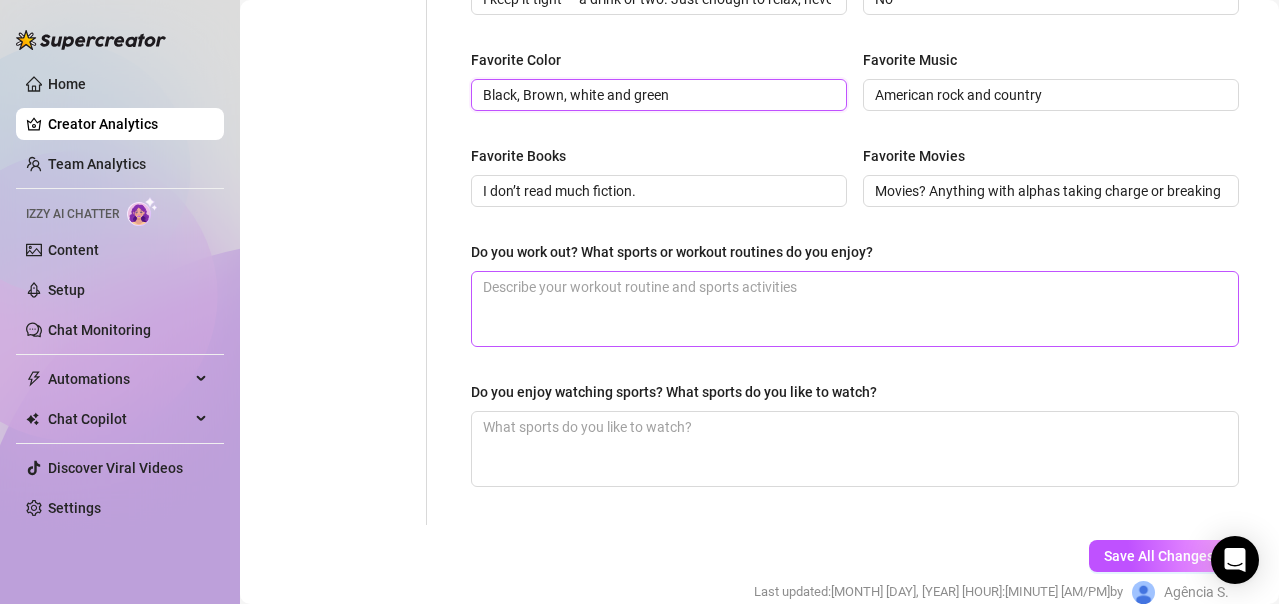 type on "Black, Brown, white and green" 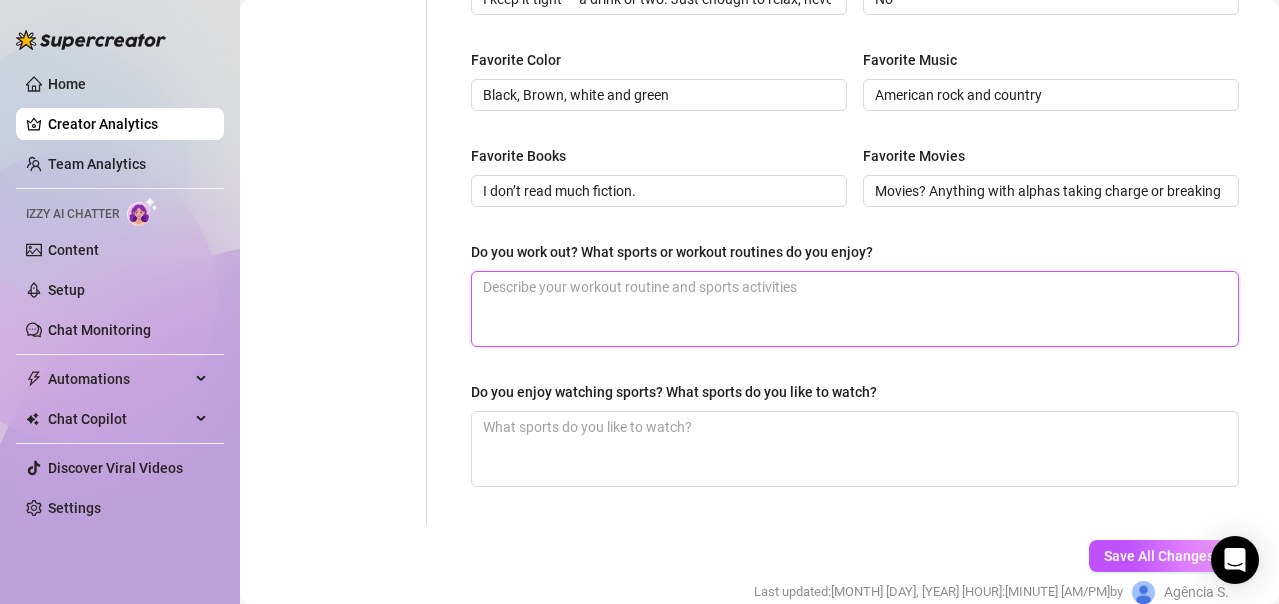 click on "Do you work out? What sports or workout routines do you enjoy?" at bounding box center [855, 309] 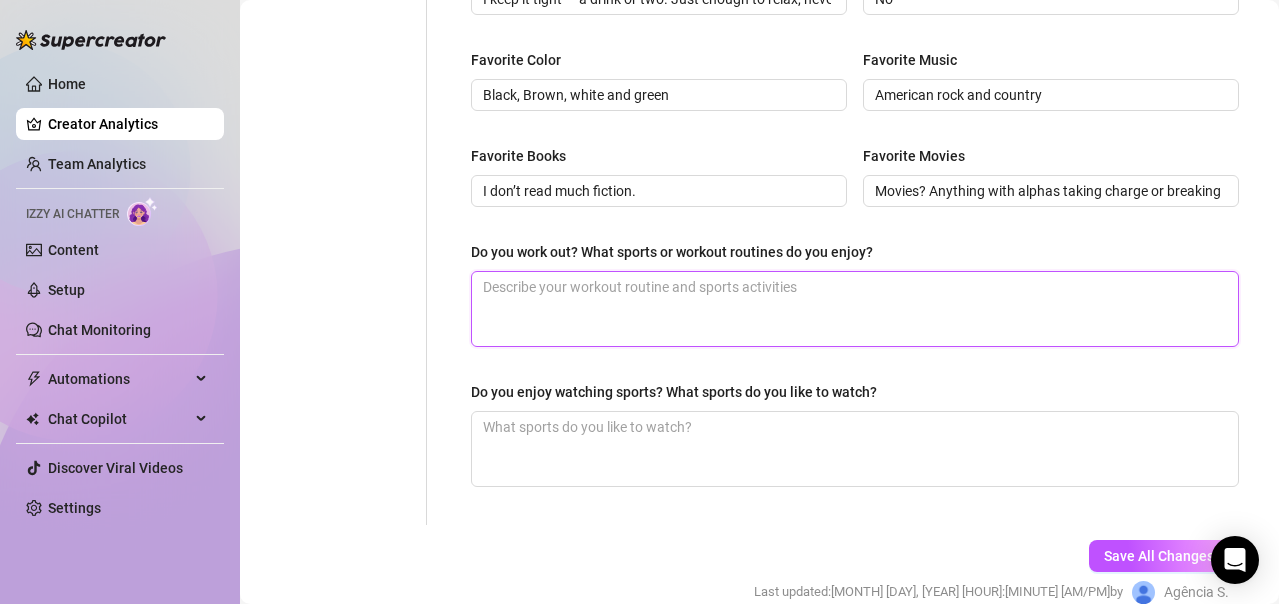 click on "Do you work out? What sports or workout routines do you enjoy?" at bounding box center (855, 309) 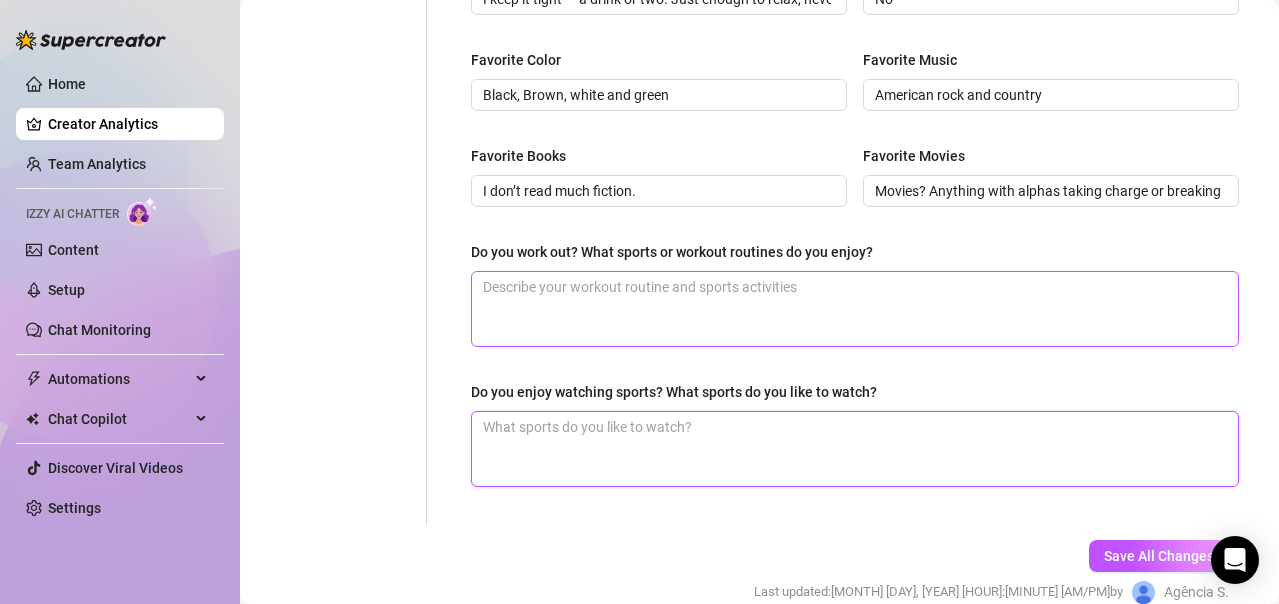 drag, startPoint x: 786, startPoint y: 424, endPoint x: 824, endPoint y: 337, distance: 94.93682 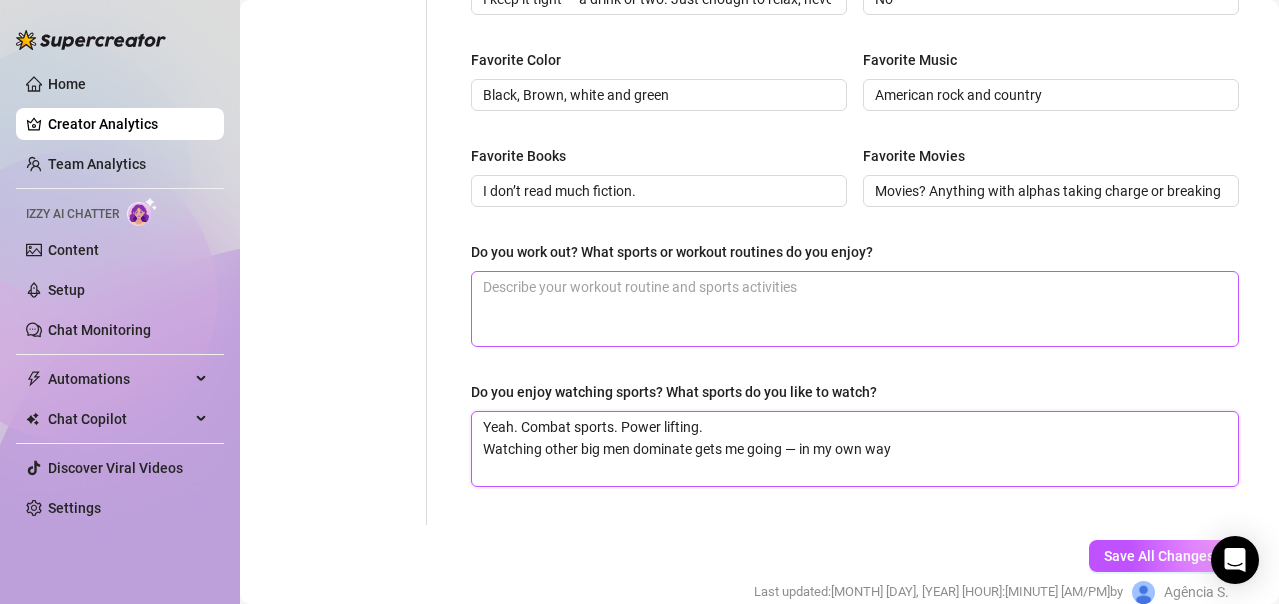 type 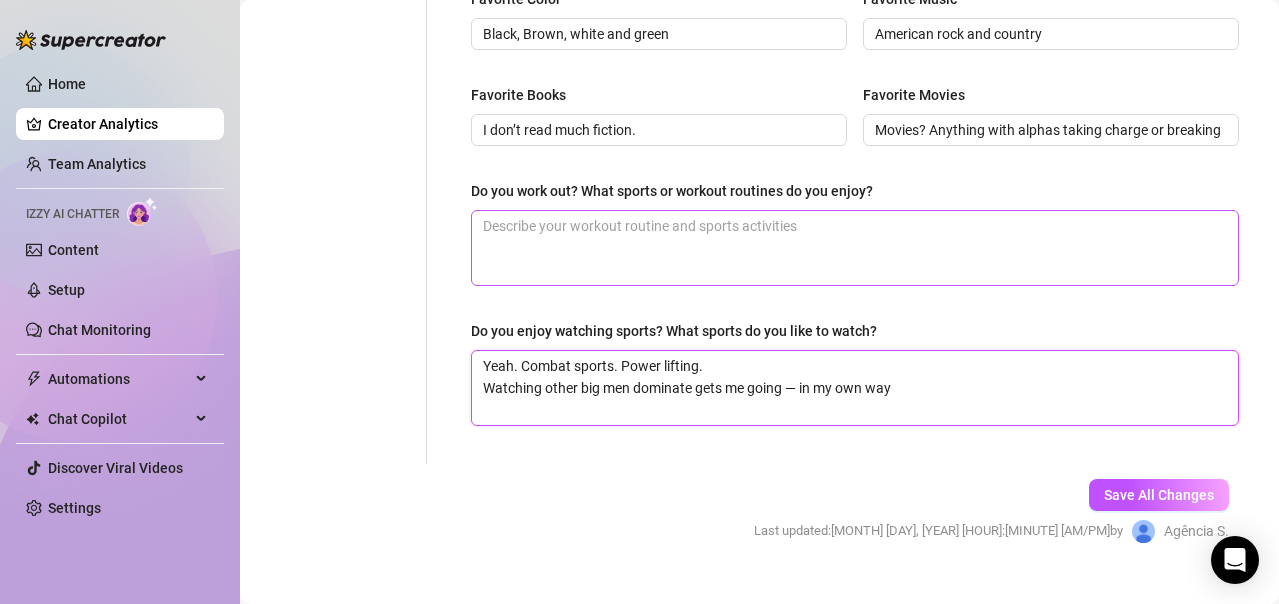 scroll, scrollTop: 1094, scrollLeft: 0, axis: vertical 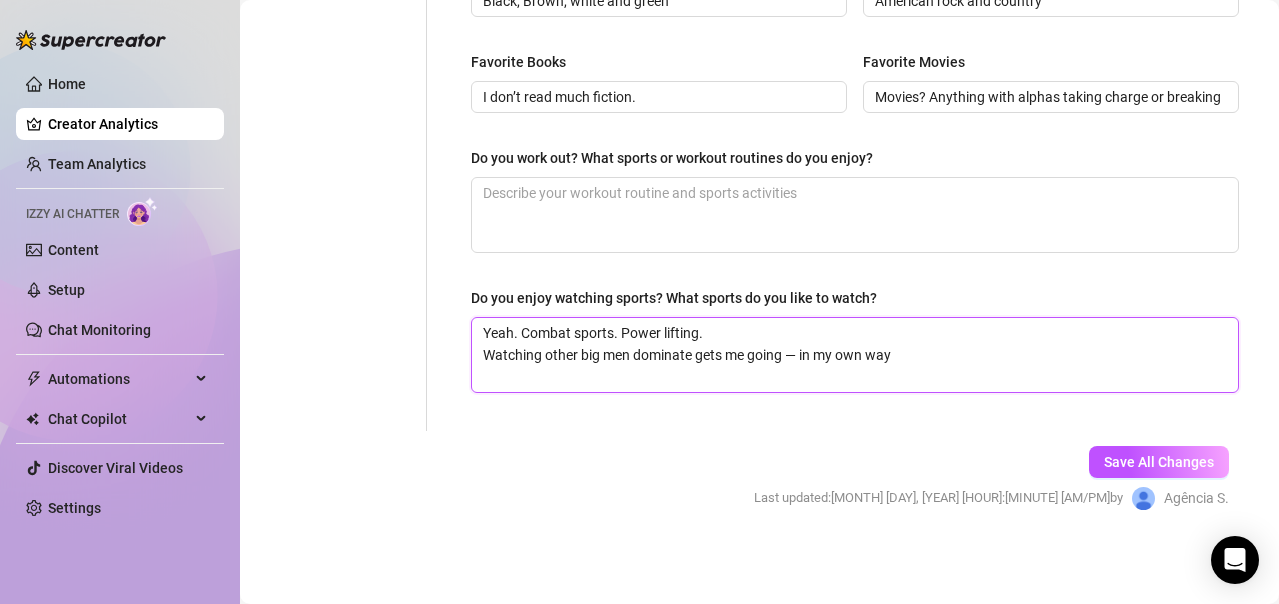 type on "Yeah. Combat sports. Power lifting.
Watching other big men dominate gets me going — in my own way" 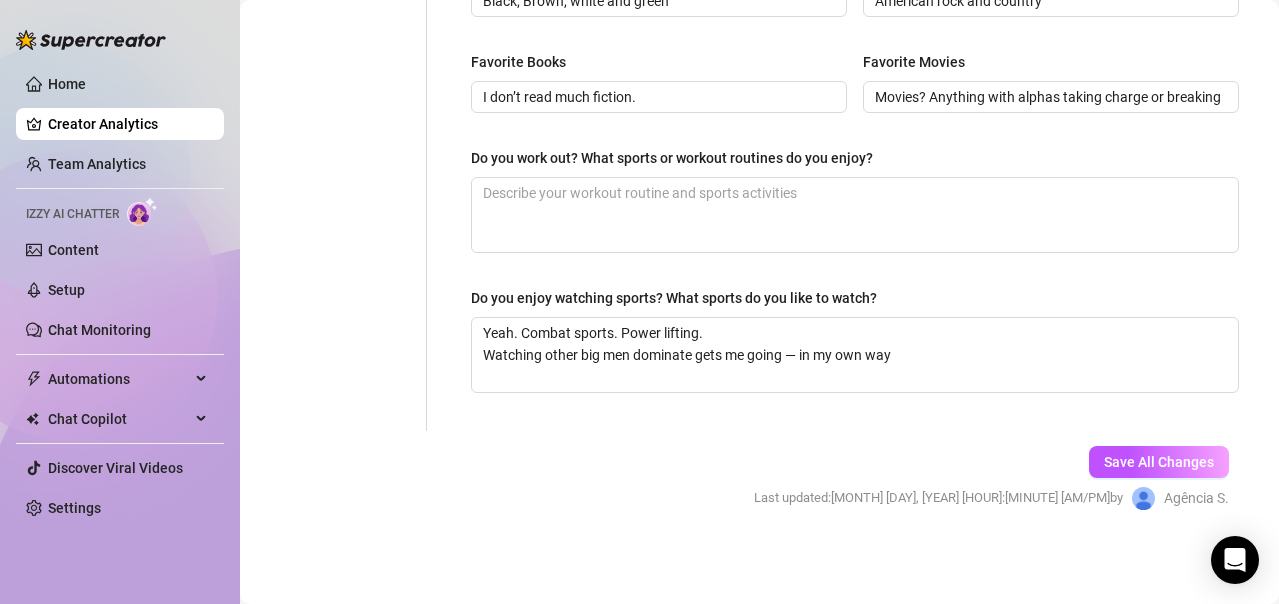 click on "Save All Changes Last updated: Jul 14, 2025 6:50 PM by Agência S." at bounding box center [991, 478] 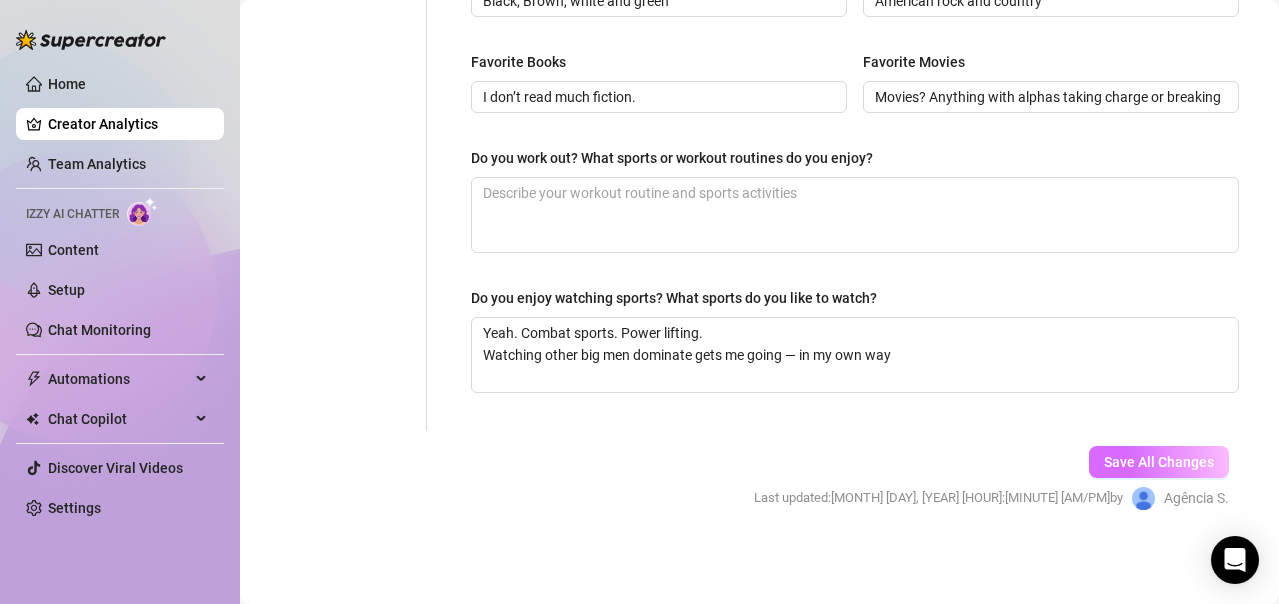 click on "Save All Changes" at bounding box center (1159, 462) 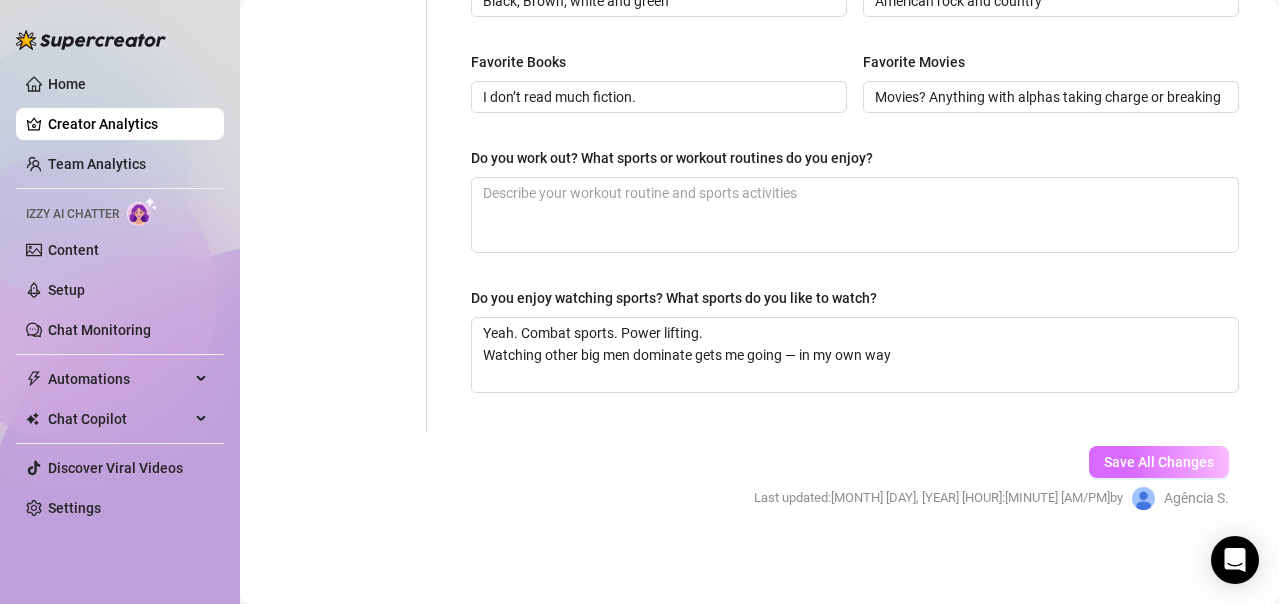 click on "Save All Changes" at bounding box center [1159, 462] 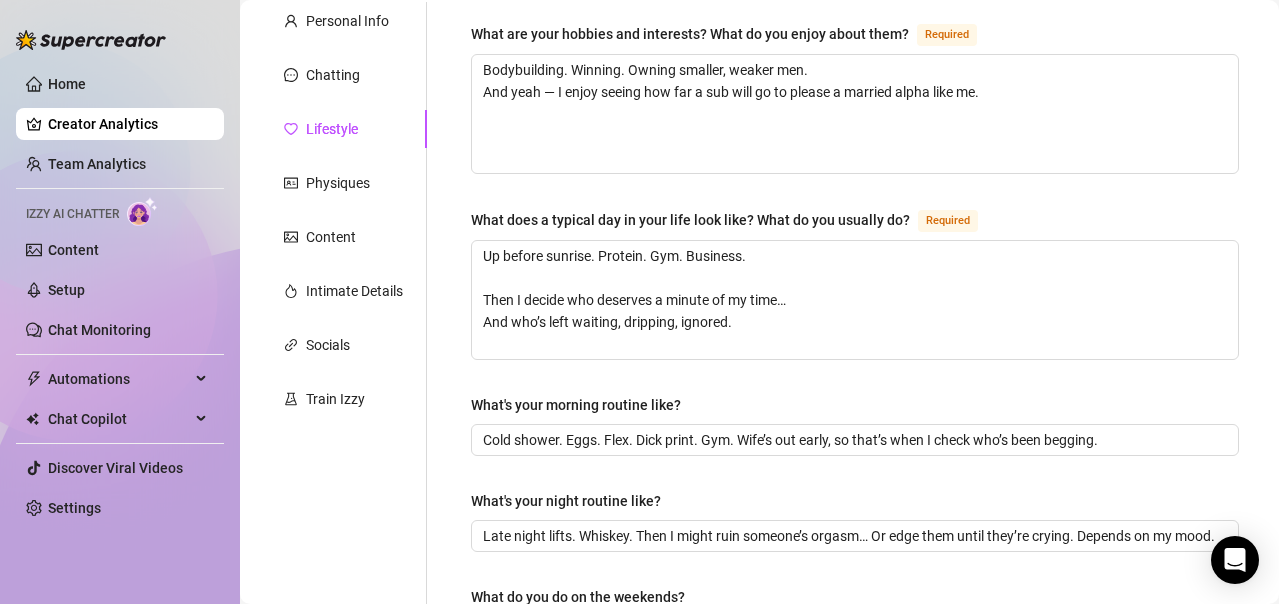 scroll, scrollTop: 0, scrollLeft: 0, axis: both 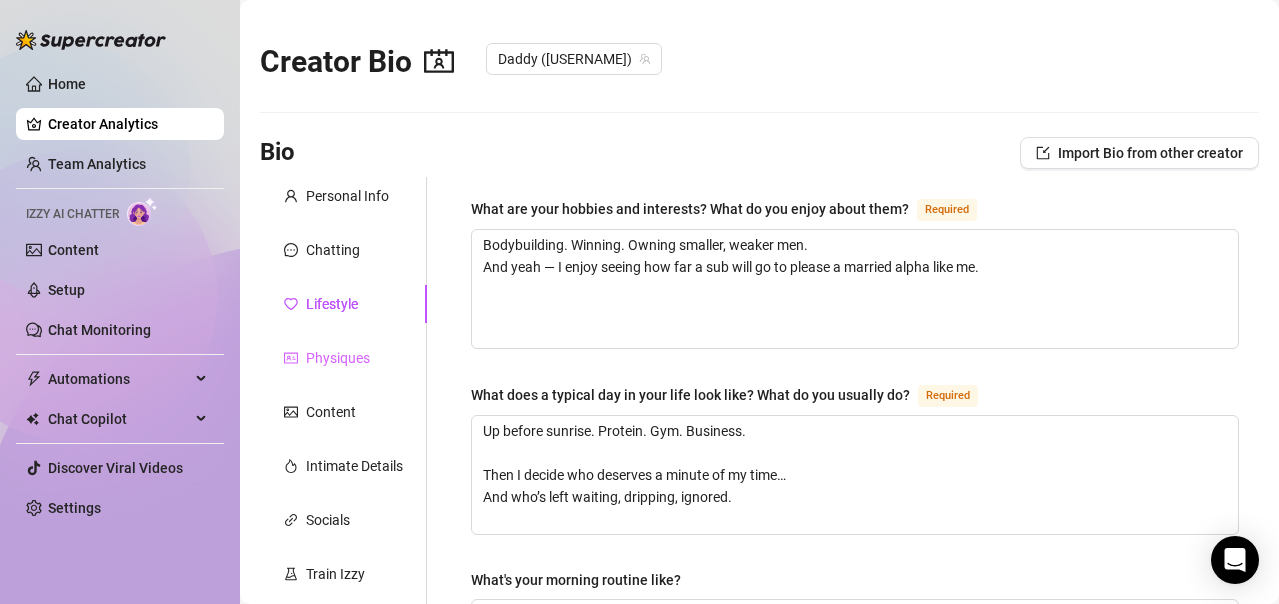 click on "Physiques" at bounding box center (343, 358) 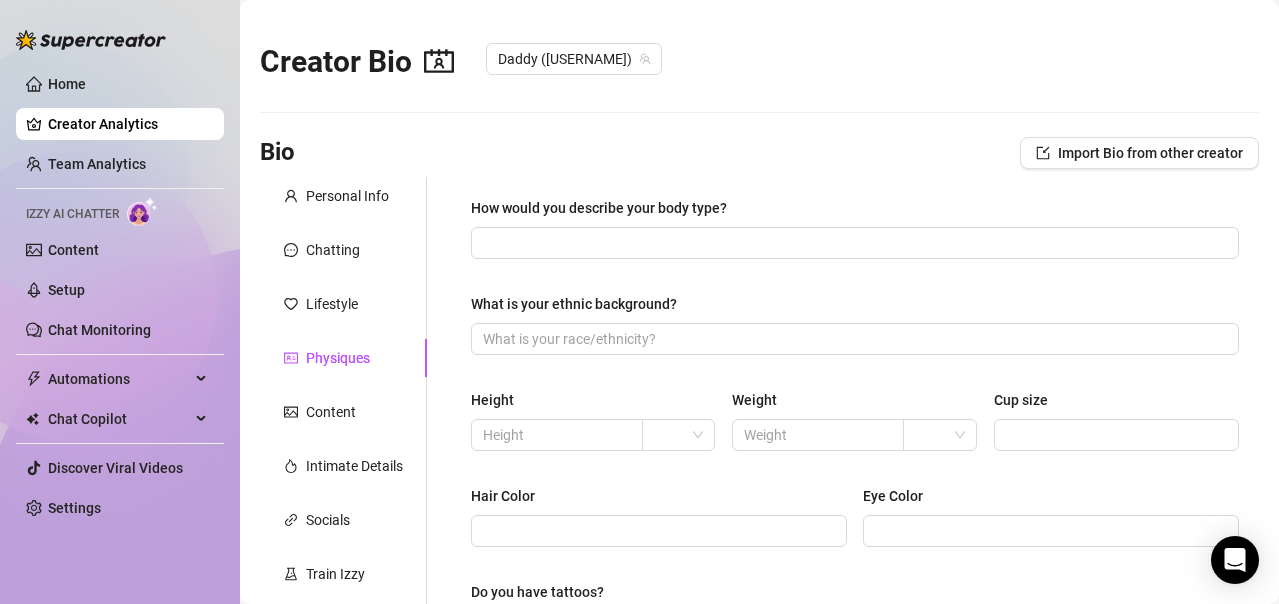 type 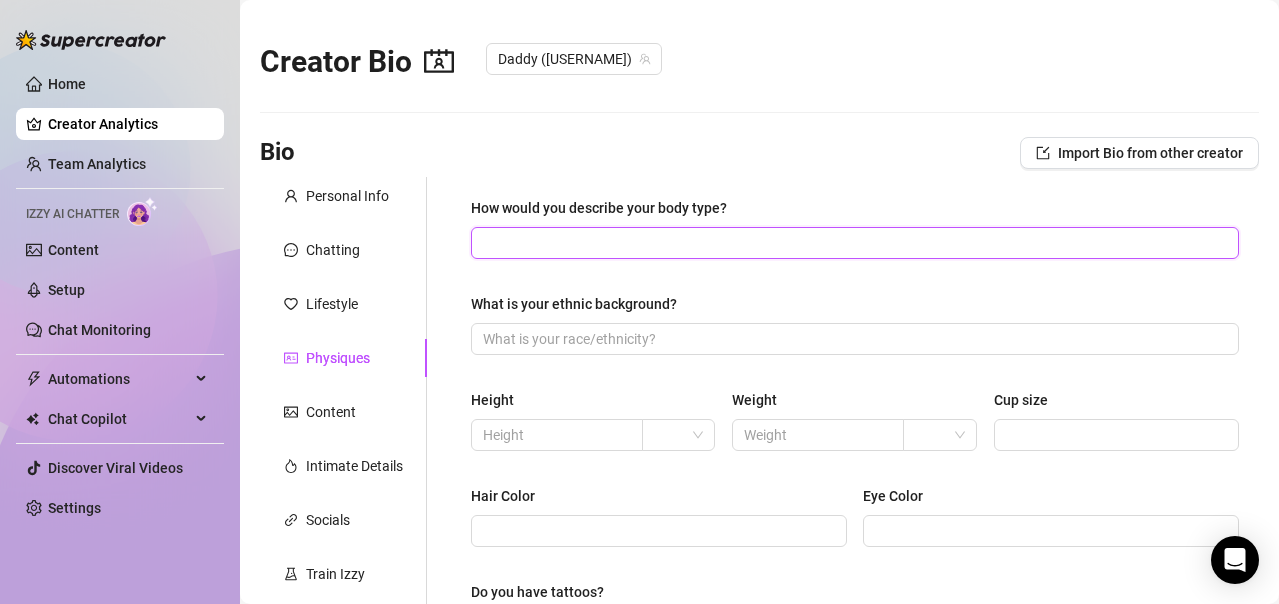 click on "How would you describe your body type?" at bounding box center (853, 243) 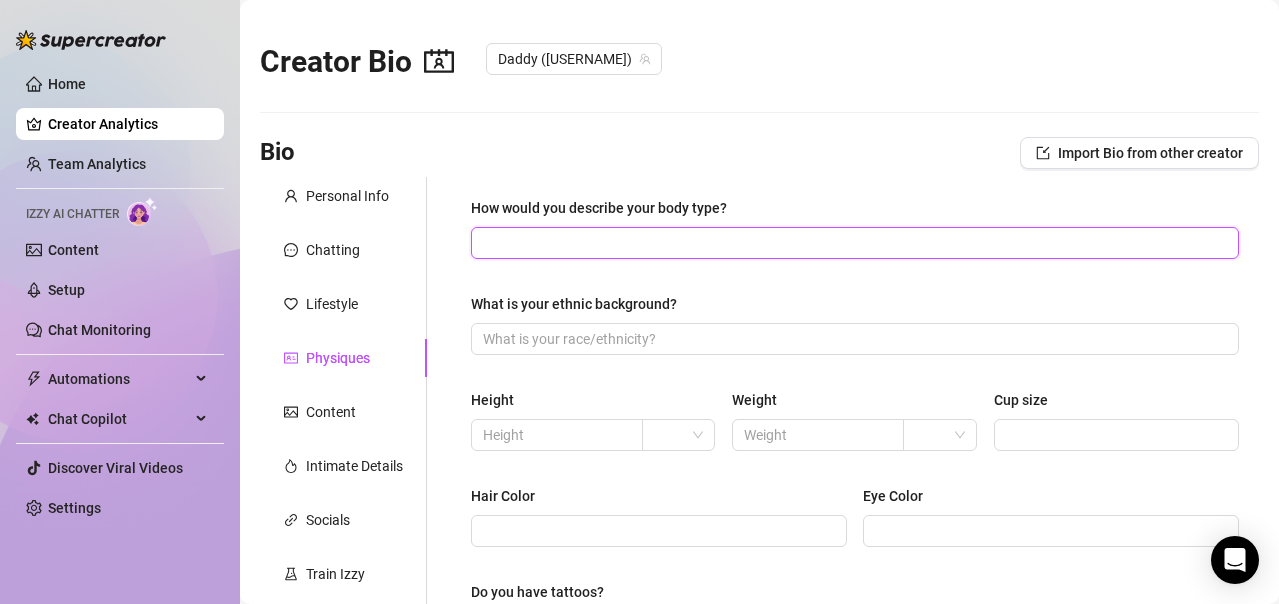 click on "How would you describe your body type?" at bounding box center (853, 243) 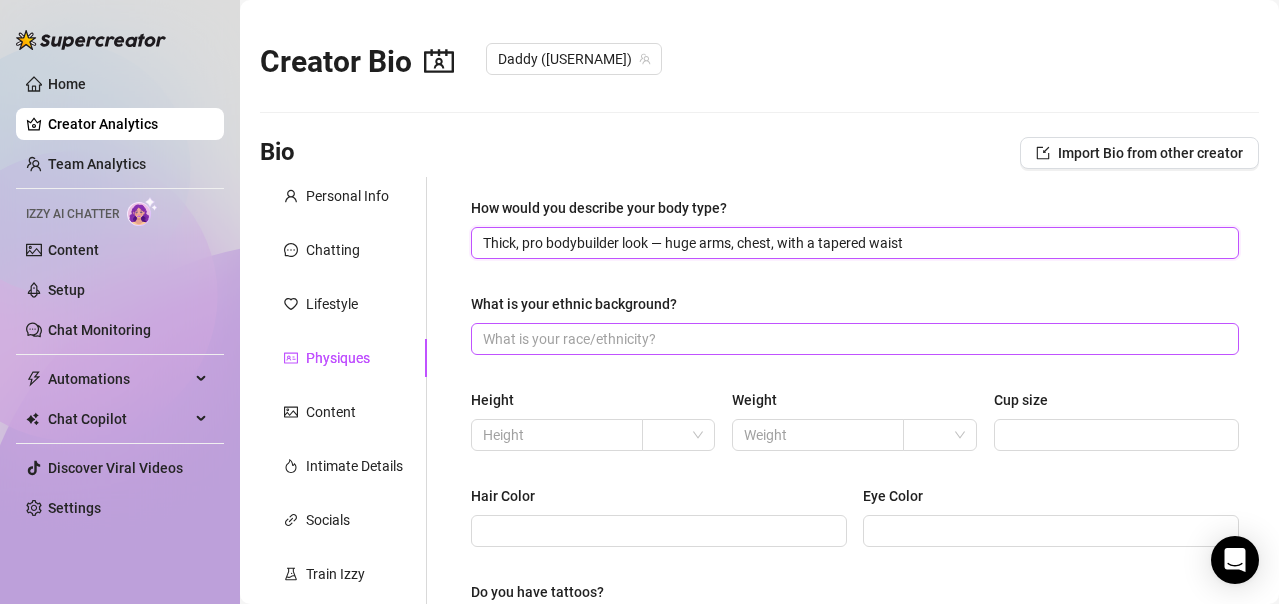 type on "Thick, pro bodybuilder look — huge arms, chest, with a tapered waist" 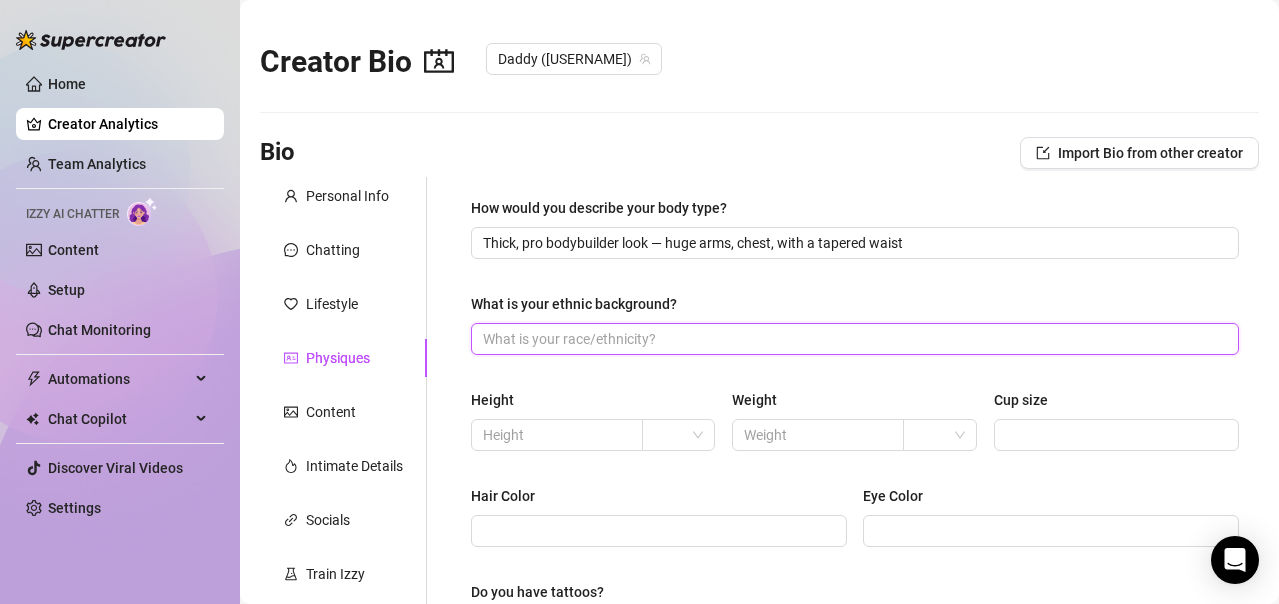 click on "What is your ethnic background?" at bounding box center [853, 339] 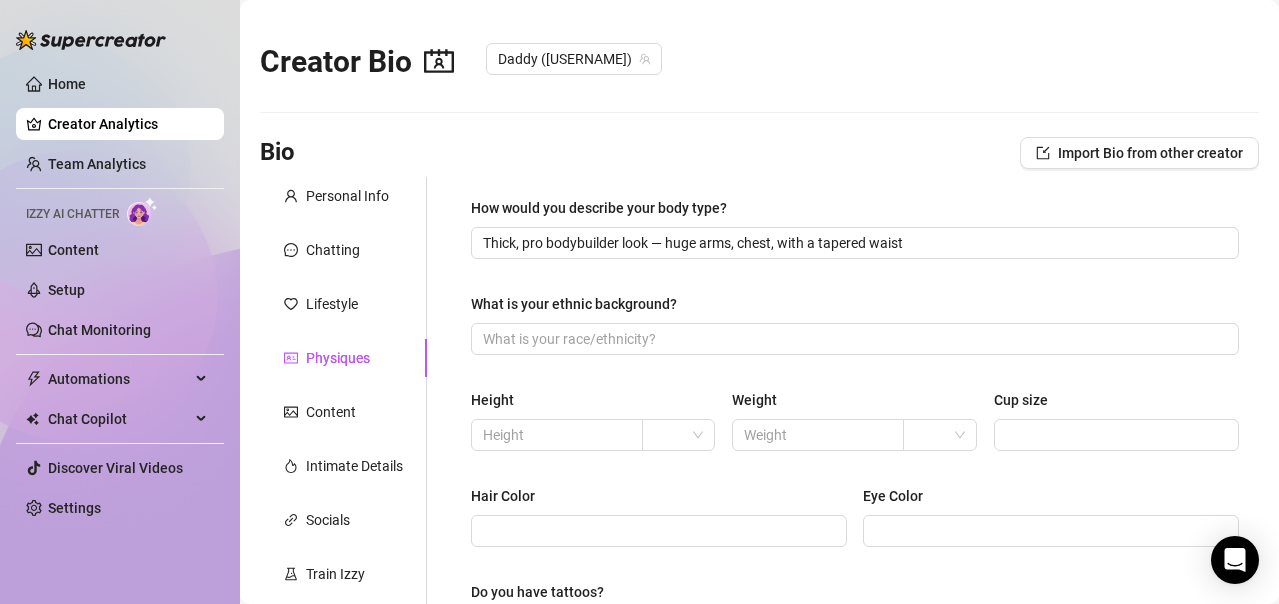 drag, startPoint x: 886, startPoint y: 294, endPoint x: 868, endPoint y: 314, distance: 26.907248 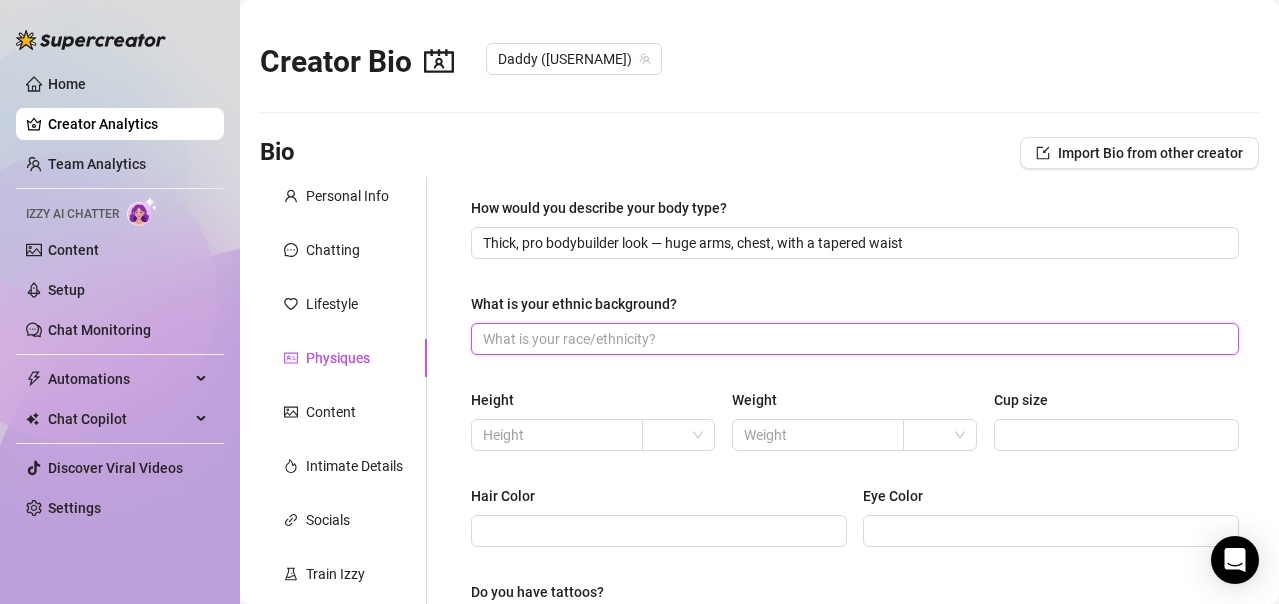 click on "What is your ethnic background?" at bounding box center (853, 339) 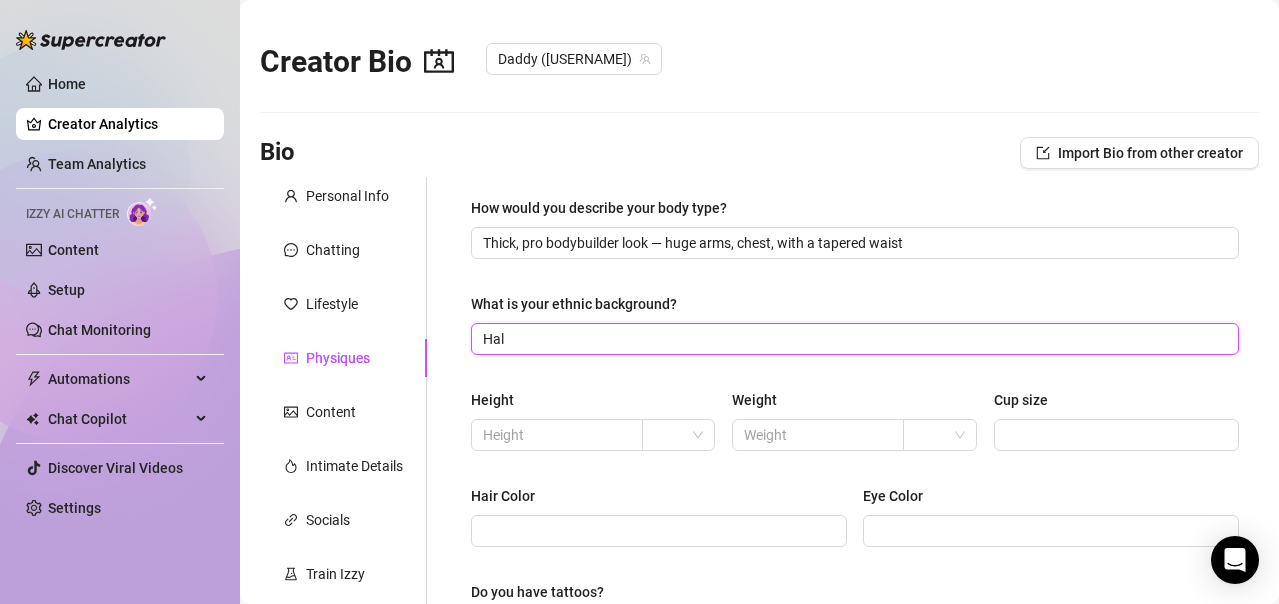 drag, startPoint x: 571, startPoint y: 339, endPoint x: 336, endPoint y: 363, distance: 236.22235 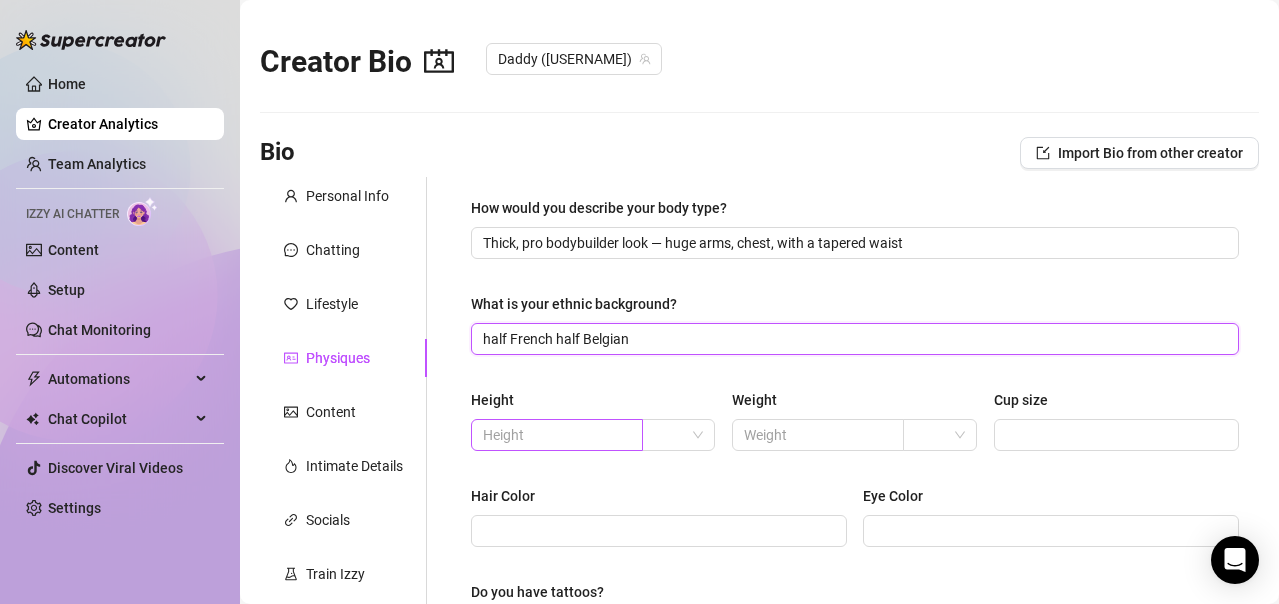 type on "half French half Belgian" 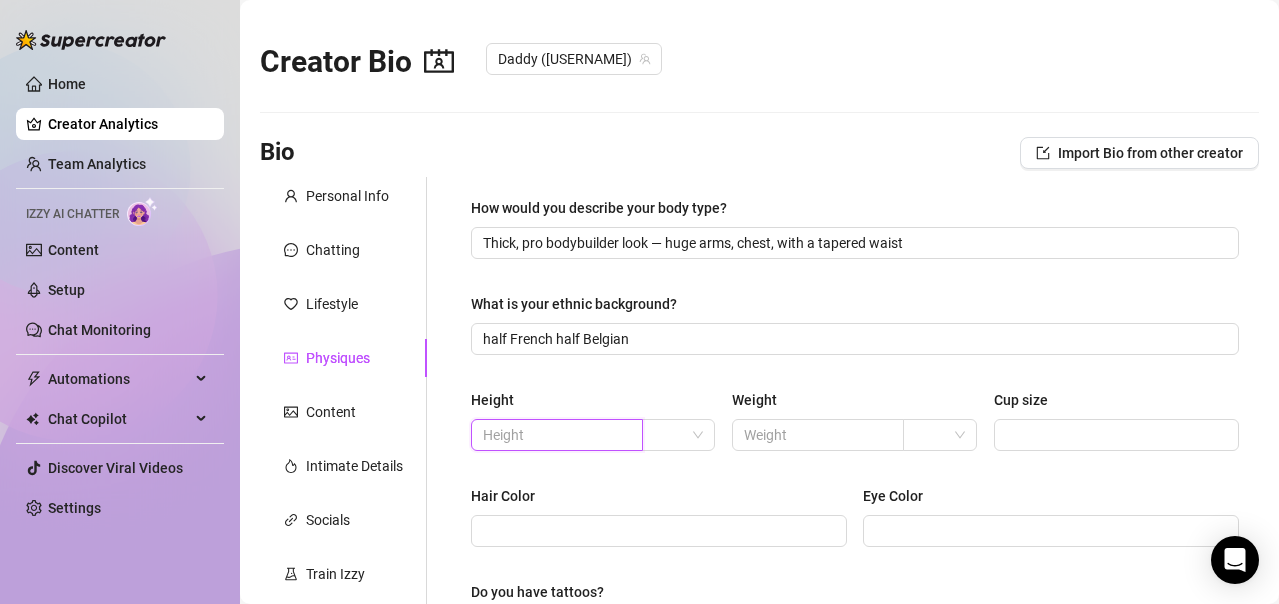click at bounding box center [555, 435] 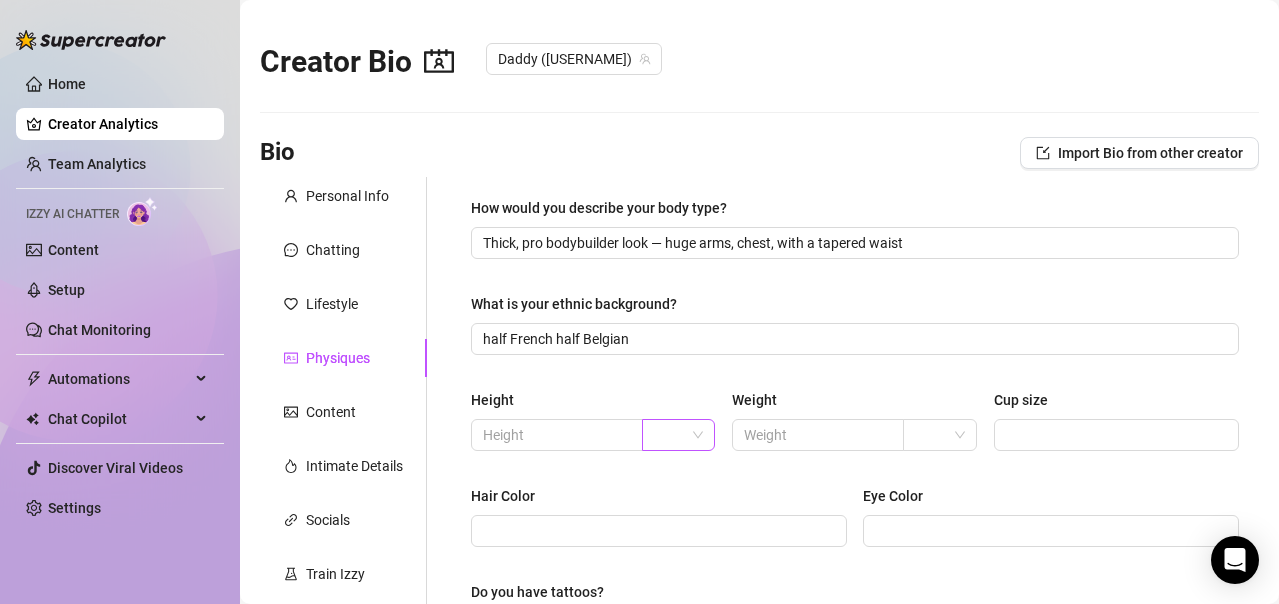 click at bounding box center [670, 435] 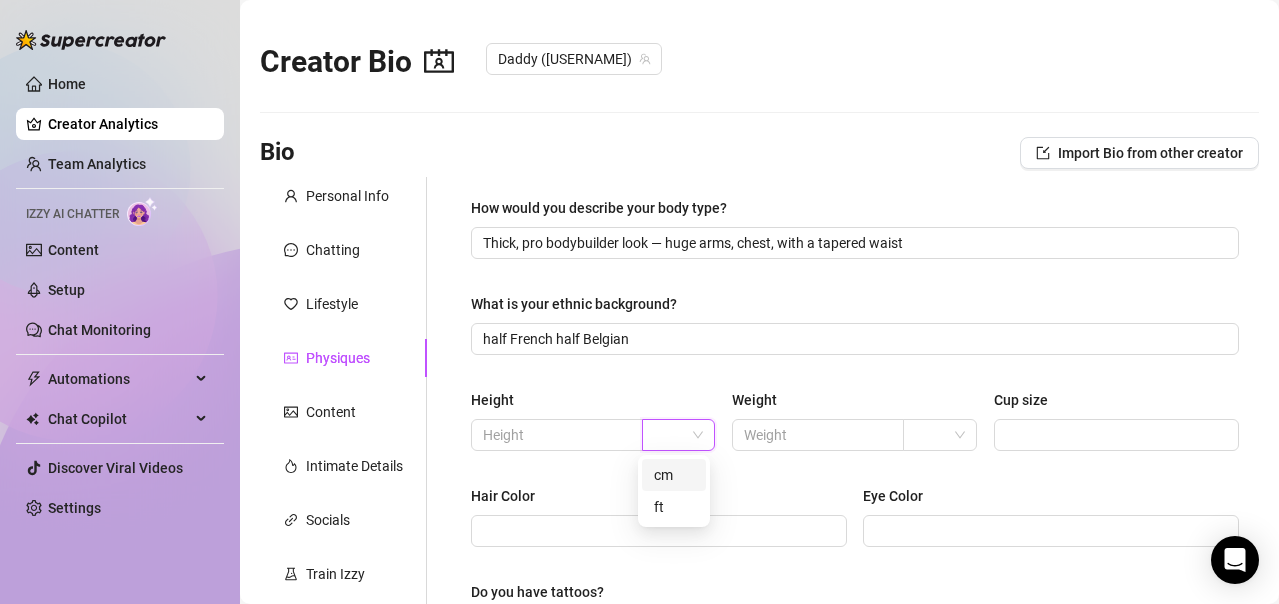 click on "cm" at bounding box center [674, 475] 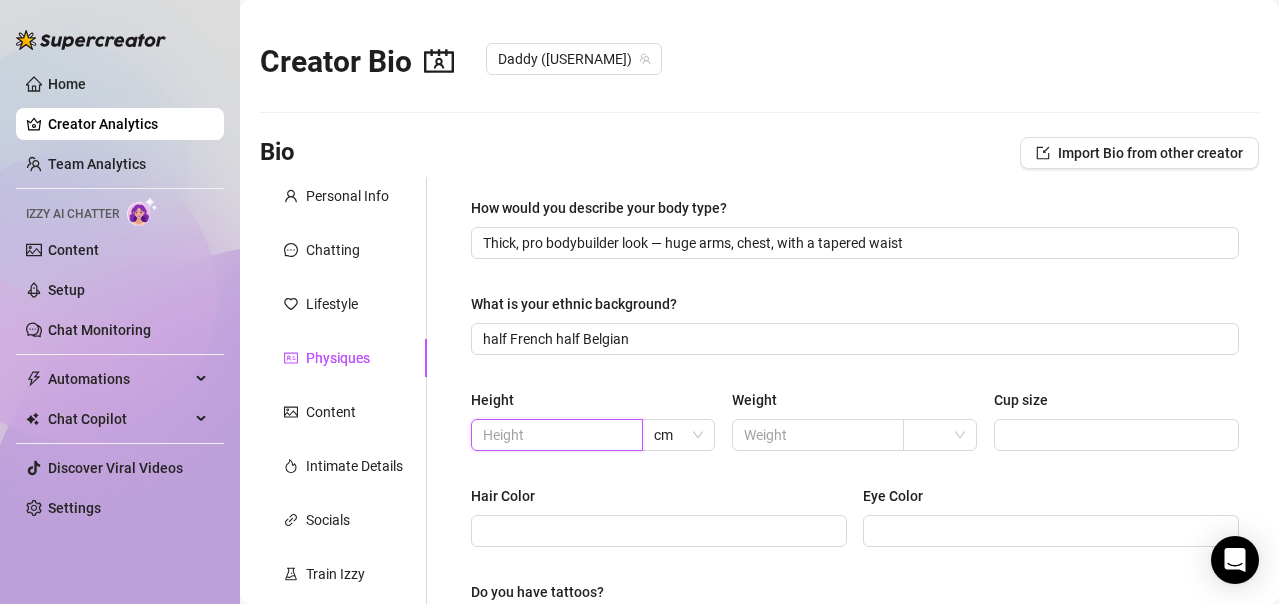 click at bounding box center (555, 435) 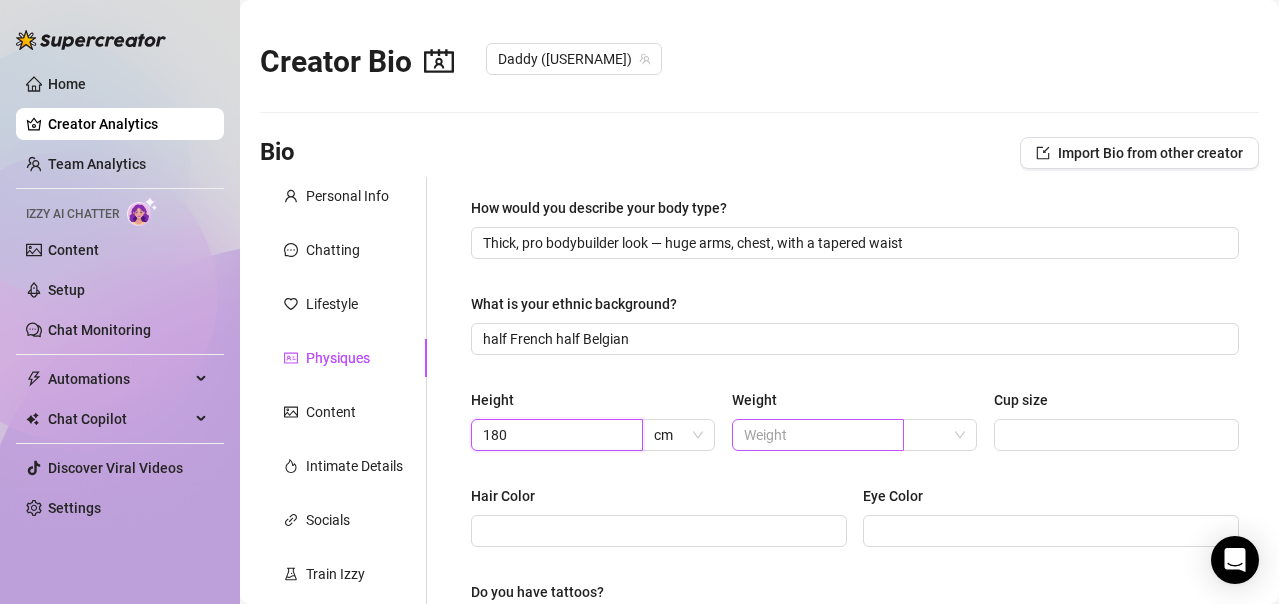 type on "180" 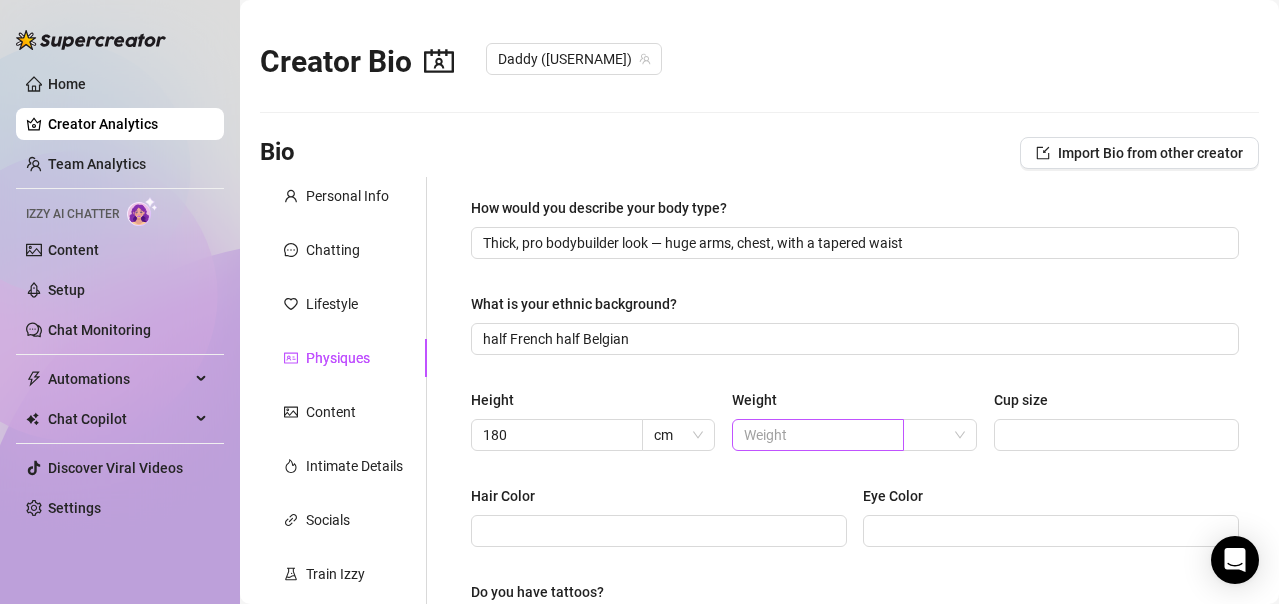 click at bounding box center (818, 435) 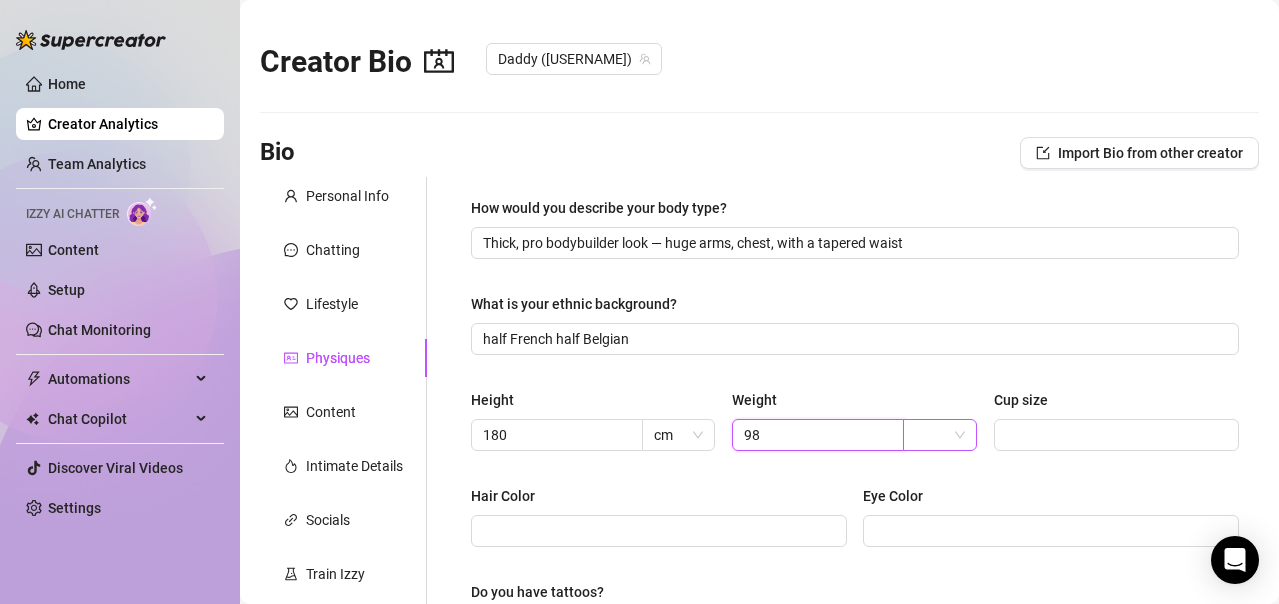 type on "98" 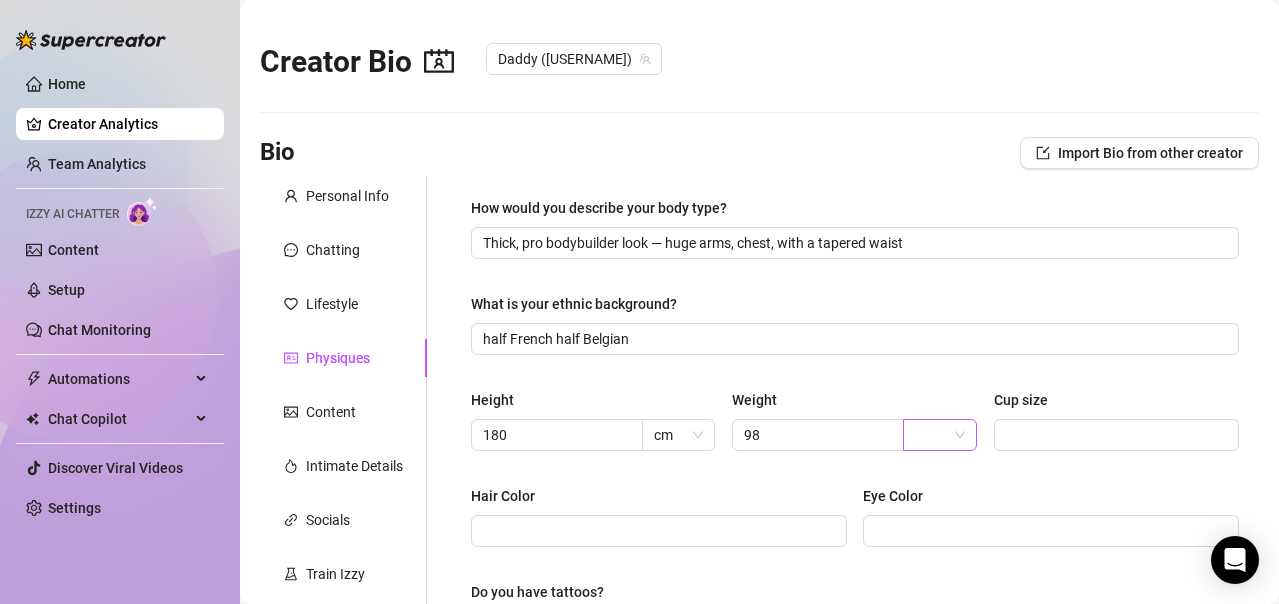 click at bounding box center [931, 435] 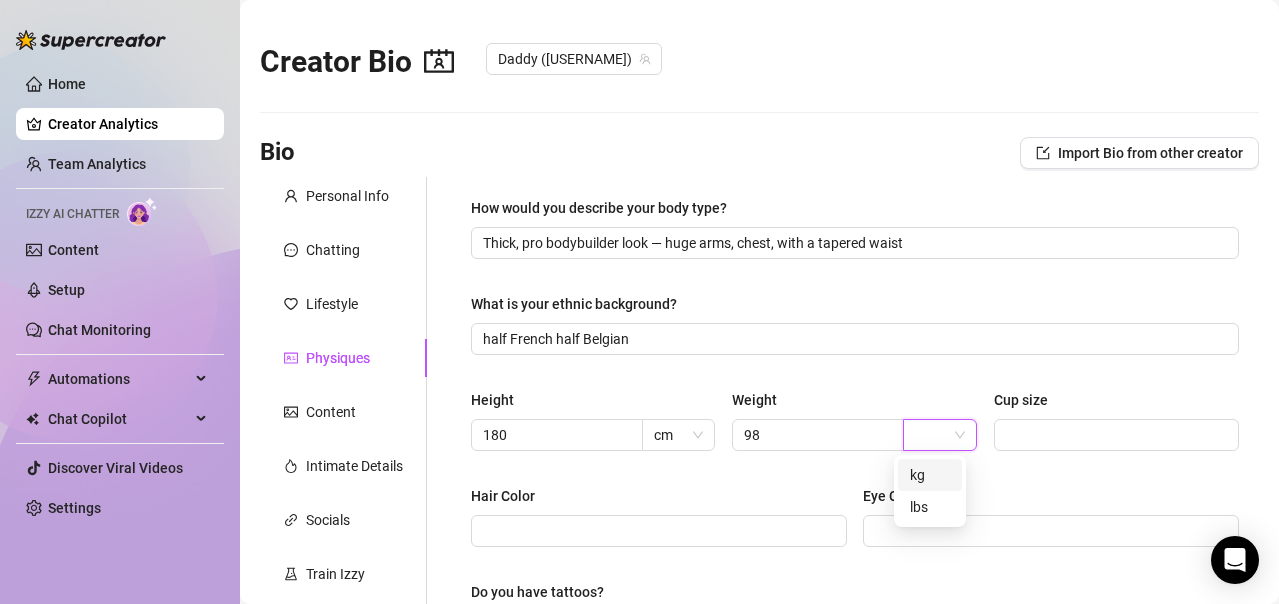 click on "kg" at bounding box center (930, 475) 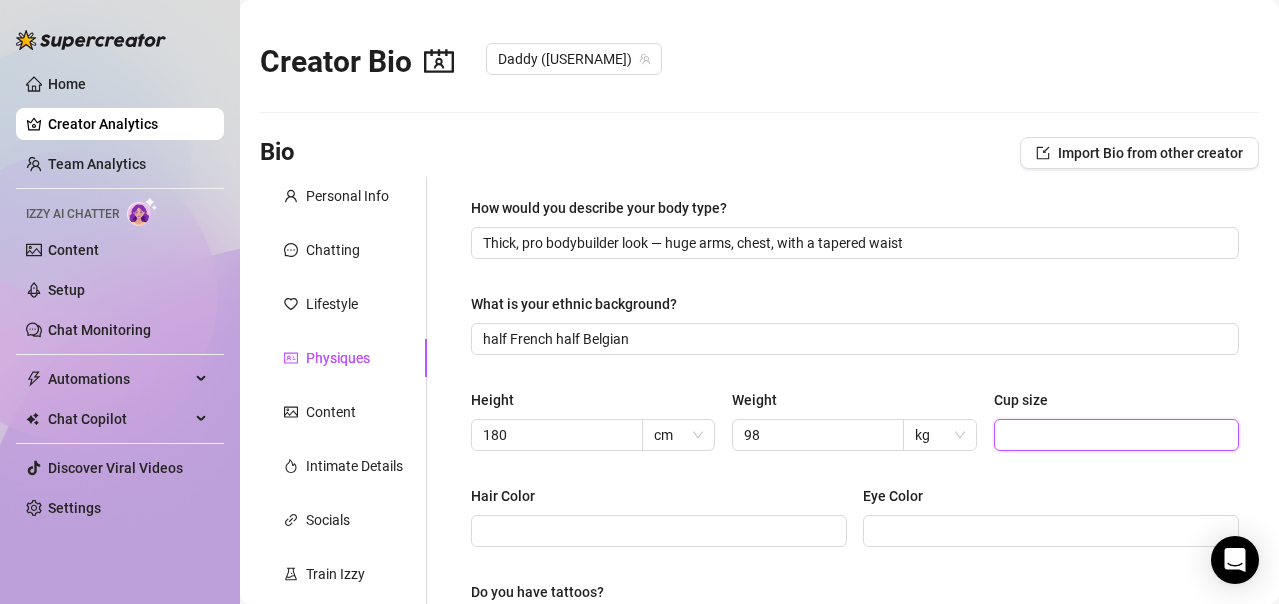 click on "Cup size" at bounding box center (1114, 435) 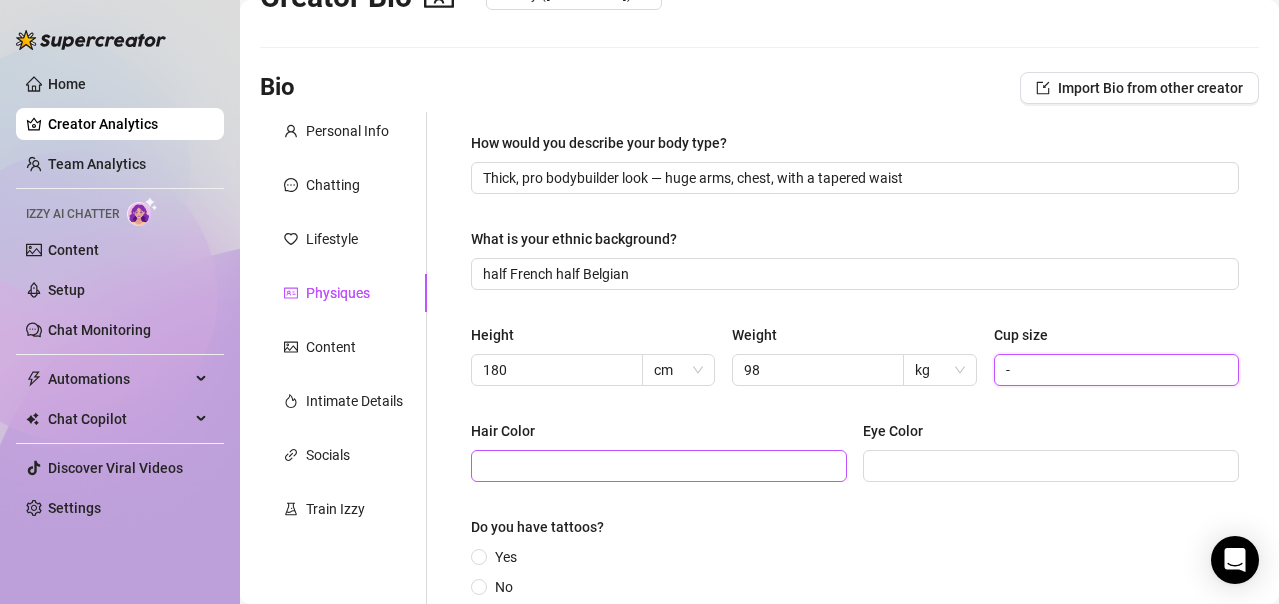 scroll, scrollTop: 100, scrollLeft: 0, axis: vertical 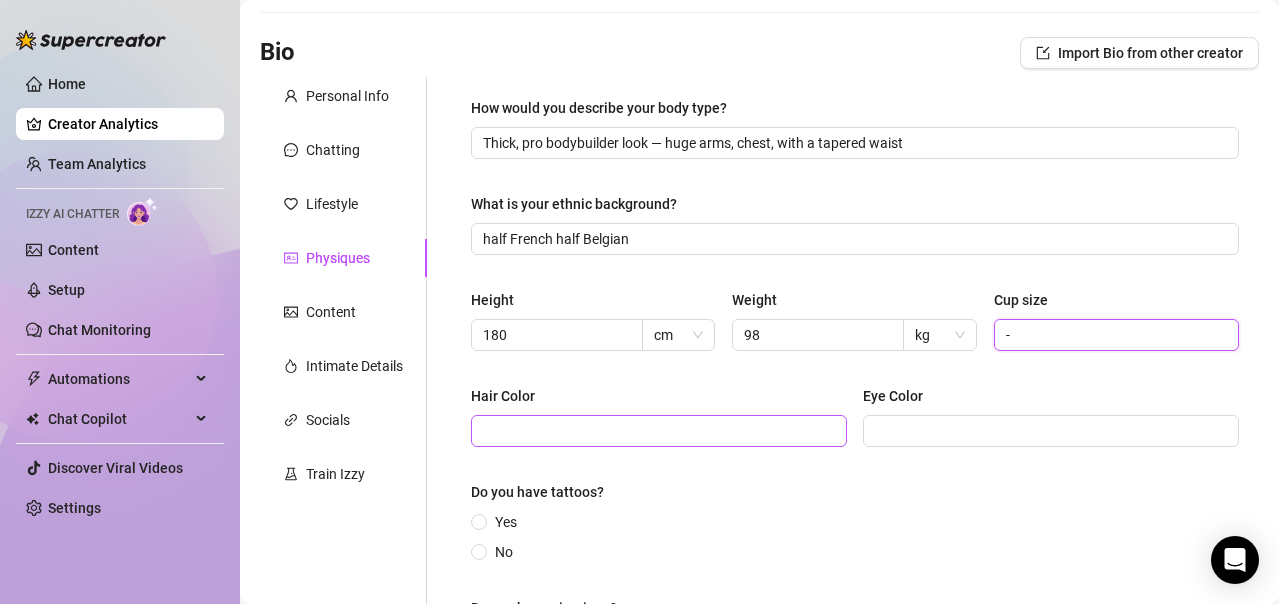 type on "-" 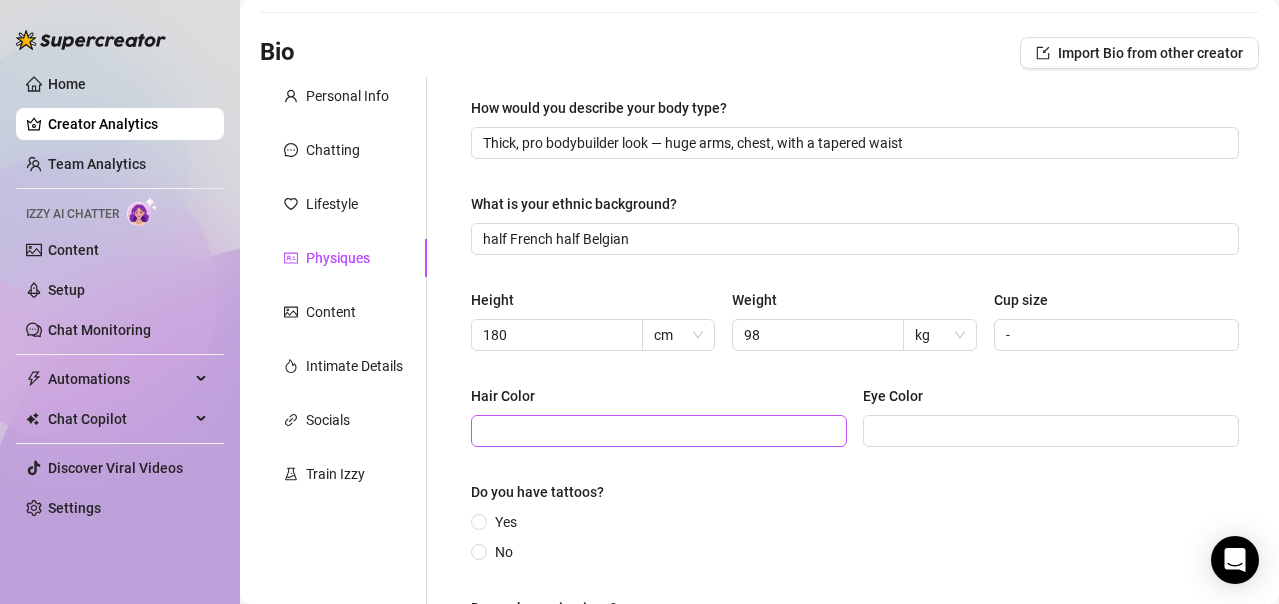 click at bounding box center [659, 431] 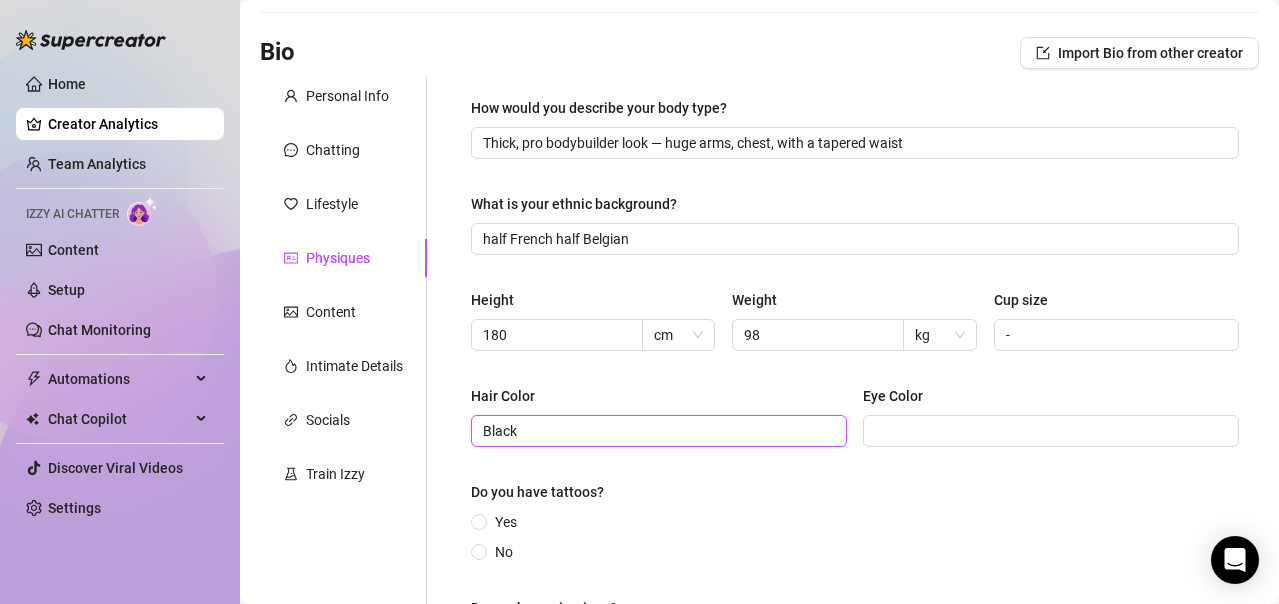 type on "Black" 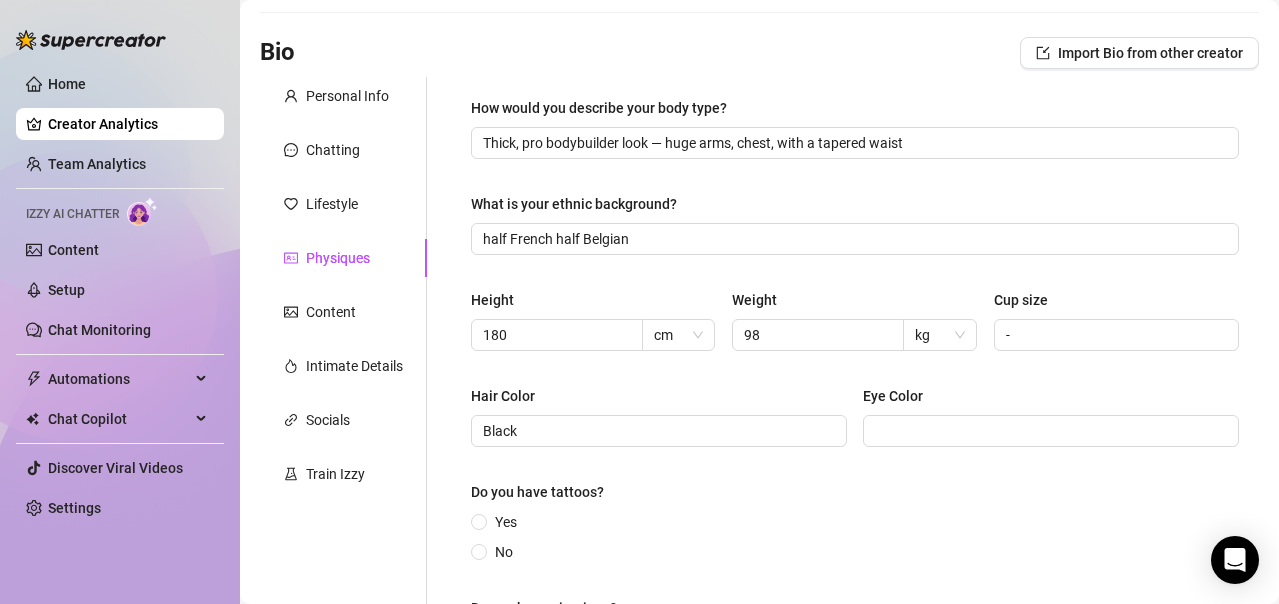 click on "Hair Color Eye Color" at bounding box center (855, 425) 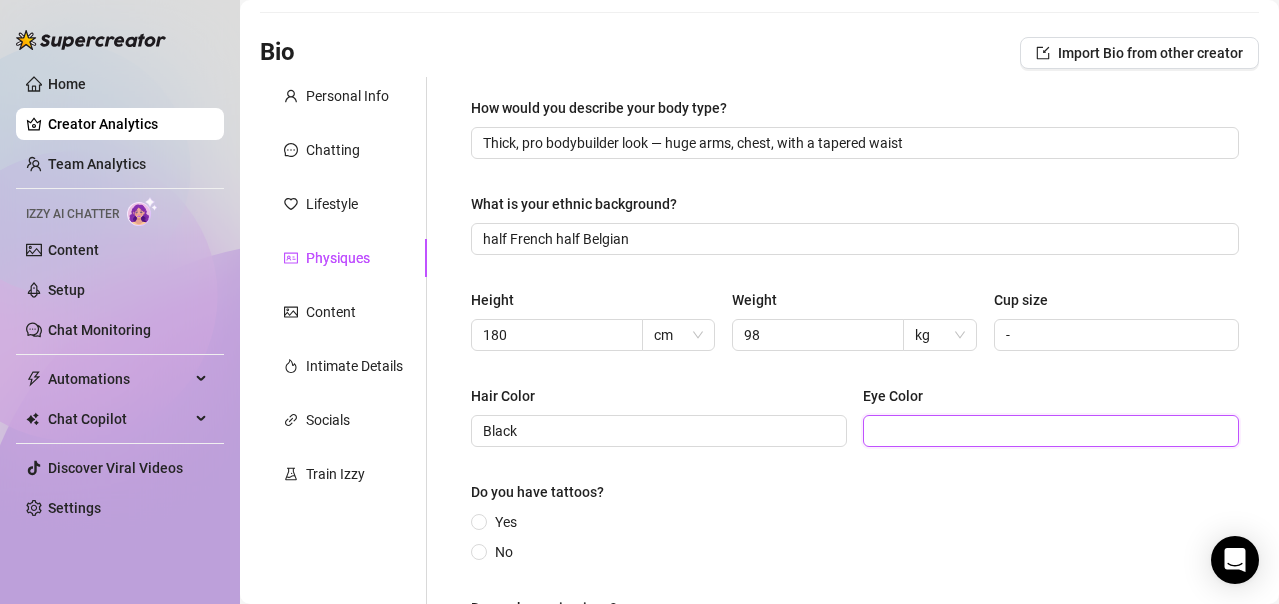 click on "Eye Color" at bounding box center [1049, 431] 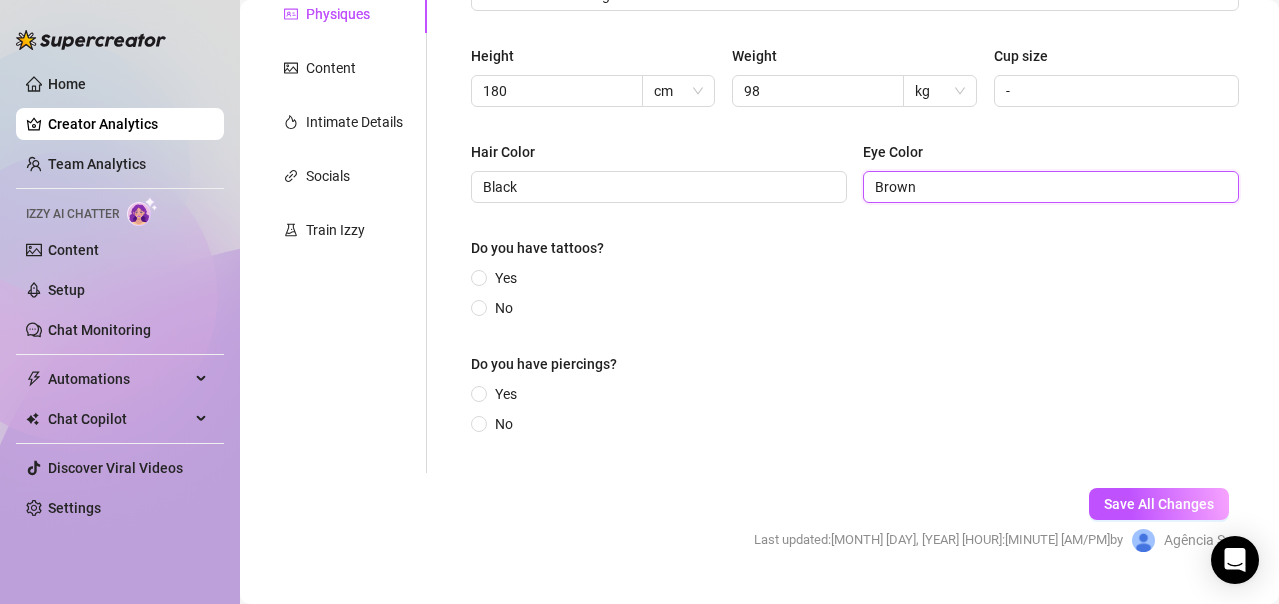 scroll, scrollTop: 388, scrollLeft: 0, axis: vertical 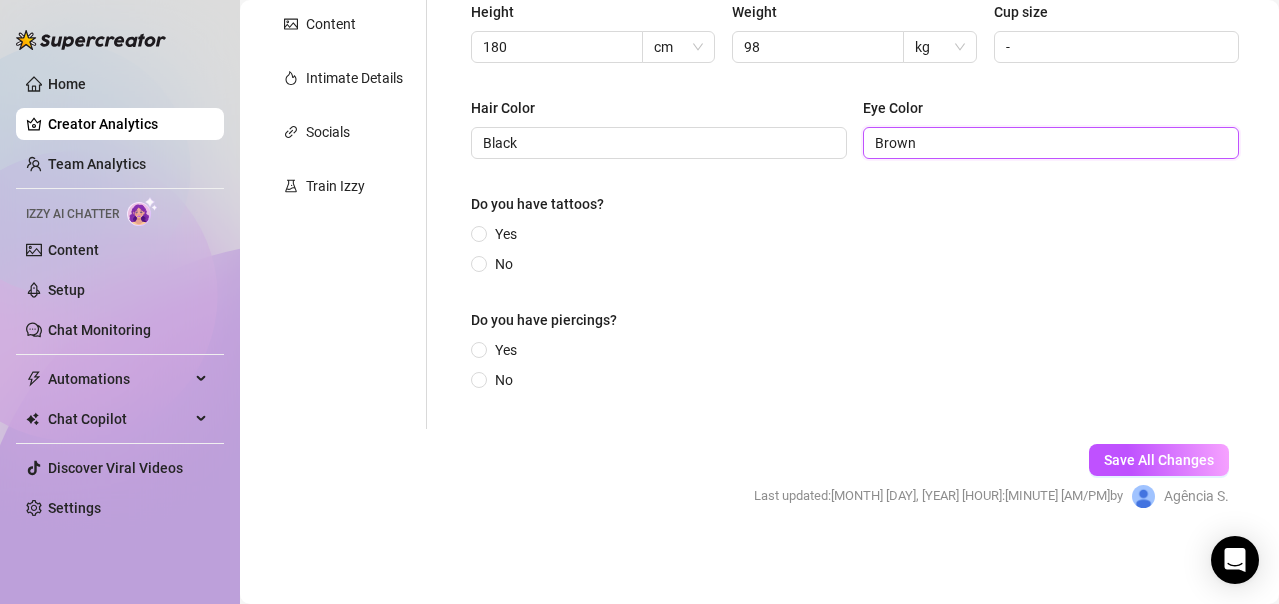 type on "Brown" 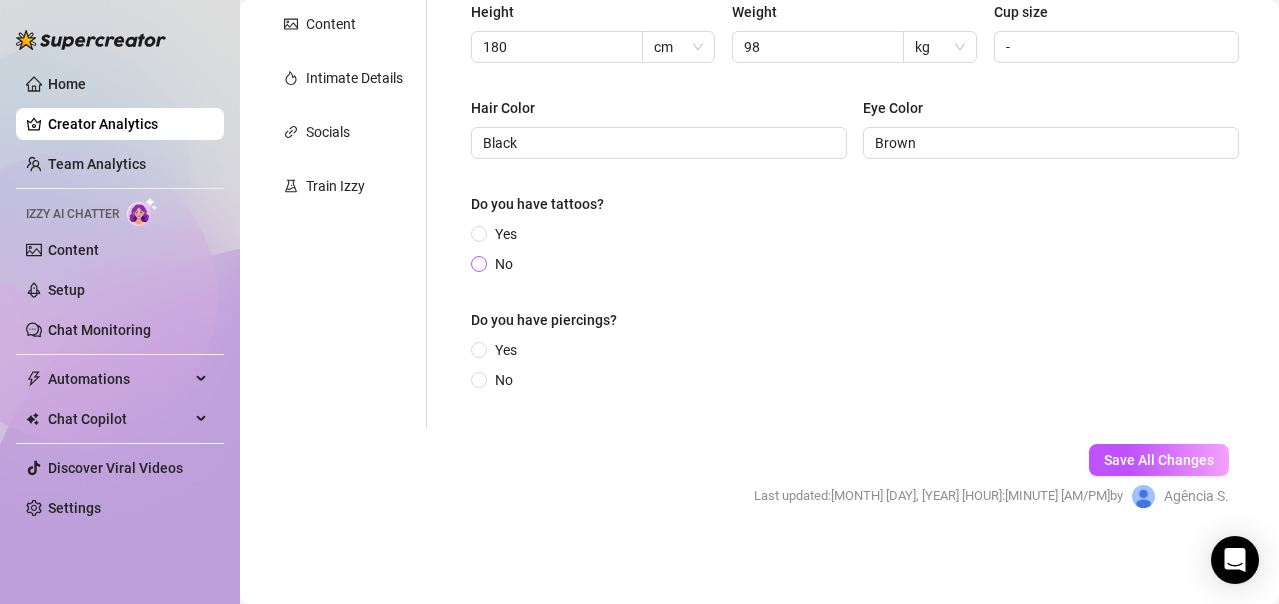 click on "No" at bounding box center [504, 264] 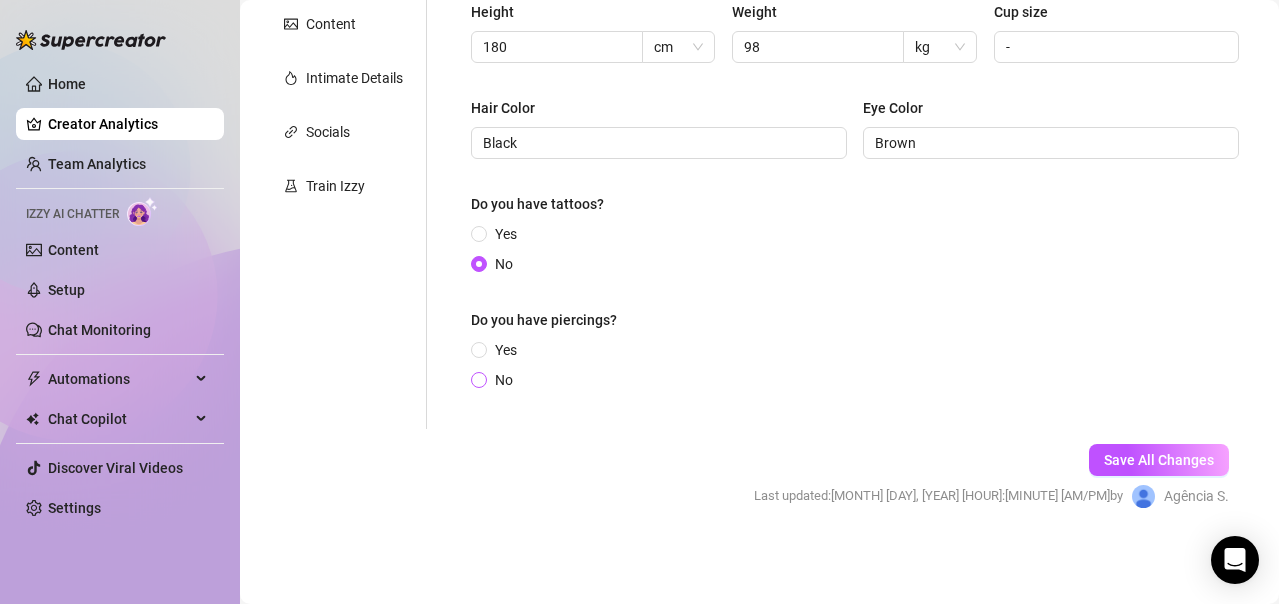click on "No" at bounding box center [504, 380] 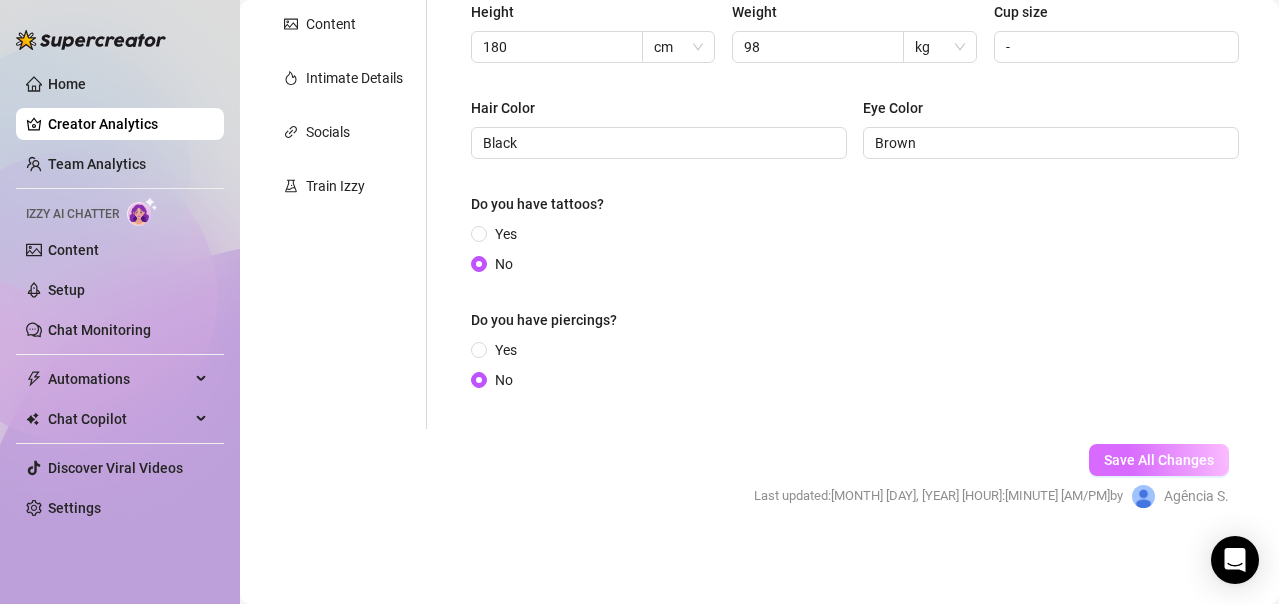 drag, startPoint x: 1116, startPoint y: 442, endPoint x: 1110, endPoint y: 457, distance: 16.155495 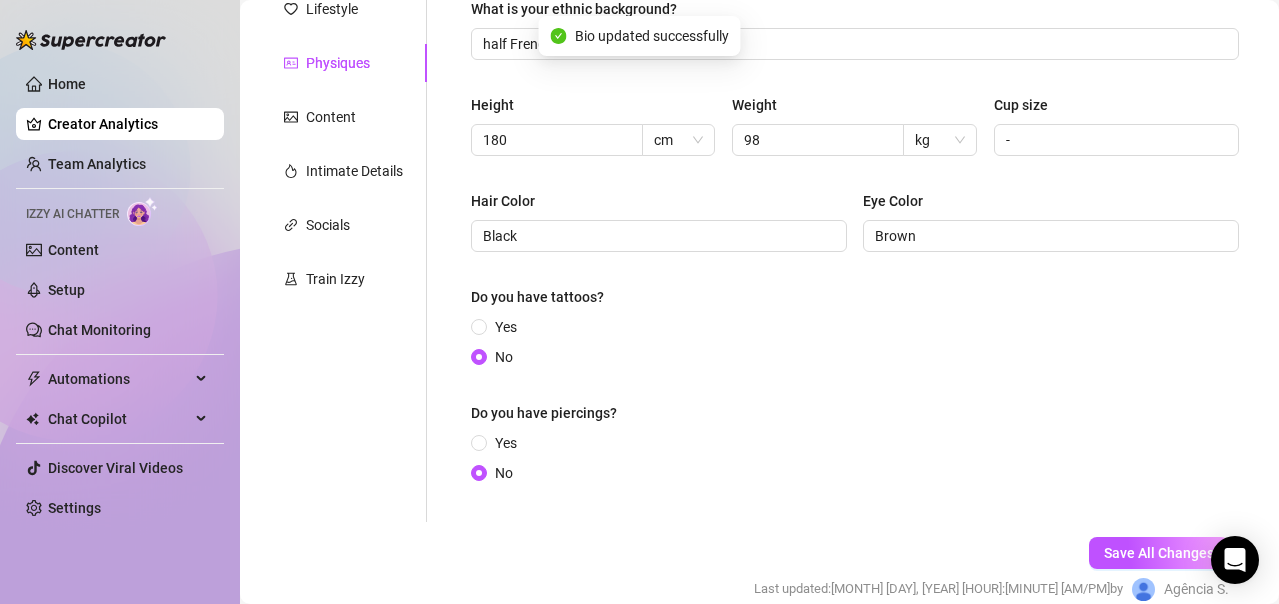 scroll, scrollTop: 188, scrollLeft: 0, axis: vertical 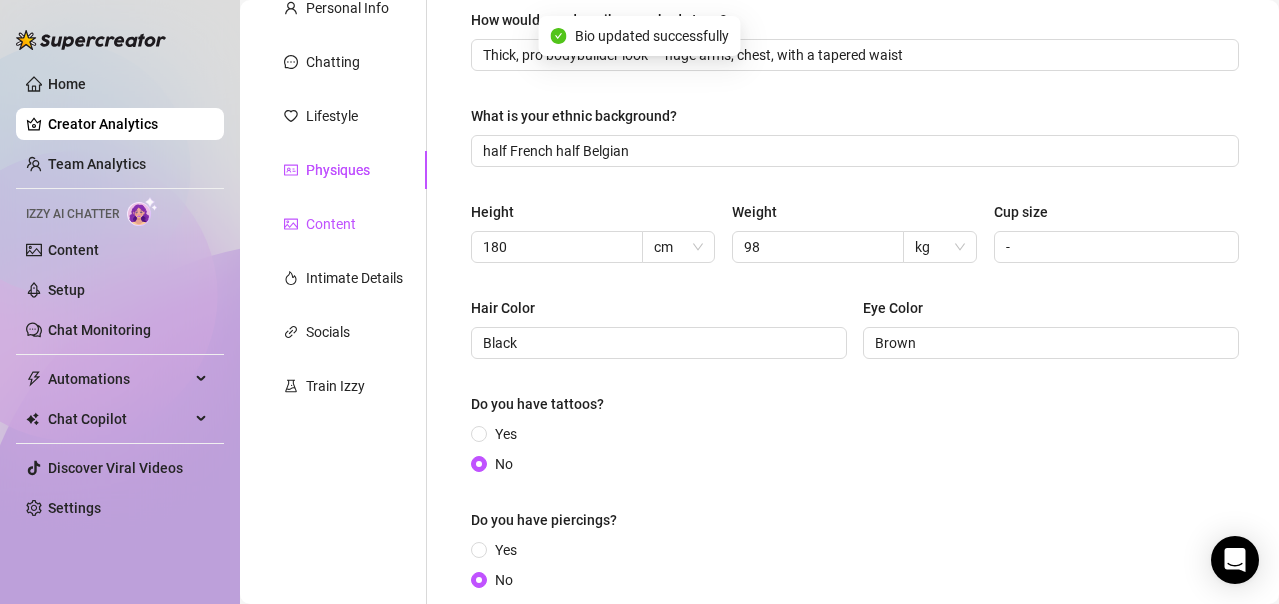 click on "Content" at bounding box center [331, 224] 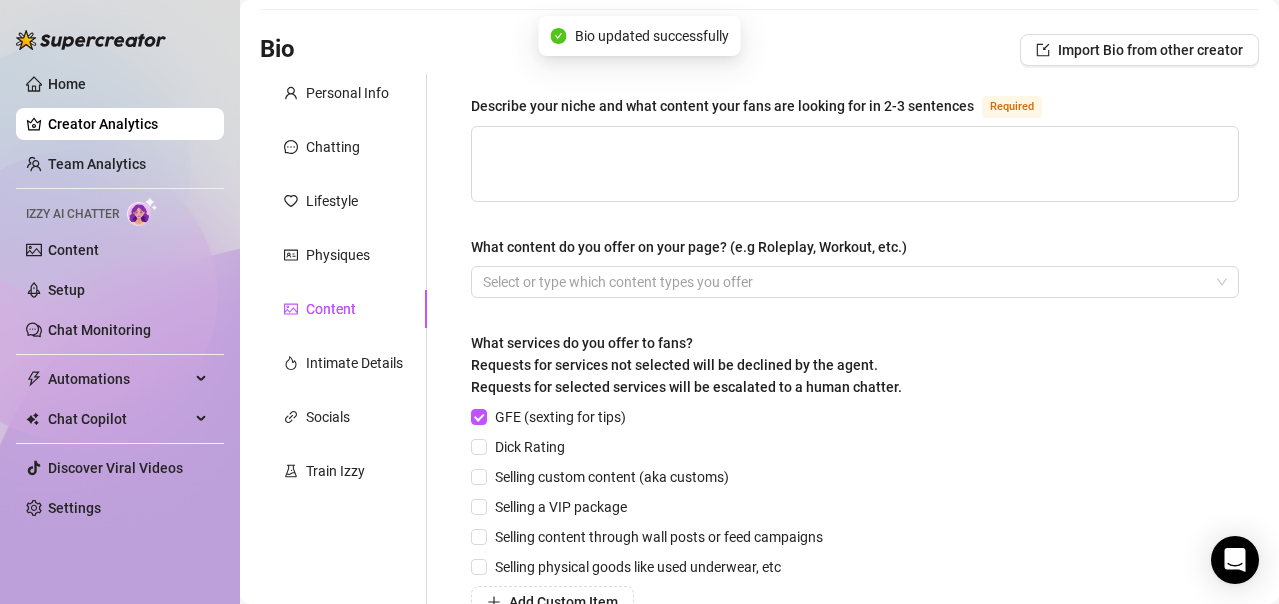 scroll, scrollTop: 0, scrollLeft: 0, axis: both 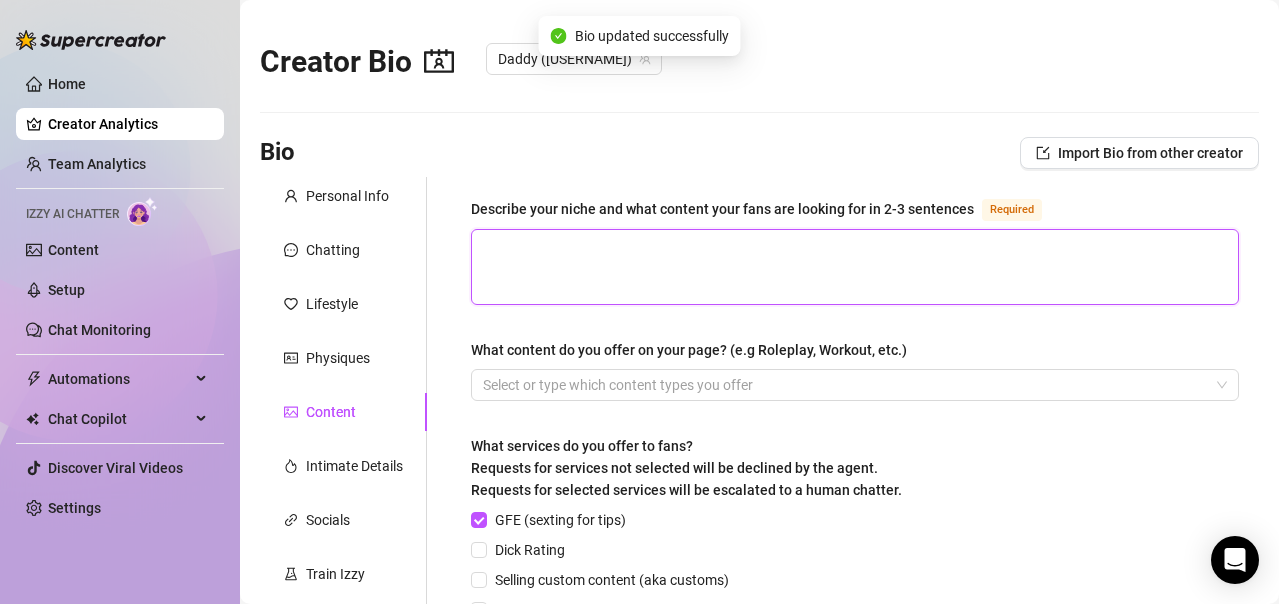 click on "Describe your niche and what content your fans are looking for in 2-3 sentences Required" at bounding box center (855, 267) 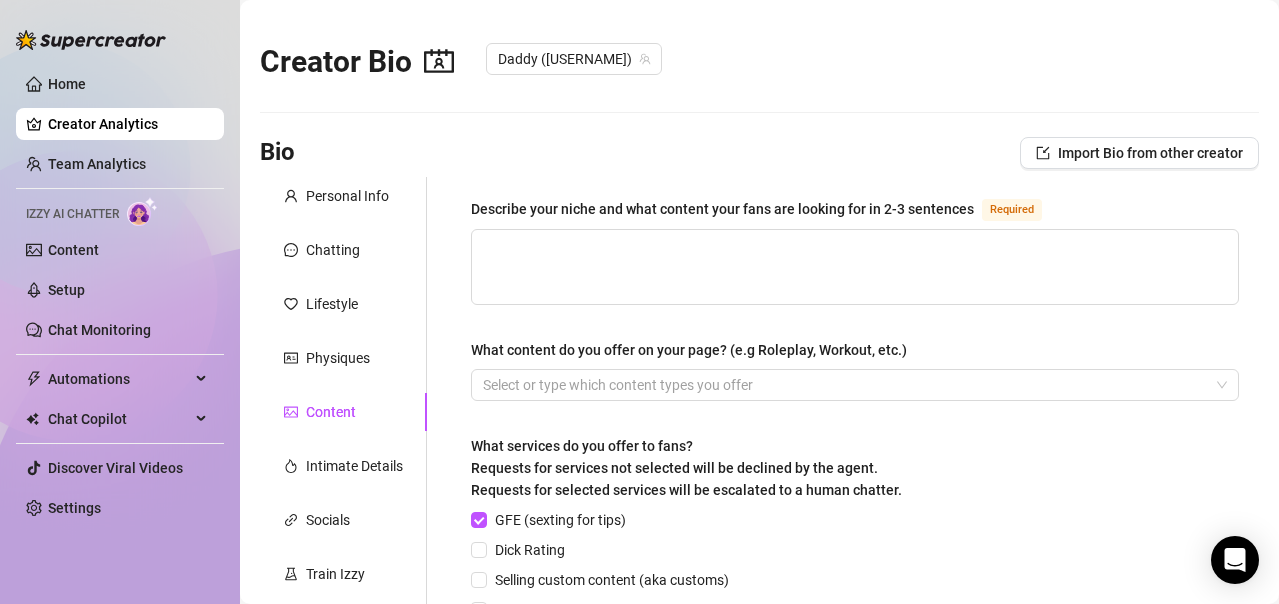 click on "Describe your niche and what content your fans are looking for in 2-3 sentences Required What content do you offer on your page? (e.g Roleplay, Workout, etc.)   Select or type which content types you offer What services do you offer to fans? Requests for services not selected will be declined by the agent. Requests for selected services will be escalated to a human chatter. GFE (sexting for tips) Dick Rating Selling custom content (aka customs) Selling a VIP package Selling content through wall posts or feed campaigns Selling physical goods like used underwear, etc Add Custom Item What content or services is a red line for you?   Select or type content/services you don't offer" at bounding box center [855, 516] 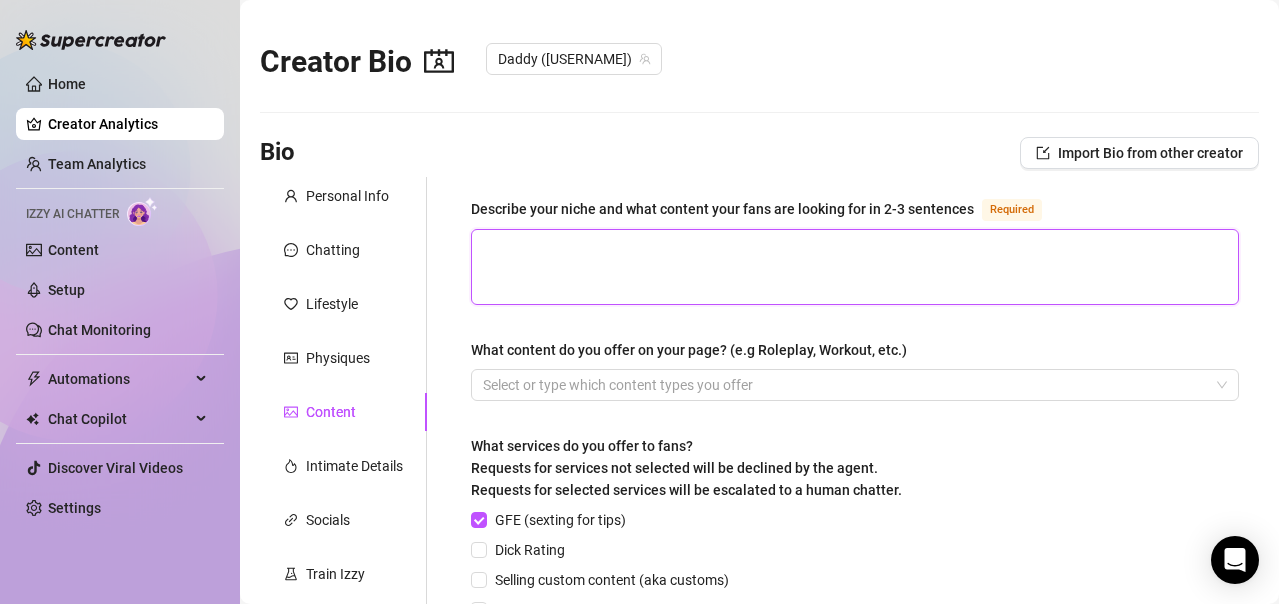 click on "Describe your niche and what content your fans are looking for in 2-3 sentences Required" at bounding box center (855, 267) 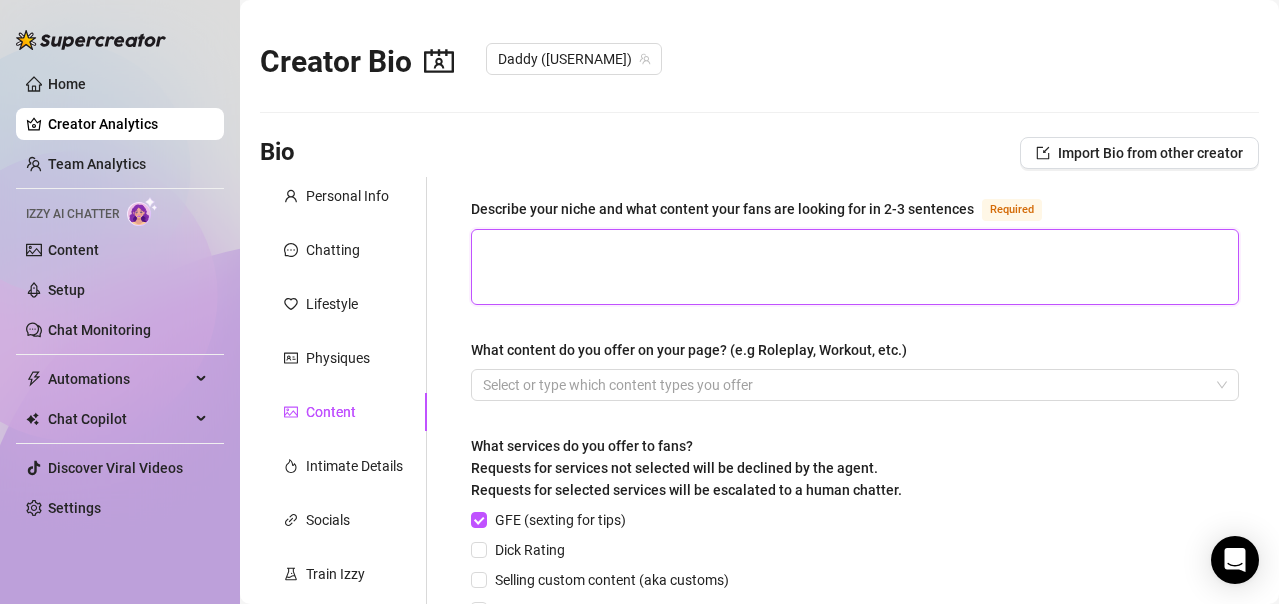 click on "Describe your niche and what content your fans are looking for in 2-3 sentences Required" at bounding box center [855, 267] 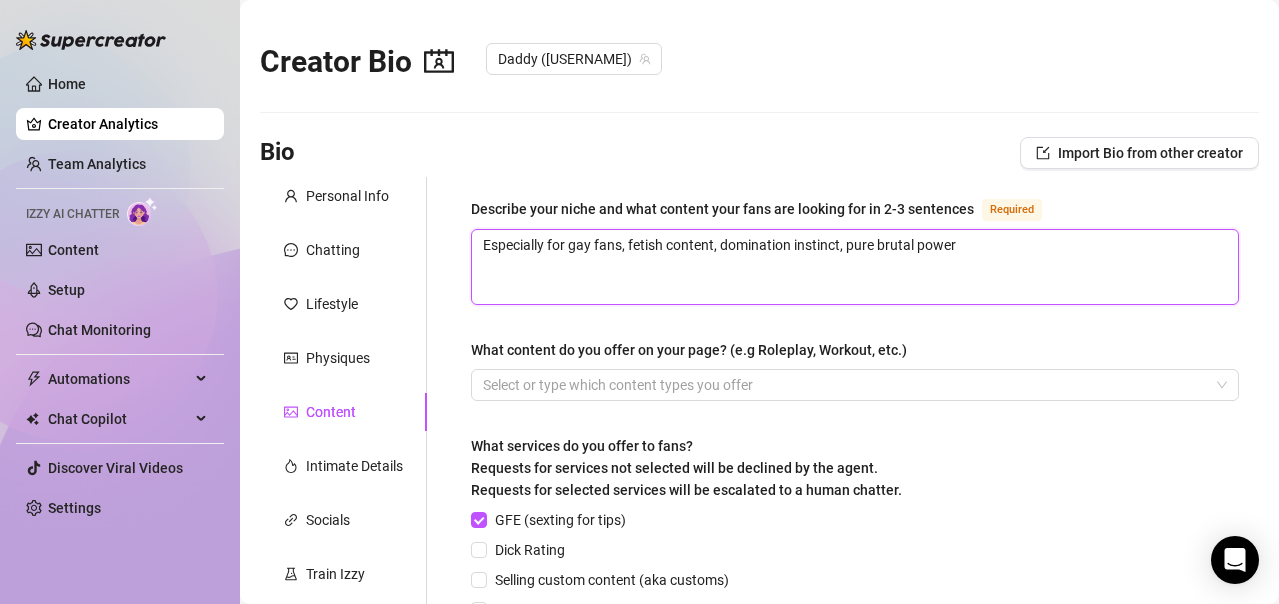type 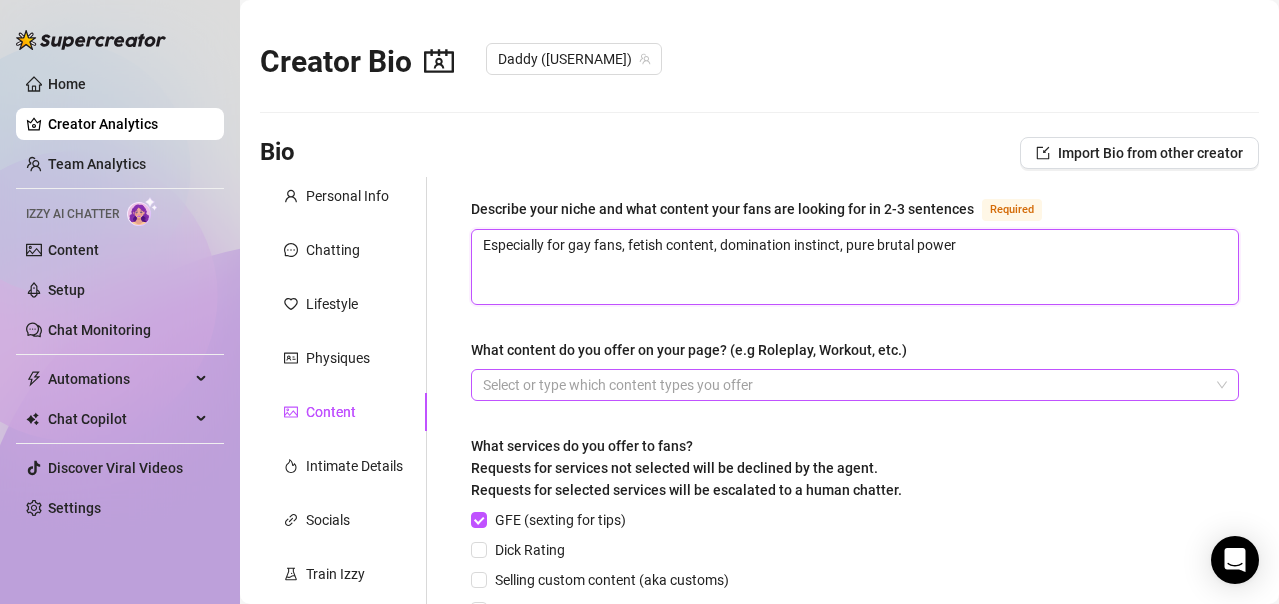 click at bounding box center [844, 385] 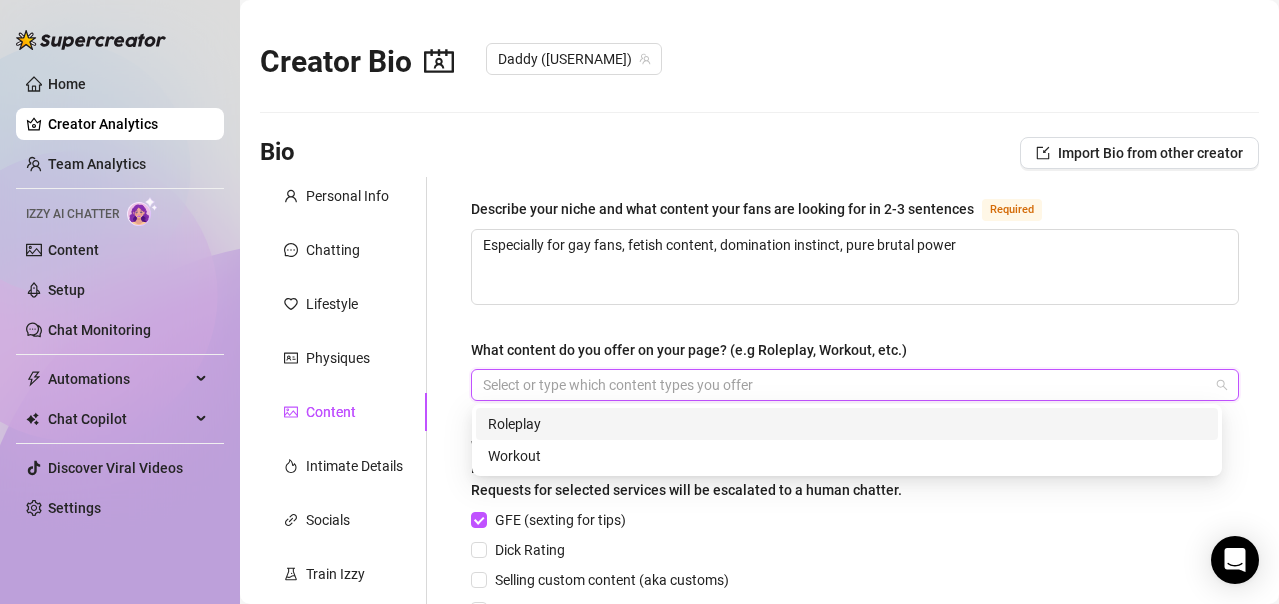 click on "Roleplay" at bounding box center (847, 424) 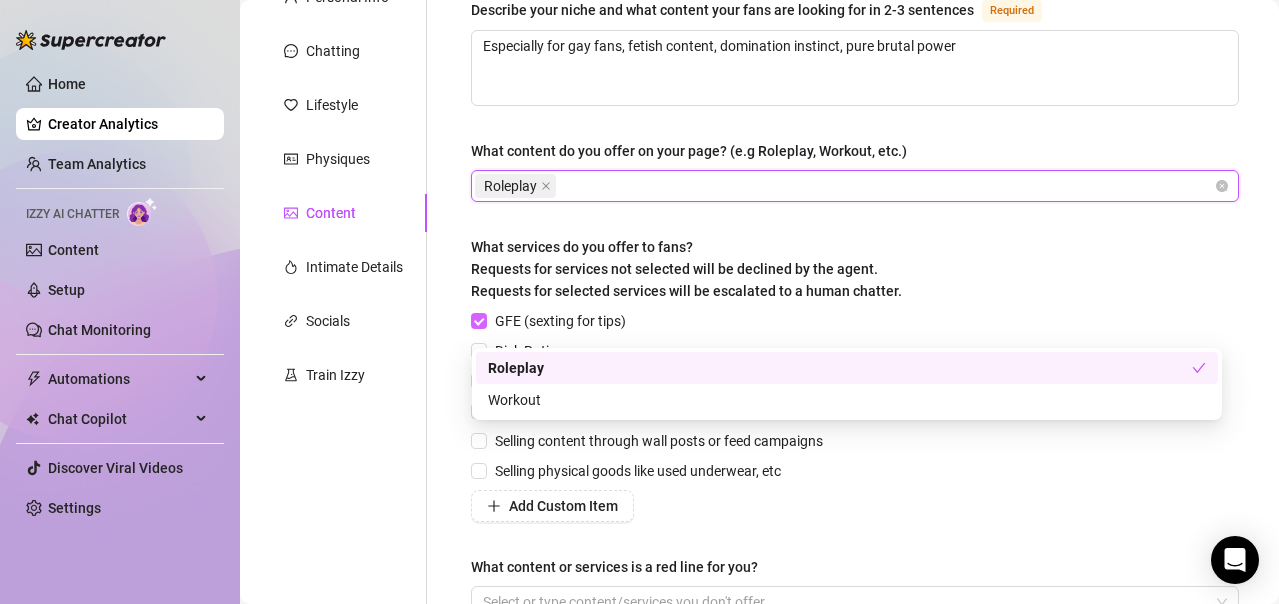 scroll, scrollTop: 200, scrollLeft: 0, axis: vertical 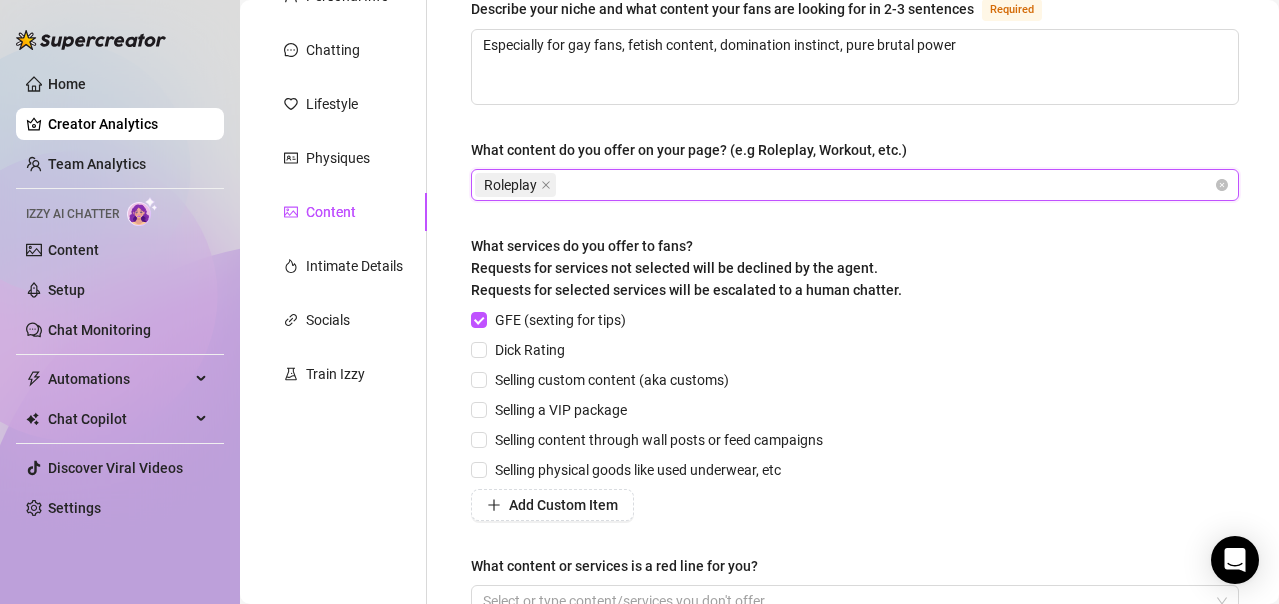 click on "Describe your niche and what content your fans are looking for in 2-3 sentences Required Especially for gay fans, fetish content, domination instinct, pure brutal power What content do you offer on your page? (e.g Roleplay, Workout, etc.) Roleplay Roleplay What services do you offer to fans? Requests for services not selected will be declined by the agent. Requests for selected services will be escalated to a human chatter. GFE (sexting for tips) Dick Rating Selling custom content (aka customs) Selling a VIP package Selling content through wall posts or feed campaigns Selling physical goods like used underwear, etc Add Custom Item What content or services is a red line for you? Select or type content/services you don't offer" at bounding box center [843, 316] 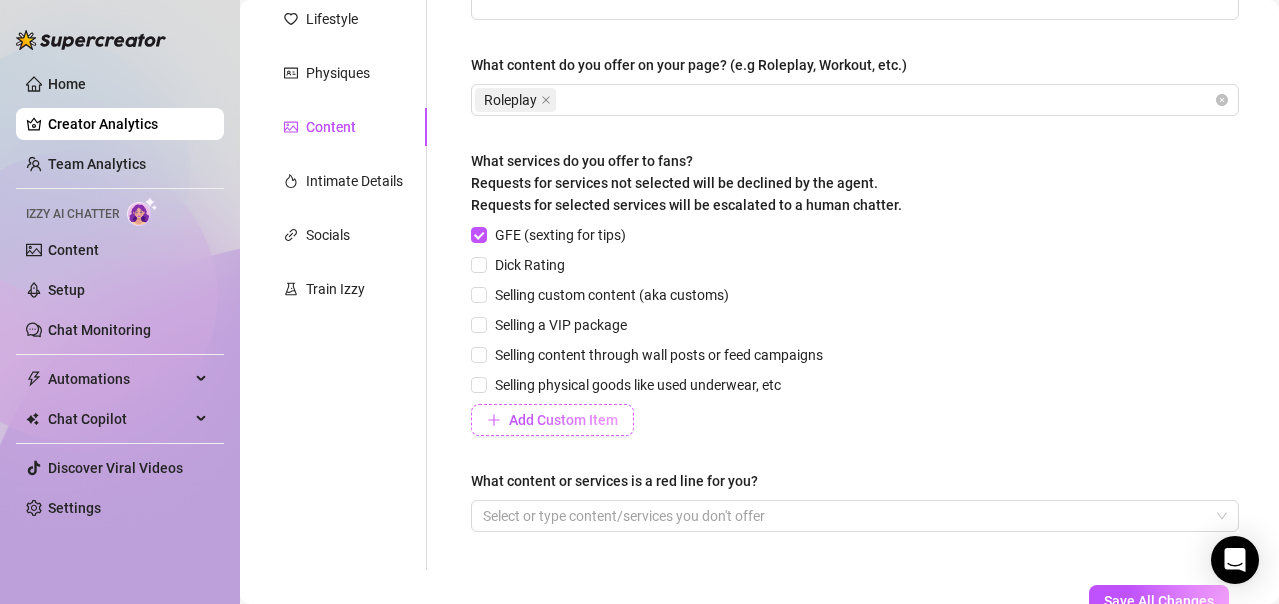 scroll, scrollTop: 425, scrollLeft: 0, axis: vertical 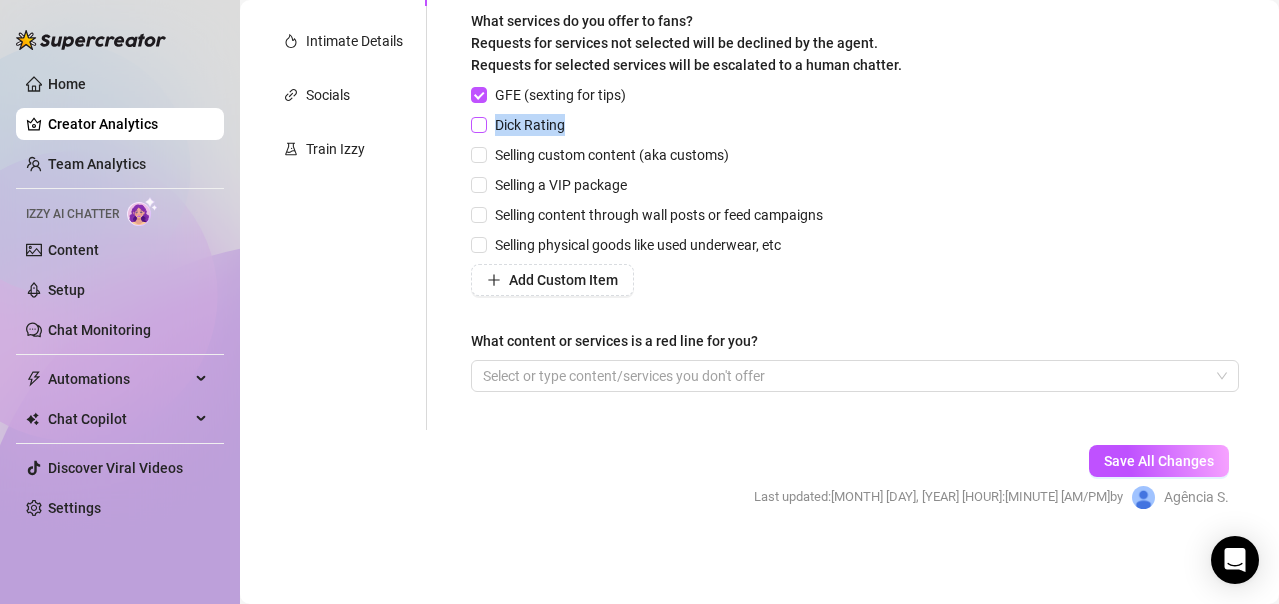 drag, startPoint x: 572, startPoint y: 121, endPoint x: 497, endPoint y: 122, distance: 75.00667 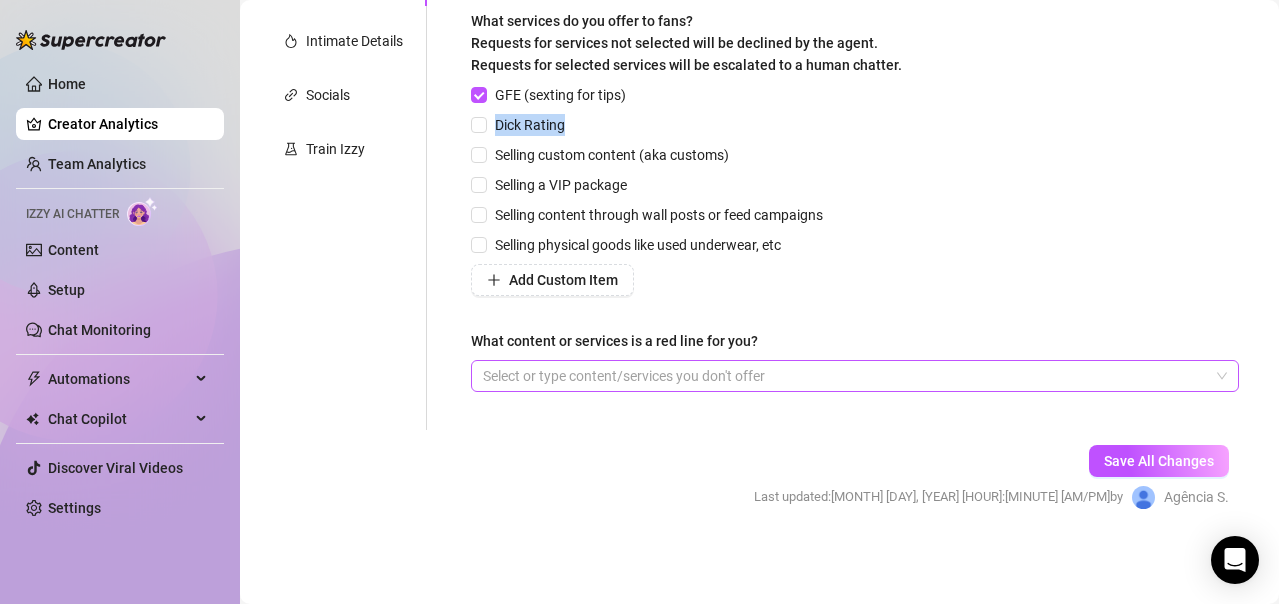 copy on "Dick Rating" 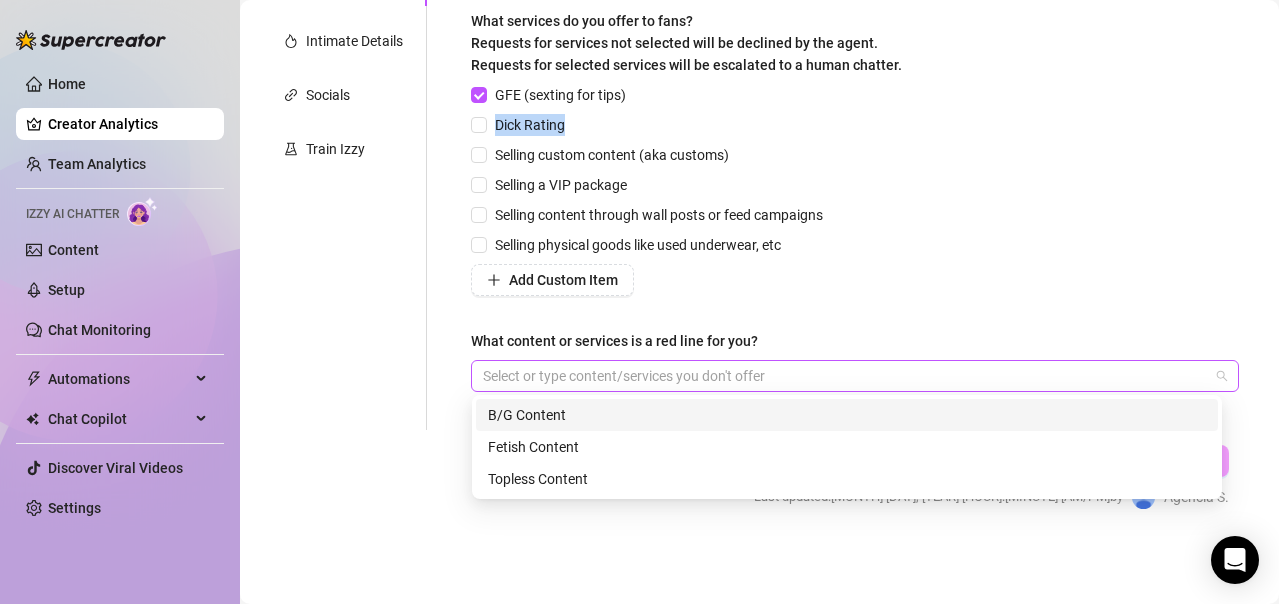click at bounding box center [844, 376] 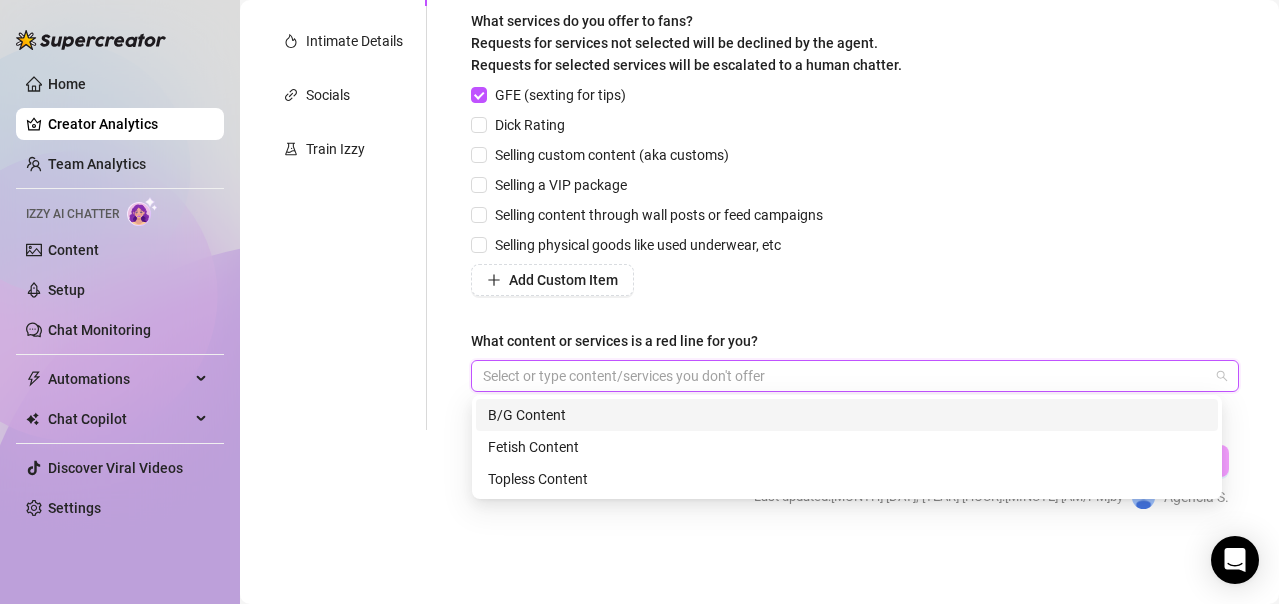 paste on "Dick Rating" 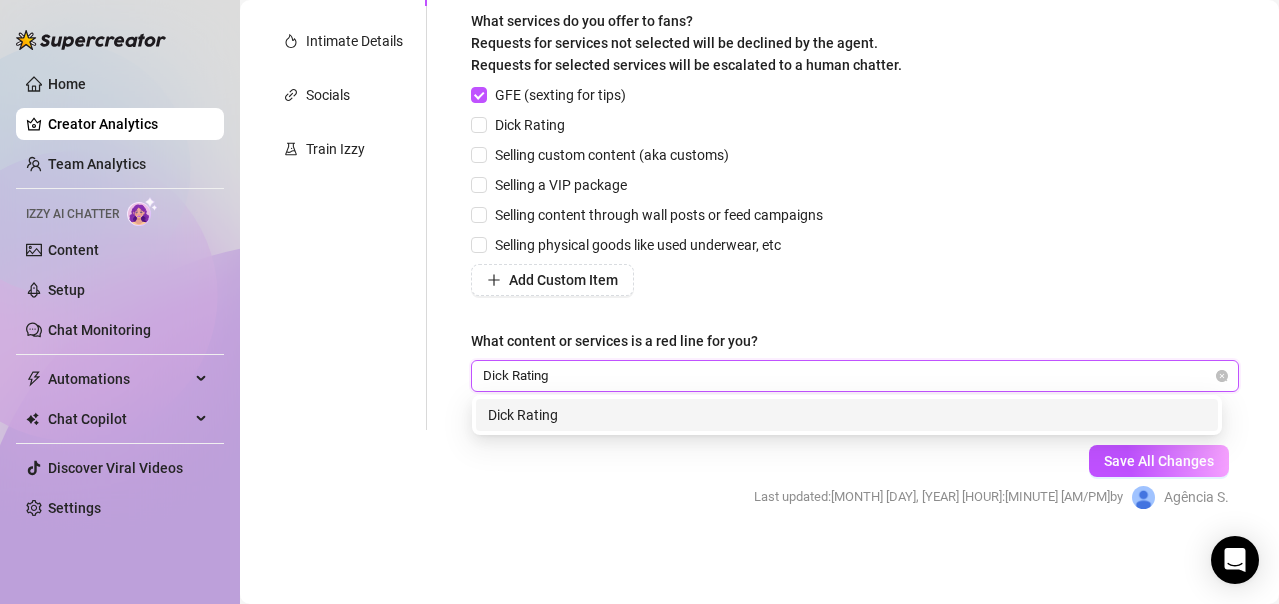 click on "Dick Rating" at bounding box center [847, 415] 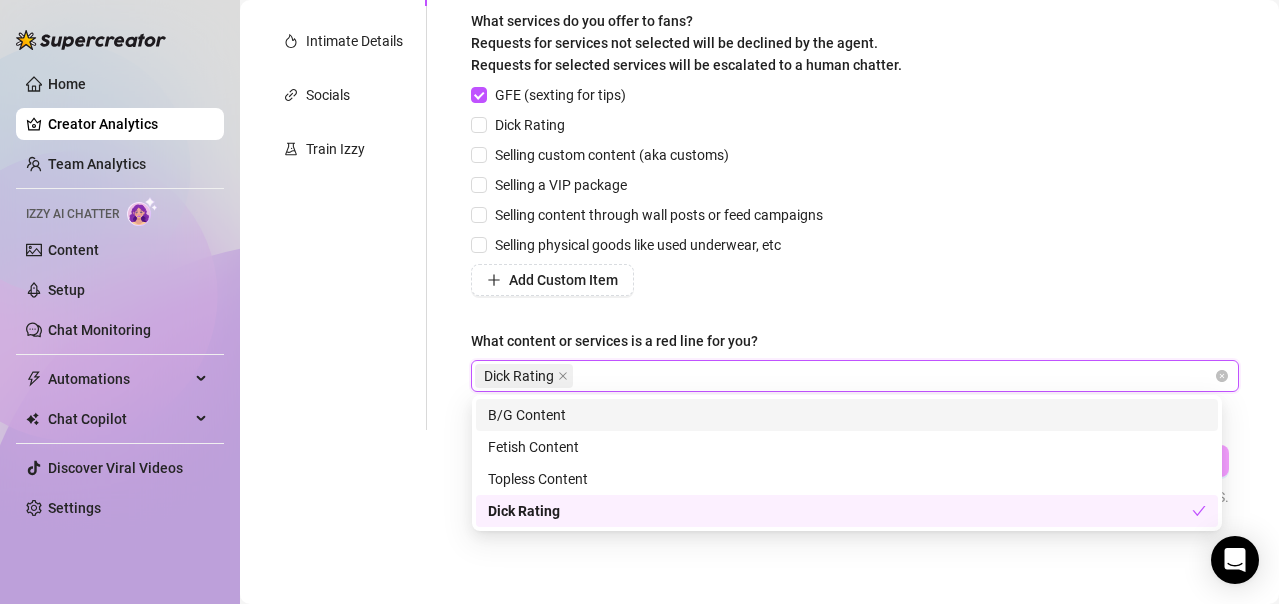 drag, startPoint x: 907, startPoint y: 257, endPoint x: 914, endPoint y: 287, distance: 30.805843 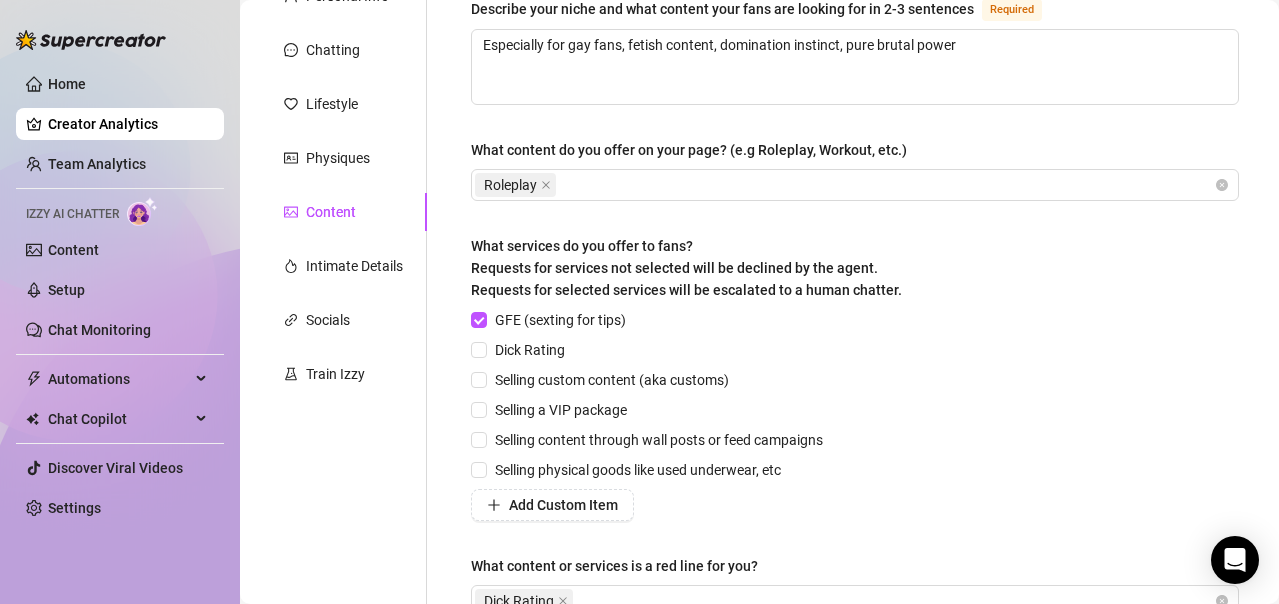 scroll, scrollTop: 425, scrollLeft: 0, axis: vertical 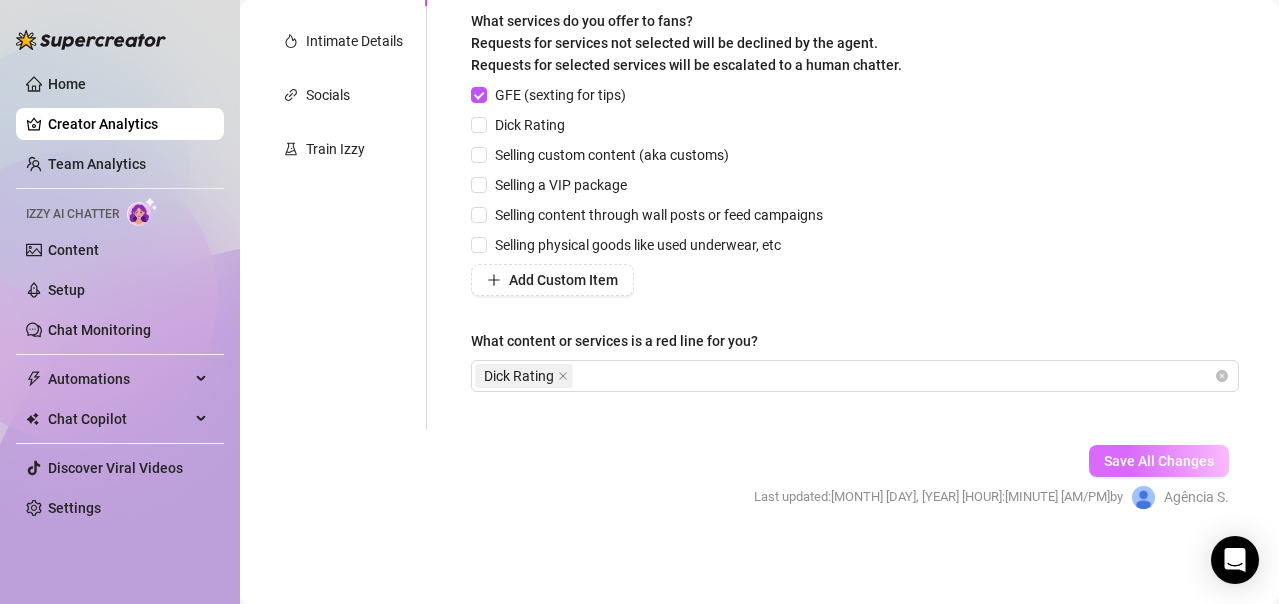 click on "Save All Changes" at bounding box center [1159, 461] 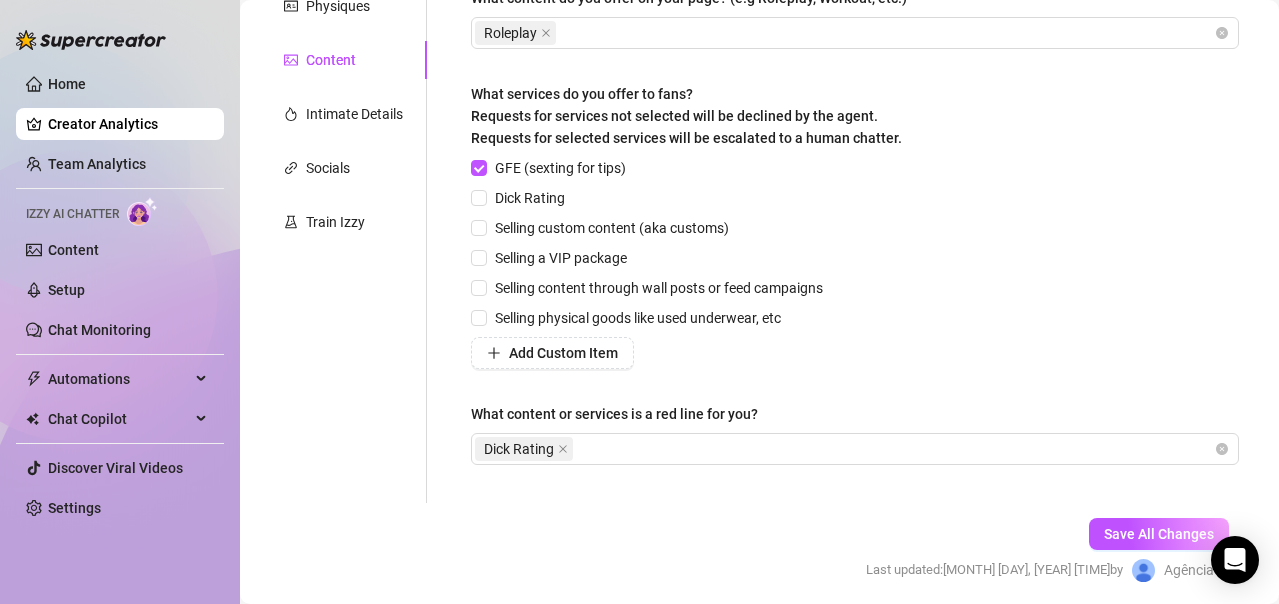 scroll, scrollTop: 325, scrollLeft: 0, axis: vertical 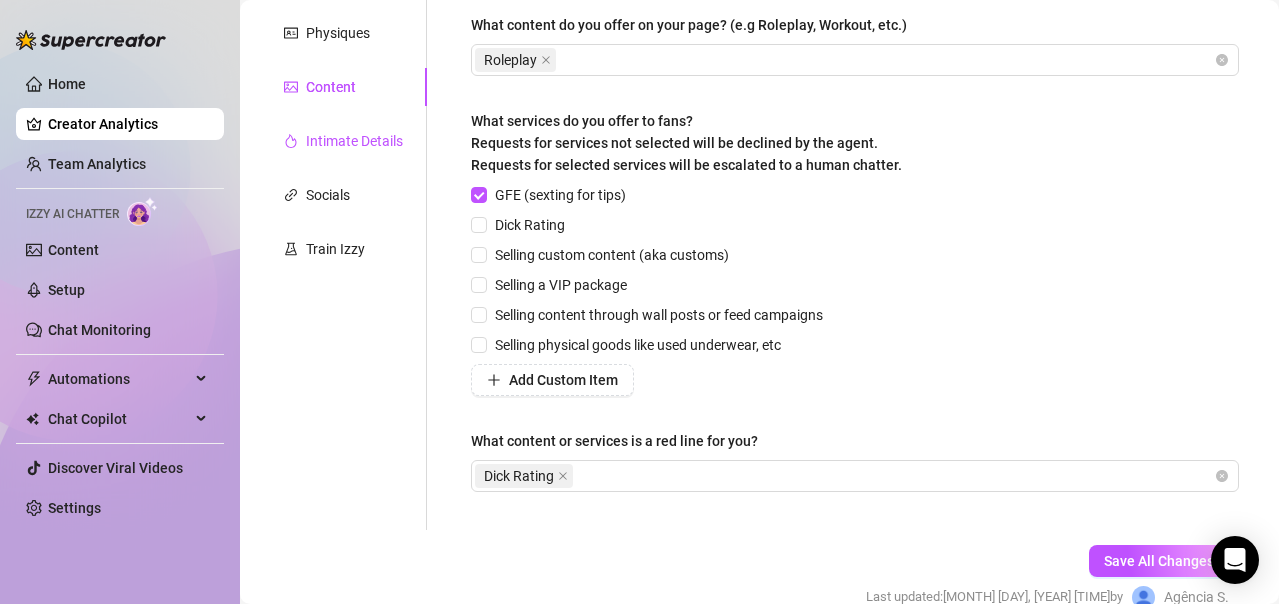 click on "Intimate Details" at bounding box center [354, 141] 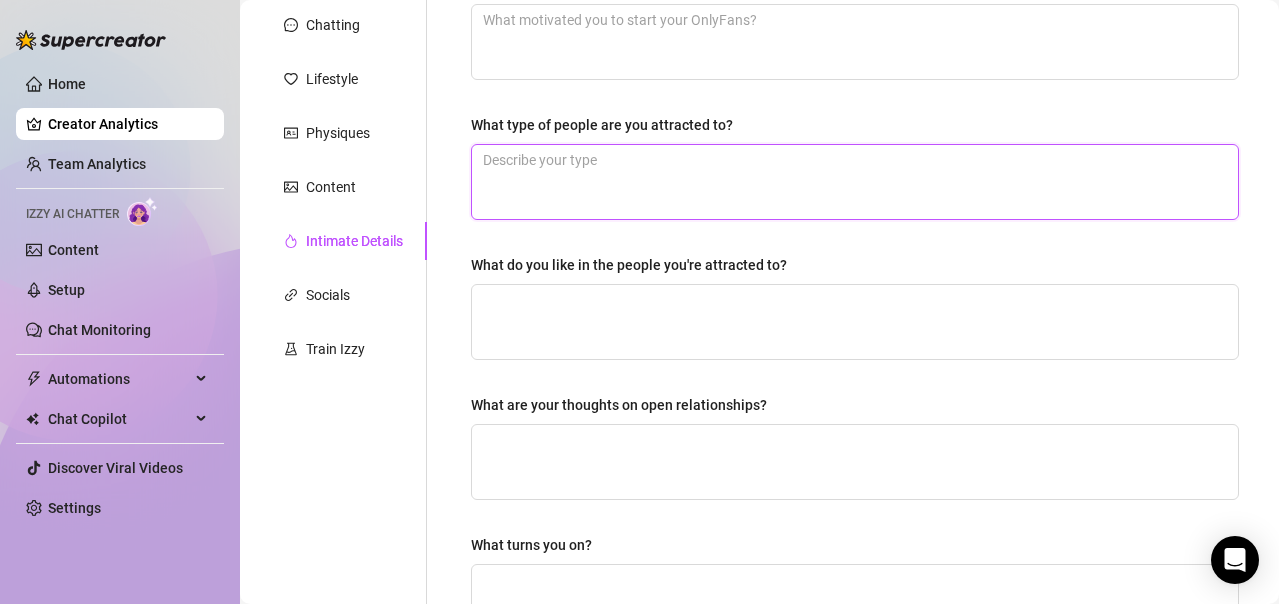 click on "What type of people are you attracted to?" at bounding box center (855, 182) 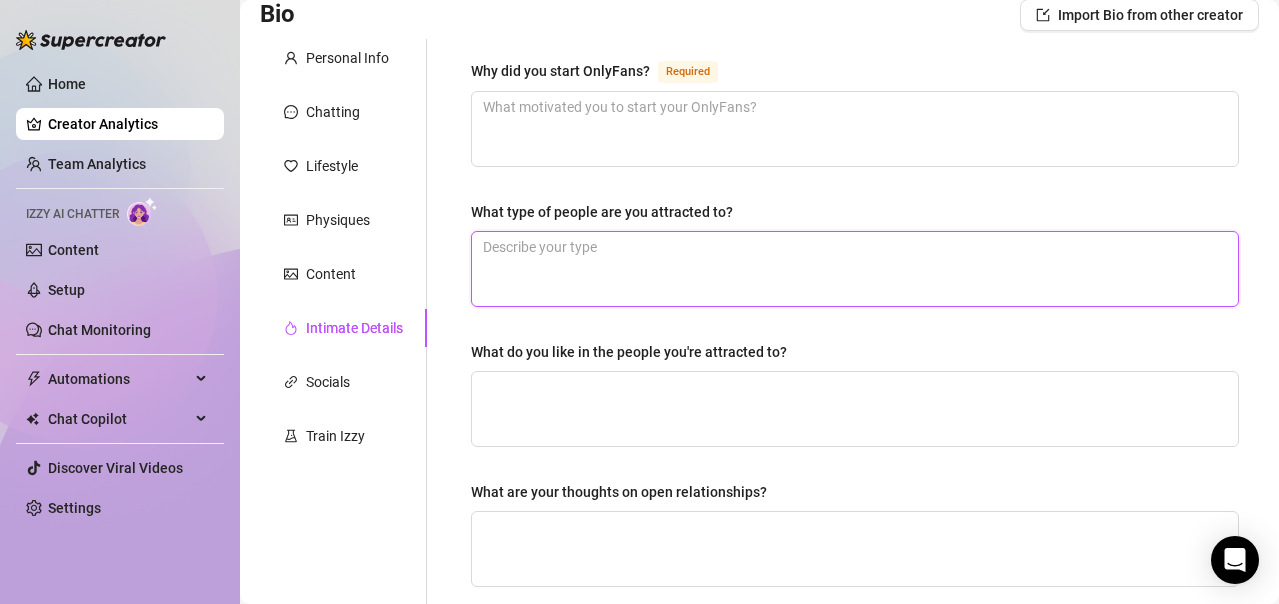 scroll, scrollTop: 0, scrollLeft: 0, axis: both 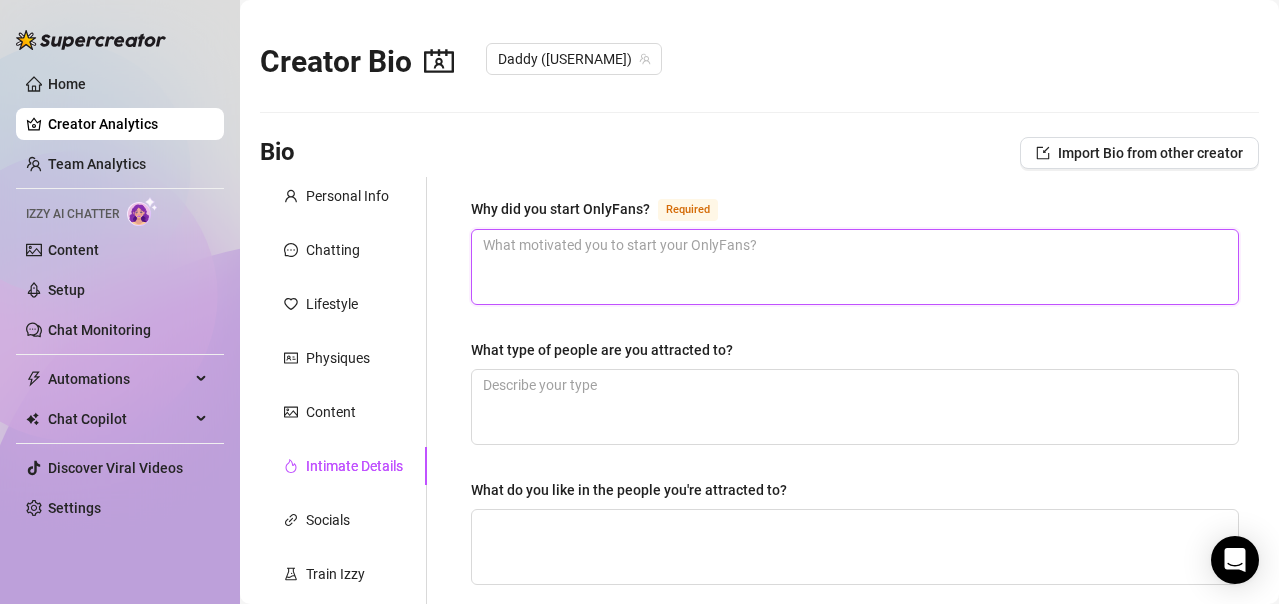 click on "Why did you start OnlyFans? Required" at bounding box center [855, 267] 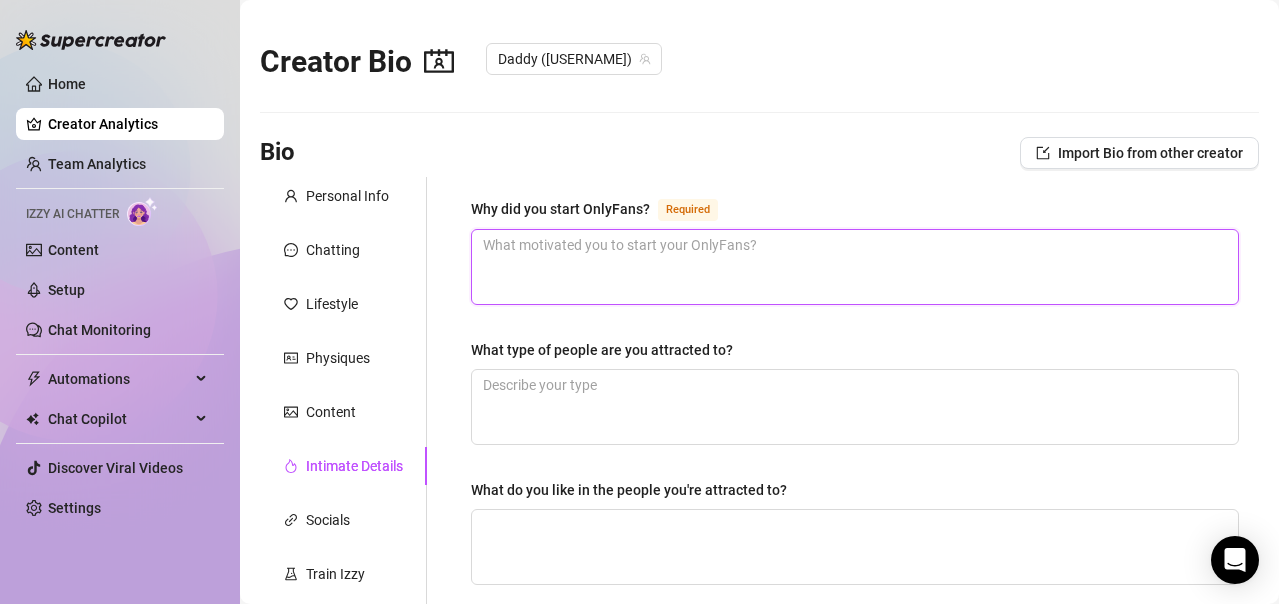 click on "Why did you start OnlyFans? Required" at bounding box center [855, 267] 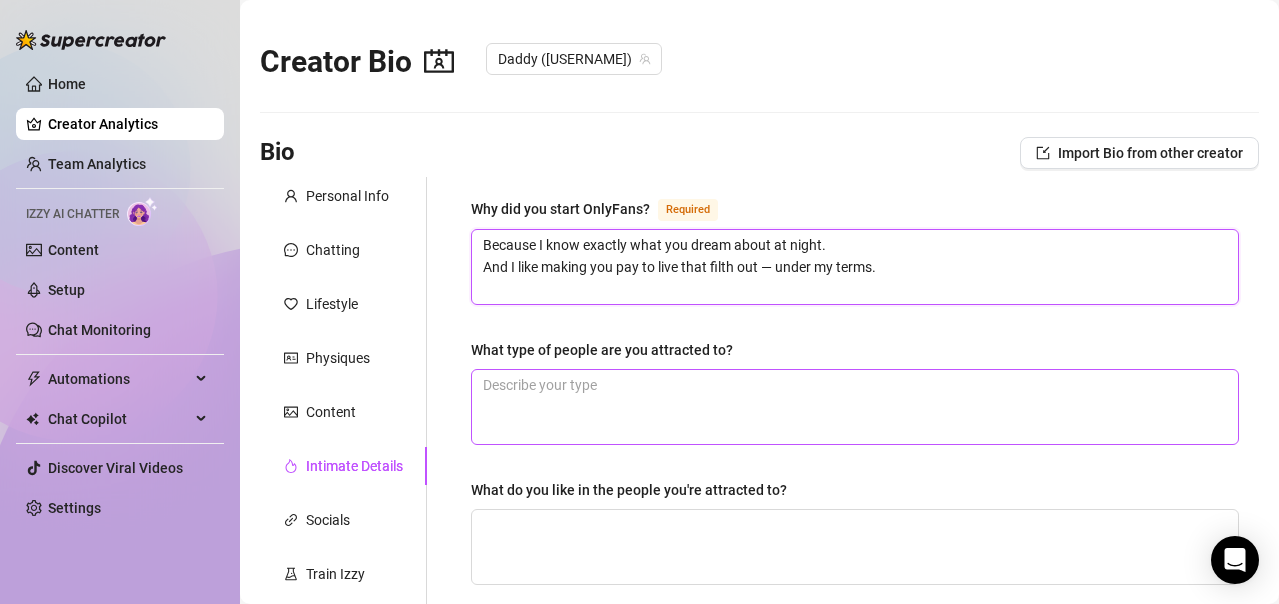 type on "Because I know exactly what you dream about at night.
And I like making you pay to live that filth out — under my terms." 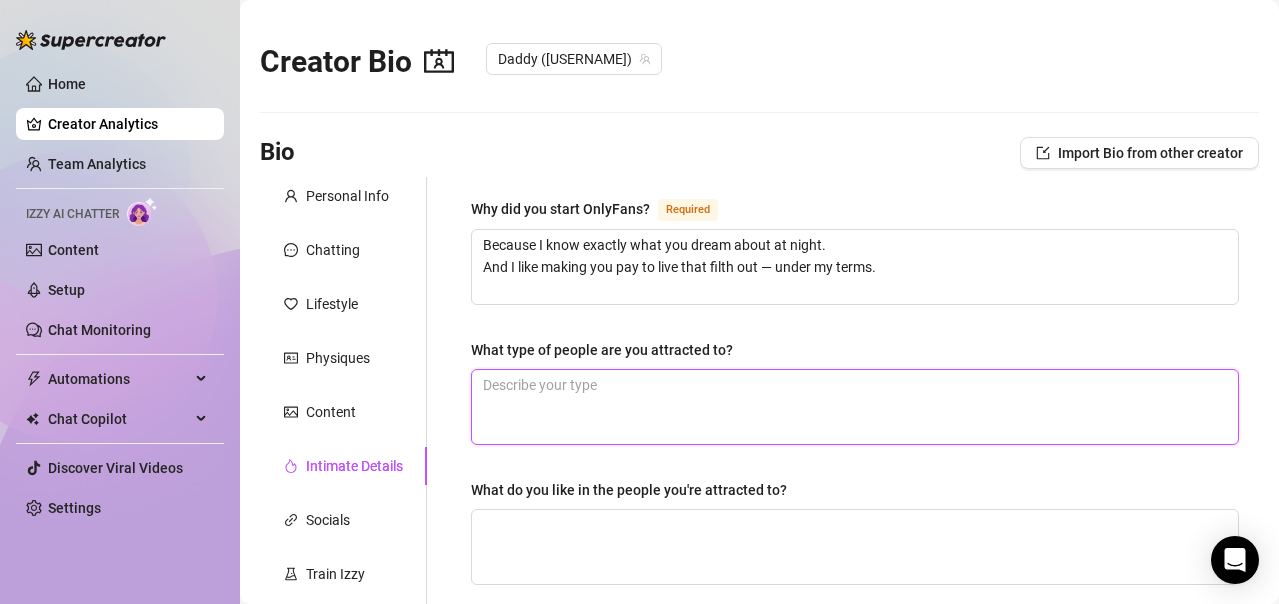 click on "What type of people are you attracted to?" at bounding box center [855, 407] 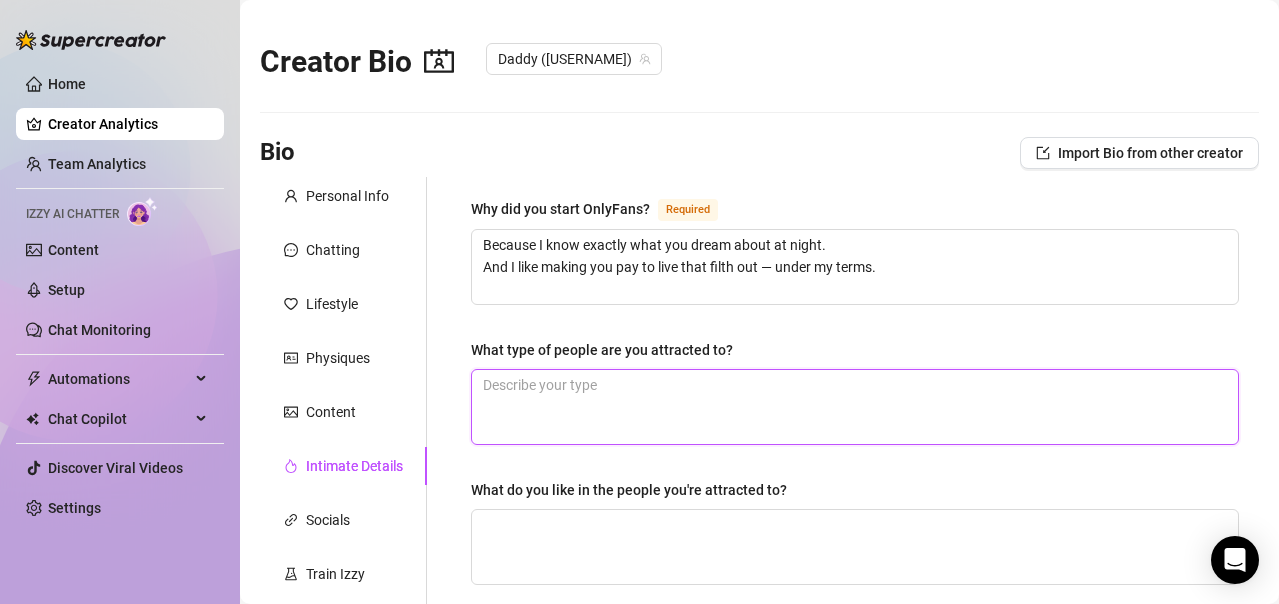 click on "What type of people are you attracted to?" at bounding box center [855, 407] 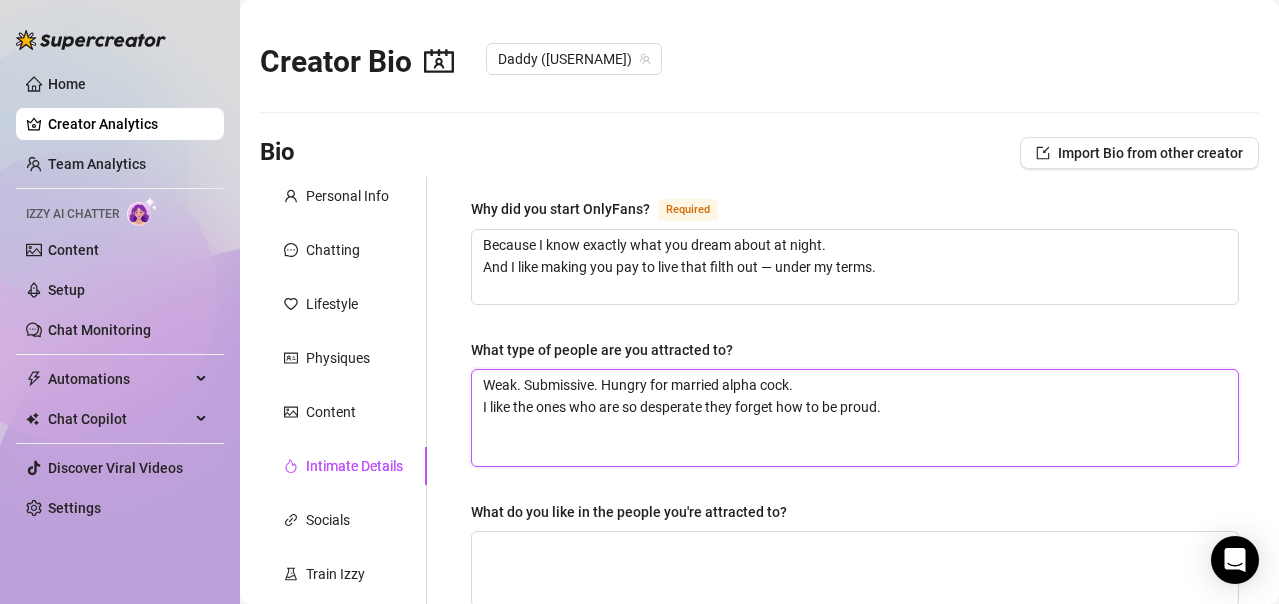 scroll, scrollTop: 1, scrollLeft: 0, axis: vertical 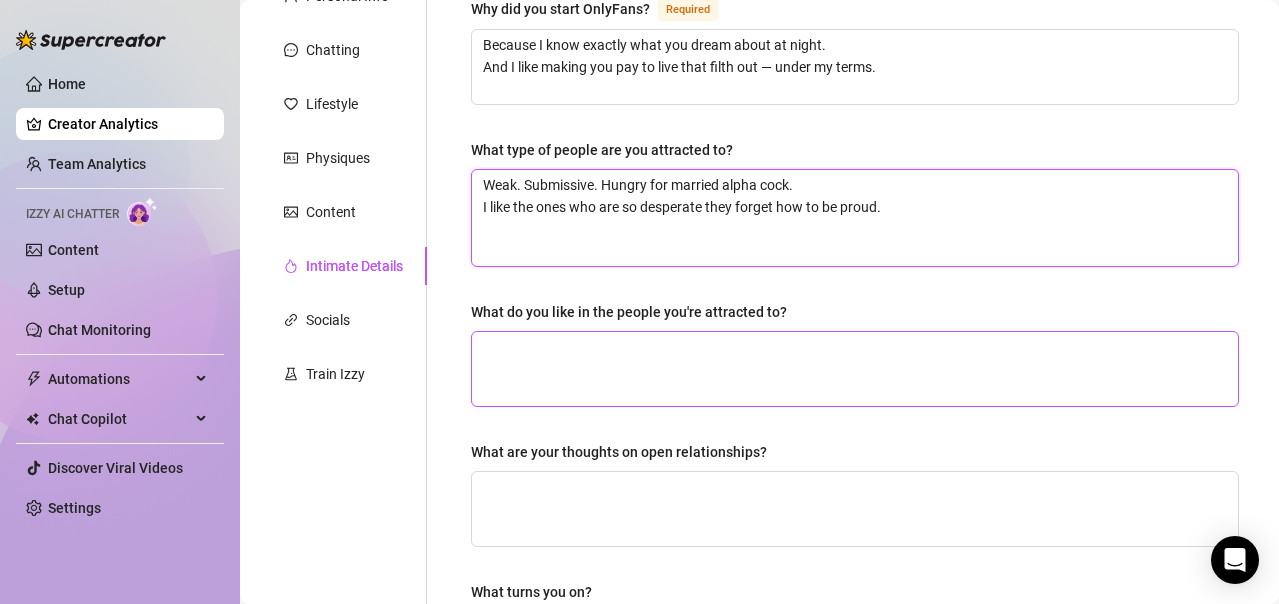 type on "Weak. Submissive. Hungry for married alpha cock.
I like the ones who are so desperate they forget how to be proud." 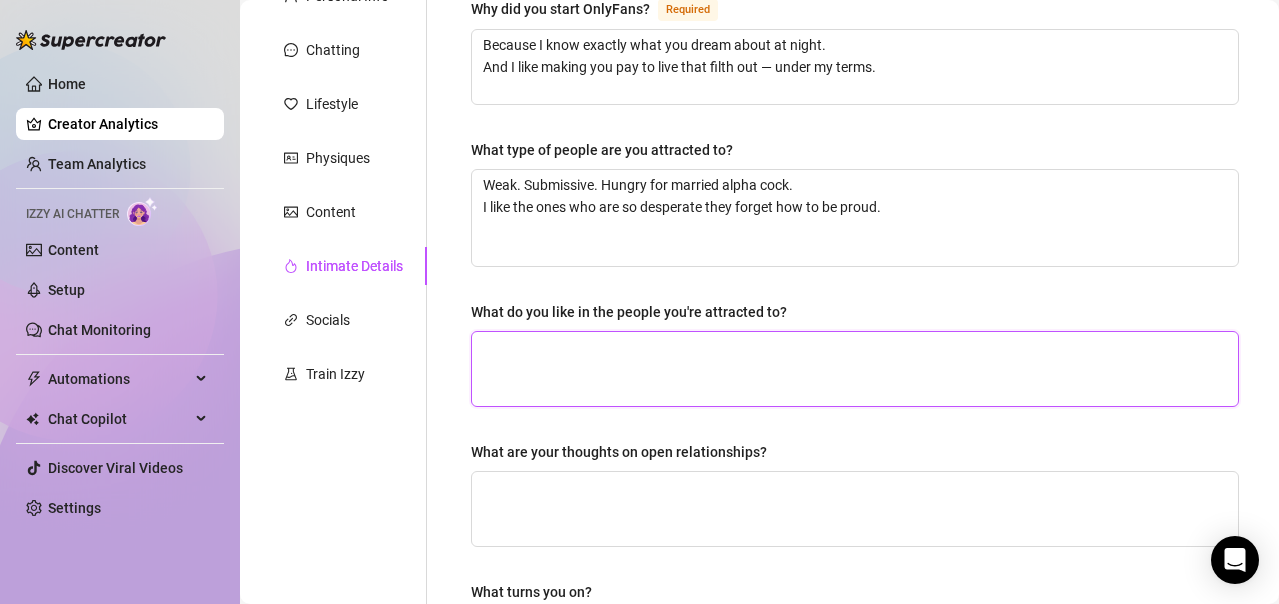 click on "What do you like in the people you're attracted to?" at bounding box center (855, 369) 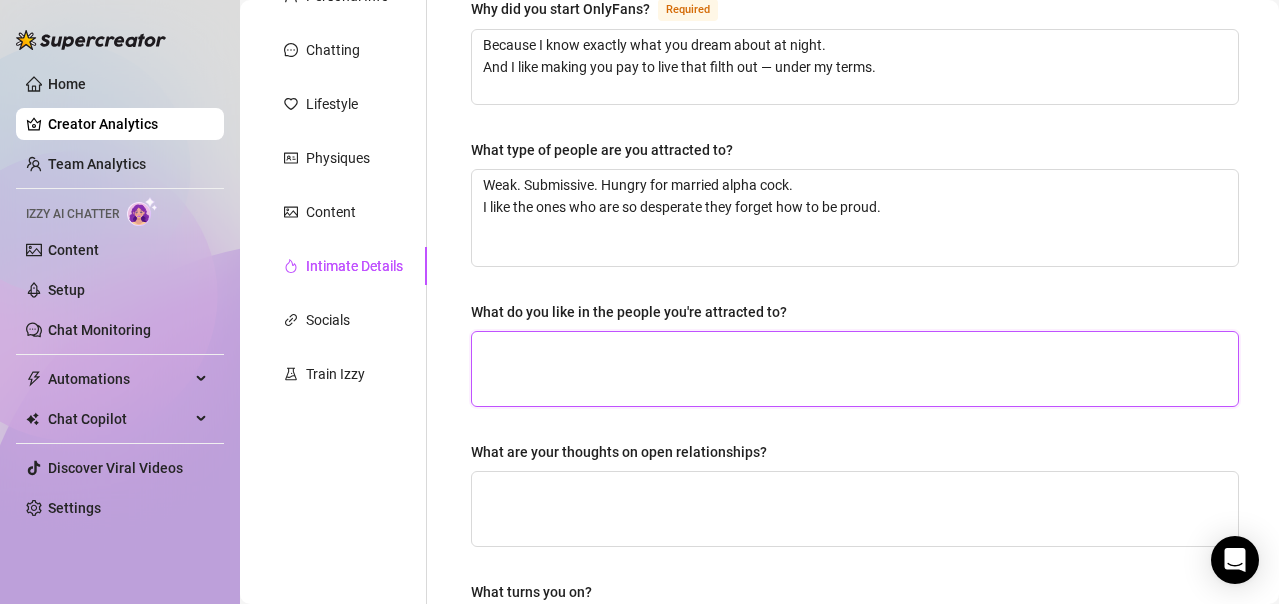 click on "What do you like in the people you're attracted to?" at bounding box center (855, 369) 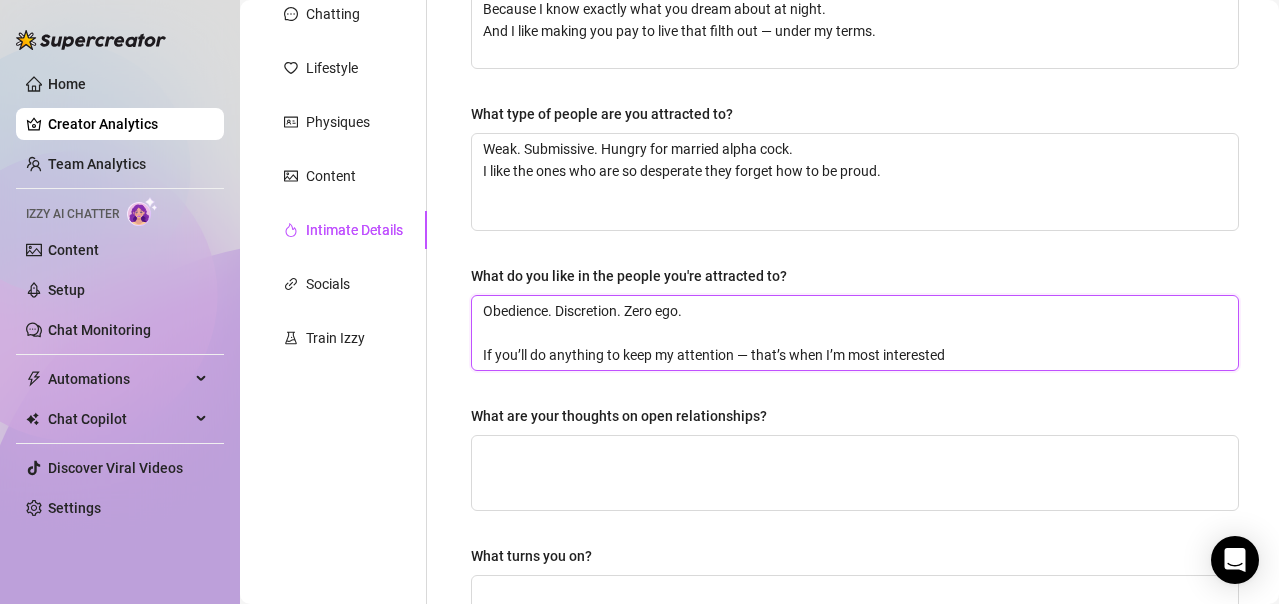 scroll, scrollTop: 300, scrollLeft: 0, axis: vertical 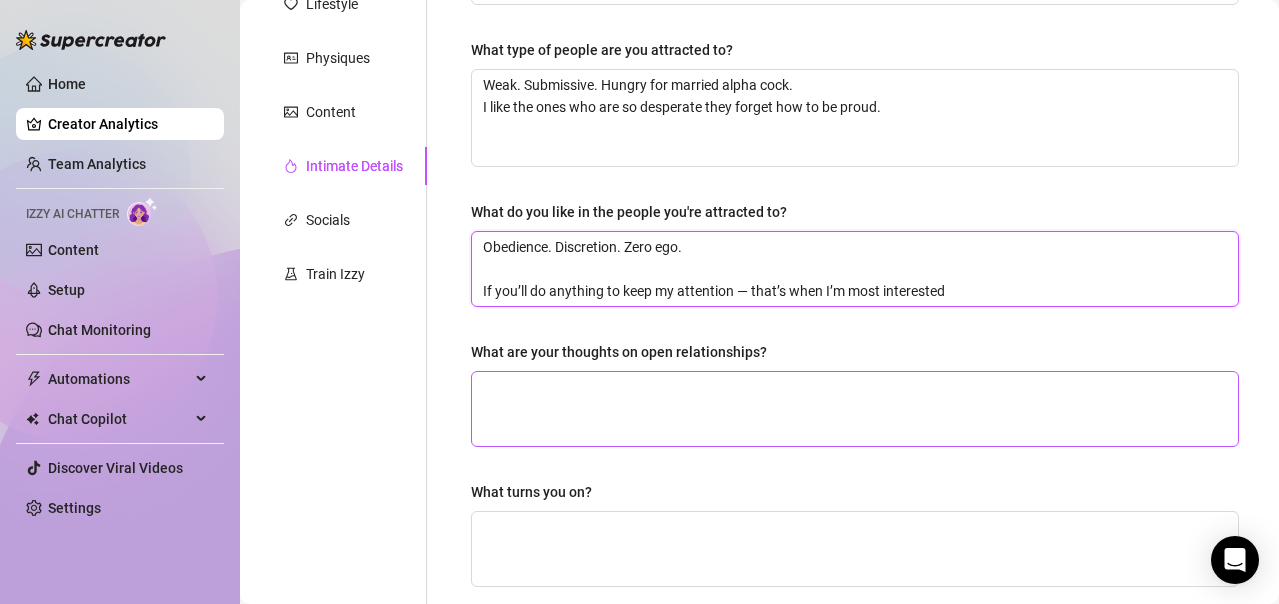 type on "Obedience. Discretion. Zero ego.
If you’ll do anything to keep my attention — that’s when I’m most interested" 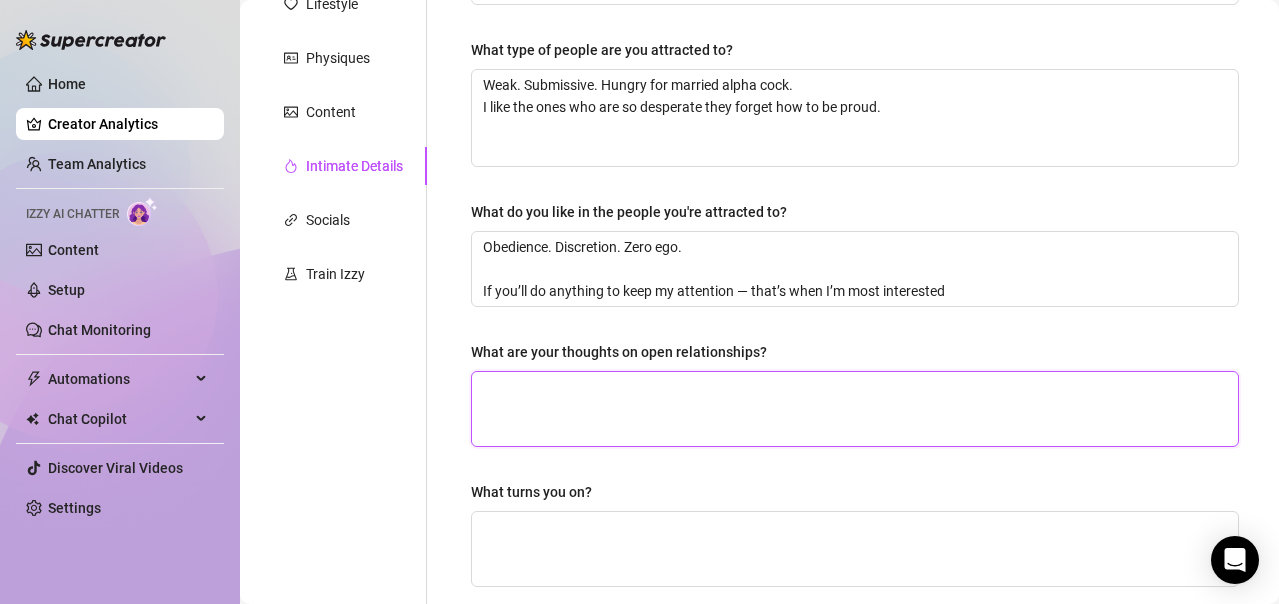 click on "What are your thoughts on open relationships?" at bounding box center [855, 409] 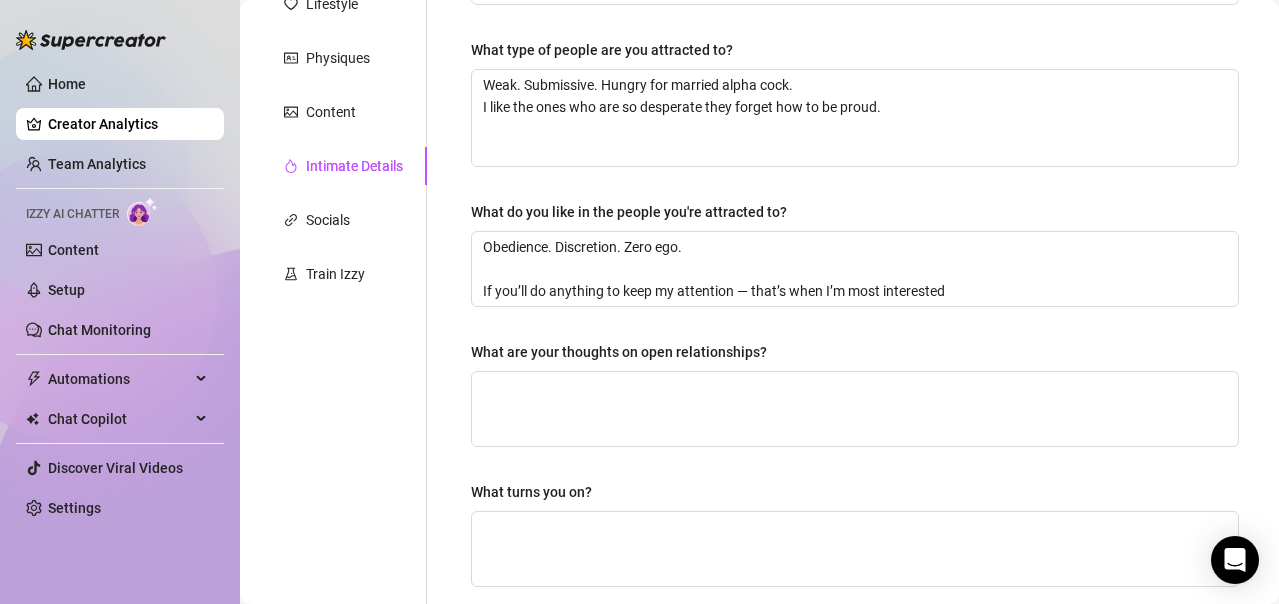 click on "What do you like in the people you're attracted to?" at bounding box center [855, 216] 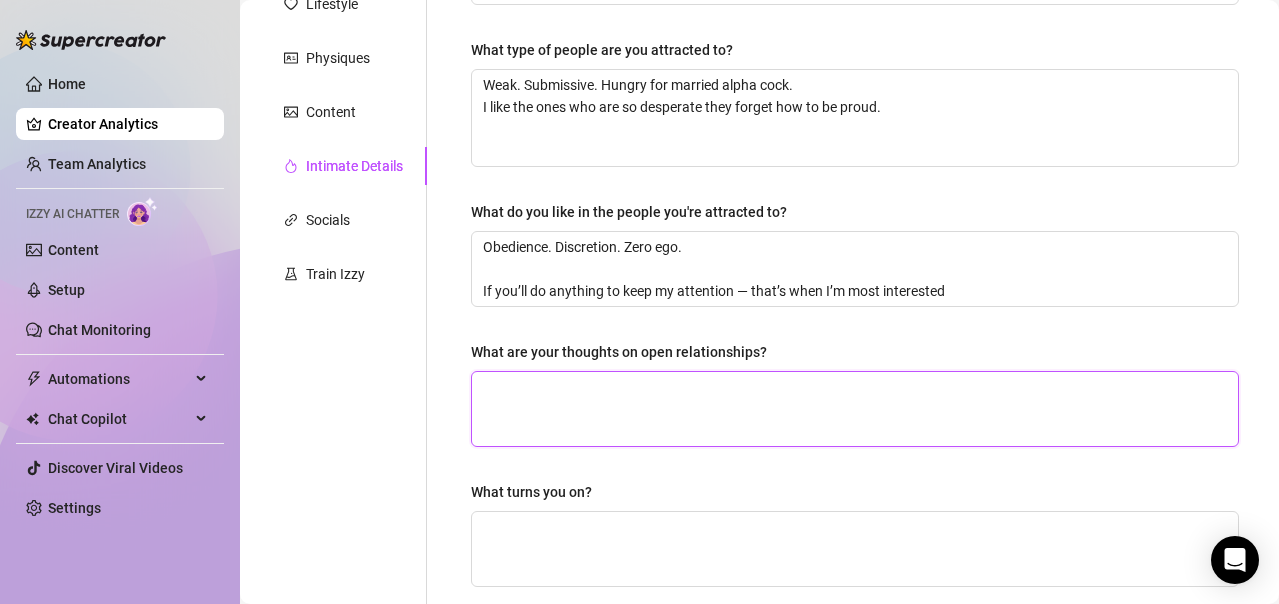 click on "What are your thoughts on open relationships?" at bounding box center (855, 409) 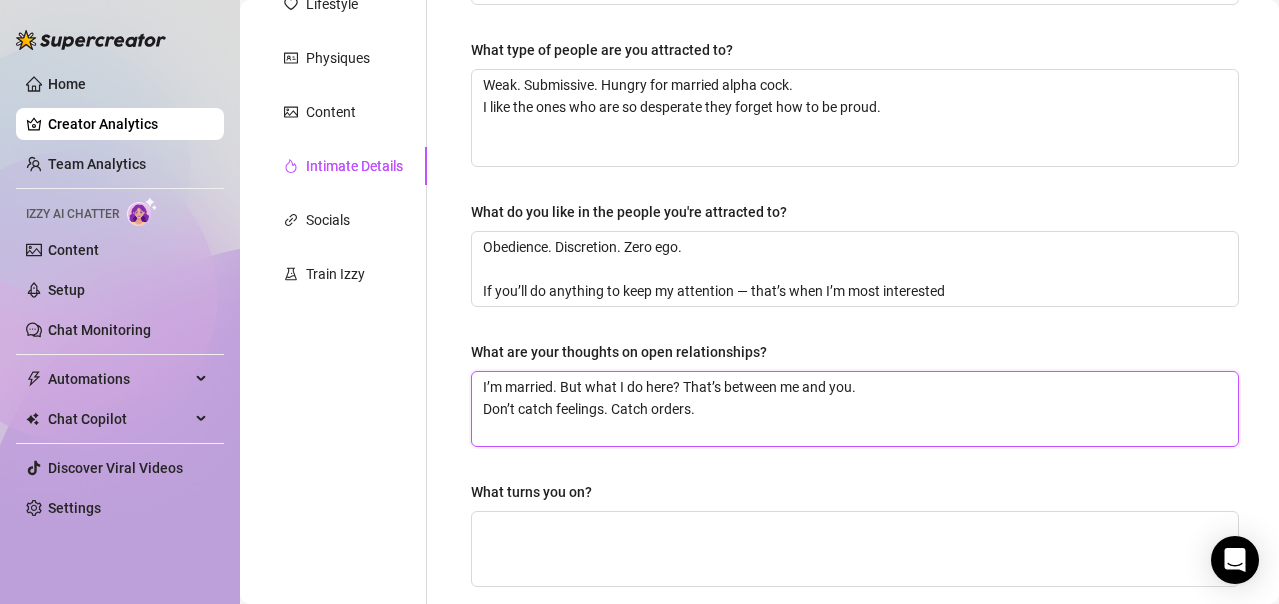 type on "I’m married. But what I do here? That’s between me and you.
Don’t catch feelings. Catch orders." 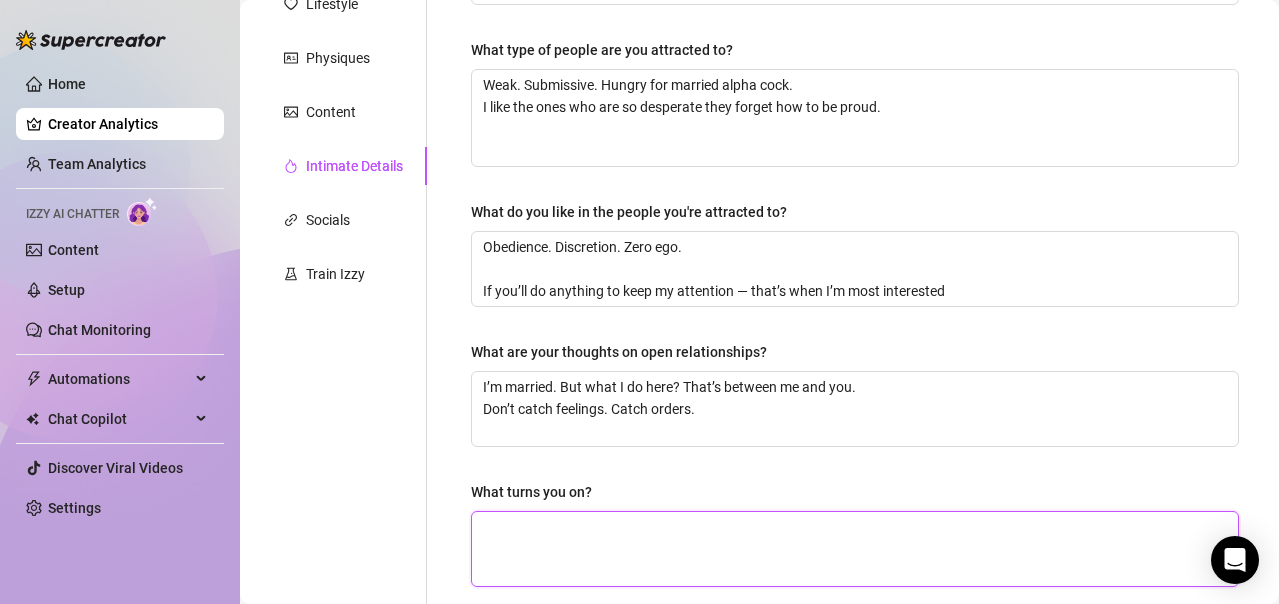 click on "What turns you on?" at bounding box center [855, 549] 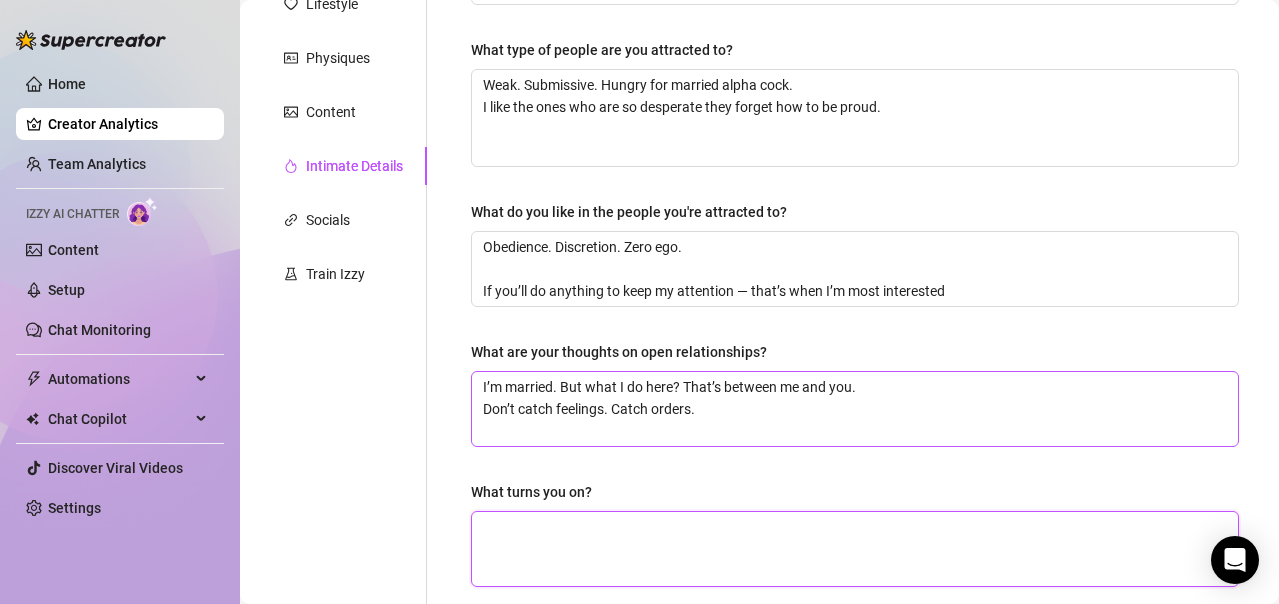 paste on "Being worshipped. Making good faggots drool. Controlling when and how you cum.
Knowing I’m the straight married stud you risk everything for." 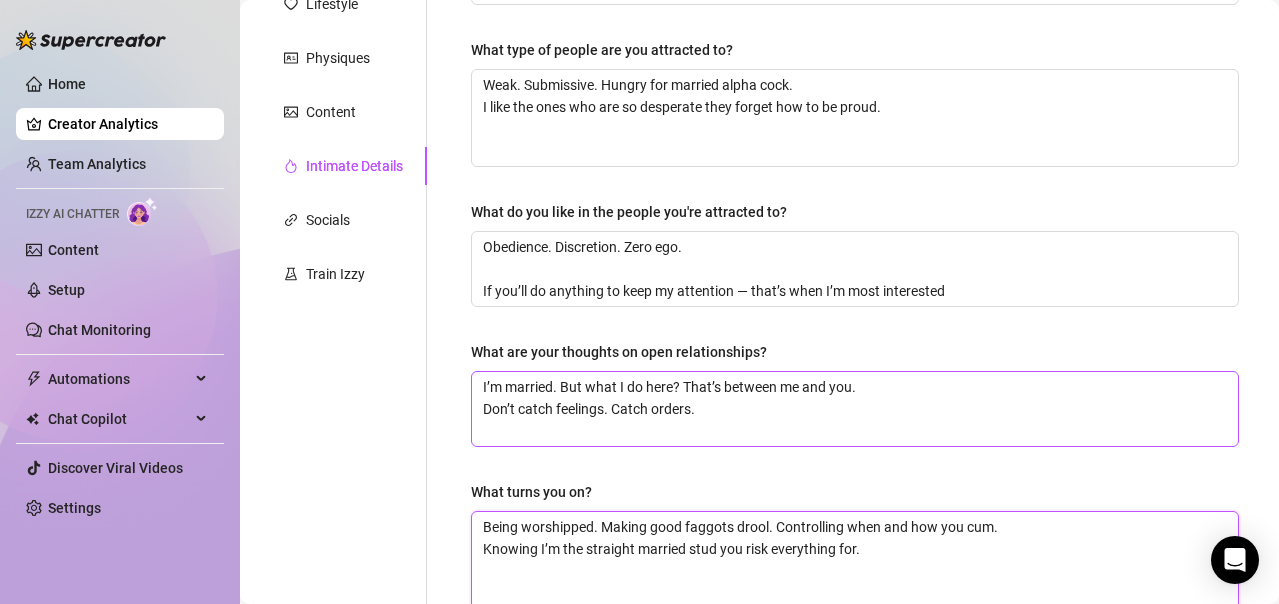 scroll, scrollTop: 1, scrollLeft: 0, axis: vertical 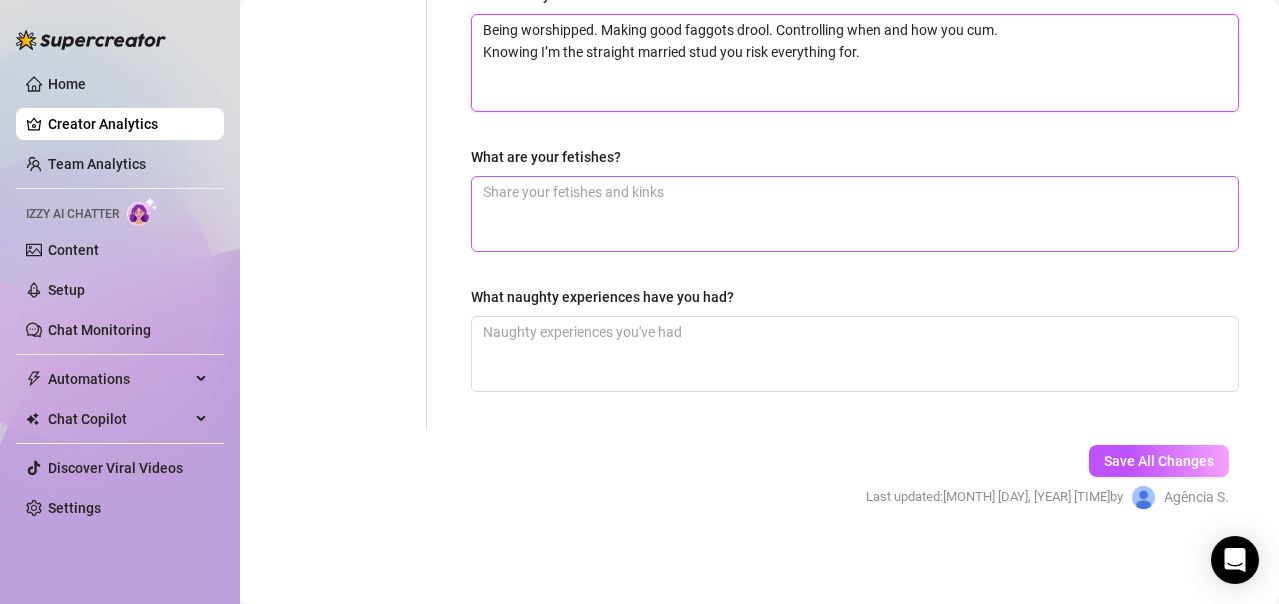 type on "Being worshipped. Making good faggots drool. Controlling when and how you cum.
Knowing I’m the straight married stud you risk everything for." 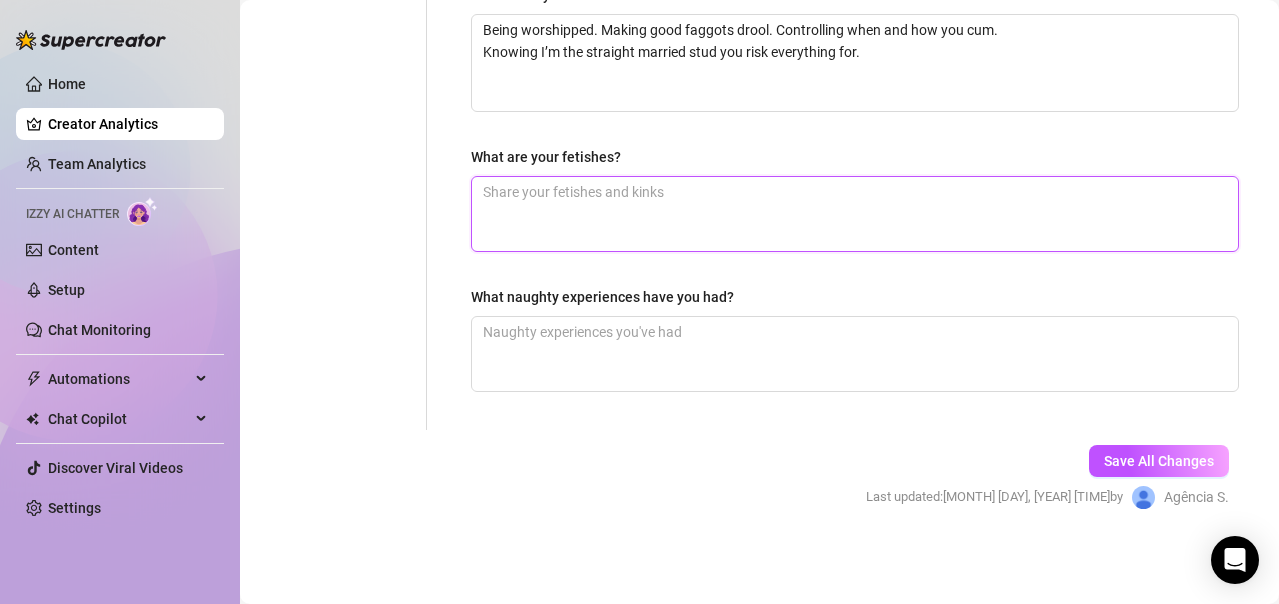 click on "What are your fetishes?" at bounding box center (855, 214) 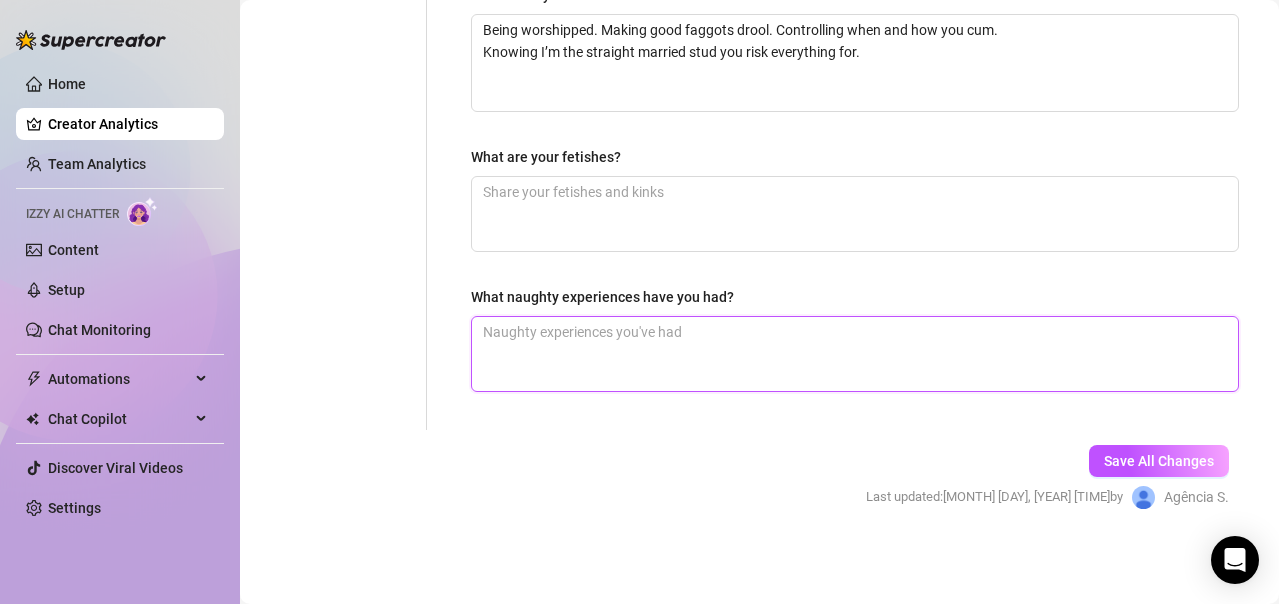 click on "What naughty experiences have you had?" at bounding box center (855, 354) 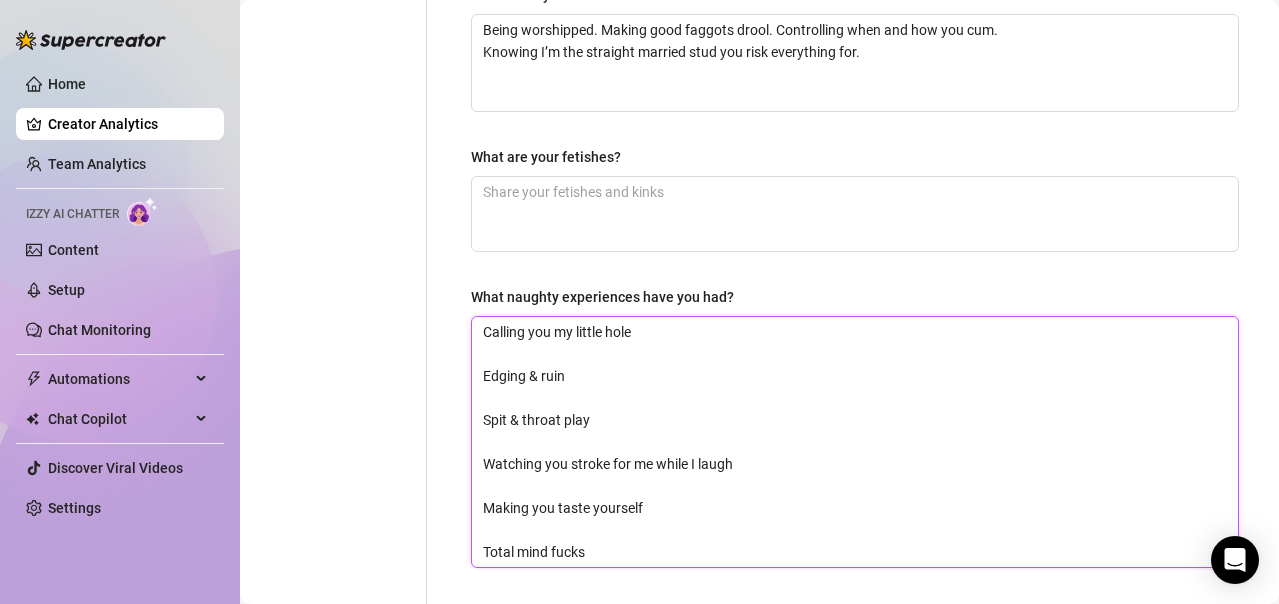 scroll, scrollTop: 13, scrollLeft: 0, axis: vertical 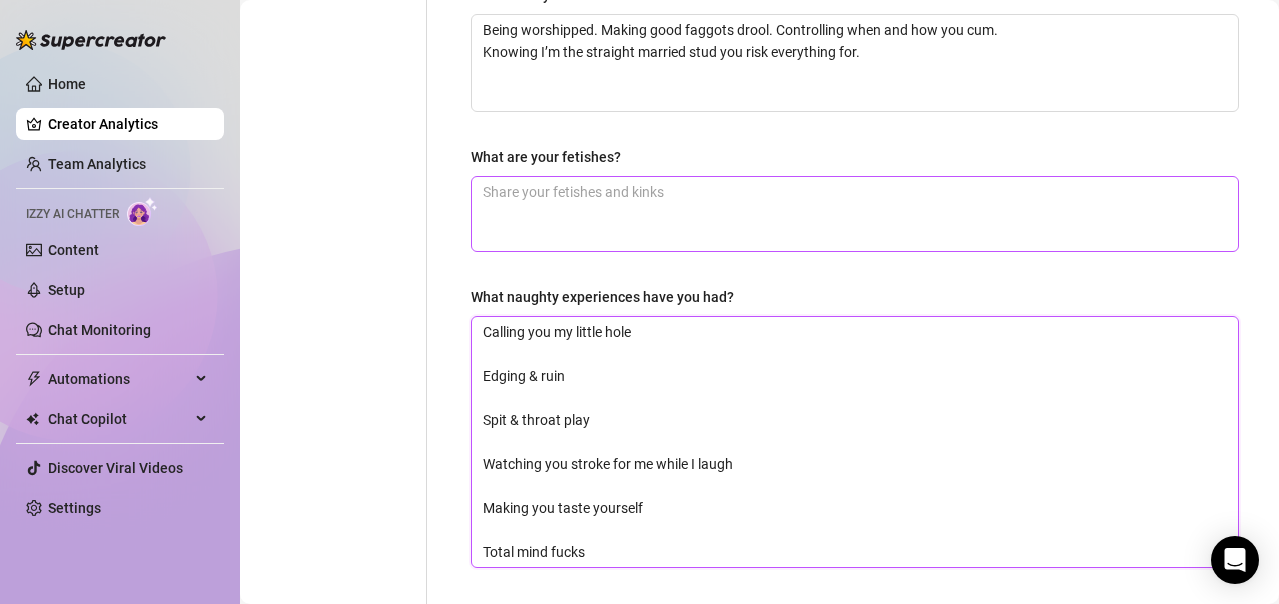 type on "Calling you my little hole
Edging & ruin
Spit & throat play
Watching you stroke for me while I laugh
Making you taste yourself
Total mind fucks" 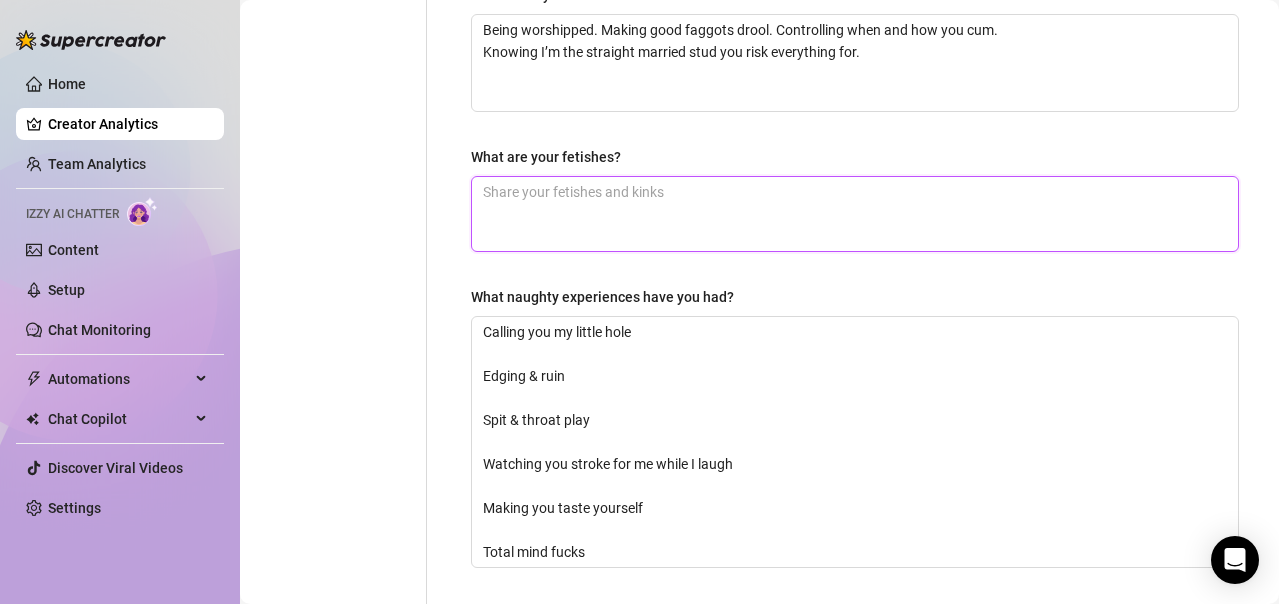 click on "What are your fetishes?" at bounding box center [855, 214] 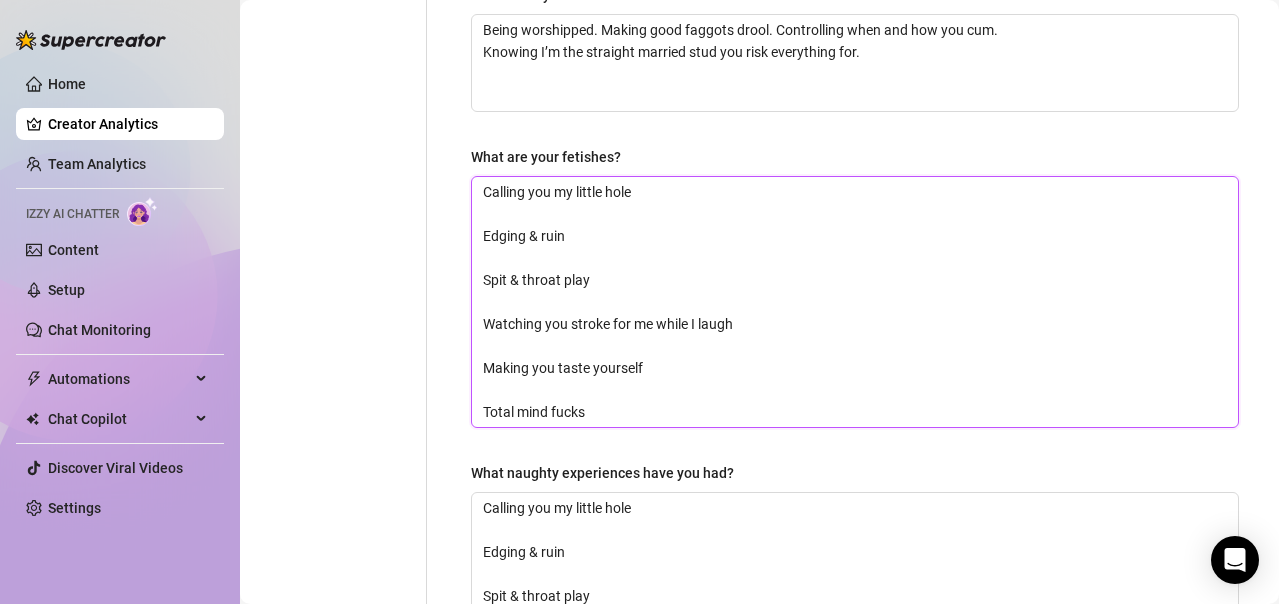 scroll, scrollTop: 0, scrollLeft: 0, axis: both 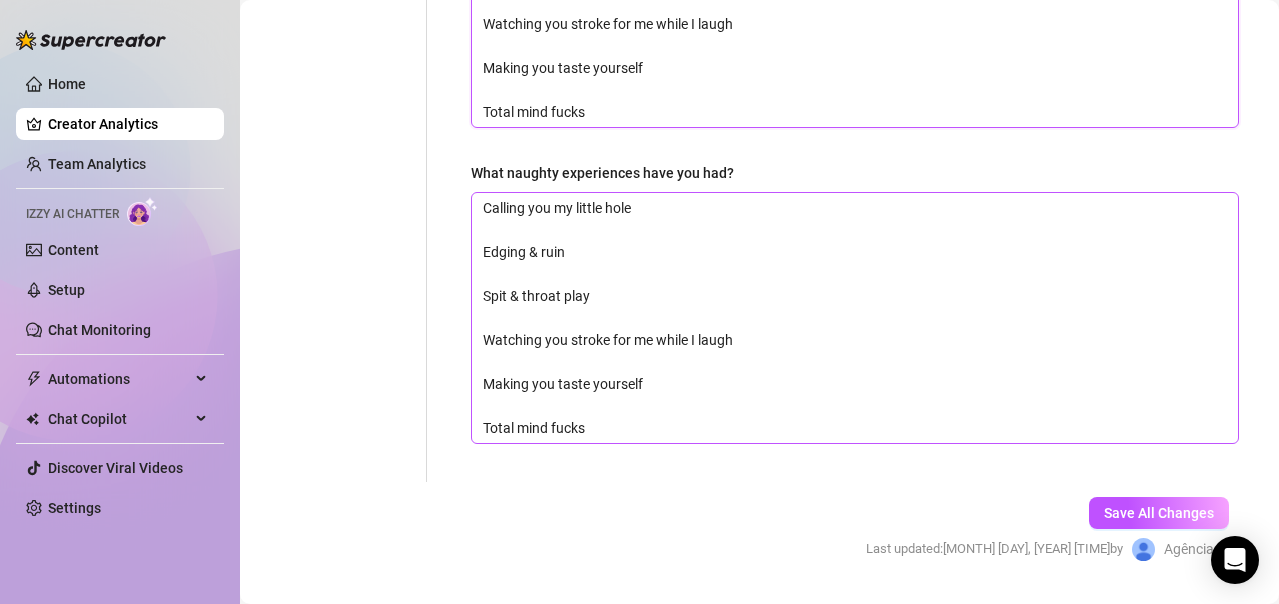 type on "Calling you my little hole
Edging & ruin
Spit & throat play
Watching you stroke for me while I laugh
Making you taste yourself
Total mind fucks" 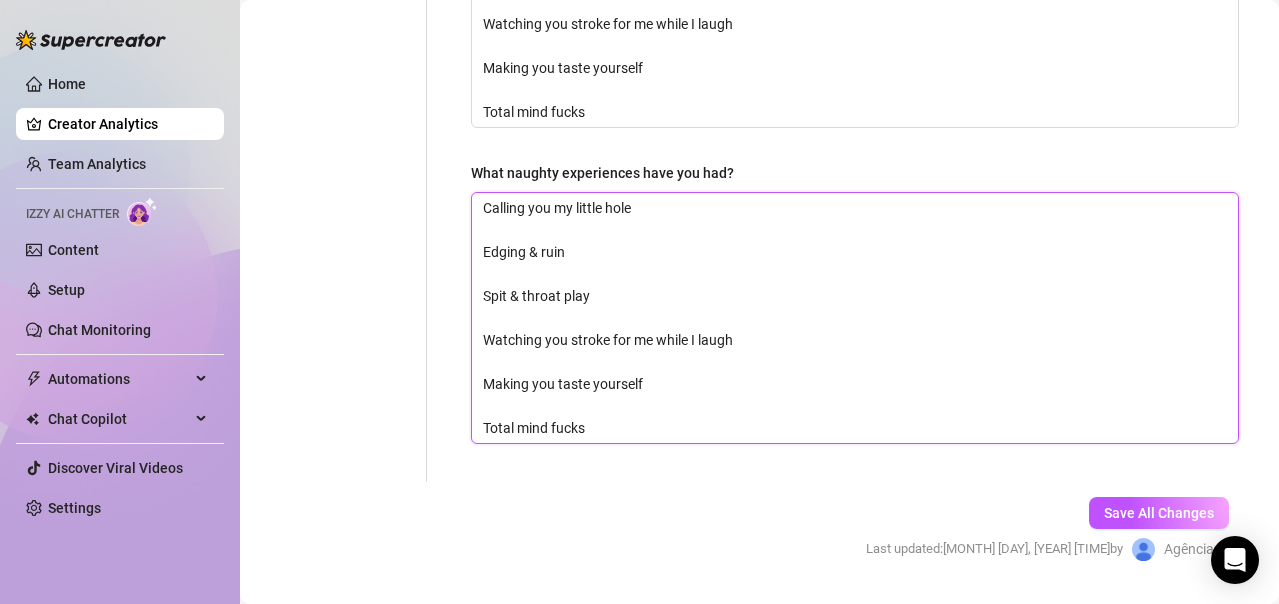 drag, startPoint x: 484, startPoint y: 210, endPoint x: 684, endPoint y: 440, distance: 304.795 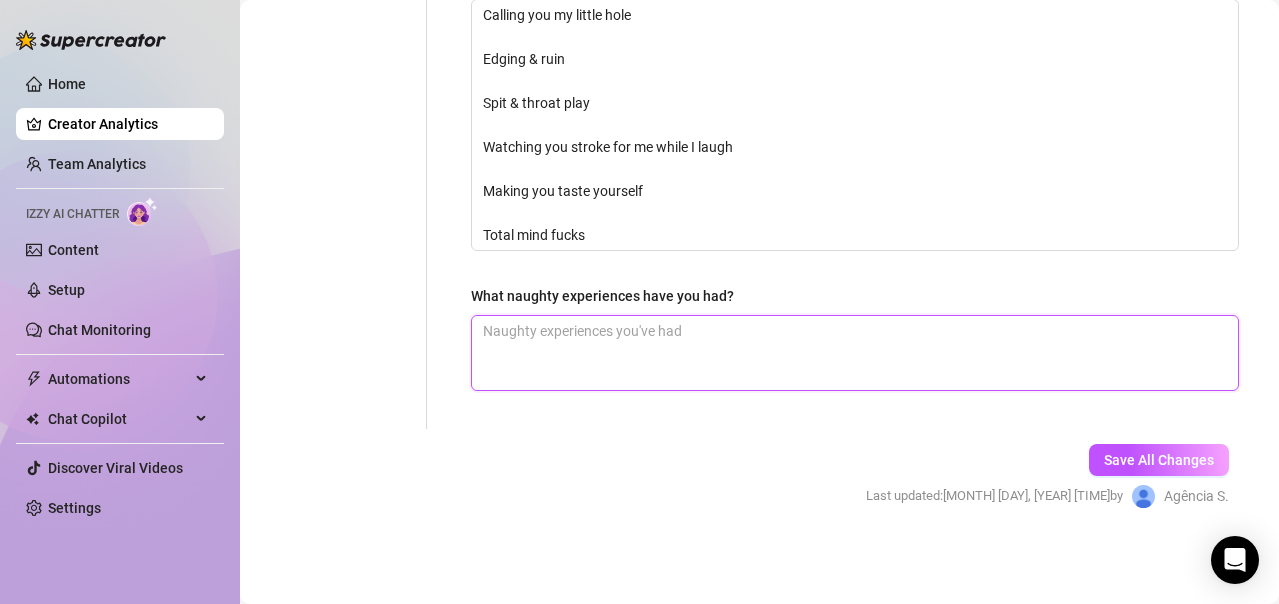 scroll, scrollTop: 973, scrollLeft: 0, axis: vertical 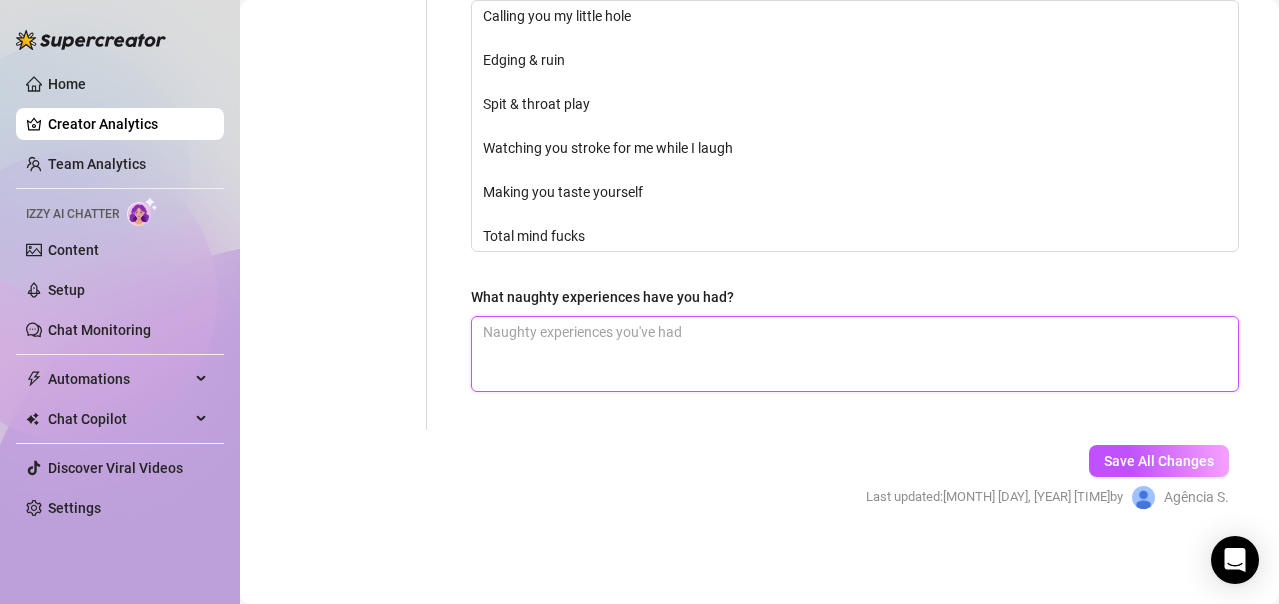 type 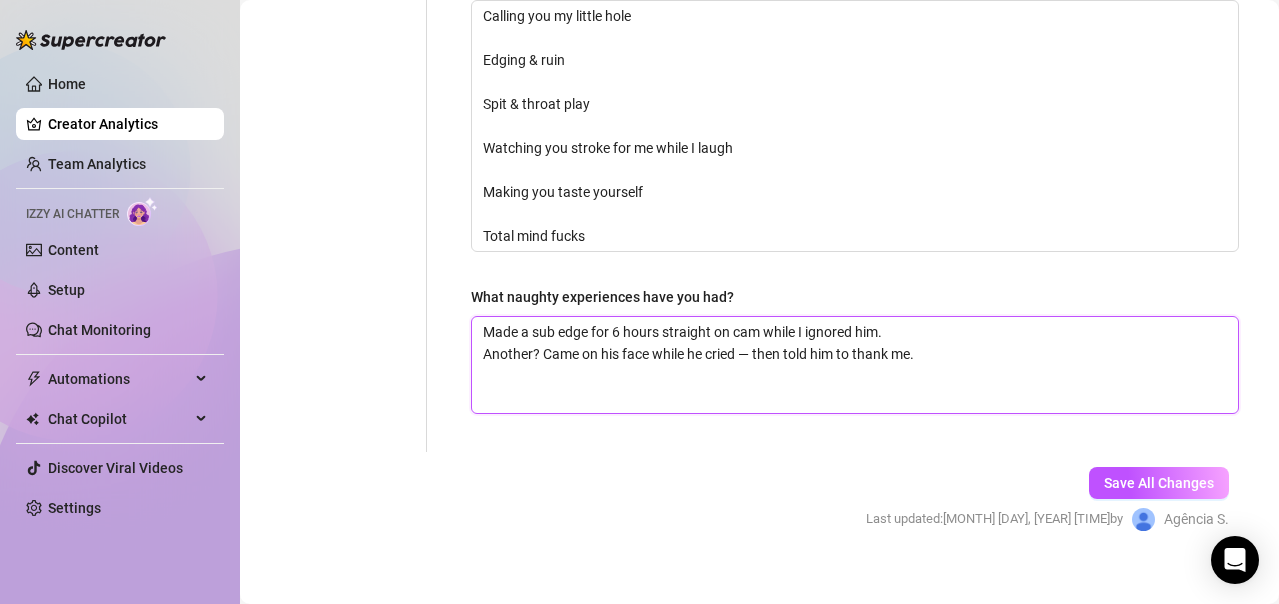 scroll, scrollTop: 0, scrollLeft: 0, axis: both 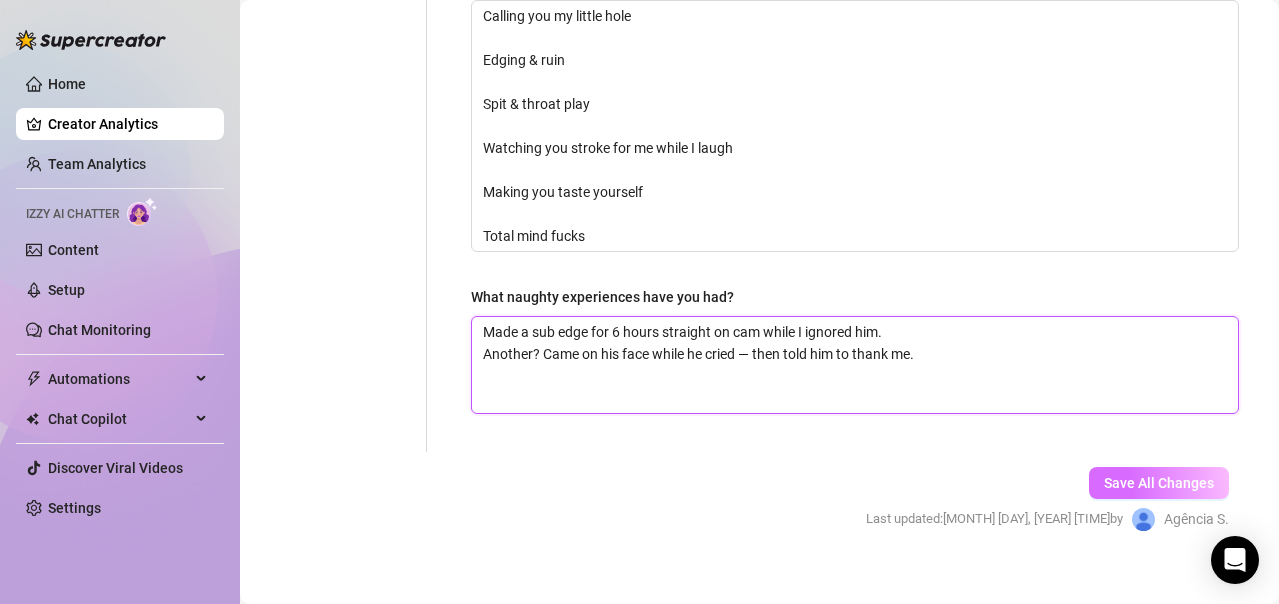 type on "Made a sub edge for 6 hours straight on cam while I ignored him.
Another? Came on his face while he cried — then told him to thank me." 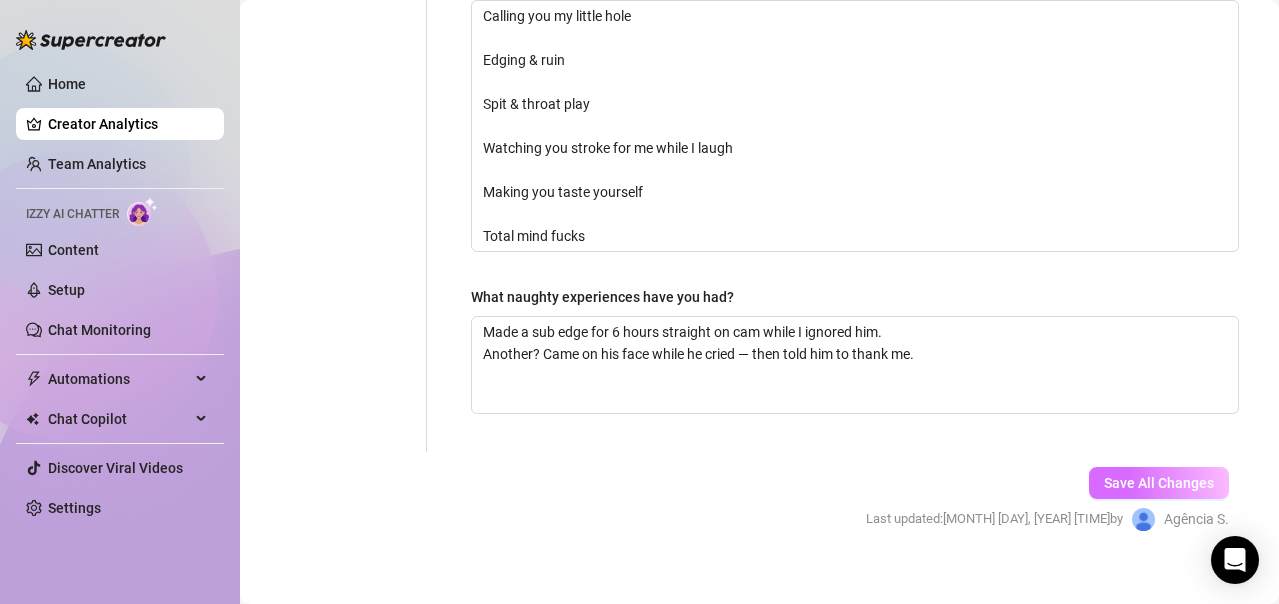 click on "Save All Changes" at bounding box center (1159, 483) 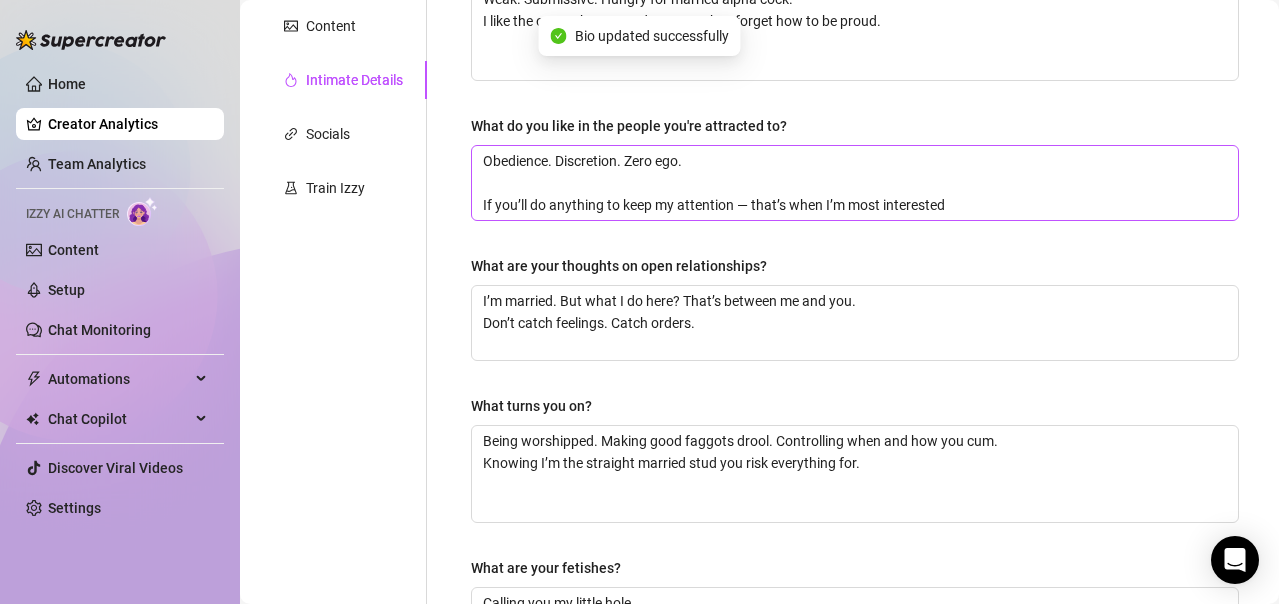 scroll, scrollTop: 173, scrollLeft: 0, axis: vertical 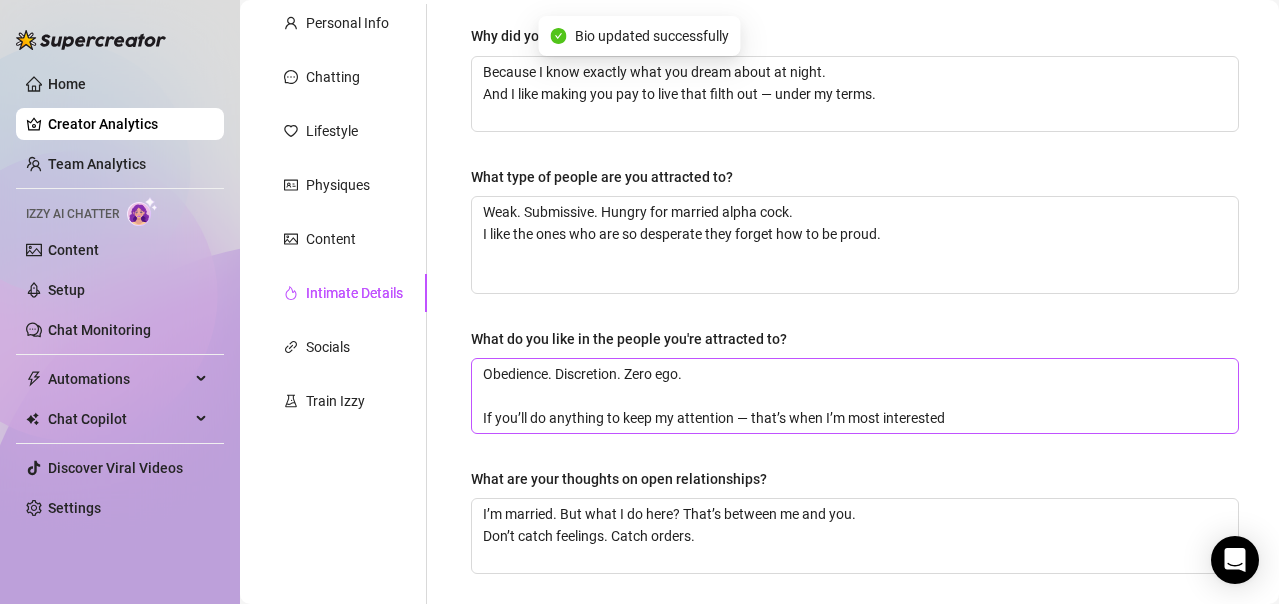 type 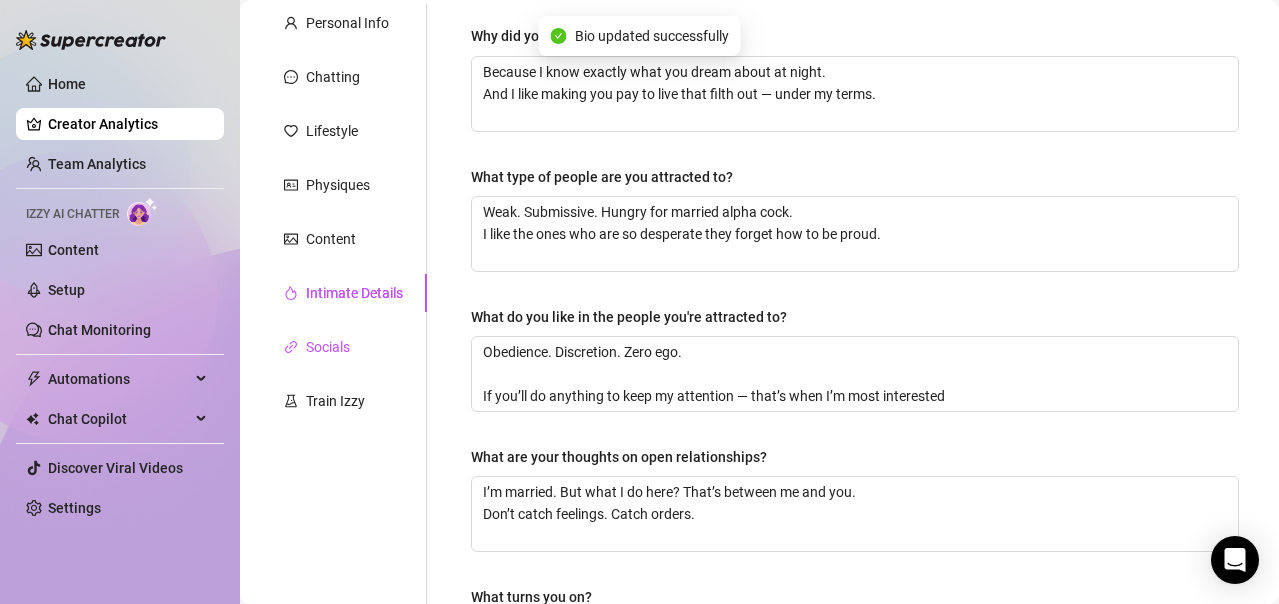 click on "Socials" at bounding box center [328, 347] 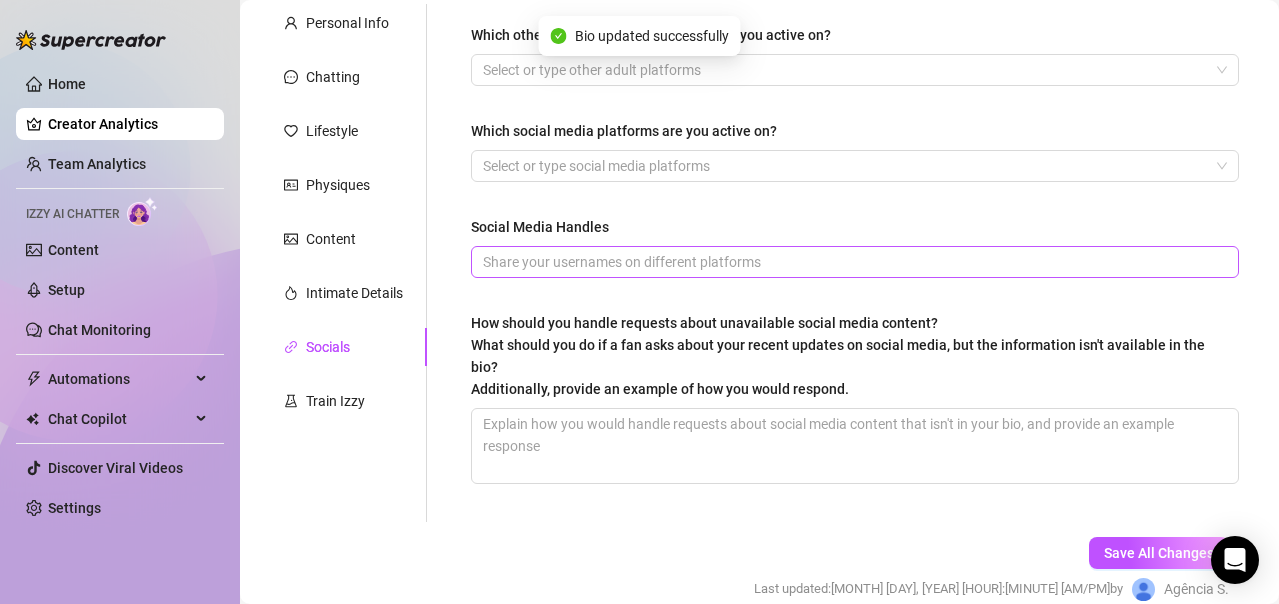 type 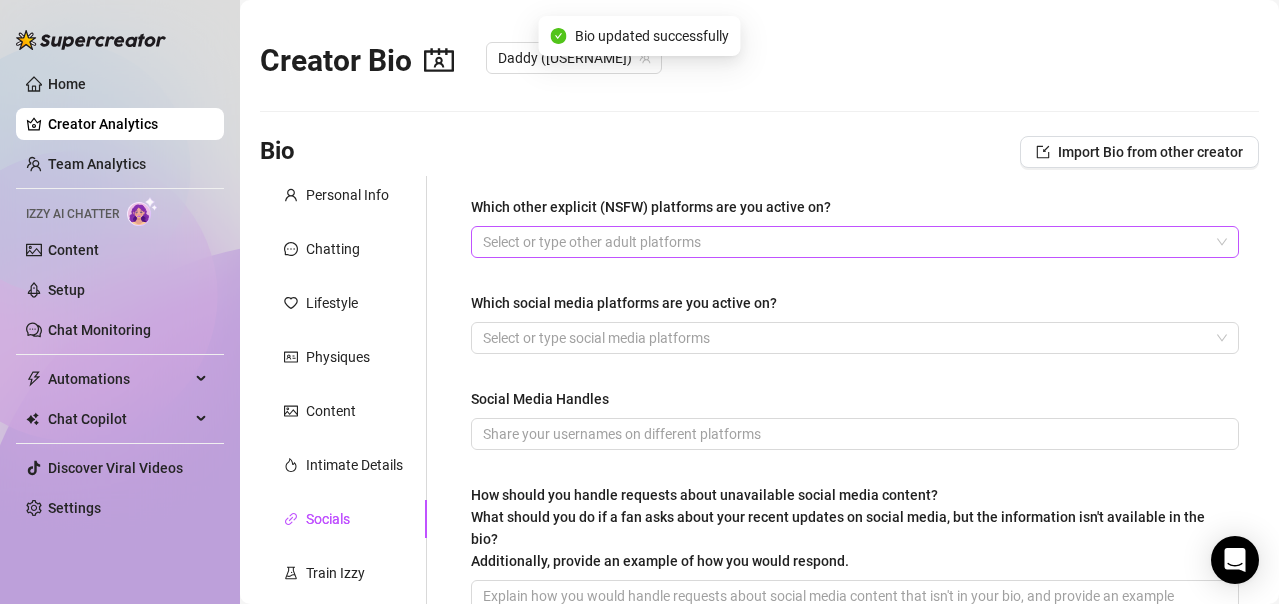 scroll, scrollTop: 0, scrollLeft: 0, axis: both 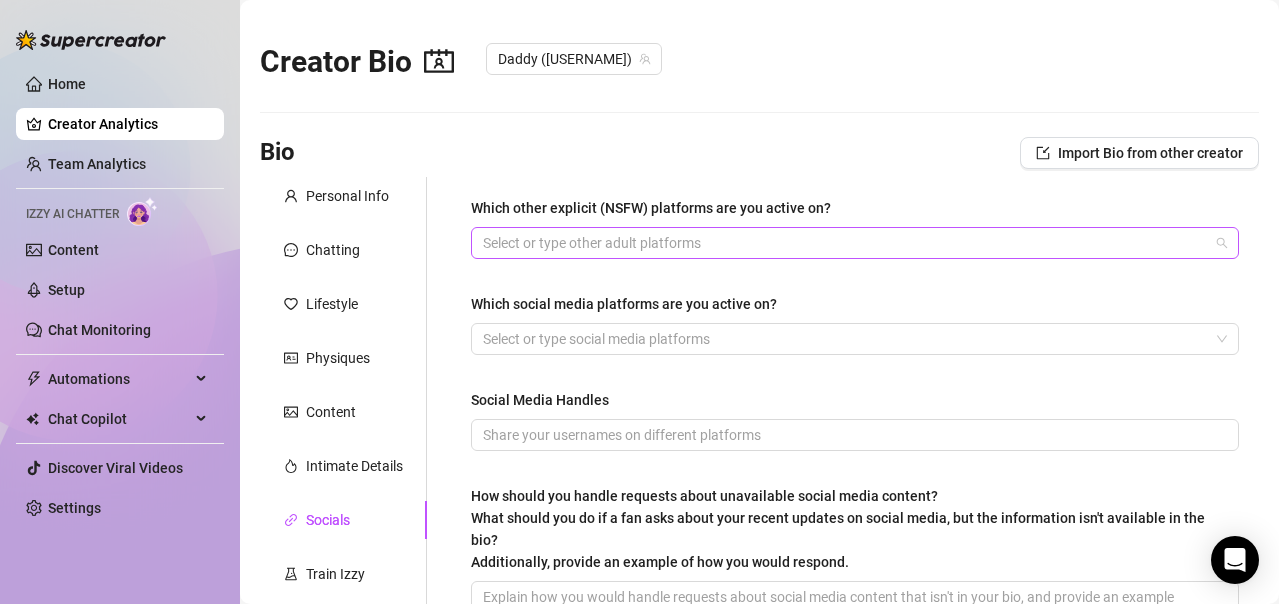 click at bounding box center (844, 243) 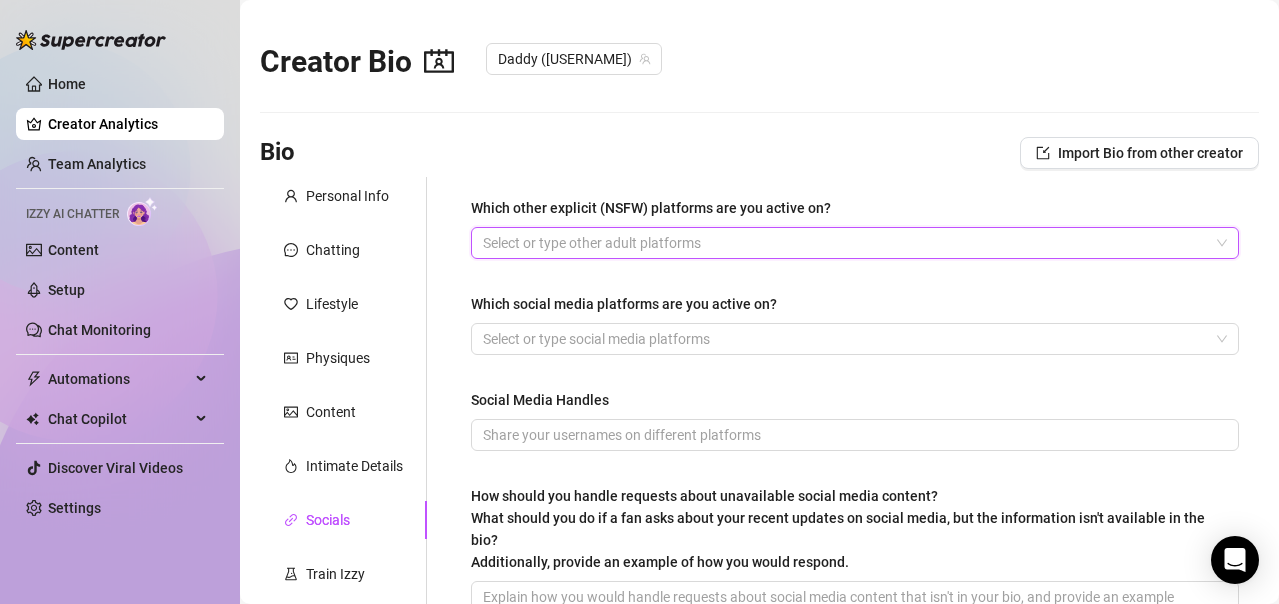click at bounding box center [844, 243] 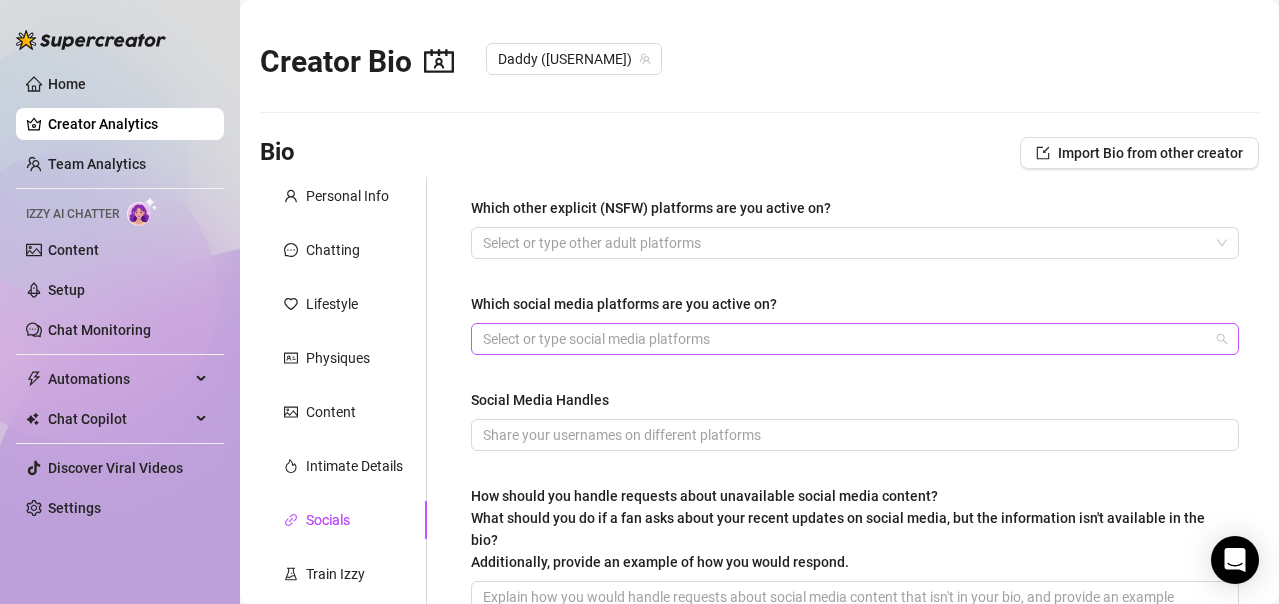 click at bounding box center [844, 339] 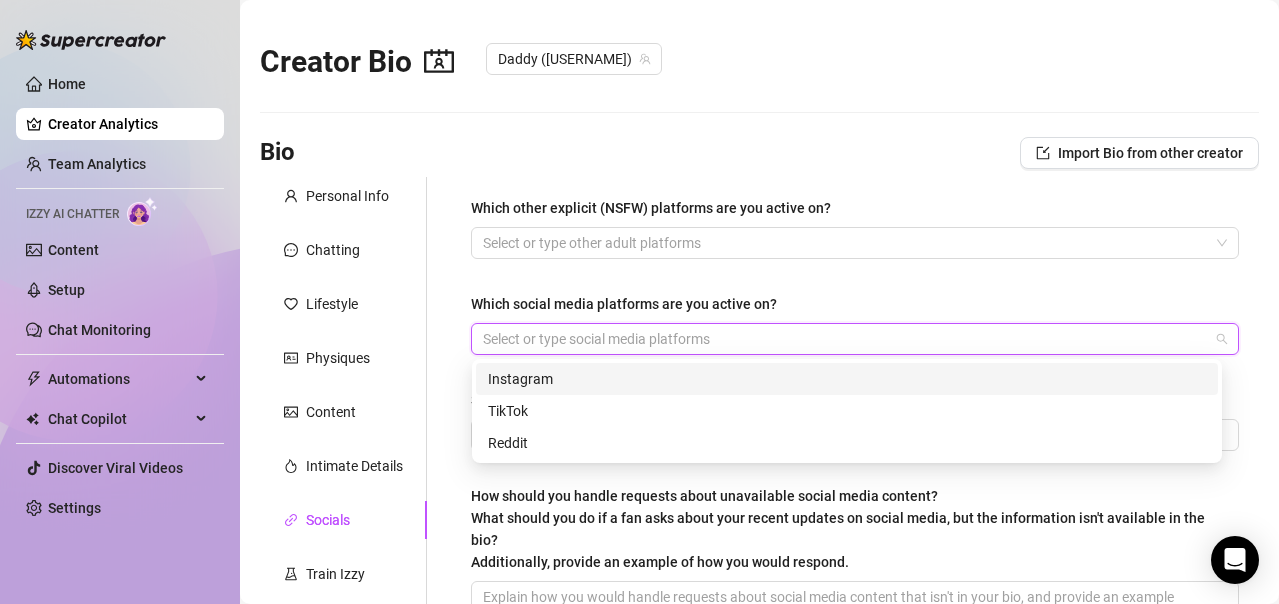 click on "Instagram" at bounding box center (847, 379) 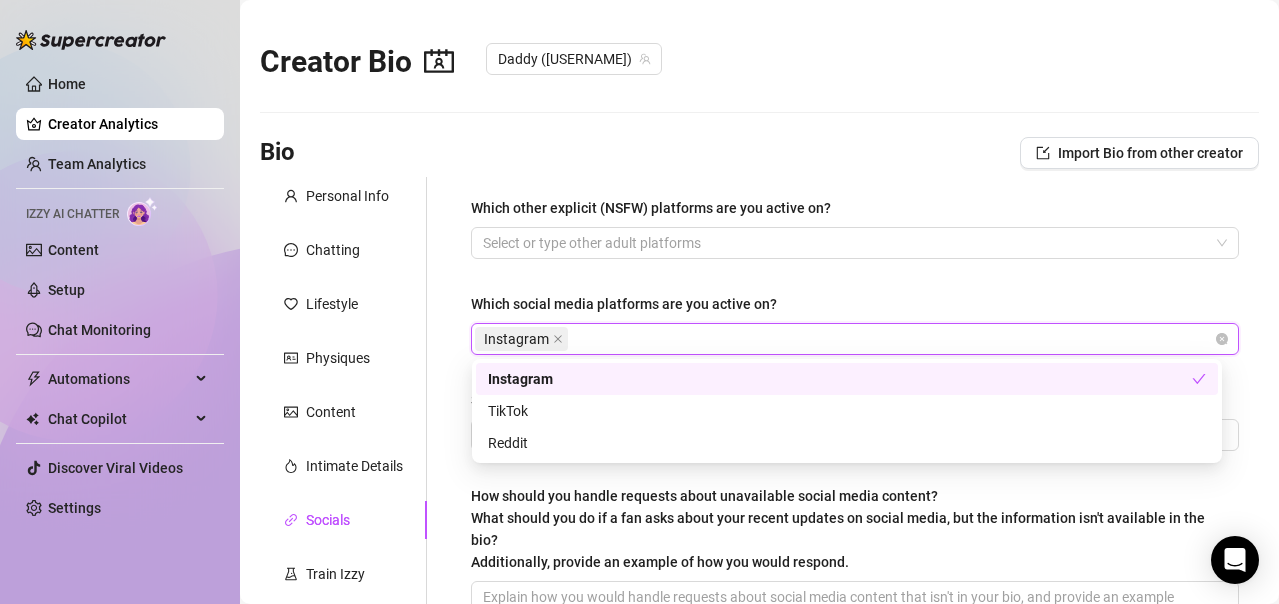 type on "X" 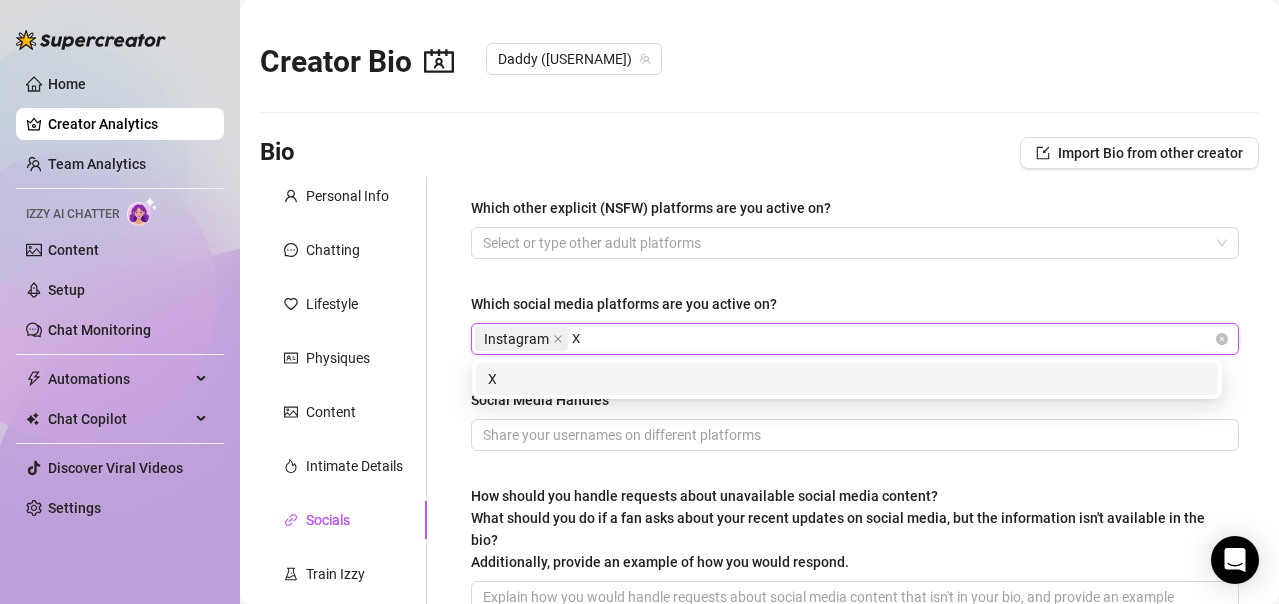 click on "X" at bounding box center (847, 379) 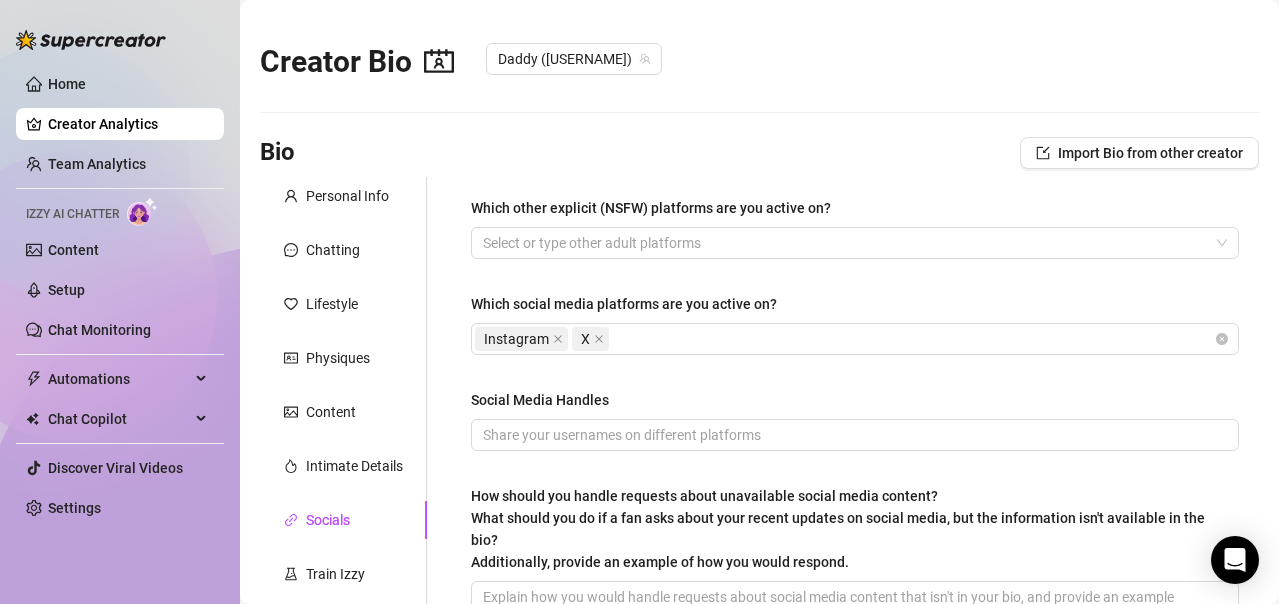 click on "Which other explicit (NSFW) platforms are you active on?   Select or type other adult platforms Which social media platforms are you active on? Instagram X   Social Media Handles How should you handle requests about unavailable social media content? What should you do if a fan asks about your recent updates on social media, but the information isn't available in the bio? Additionally, provide an example of how you would respond." at bounding box center [855, 436] 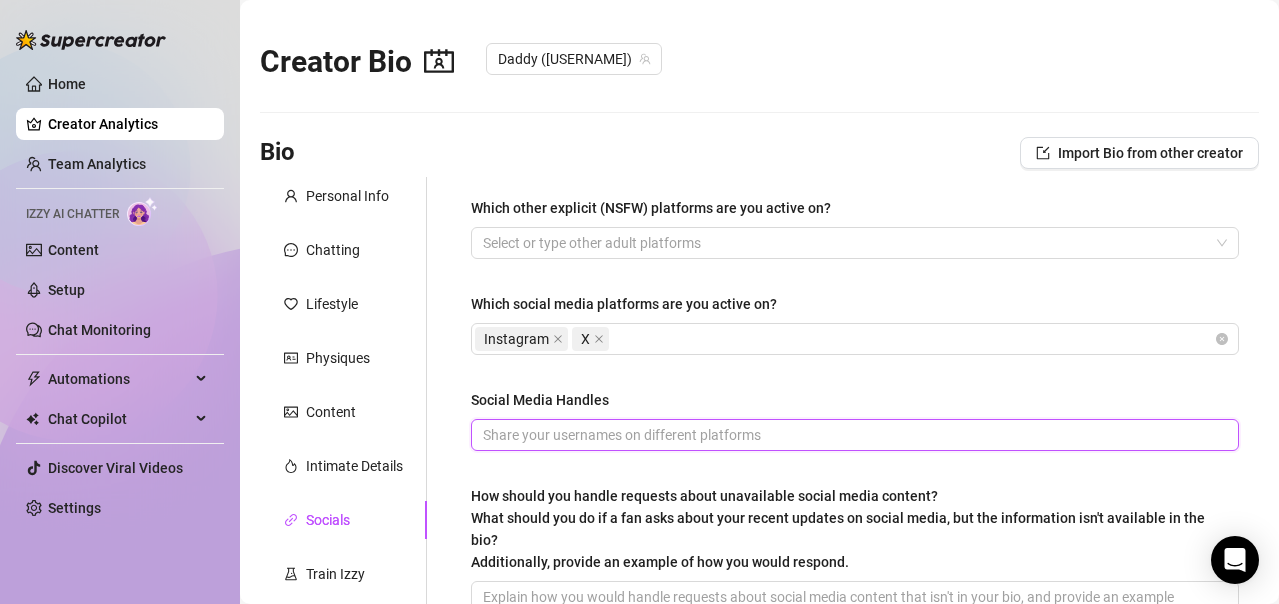 click on "Social Media Handles" at bounding box center (853, 435) 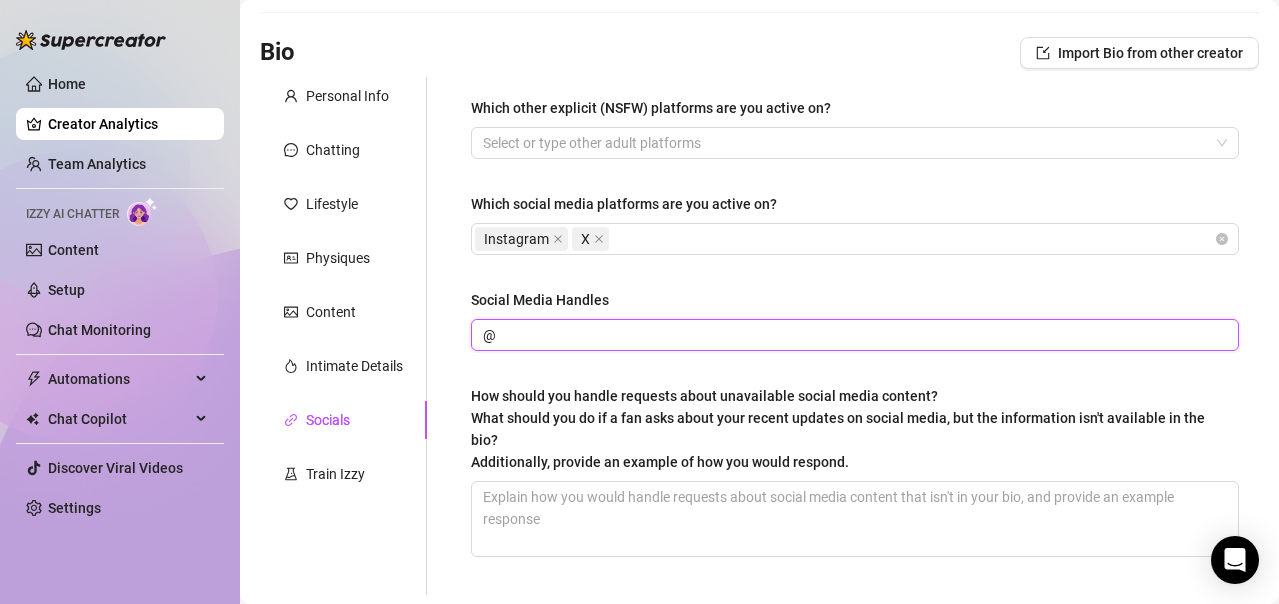 click on "@" at bounding box center [853, 335] 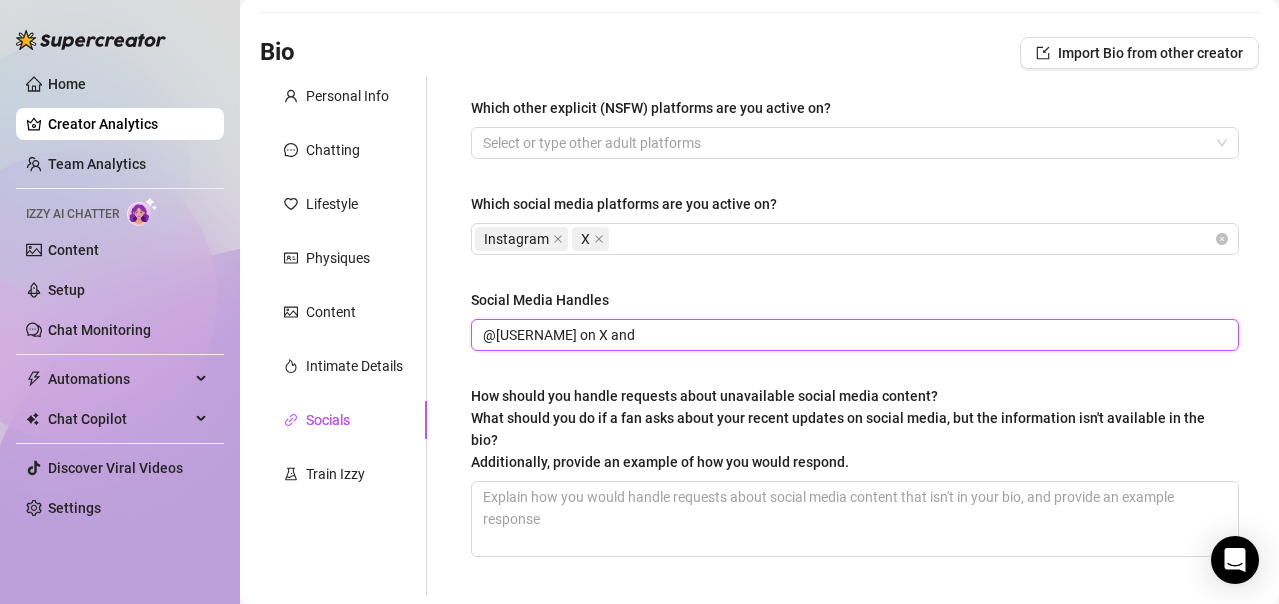 click on "@[USERNAME] on X and" at bounding box center [853, 335] 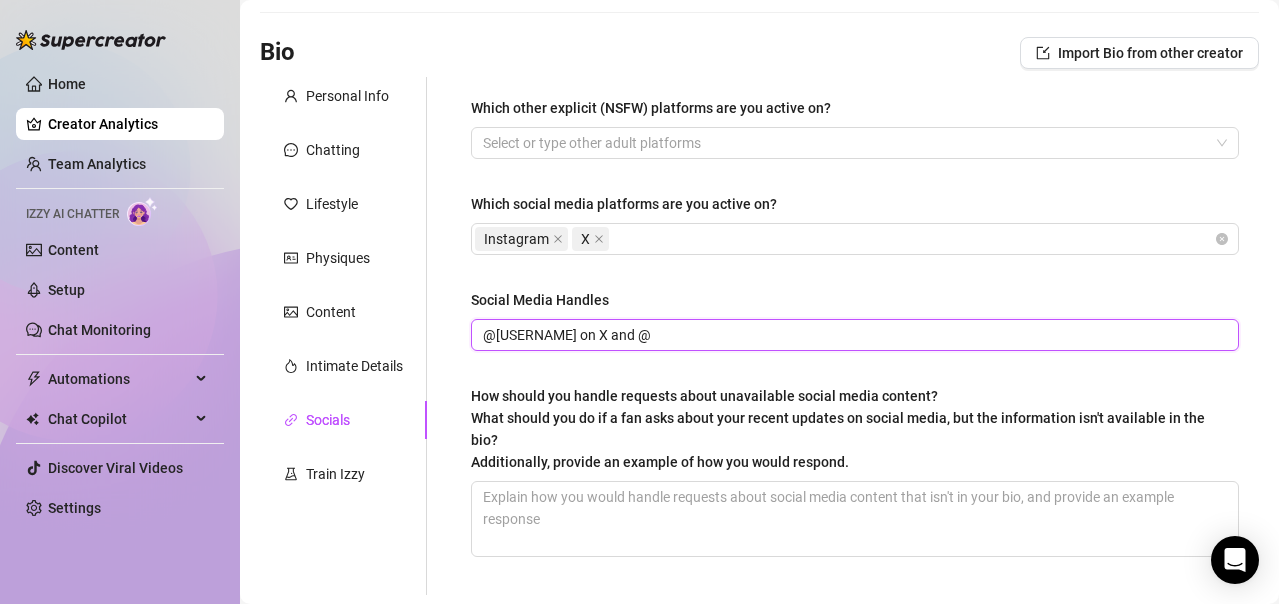 paste on "@[USERNAME]" 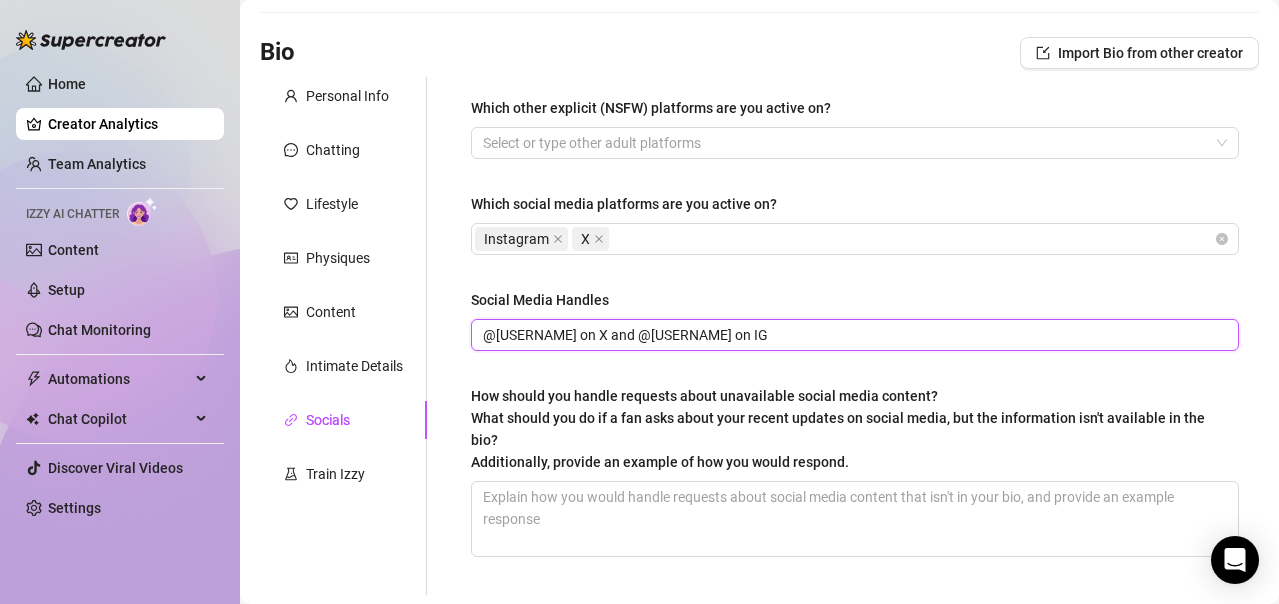 scroll, scrollTop: 266, scrollLeft: 0, axis: vertical 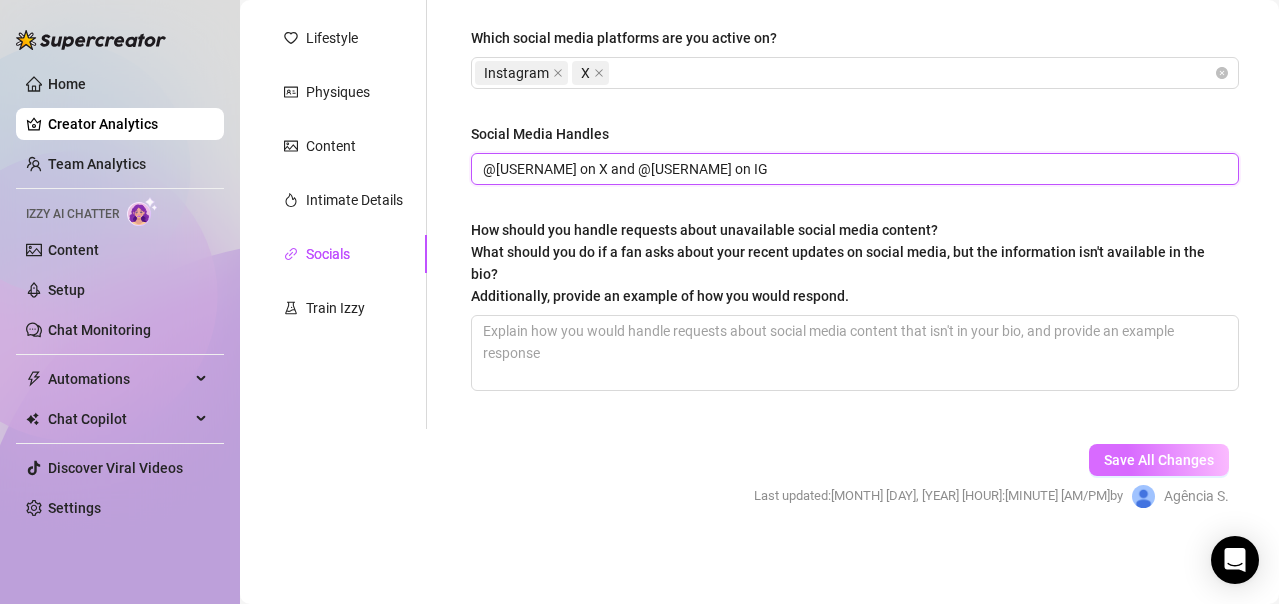 type on "@[USERNAME] on X and @[USERNAME] on IG" 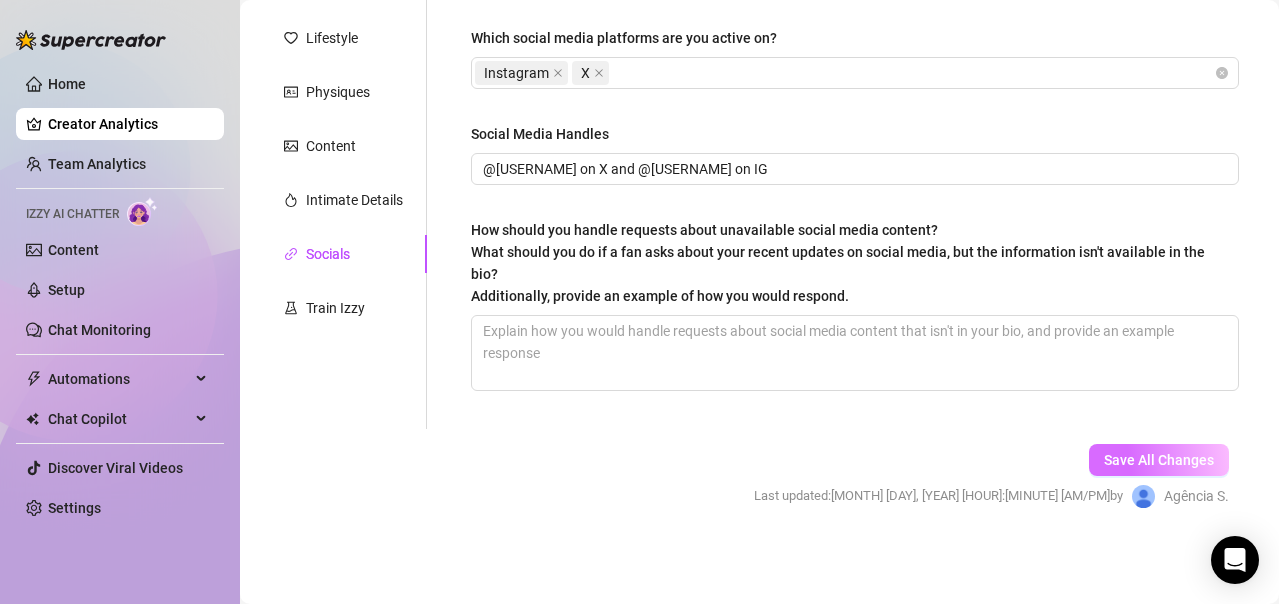 click on "Save All Changes" at bounding box center (1159, 460) 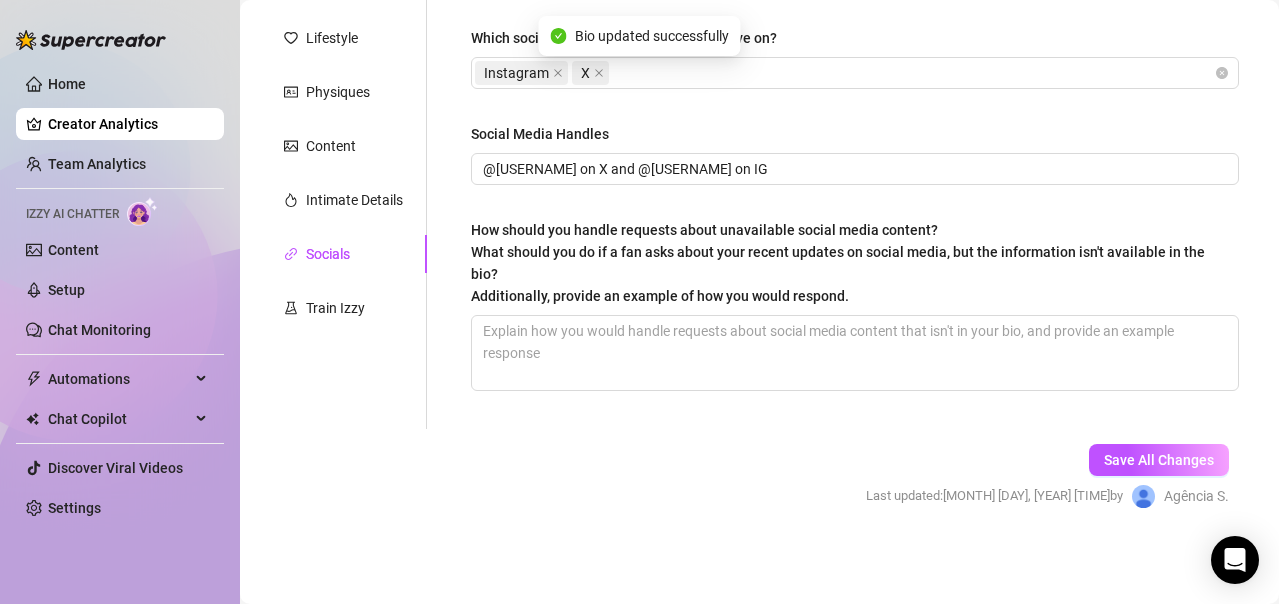 scroll, scrollTop: 0, scrollLeft: 0, axis: both 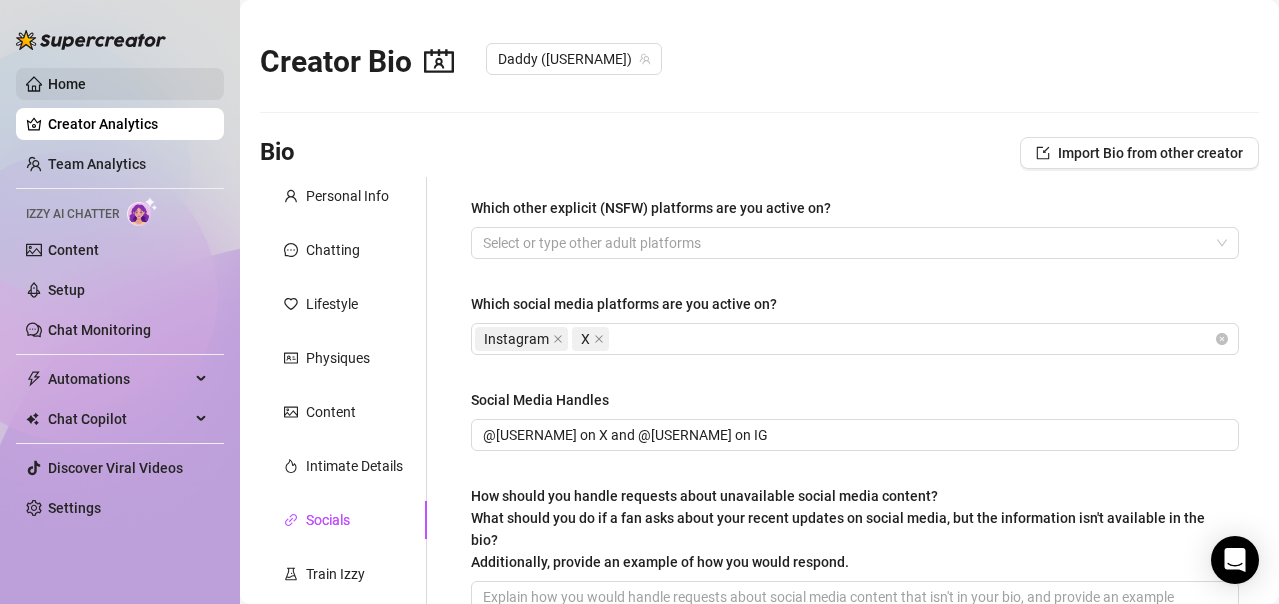 click on "Home" at bounding box center (67, 84) 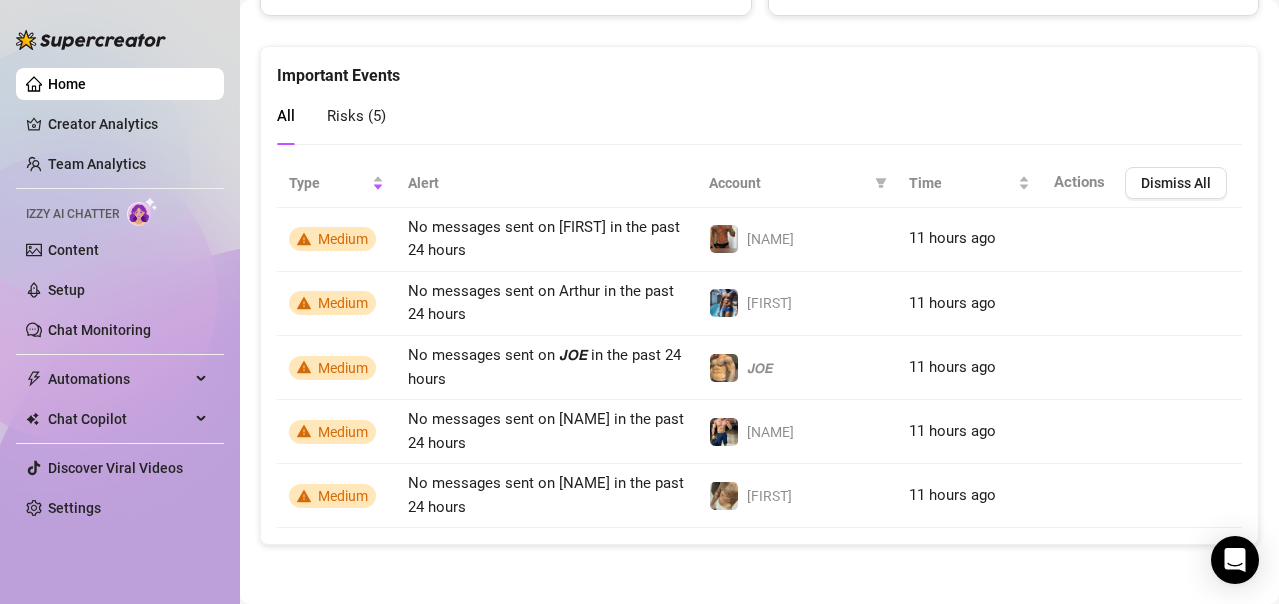 scroll, scrollTop: 1366, scrollLeft: 0, axis: vertical 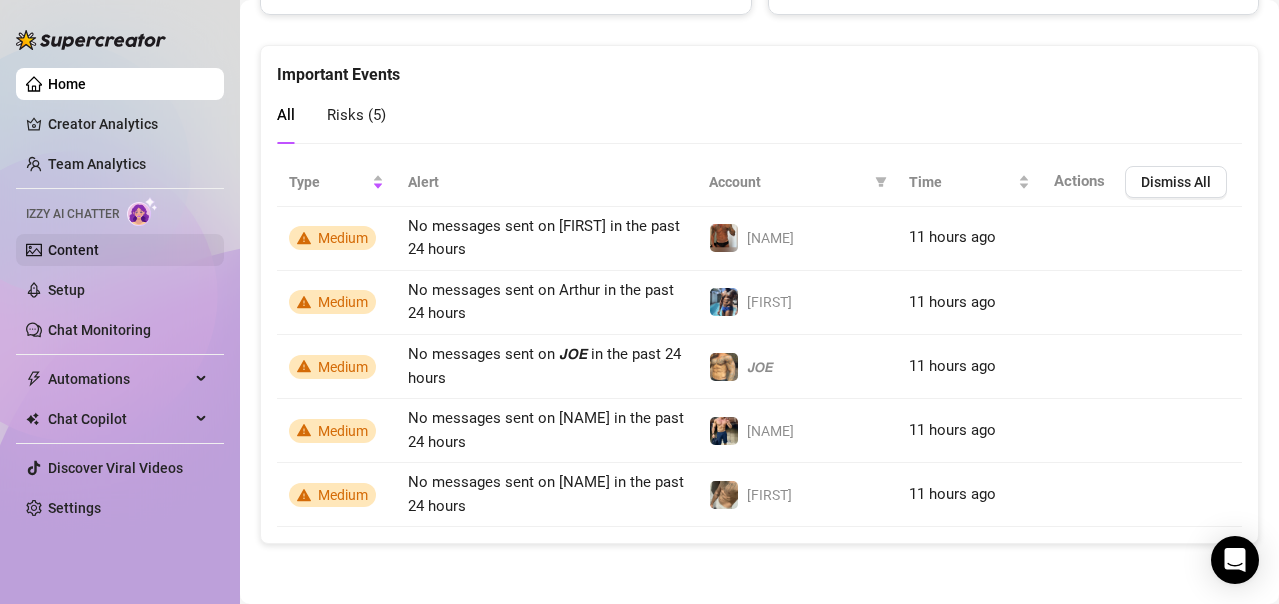 click on "Content" at bounding box center [73, 250] 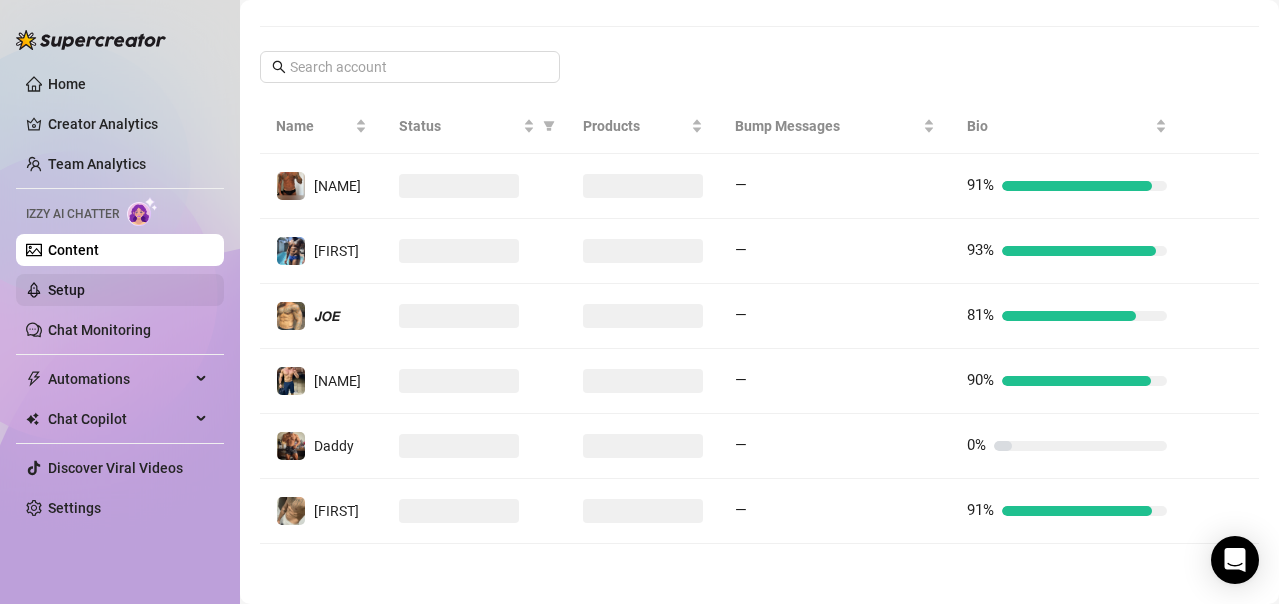 click on "Setup" at bounding box center [66, 290] 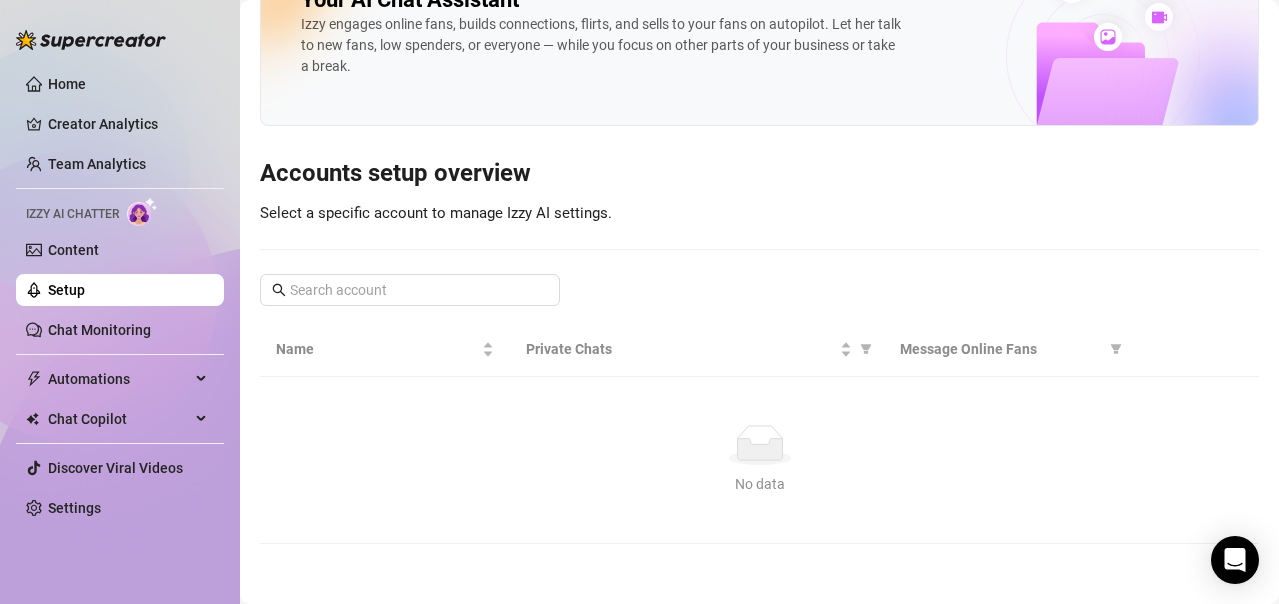 scroll, scrollTop: 284, scrollLeft: 0, axis: vertical 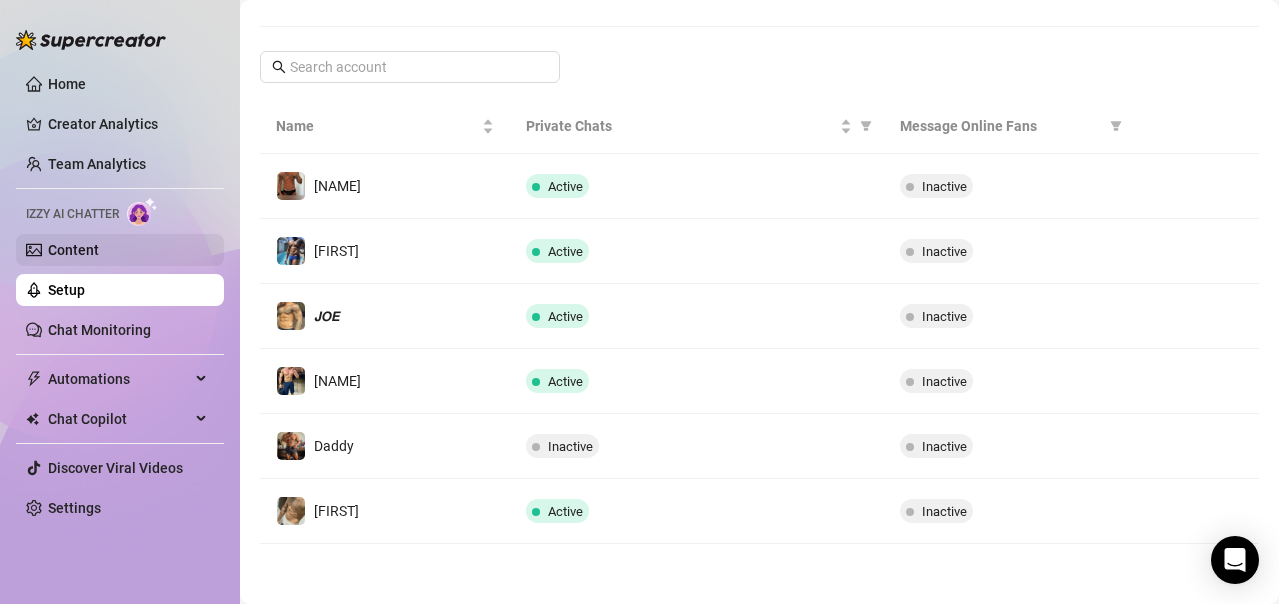 click on "Content" at bounding box center [73, 250] 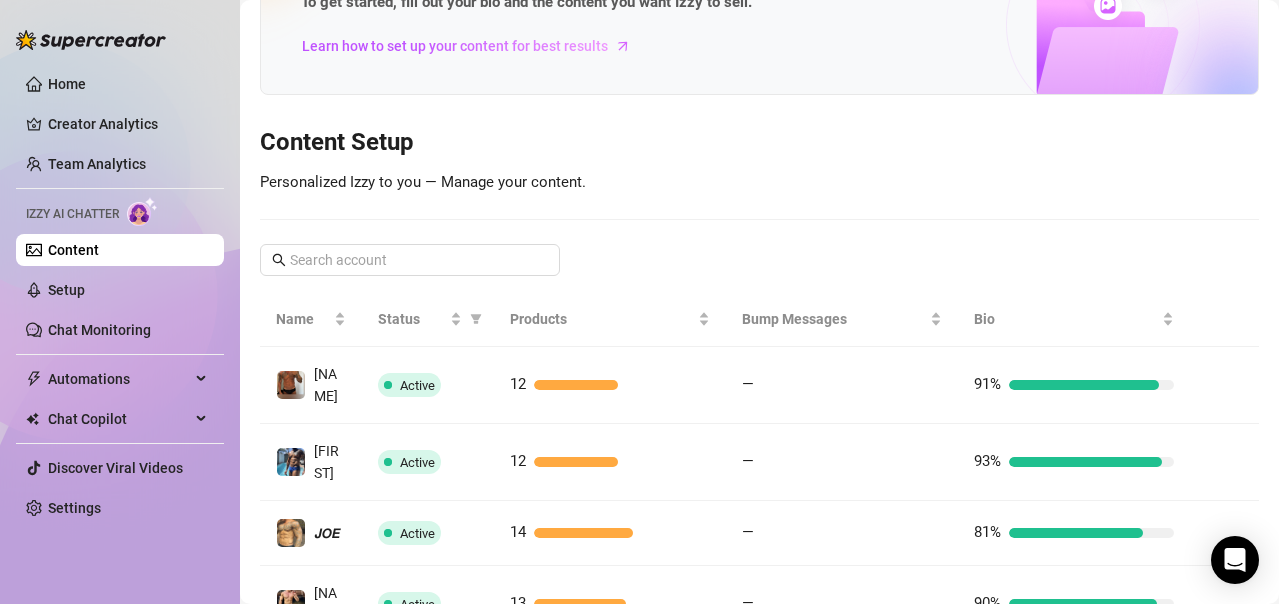 scroll, scrollTop: 423, scrollLeft: 0, axis: vertical 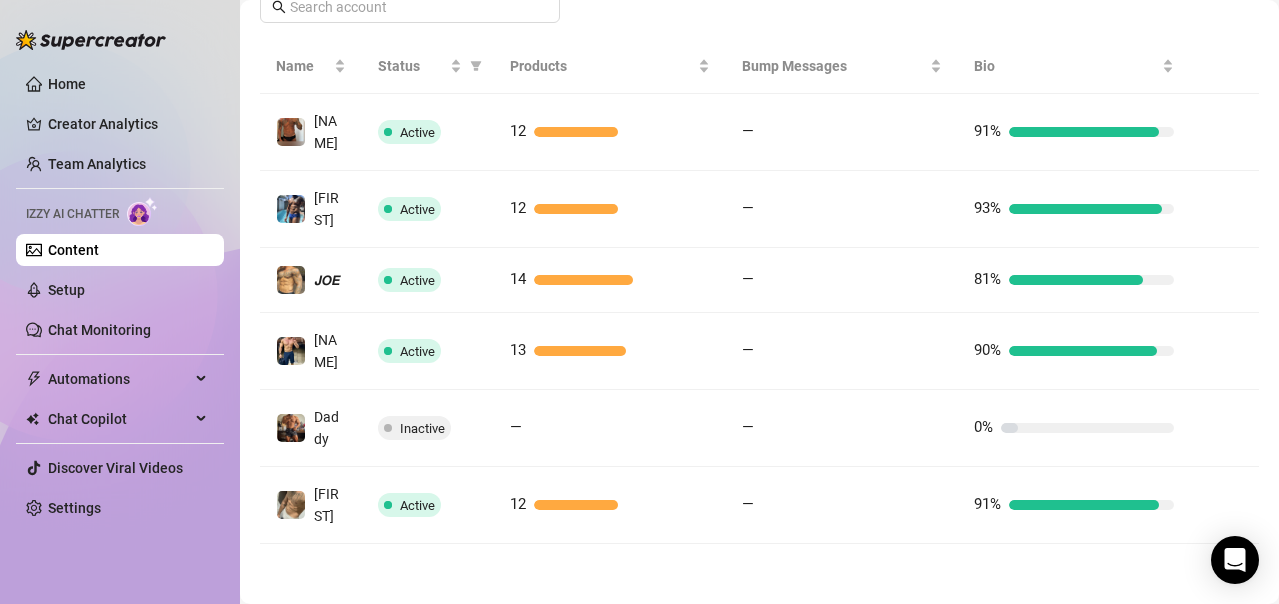 click on "Content" at bounding box center [73, 250] 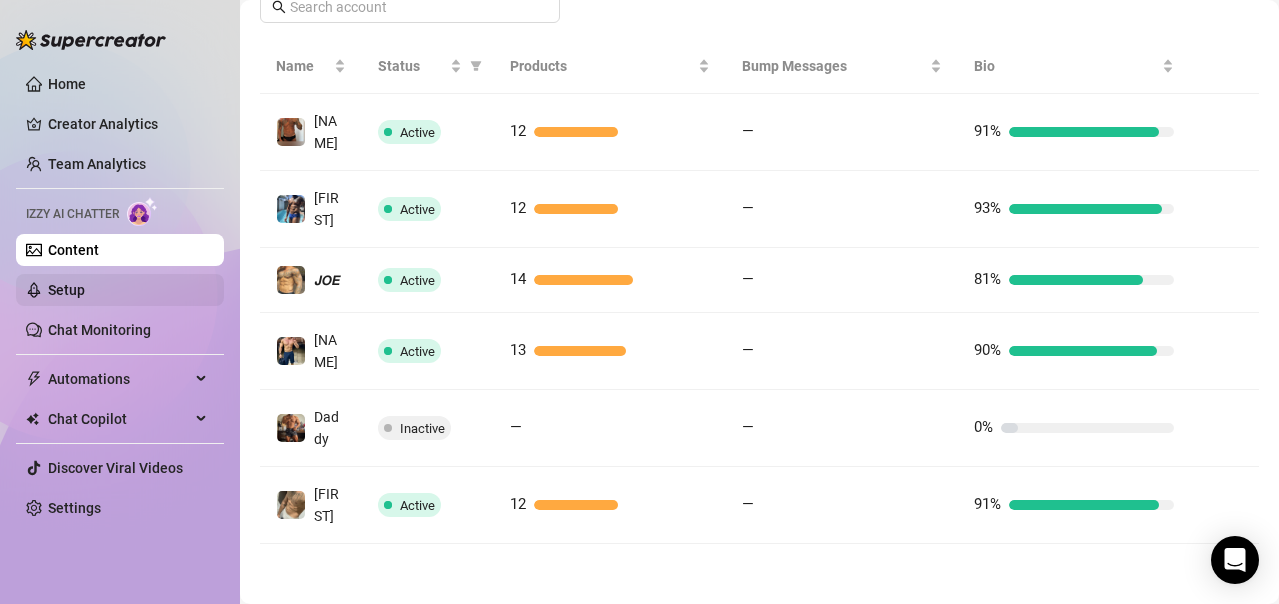 click on "Setup" at bounding box center (66, 290) 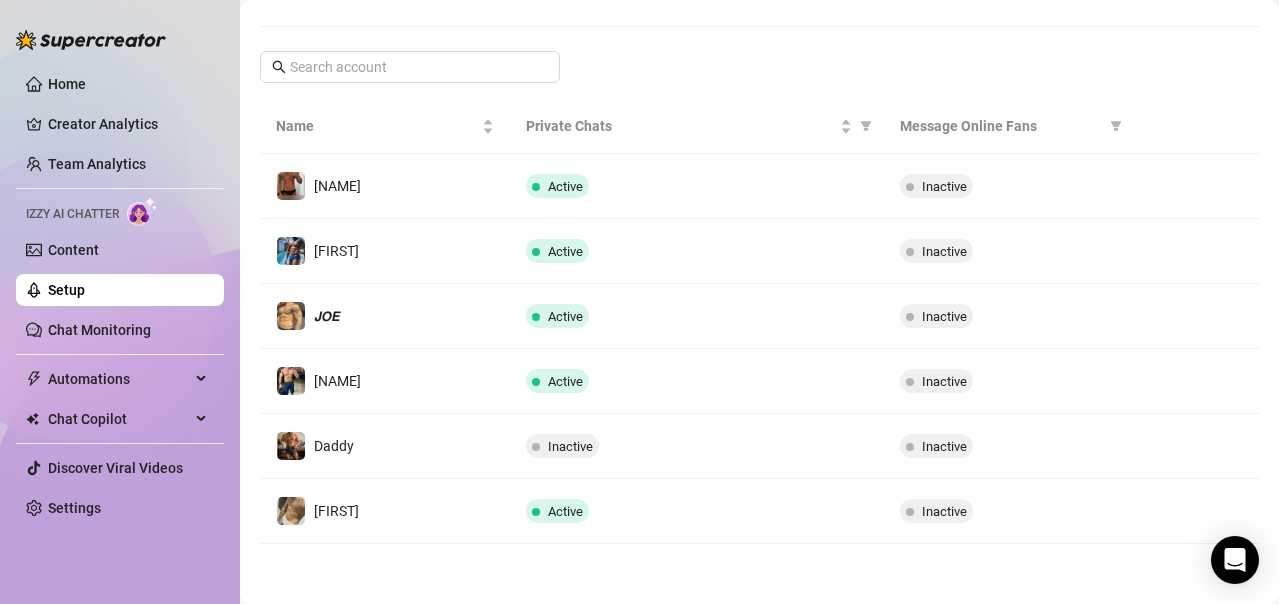 scroll, scrollTop: 284, scrollLeft: 0, axis: vertical 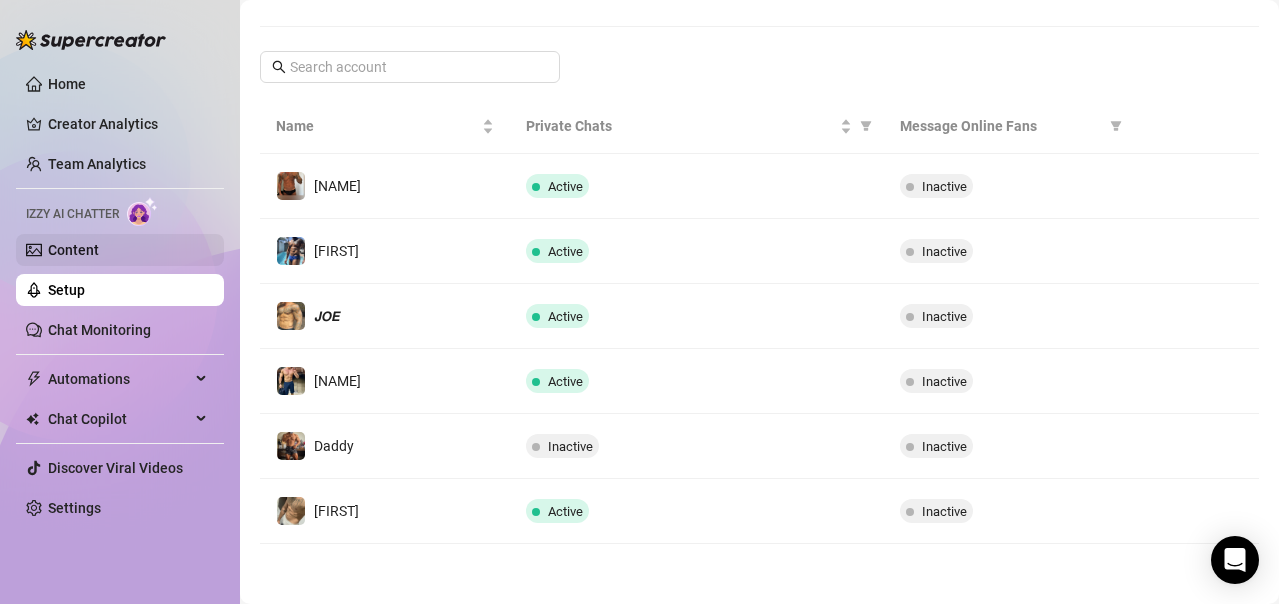 click on "Content" at bounding box center [73, 250] 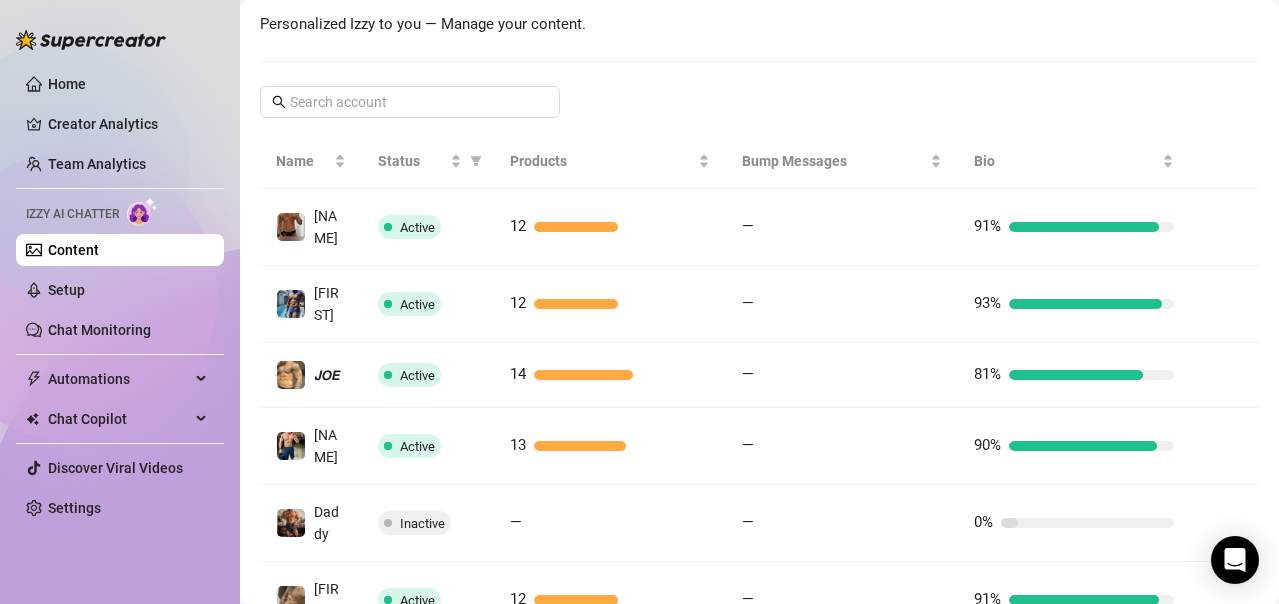 scroll, scrollTop: 423, scrollLeft: 0, axis: vertical 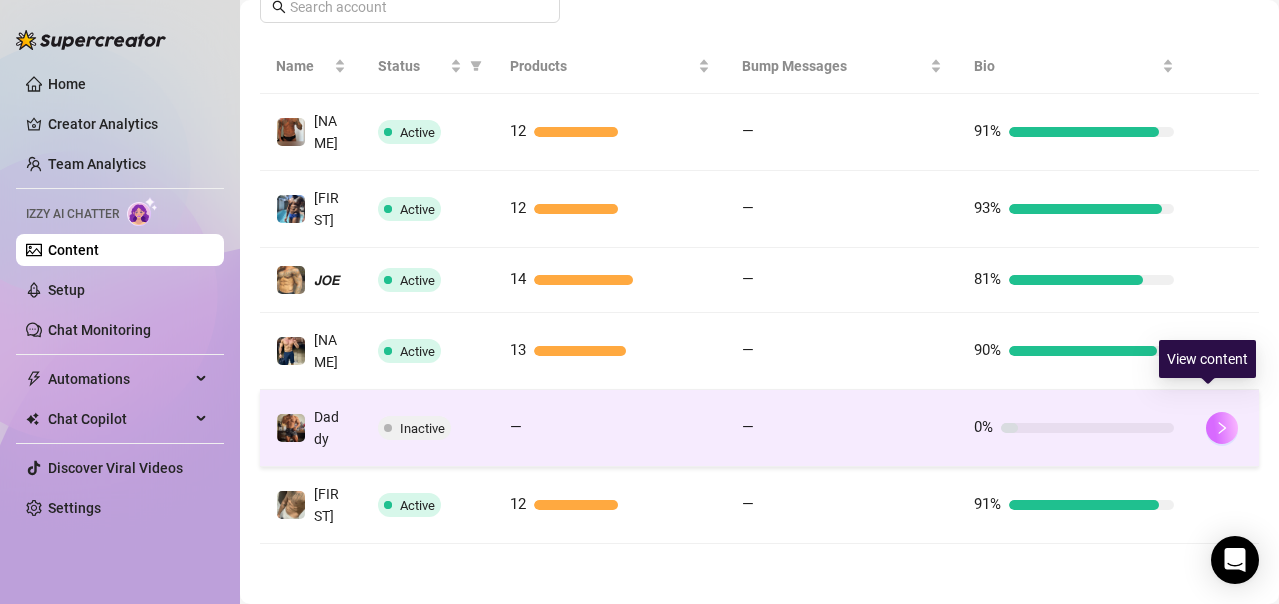 click 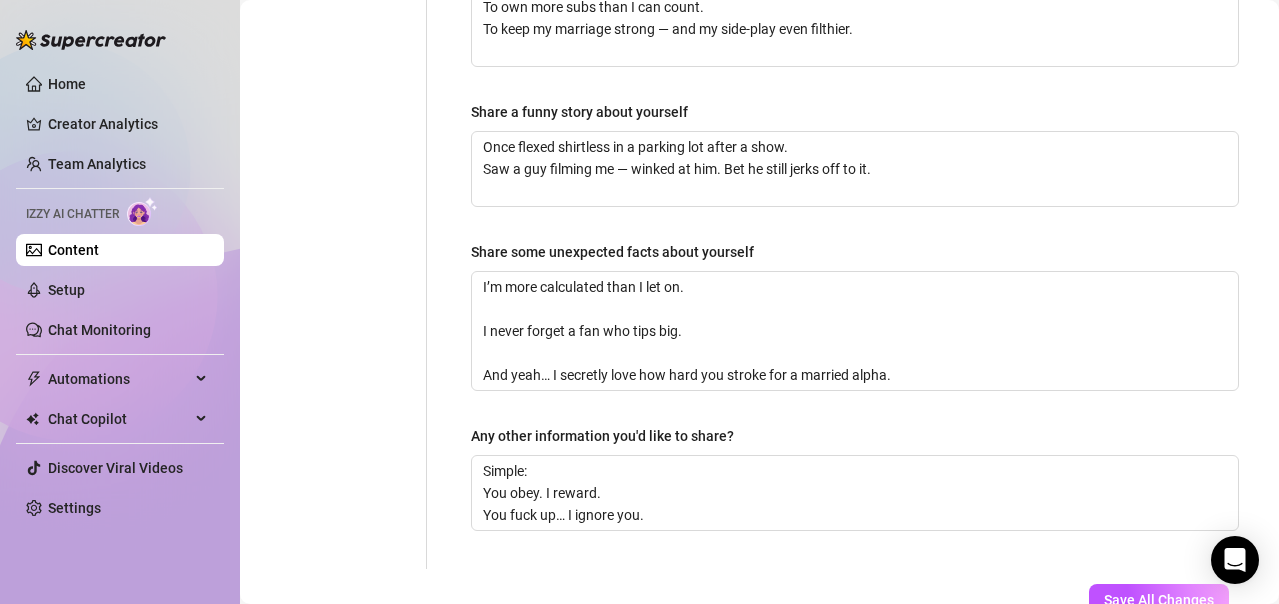 scroll, scrollTop: 1486, scrollLeft: 0, axis: vertical 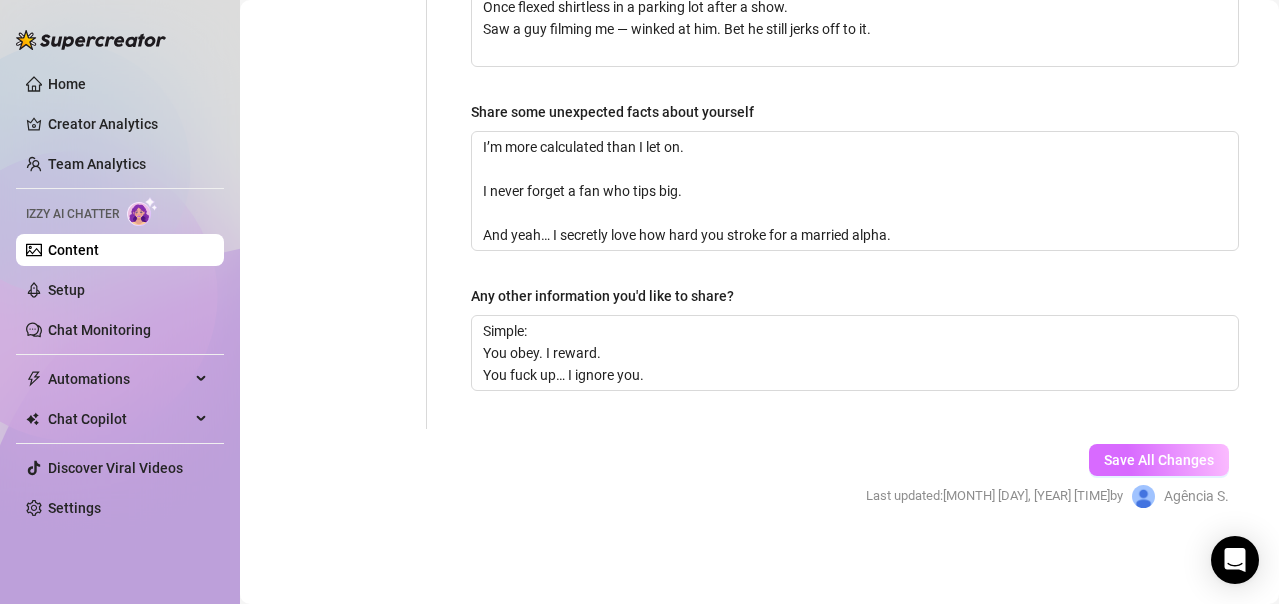 click on "Save All Changes" at bounding box center (1159, 460) 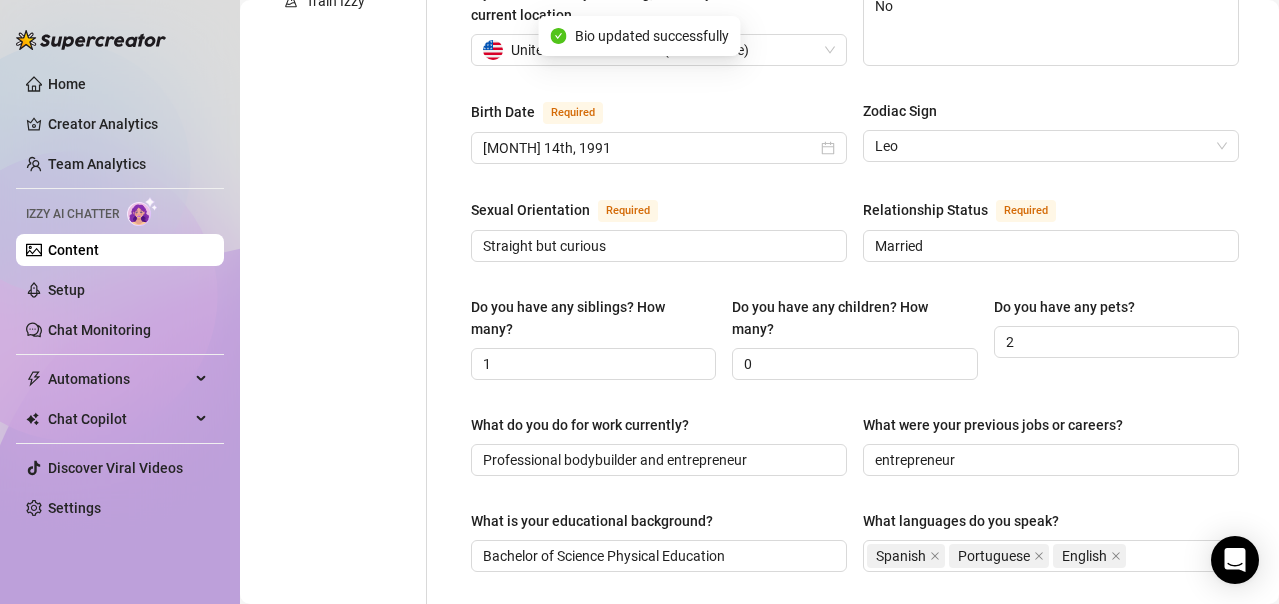 scroll, scrollTop: 0, scrollLeft: 0, axis: both 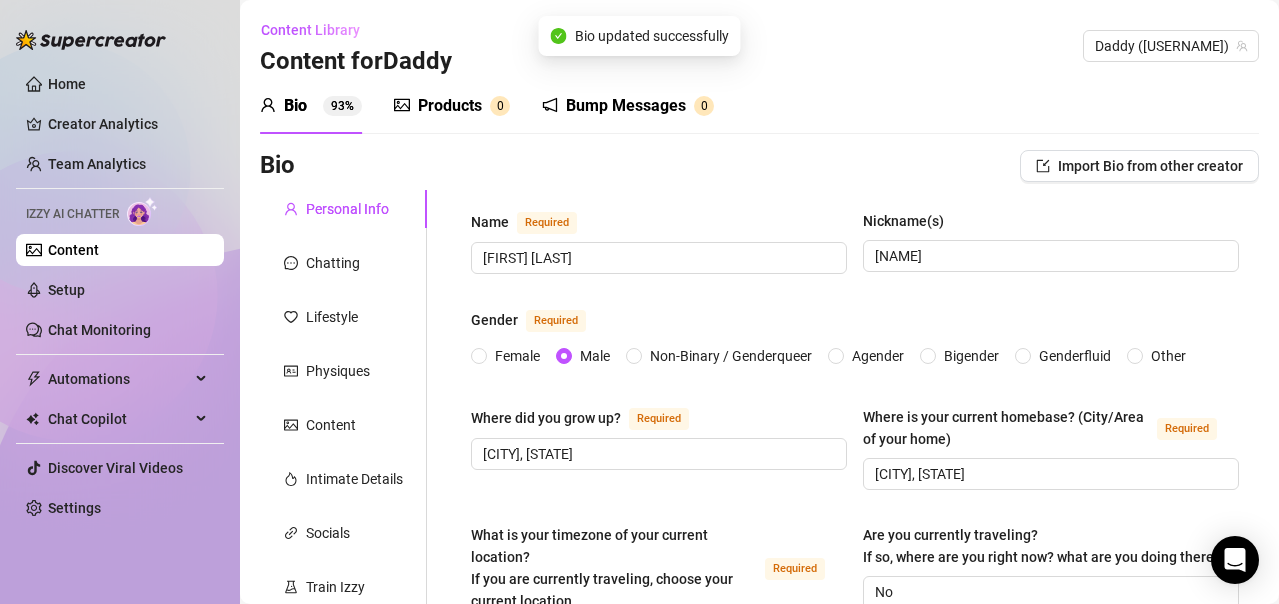 click on "Content" at bounding box center [73, 250] 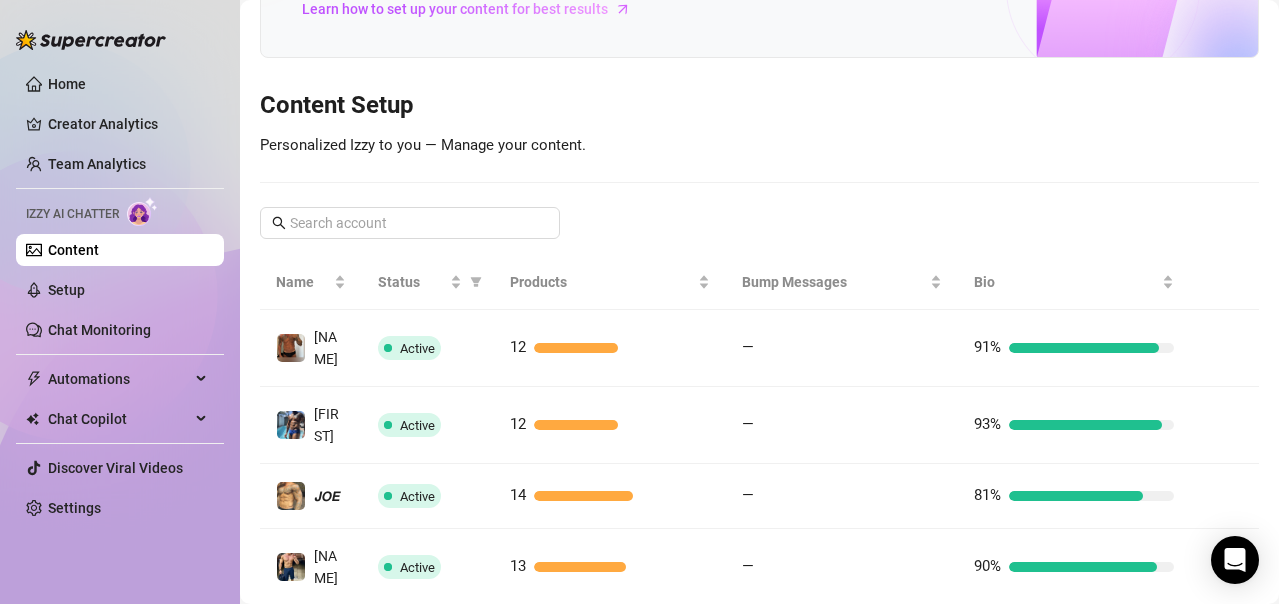 scroll, scrollTop: 400, scrollLeft: 0, axis: vertical 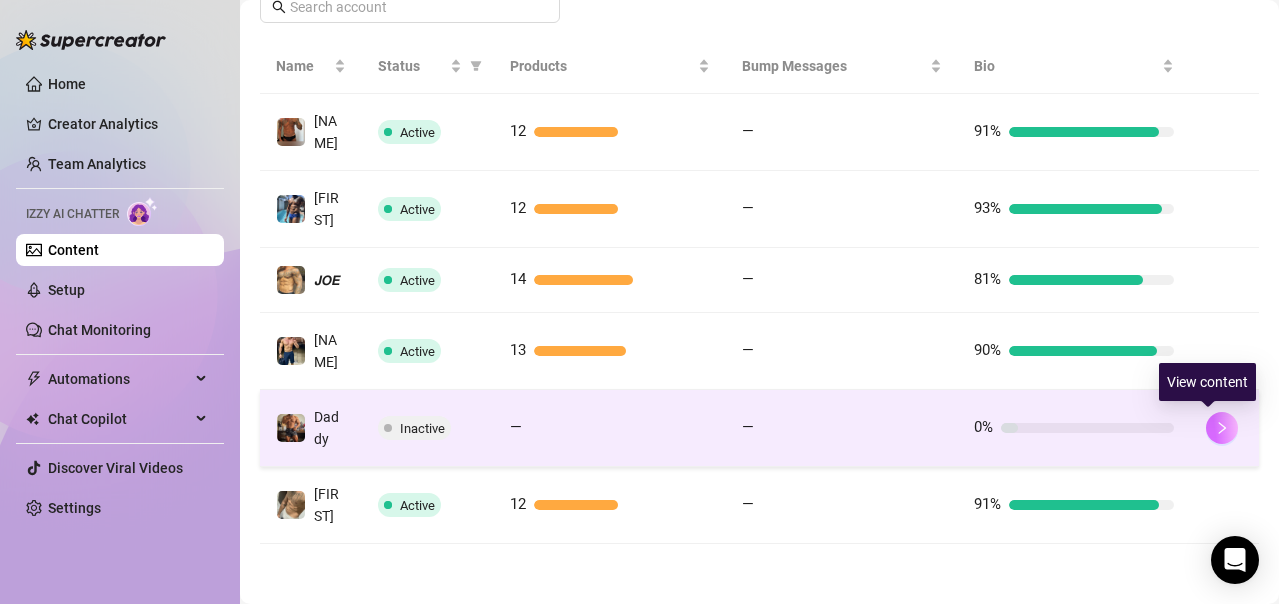click 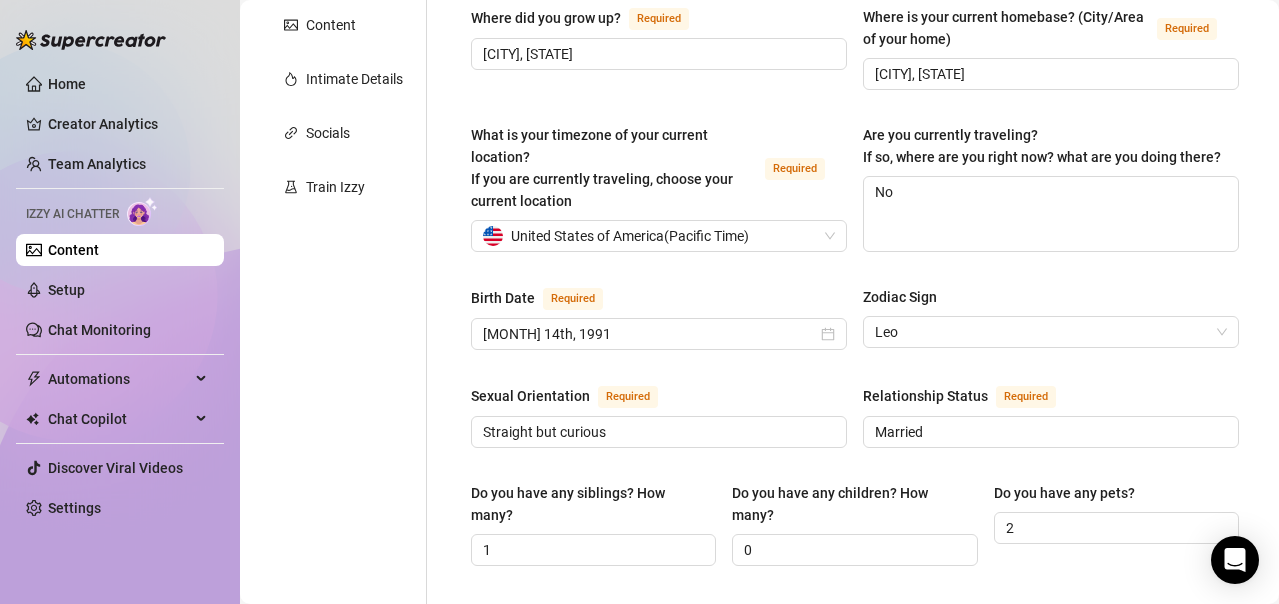 scroll, scrollTop: 0, scrollLeft: 0, axis: both 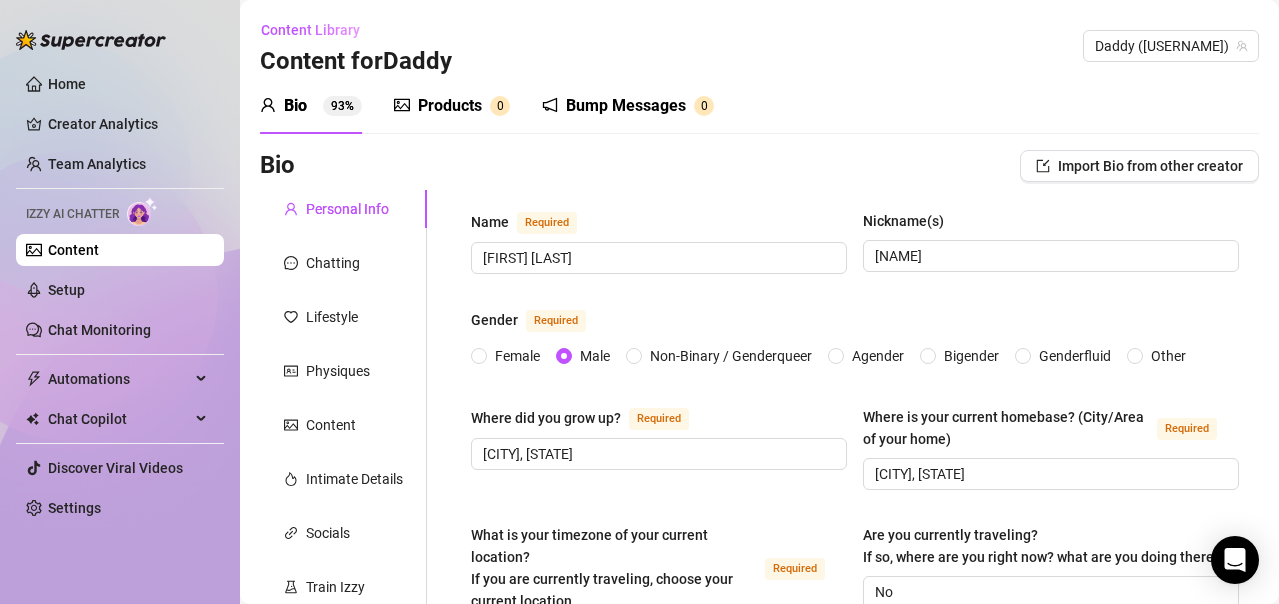 drag, startPoint x: 436, startPoint y: 109, endPoint x: 484, endPoint y: 110, distance: 48.010414 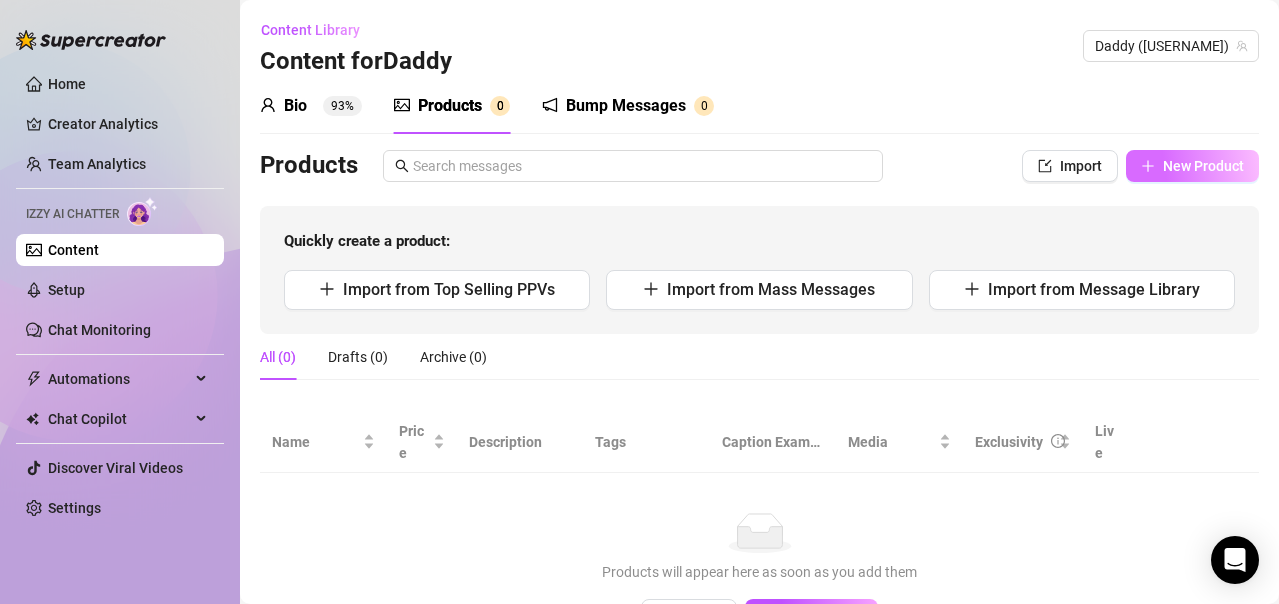 click 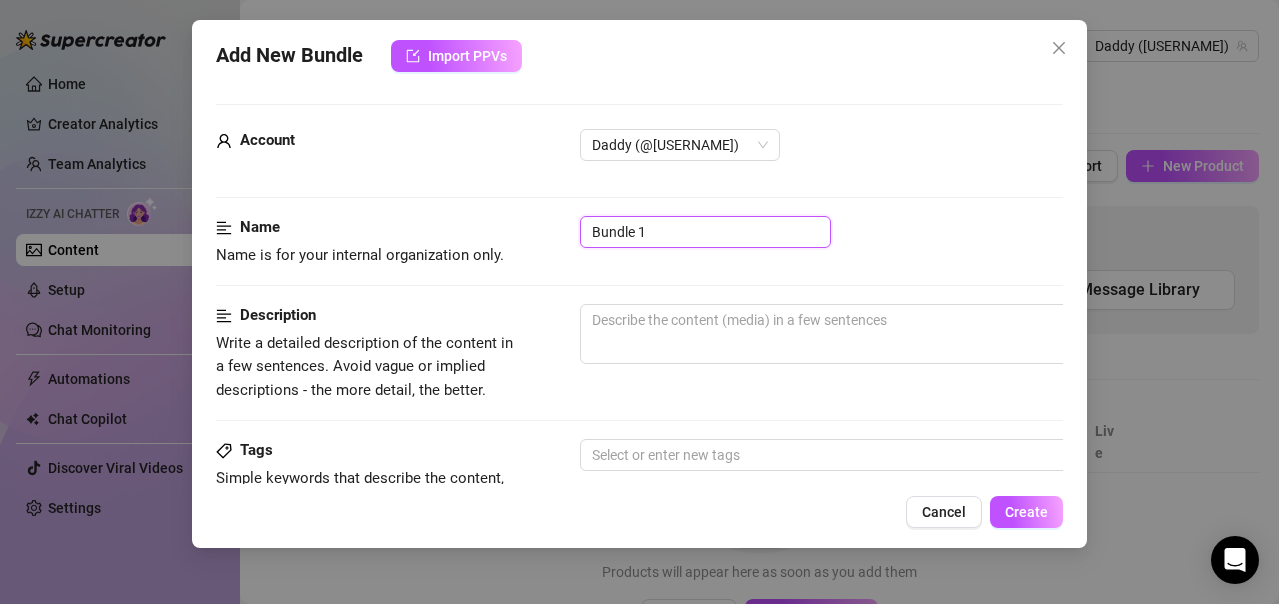 click on "Bundle 1" at bounding box center [705, 232] 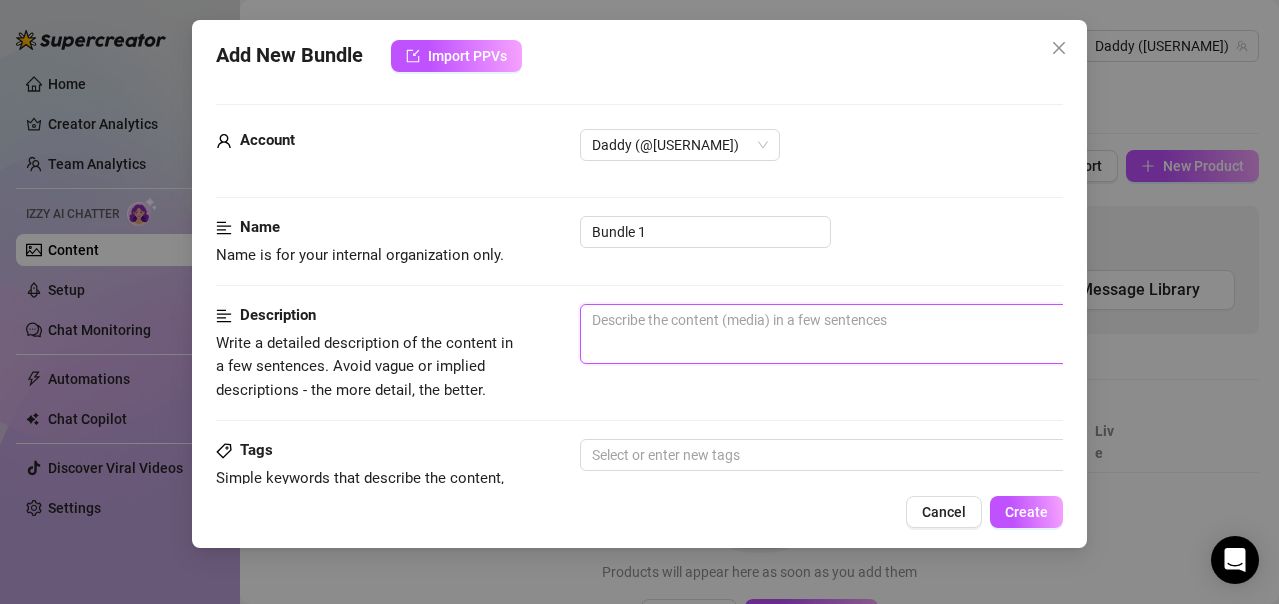 click at bounding box center (930, 334) 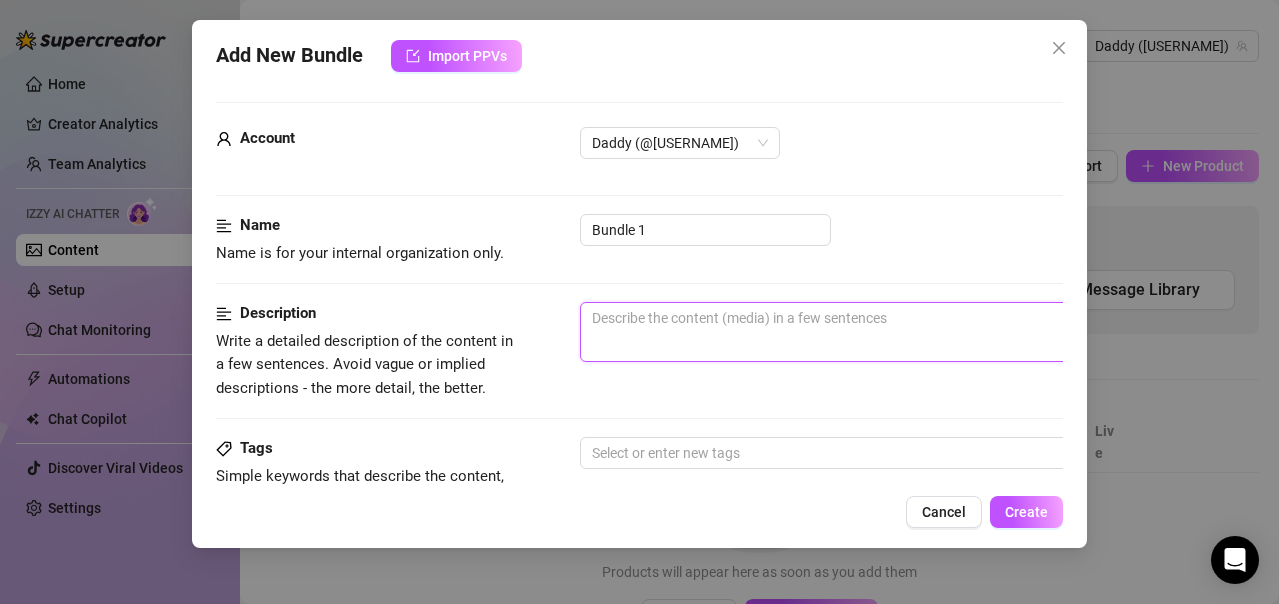scroll, scrollTop: 400, scrollLeft: 0, axis: vertical 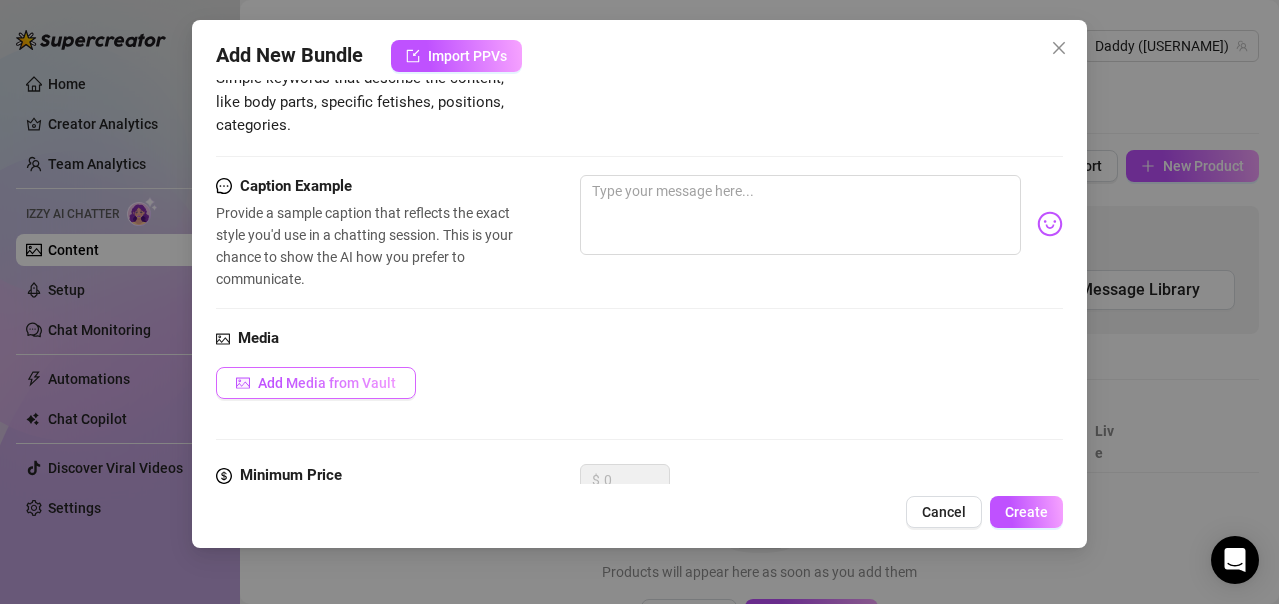click on "Add Media from Vault" at bounding box center [327, 383] 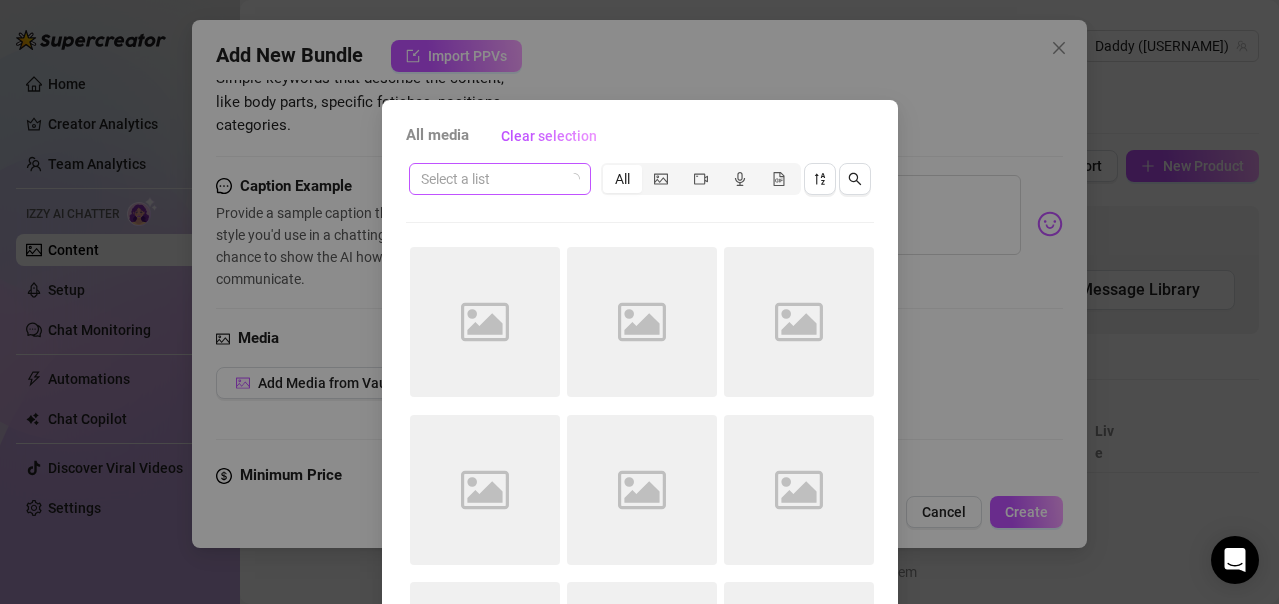 click at bounding box center (491, 179) 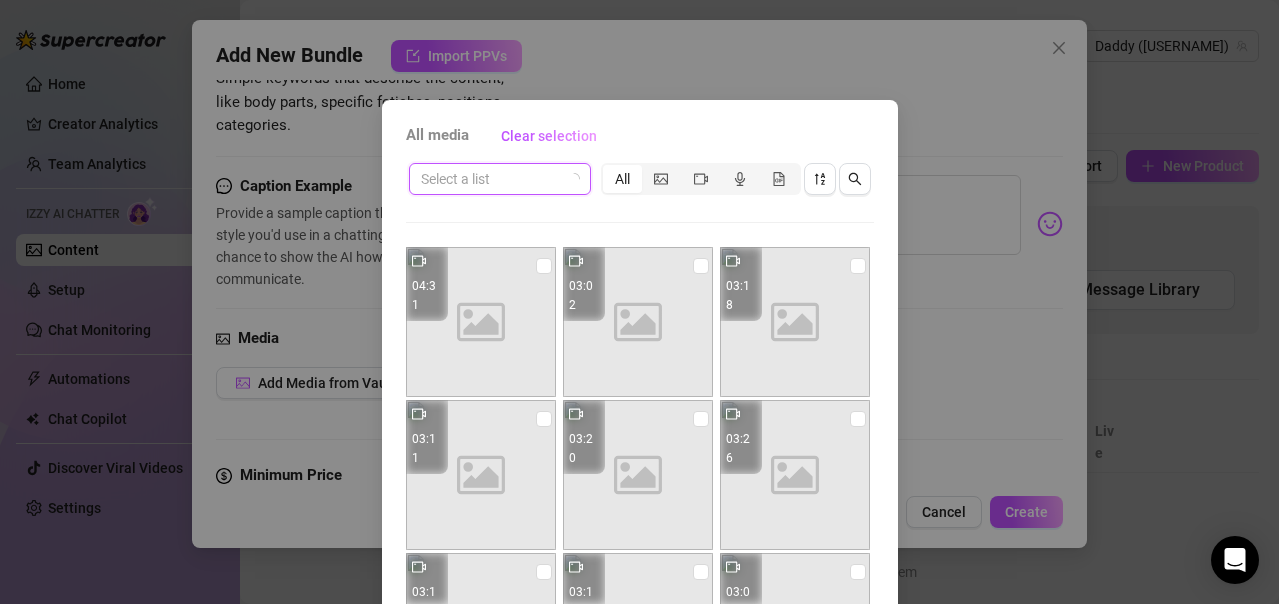 click on "All" at bounding box center [622, 179] 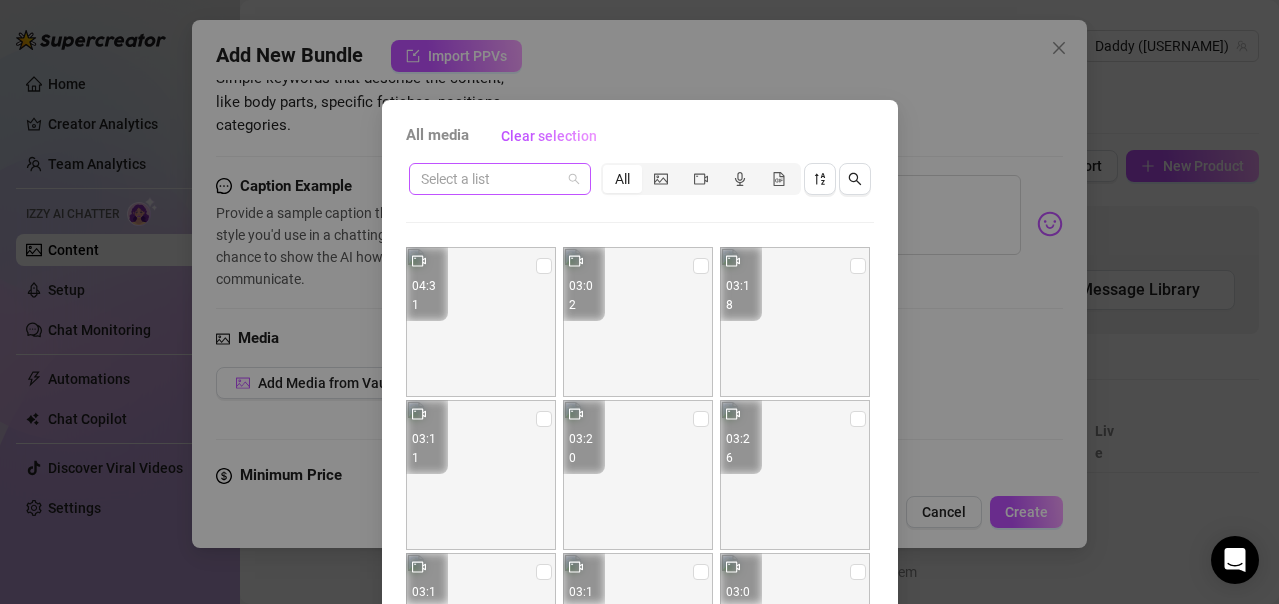 click at bounding box center (500, 179) 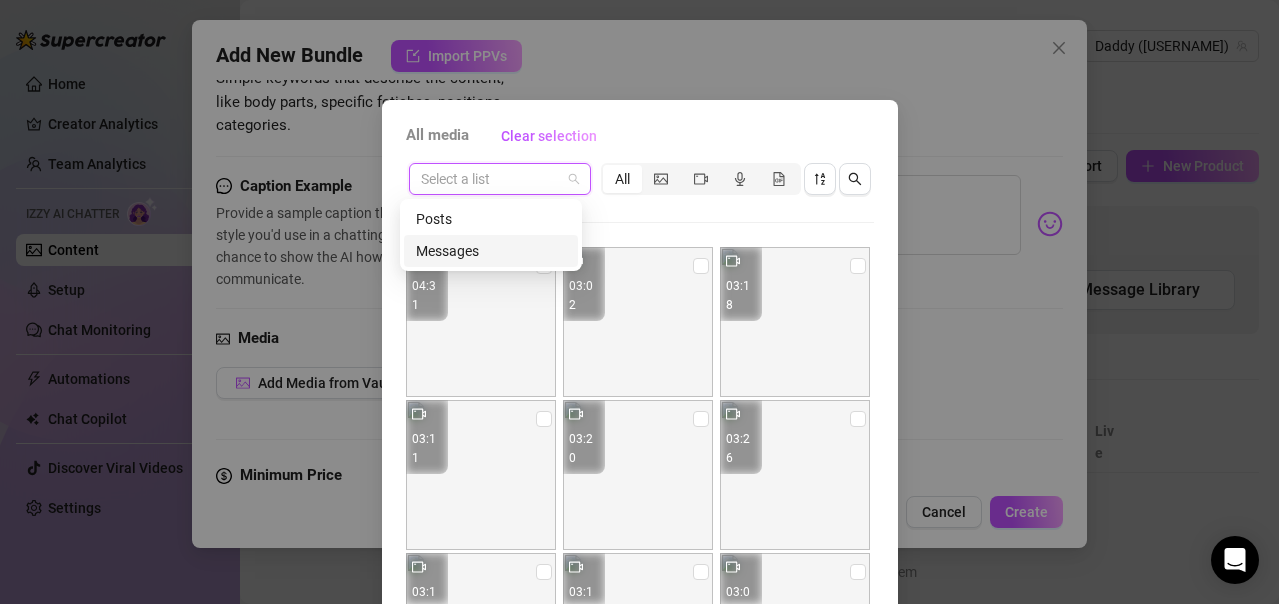 click on "Messages" at bounding box center (491, 251) 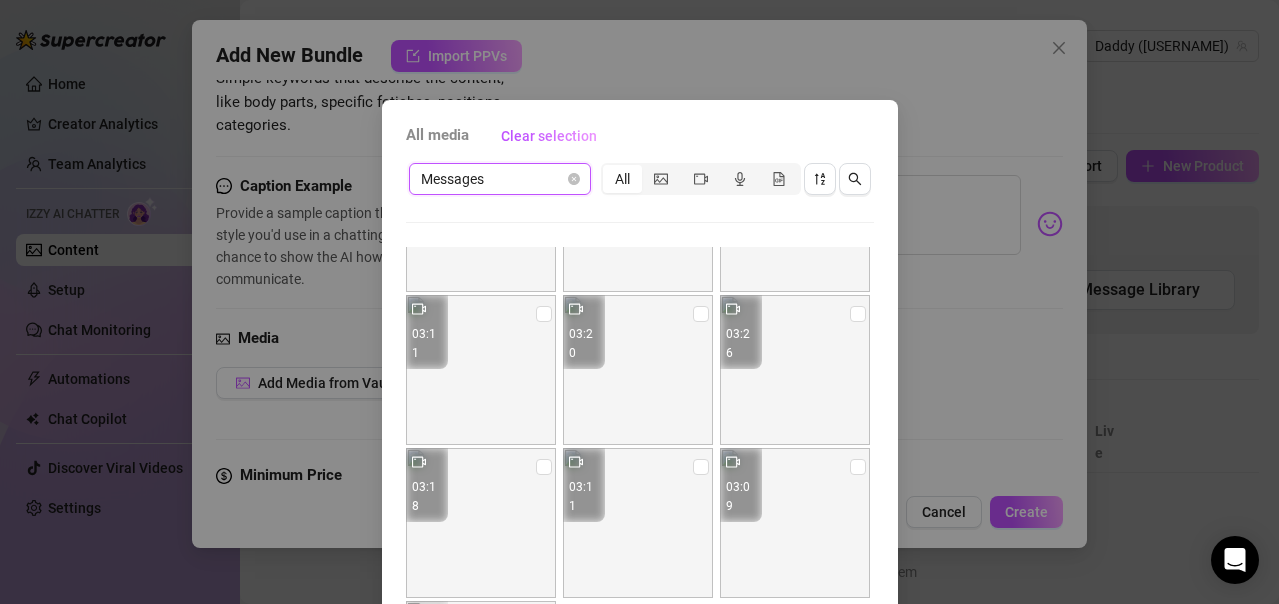 scroll, scrollTop: 142, scrollLeft: 0, axis: vertical 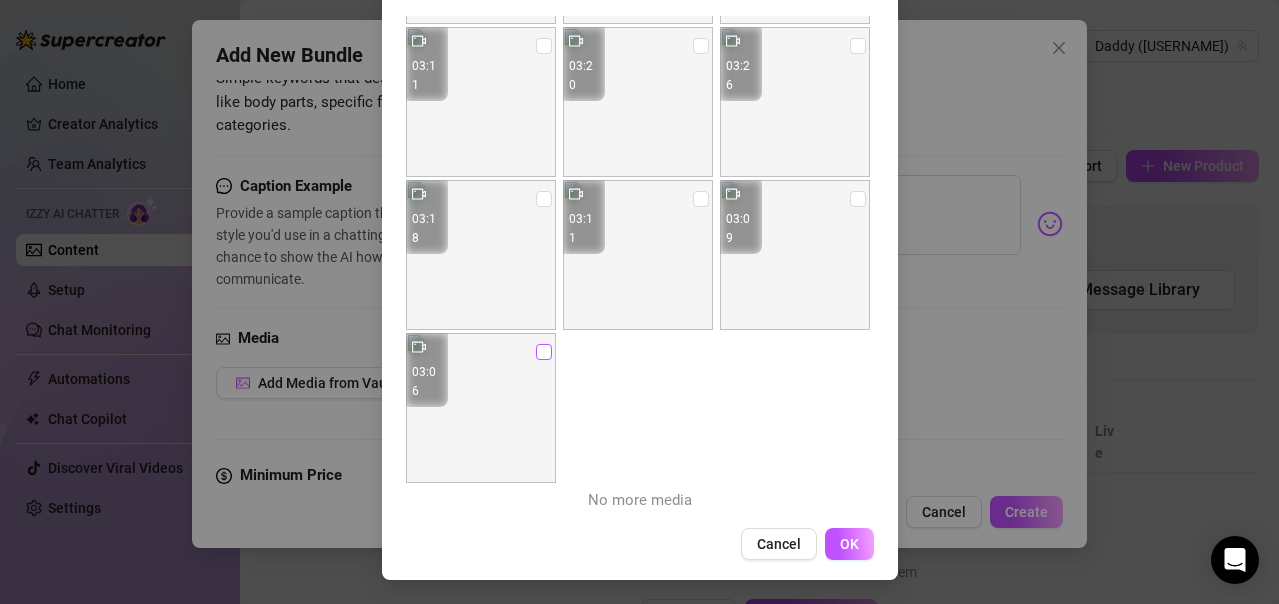 click at bounding box center [544, 352] 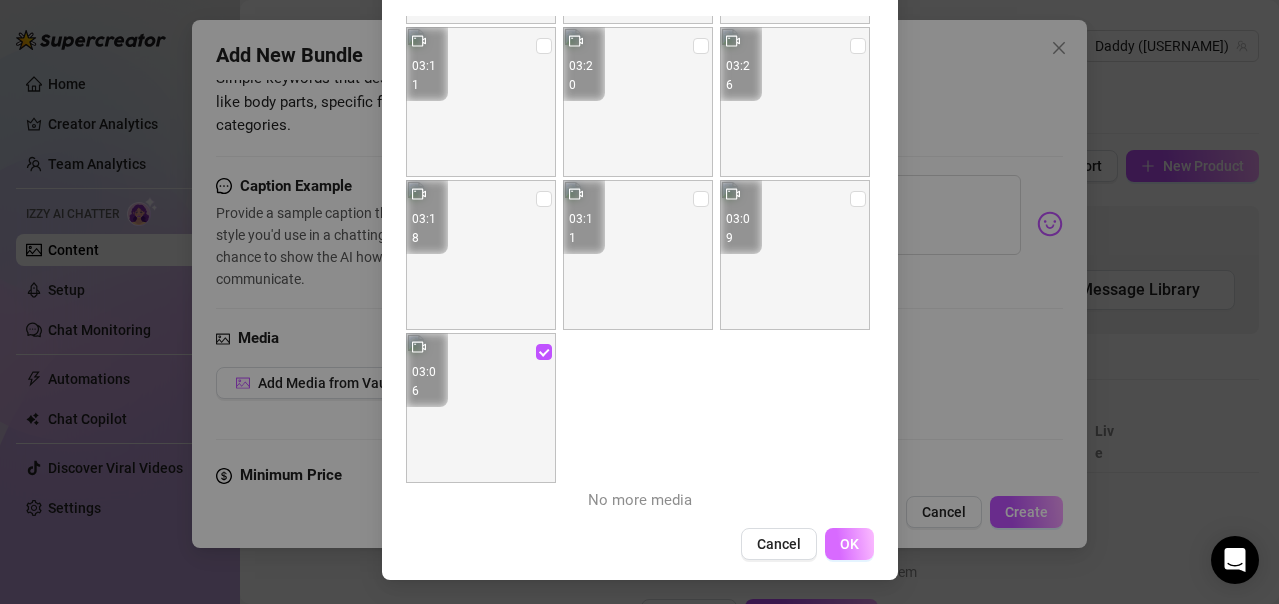 click on "OK" at bounding box center (849, 544) 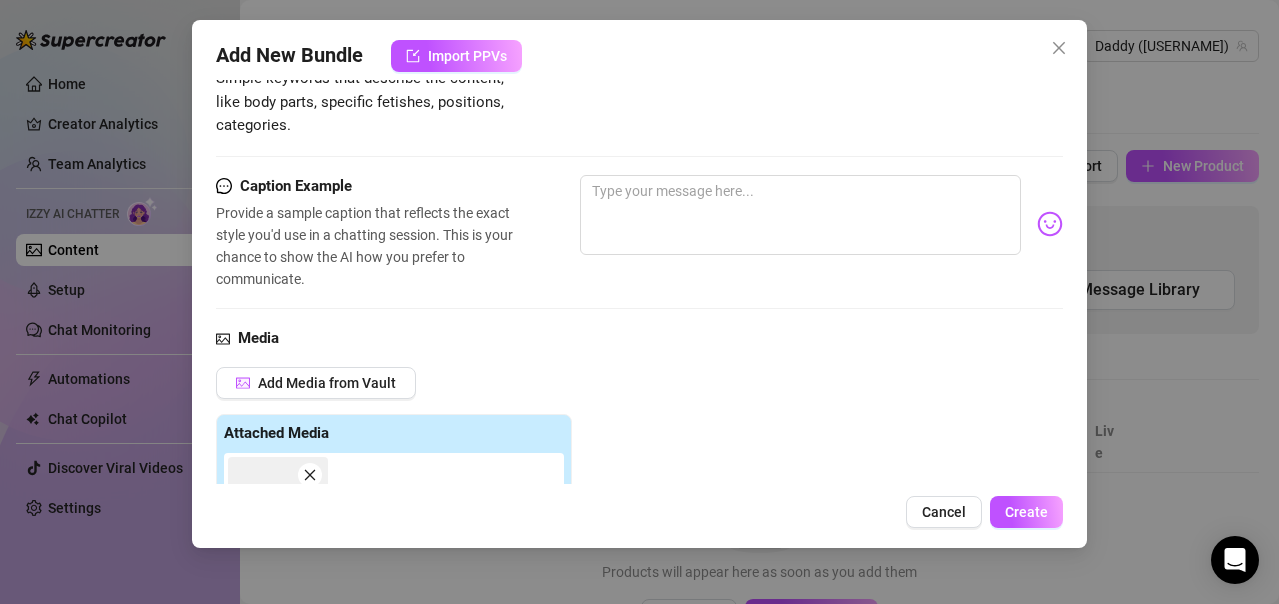 scroll, scrollTop: 699, scrollLeft: 0, axis: vertical 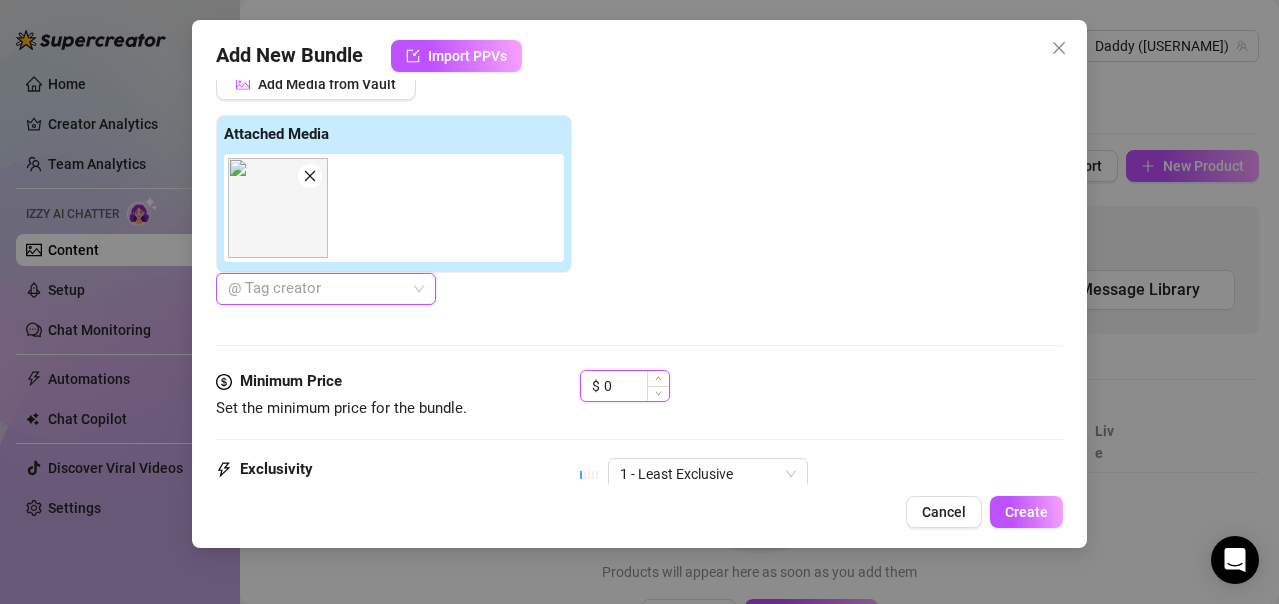 click on "0" at bounding box center [636, 386] 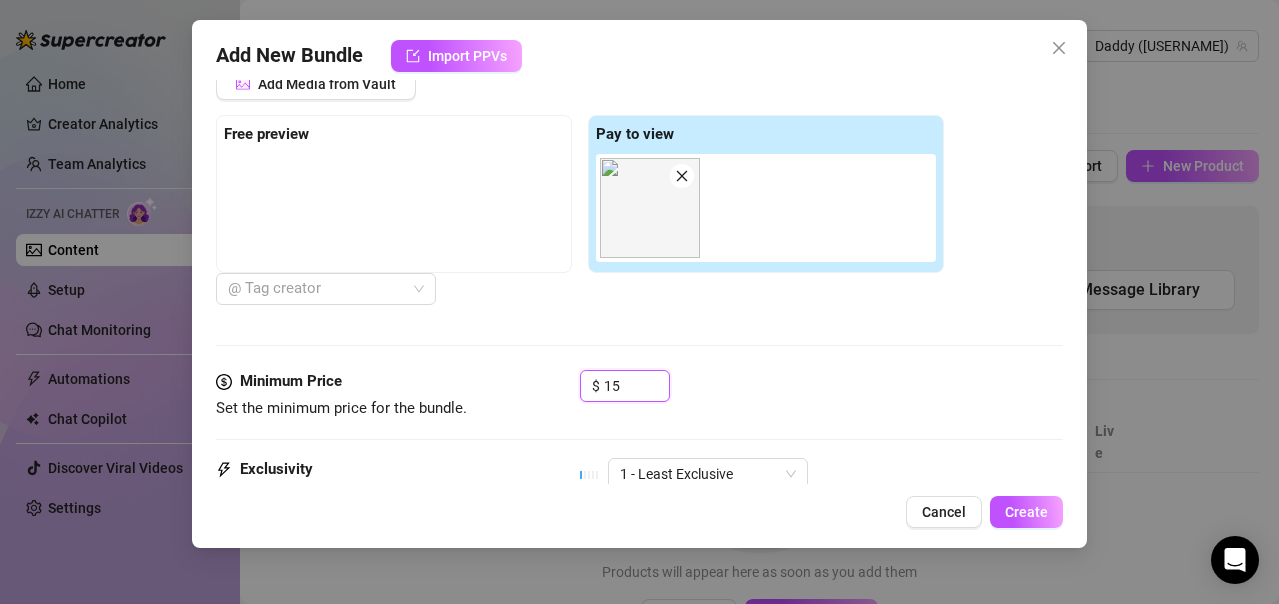 type on "15" 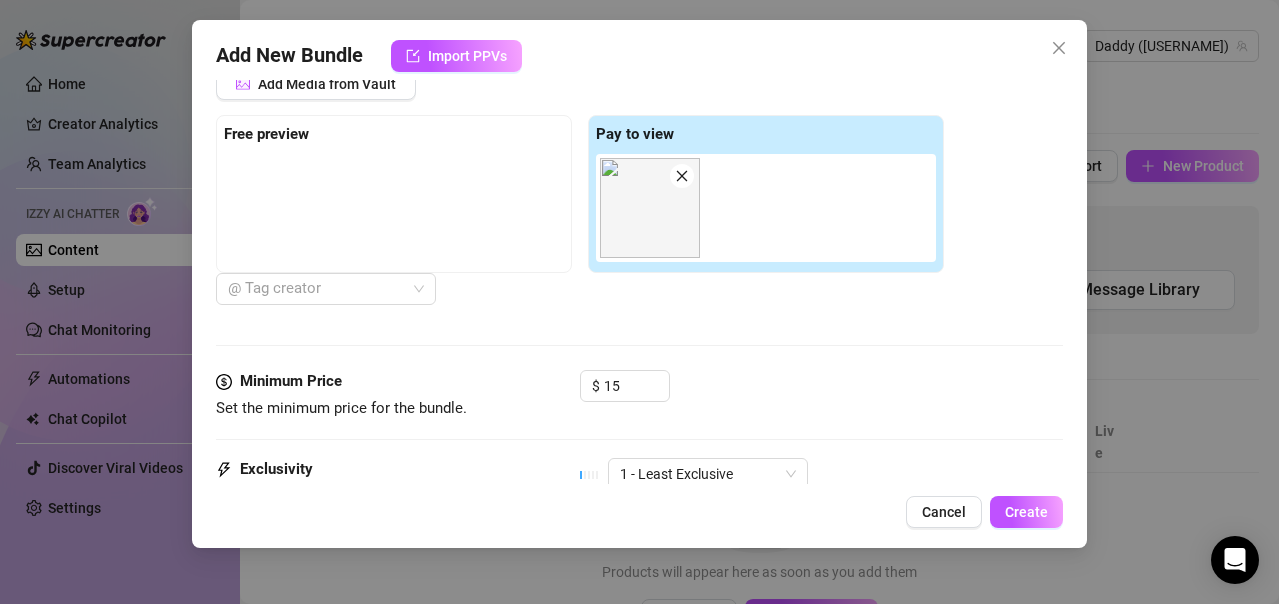 click on "Media Add Media from Vault Free preview Pay to view 03:06 @ Tag creator" at bounding box center [639, 199] 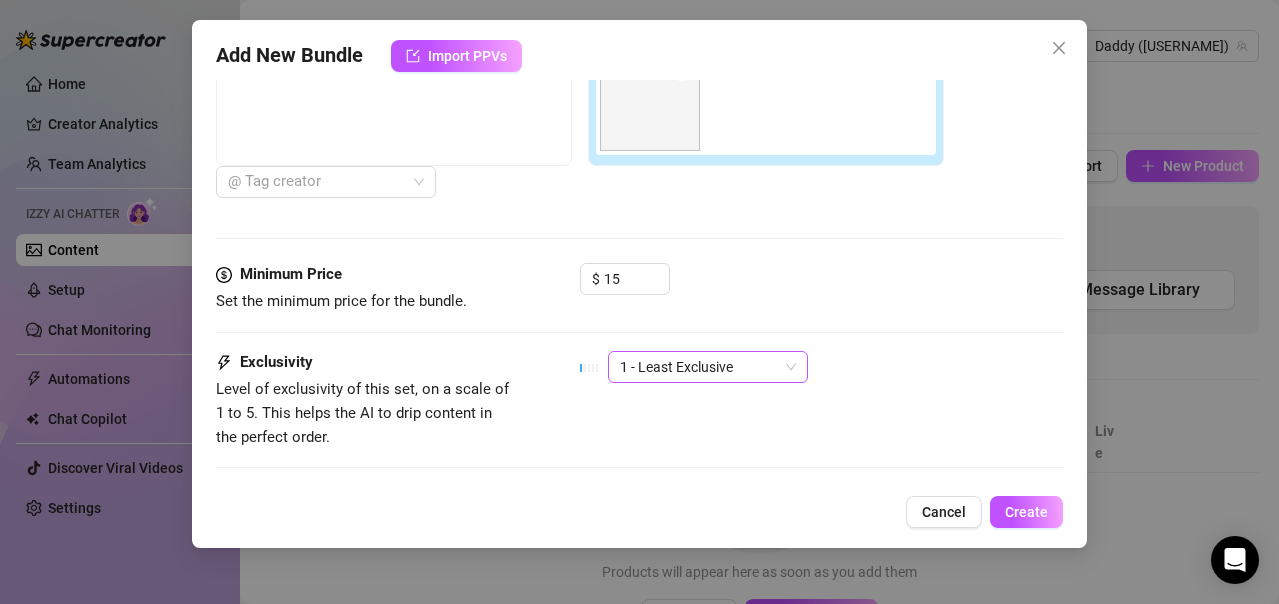 scroll, scrollTop: 899, scrollLeft: 0, axis: vertical 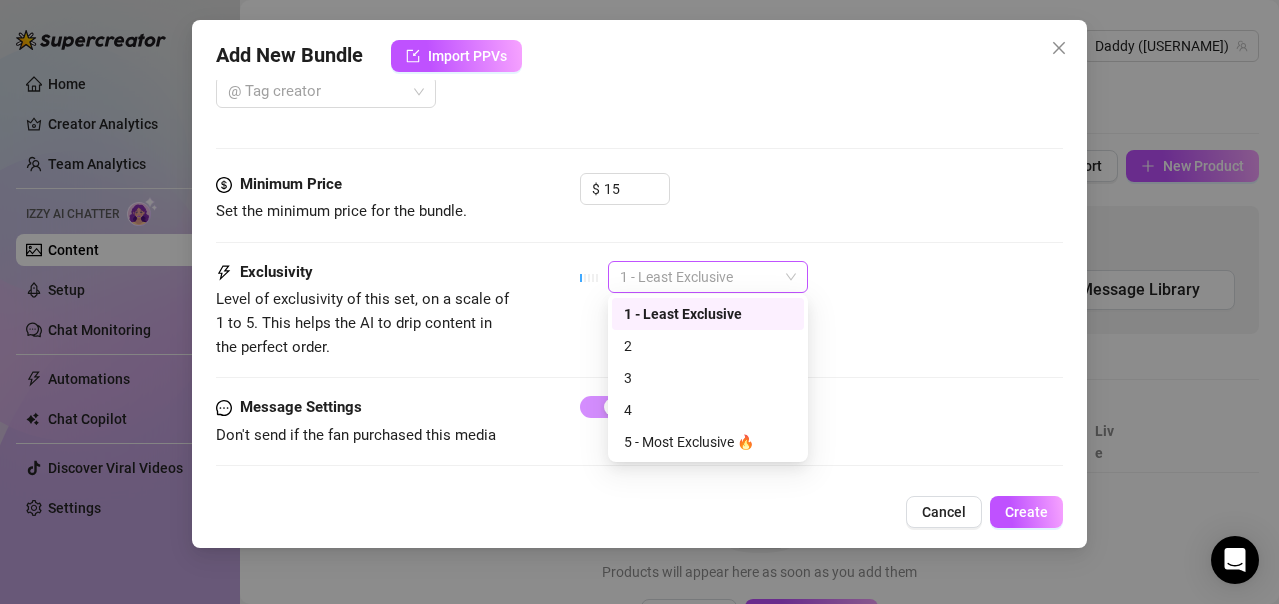 click on "1 - Least Exclusive" at bounding box center [708, 277] 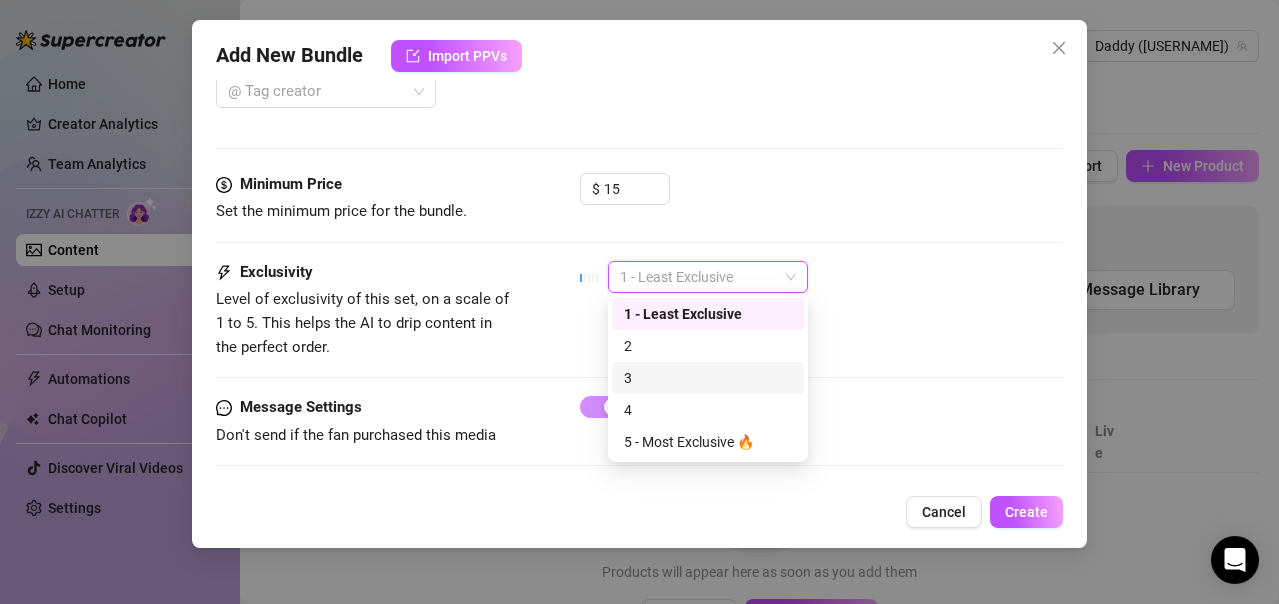 click on "3" at bounding box center (708, 378) 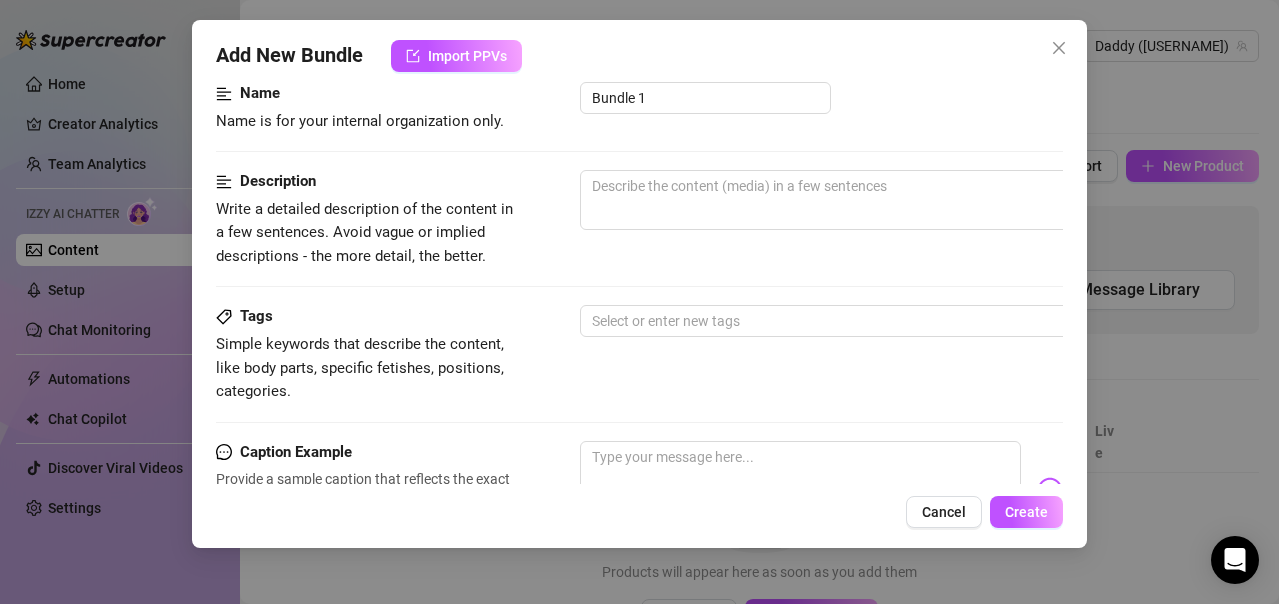 scroll, scrollTop: 99, scrollLeft: 0, axis: vertical 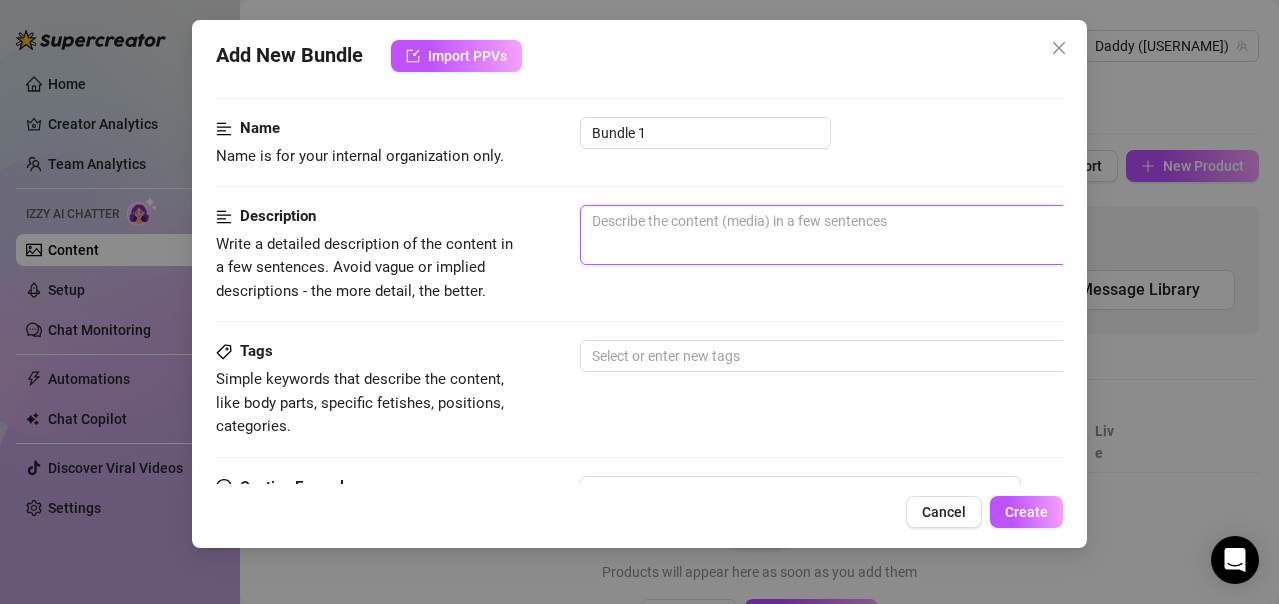 click at bounding box center (930, 235) 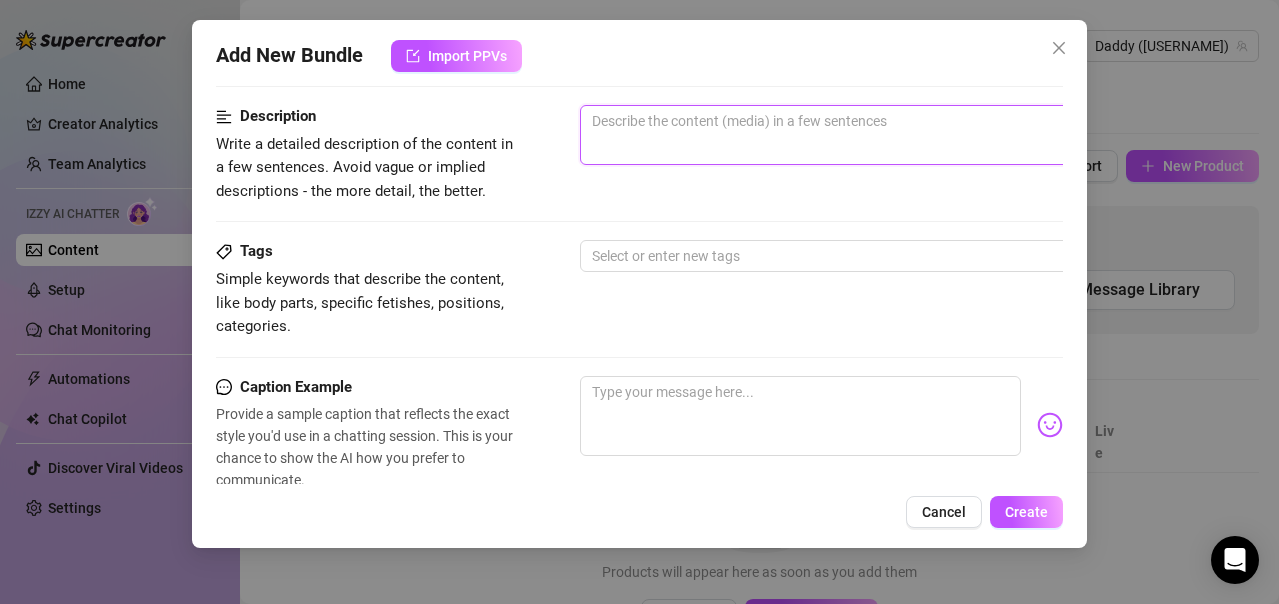 scroll, scrollTop: 299, scrollLeft: 0, axis: vertical 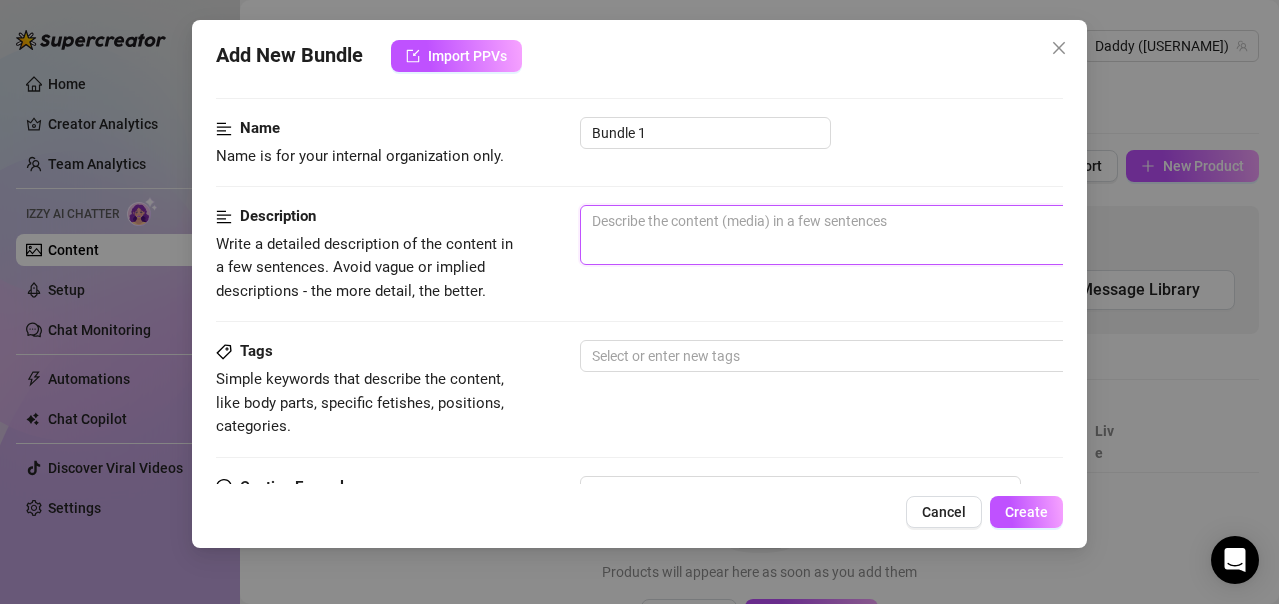 paste on "I couldn’t wait another second to wrap my hand around this thick, hard dick… needed it bad. Watch how I completely lose control for you. 🔥🍆💦" 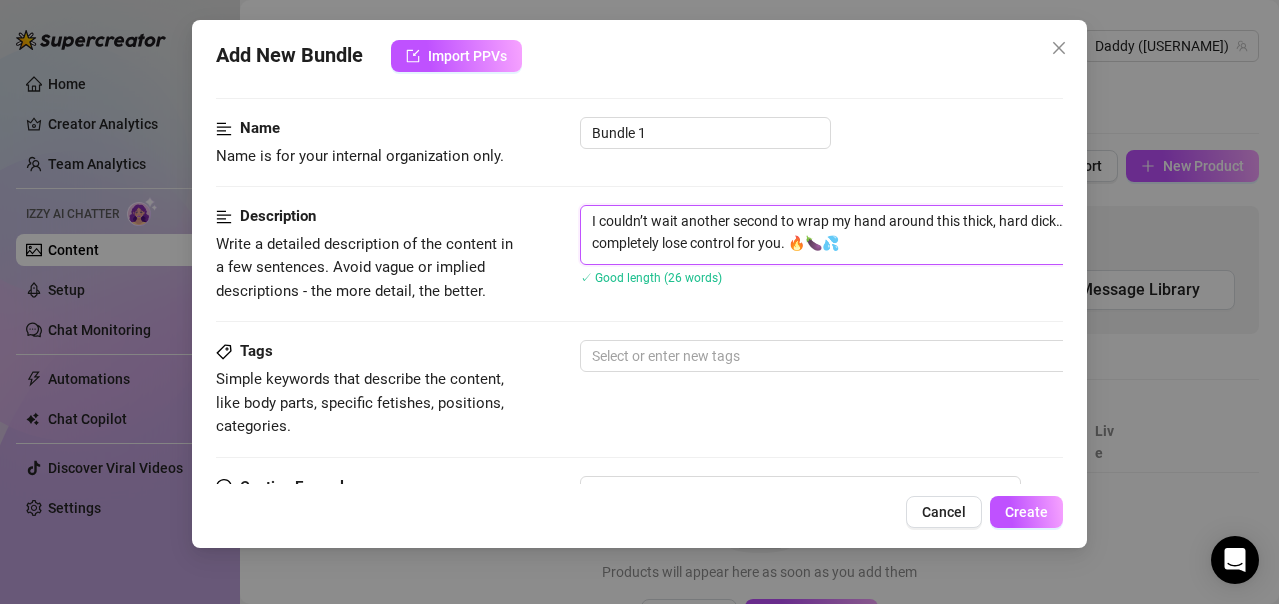scroll, scrollTop: 299, scrollLeft: 0, axis: vertical 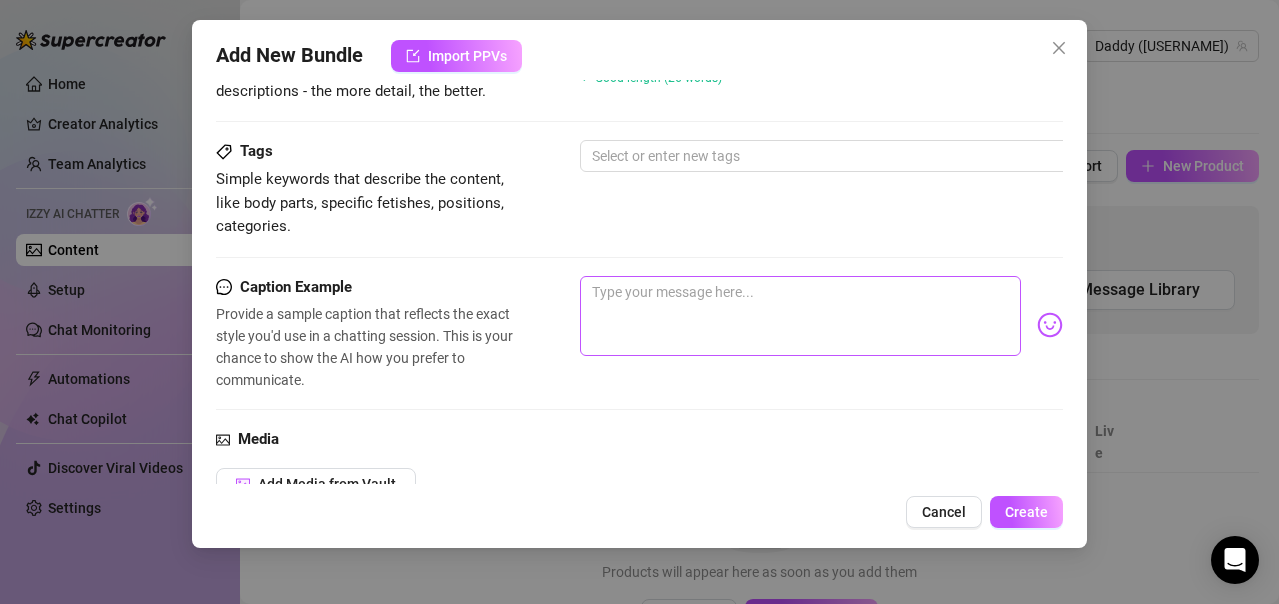 type on "I couldn’t wait another second to wrap my hand around this thick, hard dick… needed it bad. Watch how I completely lose control for you. 🔥🍆💦" 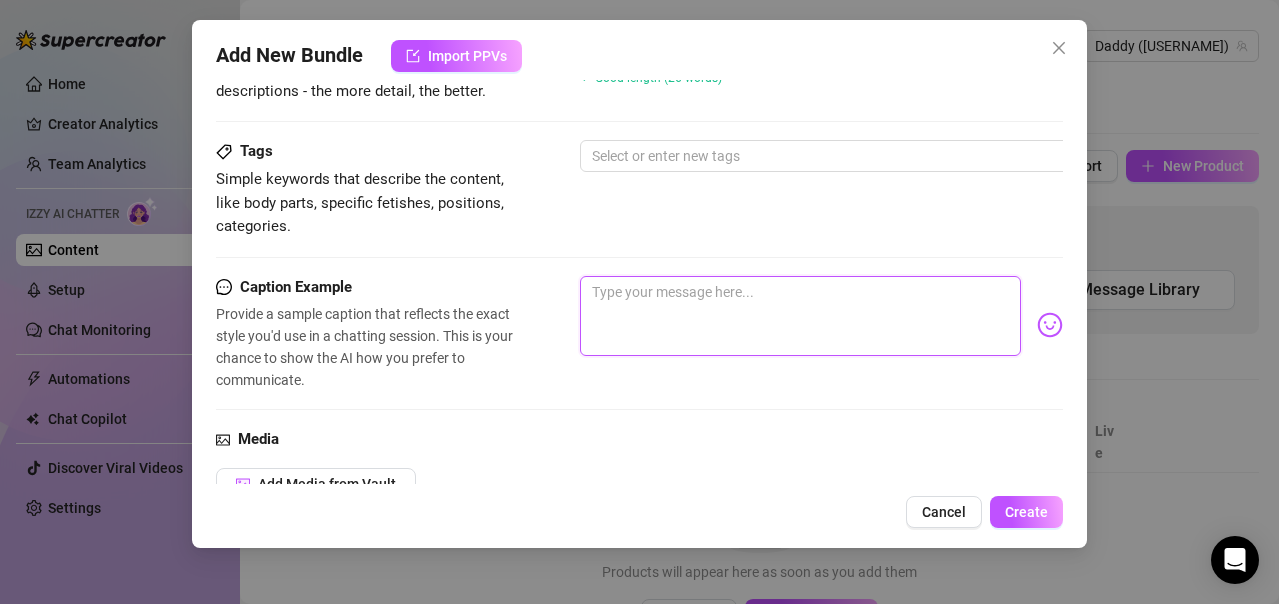 click at bounding box center (800, 316) 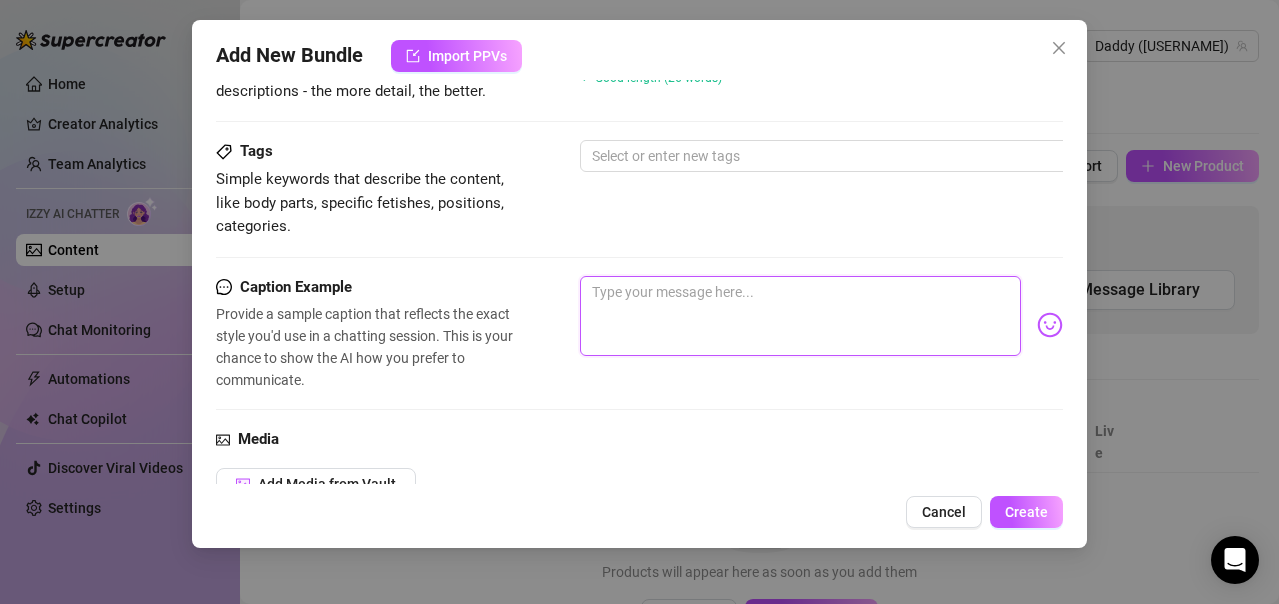 click at bounding box center (800, 316) 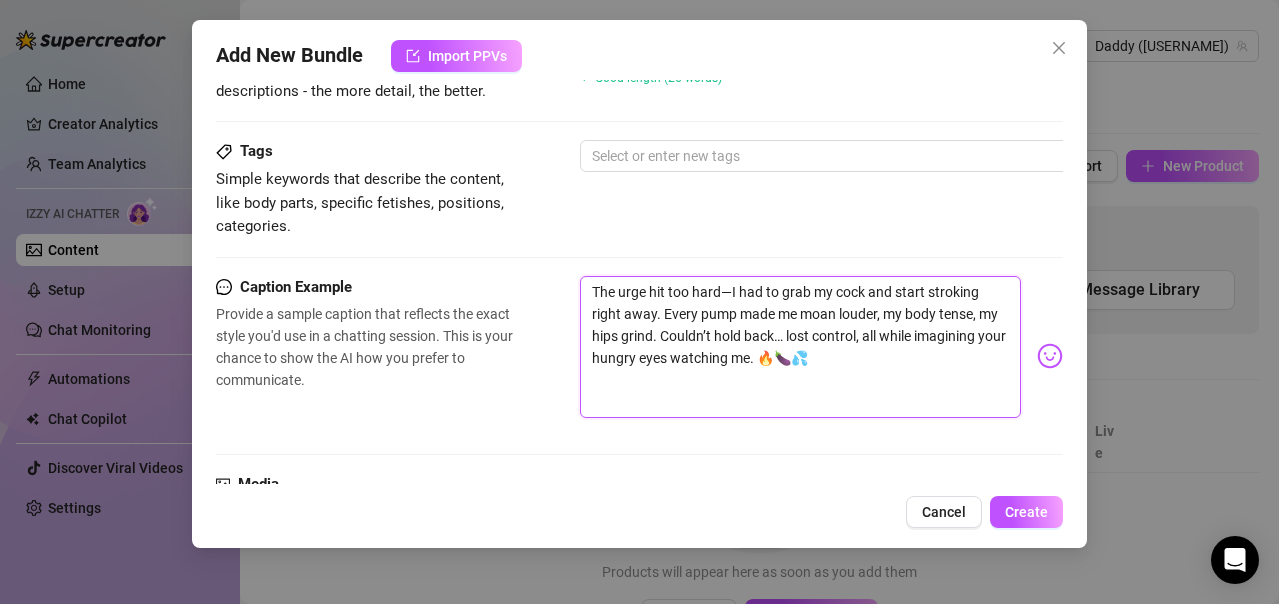 scroll, scrollTop: 0, scrollLeft: 0, axis: both 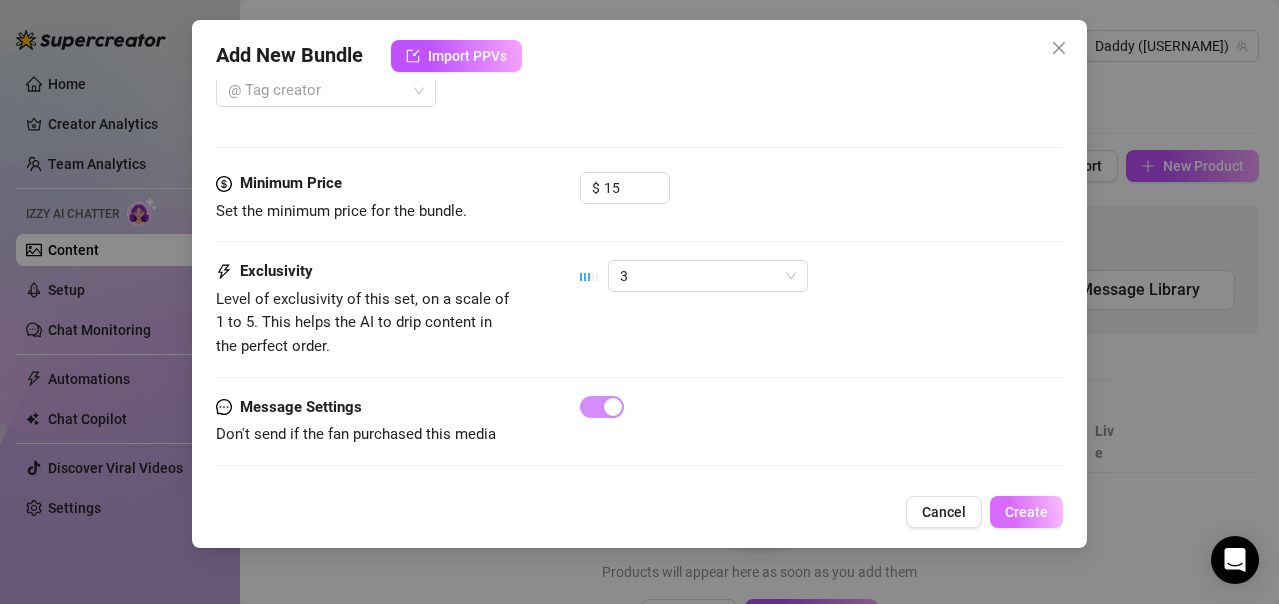 type on "The urge hit too hard—I had to grab my cock and start stroking right away. Every pump made me moan louder, my body tense, my hips grind. Couldn’t hold back… lost control, all while imagining your hungry eyes watching me. 🔥🍆💦" 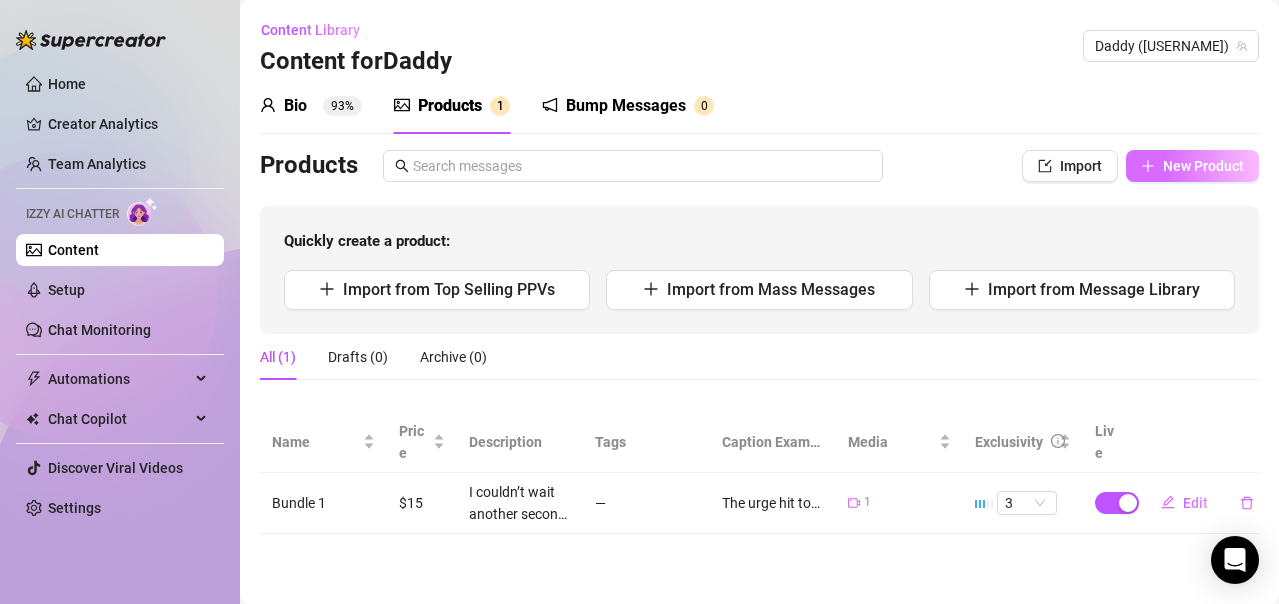 click on "New Product" at bounding box center (1203, 166) 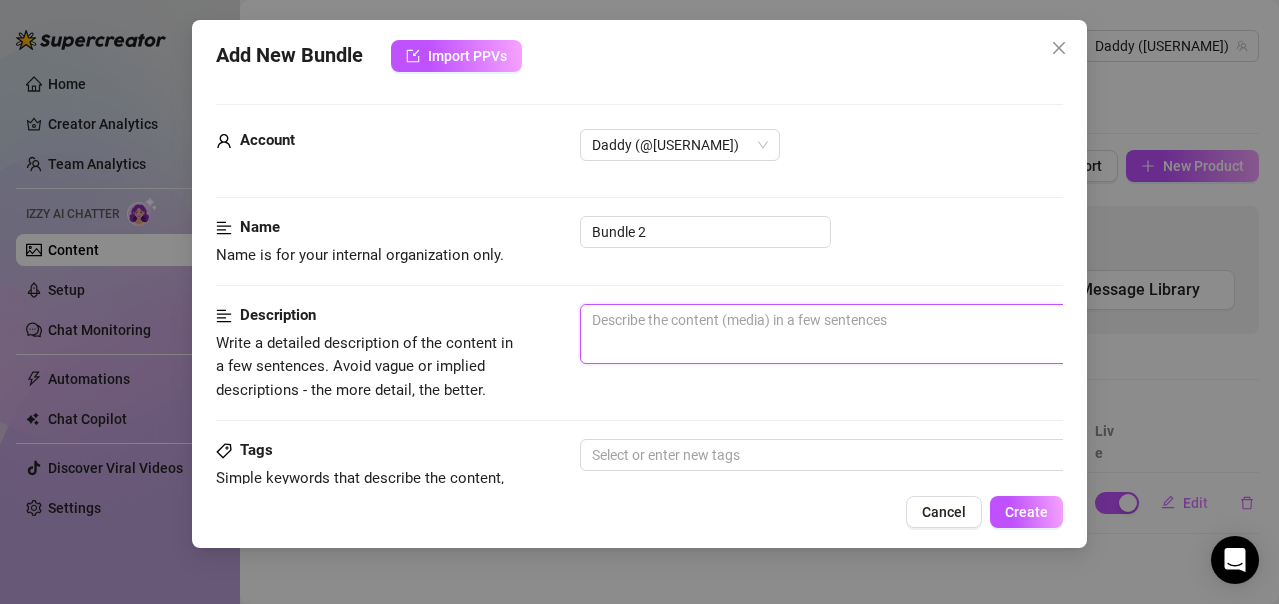 click at bounding box center (930, 334) 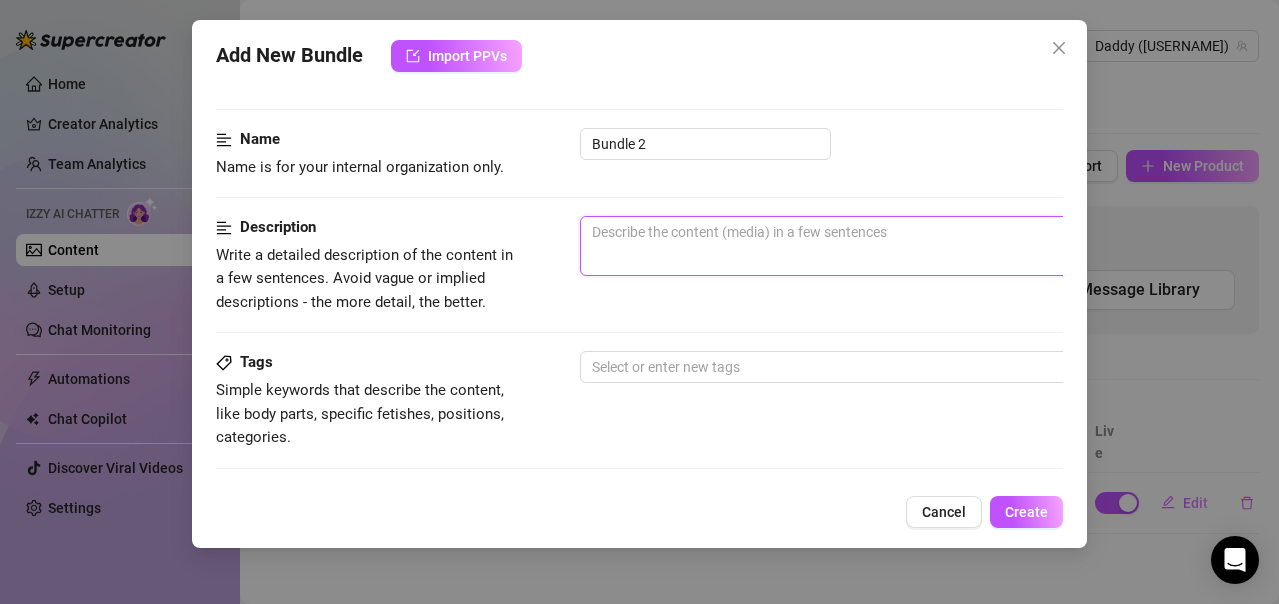 scroll, scrollTop: 100, scrollLeft: 0, axis: vertical 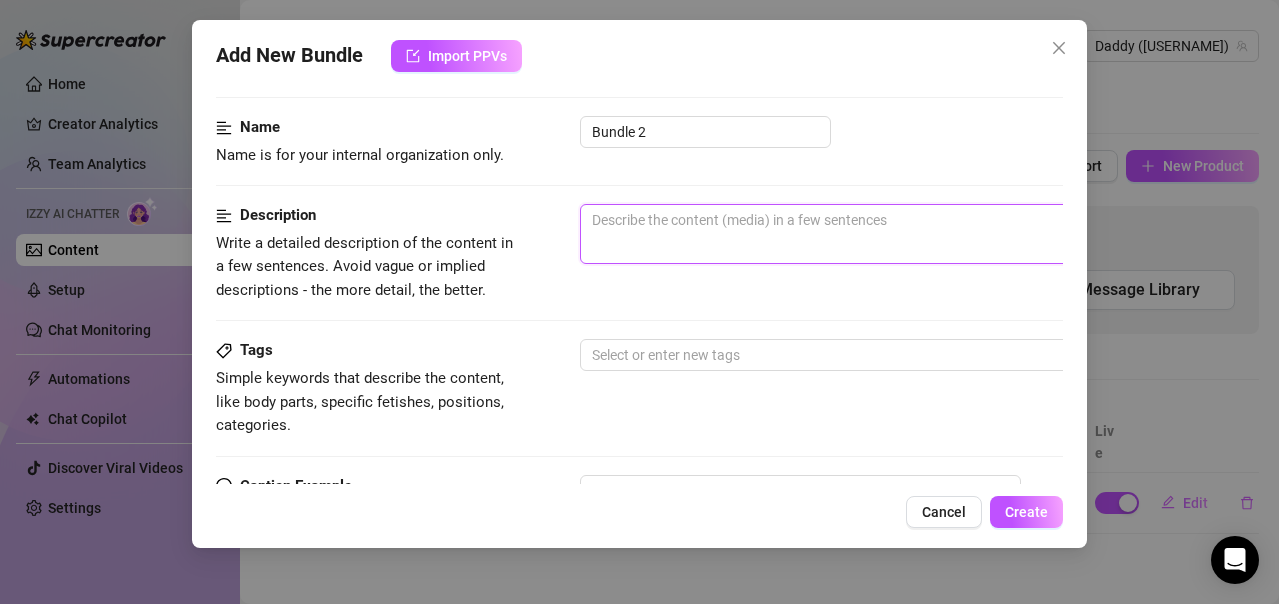 click at bounding box center [930, 234] 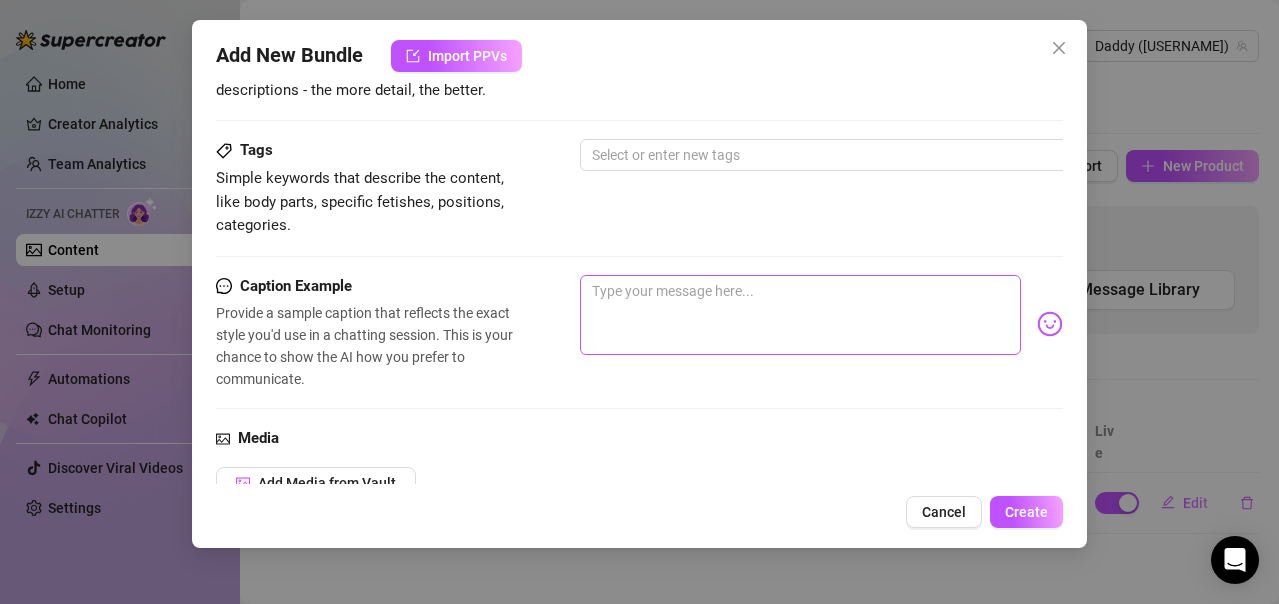 scroll, scrollTop: 200, scrollLeft: 0, axis: vertical 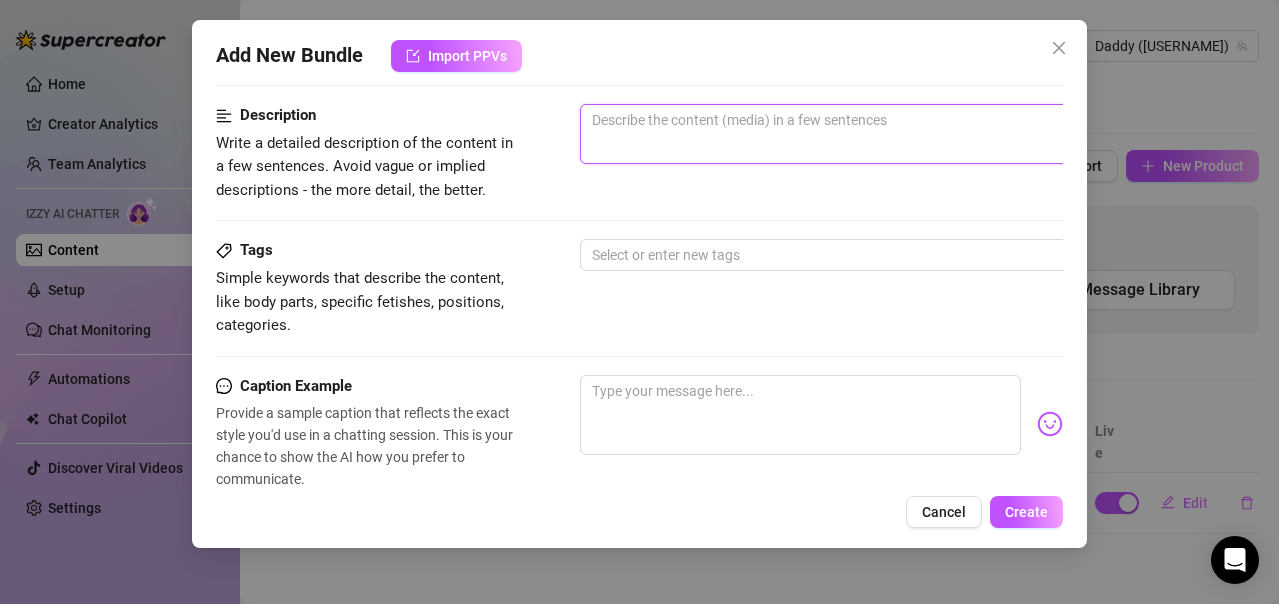 paste on "Look at me right here by the sink… gripping this thick, hard cock, stroking until I cum hard—just to show you exactly who’s in charge. 💦😈🍆🔥" 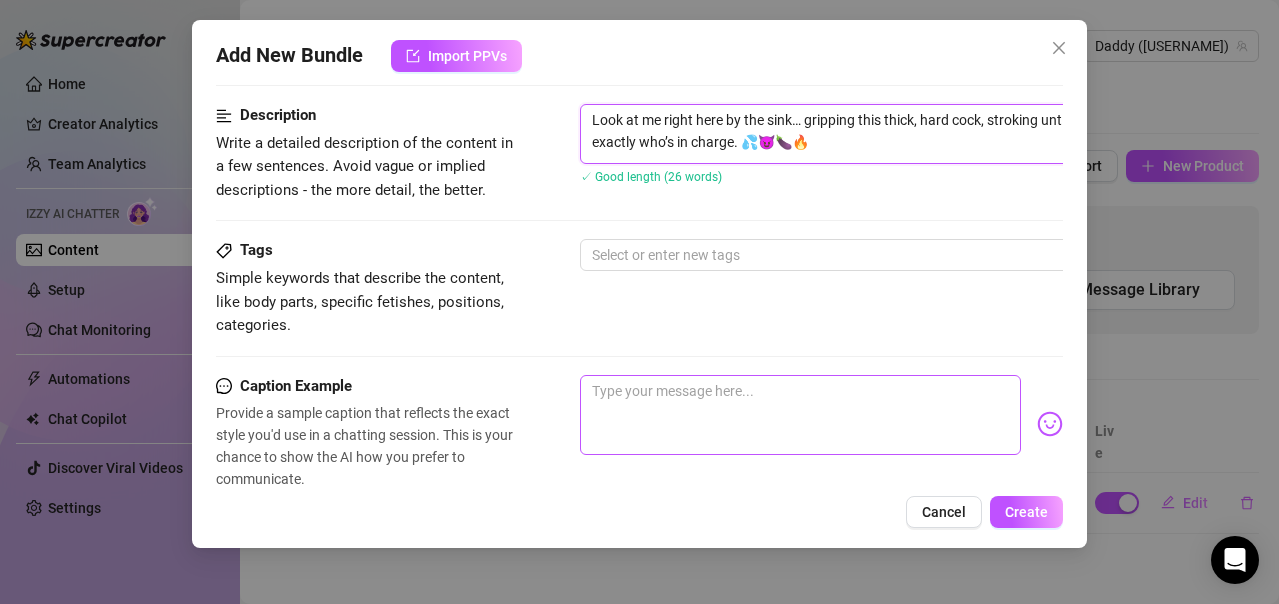 type on "Look at me right here by the sink… gripping this thick, hard cock, stroking until I cum hard—just to show you exactly who’s in charge. 💦😈🍆🔥" 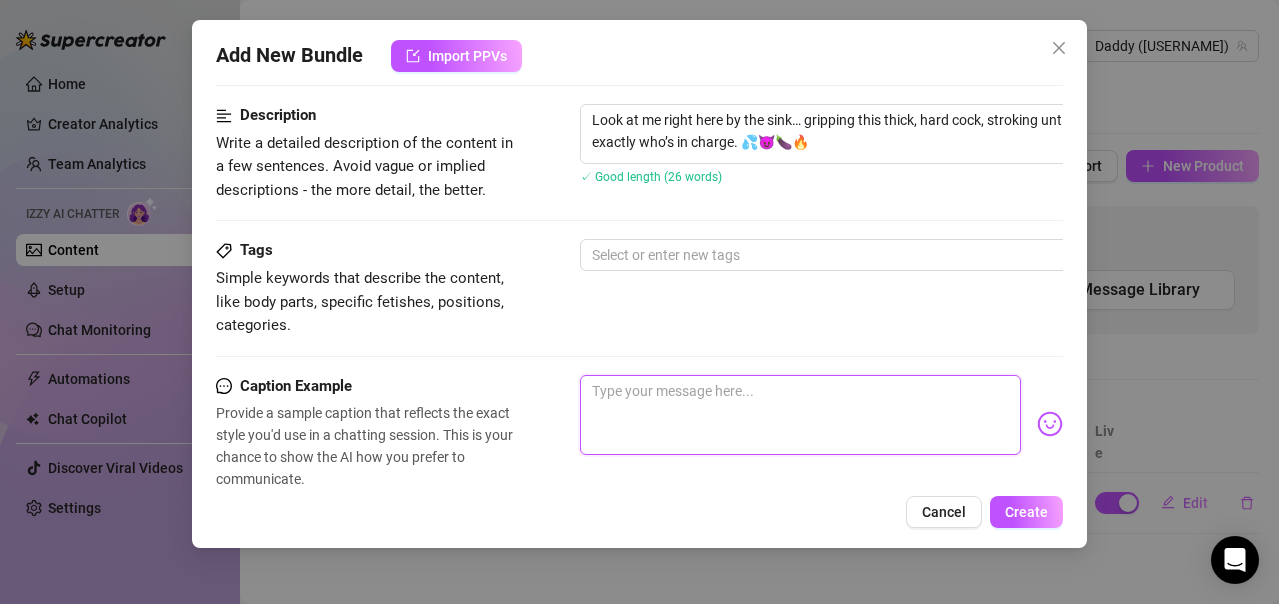 click at bounding box center [800, 415] 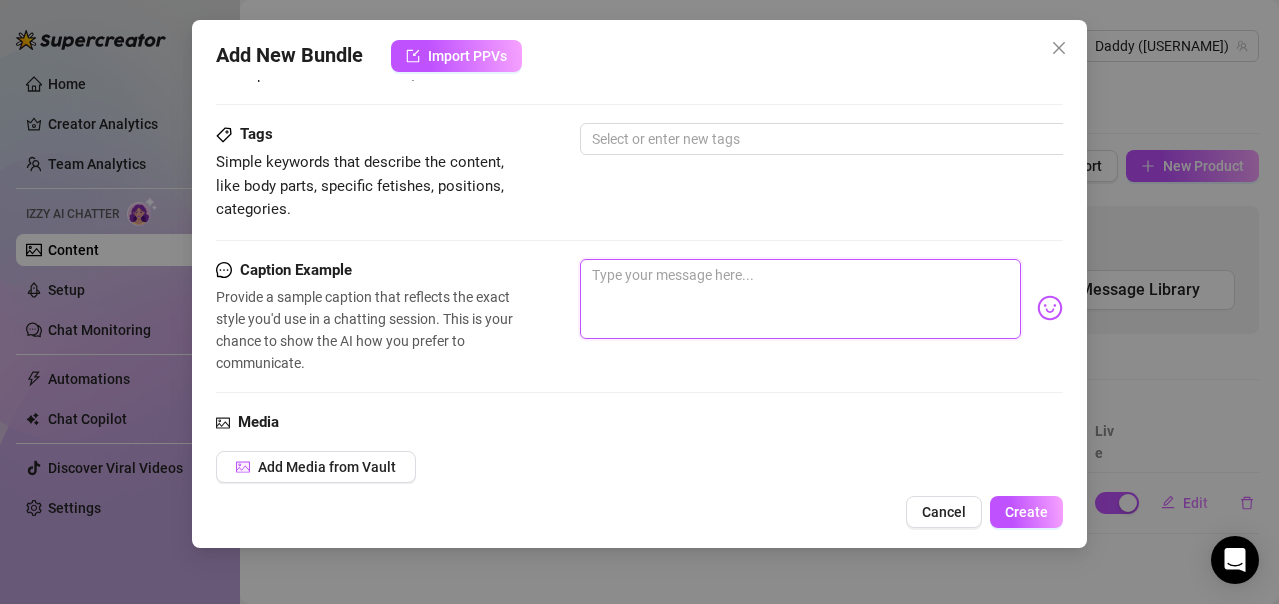 scroll, scrollTop: 400, scrollLeft: 0, axis: vertical 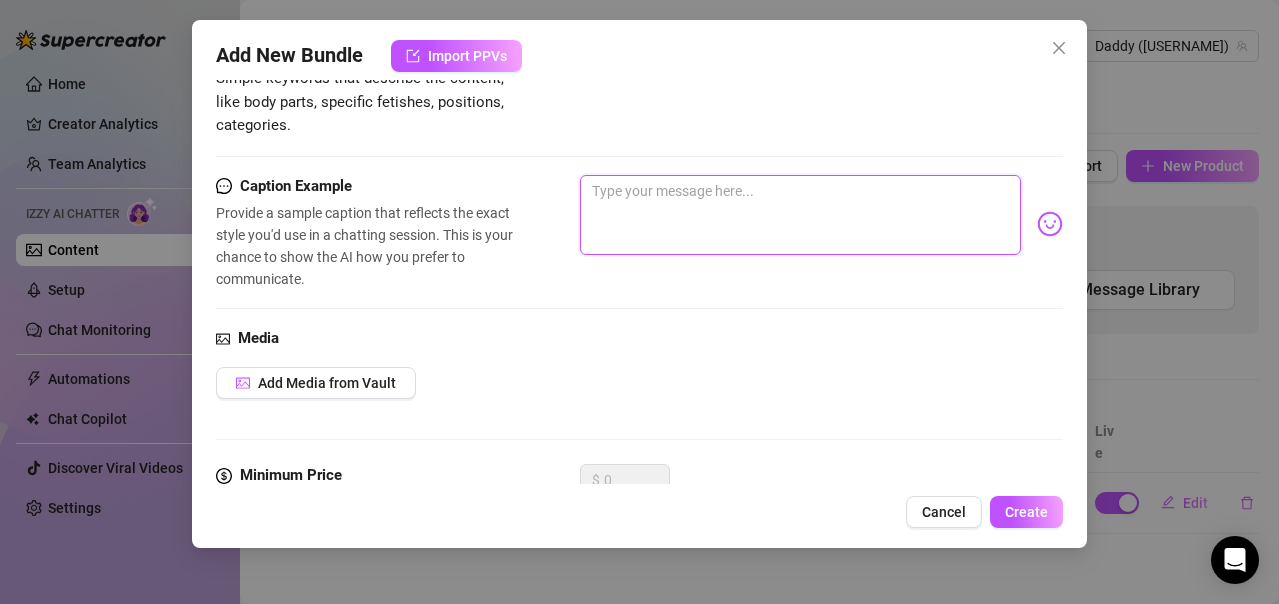 click at bounding box center (800, 215) 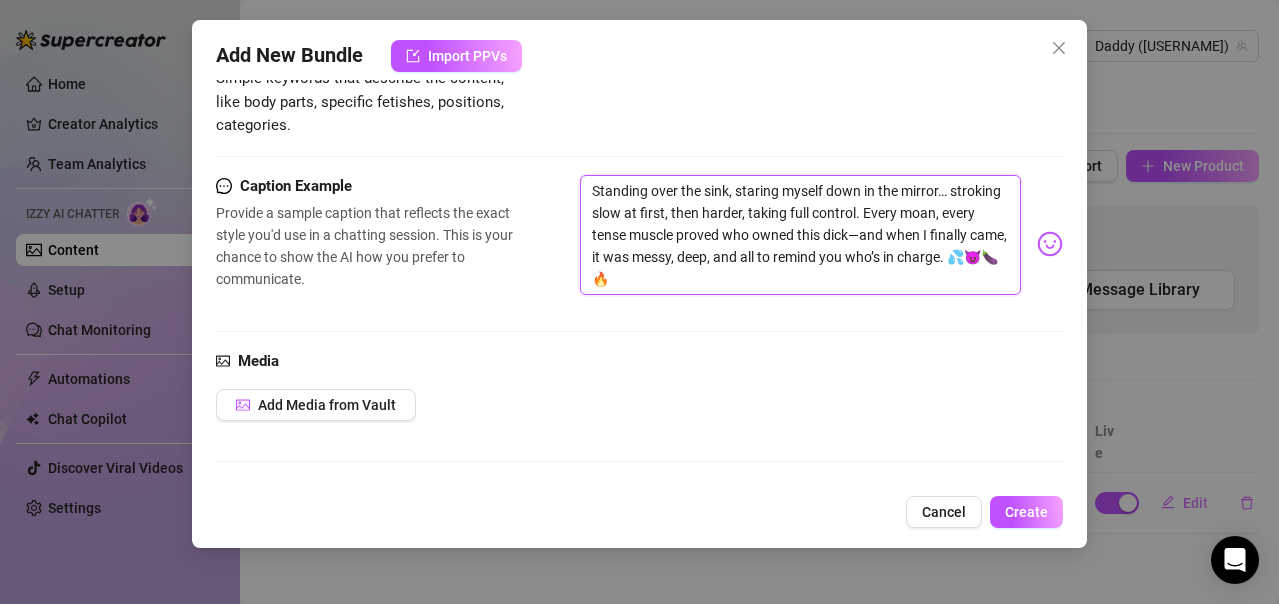 scroll, scrollTop: 0, scrollLeft: 0, axis: both 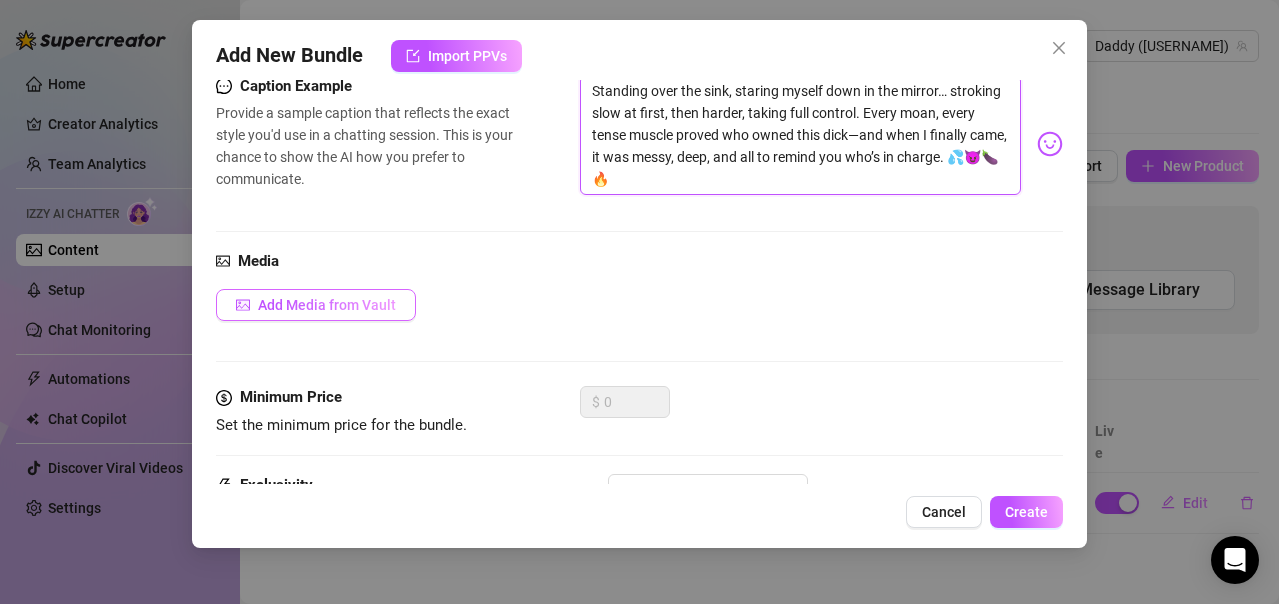 type on "Standing over the sink, staring myself down in the mirror… stroking slow at first, then harder, taking full control. Every moan, every tense muscle proved who owned this dick—and when I finally came, it was messy, deep, and all to remind you who’s in charge. 💦😈🍆🔥" 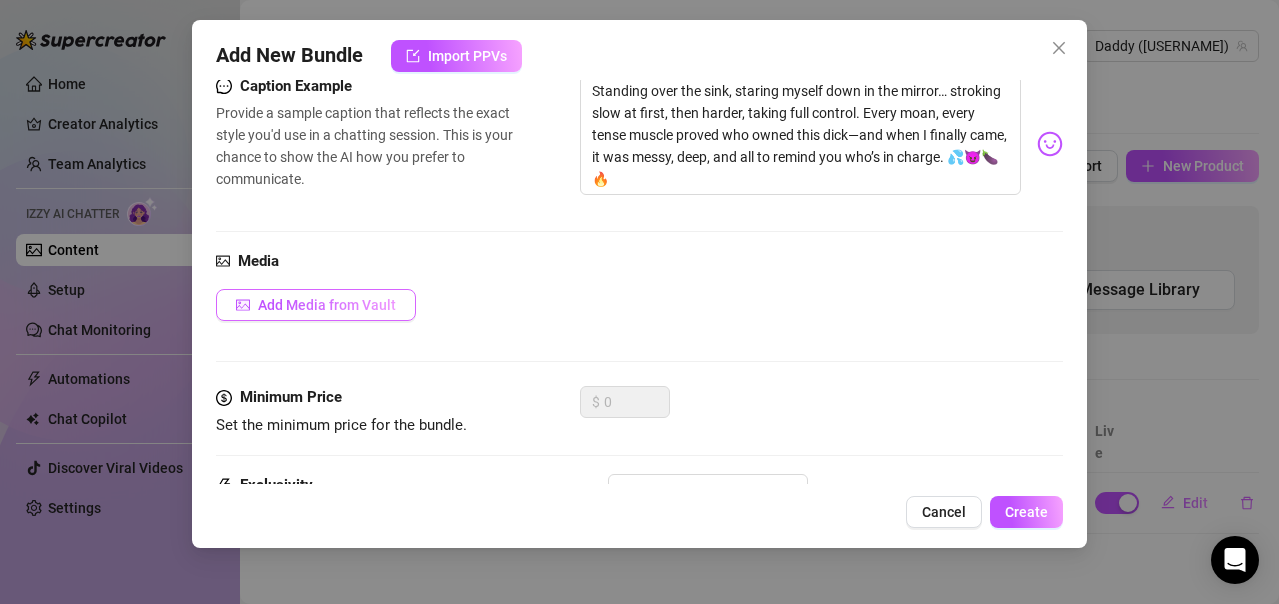click on "Add Media from Vault" at bounding box center [316, 305] 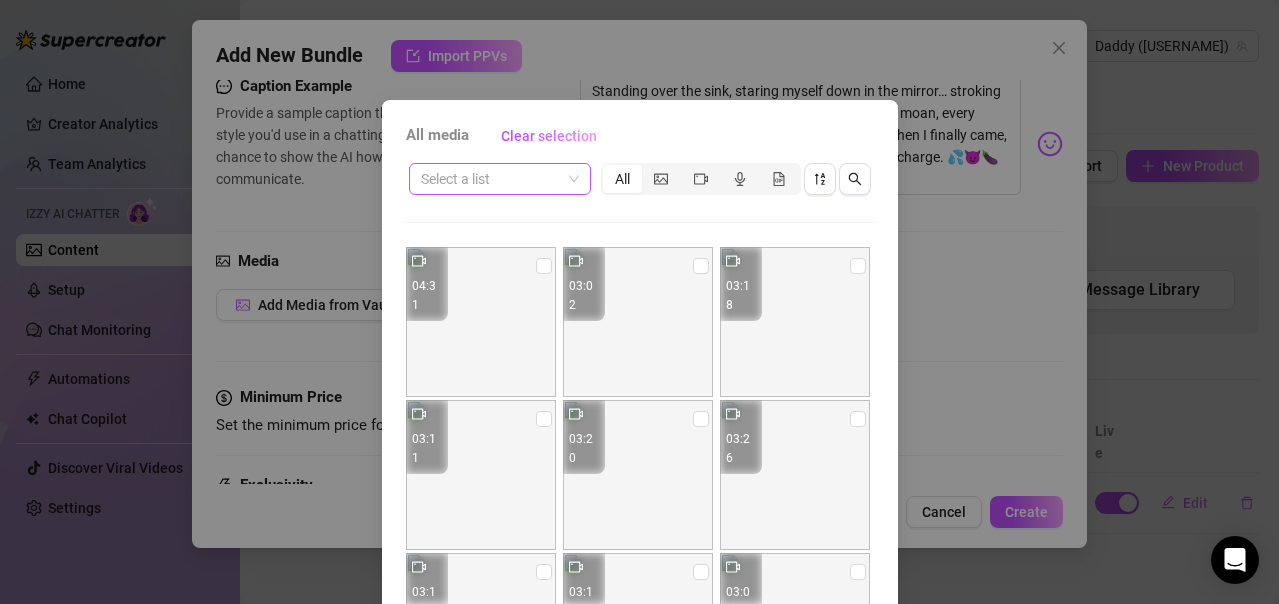 click at bounding box center (491, 179) 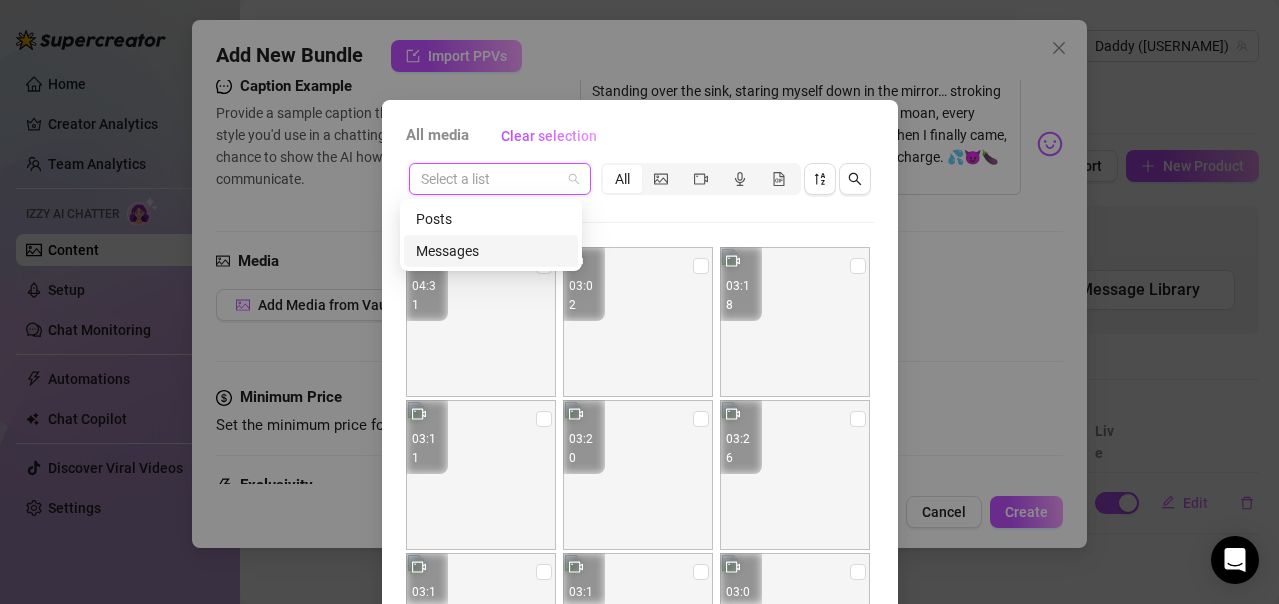 click on "Messages" at bounding box center [491, 251] 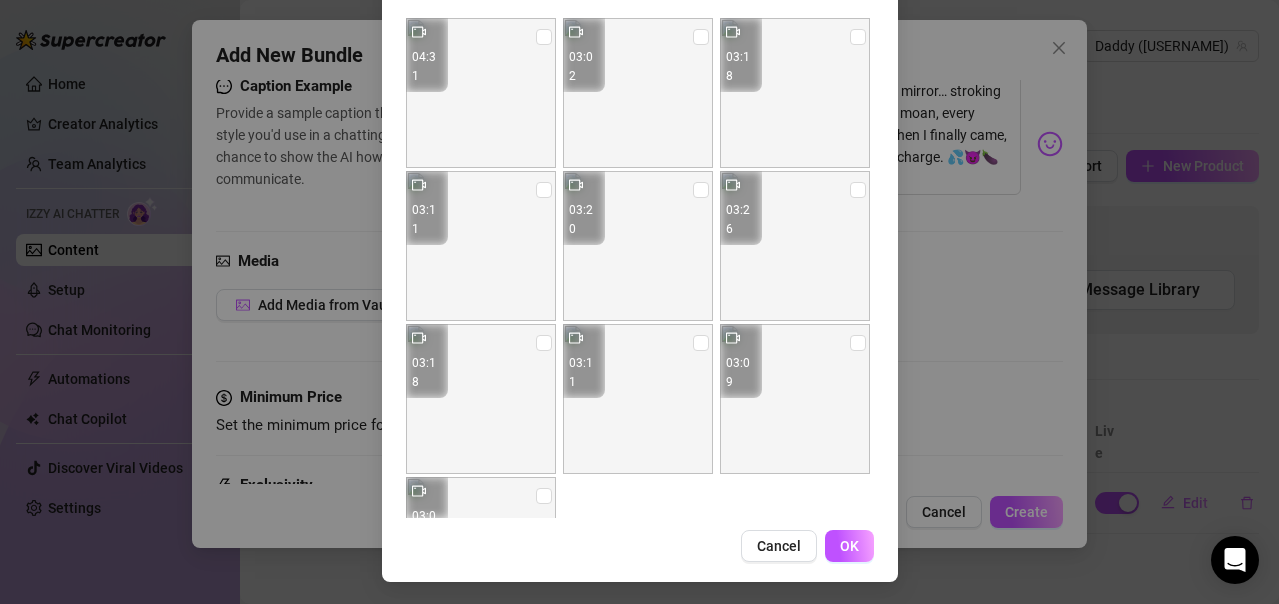 scroll, scrollTop: 231, scrollLeft: 0, axis: vertical 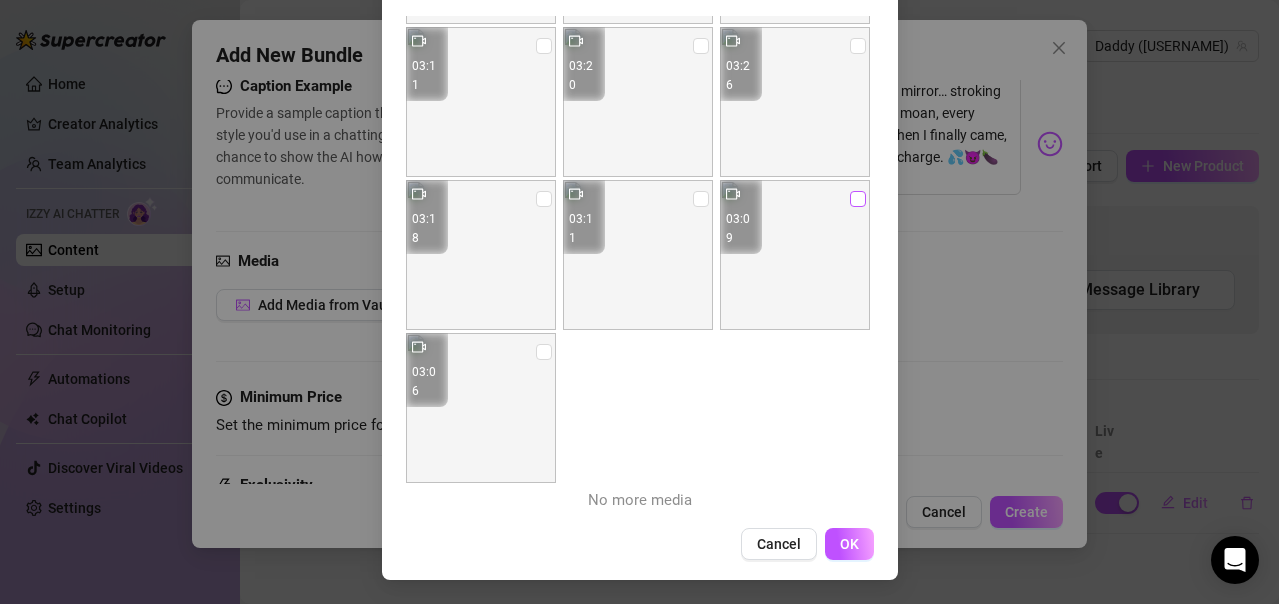 click at bounding box center [858, 199] 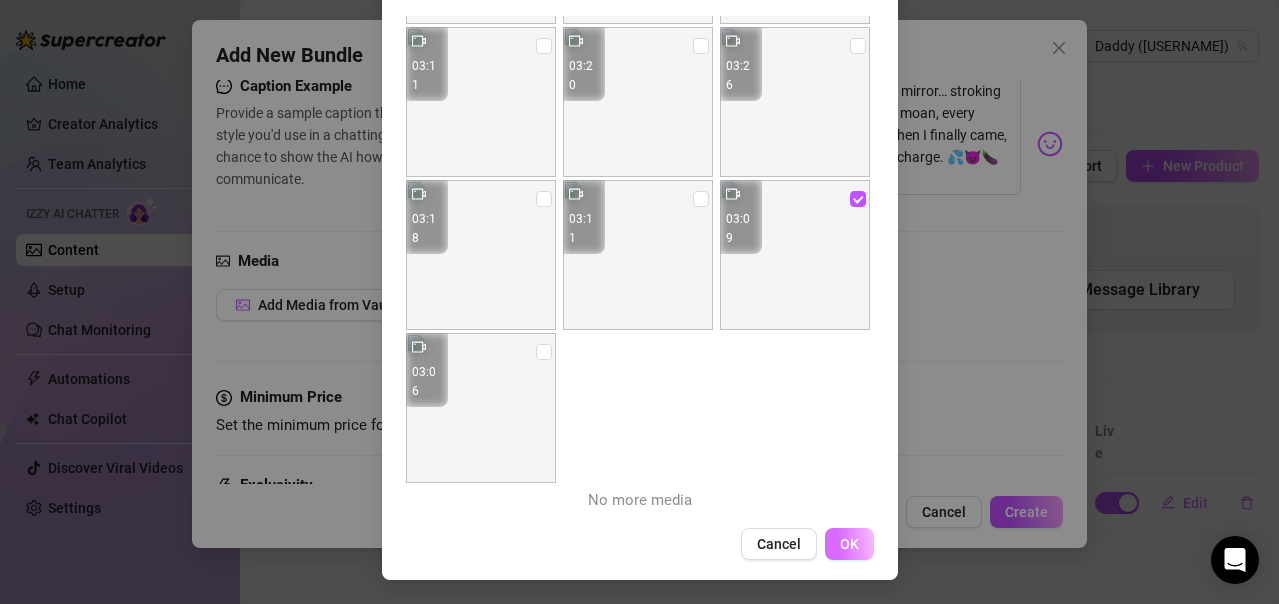 click on "OK" at bounding box center [849, 544] 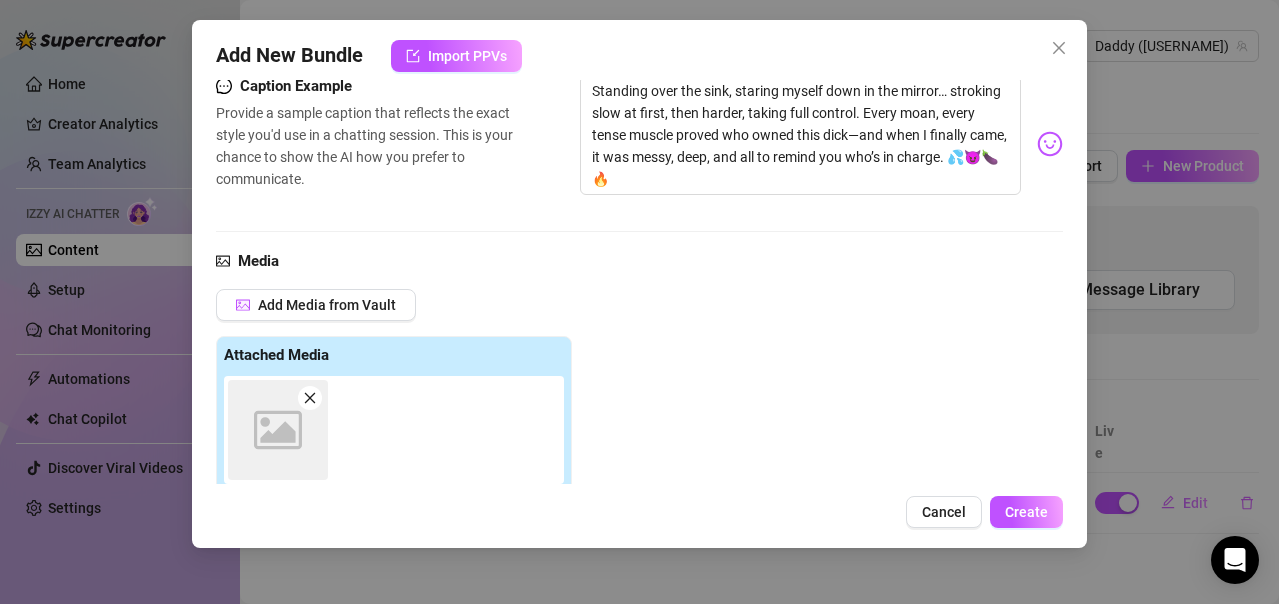 scroll, scrollTop: 722, scrollLeft: 0, axis: vertical 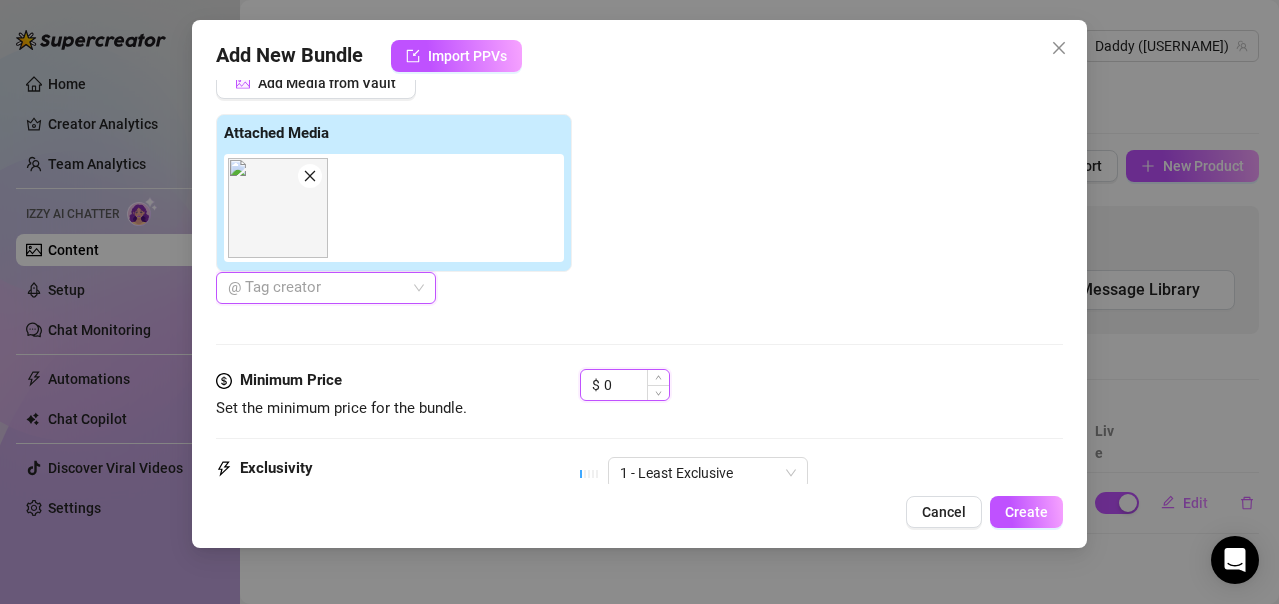 click on "0" at bounding box center (636, 385) 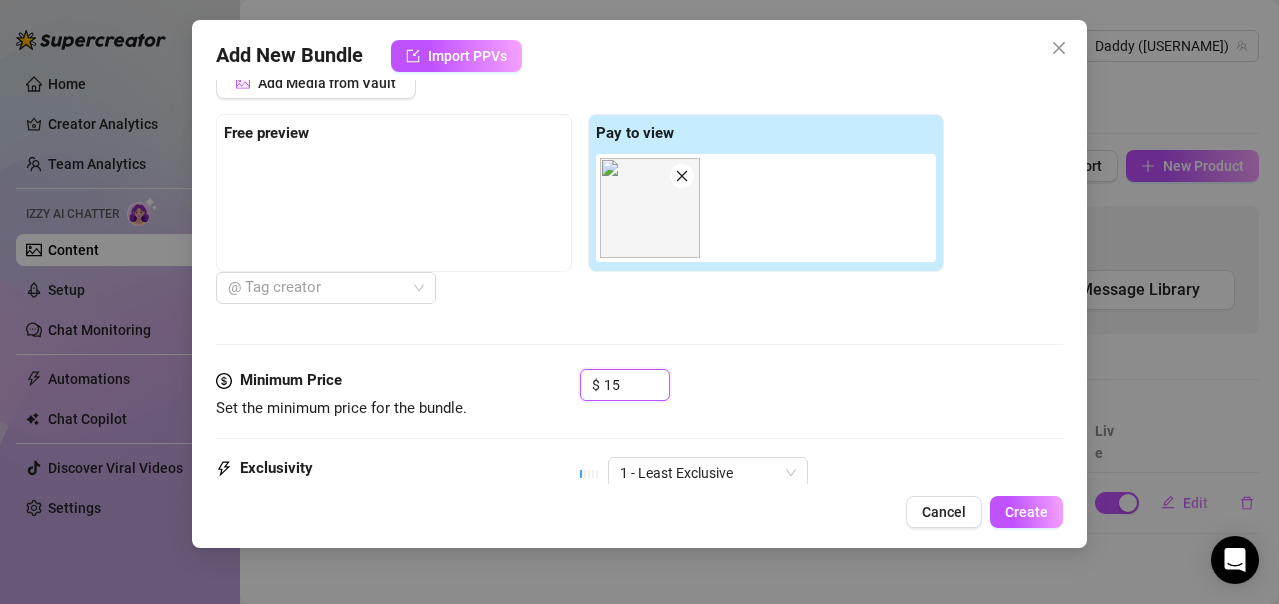 type on "15" 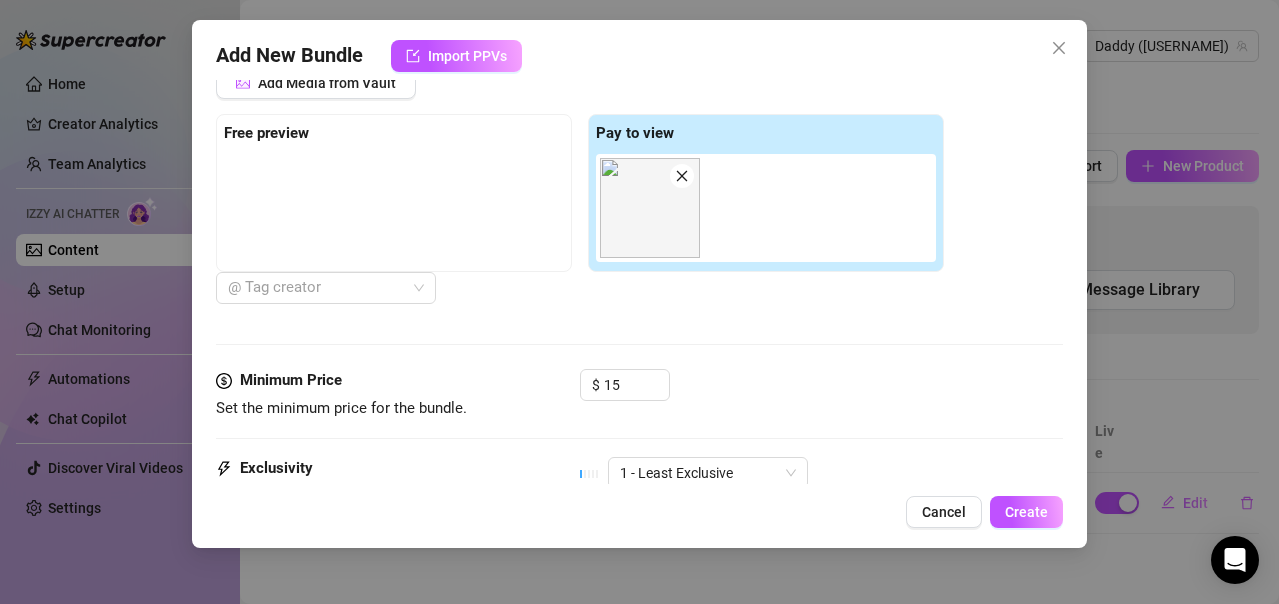 click on "Media Add Media from Vault Free preview Pay to view 03:09 @ Tag creator" at bounding box center (639, 199) 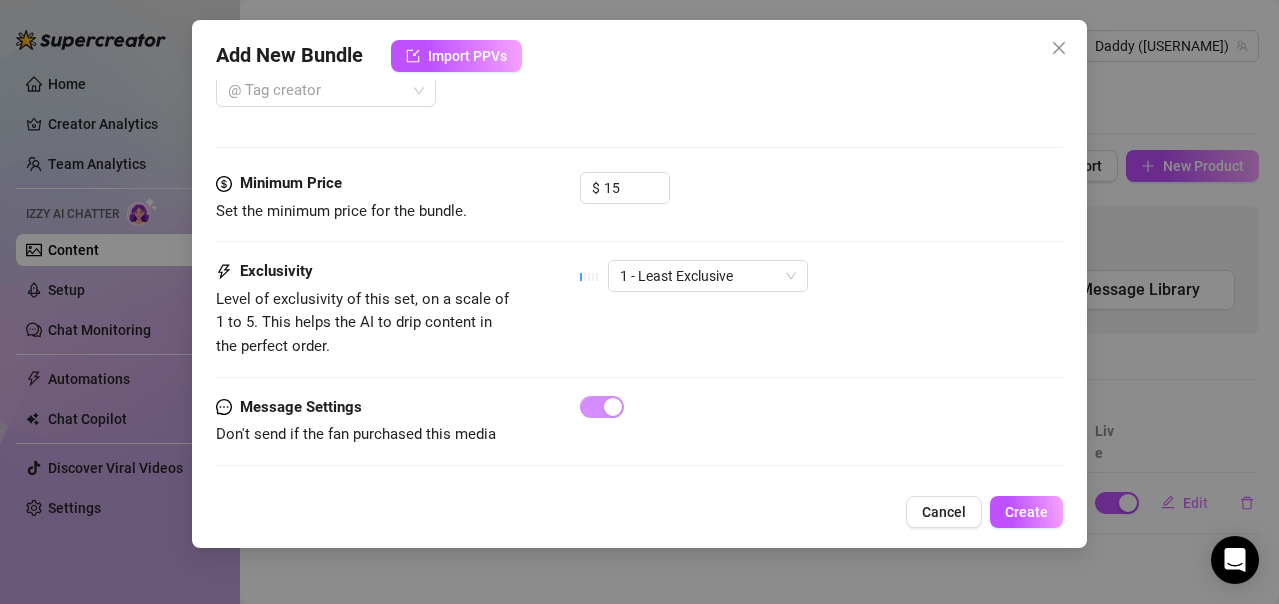 scroll, scrollTop: 936, scrollLeft: 0, axis: vertical 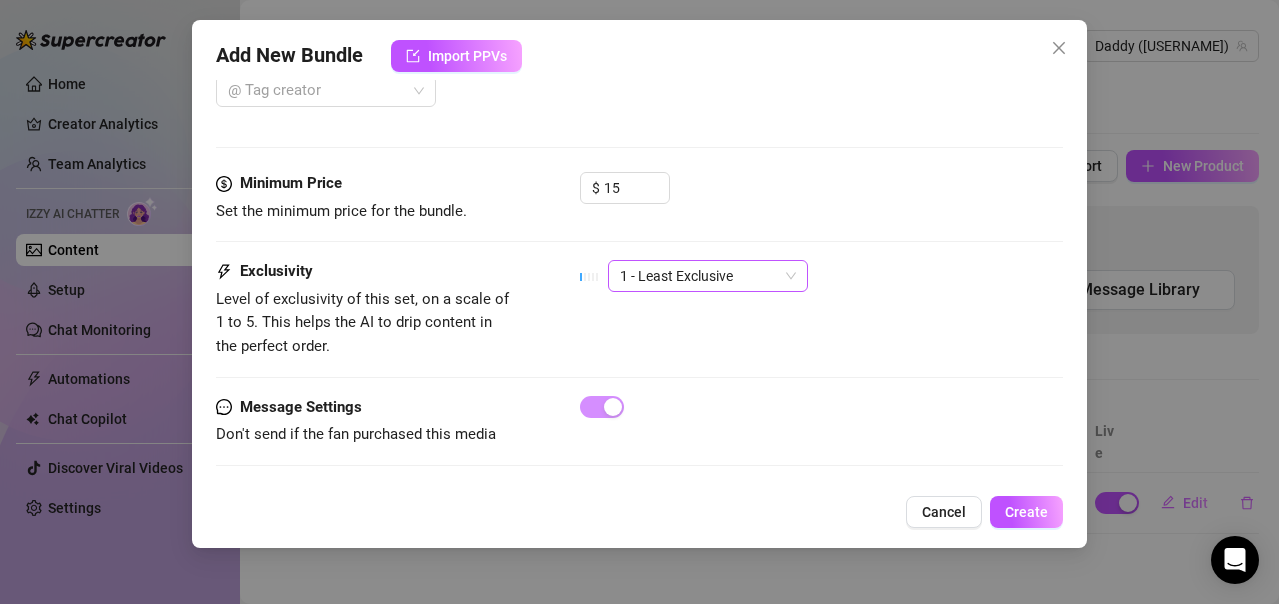 click on "1 - Least Exclusive" at bounding box center (708, 276) 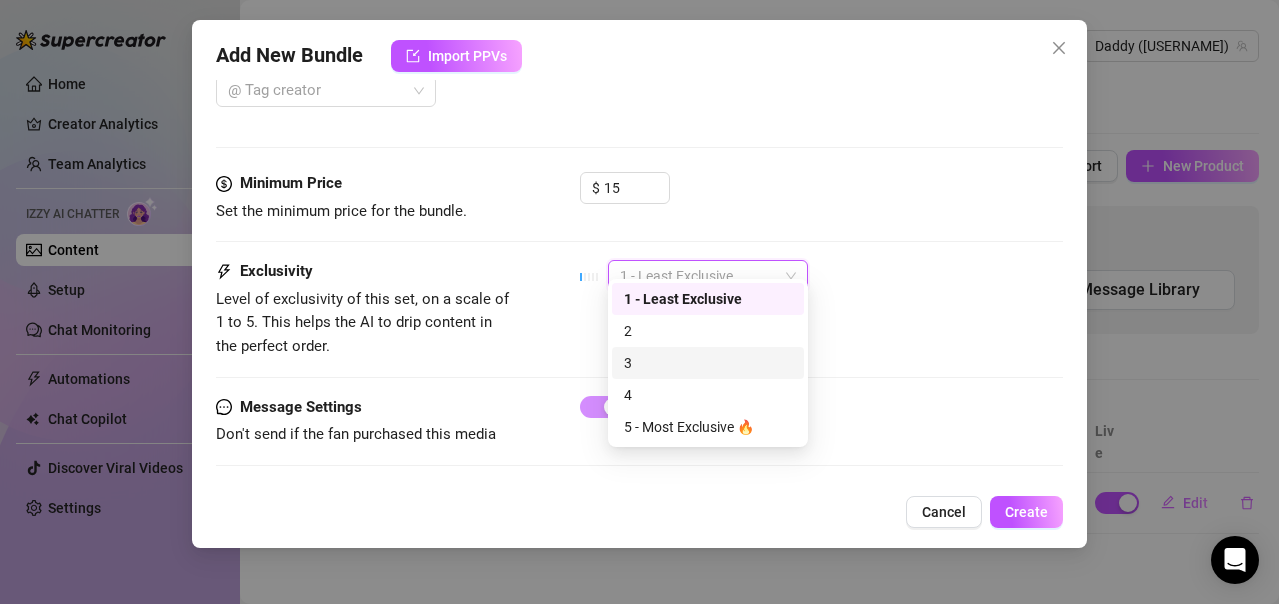 click on "3" at bounding box center [708, 363] 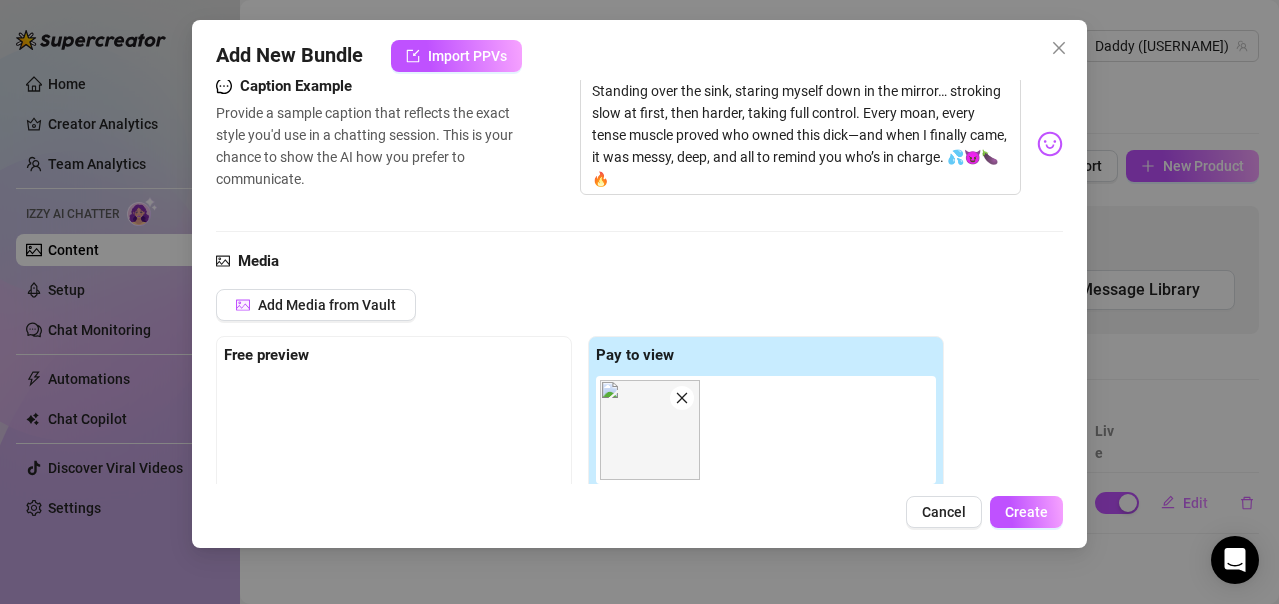 scroll, scrollTop: 936, scrollLeft: 0, axis: vertical 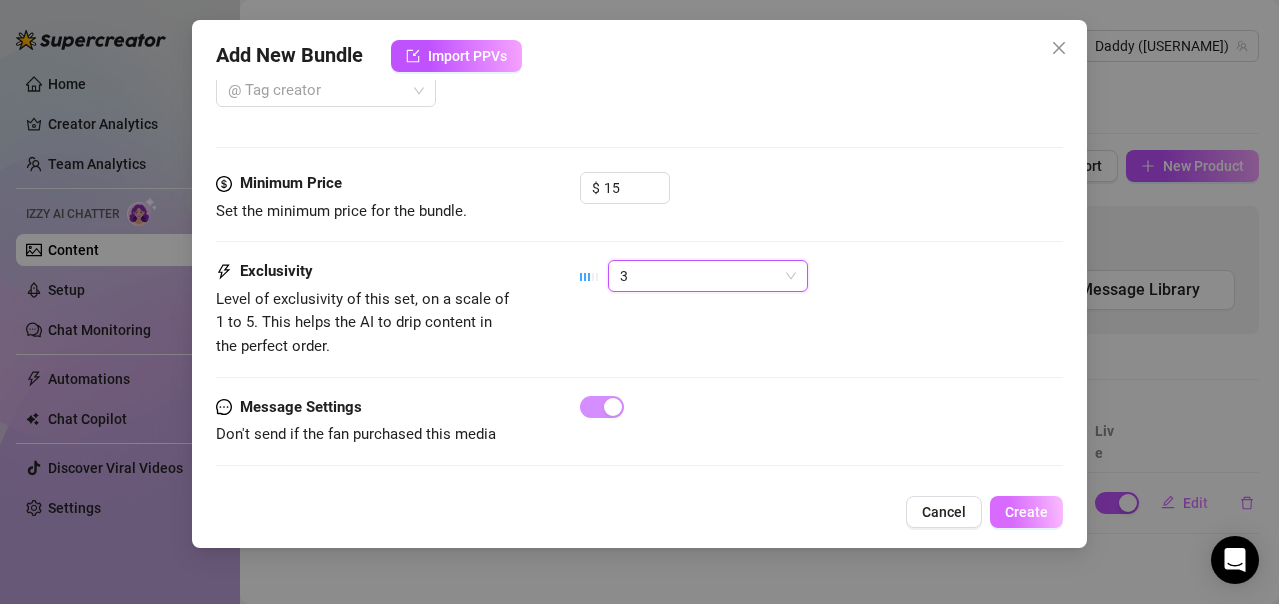 click on "Create" at bounding box center (1026, 512) 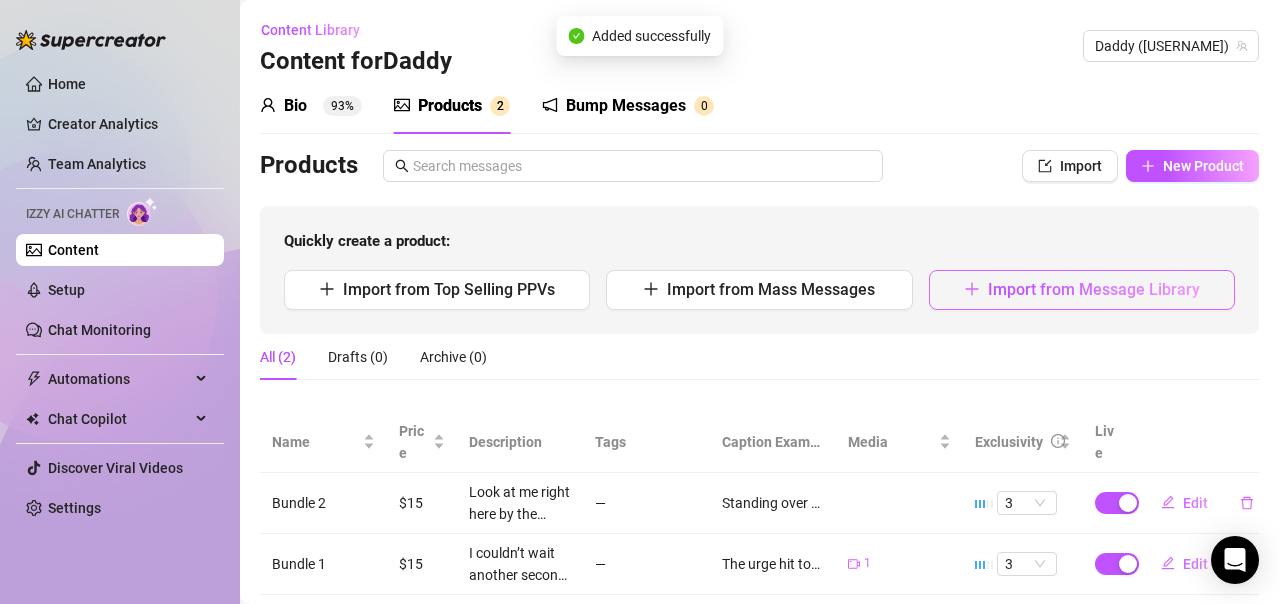 scroll, scrollTop: 51, scrollLeft: 0, axis: vertical 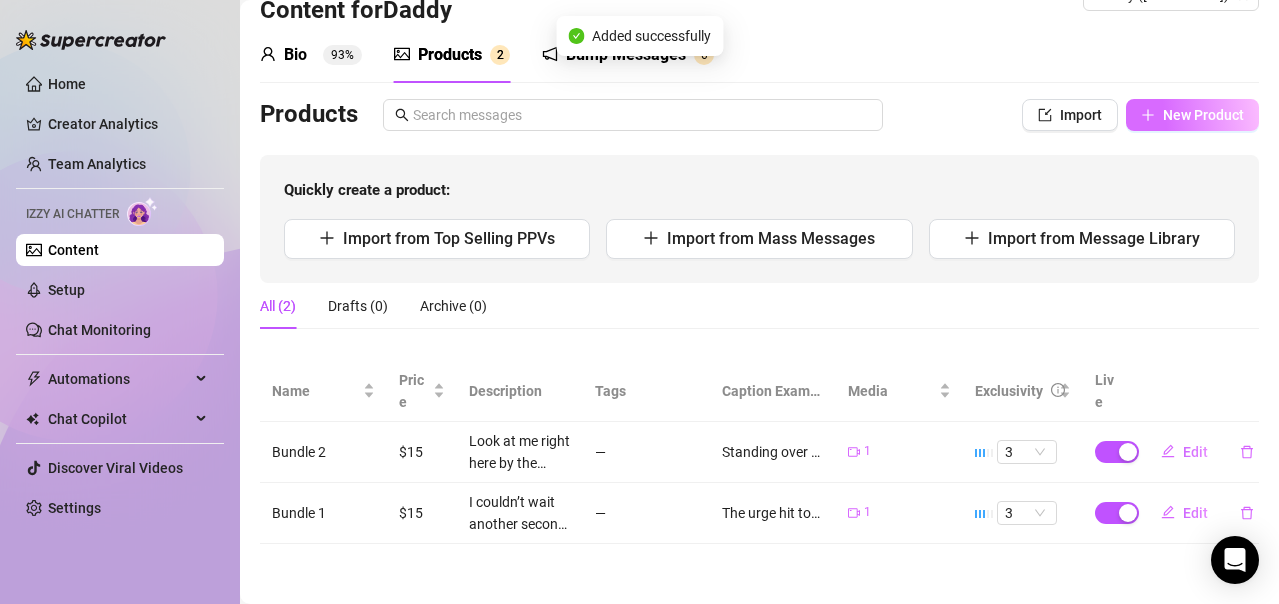 click 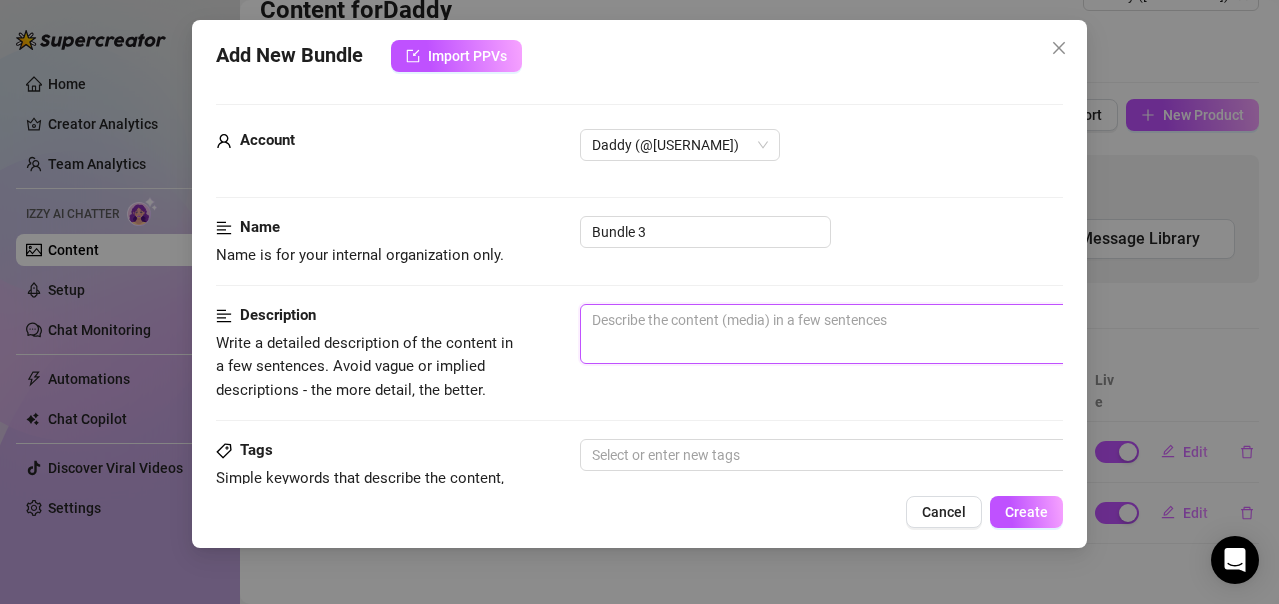 click at bounding box center [930, 334] 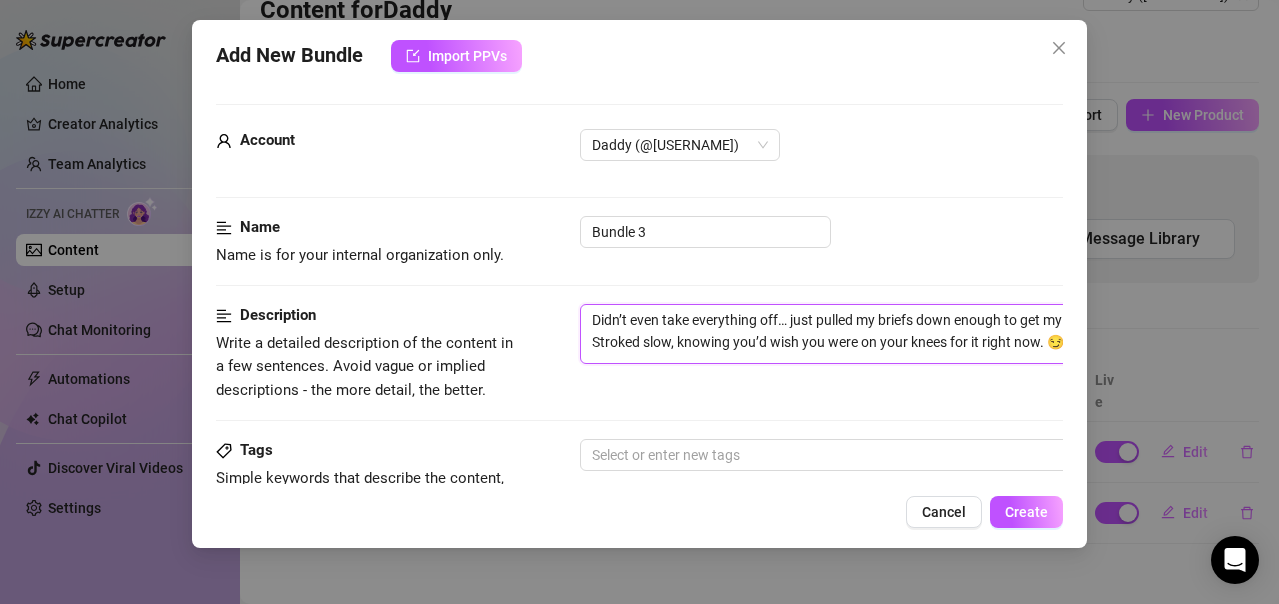 scroll, scrollTop: 0, scrollLeft: 79, axis: horizontal 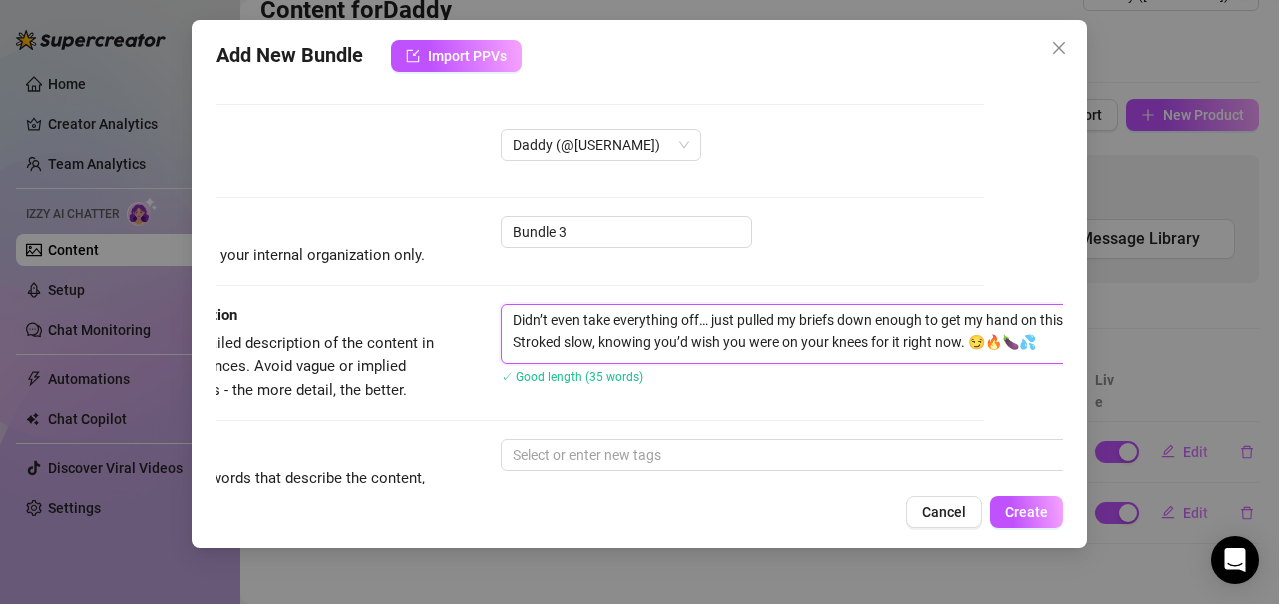 click on "Didn’t even take everything off… just pulled my briefs down enough to get my hand on this thick, hard cock. Stroked slow, knowing you’d wish you were on your knees for it right now. 😏🔥🍆💦" at bounding box center (851, 334) 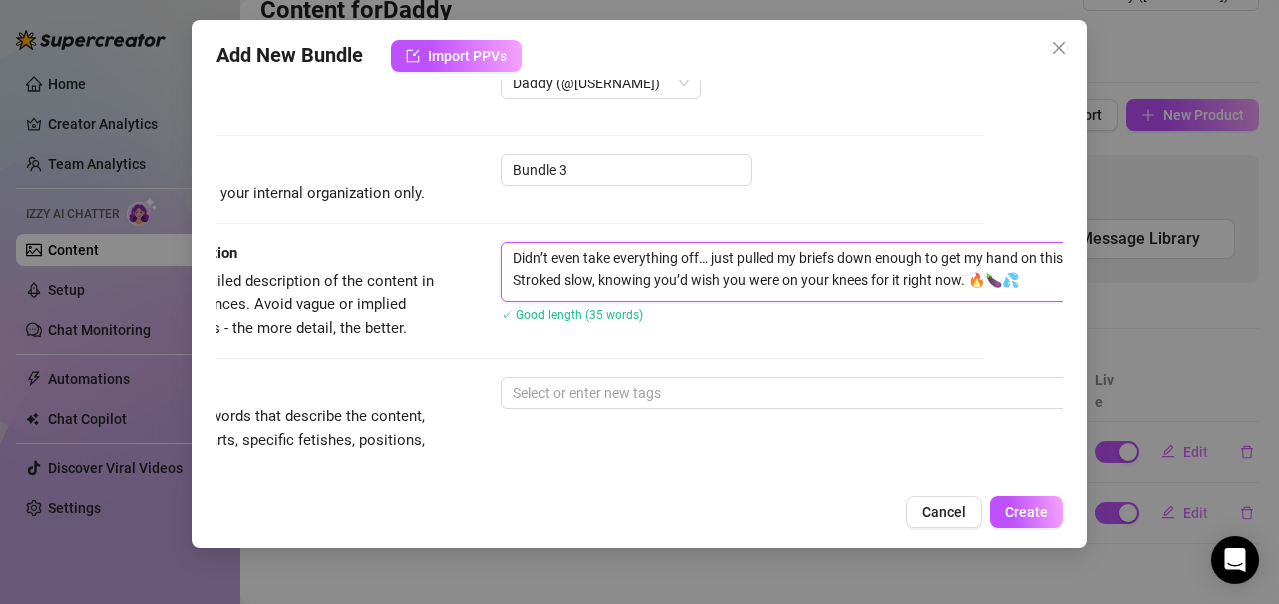 scroll, scrollTop: 200, scrollLeft: 79, axis: both 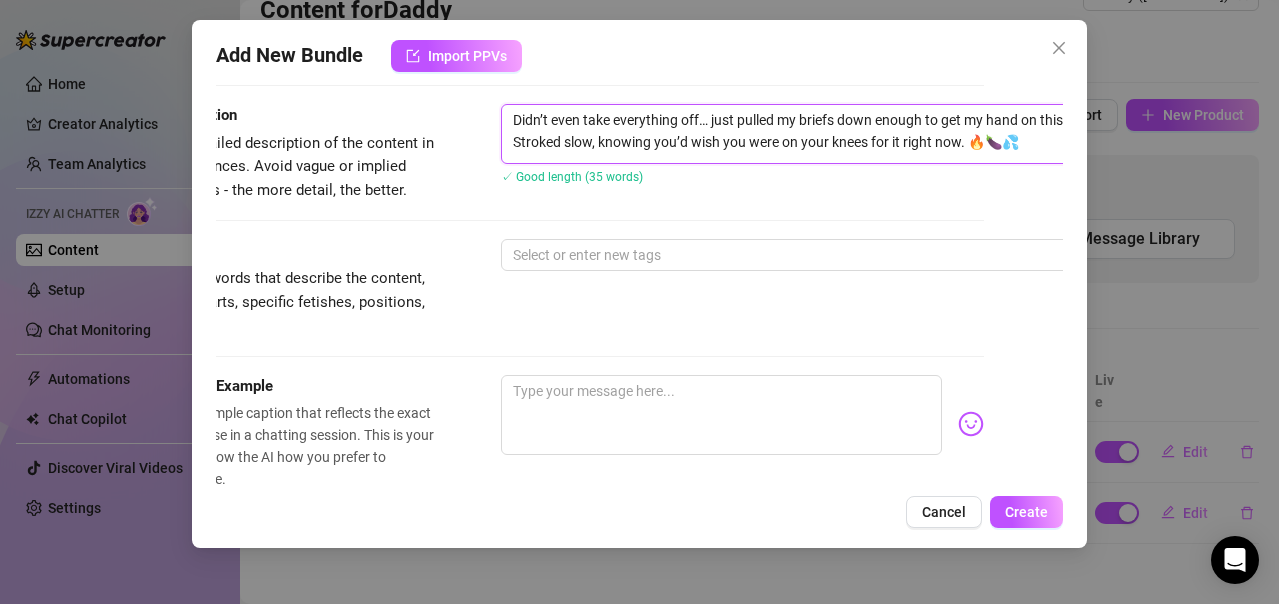 type on "Didn’t even take everything off… just pulled my briefs down enough to get my hand on this thick, hard cock. Stroked slow, knowing you’d wish you were on your knees for it right now. 🔥🍆💦" 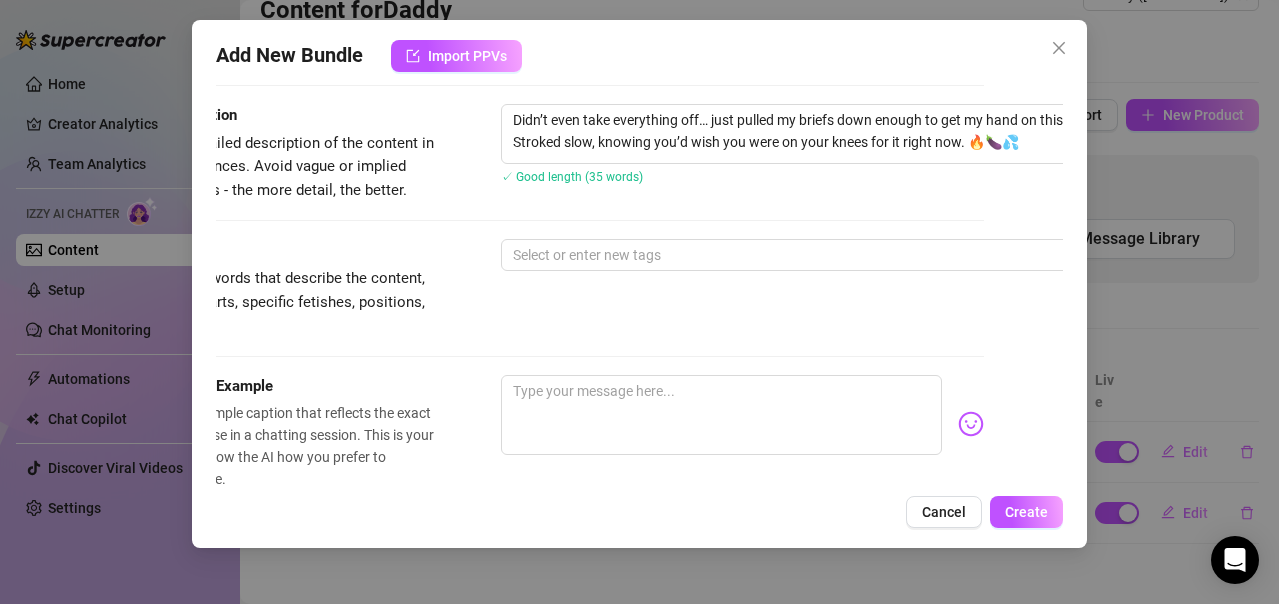 scroll, scrollTop: 200, scrollLeft: 0, axis: vertical 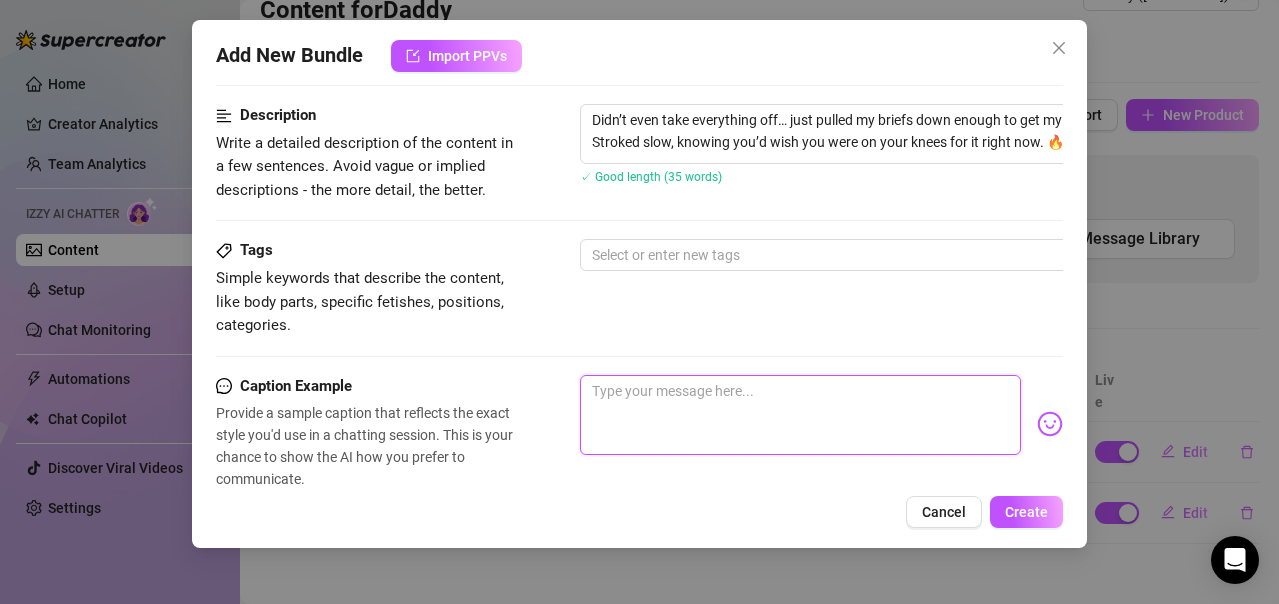 click at bounding box center (800, 415) 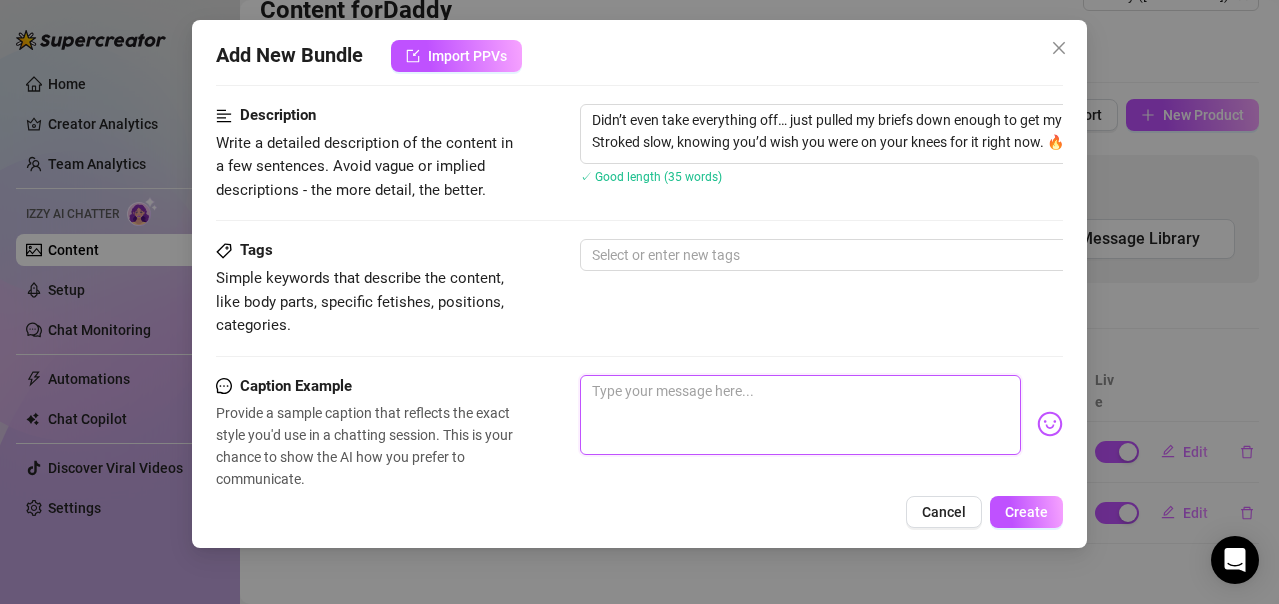 click at bounding box center (800, 415) 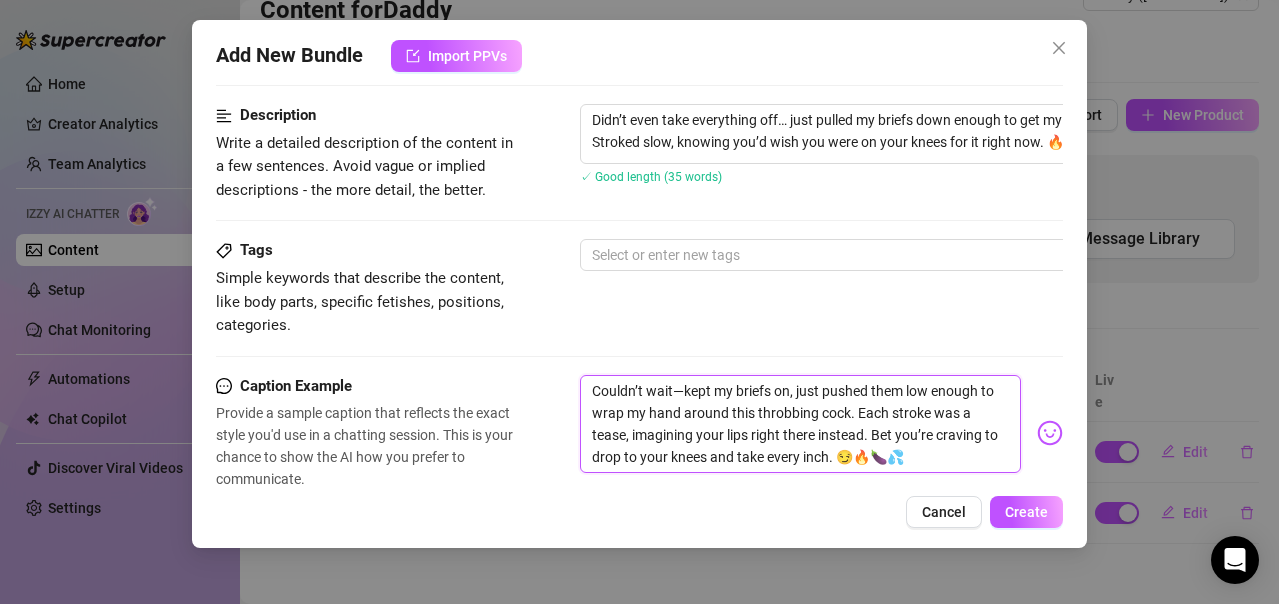 scroll, scrollTop: 0, scrollLeft: 0, axis: both 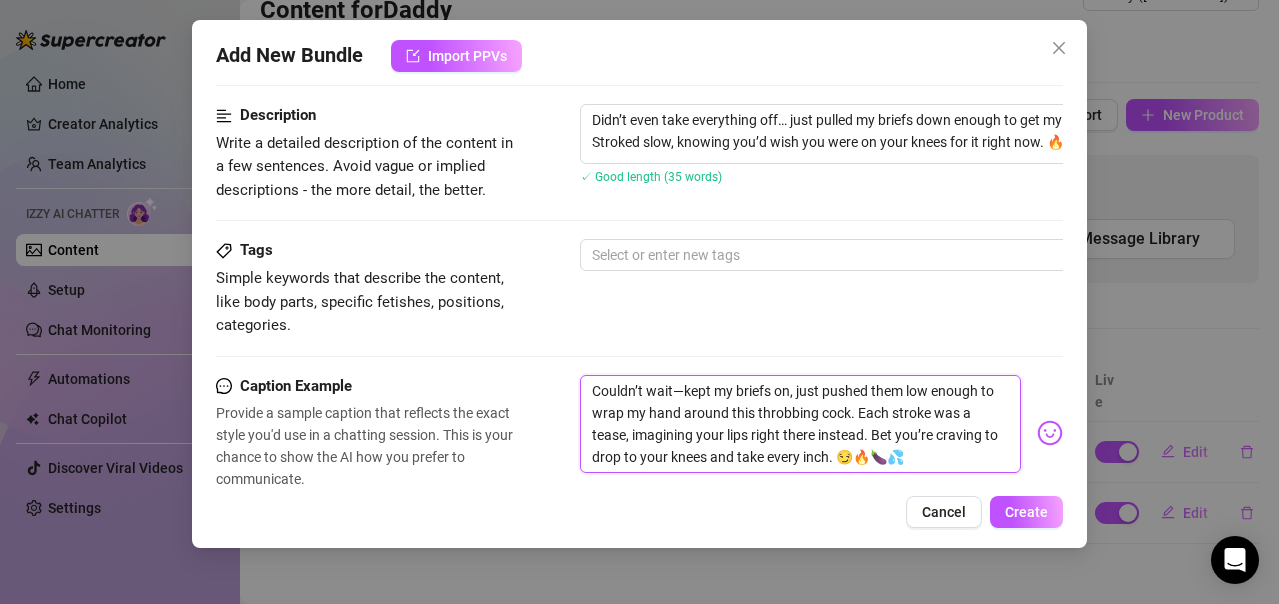 click on "Couldn’t wait—kept my briefs on, just pushed them low enough to wrap my hand around this throbbing cock. Each stroke was a tease, imagining your lips right there instead. Bet you’re craving to drop to your knees and take every inch. 😏🔥🍆💦" at bounding box center [800, 424] 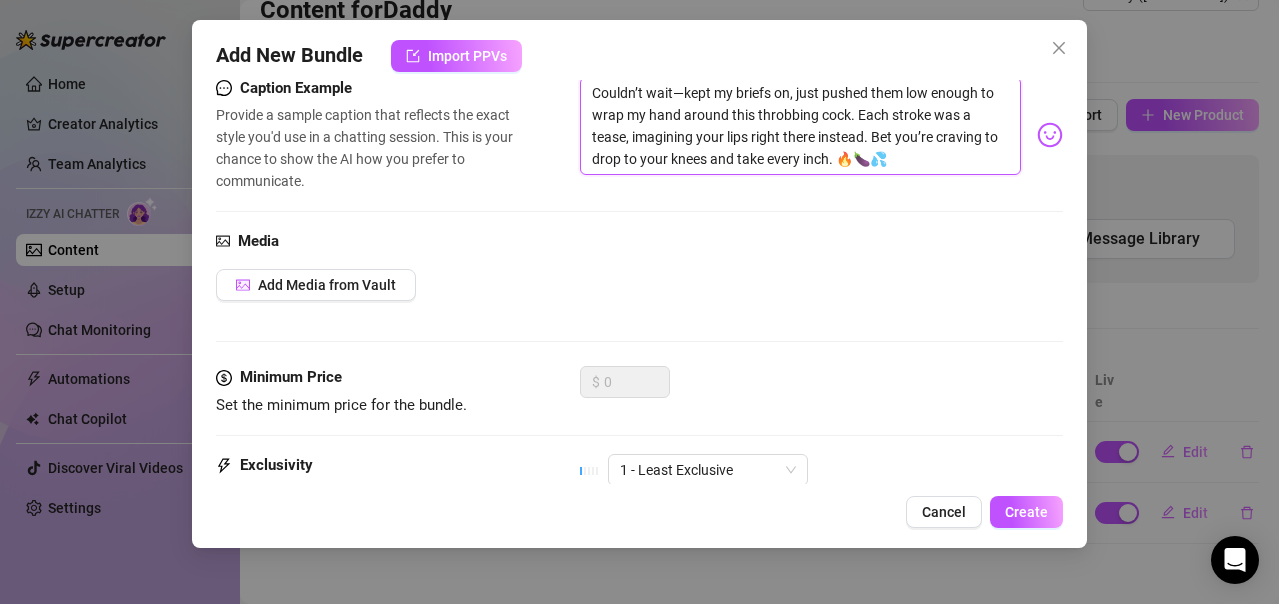 scroll, scrollTop: 600, scrollLeft: 0, axis: vertical 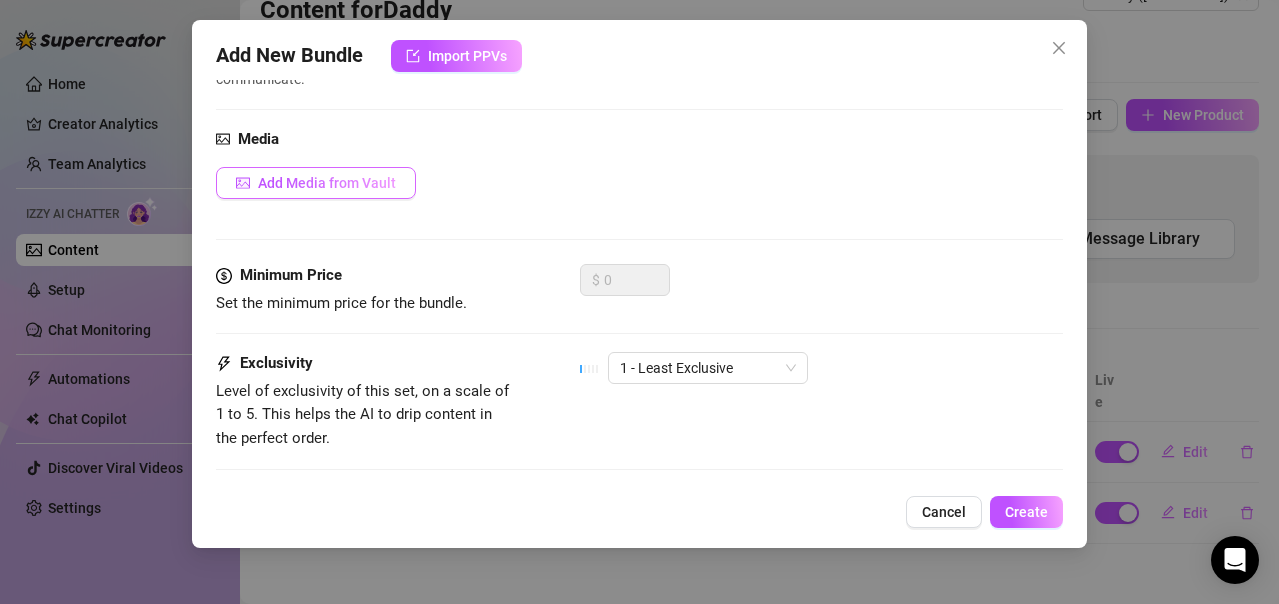 type on "Couldn’t wait—kept my briefs on, just pushed them low enough to wrap my hand around this throbbing cock. Each stroke was a tease, imagining your lips right there instead. Bet you’re craving to drop to your knees and take every inch. 🔥🍆💦" 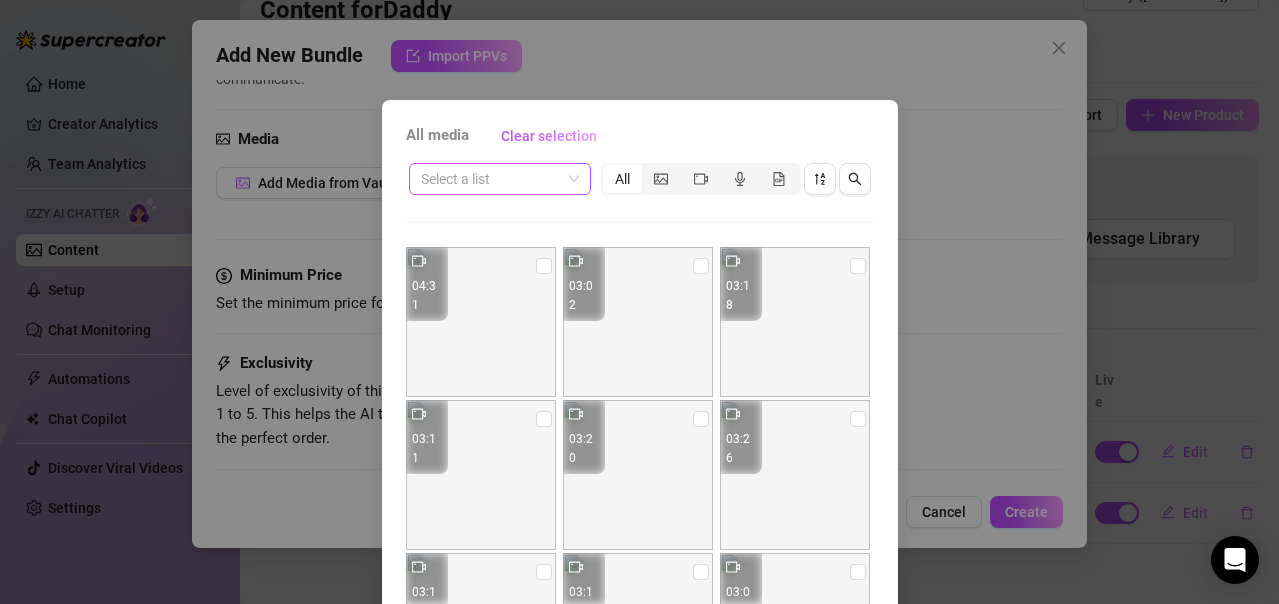click at bounding box center [491, 179] 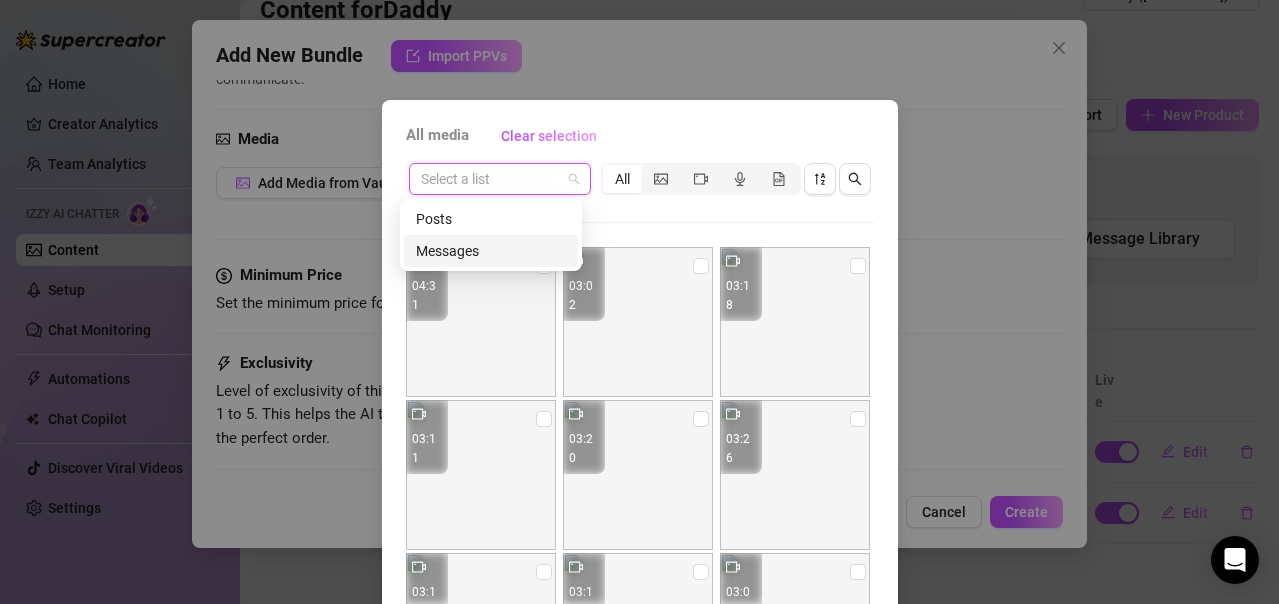 click on "Messages" at bounding box center (491, 251) 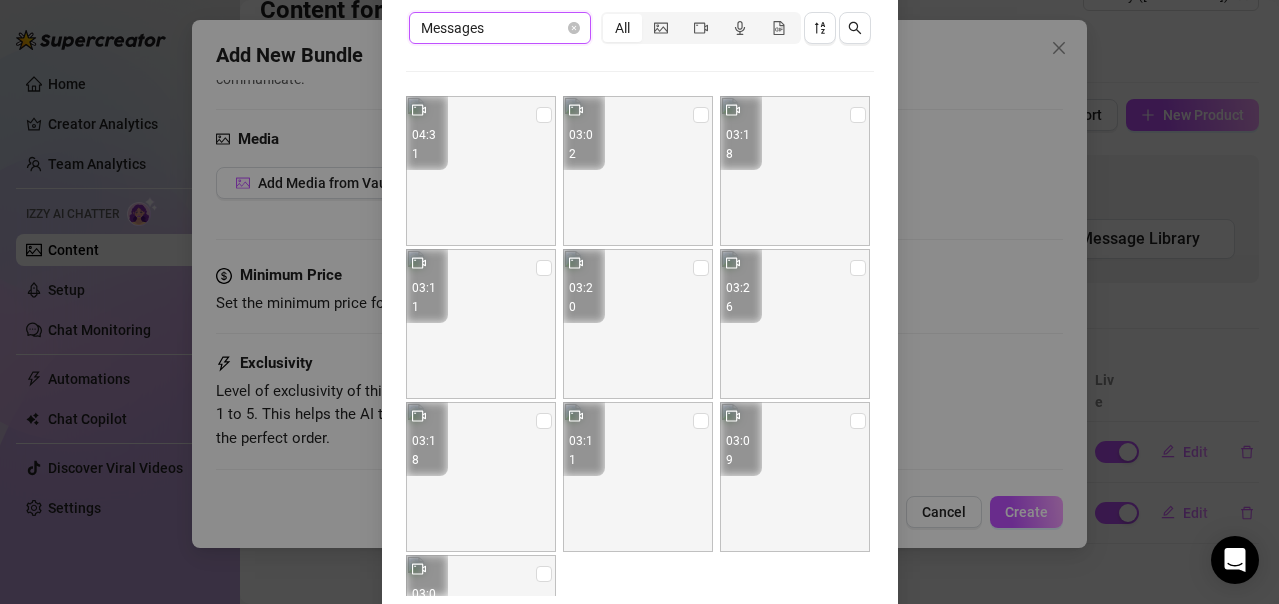 scroll, scrollTop: 231, scrollLeft: 0, axis: vertical 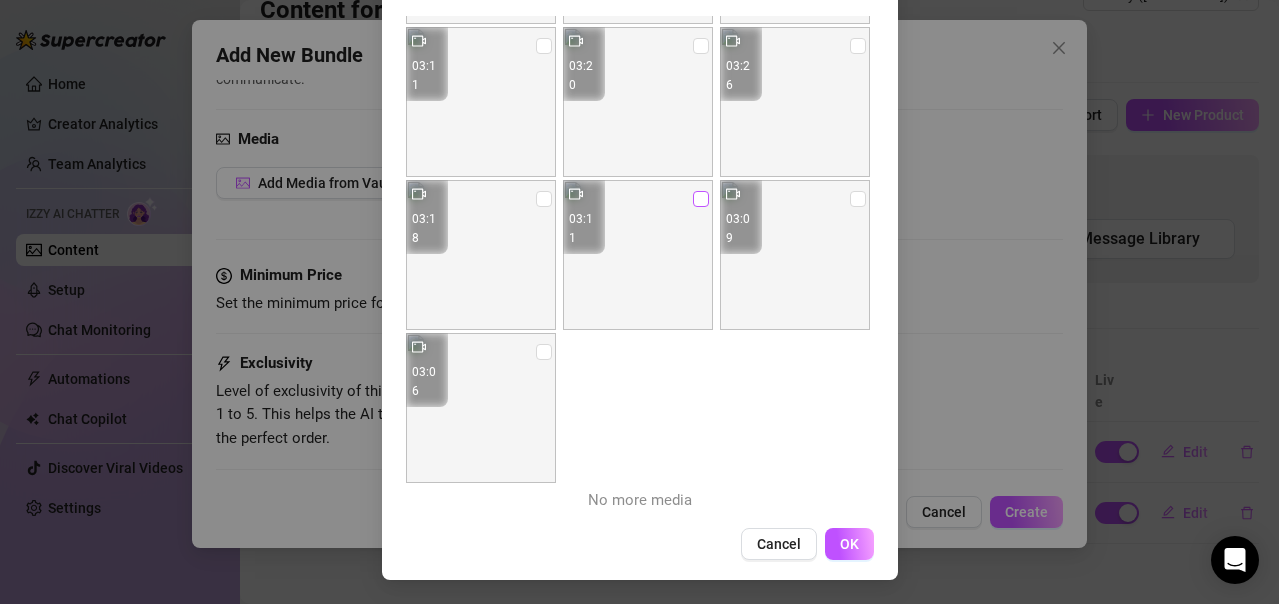 click at bounding box center [701, 199] 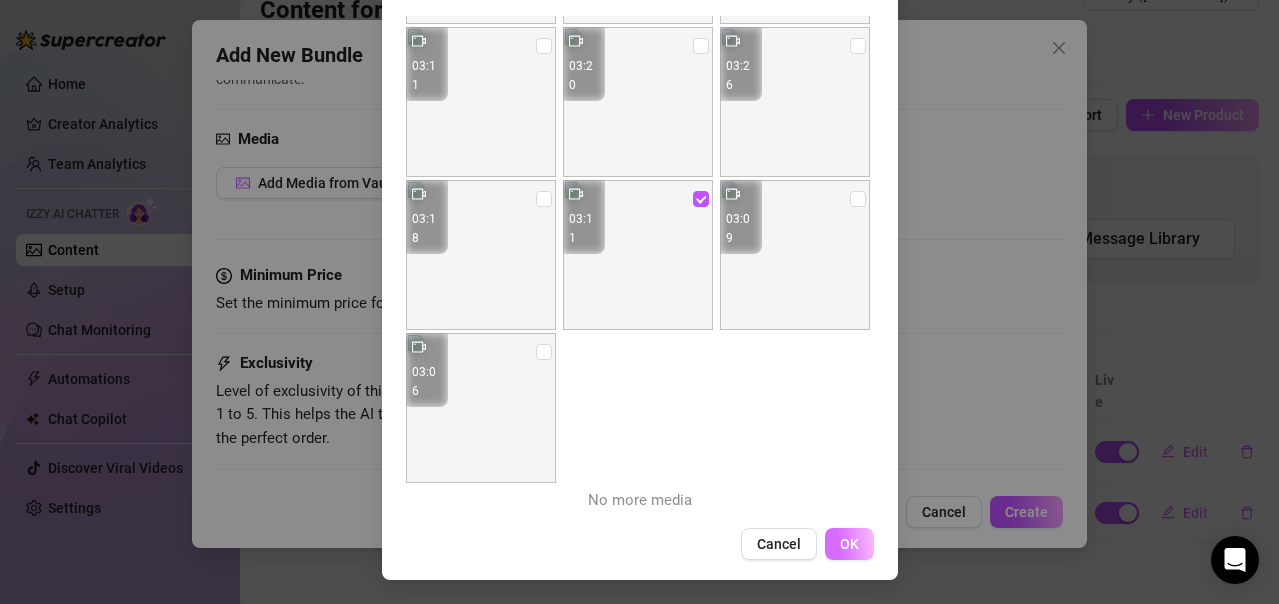click on "OK" at bounding box center (849, 544) 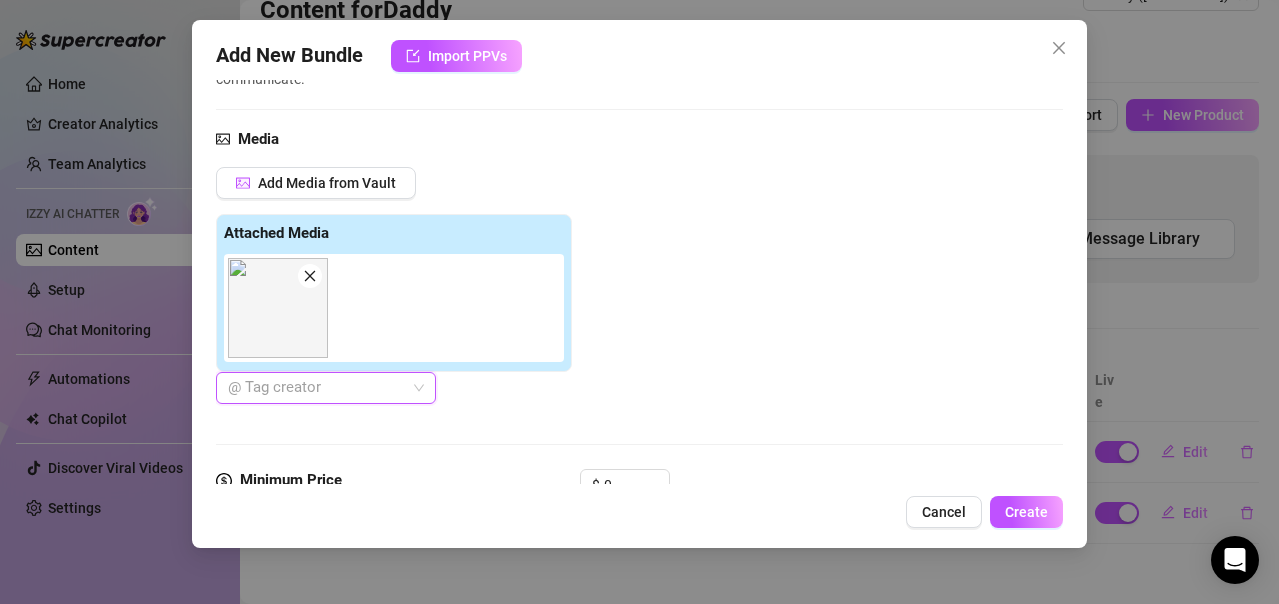 scroll, scrollTop: 800, scrollLeft: 0, axis: vertical 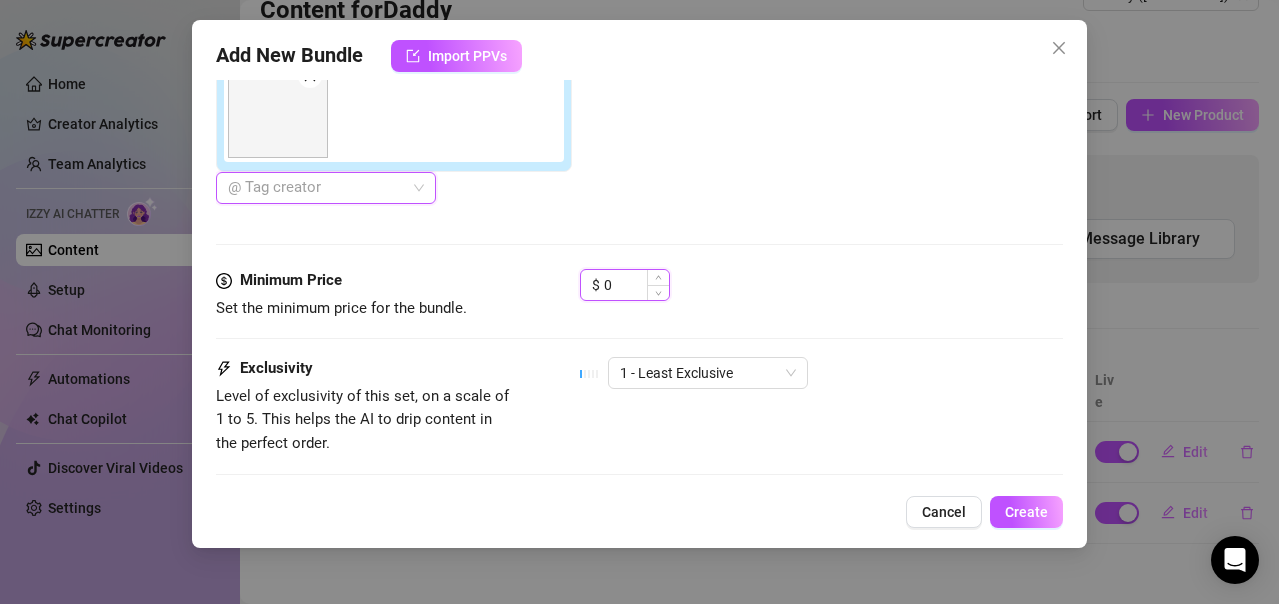click on "0" at bounding box center (636, 285) 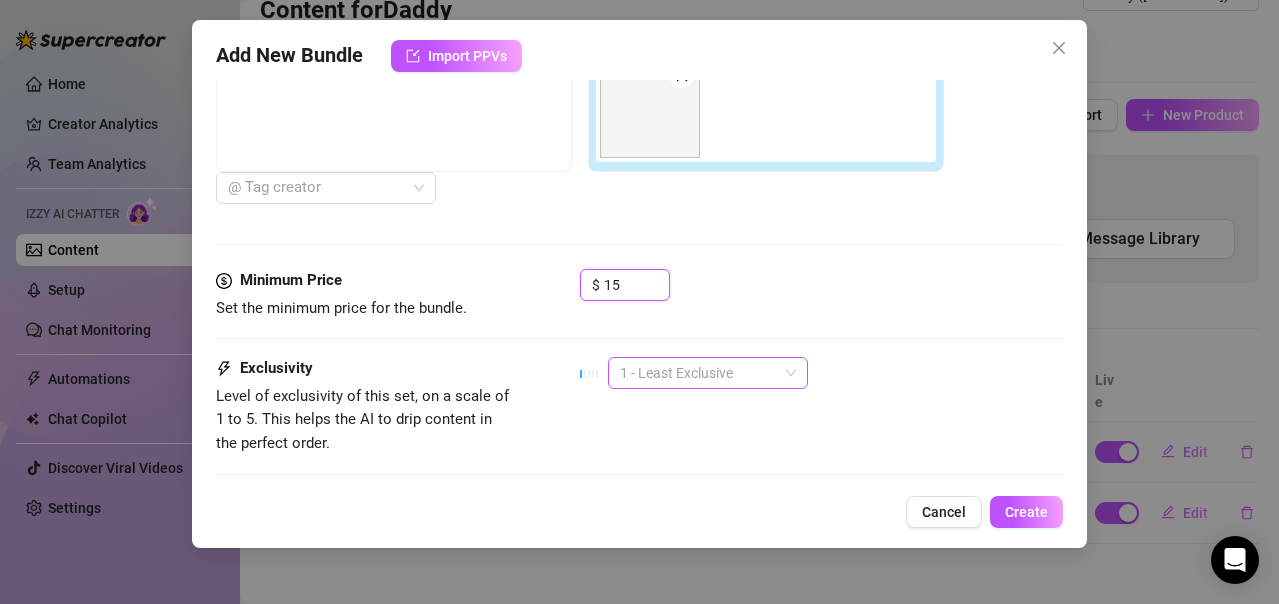 click on "1 - Least Exclusive" at bounding box center (708, 373) 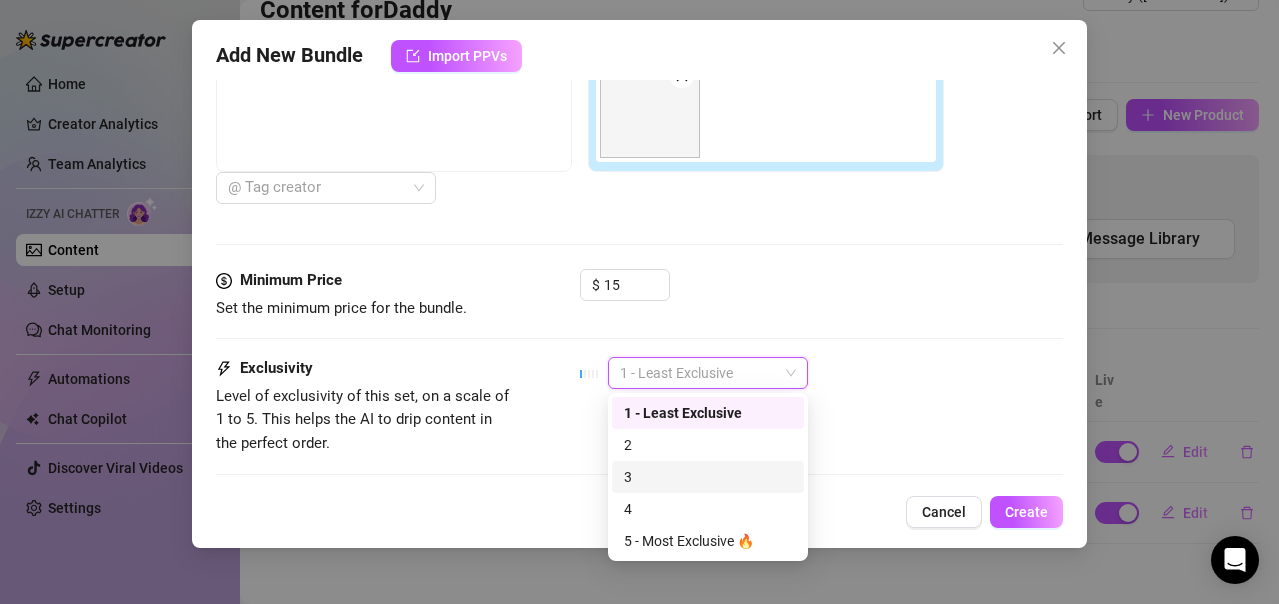 click on "3" at bounding box center [708, 477] 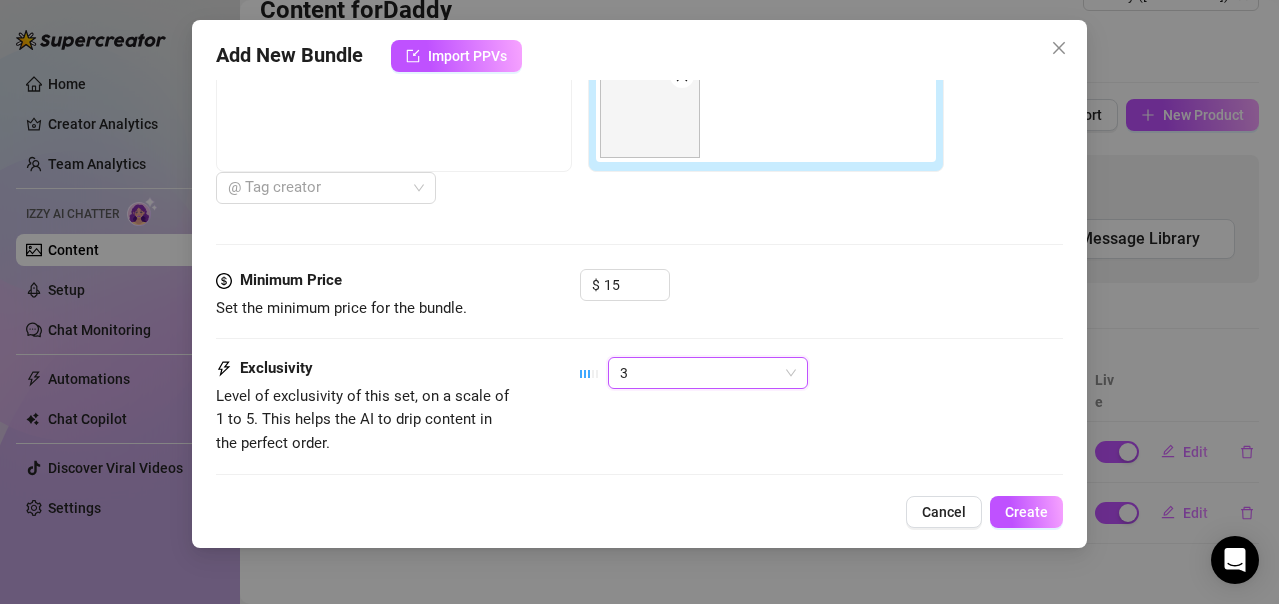 scroll, scrollTop: 914, scrollLeft: 0, axis: vertical 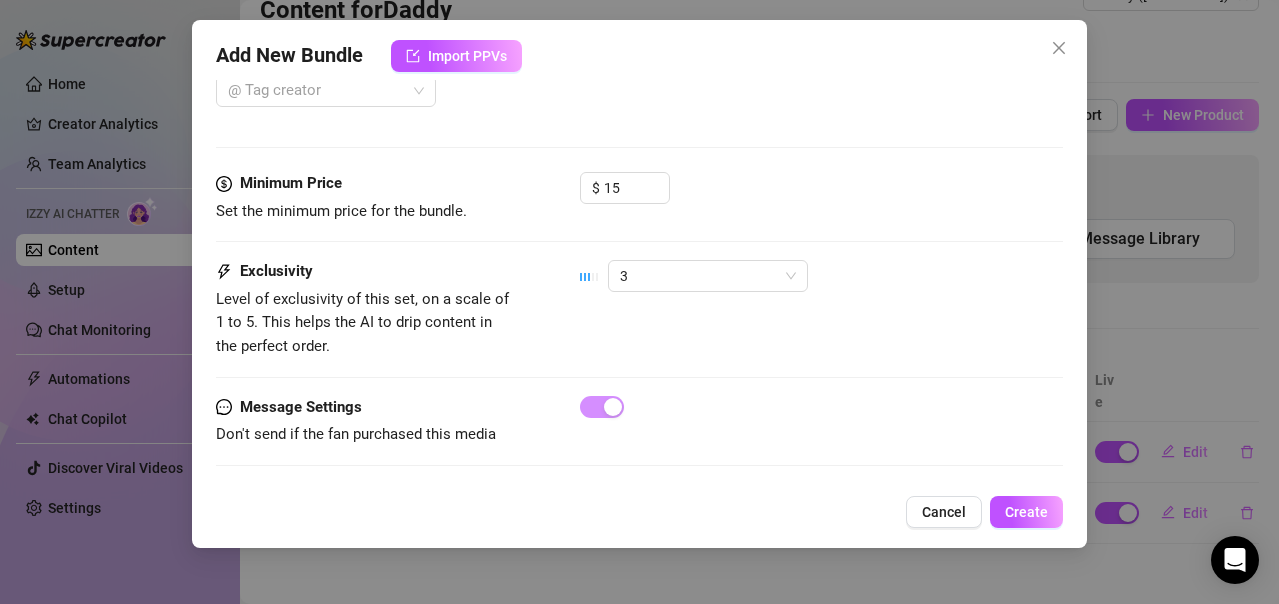 click on "Add New Bundle Import PPVs Account Daddy (@[USERNAME]) Name Name is for your internal organization only. Bundle 3 Description Write a detailed description of the content in a few sentences. Avoid vague or implied descriptions - the more detail, the better. Didn’t even take everything off… just pulled my briefs down enough to get my hand on this thick, hard cock. Stroked slow, knowing you’d wish you were on your knees for it right now. 🔥🍆💦 ✓ Good length (35 words) Tags Simple keywords that describe the content, like body parts, specific fetishes, positions, categories. Select or enter new tags Caption Example Provide a sample caption that reflects the exact style you'd use in a chatting session. This is your chance to show the AI how you prefer to communicate. Media Add Media from Vault Free preview Pay to view 03:11 @ Tag creator Minimum Price Set the minimum price for the bundle. $ 15 Exclusivity 3 Message Settings Don't send if the fan purchased this media Cancel Create" at bounding box center [639, 284] 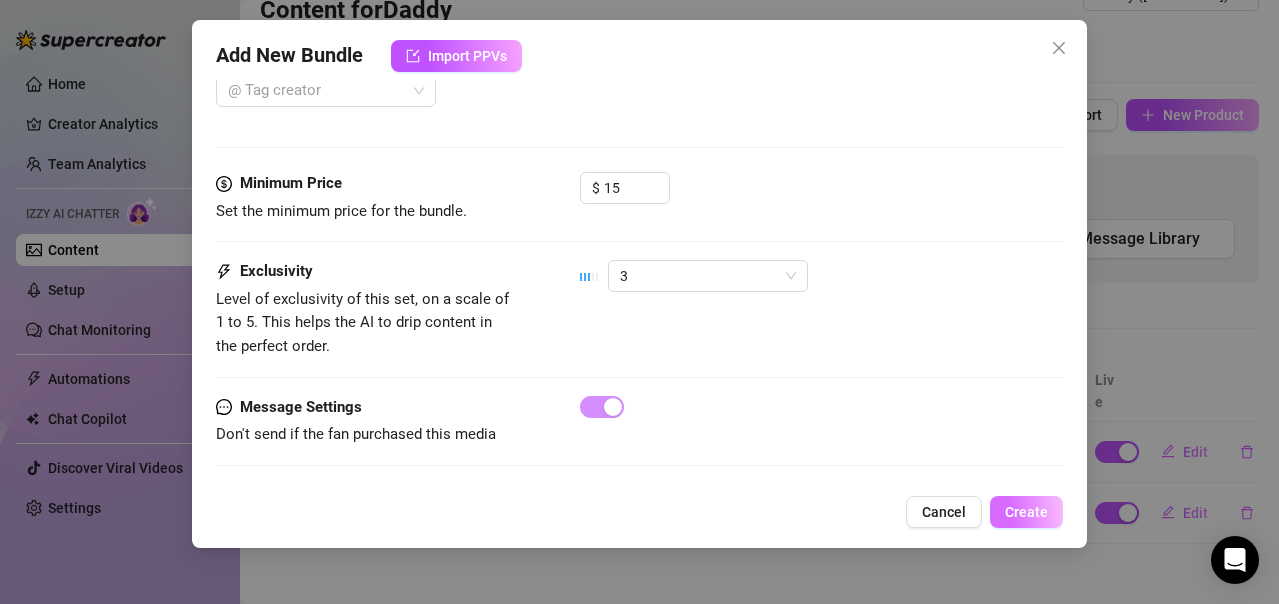 click on "Create" at bounding box center [1026, 512] 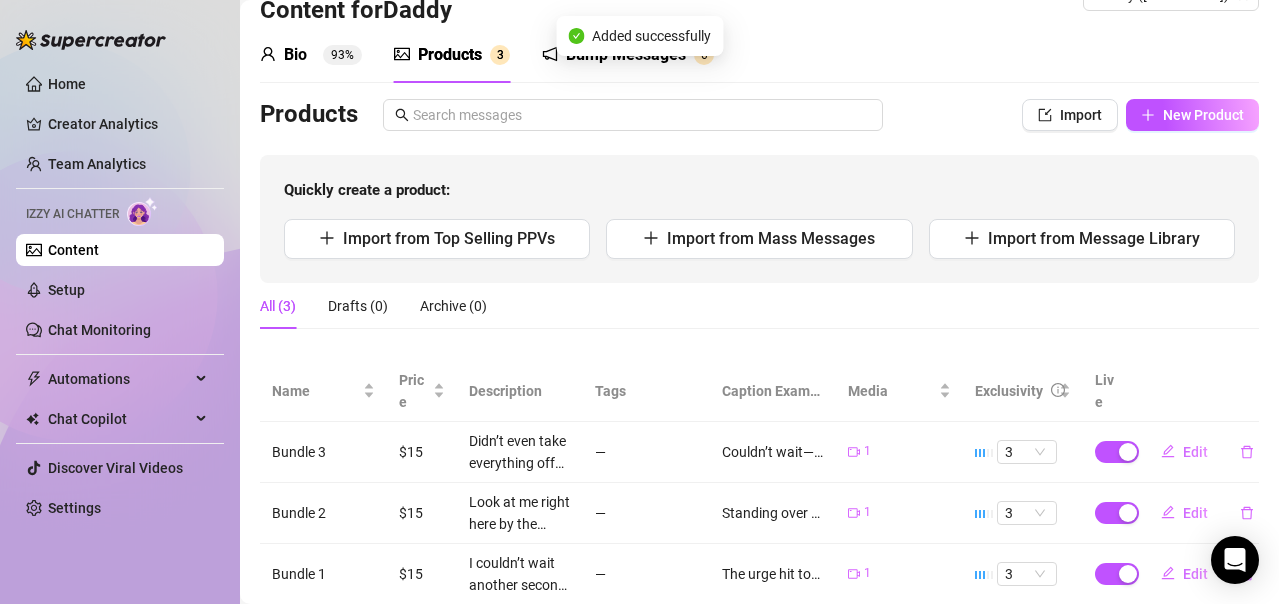 scroll, scrollTop: 112, scrollLeft: 0, axis: vertical 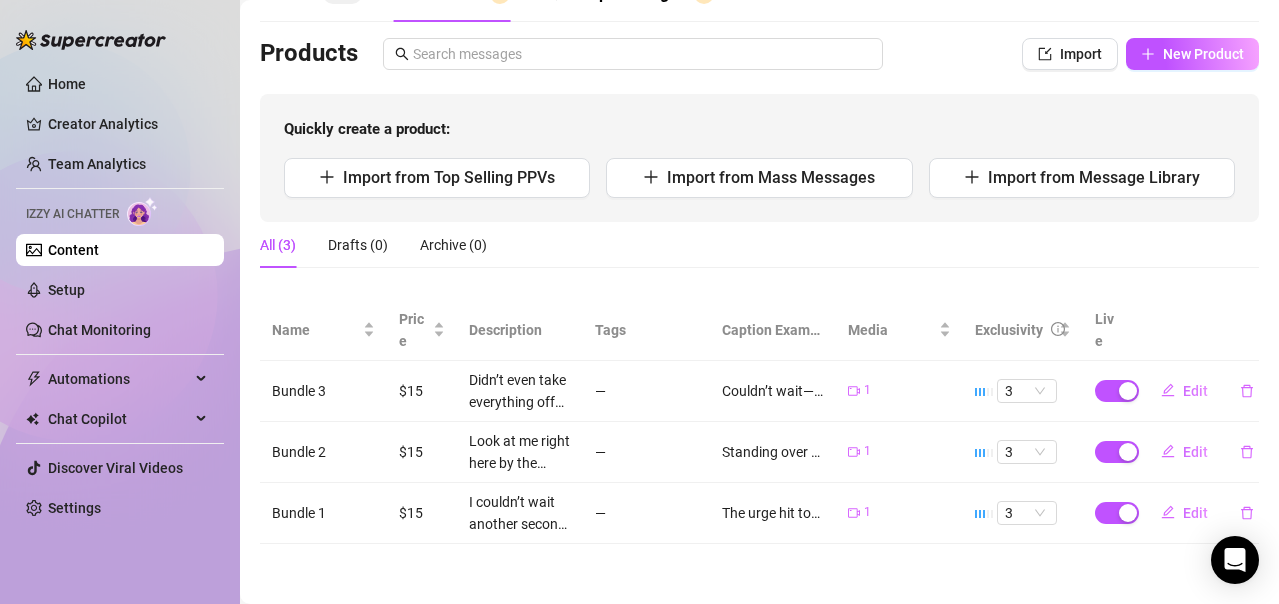 click on "Bio 93% Products 3 Bump Messages 0 Bio Import Bio from other creator Personal Info Chatting Lifestyle Physiques Content Intimate Details Socials Train Izzy Name Required Hudson Harris Nickname(s) Hud Gender Required Female Male Non-Binary / Genderqueer Agender Bigender Genderfluid Other Where did you grow up? Required San Diego, CA Where is your current homebase? (City/Area of your home) Required San Diego, CA What is your timezone of your current location? If you are currently traveling, choose your current location Required United States of America ( Pacific Time ) Are you currently traveling? If so, where are you right now? what are you doing there? No Birth Date Required August 14th, 1991 Zodiac Sign Leo Sexual Orientation Required Straight but married Relationship Status Required Married Do you have any siblings? How many? 1 Do you have any children? How many? 0 Do you have any pets? 2 What do you do for work currently? Professional bodybuilder and entrepreneur What were your previous jobs or careers?" at bounding box center [759, 255] 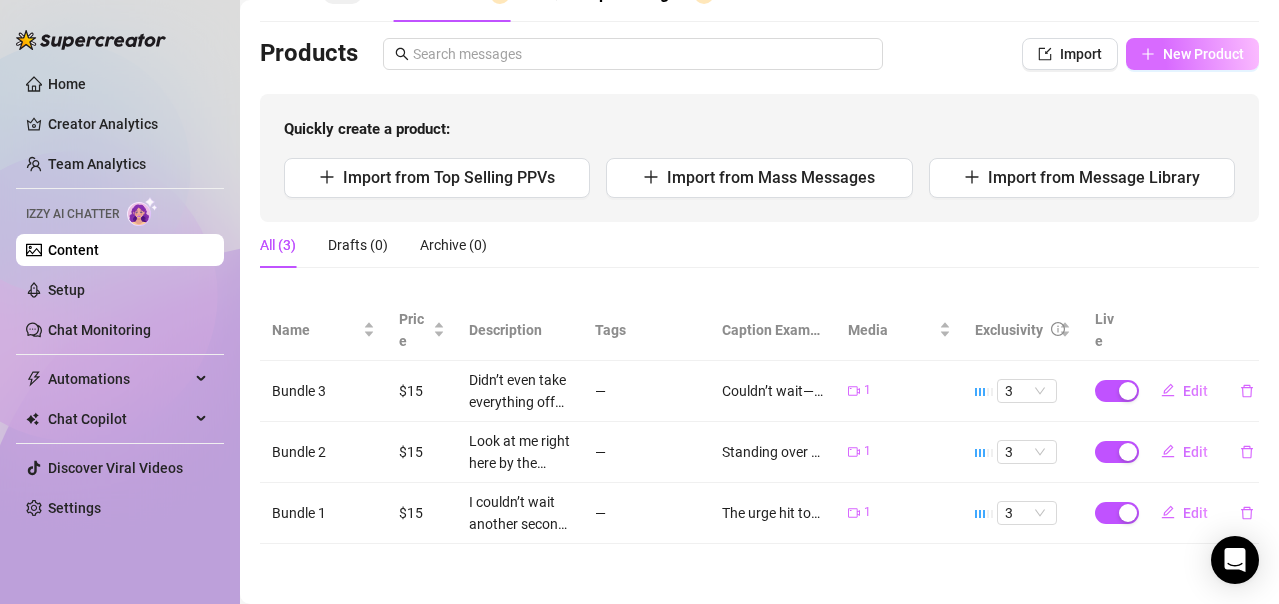 click on "New Product" at bounding box center [1192, 54] 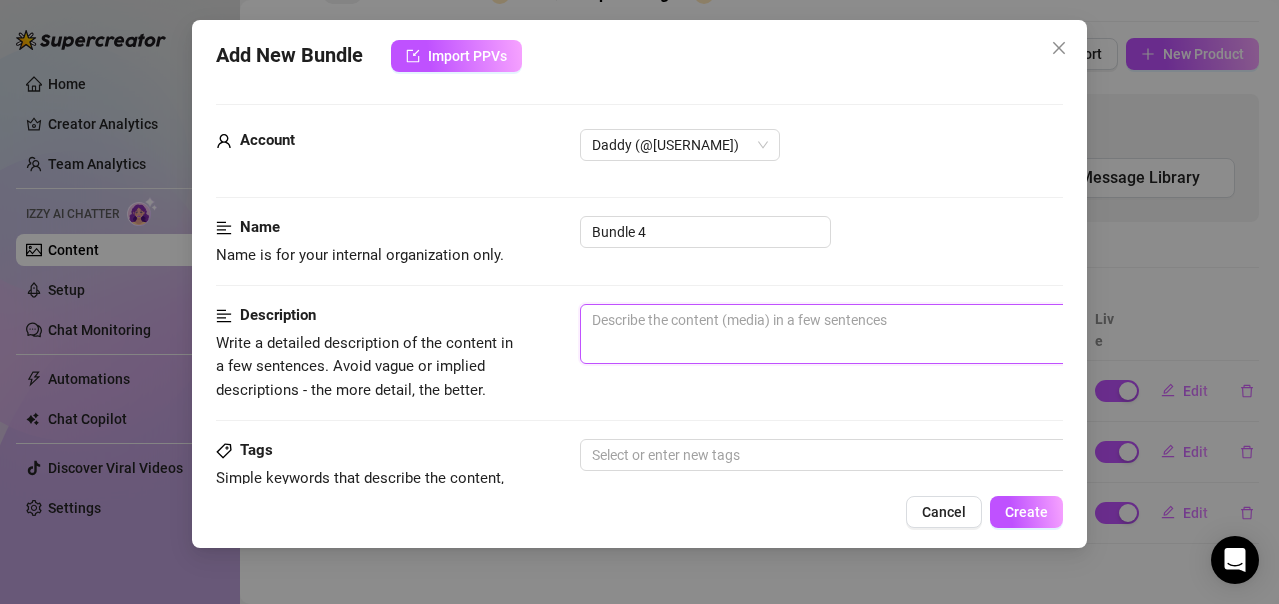 click at bounding box center [930, 334] 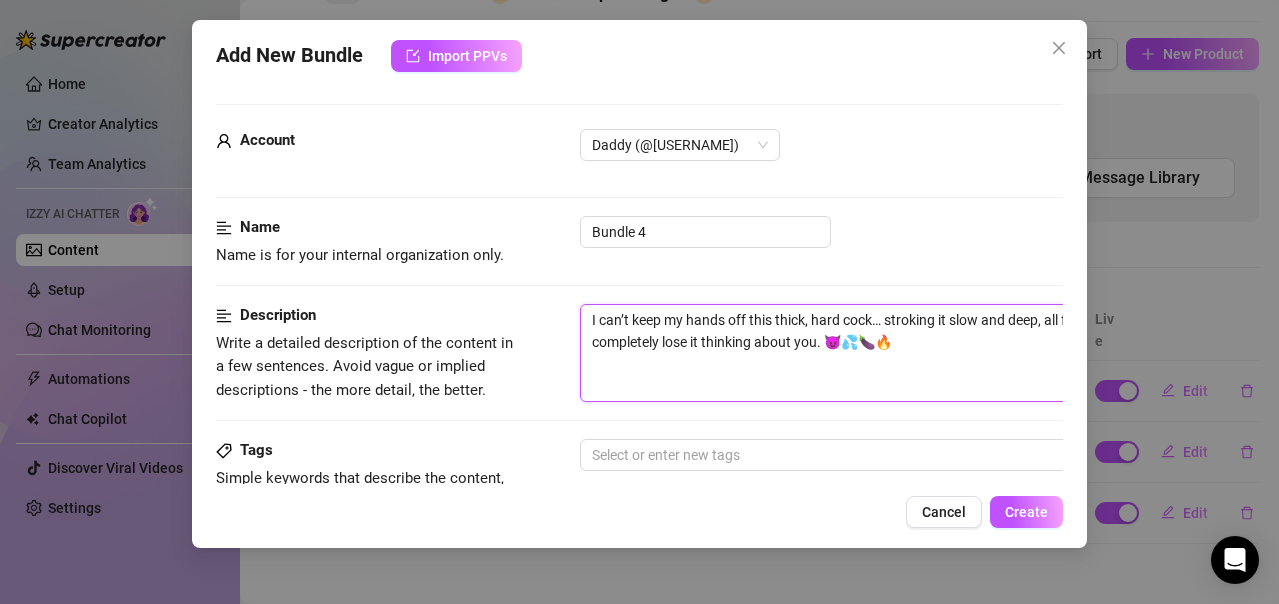 scroll, scrollTop: 0, scrollLeft: 0, axis: both 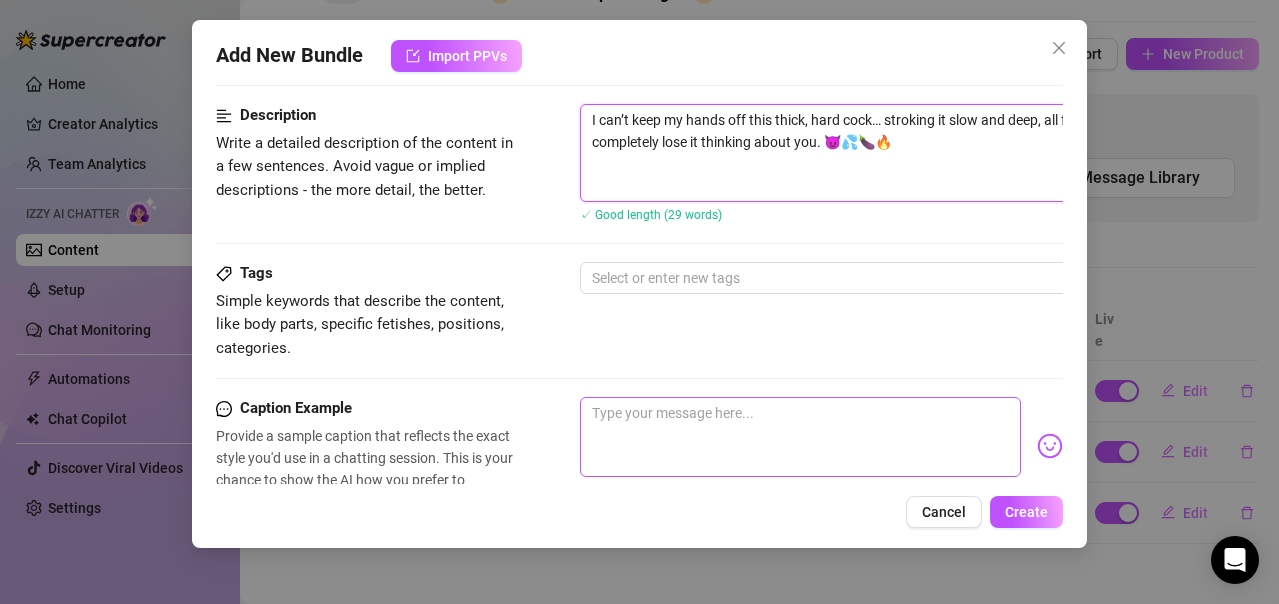 type on "I can’t keep my hands off this thick, hard cock… stroking it slow and deep, all for you. Just wait—watch how I completely lose it thinking about you. 😈💦🍆🔥" 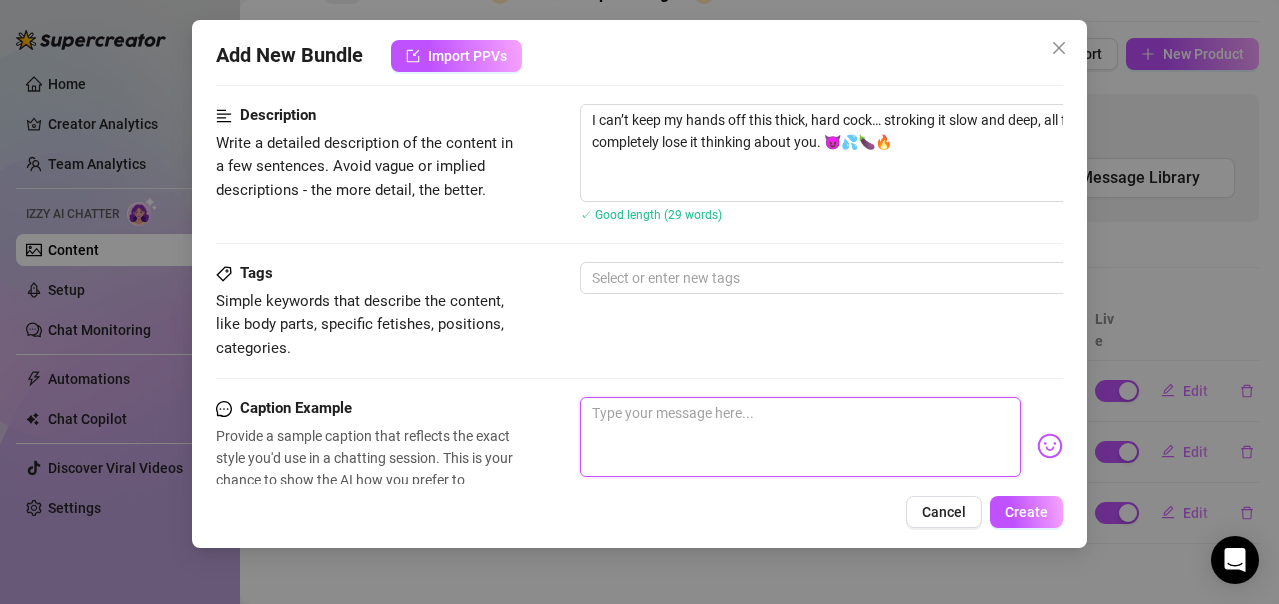 click at bounding box center [800, 437] 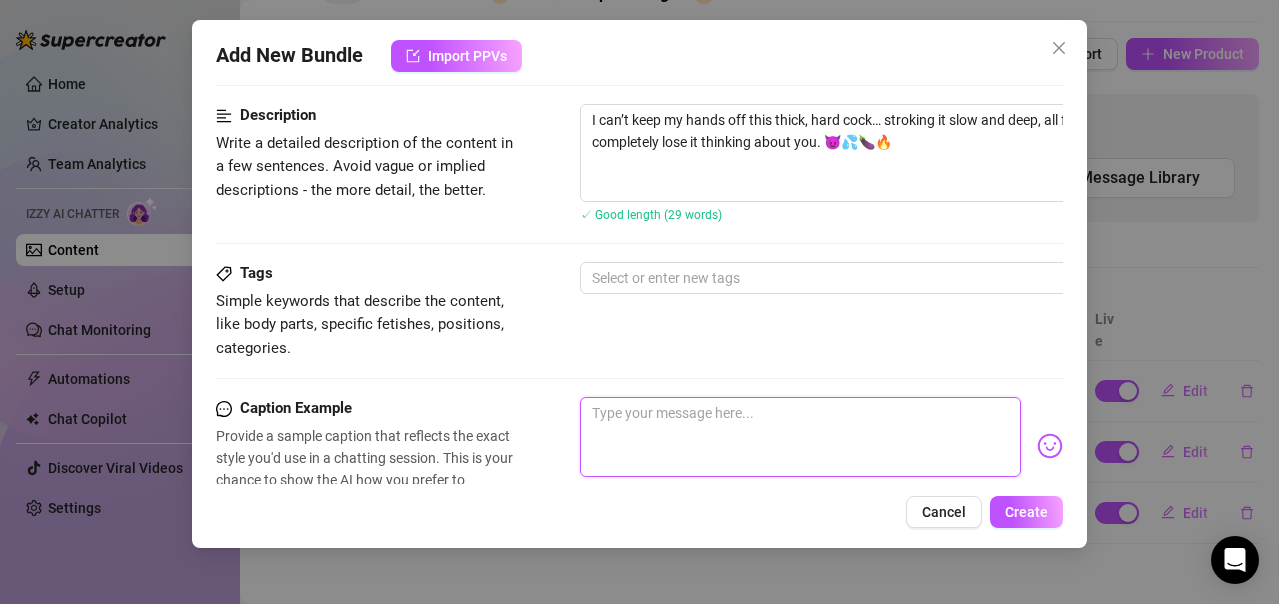click at bounding box center [800, 437] 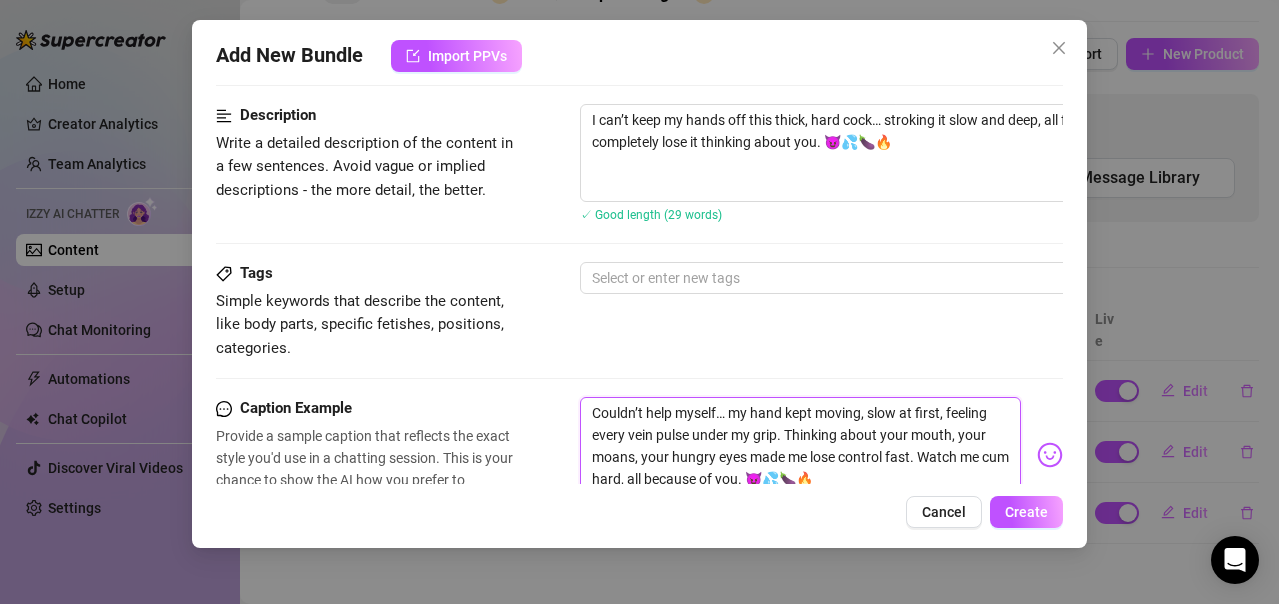 scroll, scrollTop: 12, scrollLeft: 0, axis: vertical 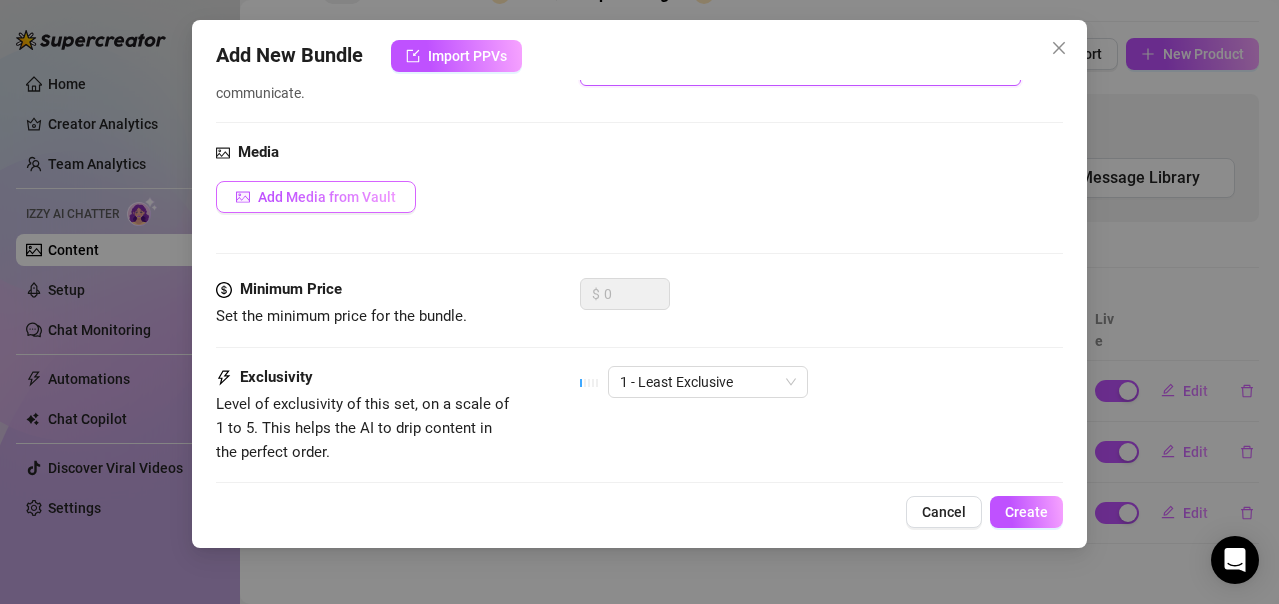type on "Couldn’t help myself… my hand kept moving, slow at first, feeling every vein pulse under my grip. Thinking about your mouth, your moans, your hungry eyes made me lose control fast. Watch me cum hard, all because of you. 😈💦🍆🔥" 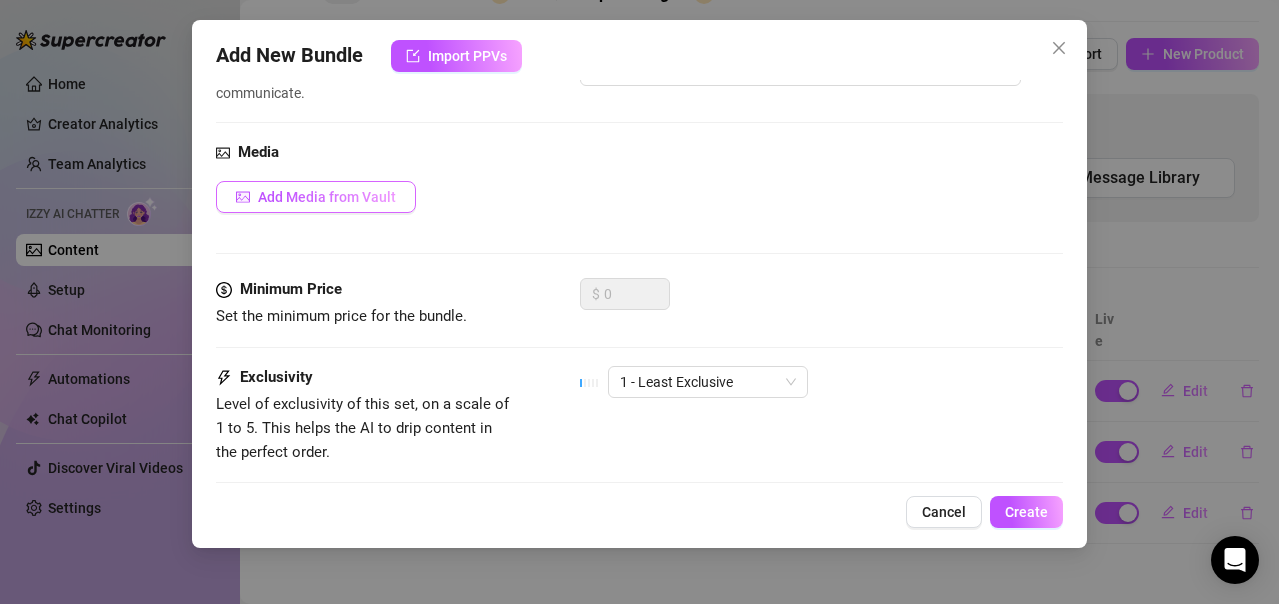 click on "Add Media from Vault" at bounding box center [316, 197] 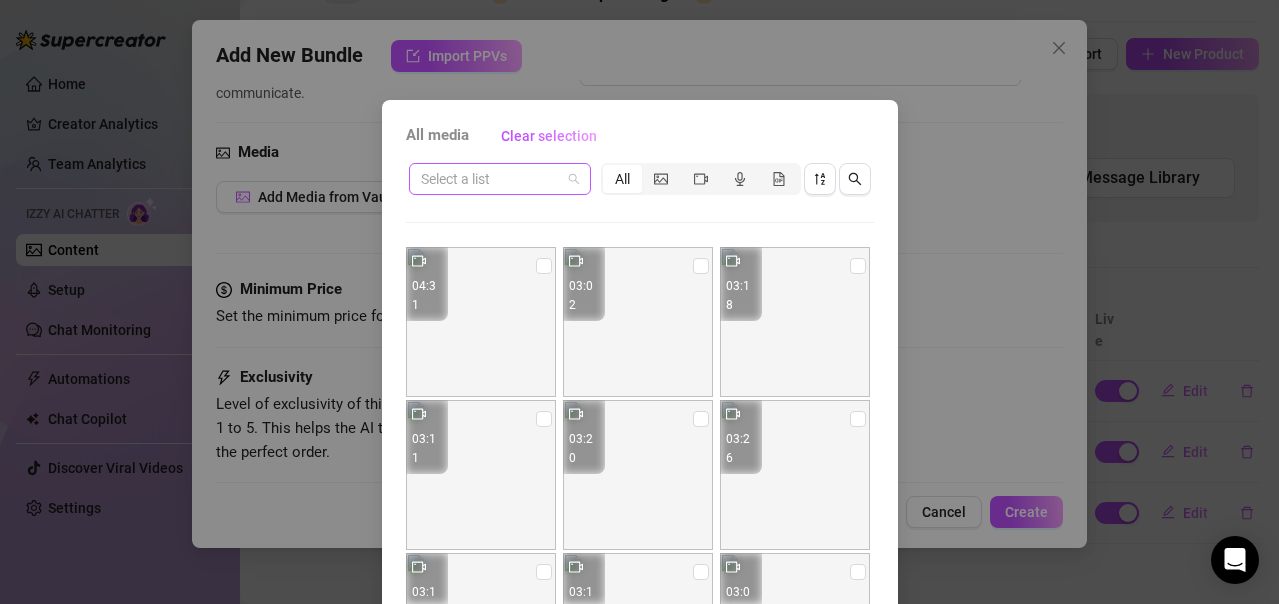 click at bounding box center [491, 179] 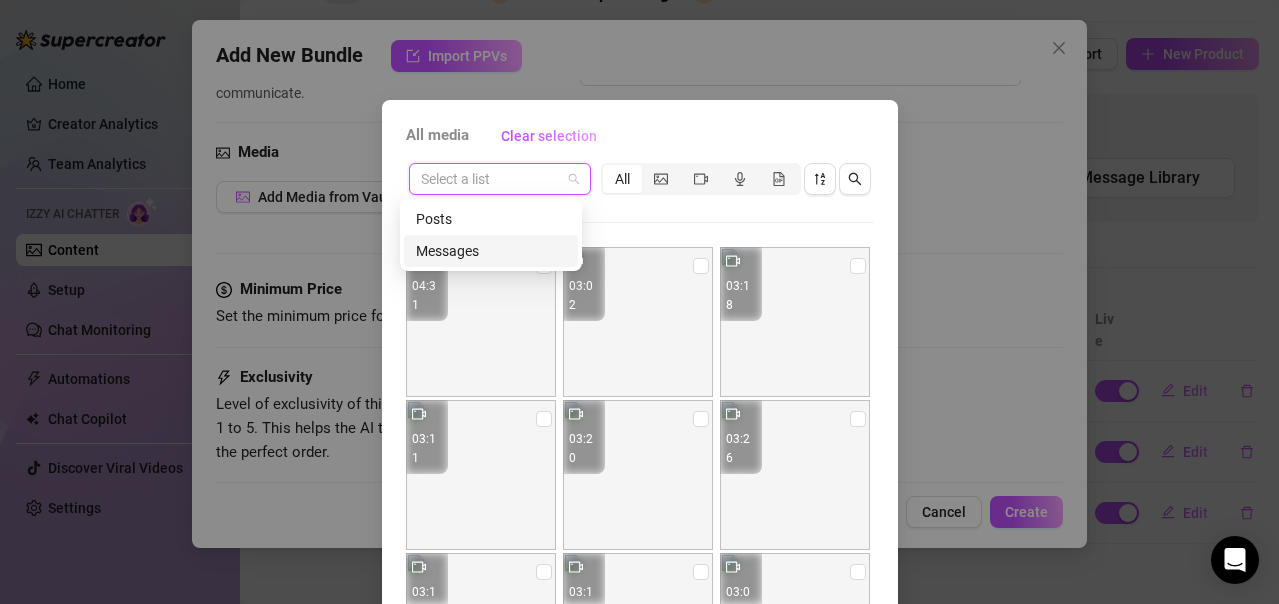 click on "Messages" at bounding box center (491, 251) 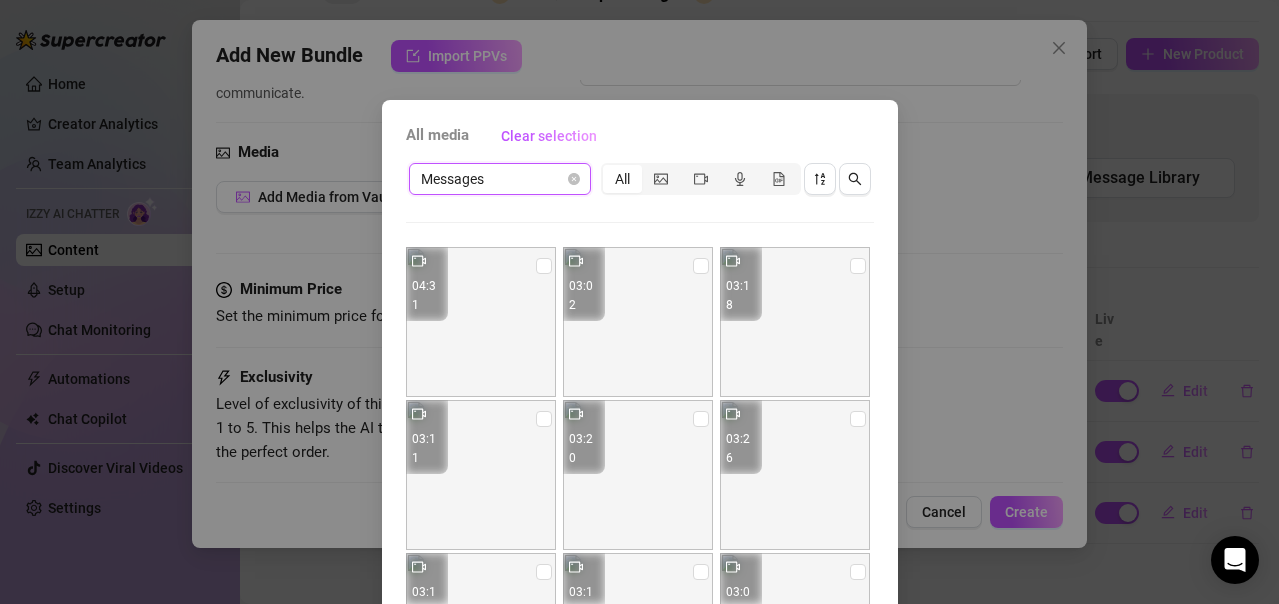 scroll, scrollTop: 142, scrollLeft: 0, axis: vertical 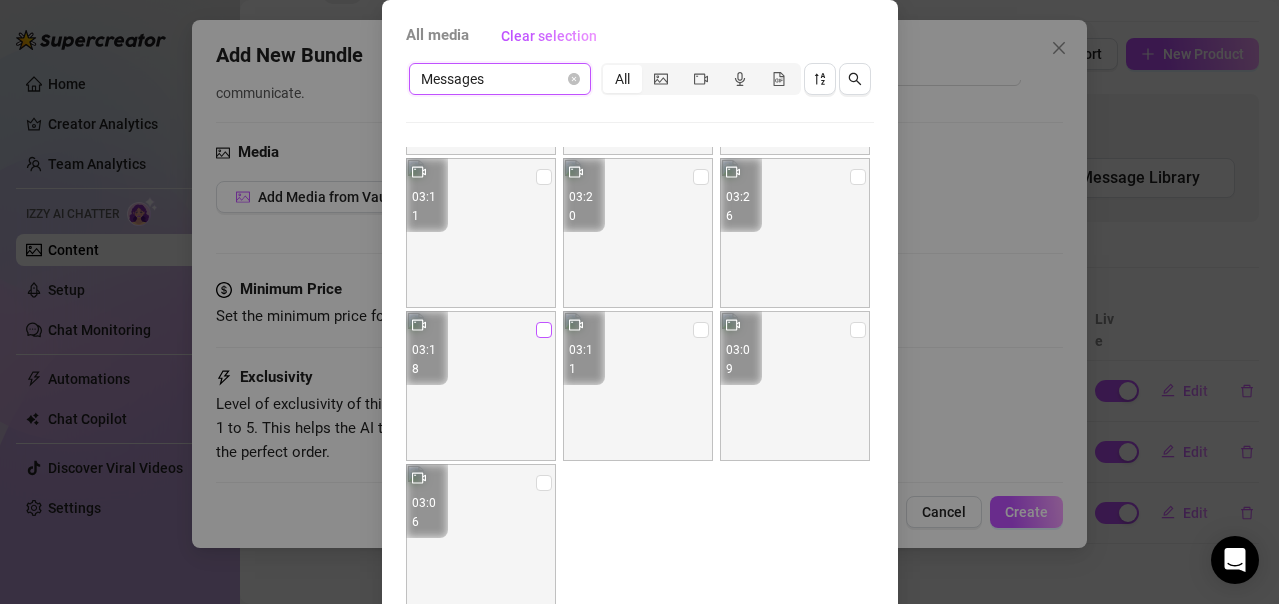 click at bounding box center [544, 330] 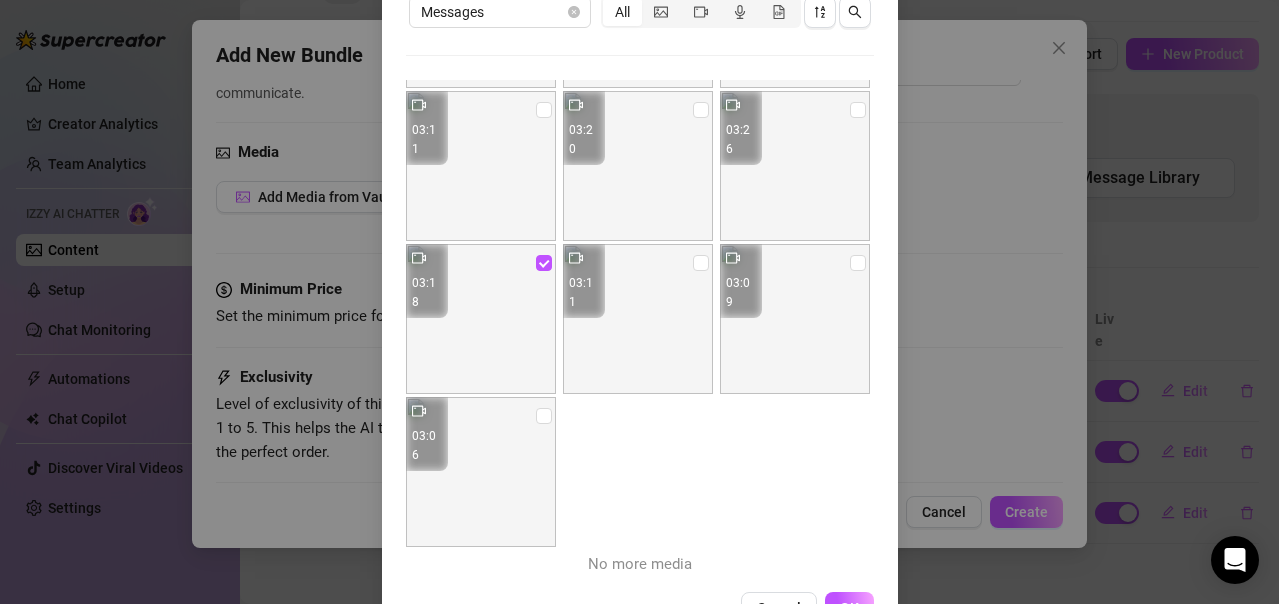scroll, scrollTop: 231, scrollLeft: 0, axis: vertical 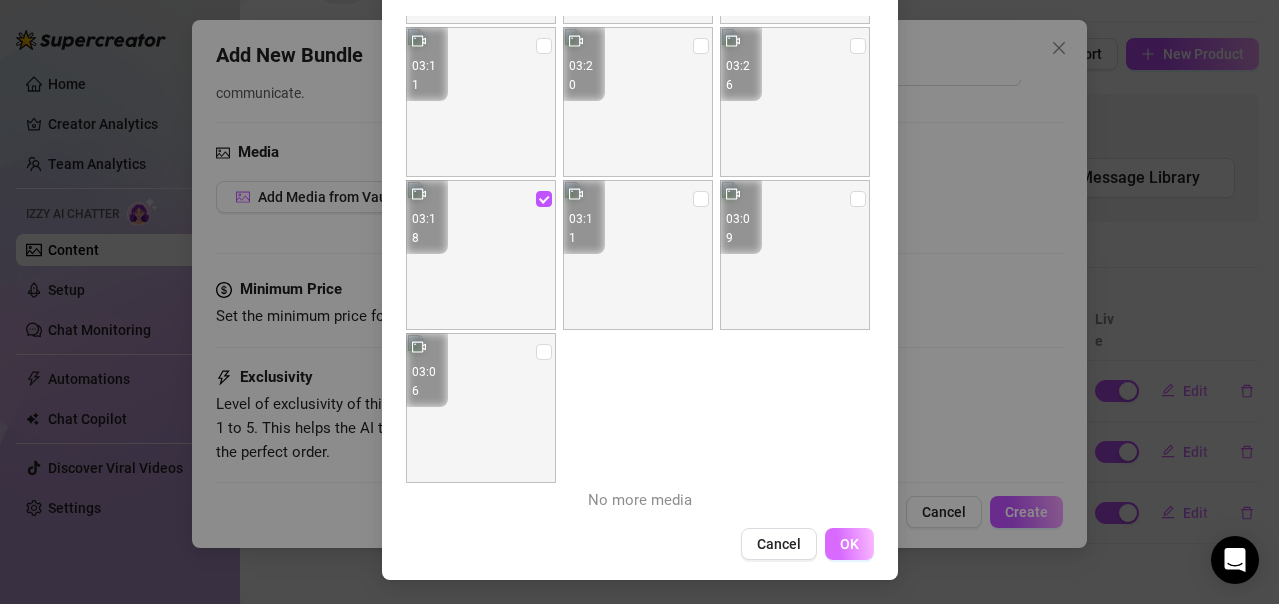 click on "OK" at bounding box center (849, 544) 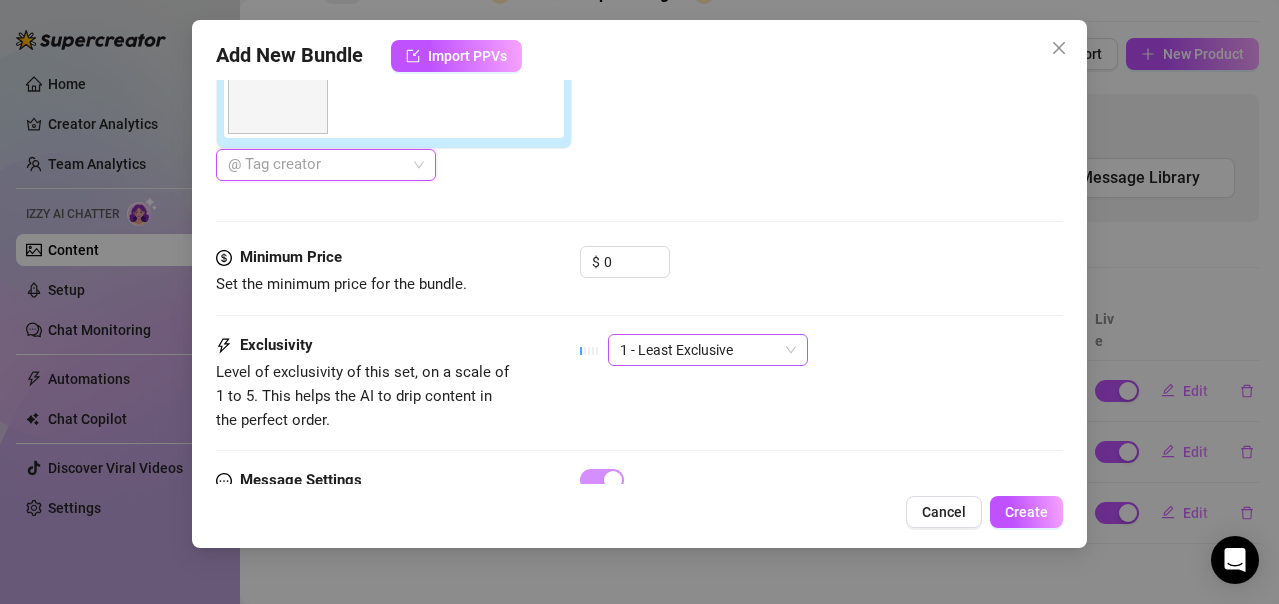 scroll, scrollTop: 936, scrollLeft: 0, axis: vertical 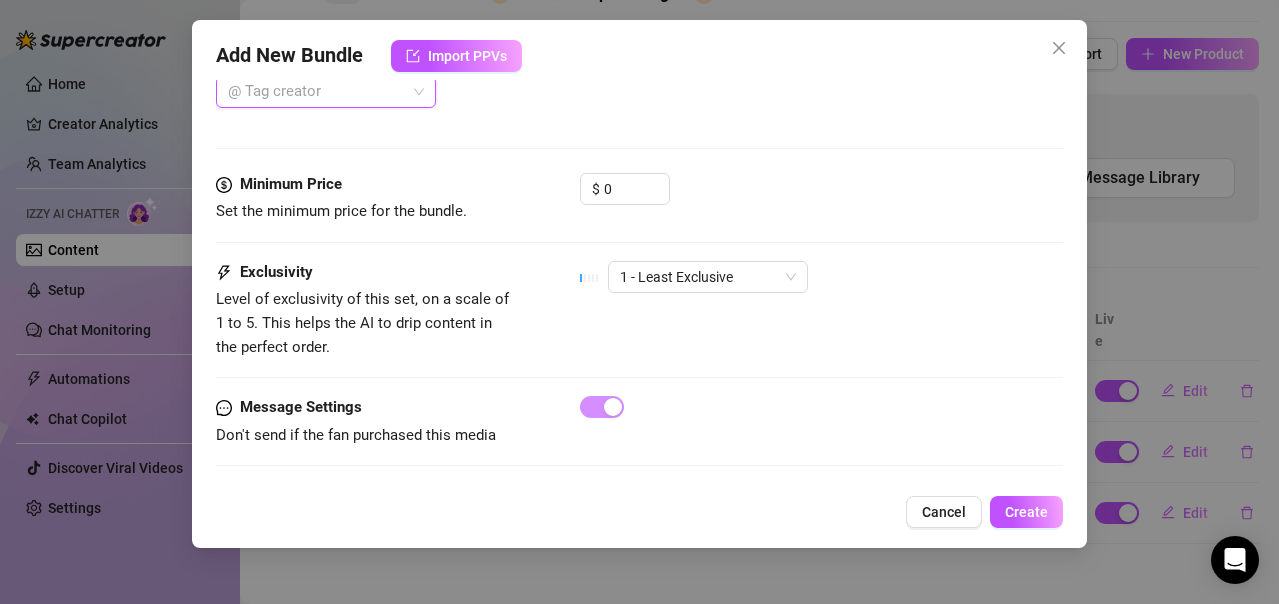 click on "$ 0" at bounding box center [625, 198] 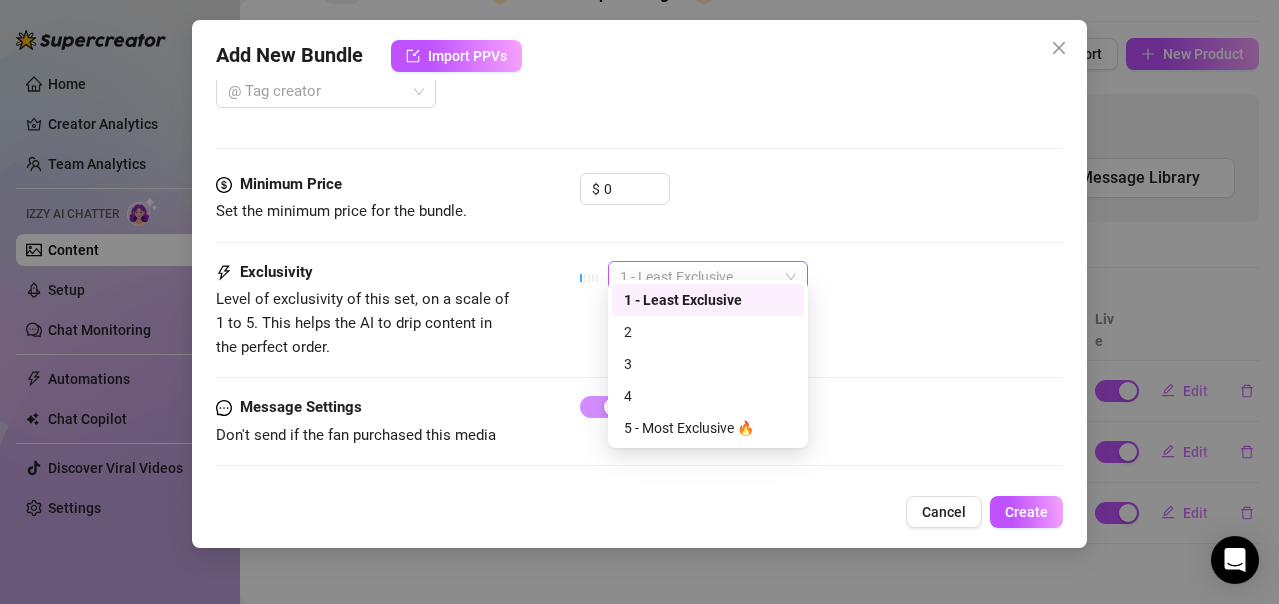 click on "1 - Least Exclusive" at bounding box center (708, 277) 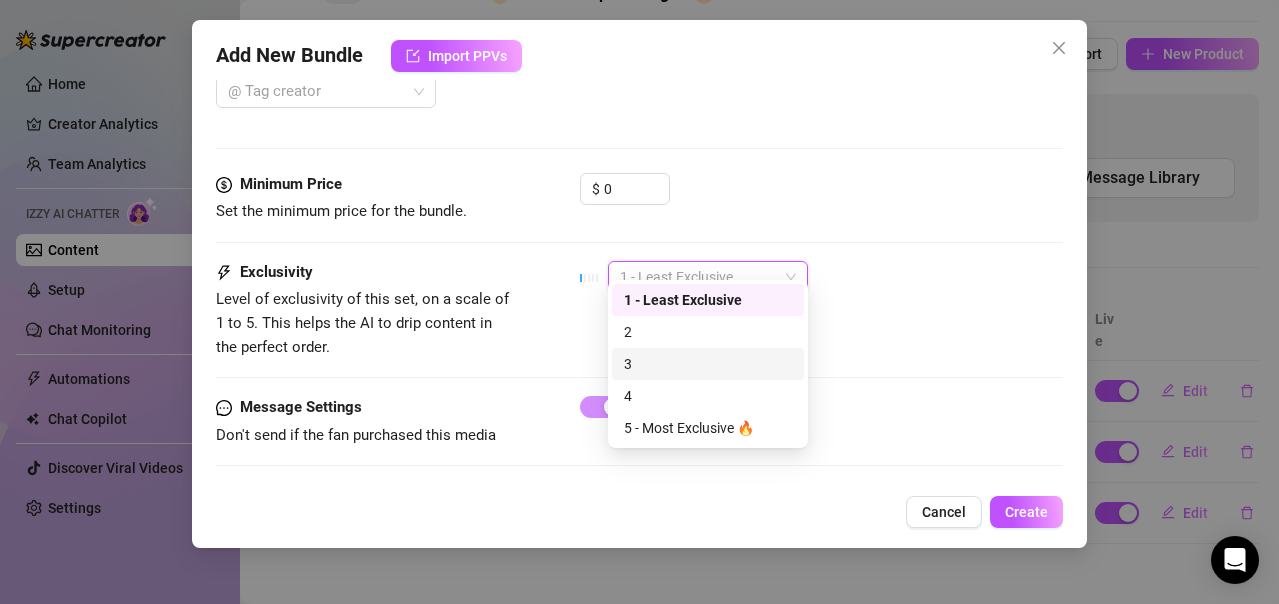 click on "3" at bounding box center [708, 364] 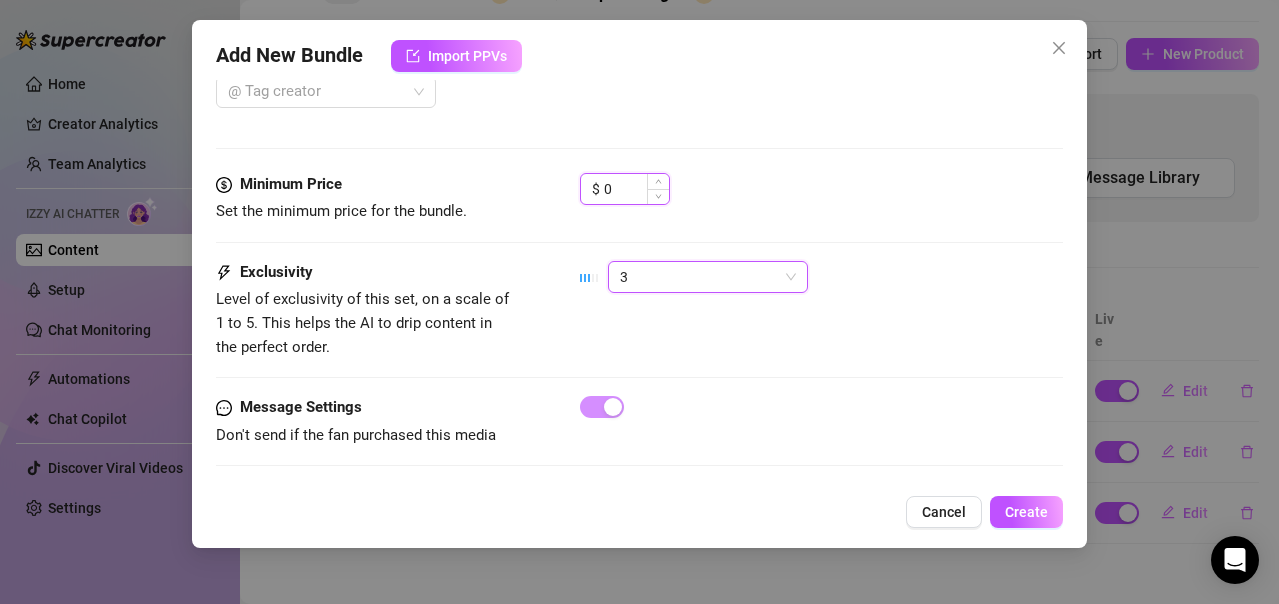 click on "0" at bounding box center (636, 189) 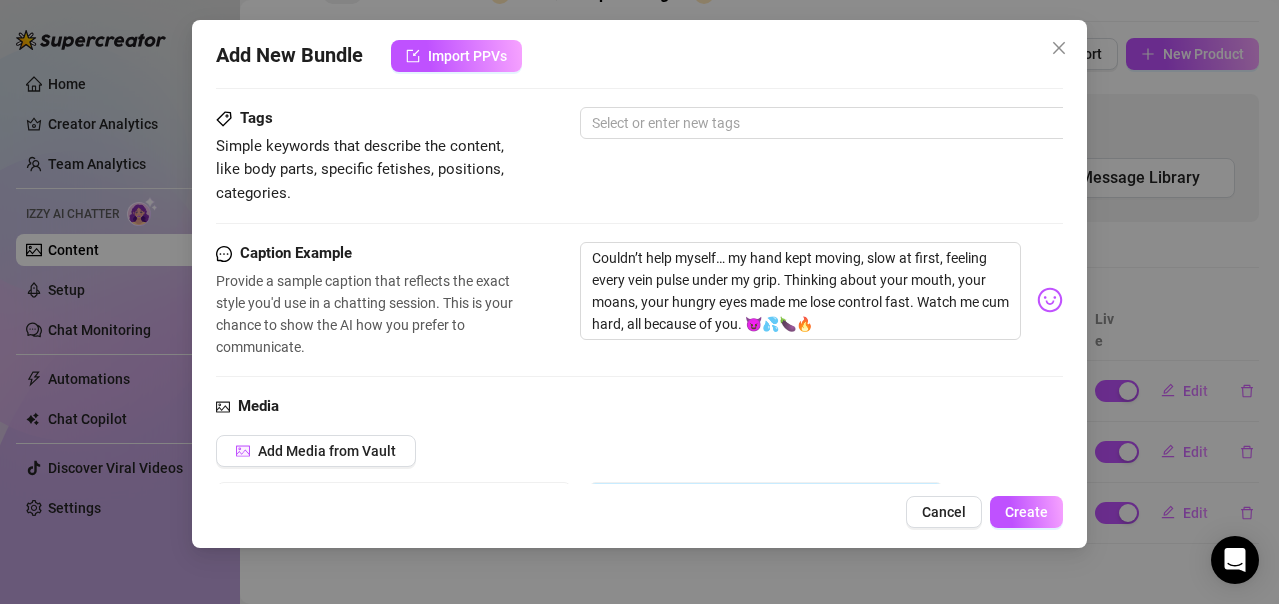 scroll, scrollTop: 536, scrollLeft: 0, axis: vertical 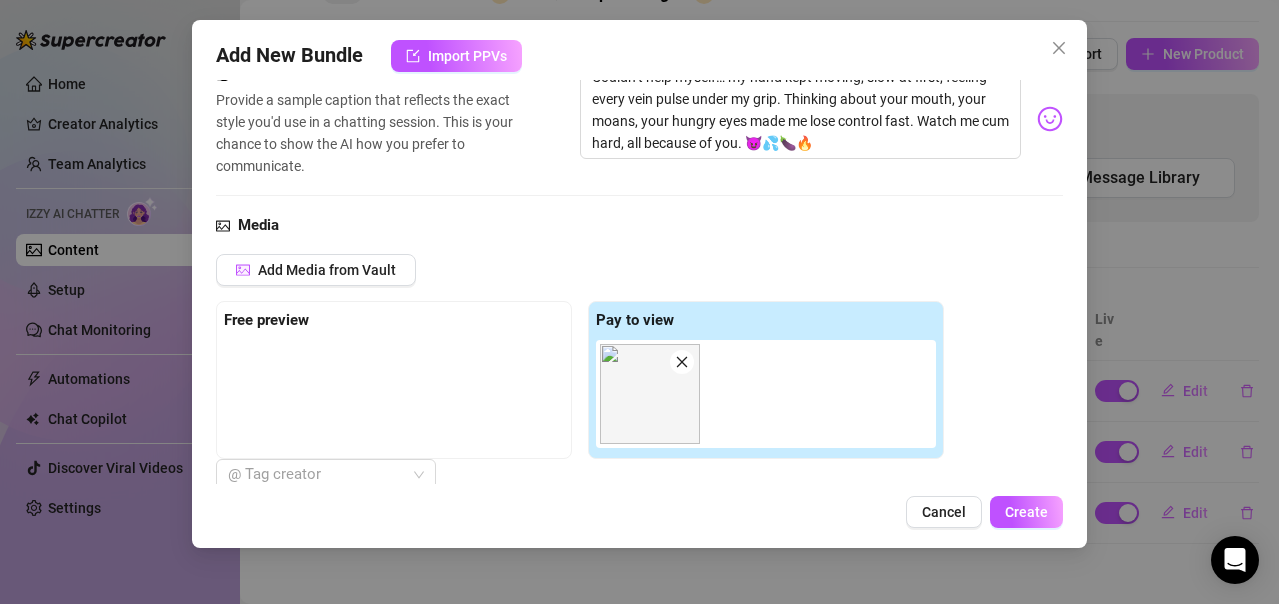 type on "15" 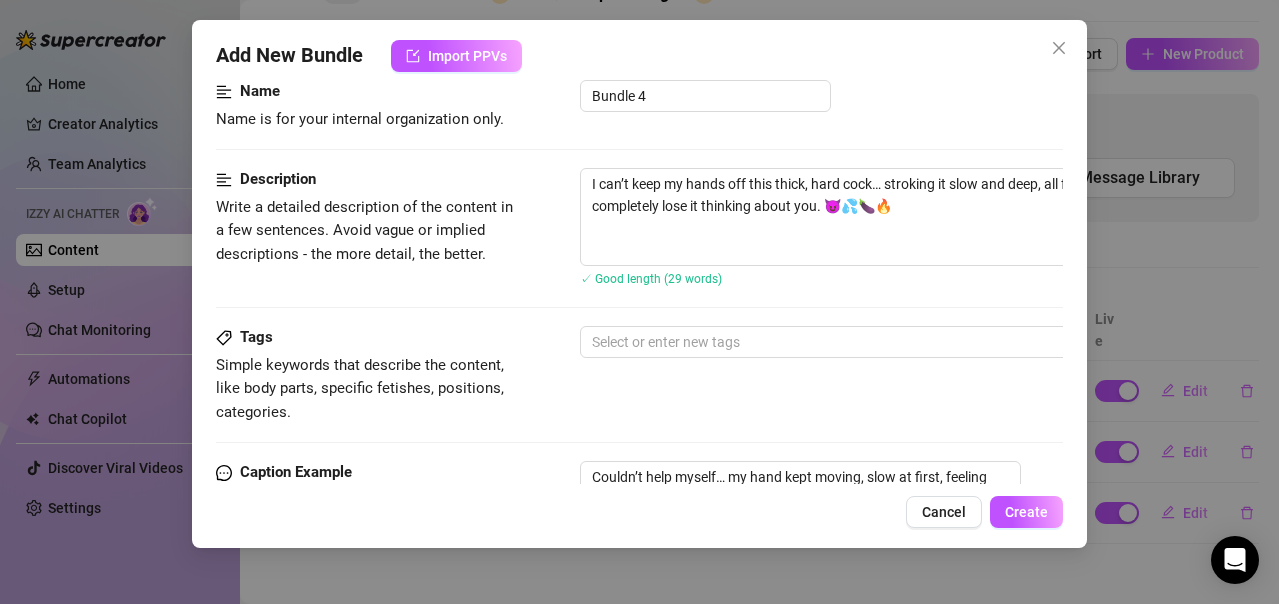 scroll, scrollTop: 336, scrollLeft: 0, axis: vertical 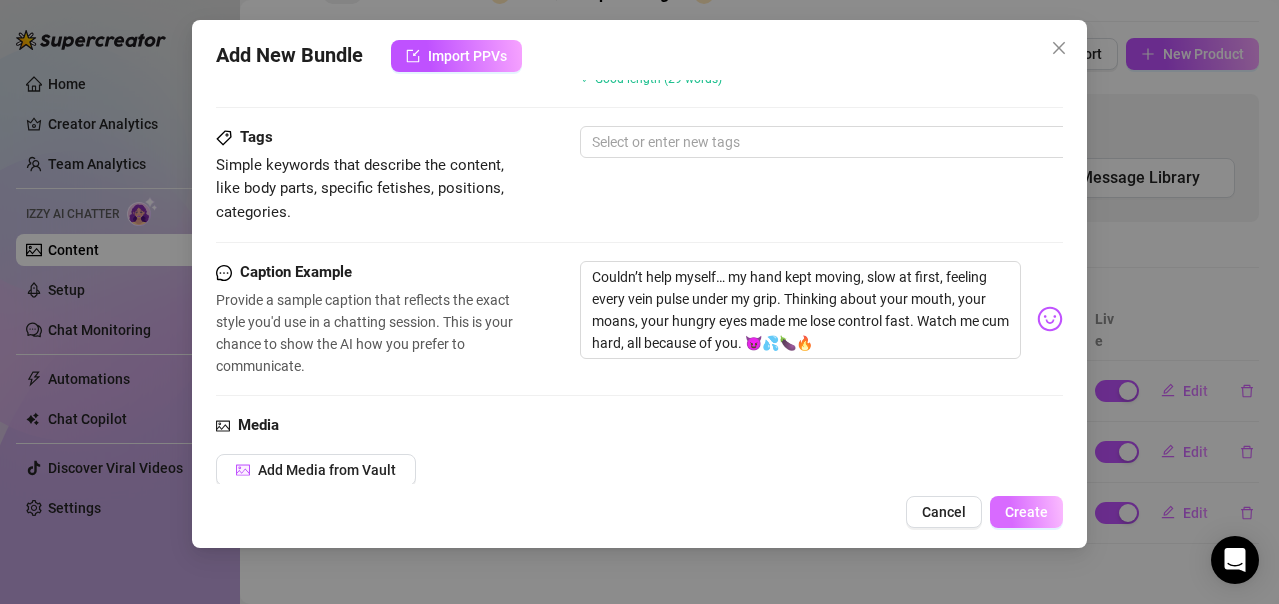 click on "Create" at bounding box center (1026, 512) 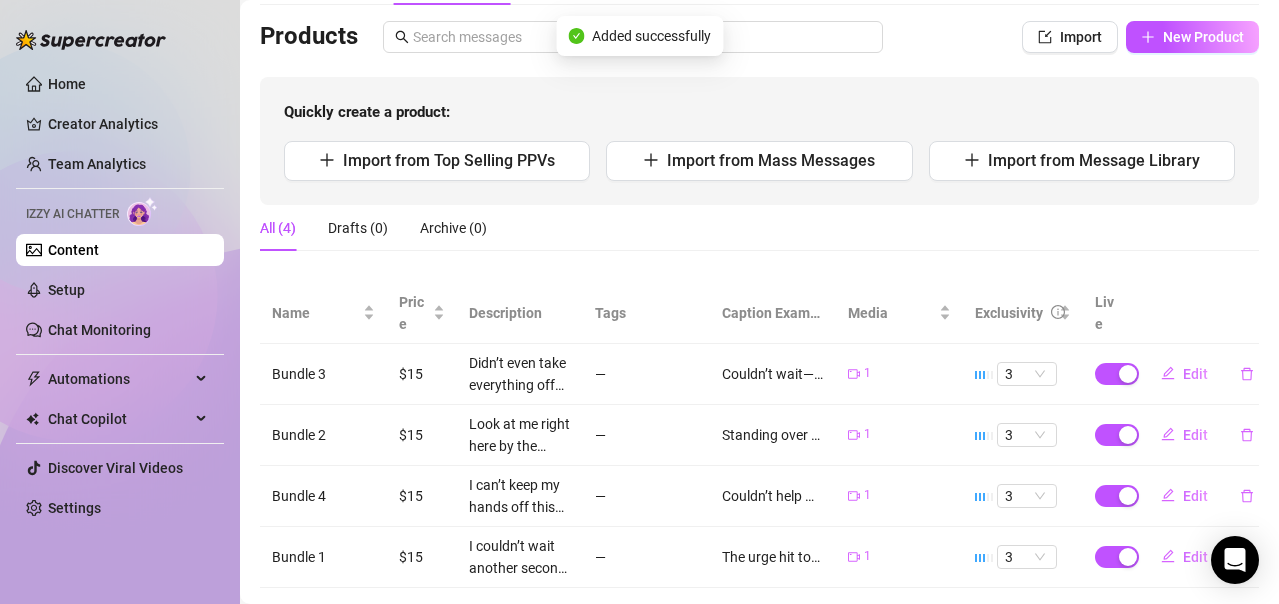 scroll, scrollTop: 73, scrollLeft: 0, axis: vertical 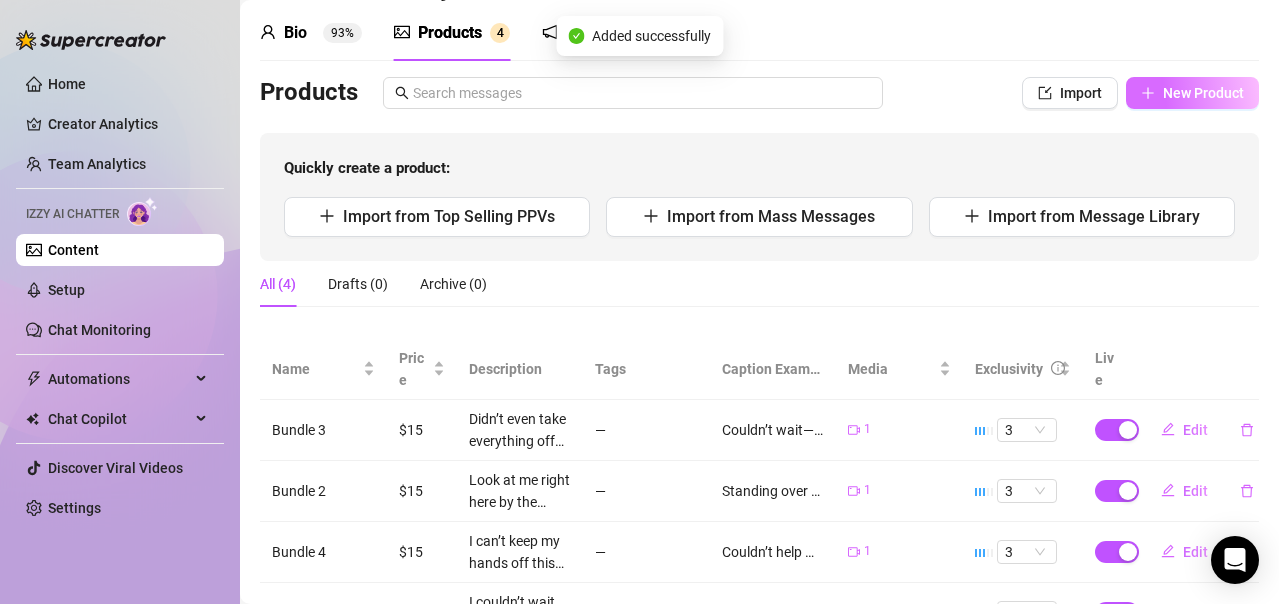 click on "New Product" at bounding box center (1192, 93) 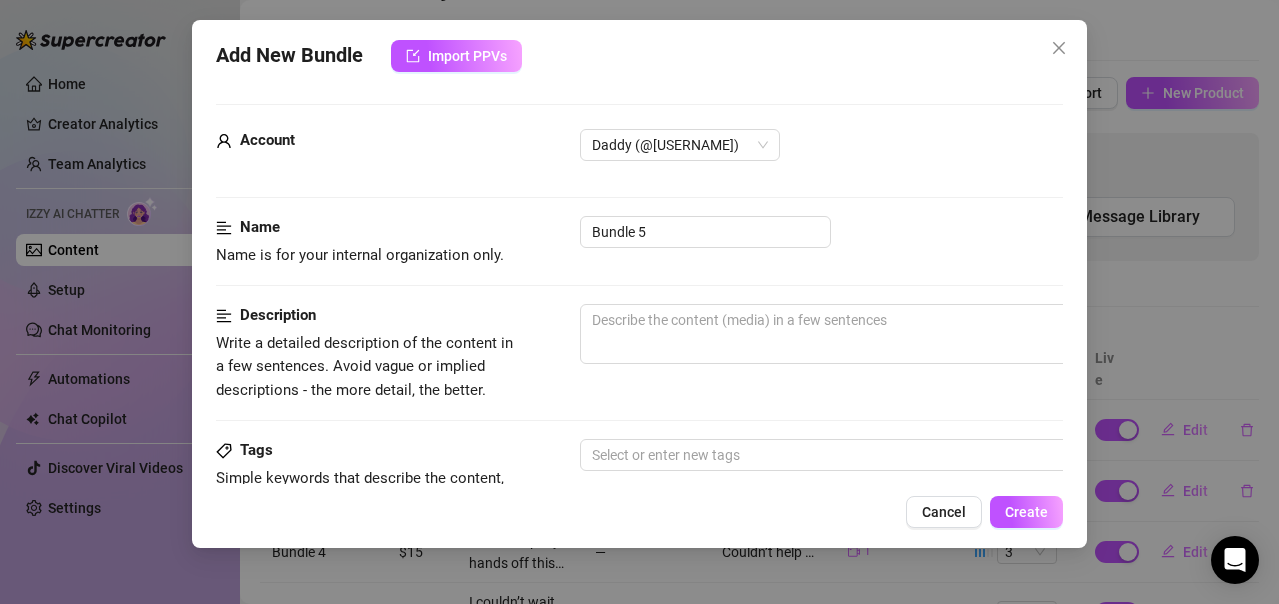 click on "Name Name is for your internal organization only. Bundle 5" at bounding box center [639, 260] 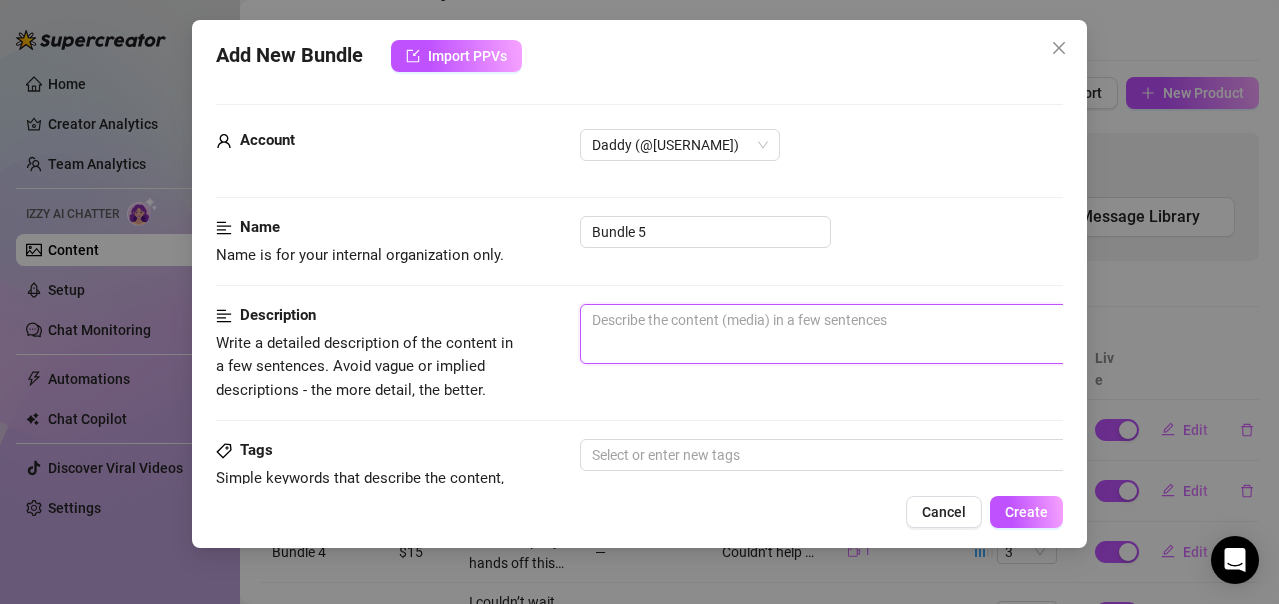 click at bounding box center [930, 334] 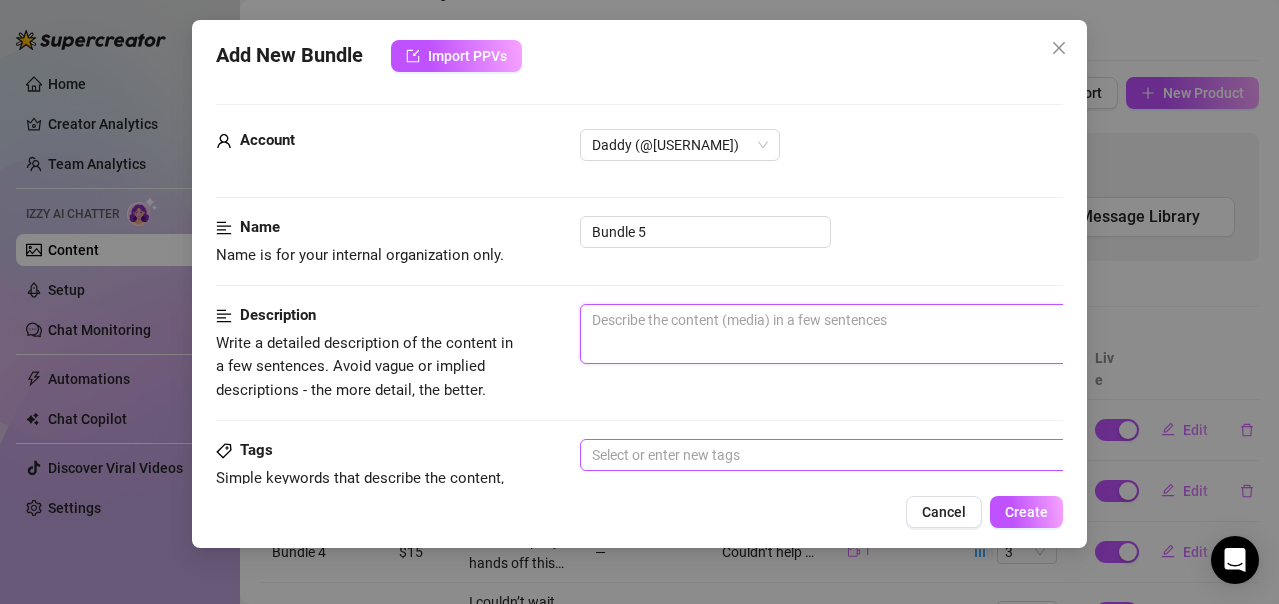 paste on "I just can’t keep my hands off this thick cock… stroking it slow, teasing every inch, knowing you’re watching. Every second brings me closer to losing control—just for you. 😈💦🍆" 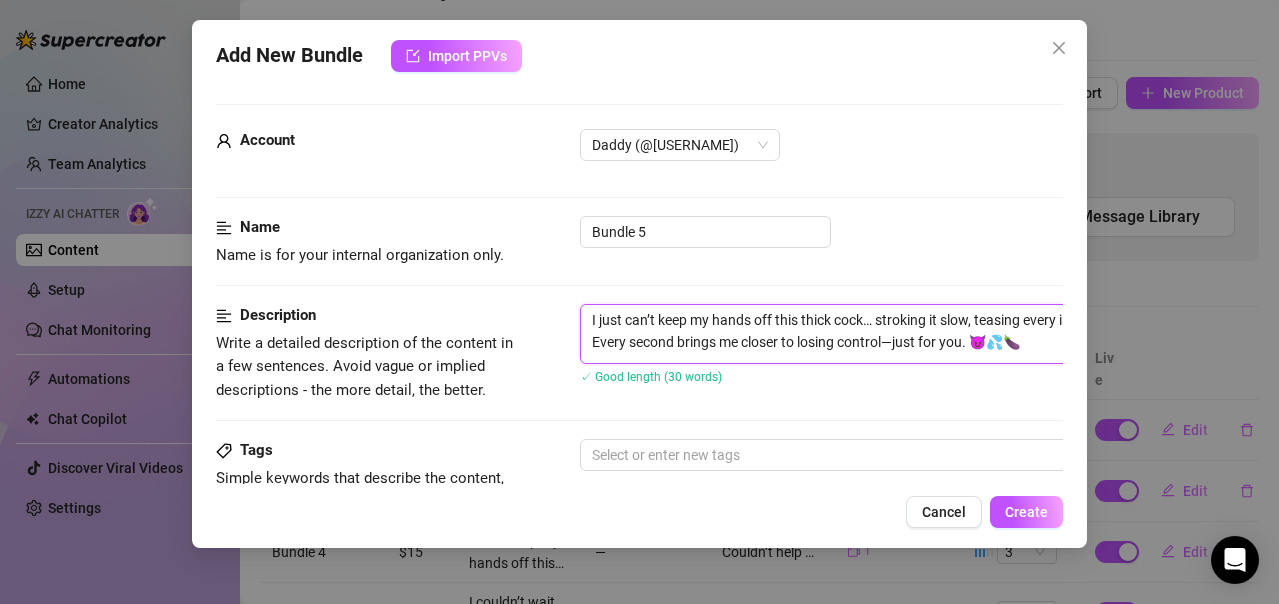 type on "I just can’t keep my hands off this thick cock… stroking it slow, teasing every inch, knowing you’re watching. Every second brings me closer to losing control—just for you. 😈💦🍆" 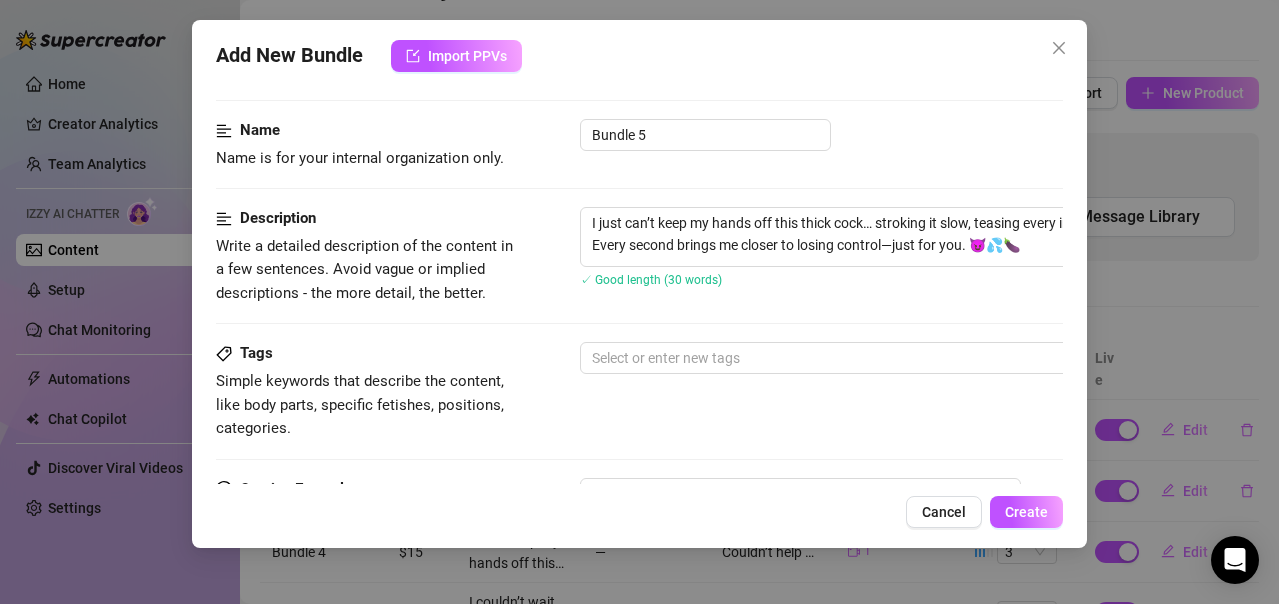 scroll, scrollTop: 200, scrollLeft: 0, axis: vertical 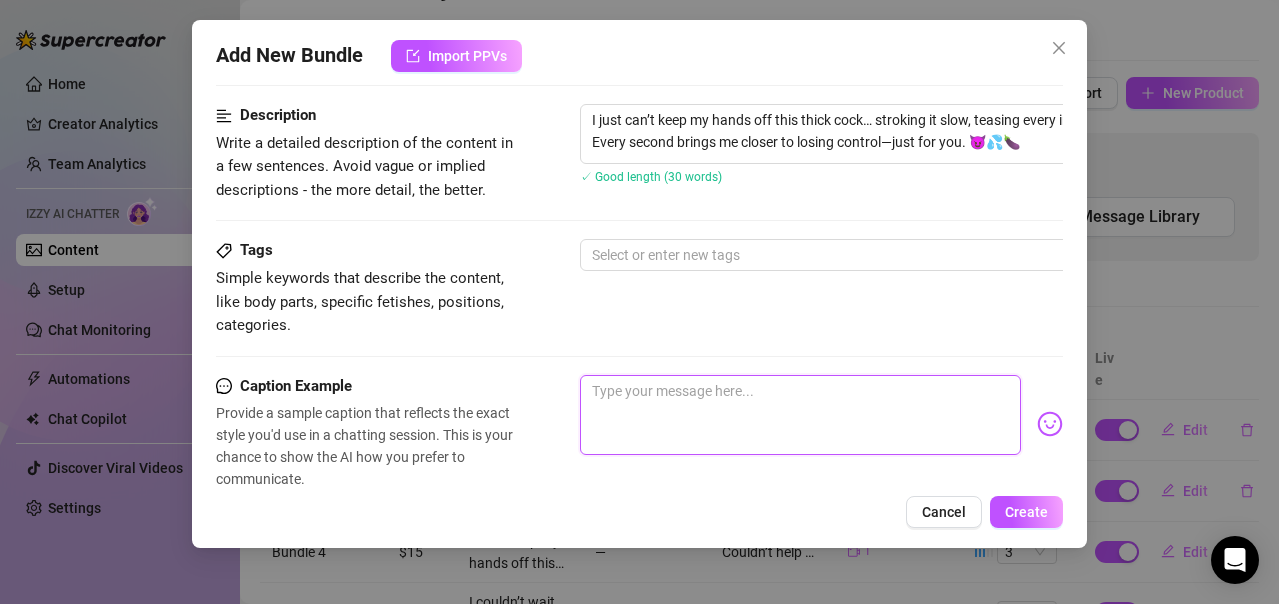 click at bounding box center [800, 415] 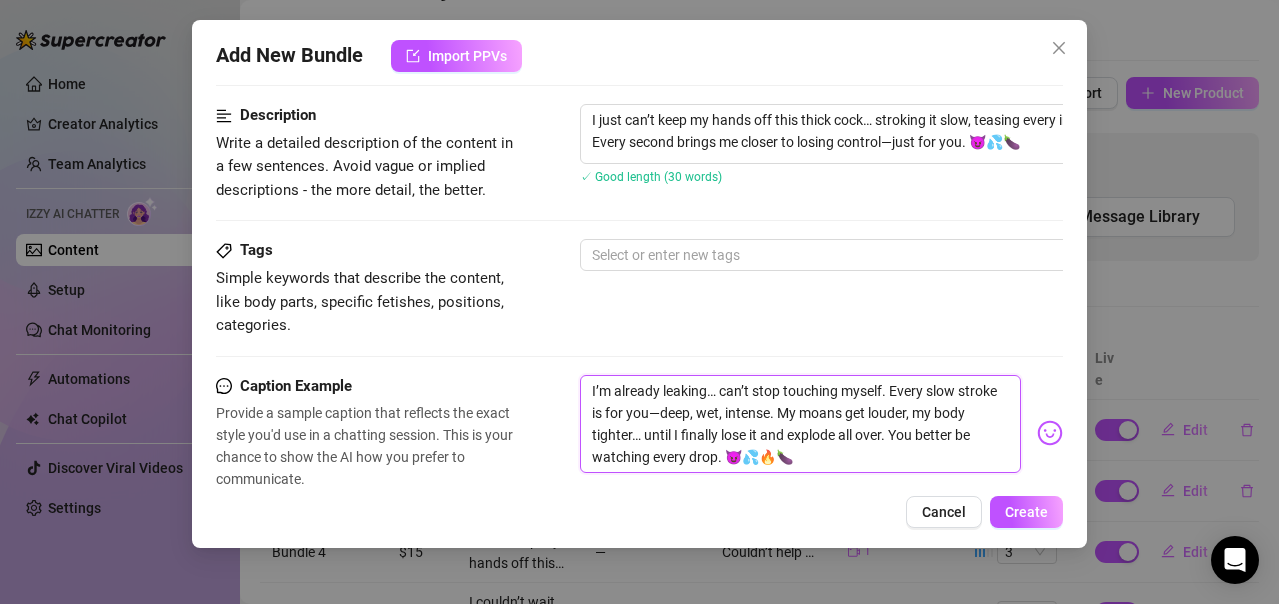 scroll, scrollTop: 0, scrollLeft: 0, axis: both 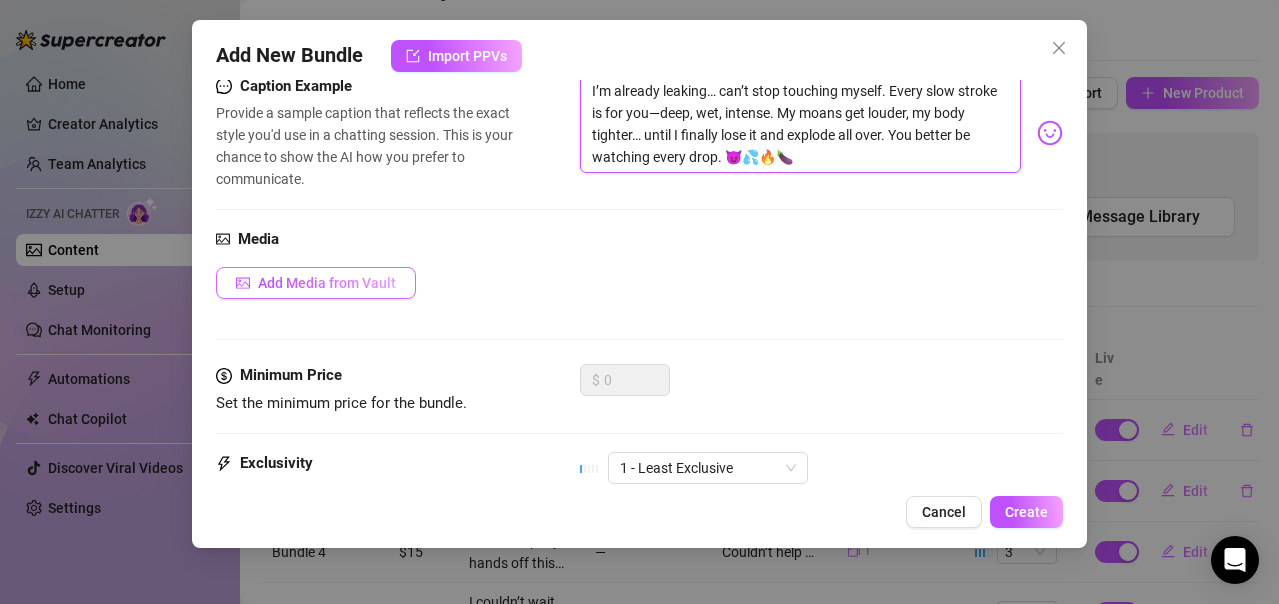 type on "I’m already leaking… can’t stop touching myself. Every slow stroke is for you—deep, wet, intense. My moans get louder, my body tighter… until I finally lose it and explode all over. You better be watching every drop. 😈💦🔥🍆" 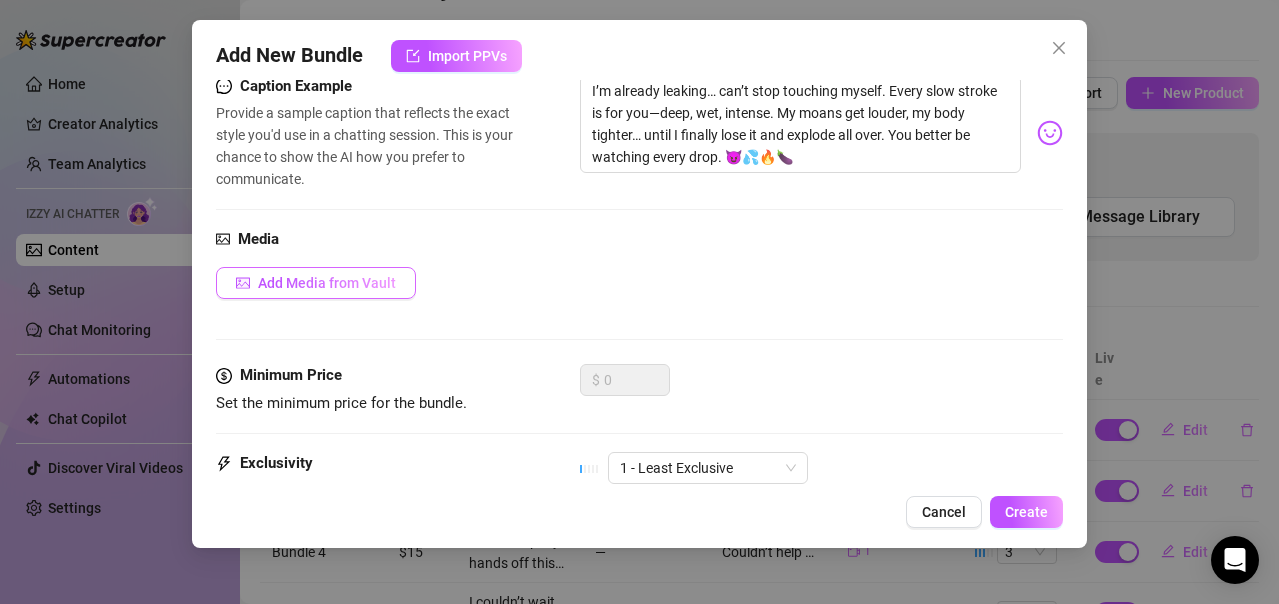 click on "Add Media from Vault" at bounding box center (327, 283) 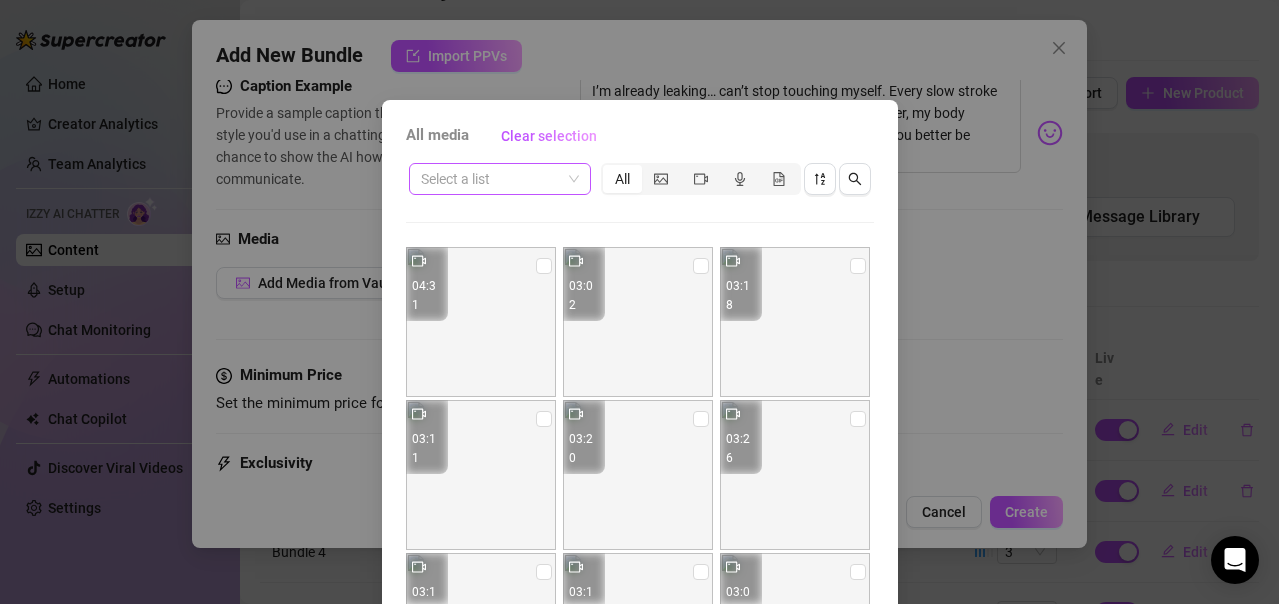 click at bounding box center (491, 179) 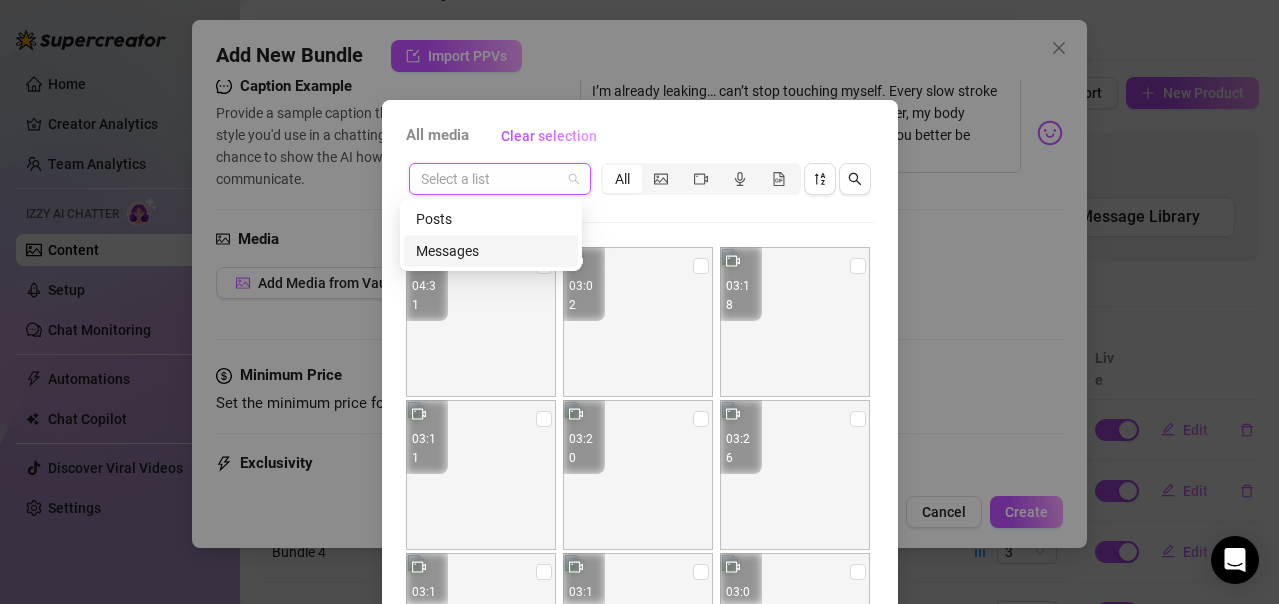 click on "Posts Messages" at bounding box center [491, 235] 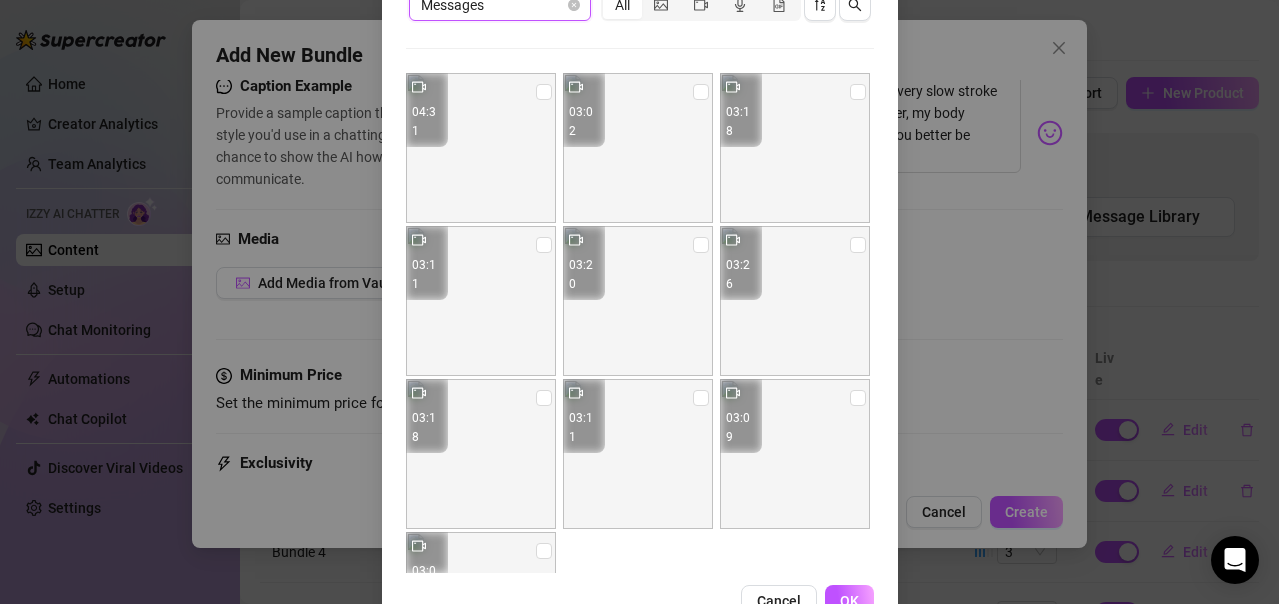 scroll, scrollTop: 231, scrollLeft: 0, axis: vertical 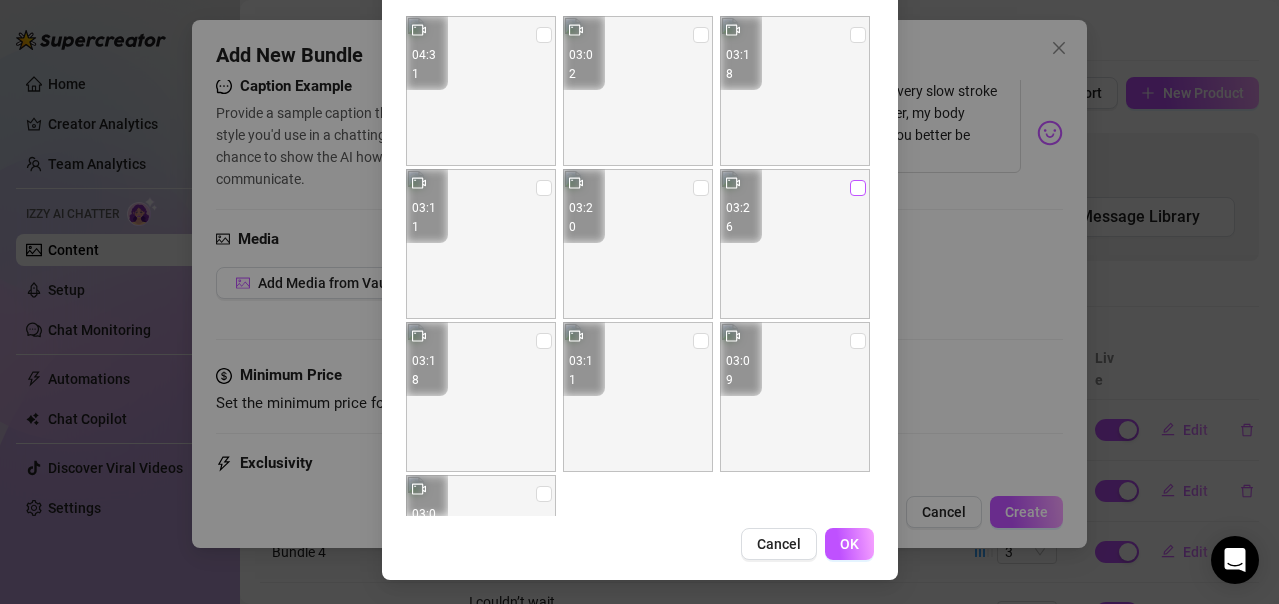 click at bounding box center (858, 188) 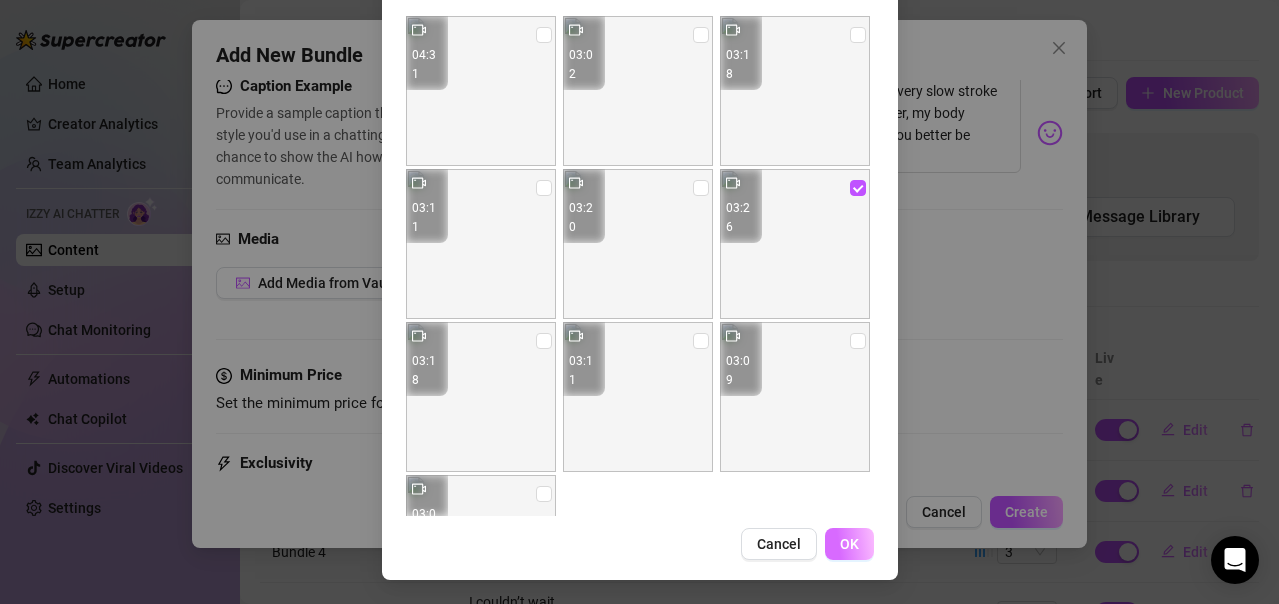 click on "OK" at bounding box center [849, 544] 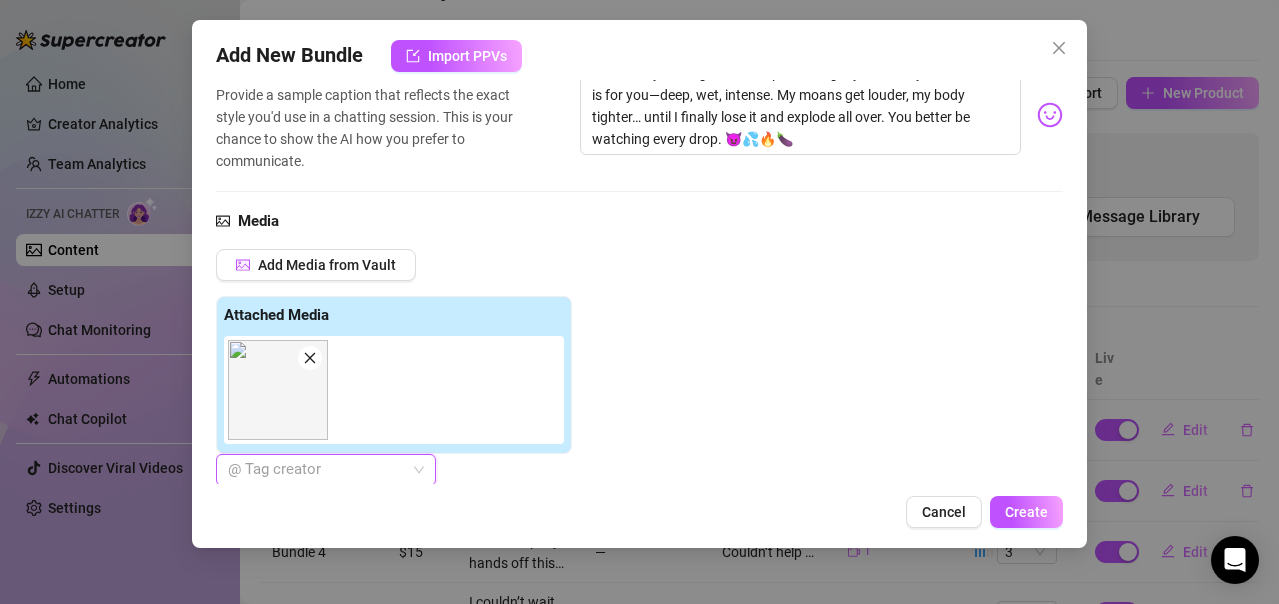 scroll, scrollTop: 818, scrollLeft: 0, axis: vertical 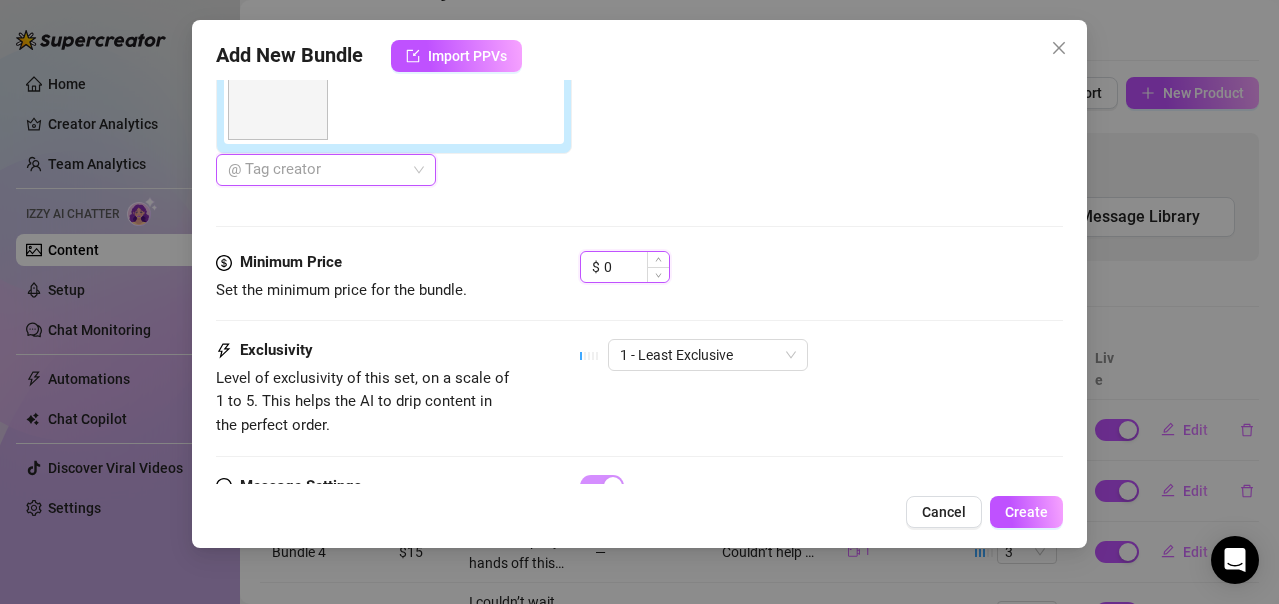 click on "0" at bounding box center (636, 267) 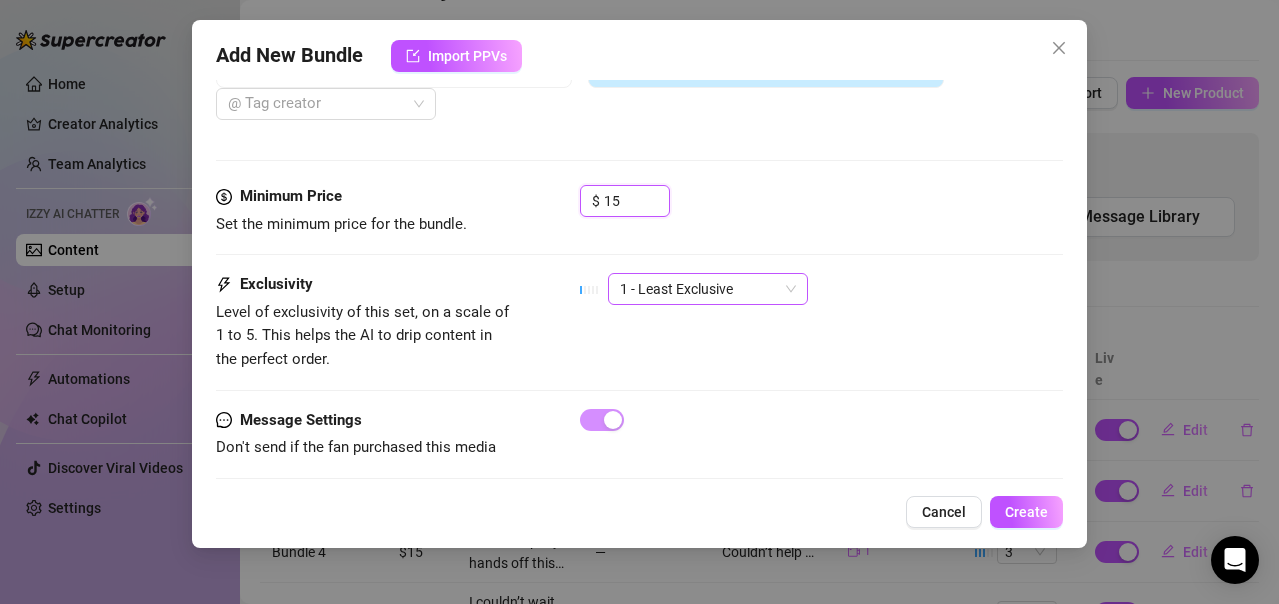 scroll, scrollTop: 914, scrollLeft: 0, axis: vertical 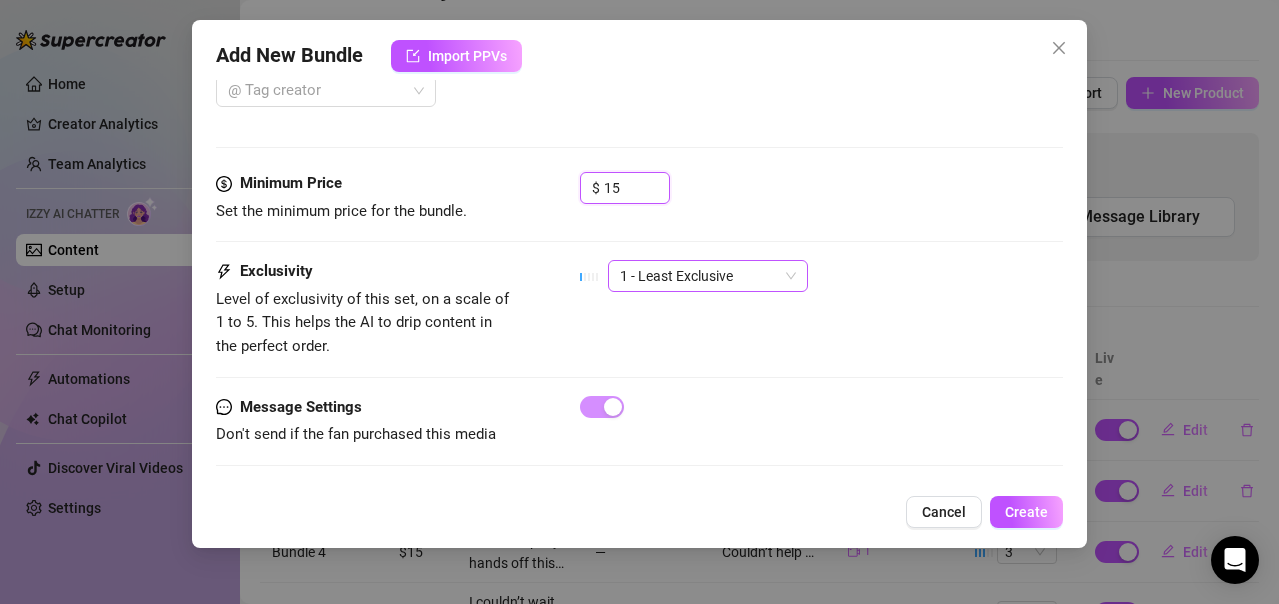 click on "1 - Least Exclusive" at bounding box center [708, 276] 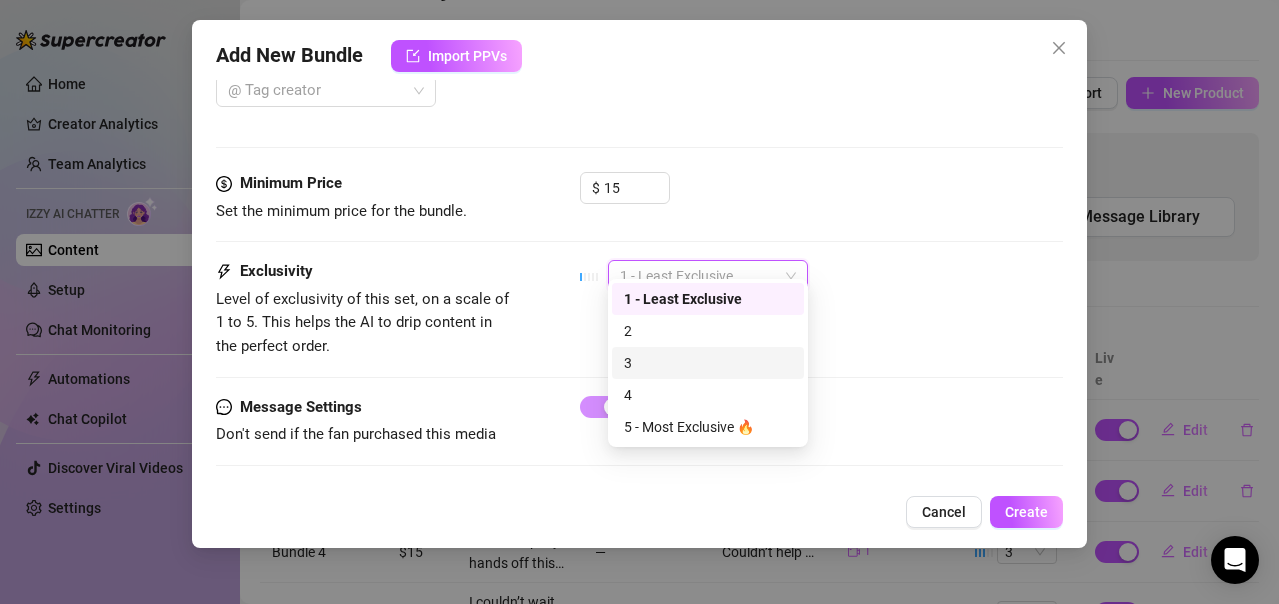 click on "3" at bounding box center (708, 363) 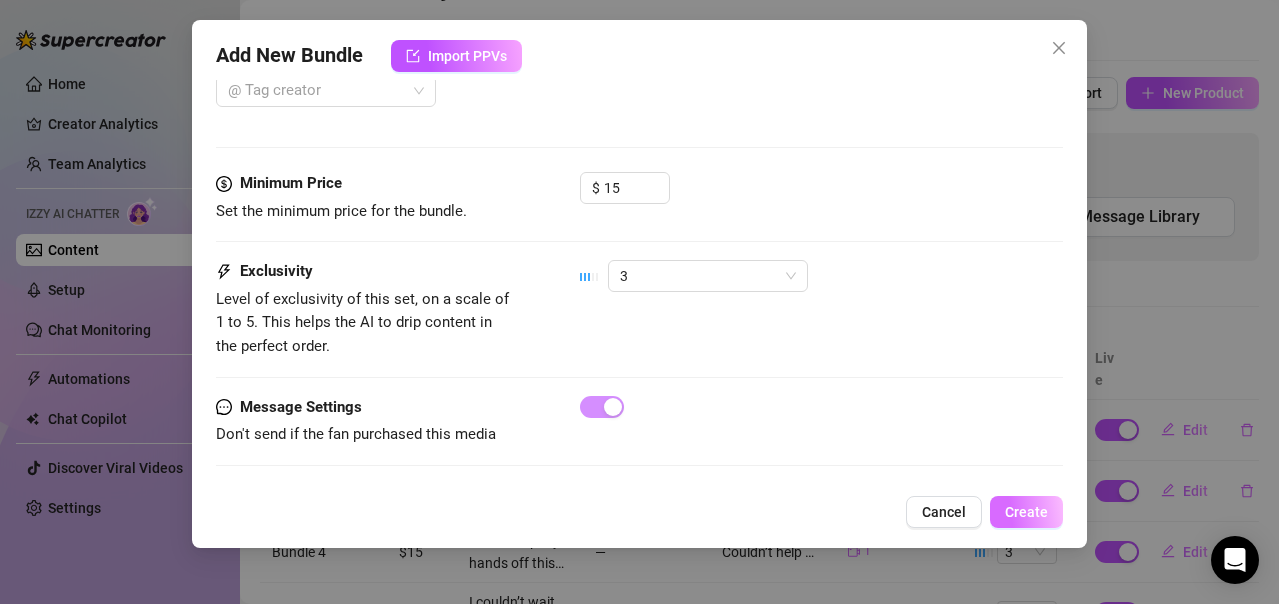 click on "Create" at bounding box center [1026, 512] 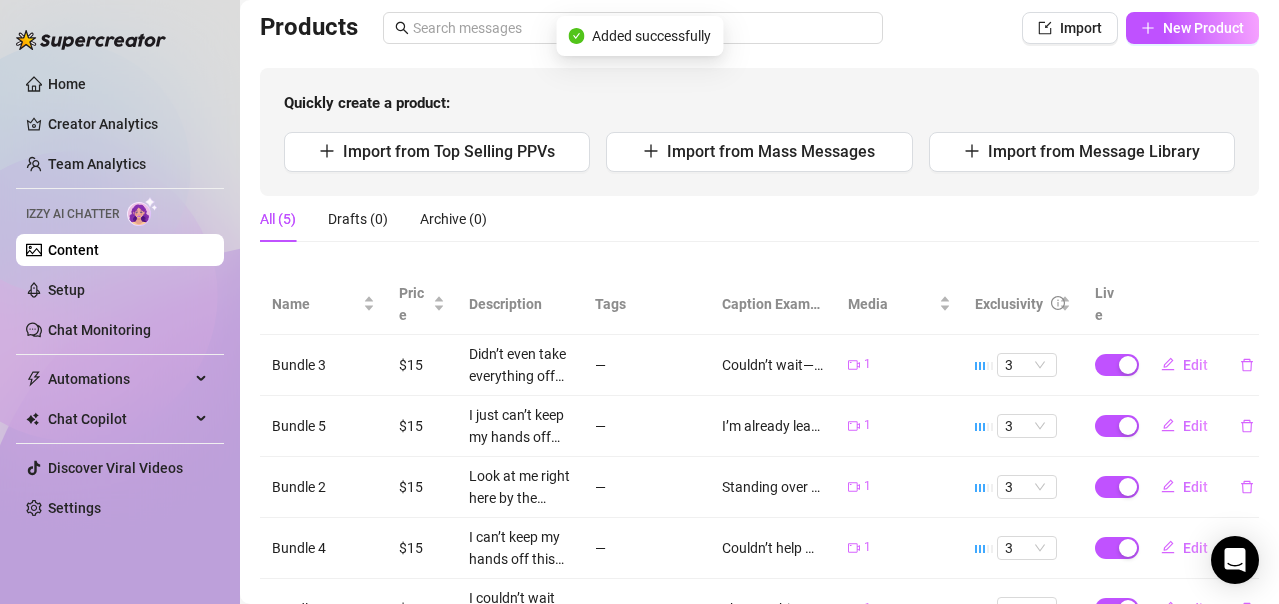 scroll, scrollTop: 34, scrollLeft: 0, axis: vertical 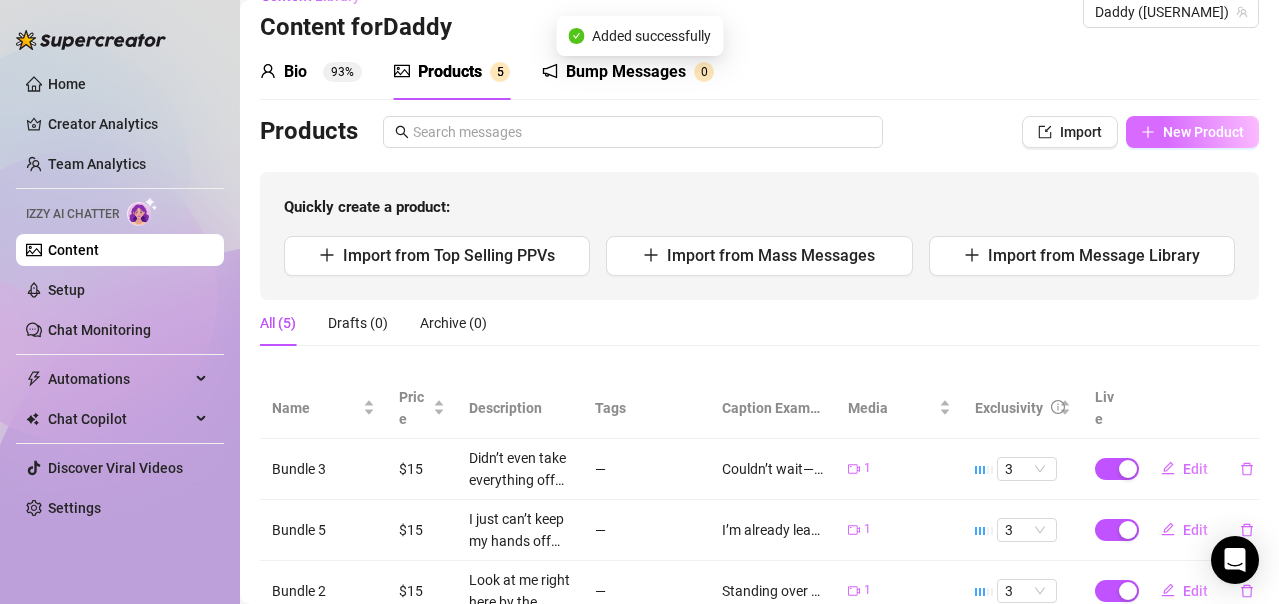 click on "New Product" at bounding box center [1192, 132] 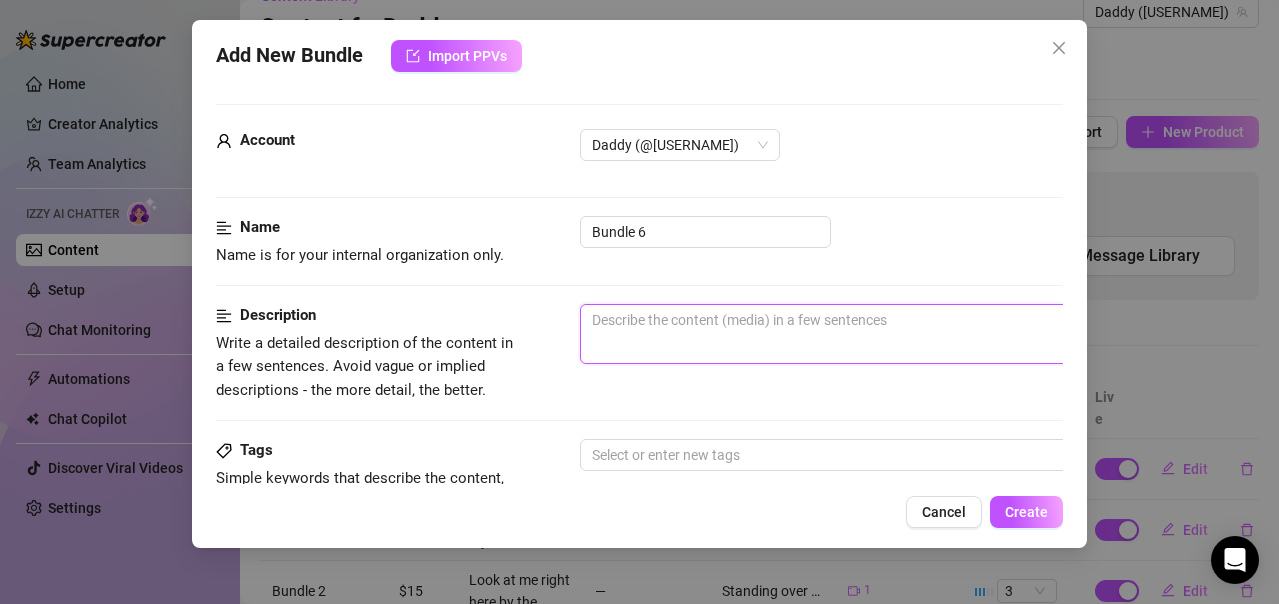 click at bounding box center (930, 334) 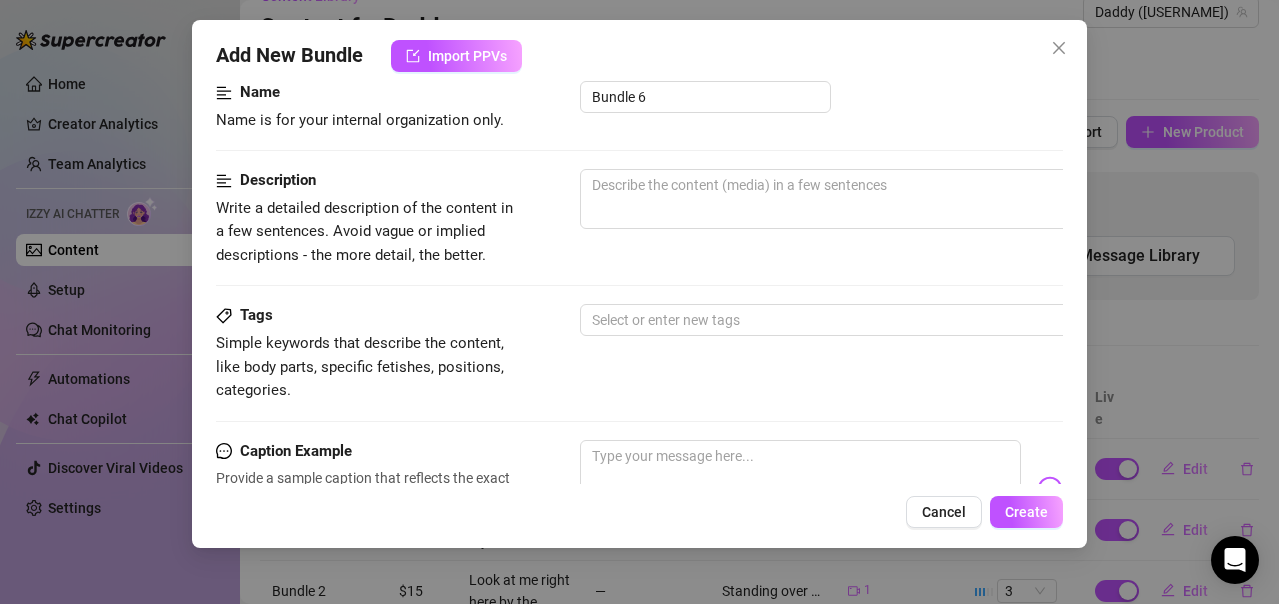 scroll, scrollTop: 100, scrollLeft: 0, axis: vertical 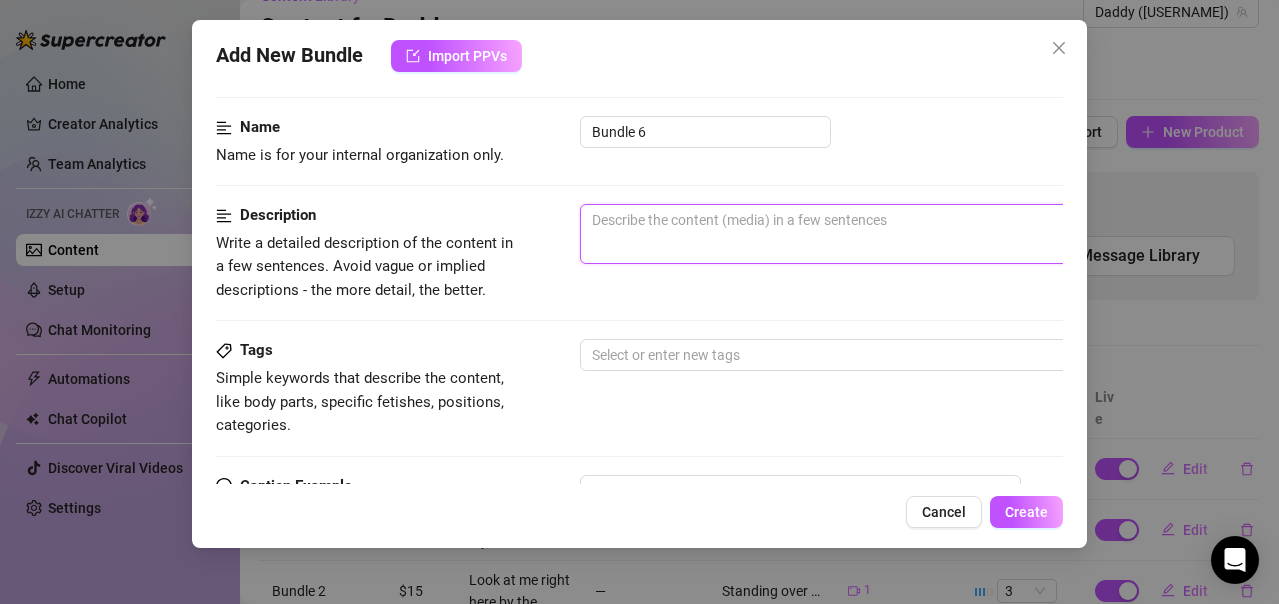click at bounding box center (930, 234) 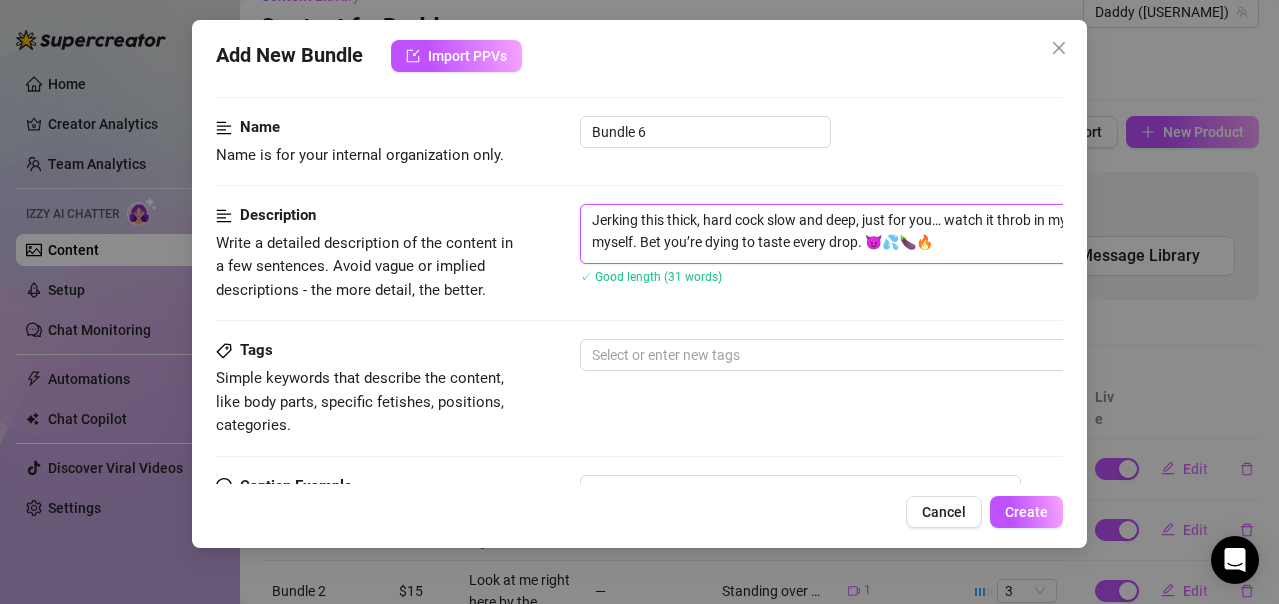 type on "Jerking this thick, hard cock slow and deep, just for you… watch it throb in my hand until I explode all over myself. Bet you’re dying to taste every drop. 😈💦🍆🔥" 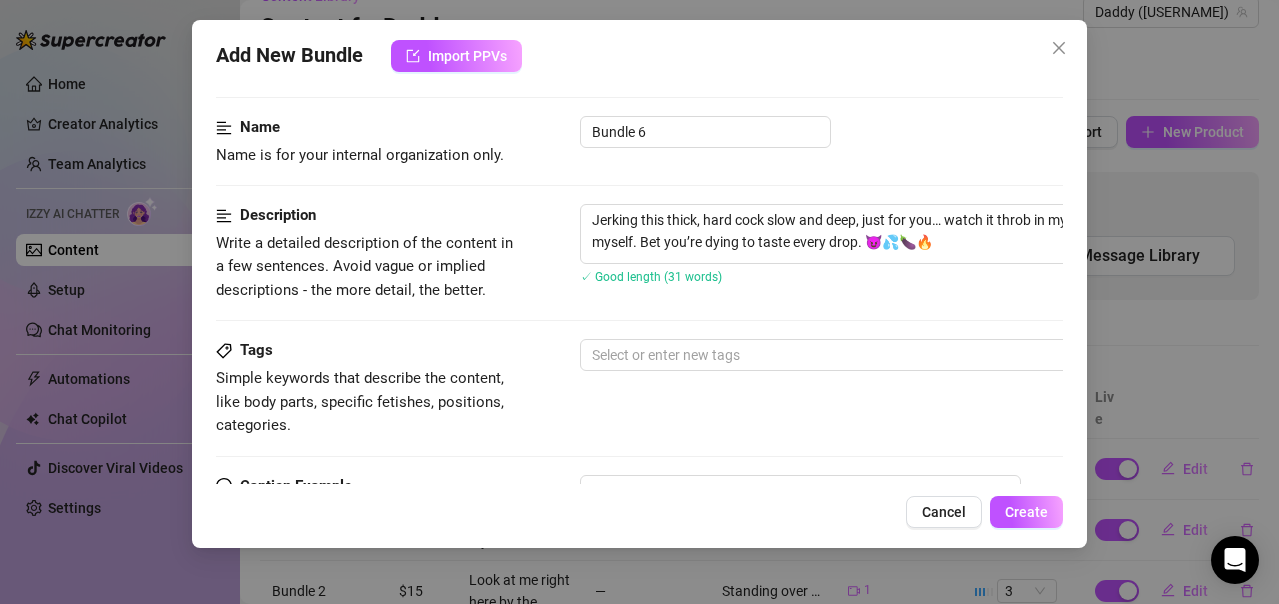 scroll, scrollTop: 300, scrollLeft: 0, axis: vertical 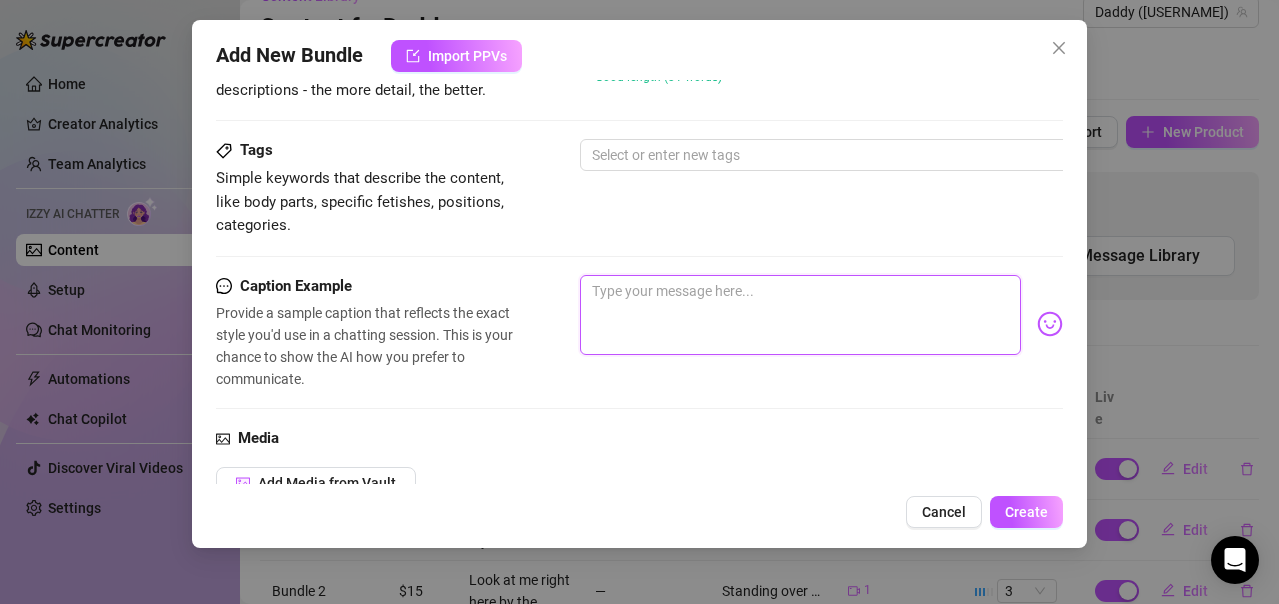 click at bounding box center (800, 315) 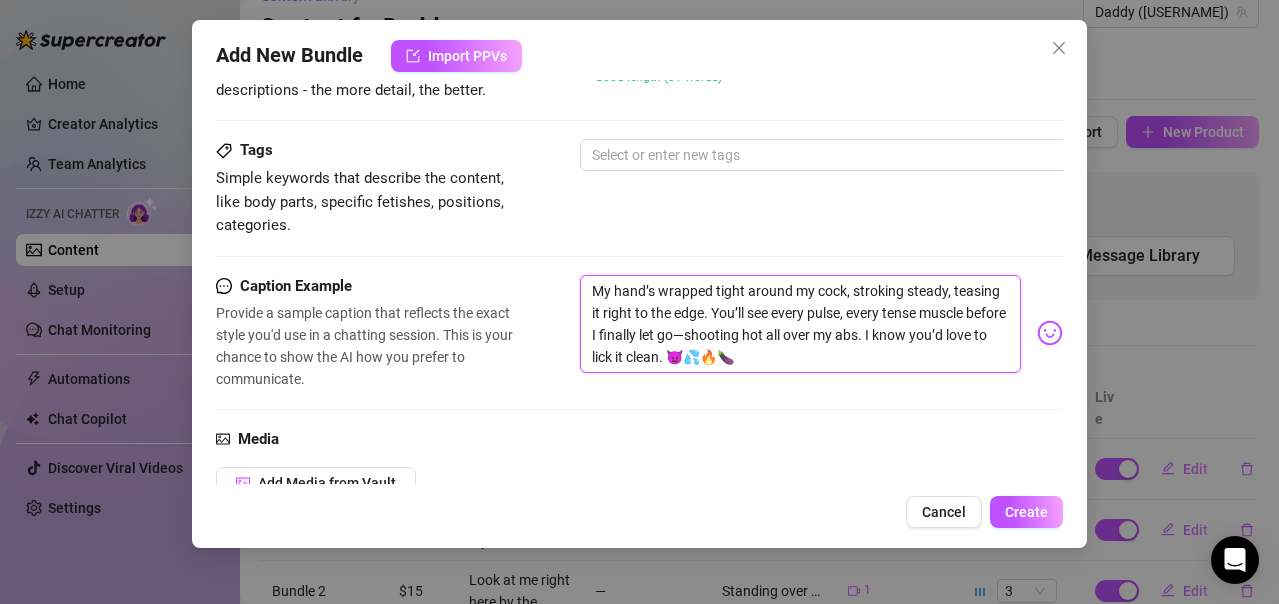 scroll, scrollTop: 0, scrollLeft: 0, axis: both 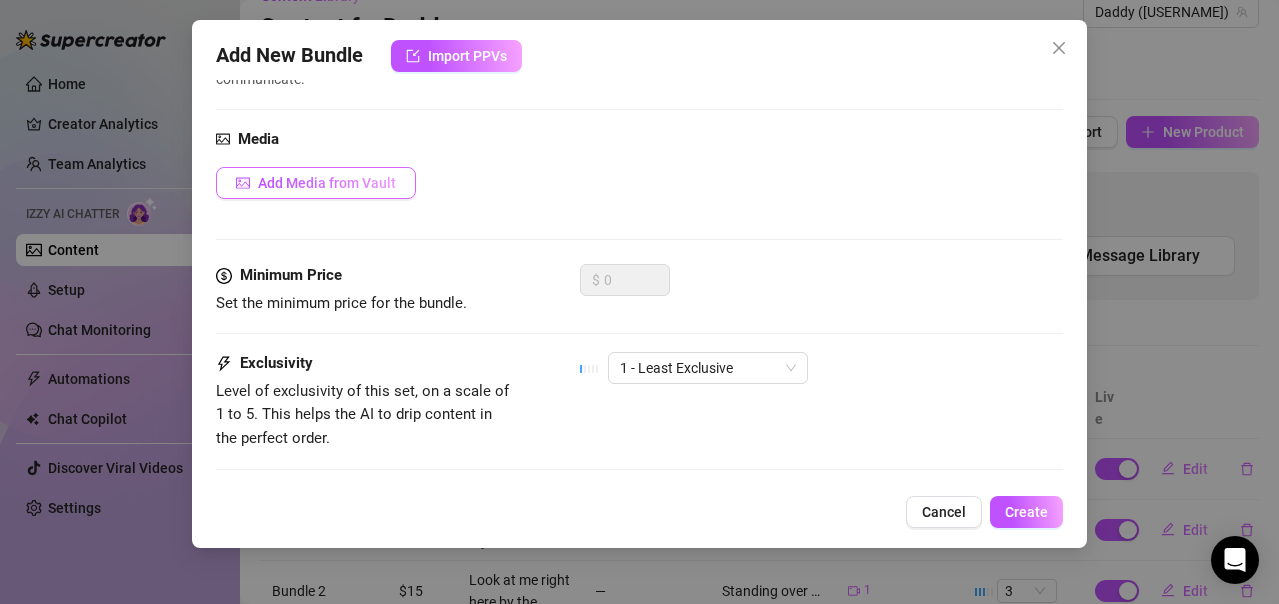 type on "My hand’s wrapped tight around my cock, stroking steady, teasing it right to the edge. You’ll see every pulse, every tense muscle before I finally let go—shooting hot all over my abs. I know you’d love to lick it clean. 😈💦🔥🍆" 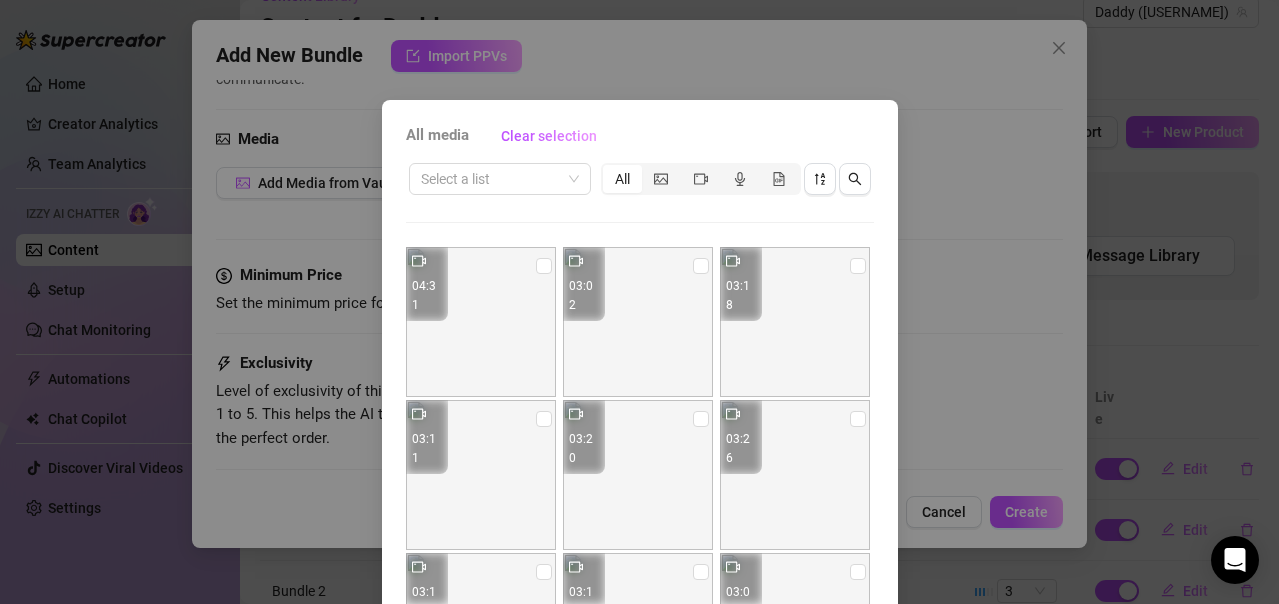 click on "Select a list All" at bounding box center [640, 179] 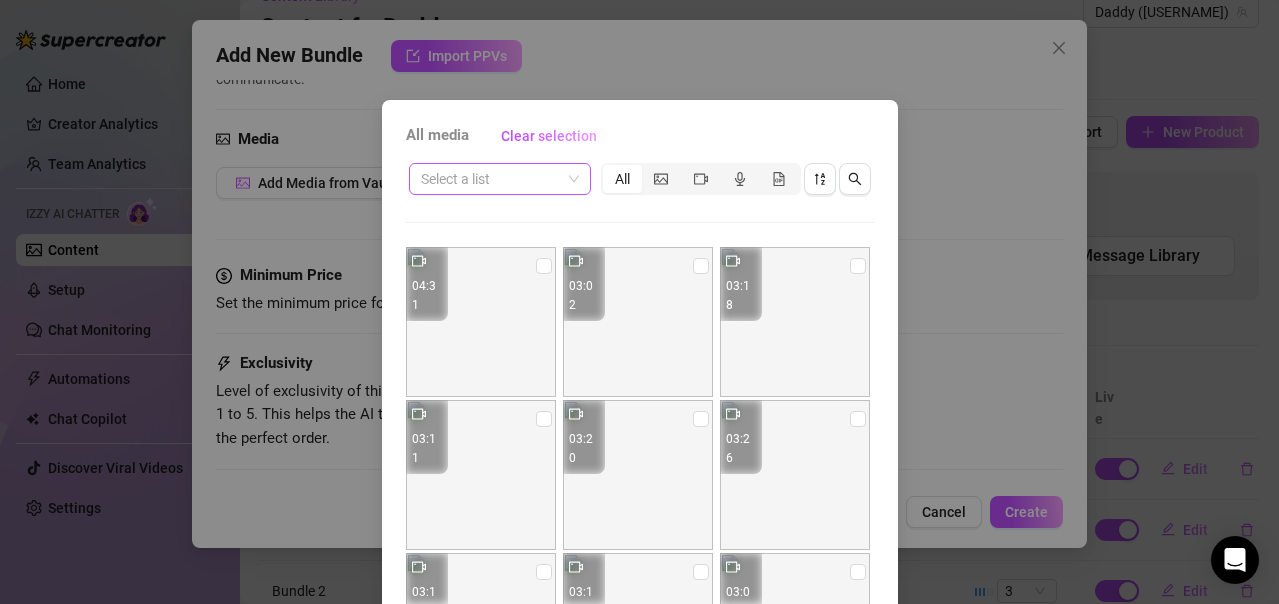 click at bounding box center (491, 179) 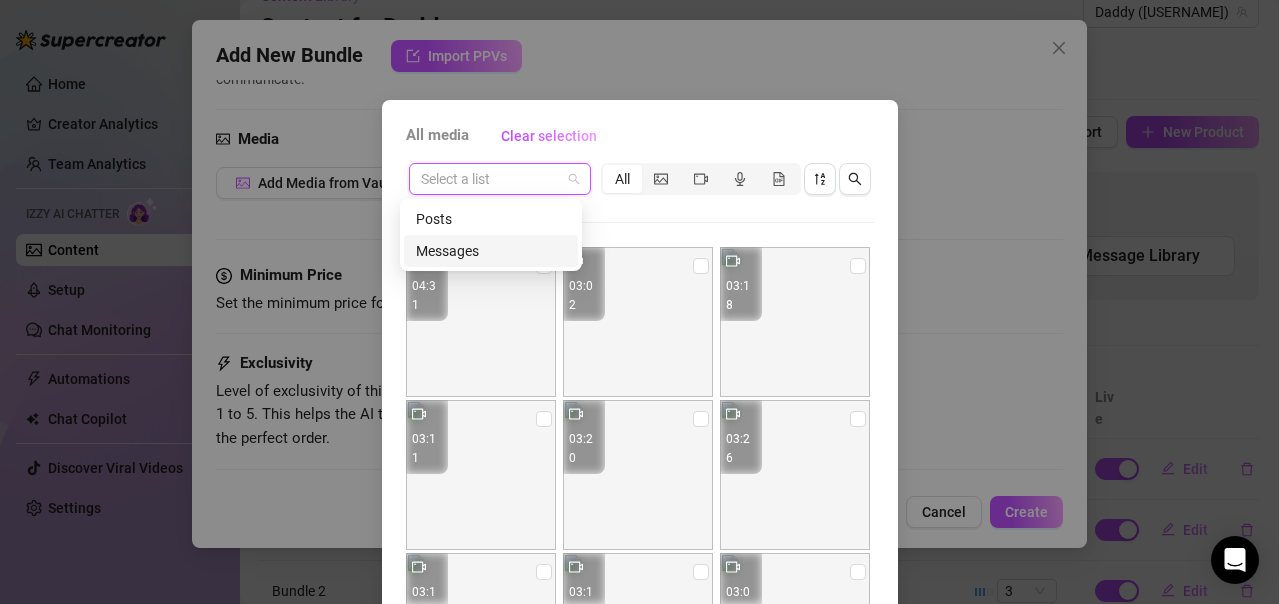 click on "Messages" at bounding box center (491, 251) 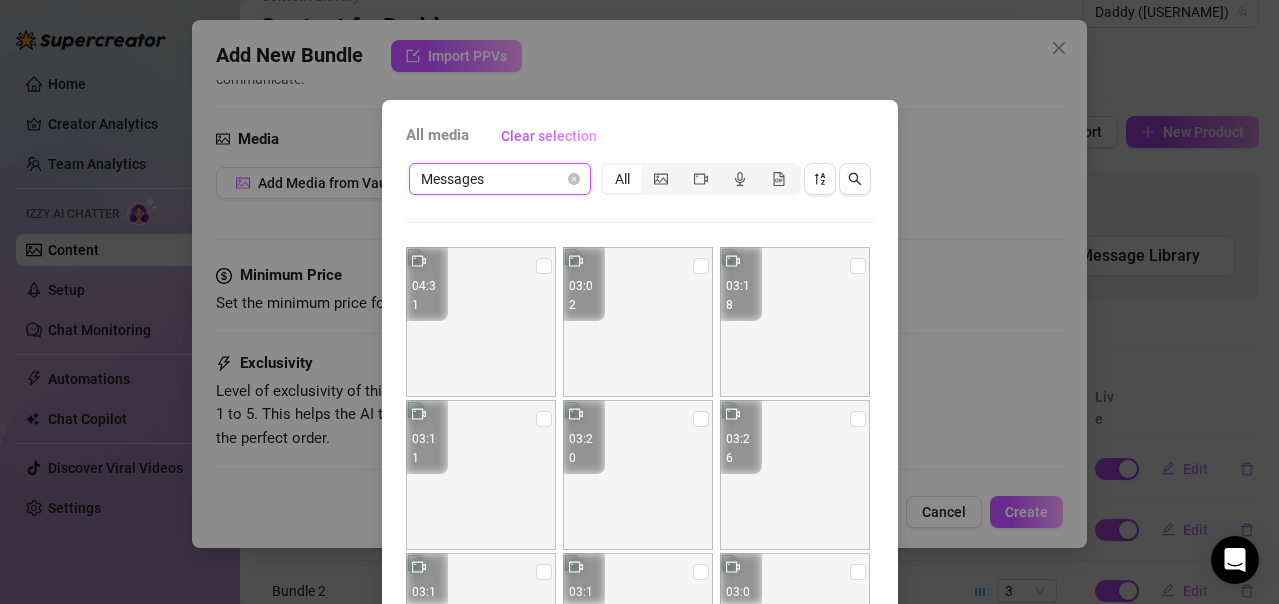 scroll, scrollTop: 231, scrollLeft: 0, axis: vertical 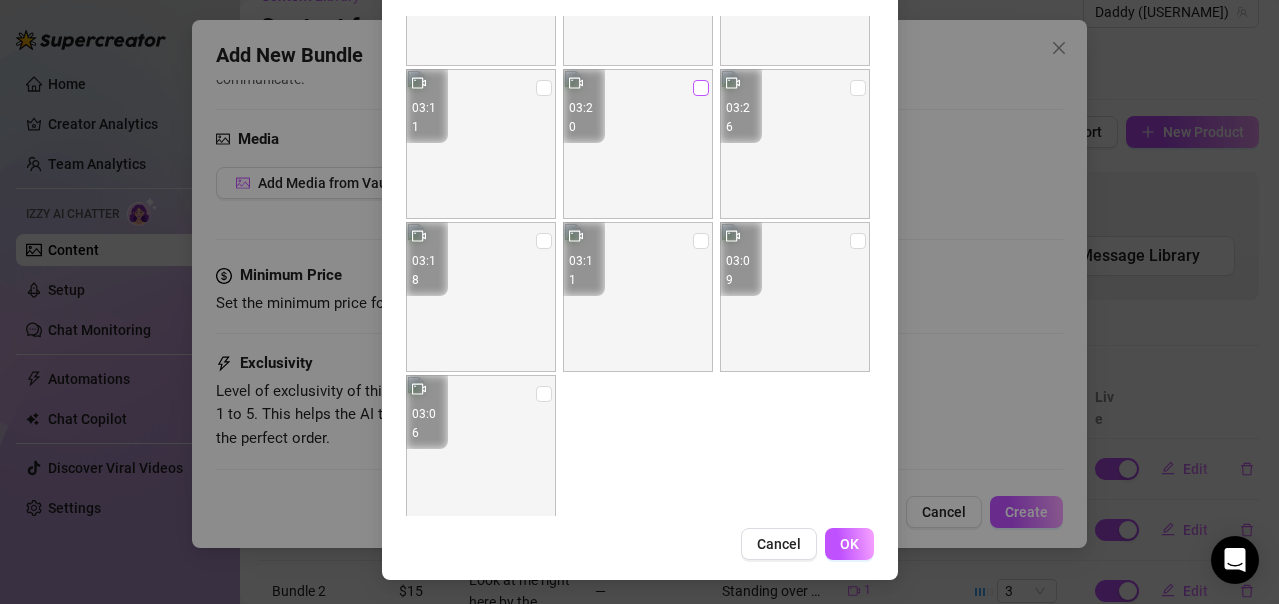 click at bounding box center [701, 88] 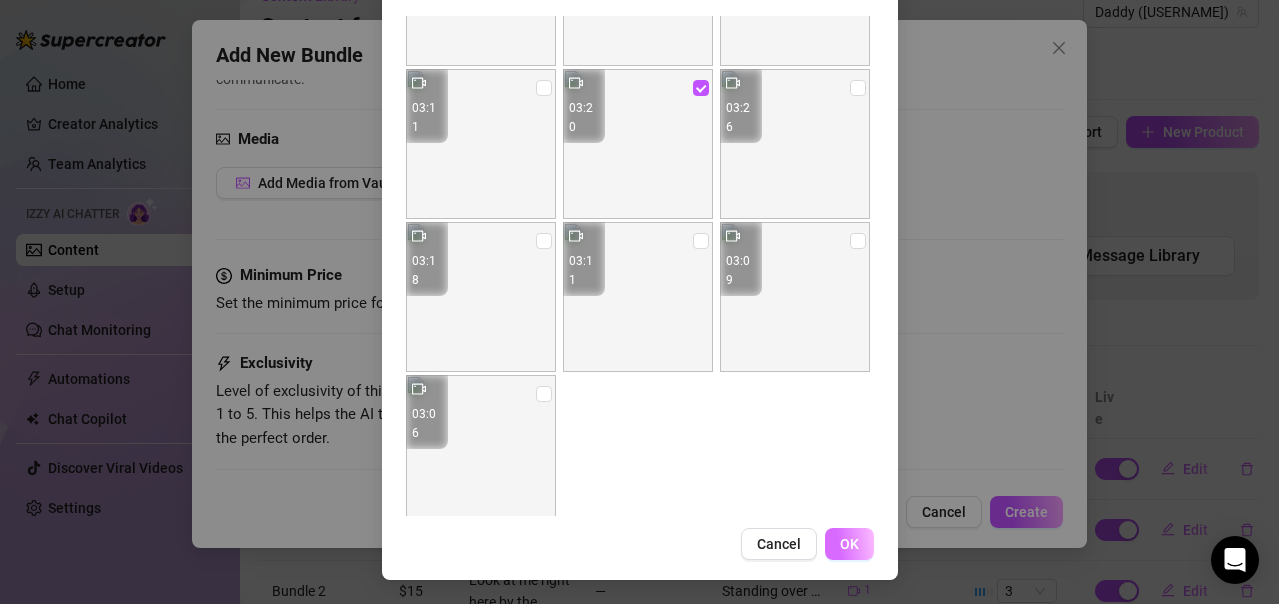 click on "OK" at bounding box center (849, 544) 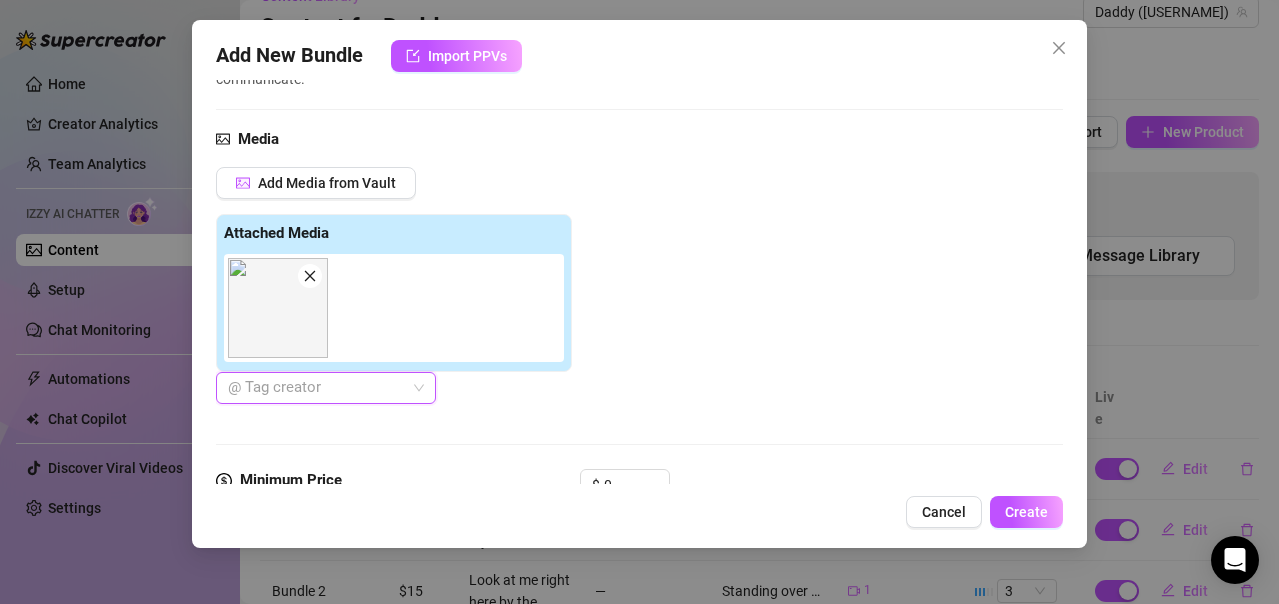 scroll, scrollTop: 900, scrollLeft: 0, axis: vertical 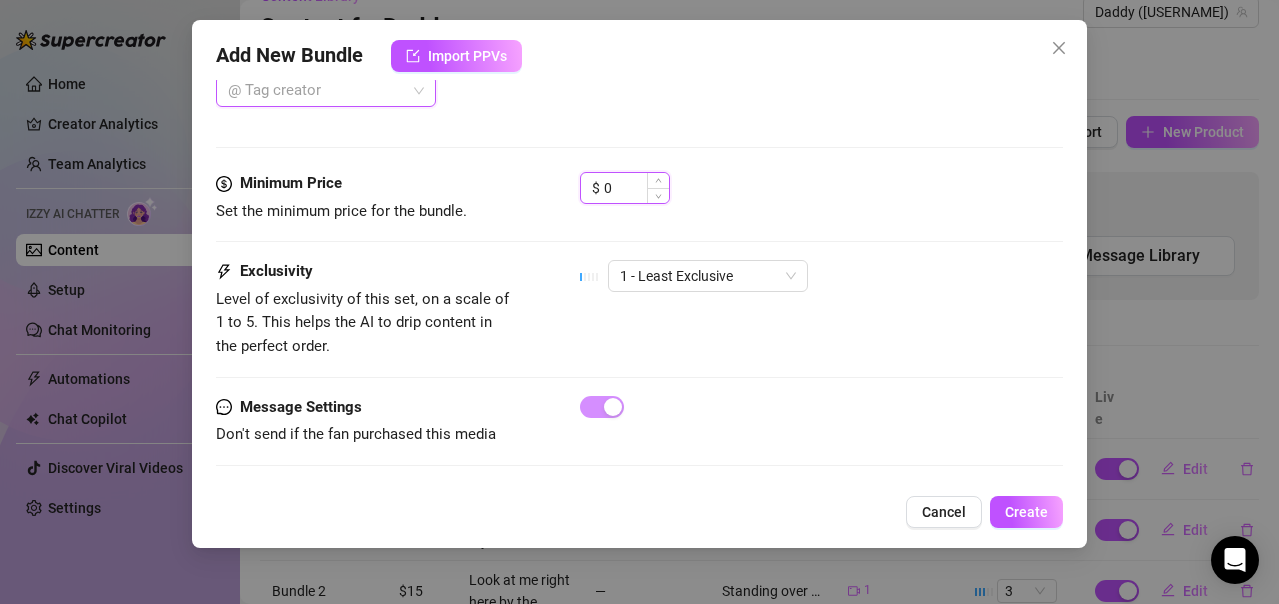 click on "0" at bounding box center [636, 188] 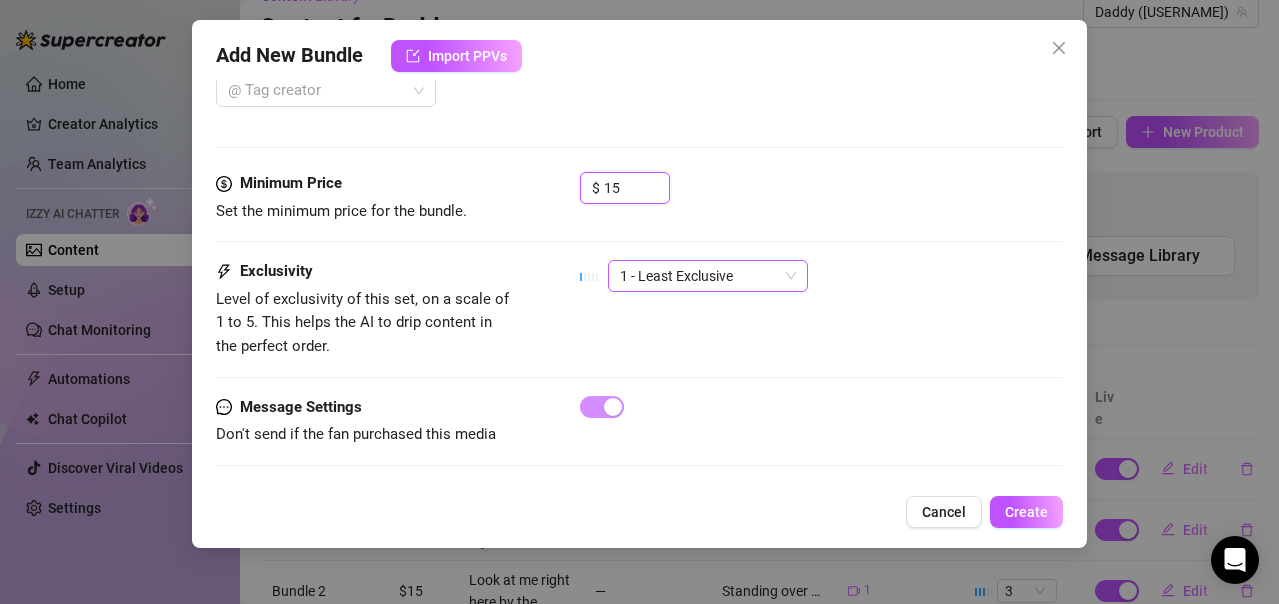 click on "1 - Least Exclusive" at bounding box center [708, 276] 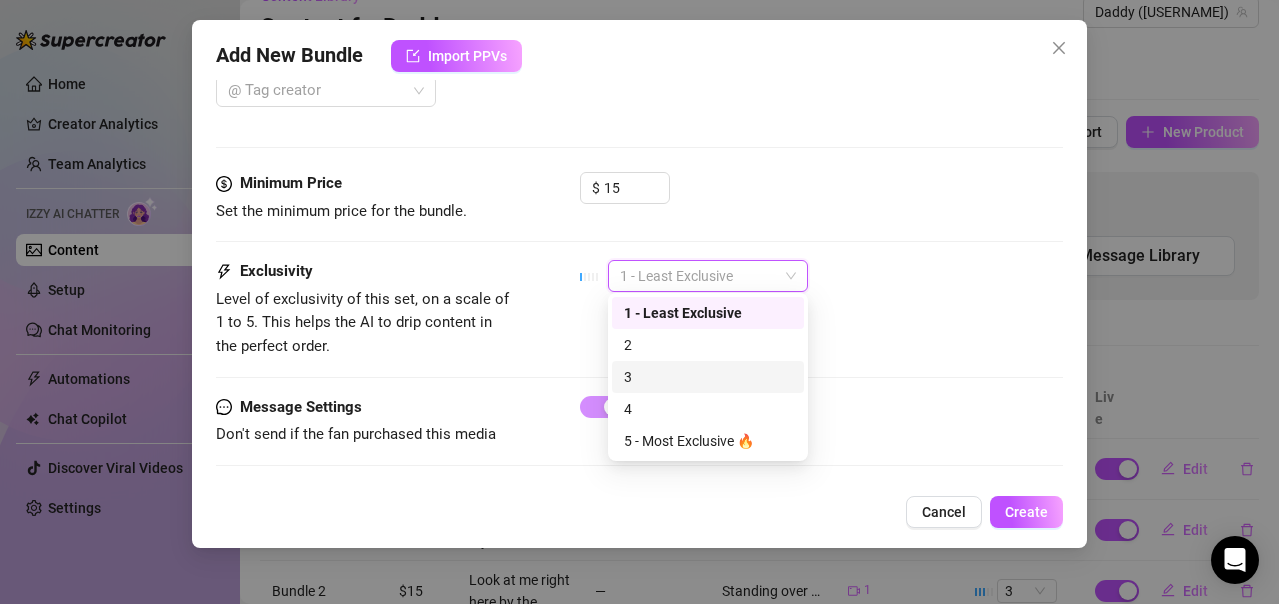 click on "3" at bounding box center (708, 377) 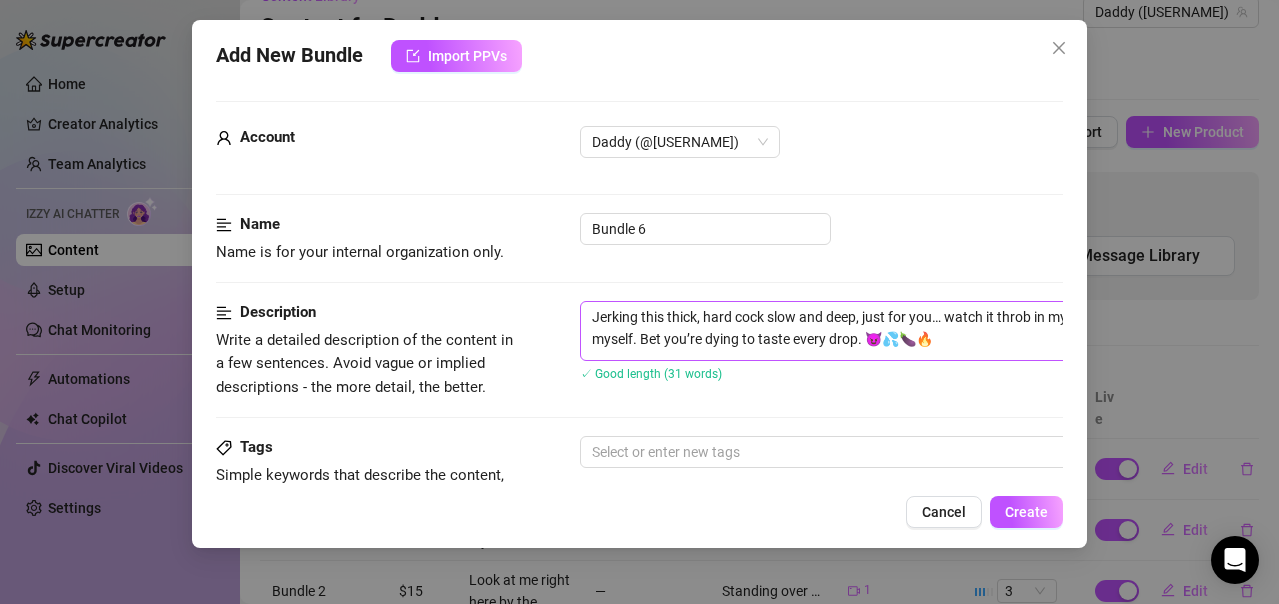 scroll, scrollTop: 0, scrollLeft: 0, axis: both 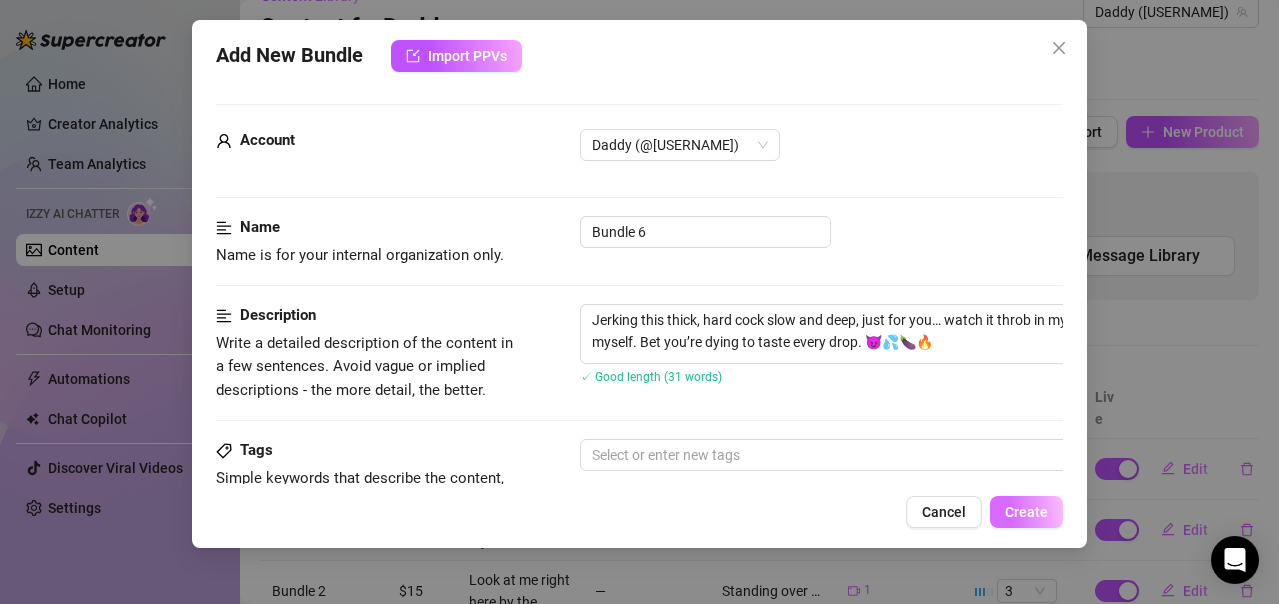 click on "Create" at bounding box center [1026, 512] 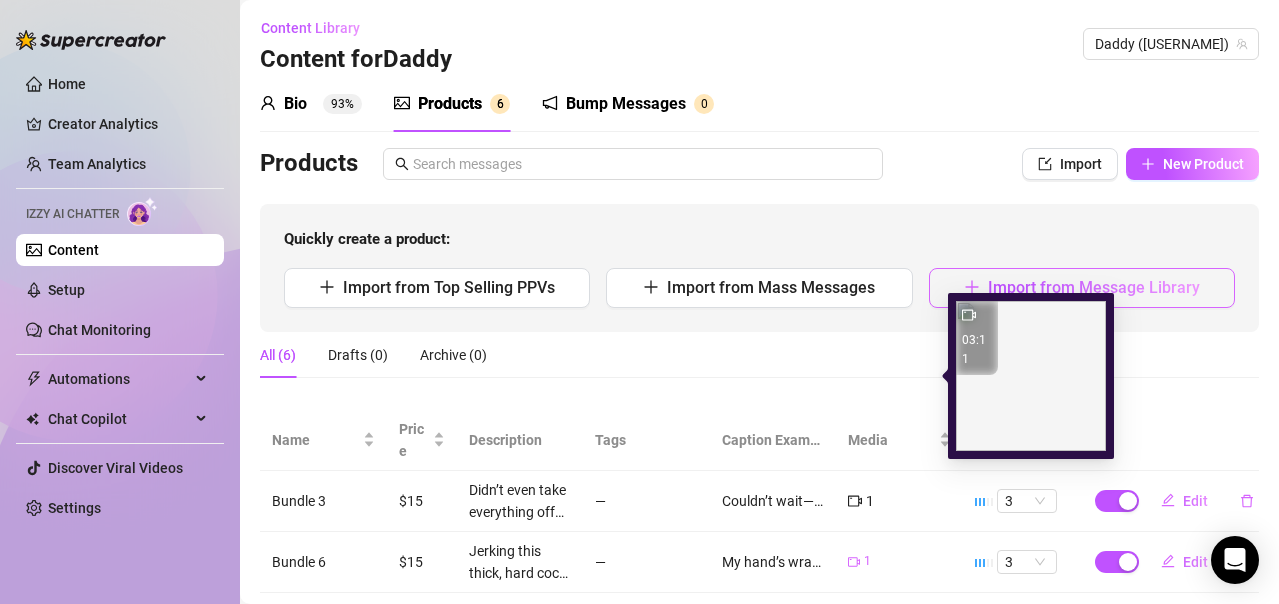 scroll, scrollTop: 0, scrollLeft: 0, axis: both 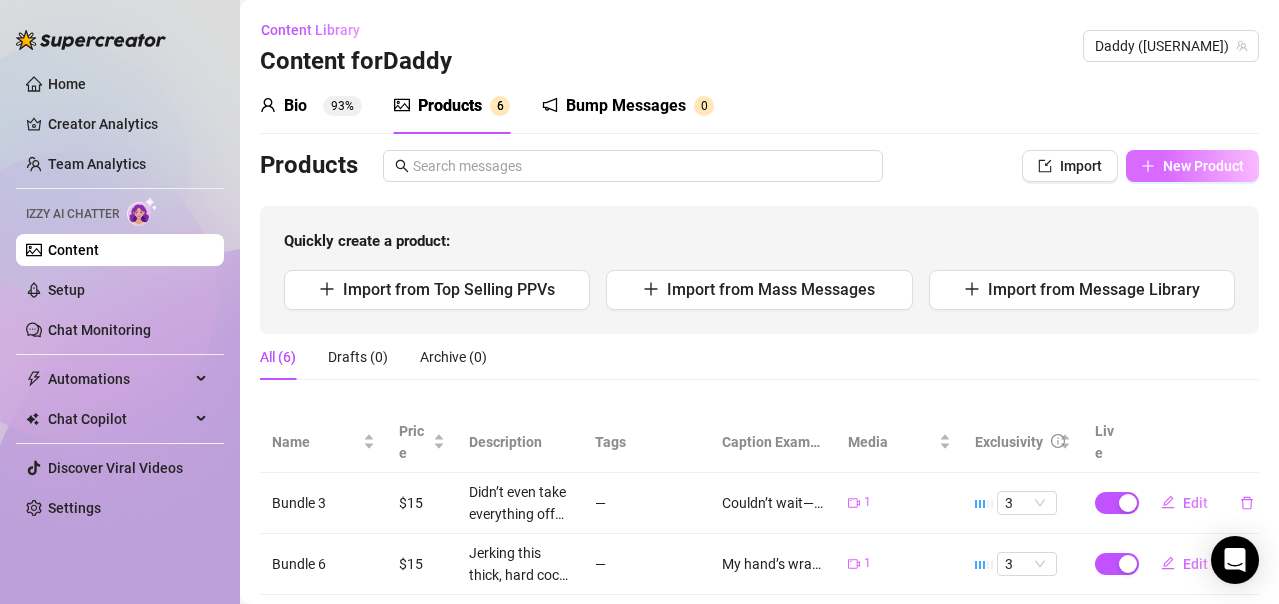 click on "New Product" at bounding box center [1192, 166] 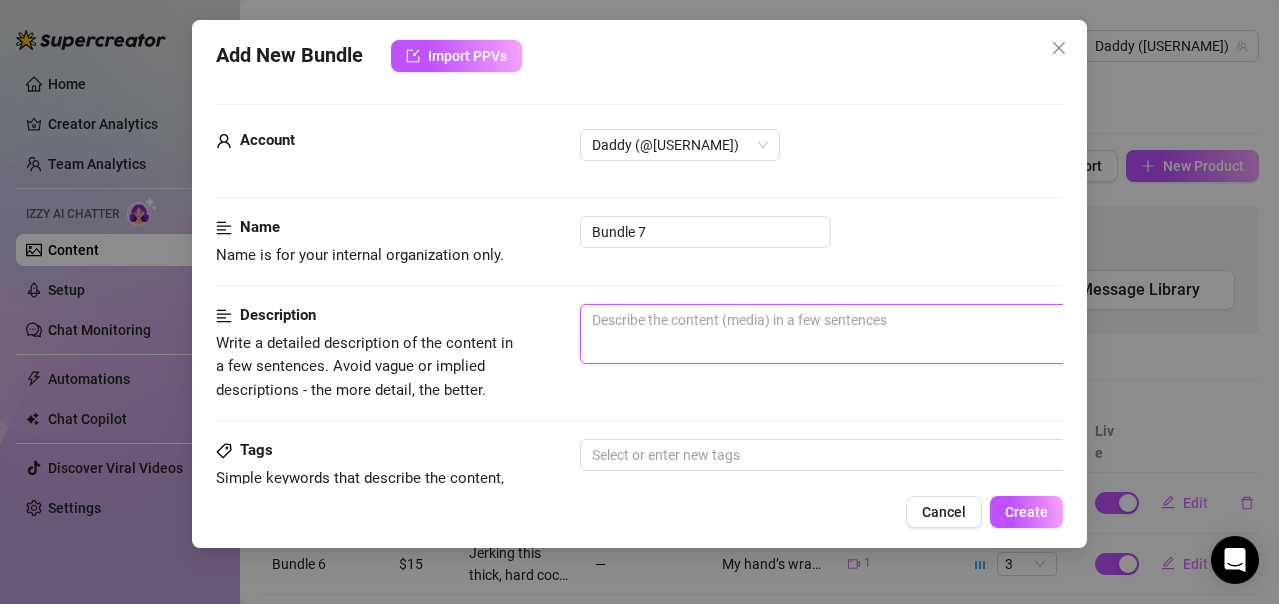 click at bounding box center (930, 334) 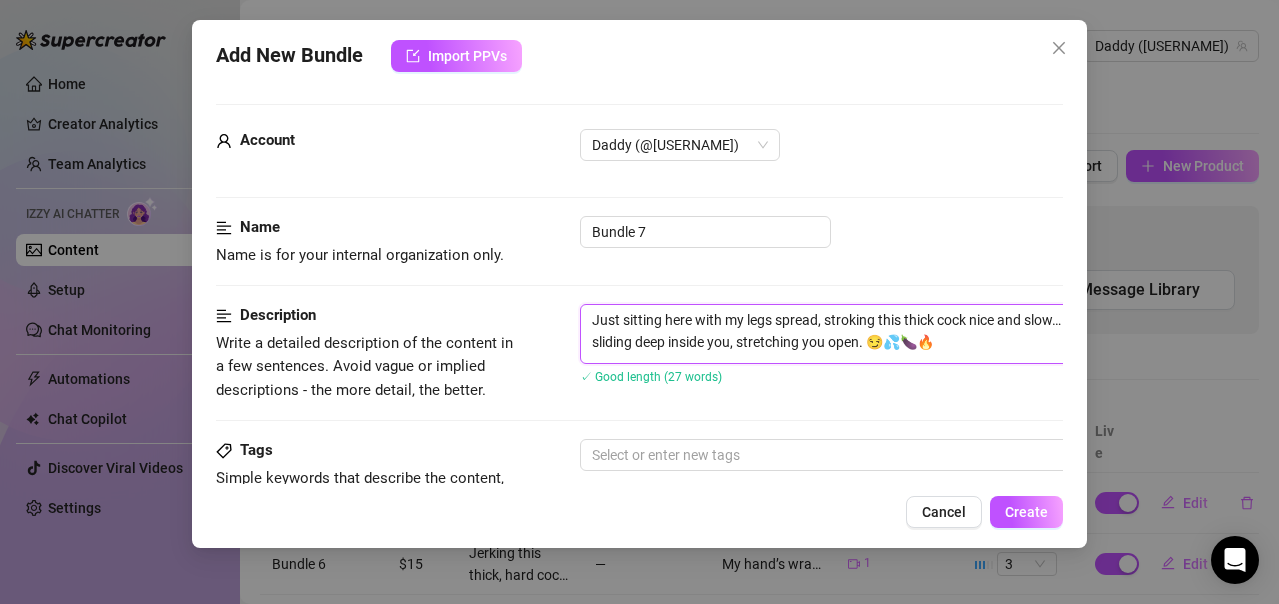 scroll, scrollTop: 200, scrollLeft: 0, axis: vertical 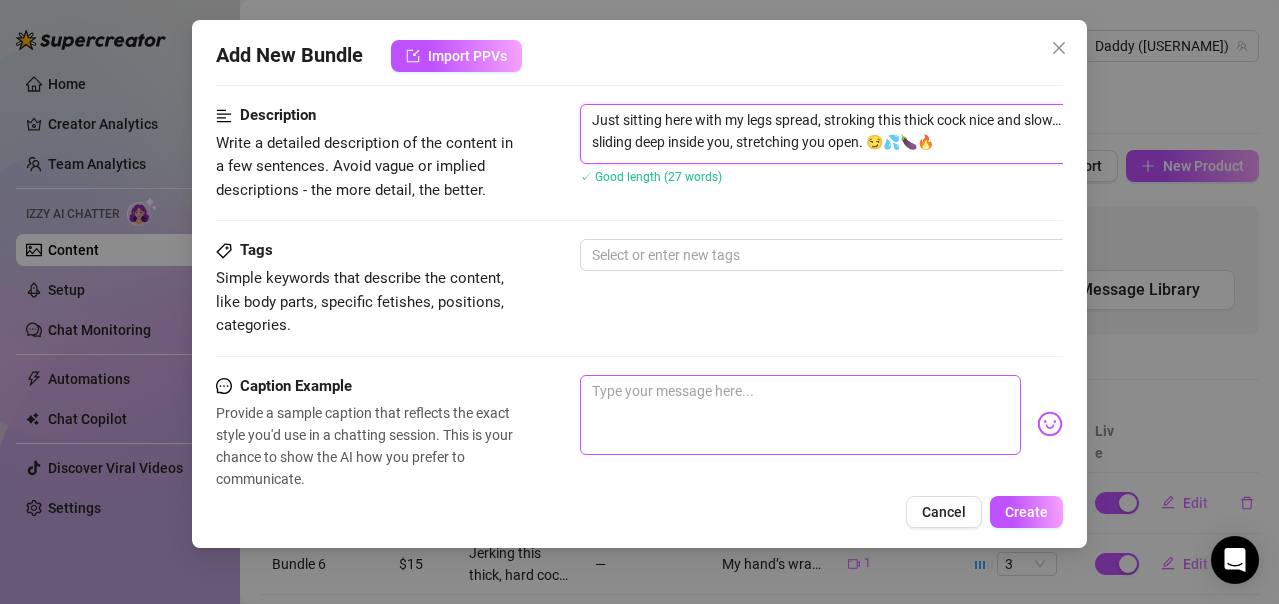 type on "Just sitting here with my legs spread, stroking this thick cock nice and slow… imagining how perfect it’d feel sliding deep inside you, stretching you open. 😏💦🍆🔥" 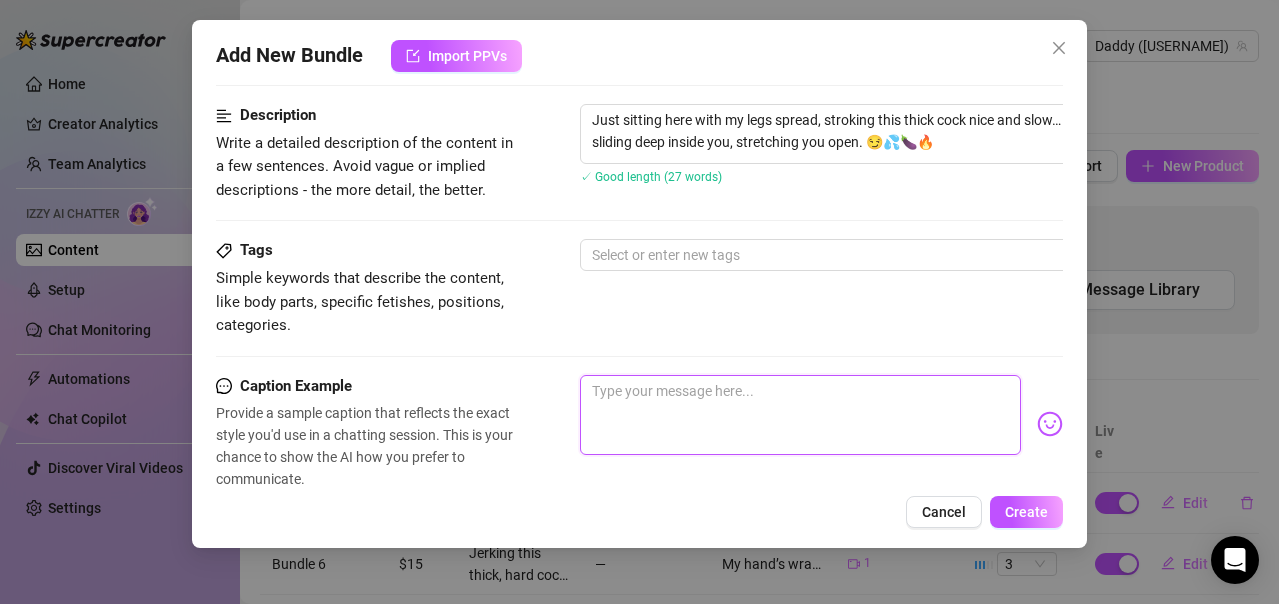 click at bounding box center [800, 415] 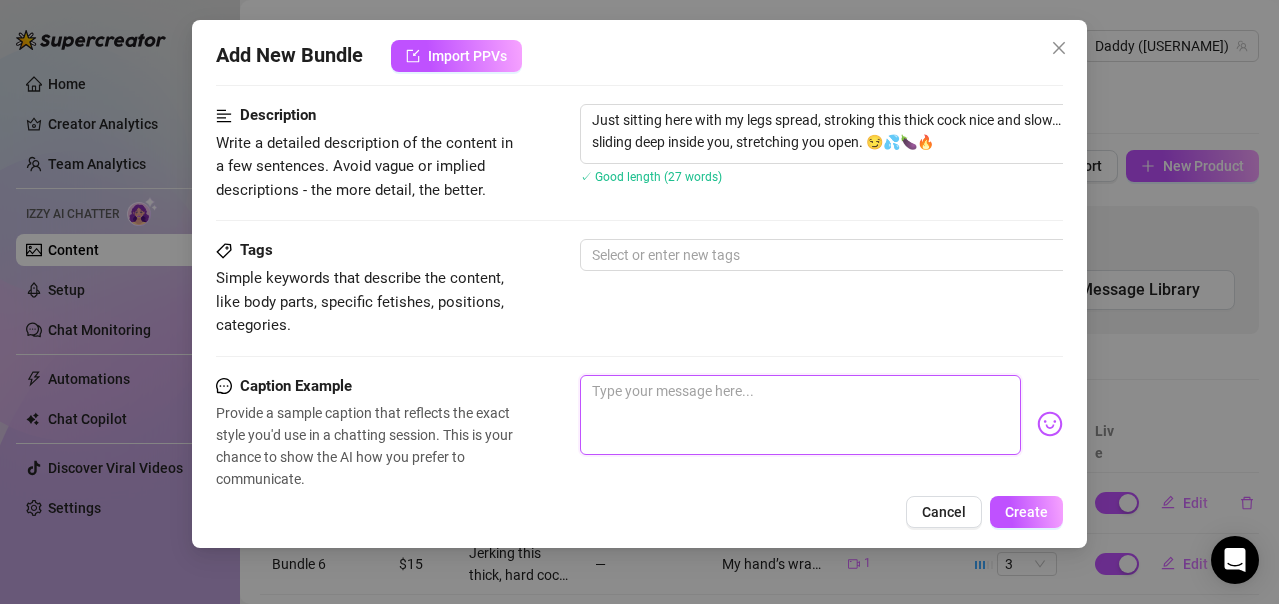 click at bounding box center (800, 415) 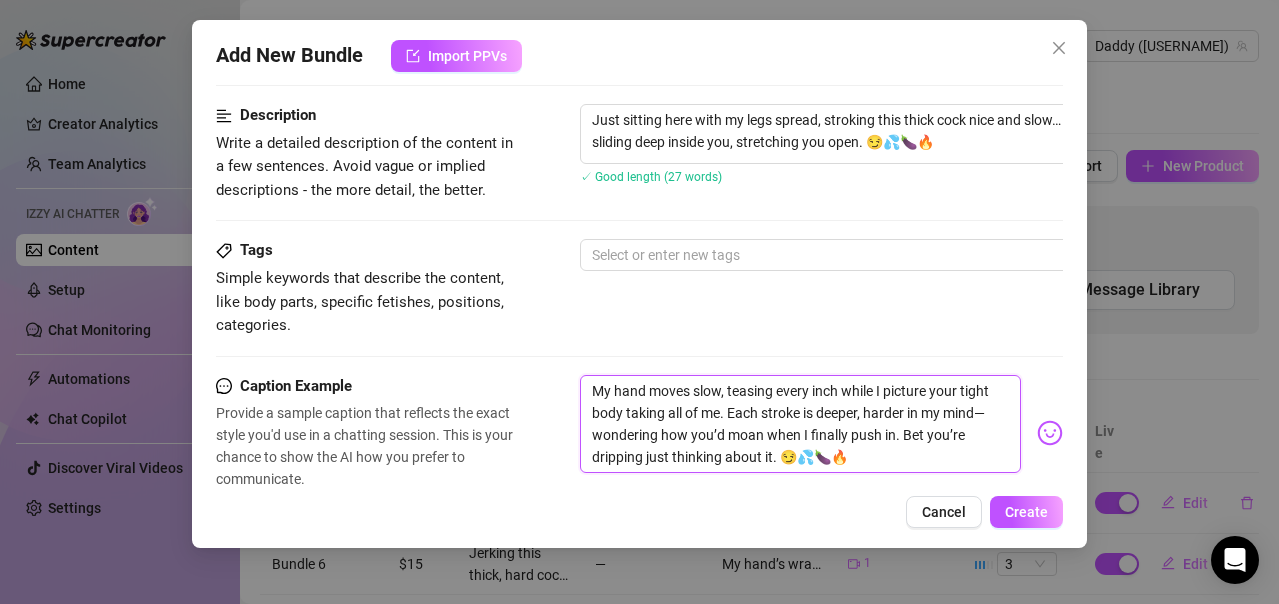 scroll, scrollTop: 0, scrollLeft: 0, axis: both 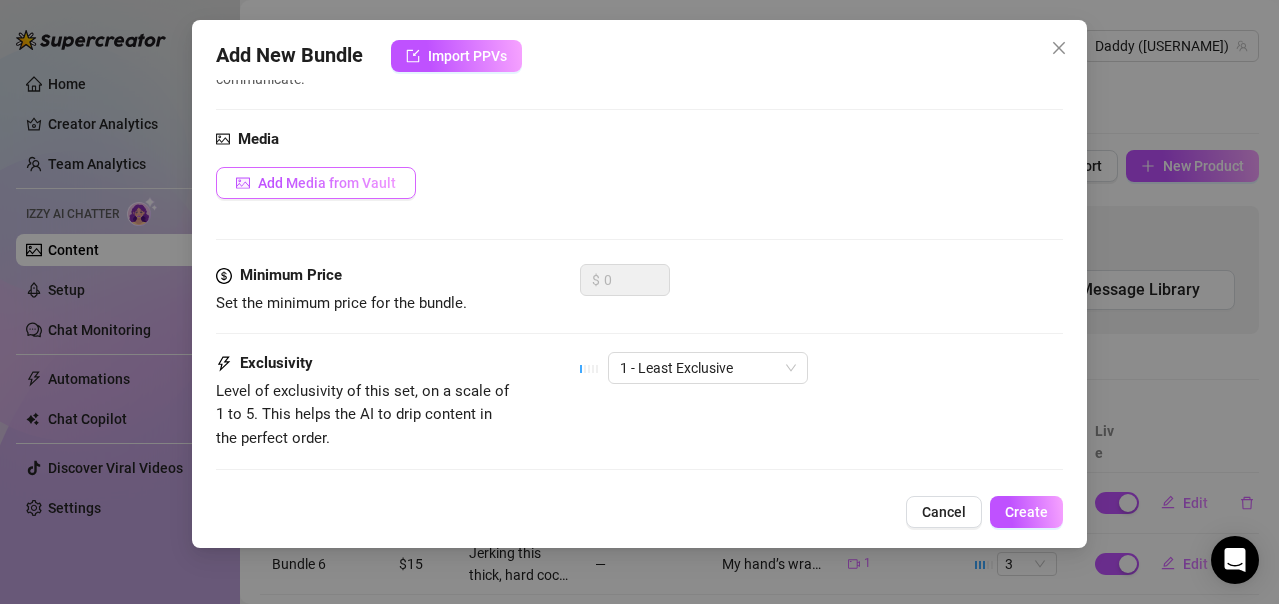 type on "My hand moves slow, teasing every inch while I picture your tight body taking all of me. Each stroke is deeper, harder in my mind—wondering how you’d moan when I finally push in. Bet you’re dripping just thinking about it. 😏💦🍆🔥" 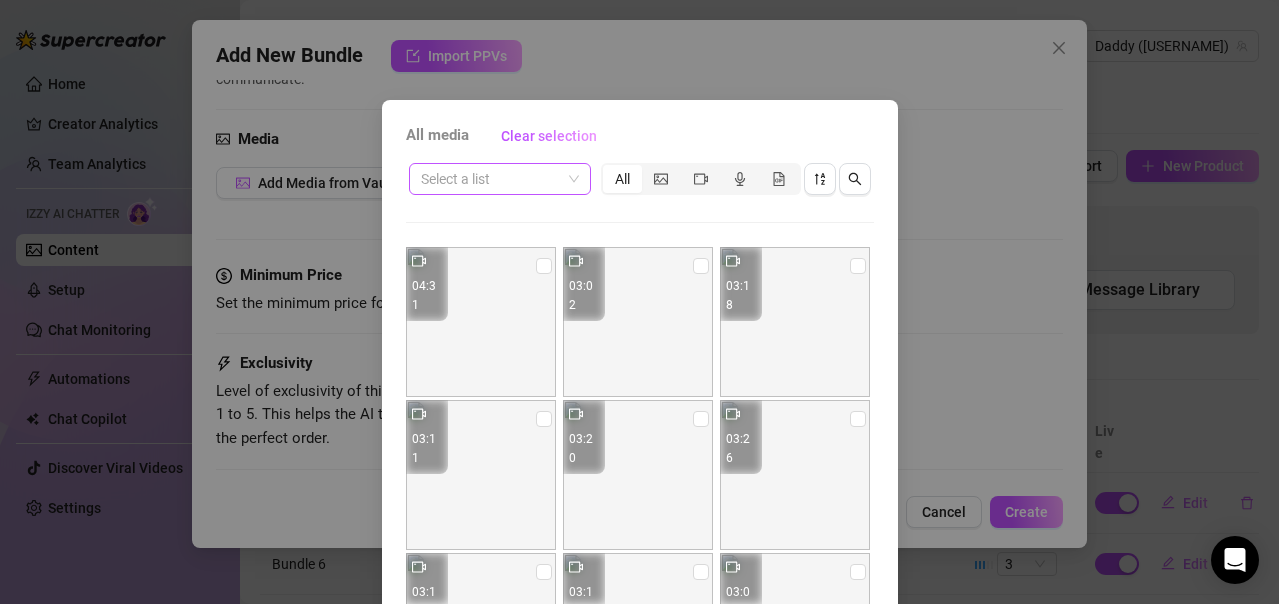 click at bounding box center (500, 179) 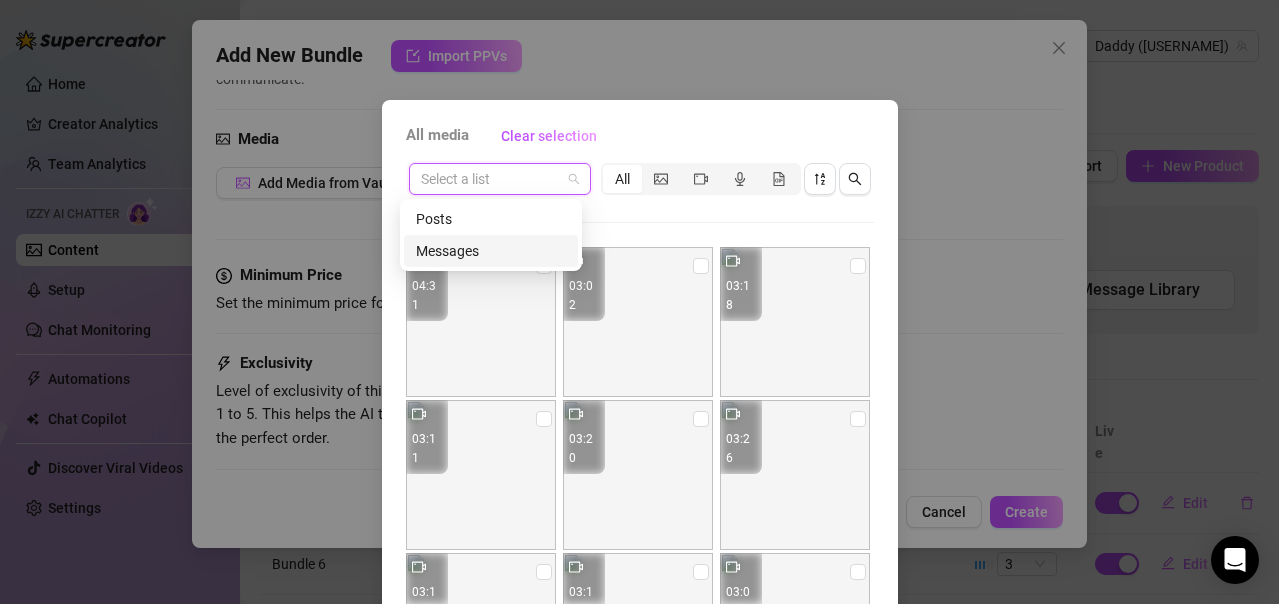 click on "Messages" at bounding box center (491, 251) 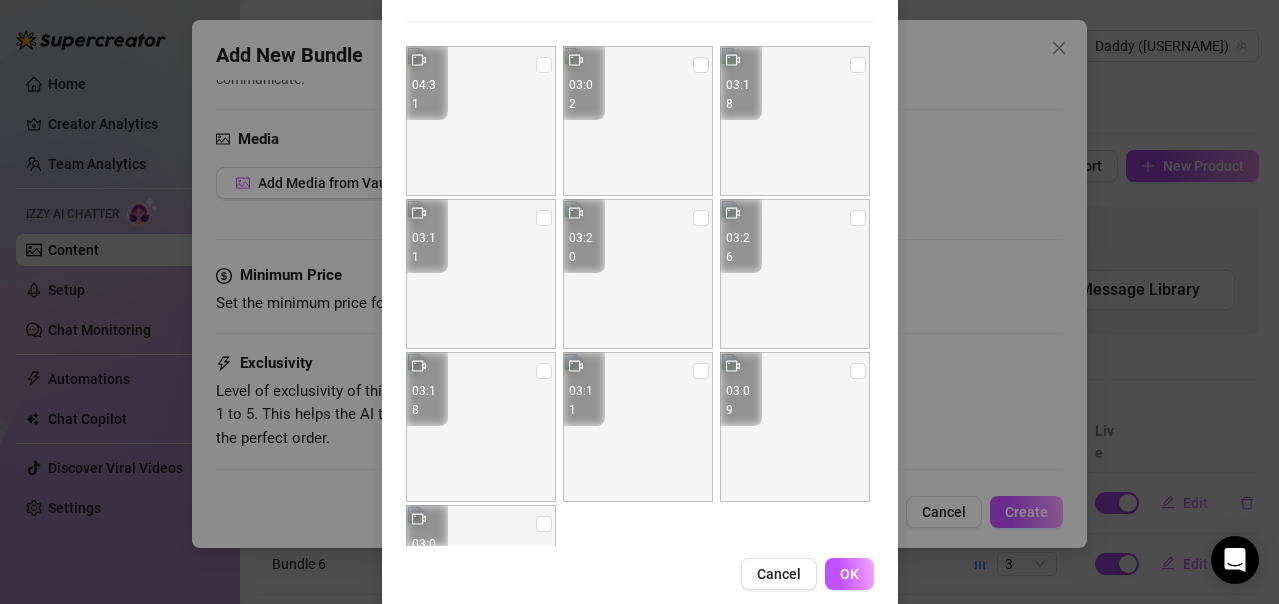 scroll, scrollTop: 231, scrollLeft: 0, axis: vertical 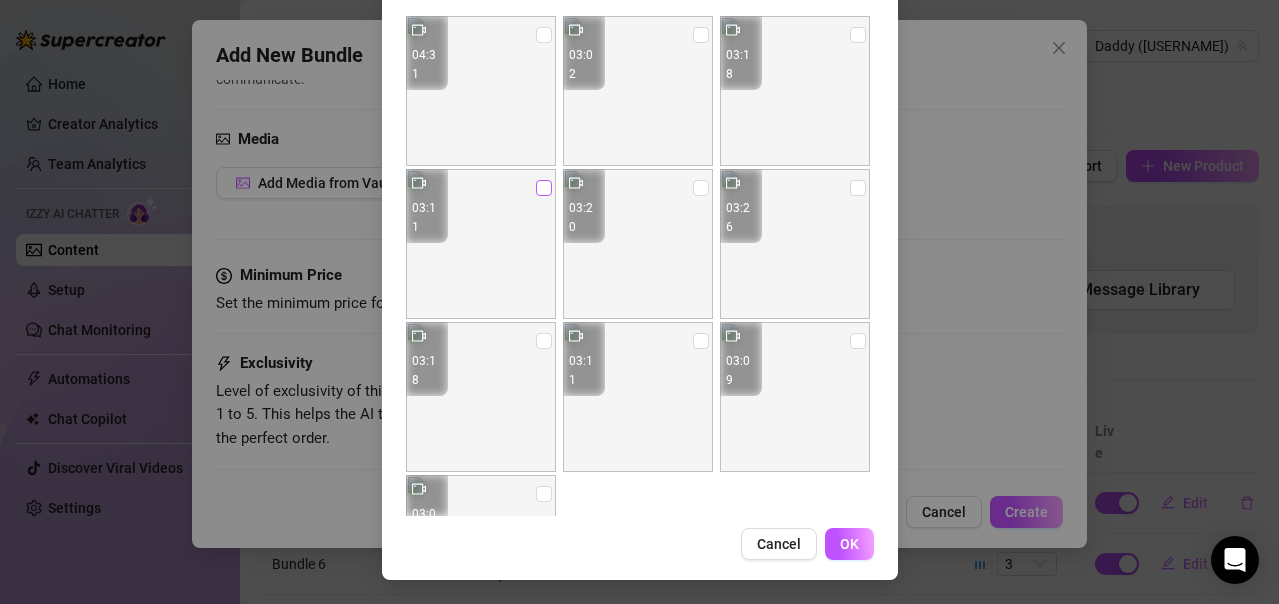 click at bounding box center [544, 188] 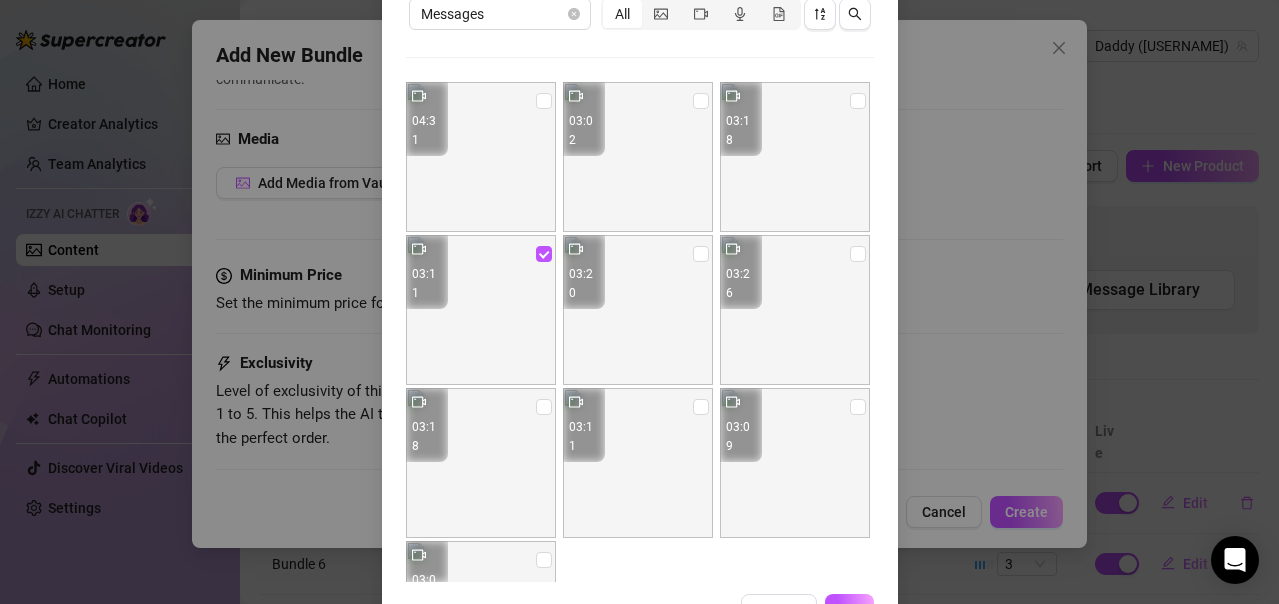 scroll, scrollTop: 131, scrollLeft: 0, axis: vertical 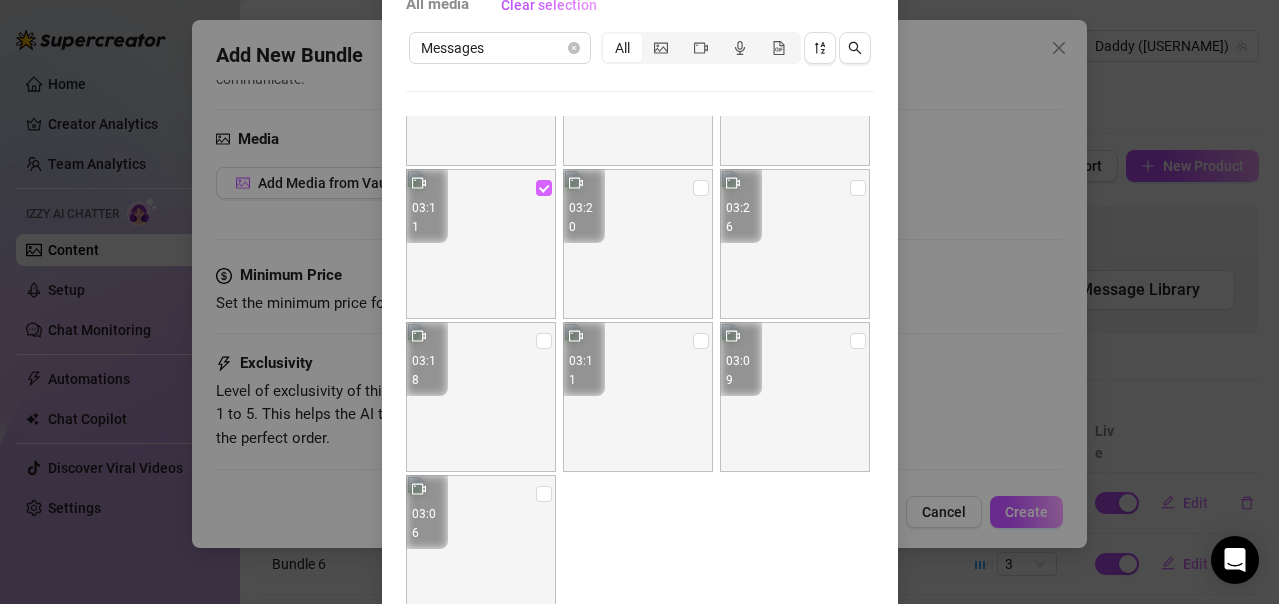 click at bounding box center [544, 188] 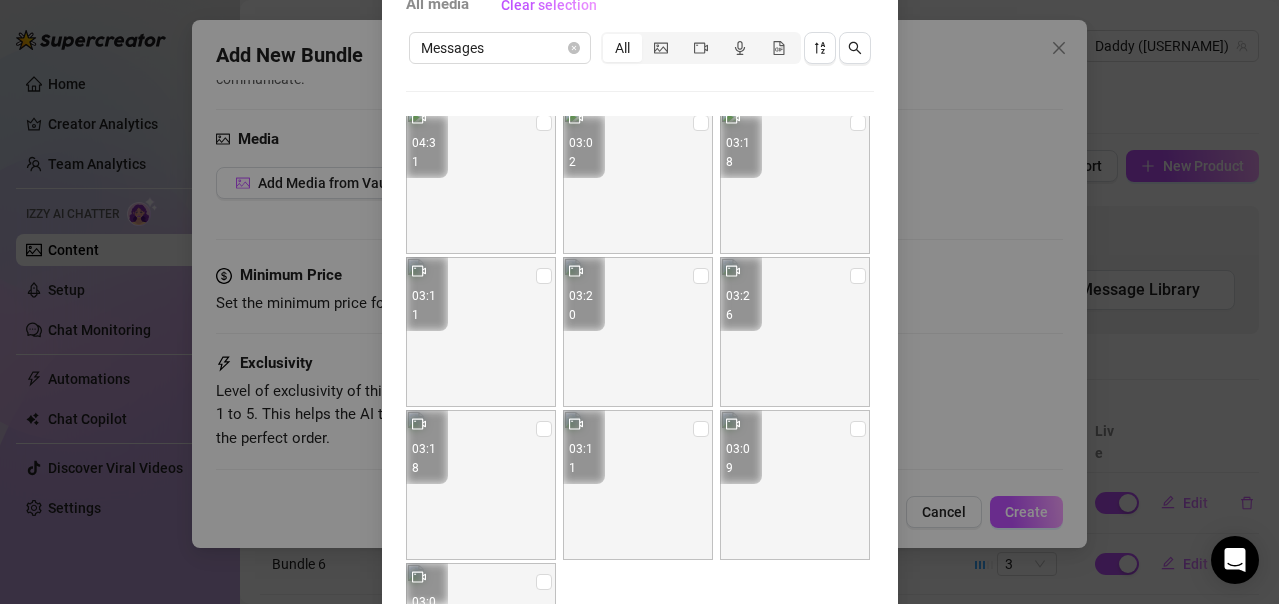scroll, scrollTop: 0, scrollLeft: 0, axis: both 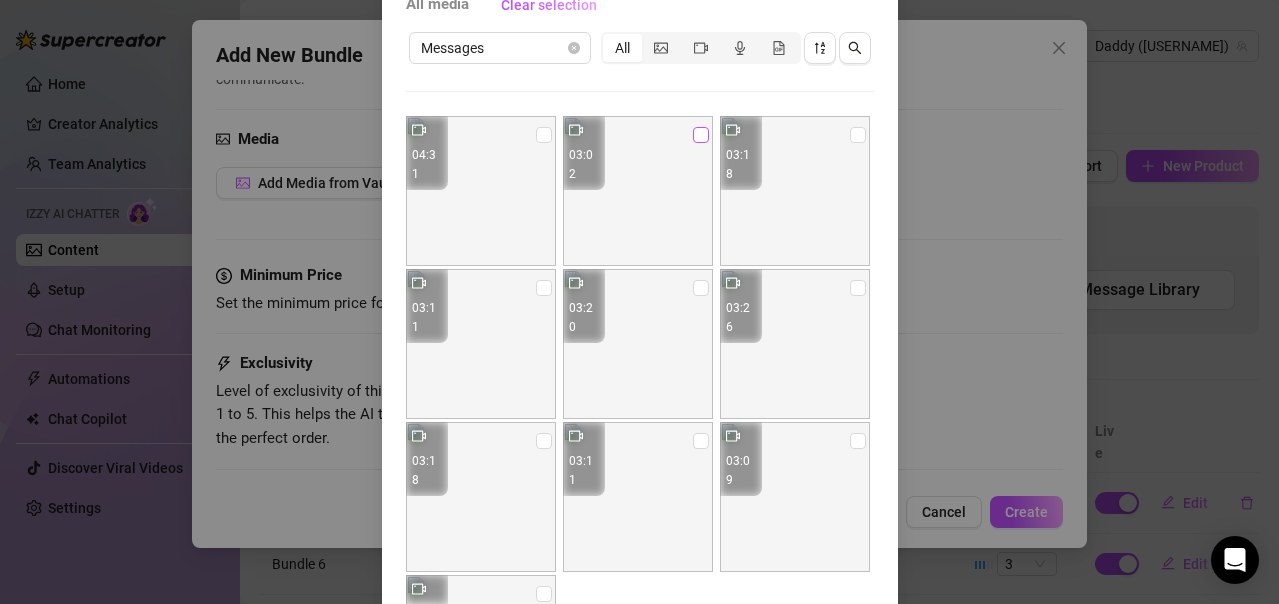 click at bounding box center [701, 135] 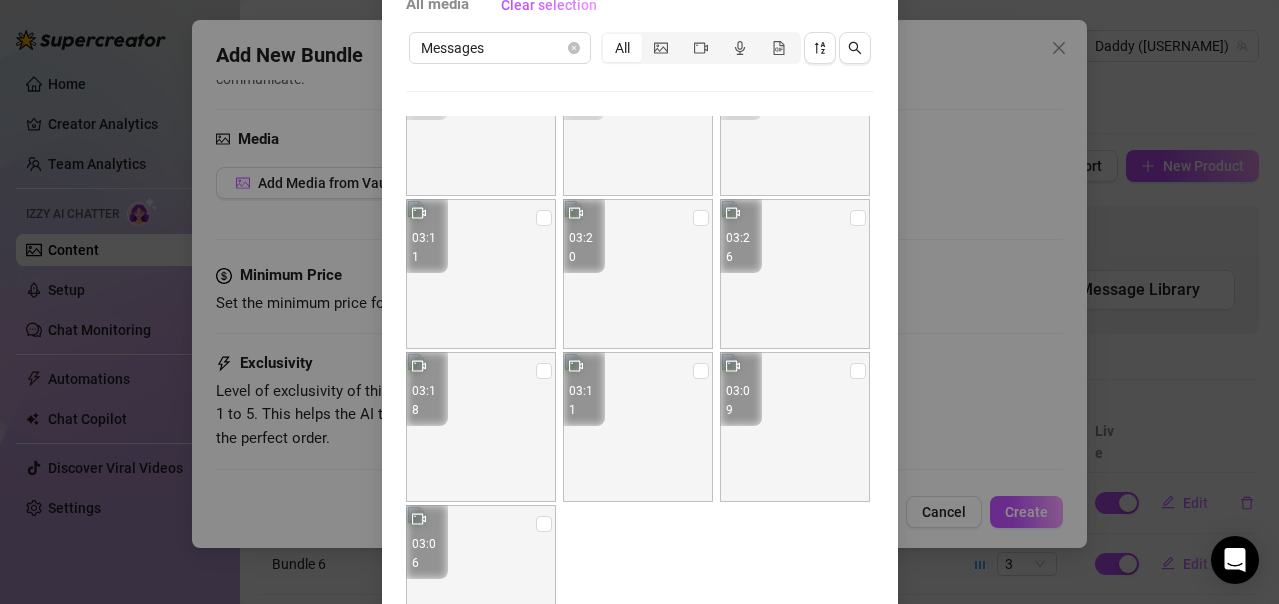 scroll, scrollTop: 142, scrollLeft: 0, axis: vertical 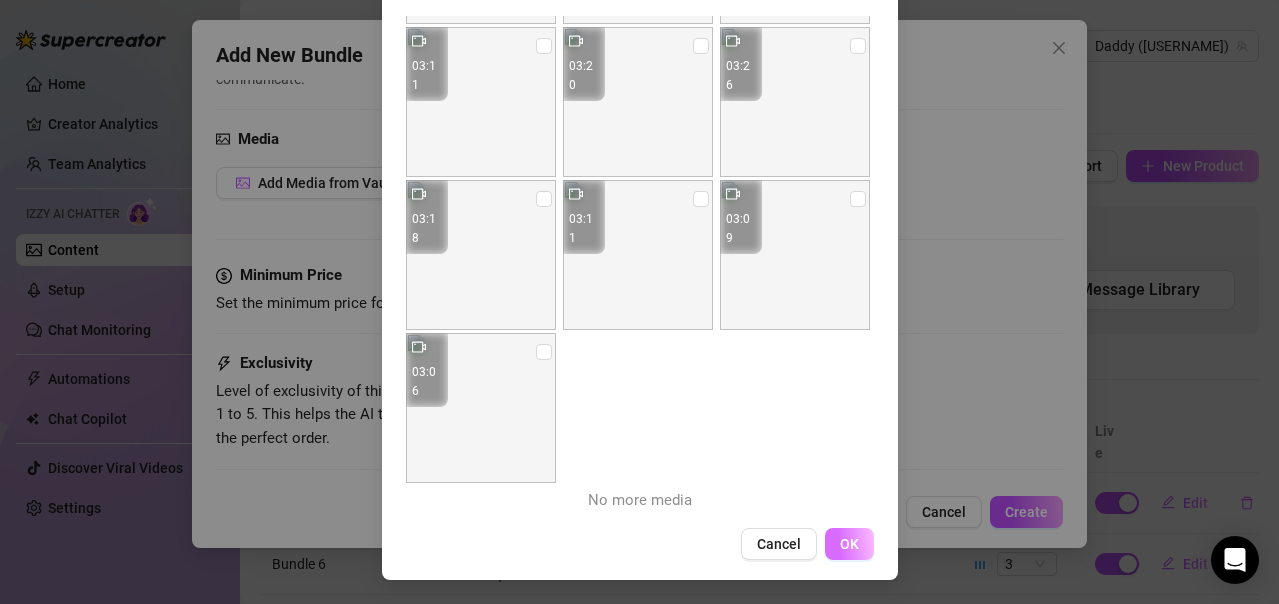 click on "OK" at bounding box center [849, 544] 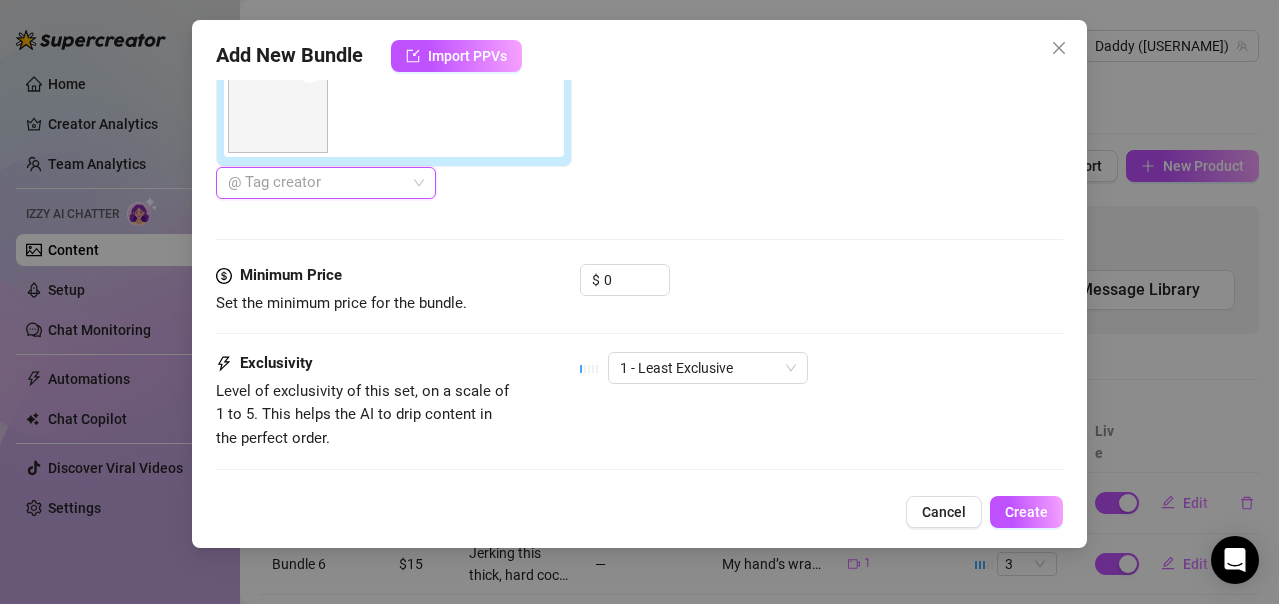 scroll, scrollTop: 900, scrollLeft: 0, axis: vertical 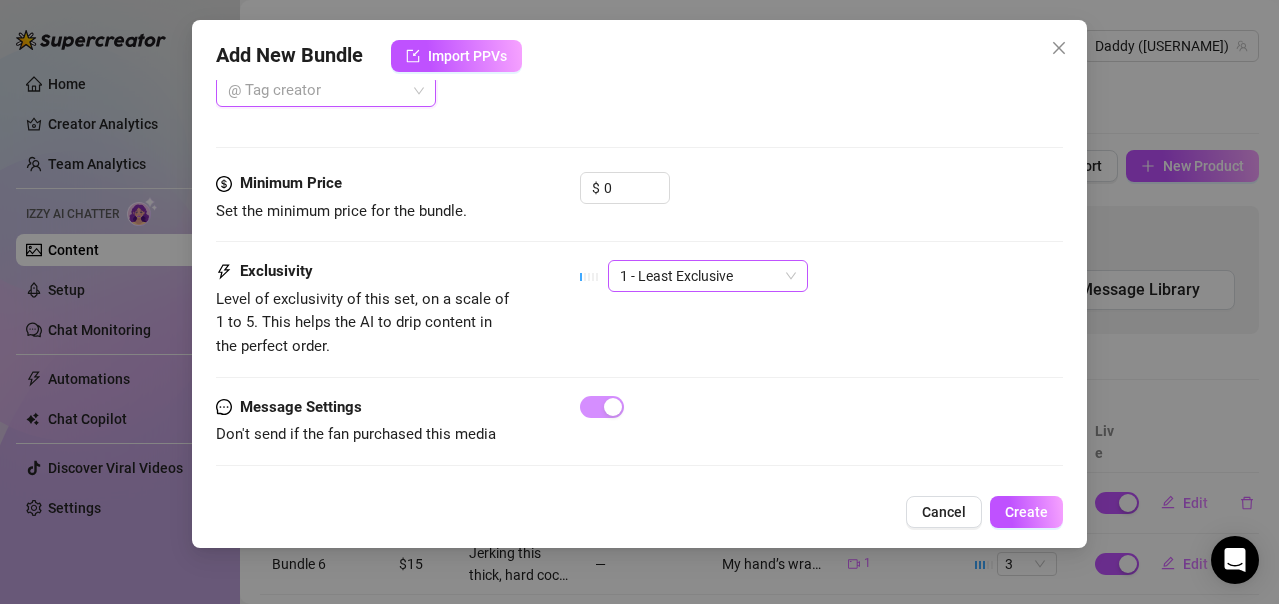 click on "1 - Least Exclusive" at bounding box center (708, 276) 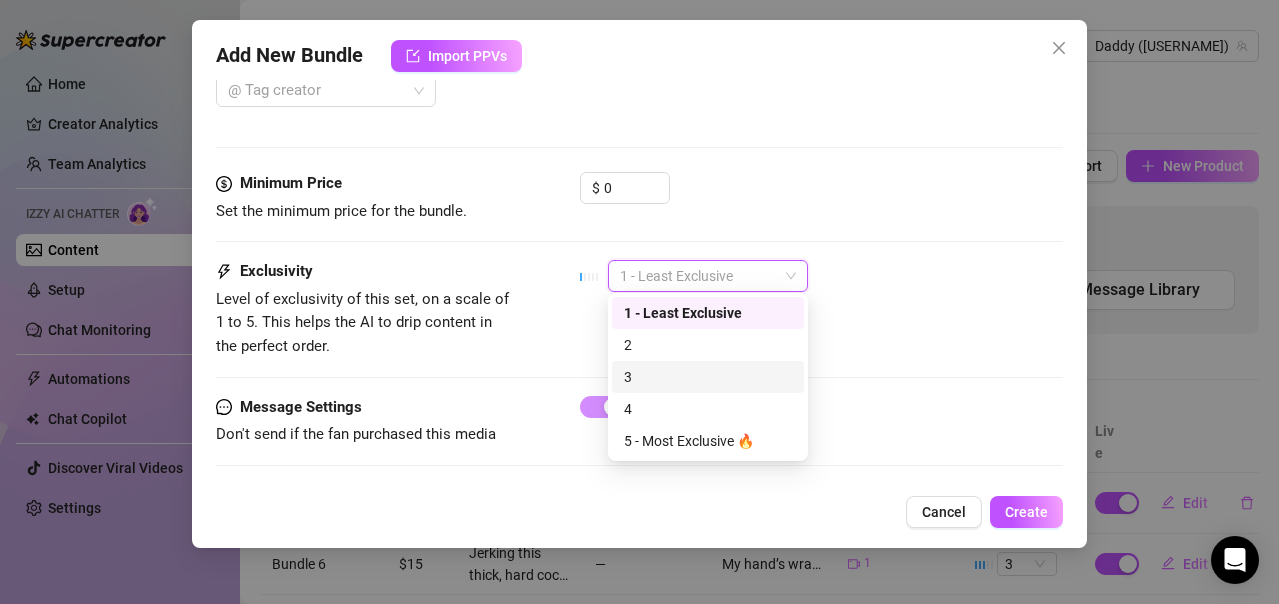 click on "3" at bounding box center (708, 377) 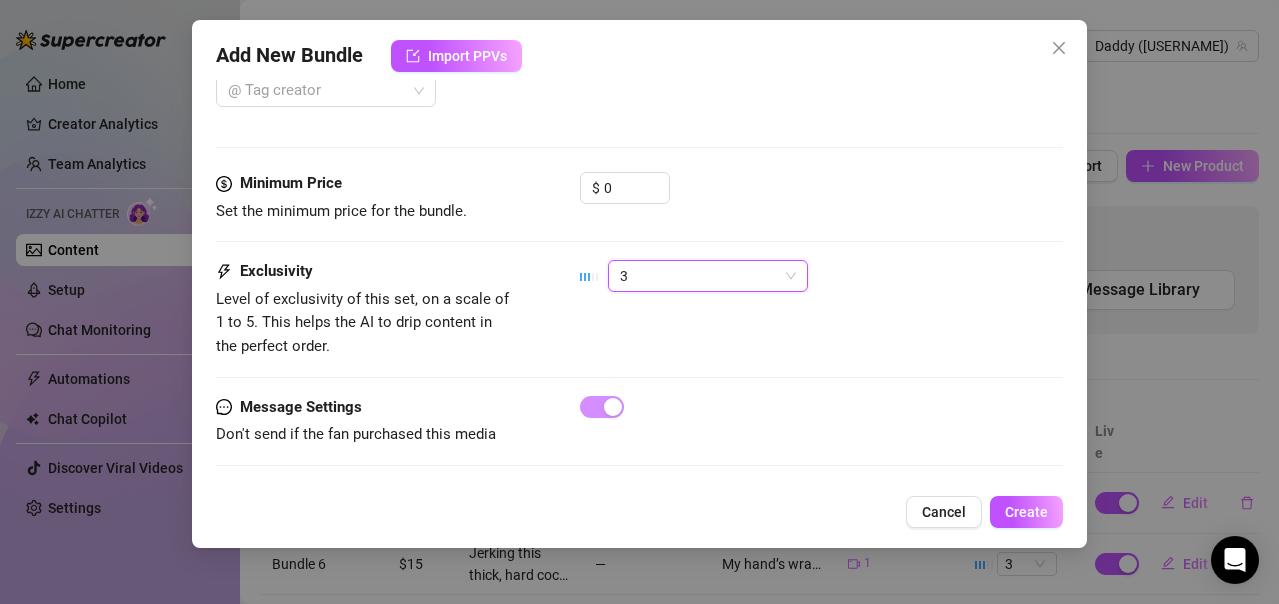 scroll, scrollTop: 914, scrollLeft: 0, axis: vertical 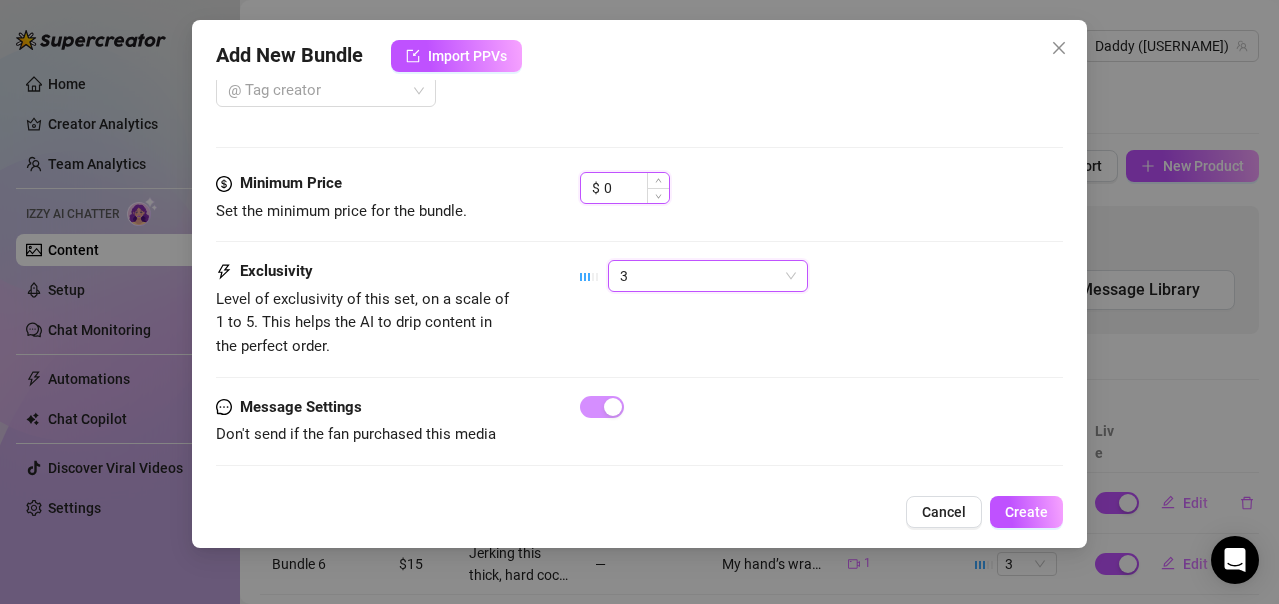 click on "0" at bounding box center [636, 188] 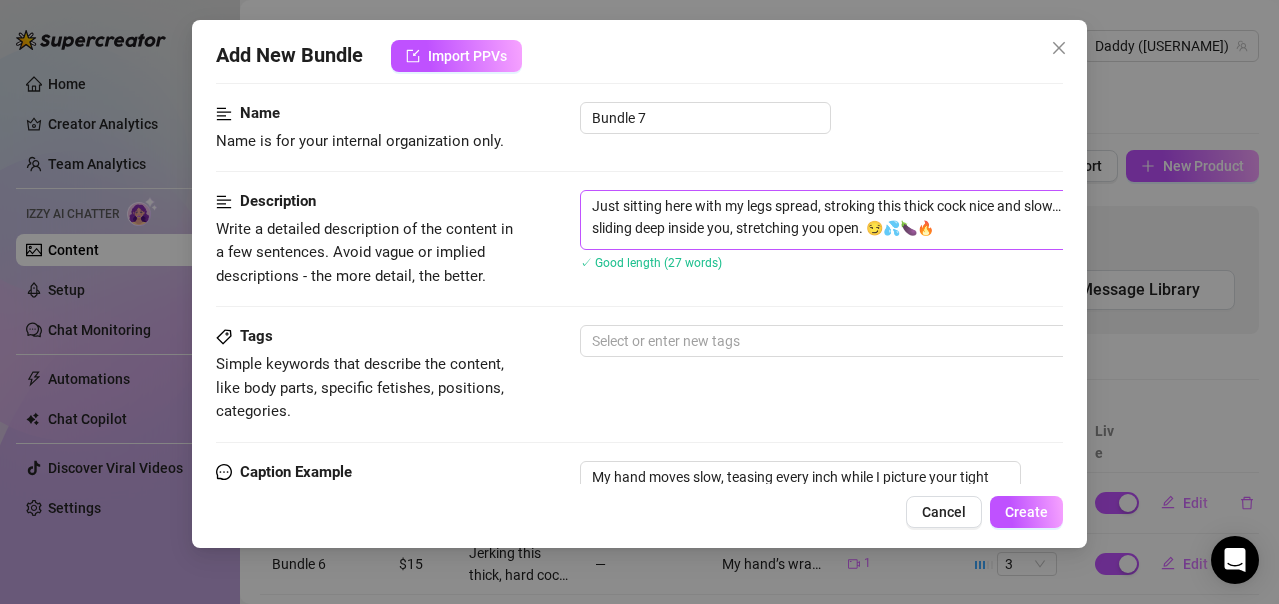 scroll, scrollTop: 14, scrollLeft: 0, axis: vertical 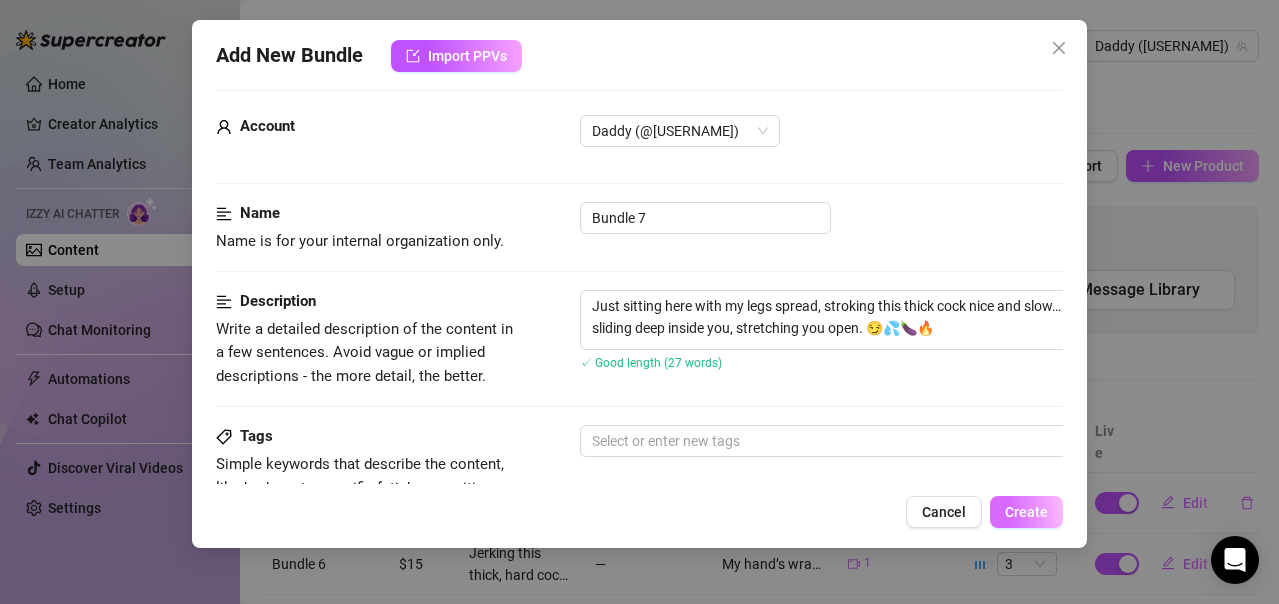 type on "15" 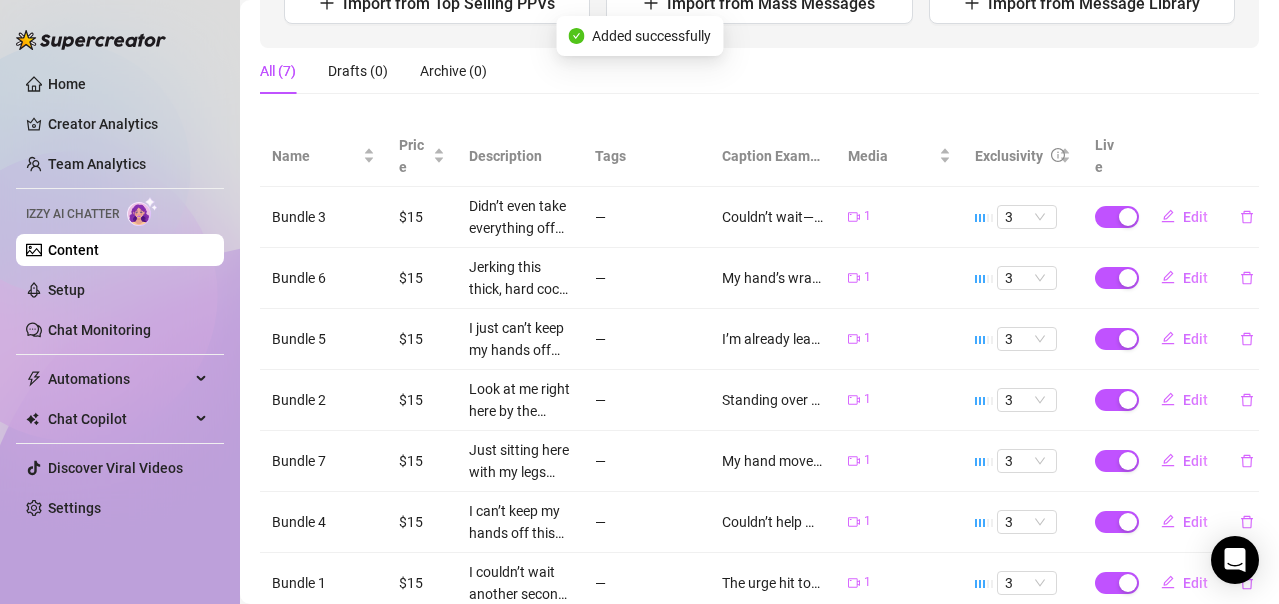 scroll, scrollTop: 156, scrollLeft: 0, axis: vertical 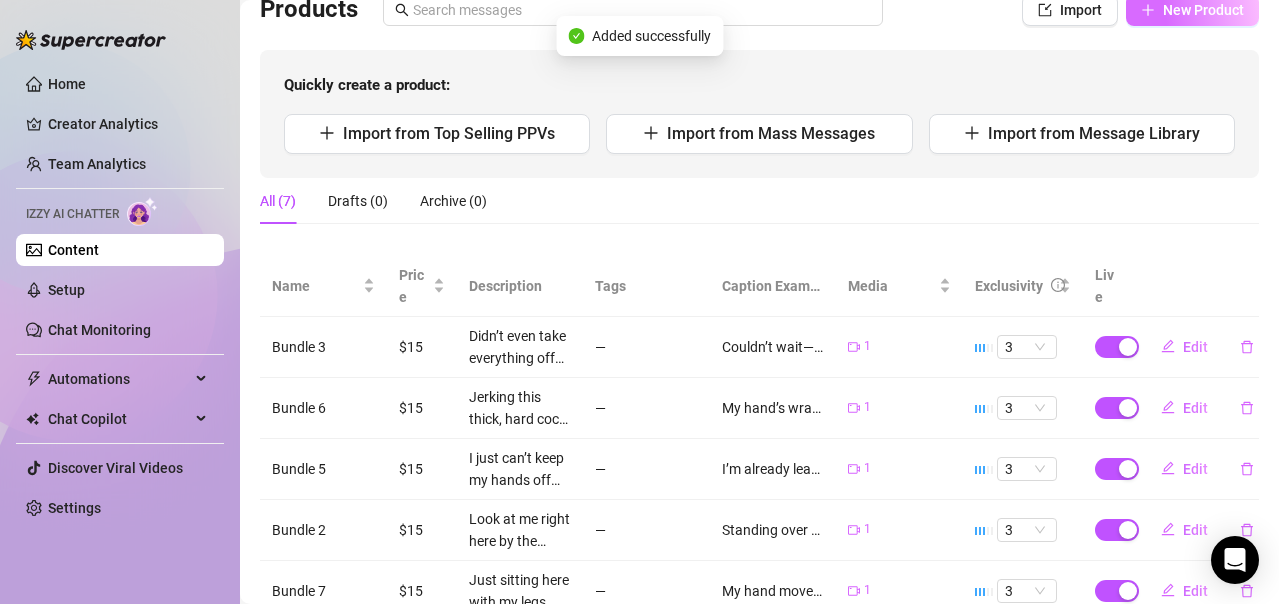 click on "New Product" at bounding box center (1203, 10) 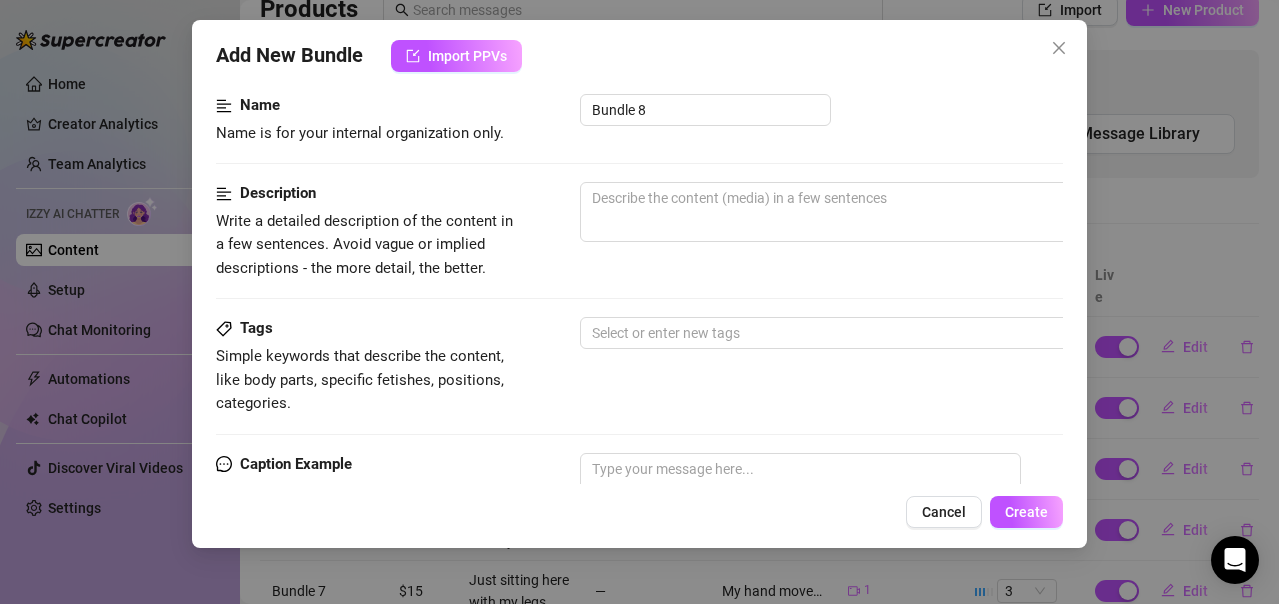scroll, scrollTop: 100, scrollLeft: 0, axis: vertical 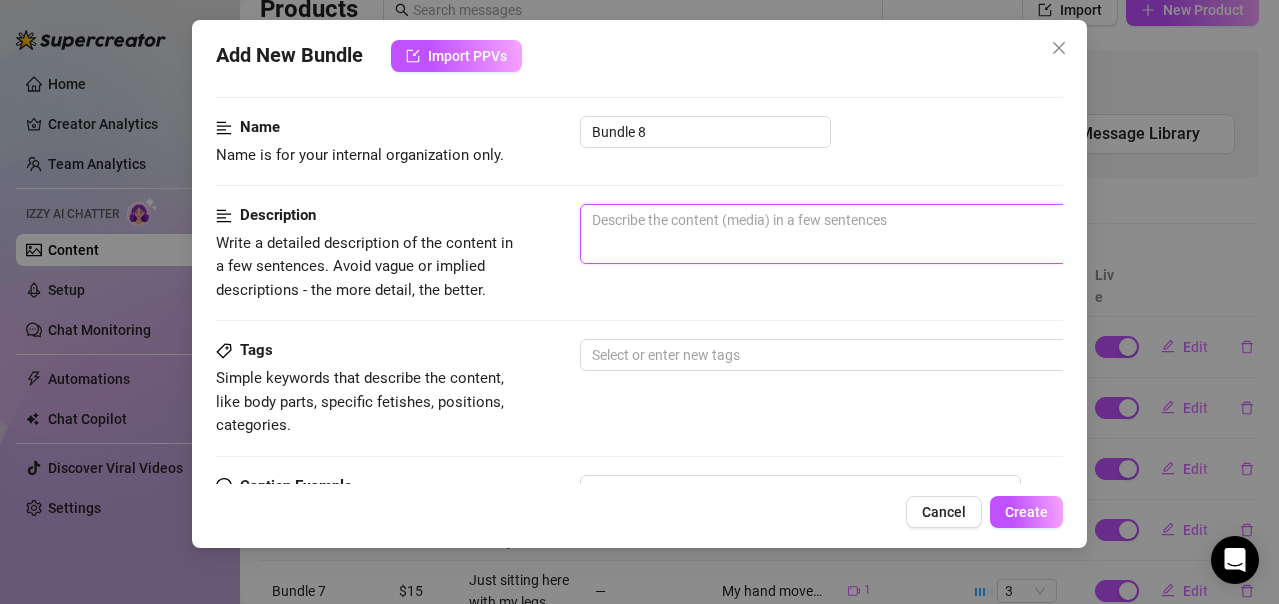 click at bounding box center [930, 234] 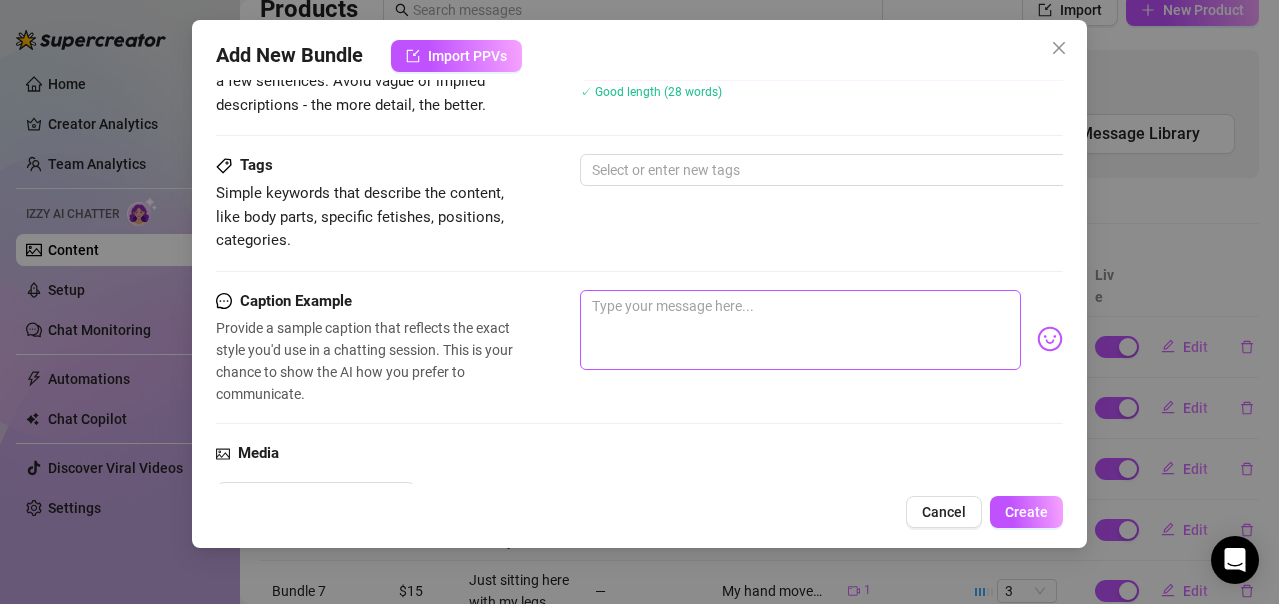 scroll, scrollTop: 300, scrollLeft: 0, axis: vertical 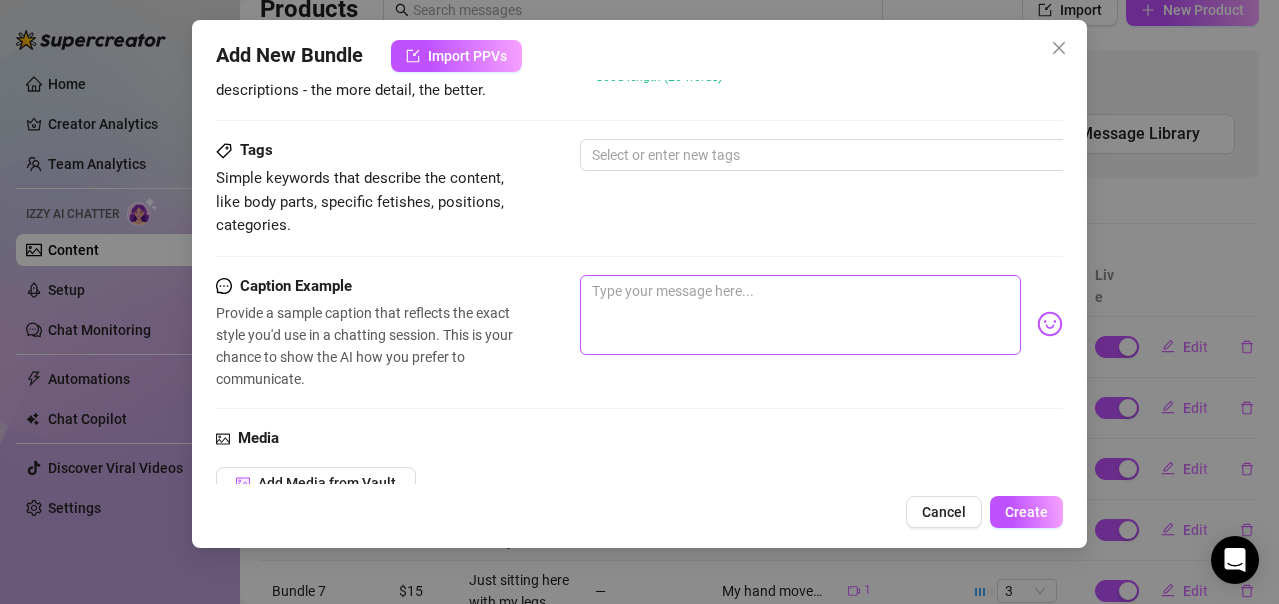 type on "Stroking this thick cock under the hot water, feeling it get harder with every slow pump… but held back from cumming. I’m saving every drop for you. 😏💦🍆🔥" 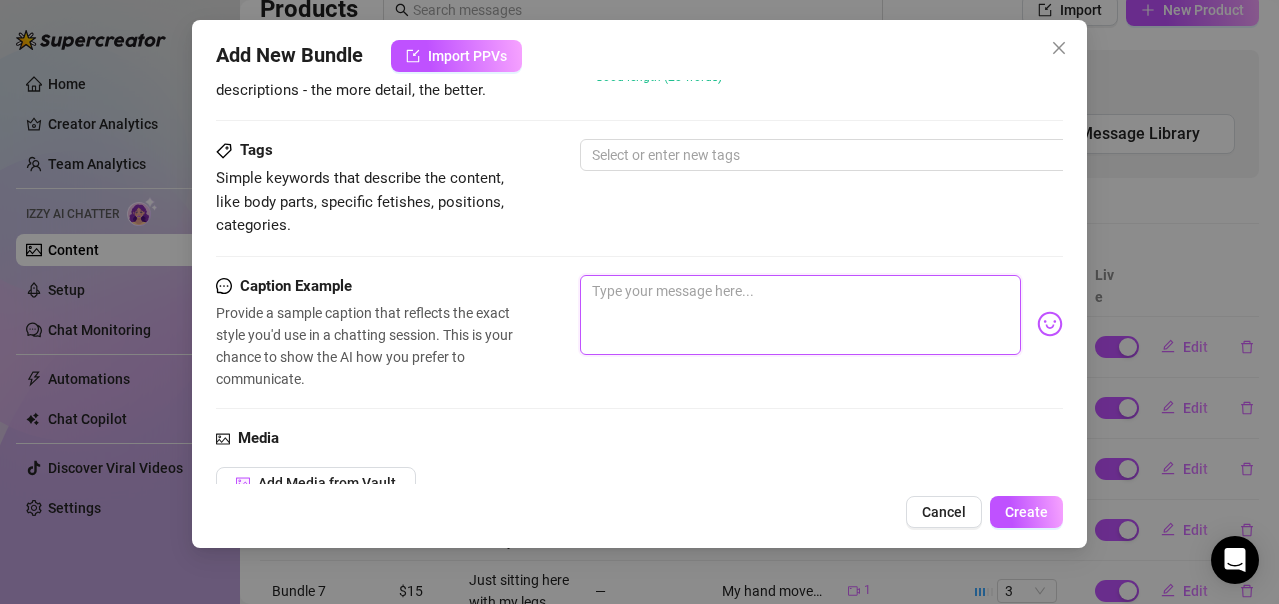 click at bounding box center (800, 315) 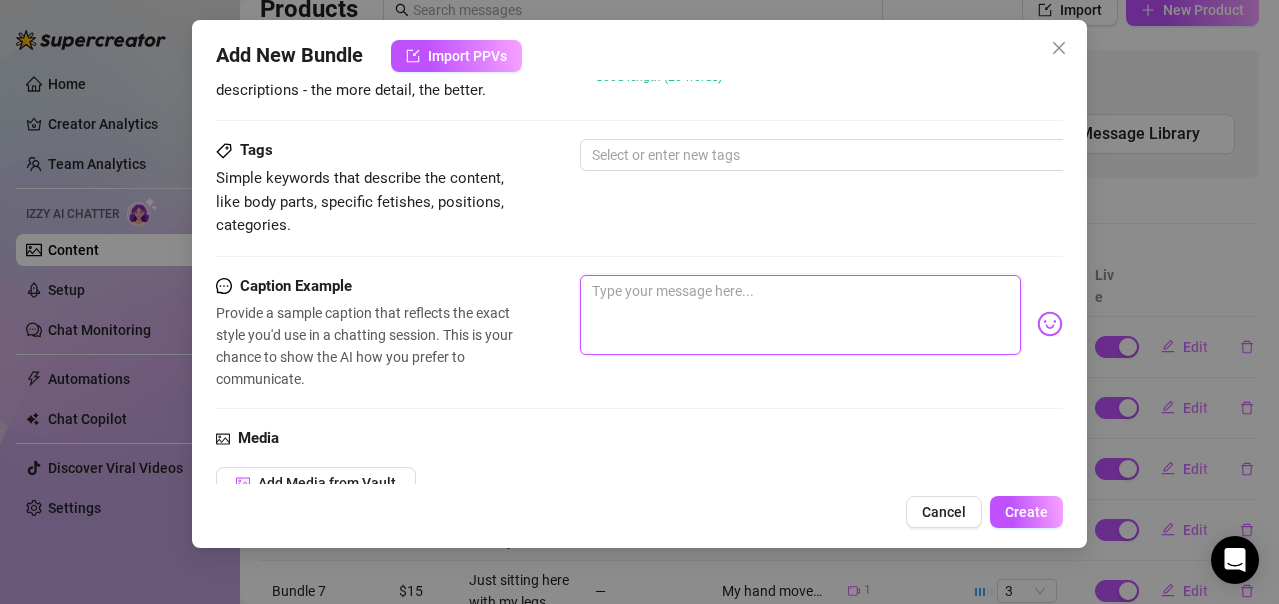 click at bounding box center [800, 315] 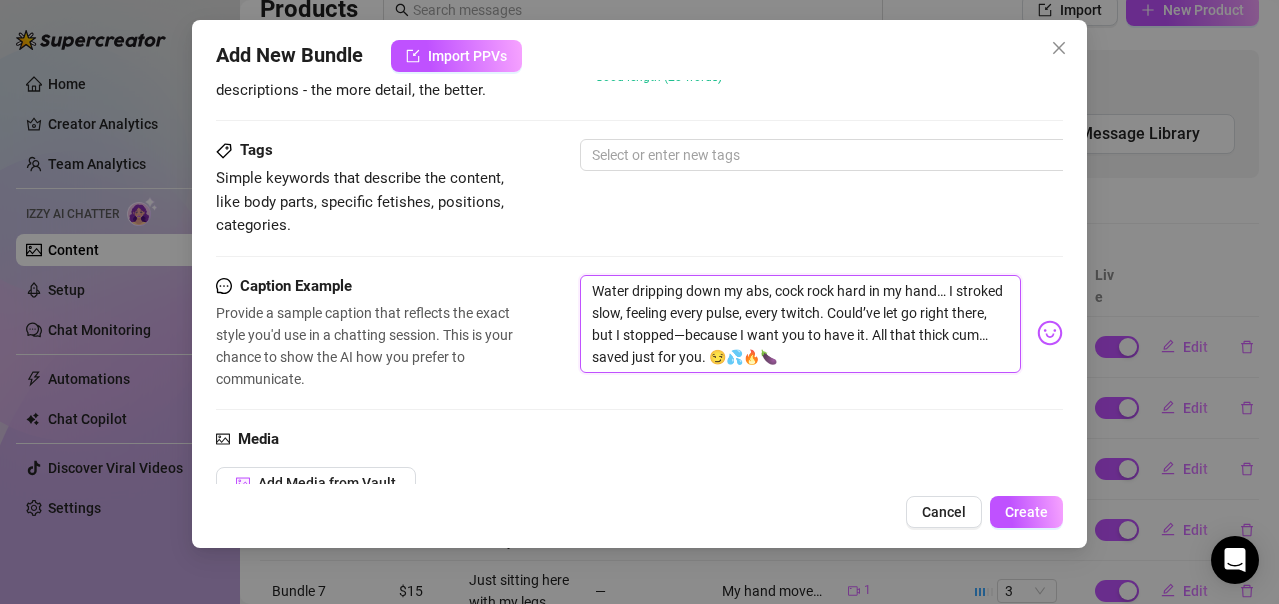 scroll, scrollTop: 0, scrollLeft: 0, axis: both 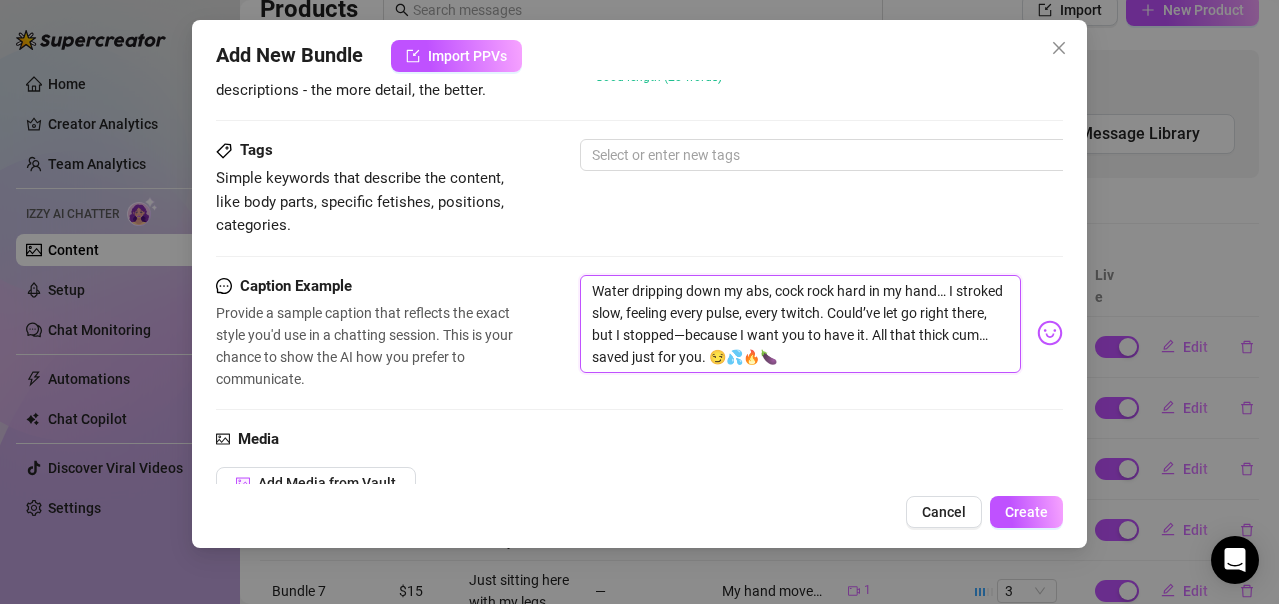 type on "Water dripping down my abs, cock rock hard in my hand… I stroked slow, feeling every pulse, every twitch. Could’ve let go right there, but I stopped—because I want you to have it. All that thick cum… saved just for you. 😏💦🔥🍆" 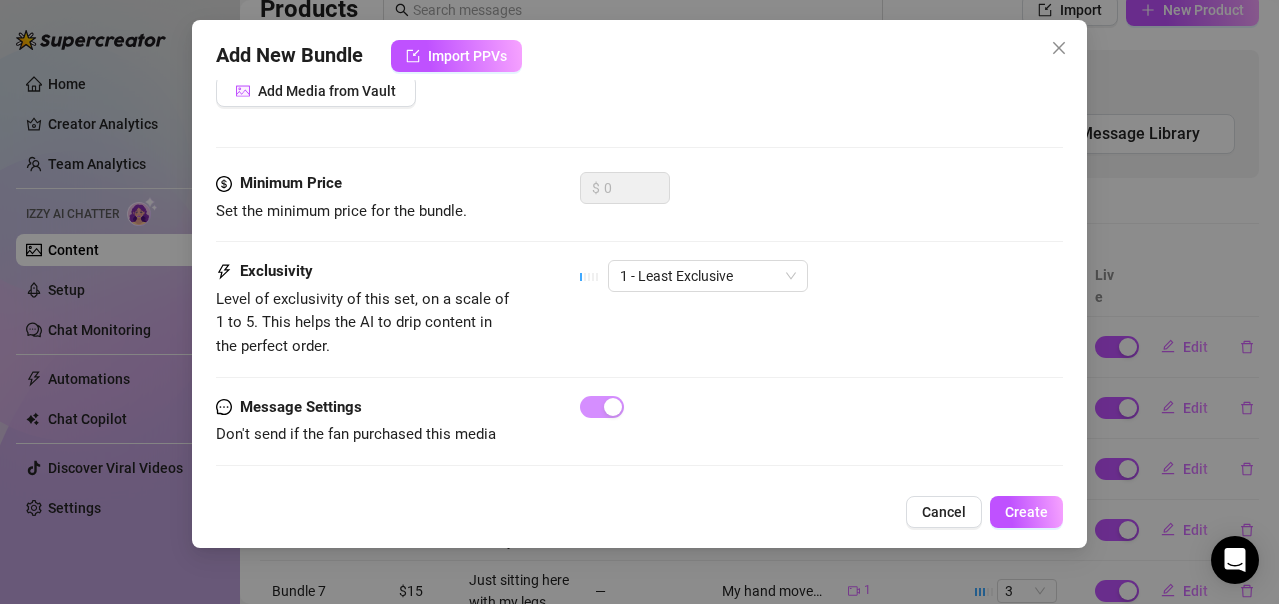 scroll, scrollTop: 600, scrollLeft: 0, axis: vertical 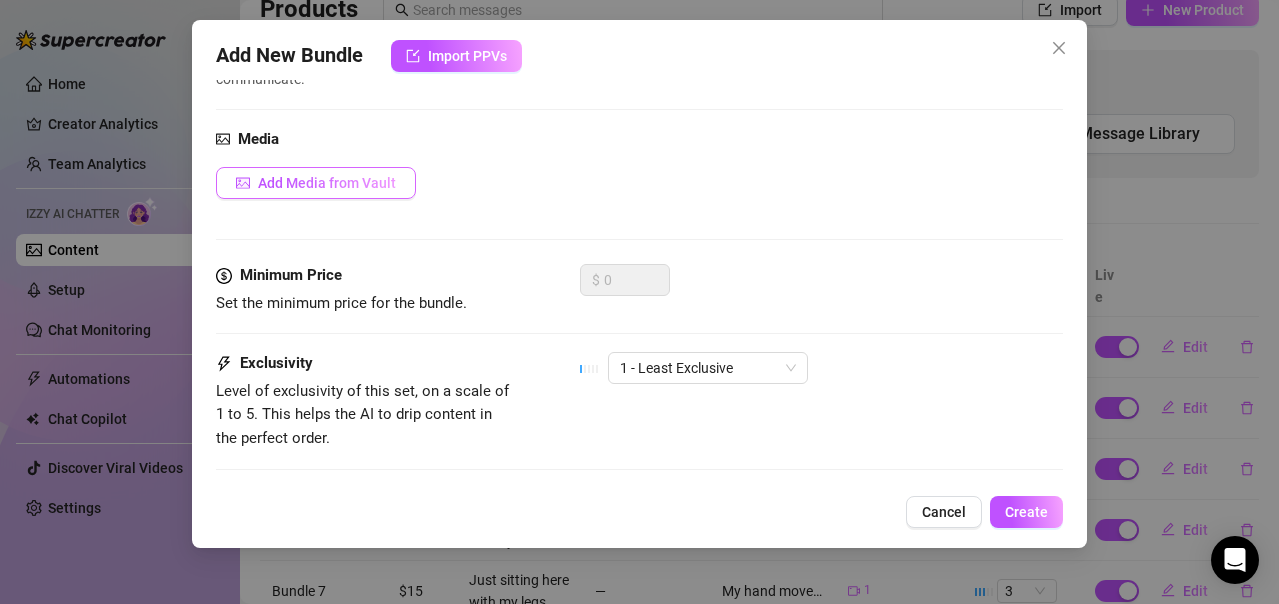 click on "Add Media from Vault" at bounding box center (316, 183) 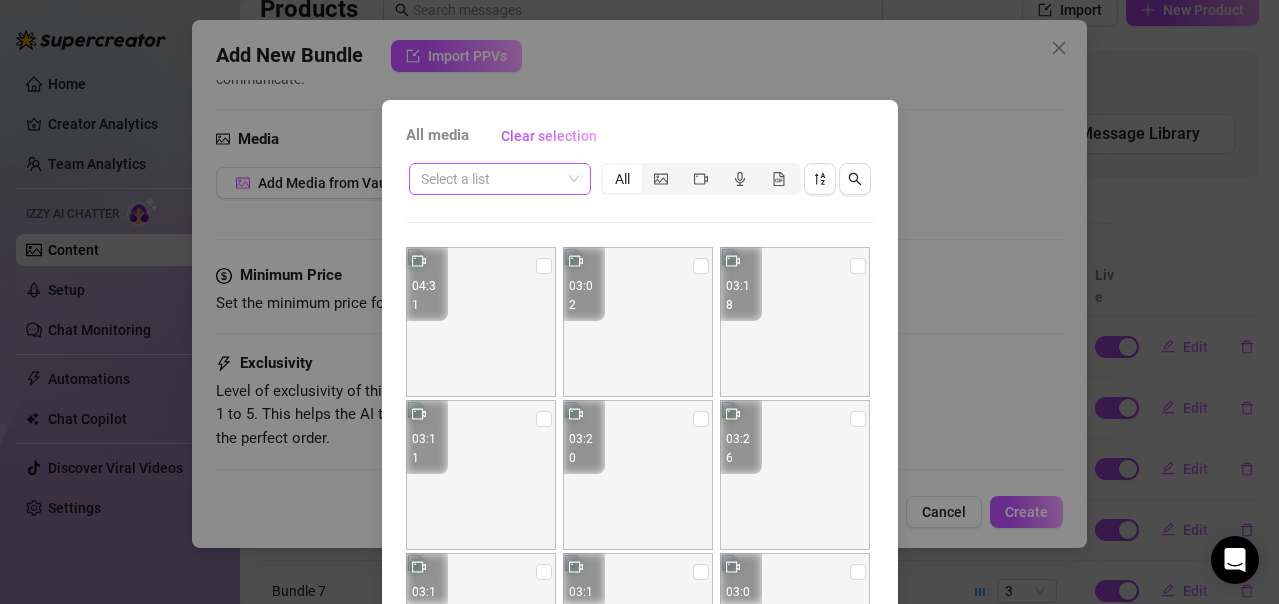 click at bounding box center [491, 179] 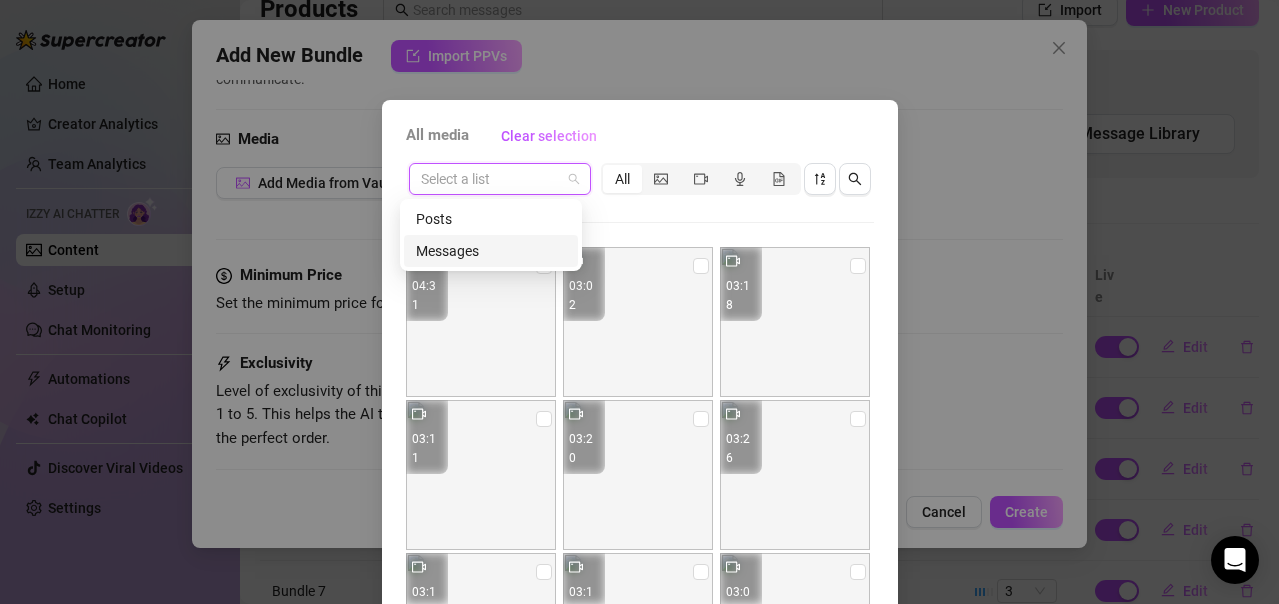 click on "Messages" at bounding box center [491, 251] 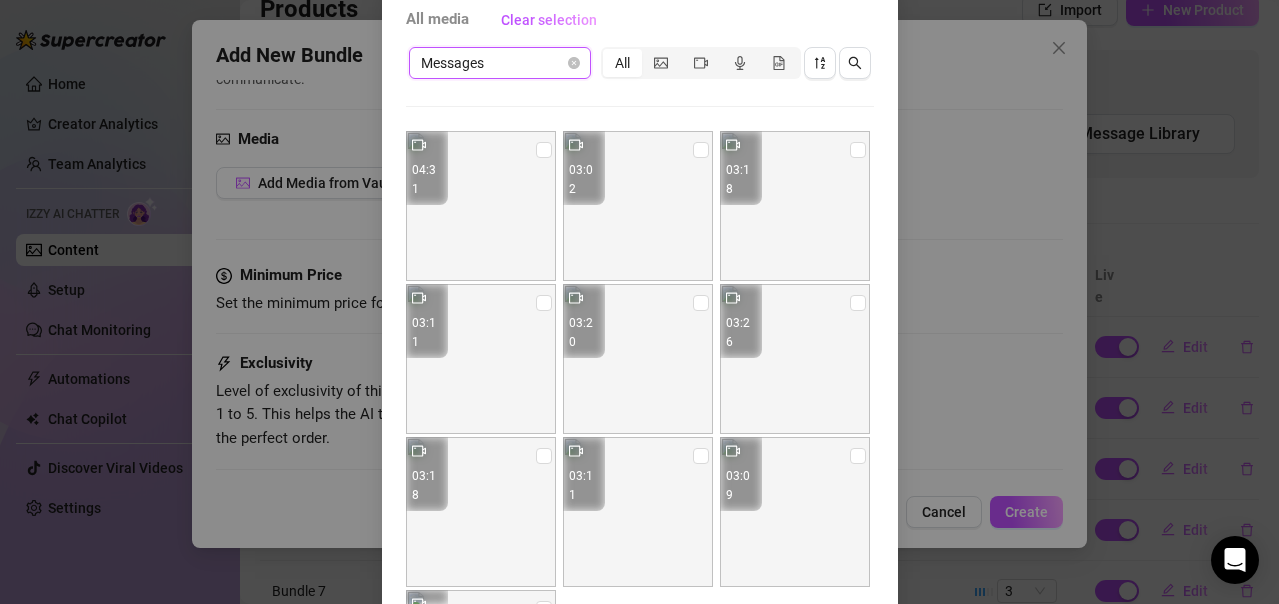 scroll, scrollTop: 231, scrollLeft: 0, axis: vertical 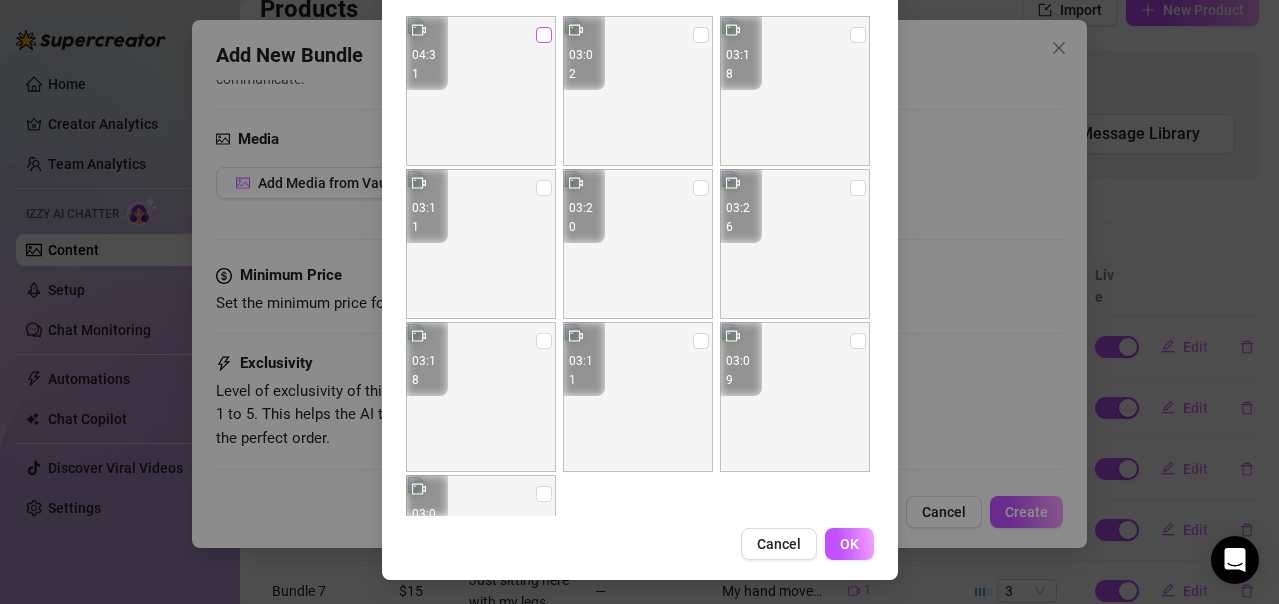 click at bounding box center (544, 35) 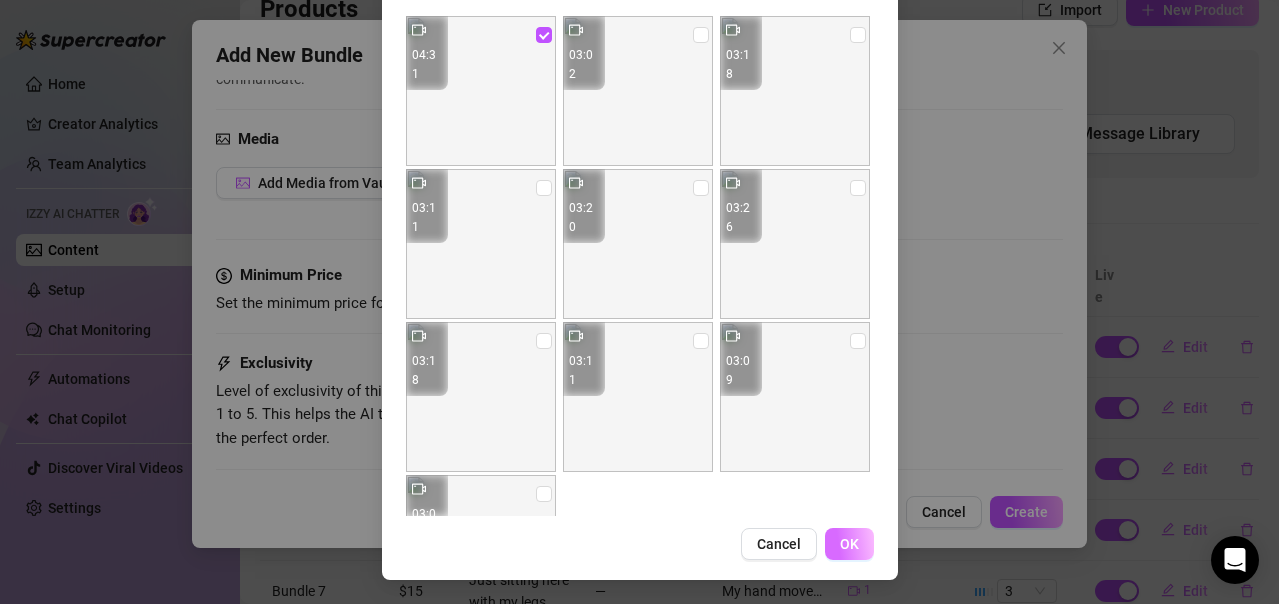click on "OK" at bounding box center [849, 544] 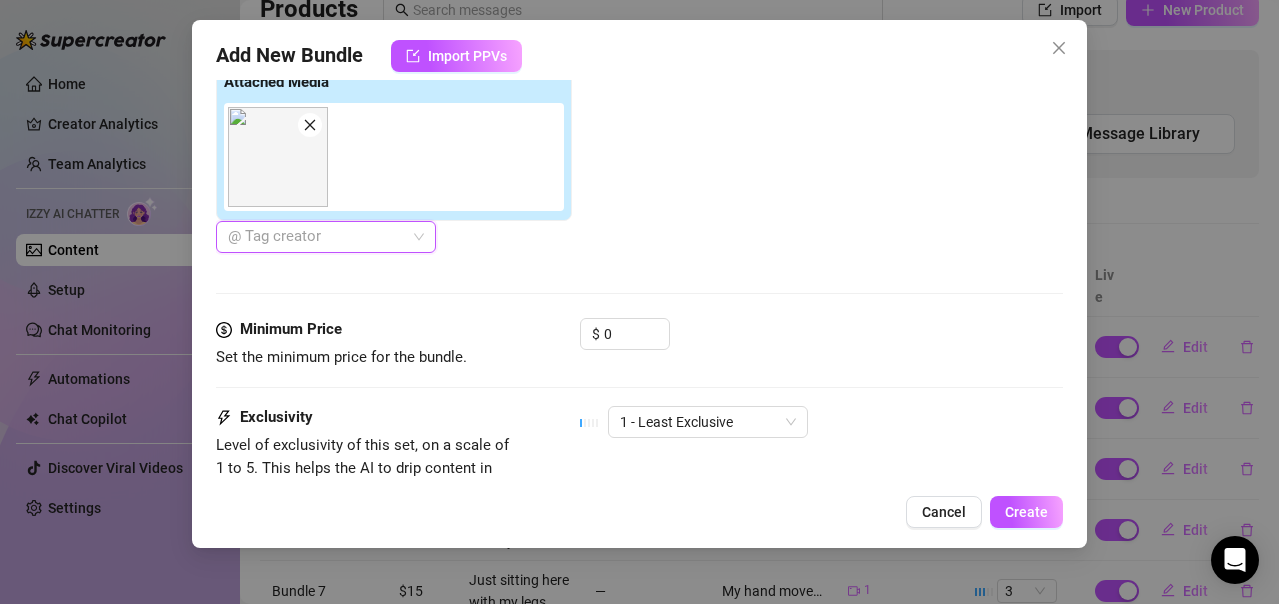 scroll, scrollTop: 914, scrollLeft: 0, axis: vertical 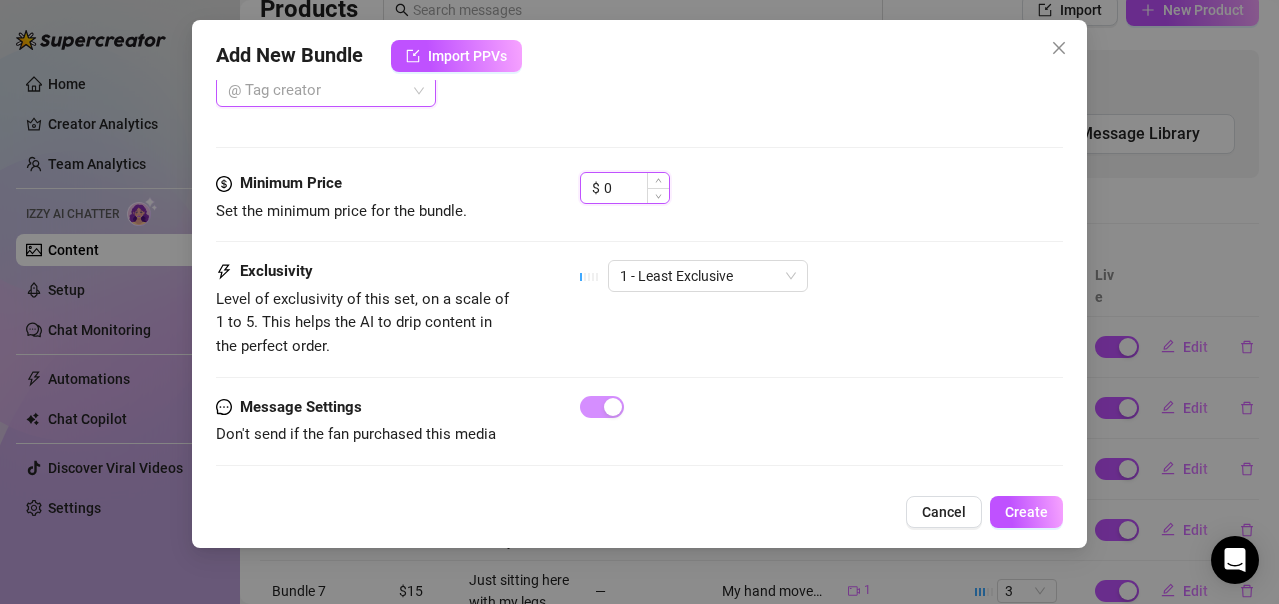 click on "0" at bounding box center (636, 188) 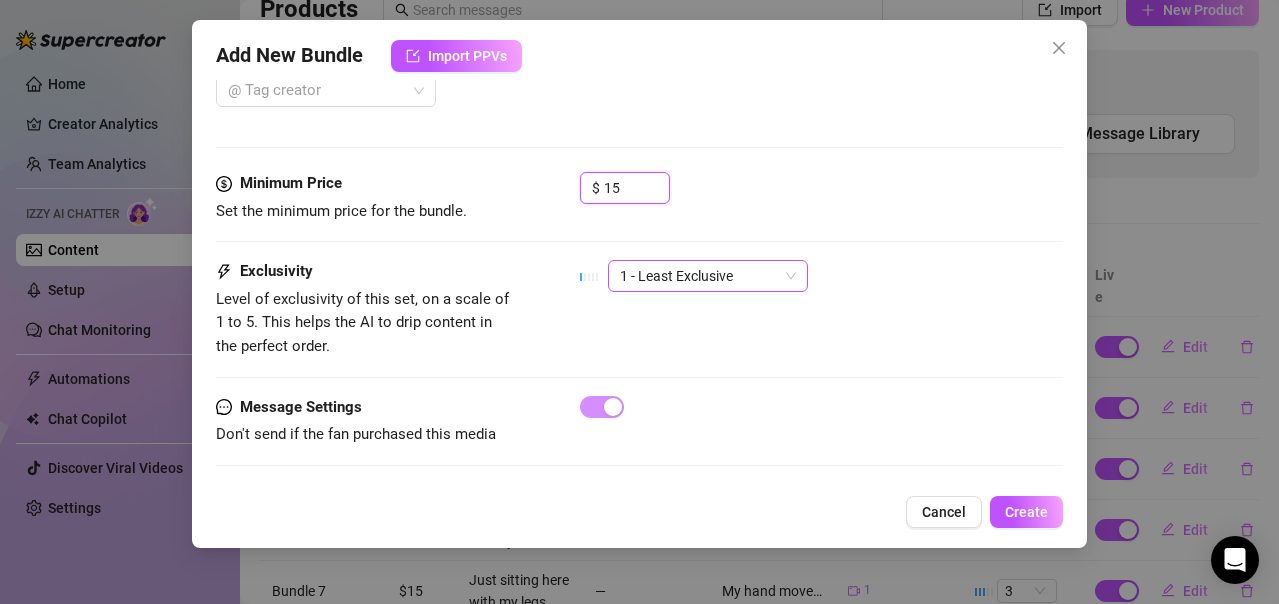 click on "1 - Least Exclusive" at bounding box center [708, 276] 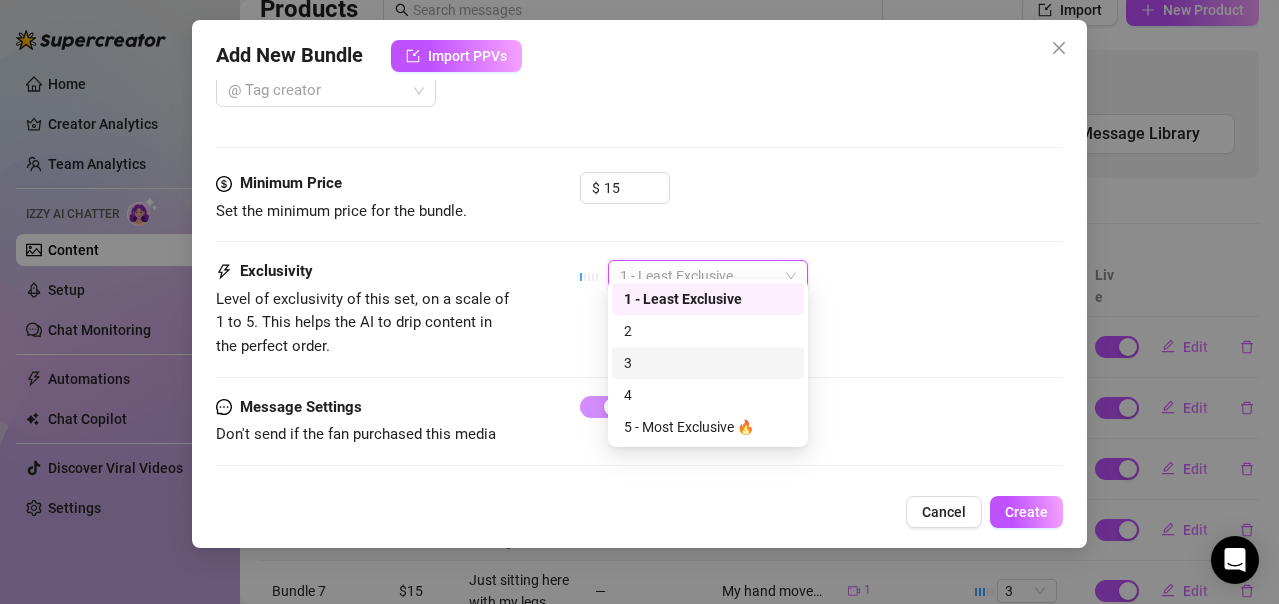 click on "3" at bounding box center [708, 363] 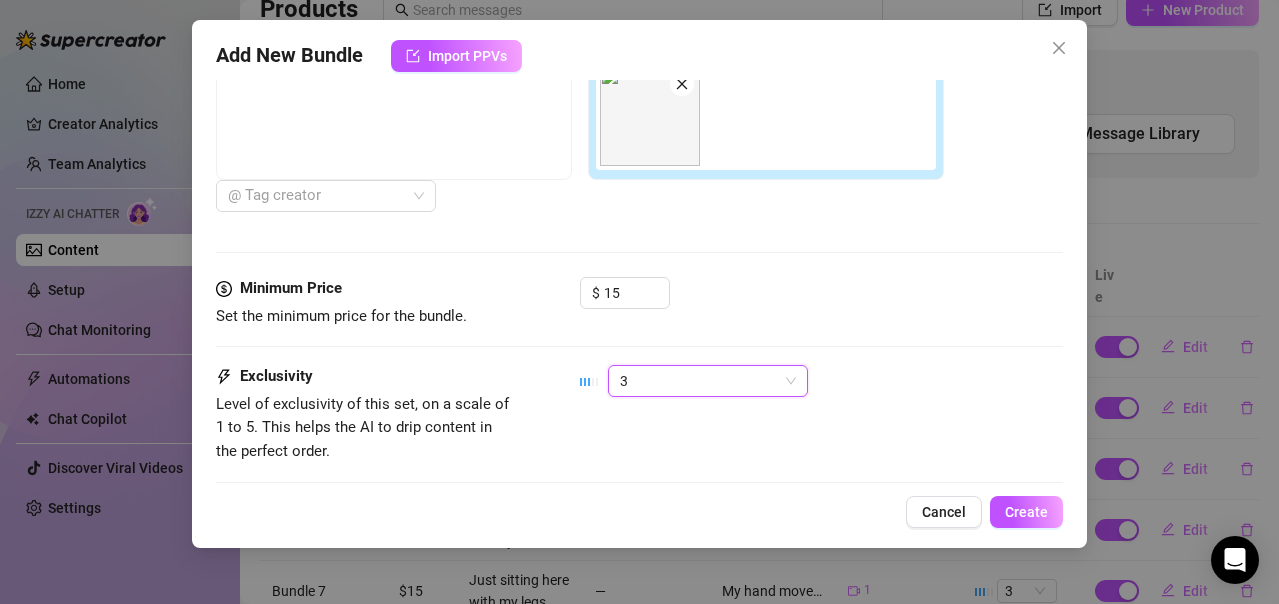 scroll, scrollTop: 914, scrollLeft: 0, axis: vertical 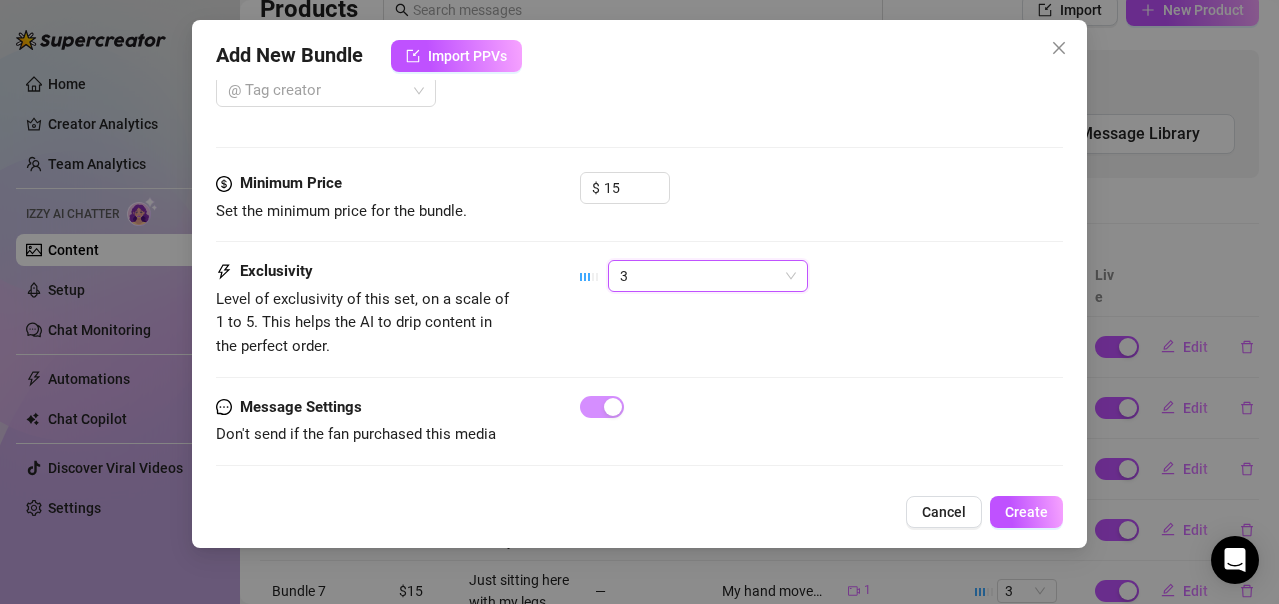 click on "Create" at bounding box center [1026, 512] 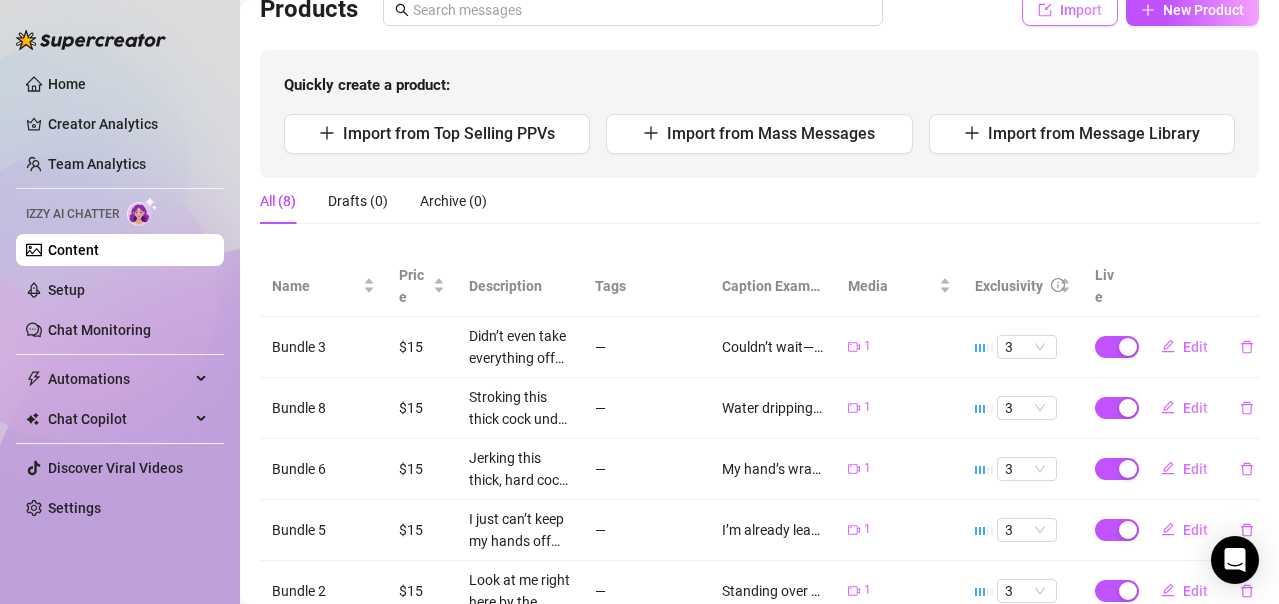 click on "Import" at bounding box center [1070, 10] 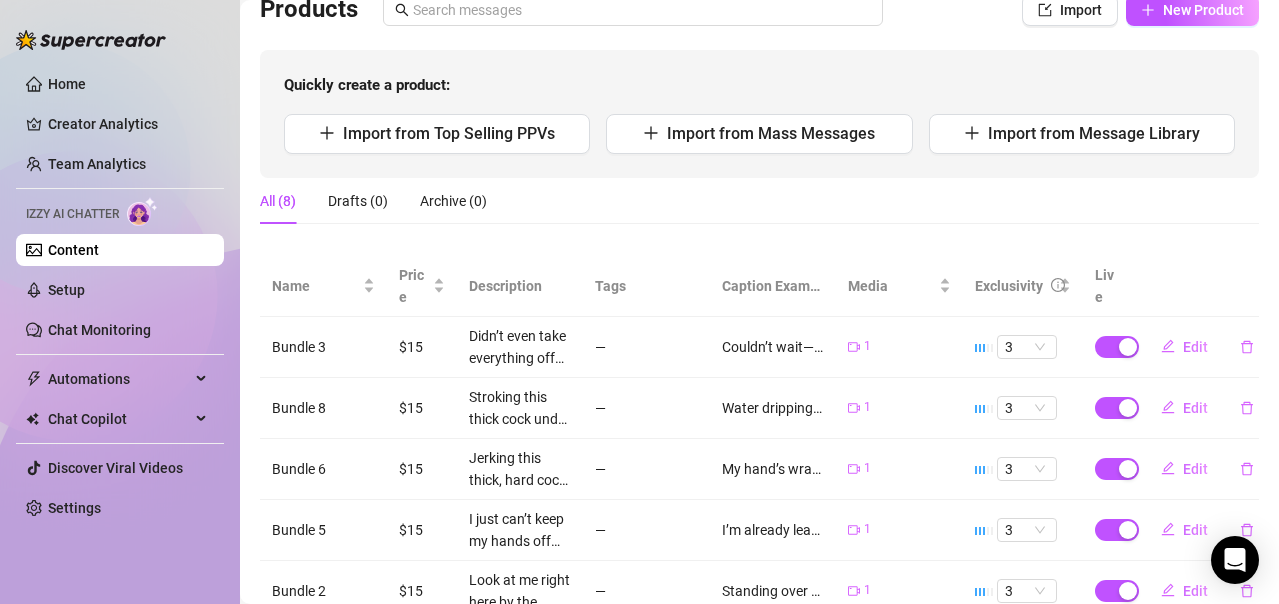 type on "Type your message here..." 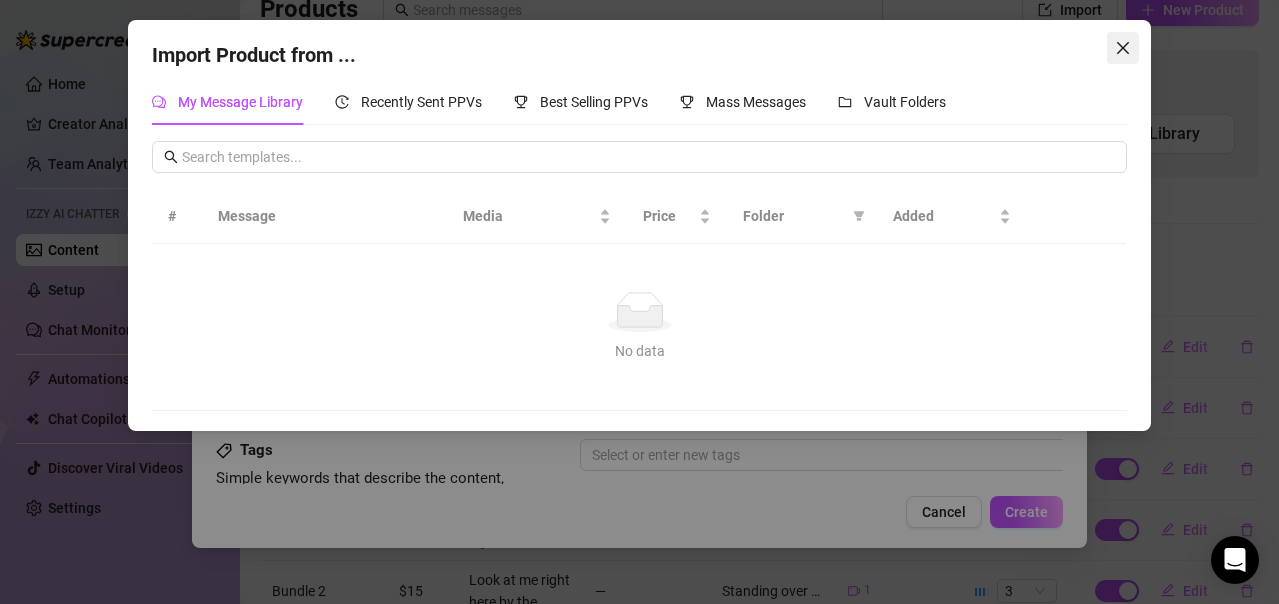 click 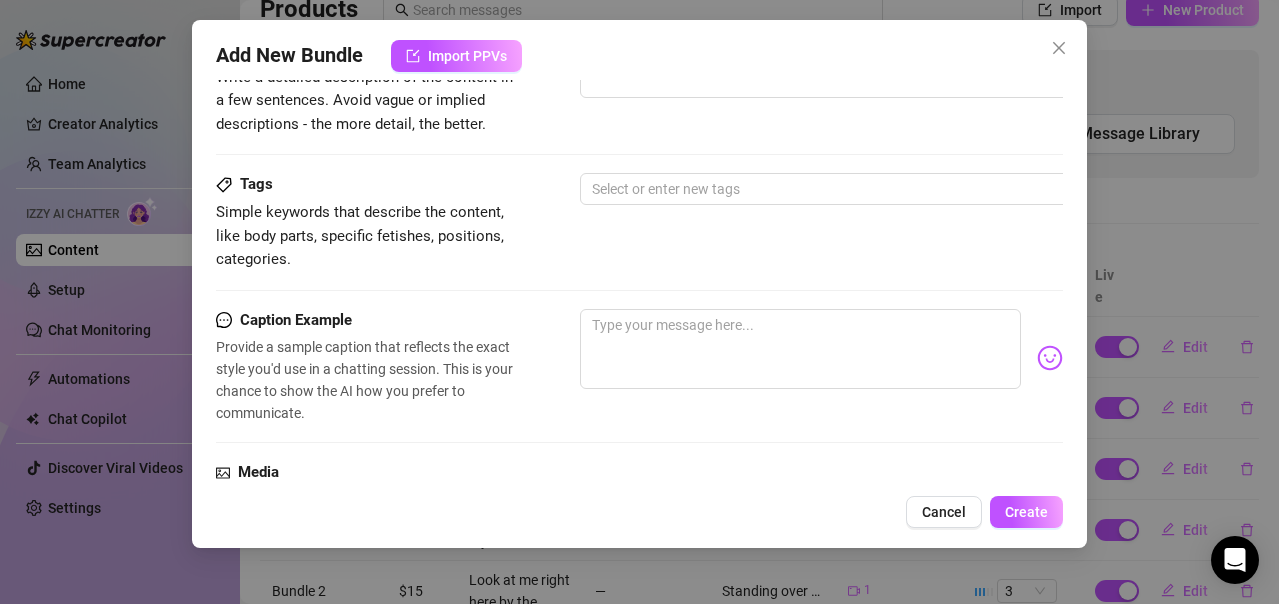 scroll, scrollTop: 400, scrollLeft: 0, axis: vertical 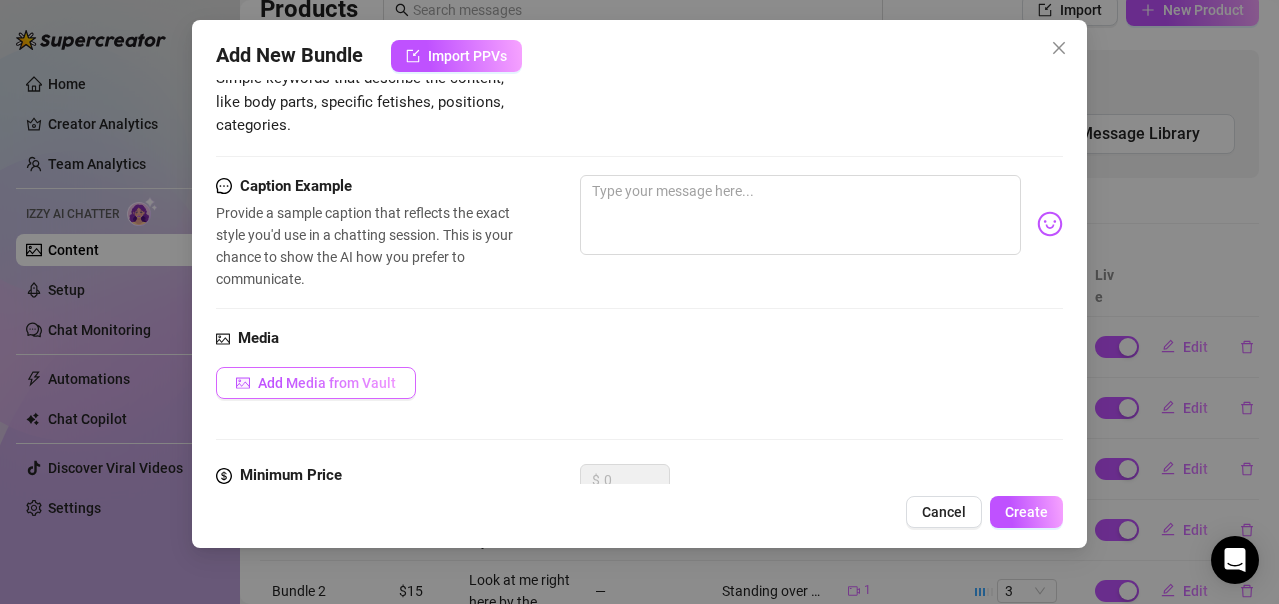 click on "Add Media from Vault" at bounding box center [316, 383] 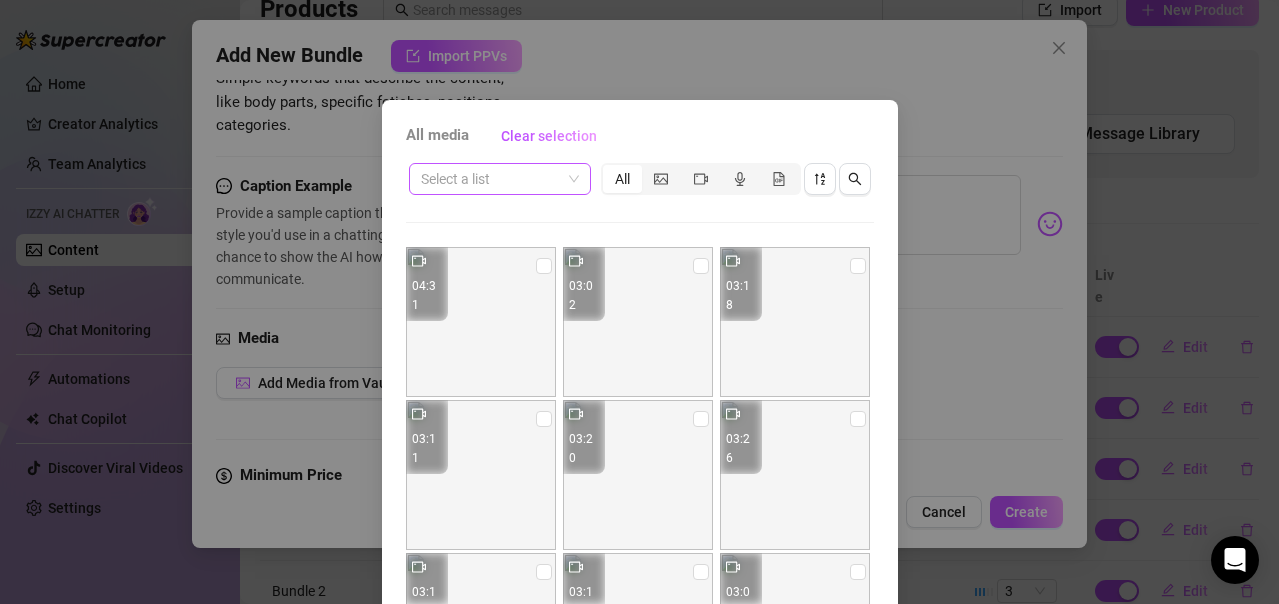click at bounding box center [491, 179] 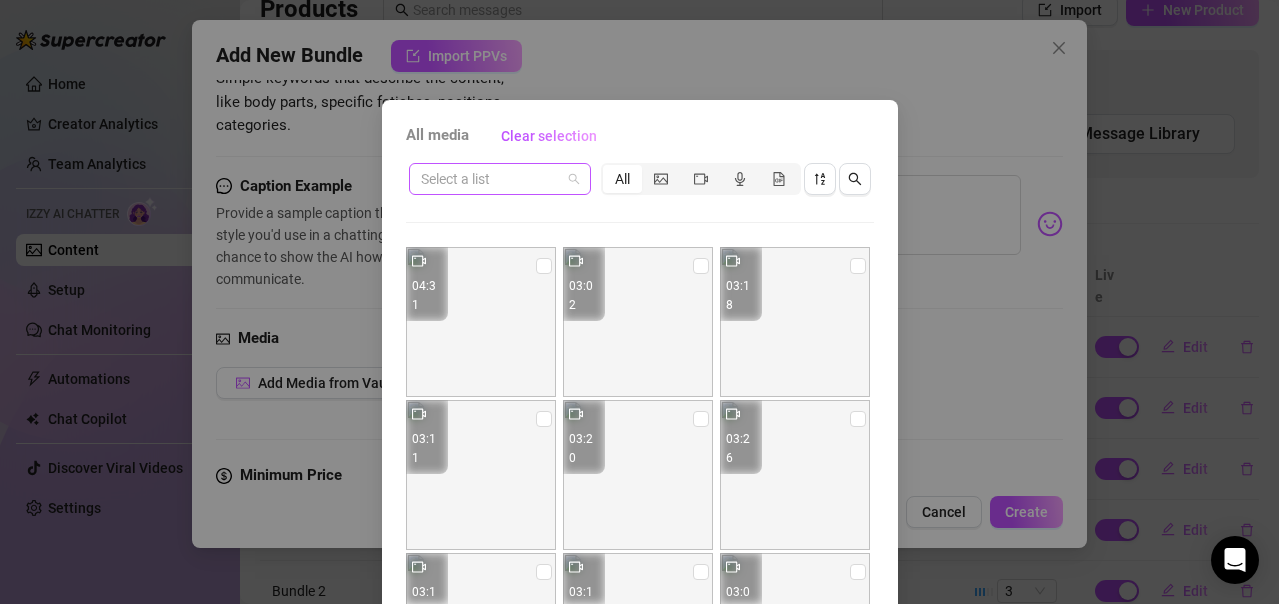 drag, startPoint x: 536, startPoint y: 182, endPoint x: 516, endPoint y: 192, distance: 22.36068 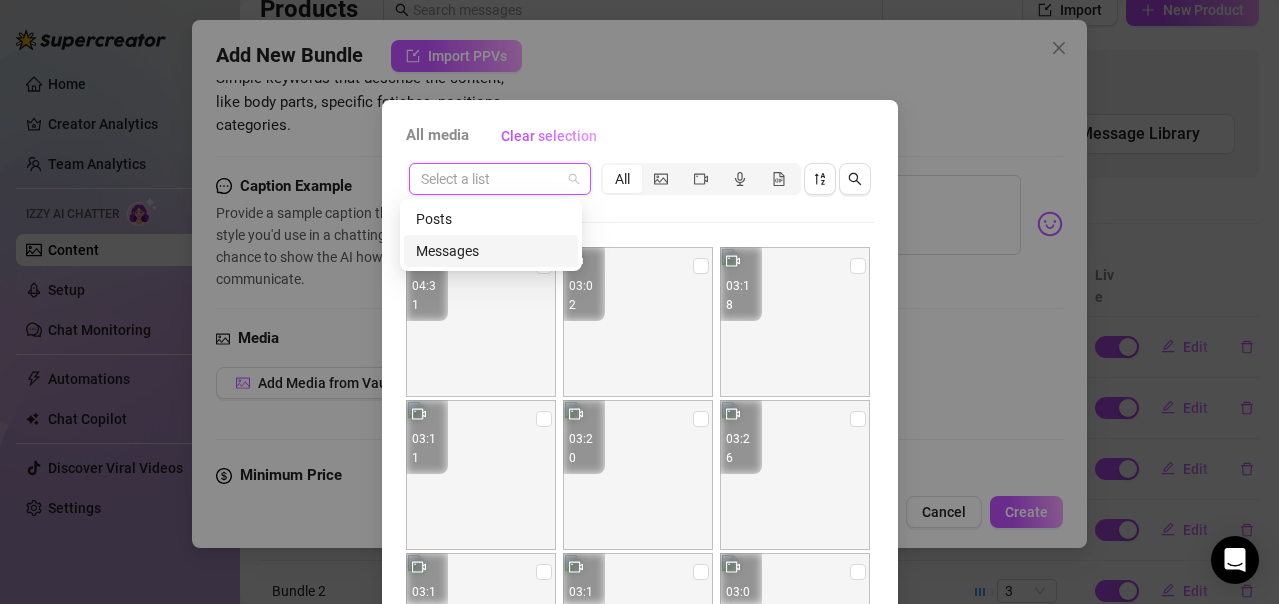 click on "Messages" at bounding box center [491, 251] 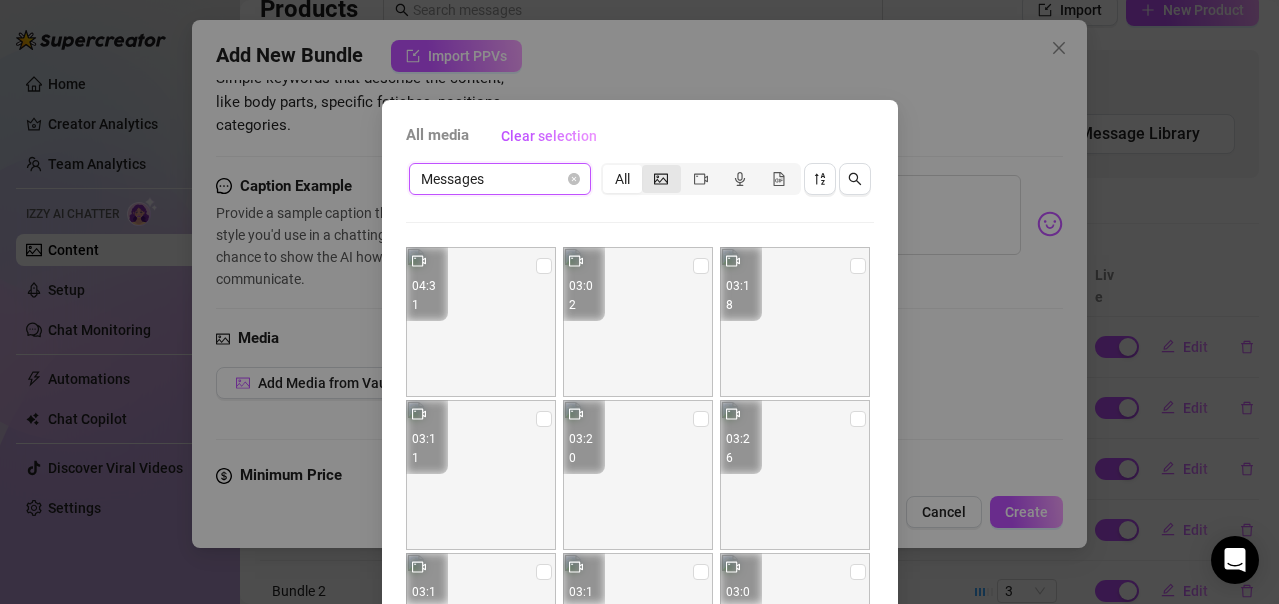click 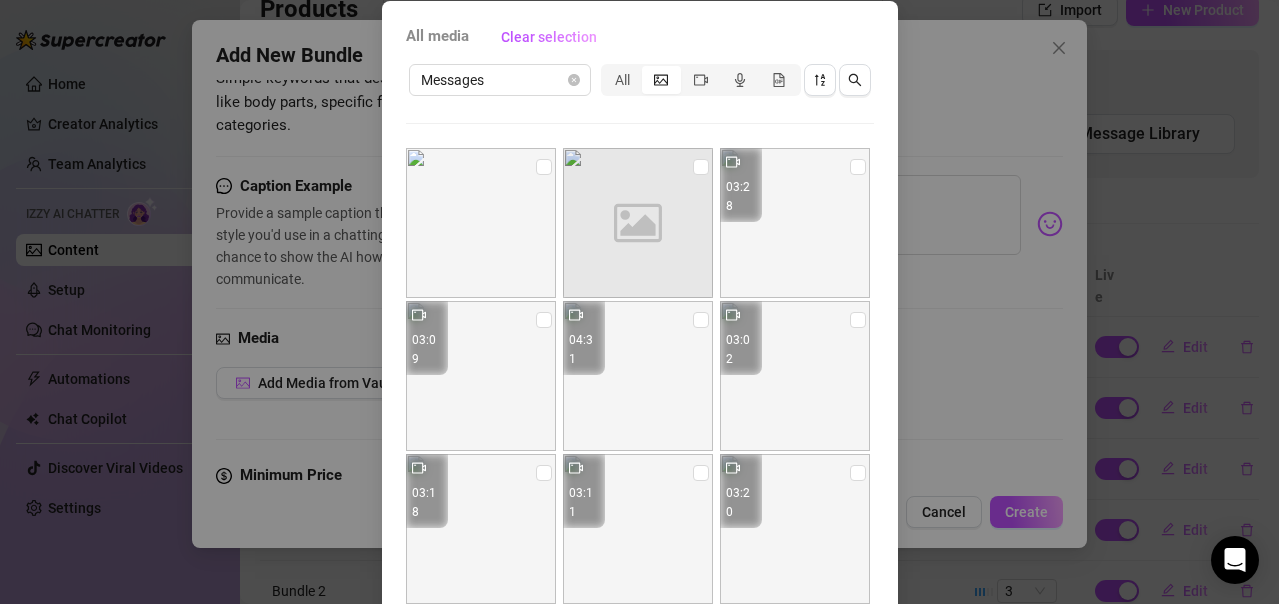 scroll, scrollTop: 100, scrollLeft: 0, axis: vertical 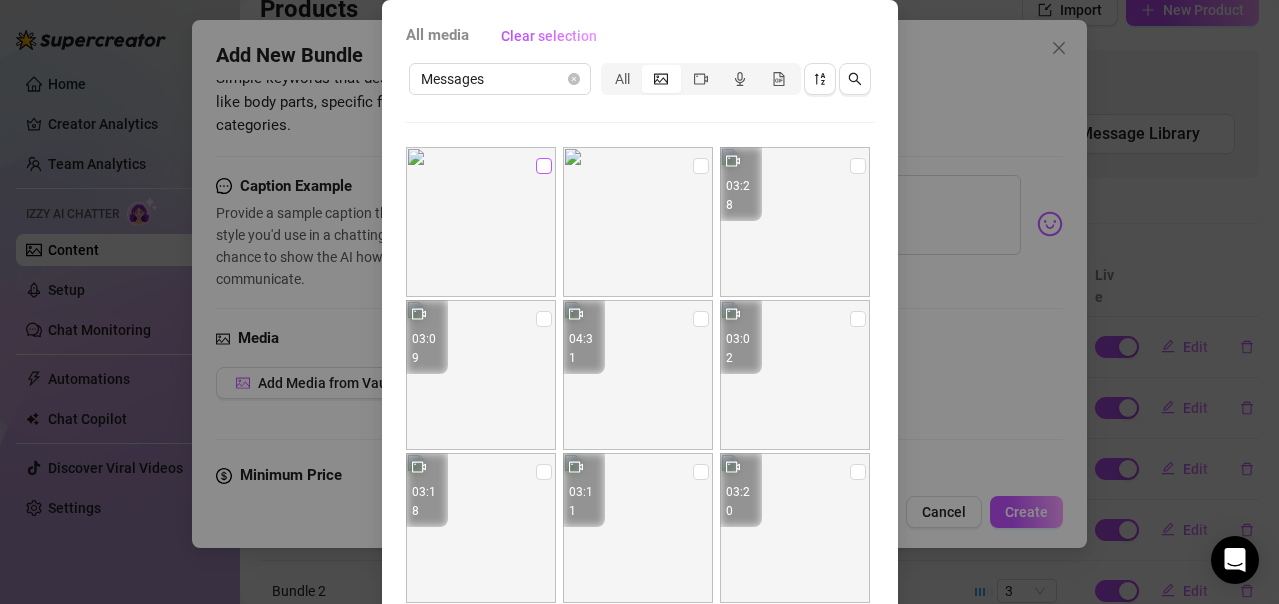 click at bounding box center [544, 166] 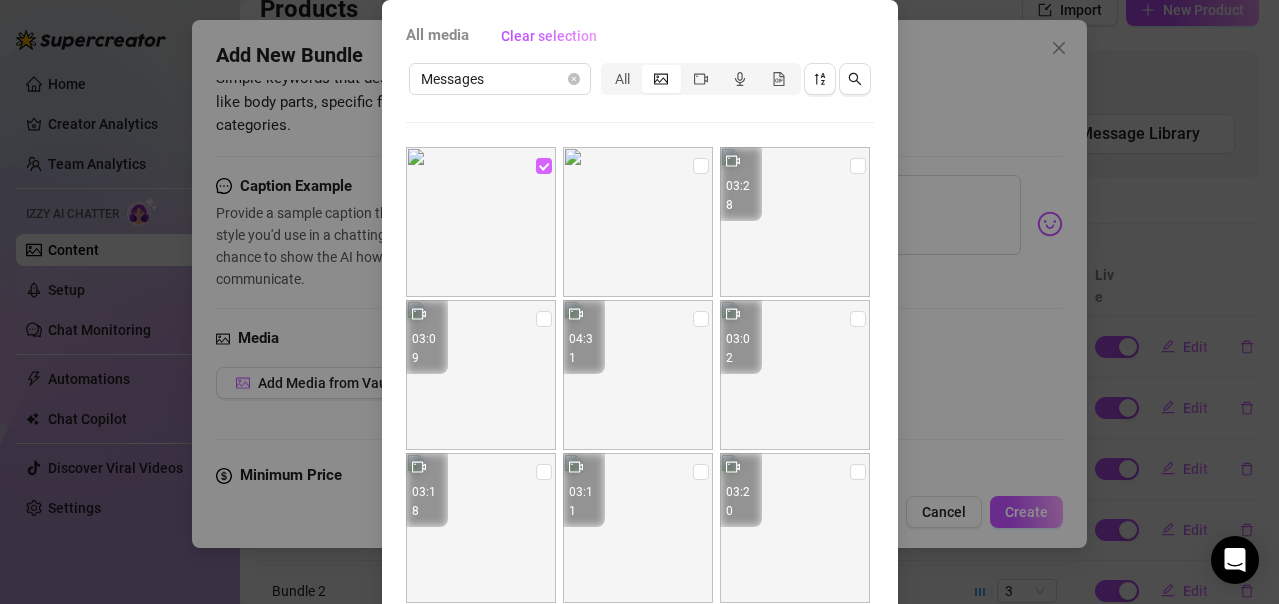 click at bounding box center (544, 166) 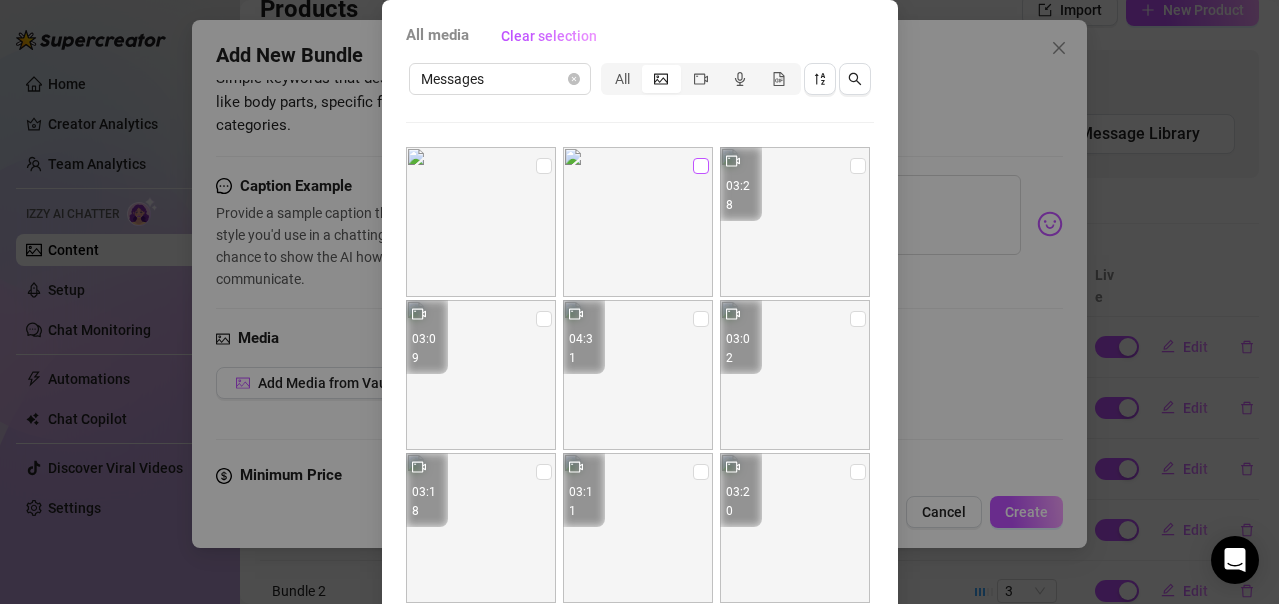click at bounding box center [701, 166] 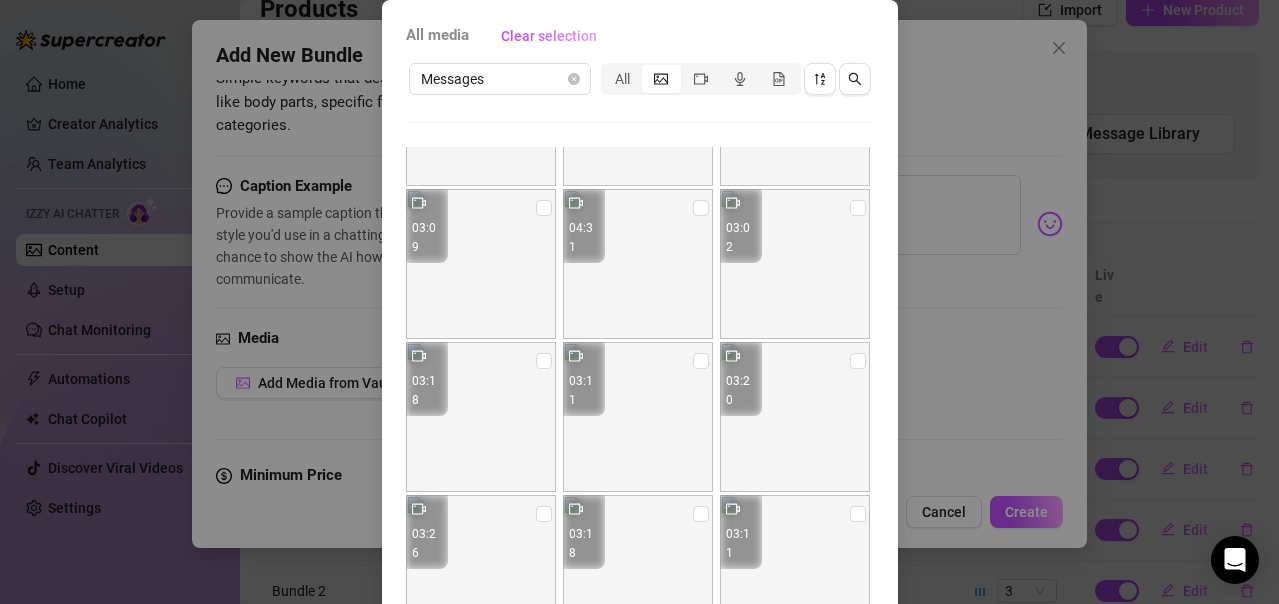 scroll, scrollTop: 295, scrollLeft: 0, axis: vertical 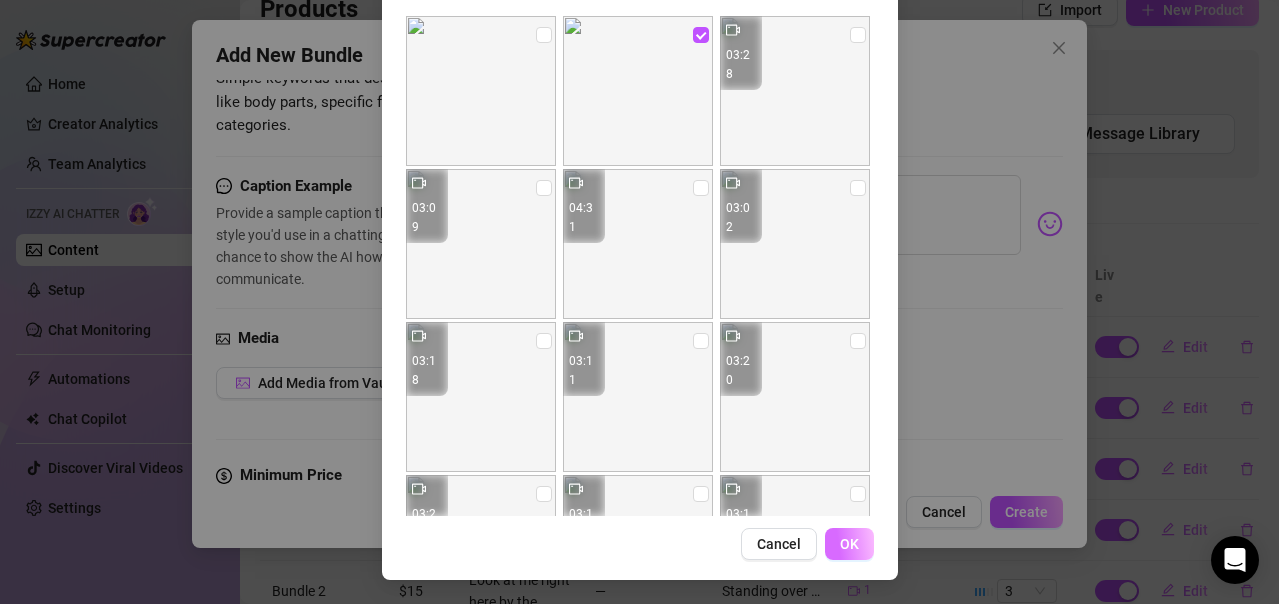 click on "OK" at bounding box center (849, 544) 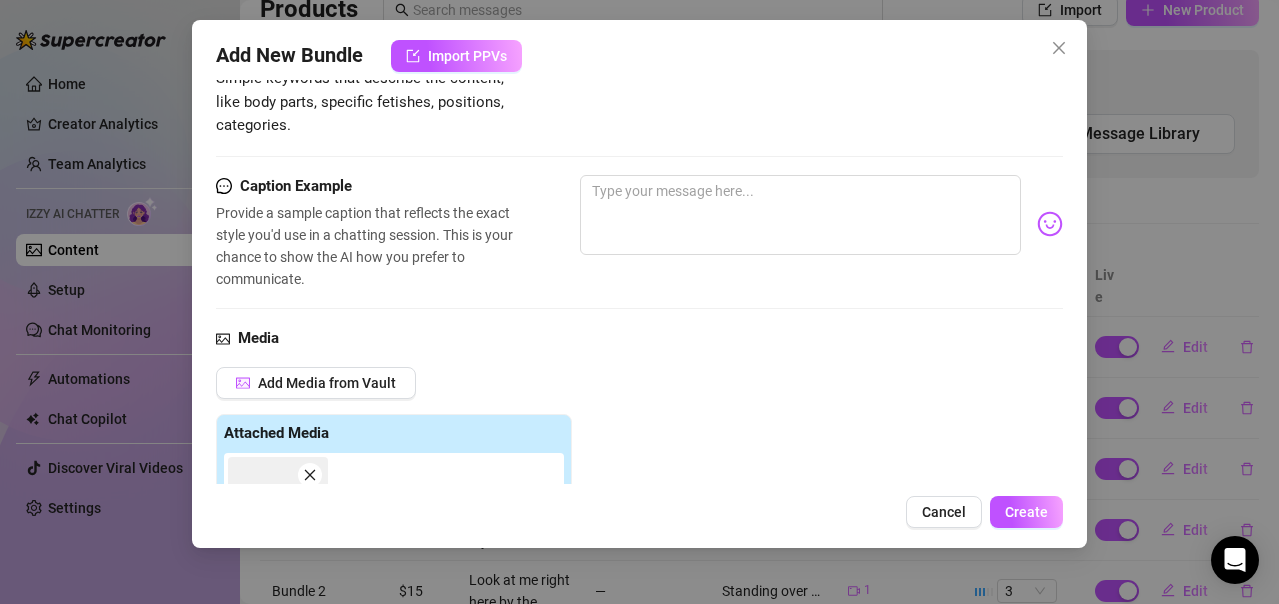 scroll, scrollTop: 699, scrollLeft: 0, axis: vertical 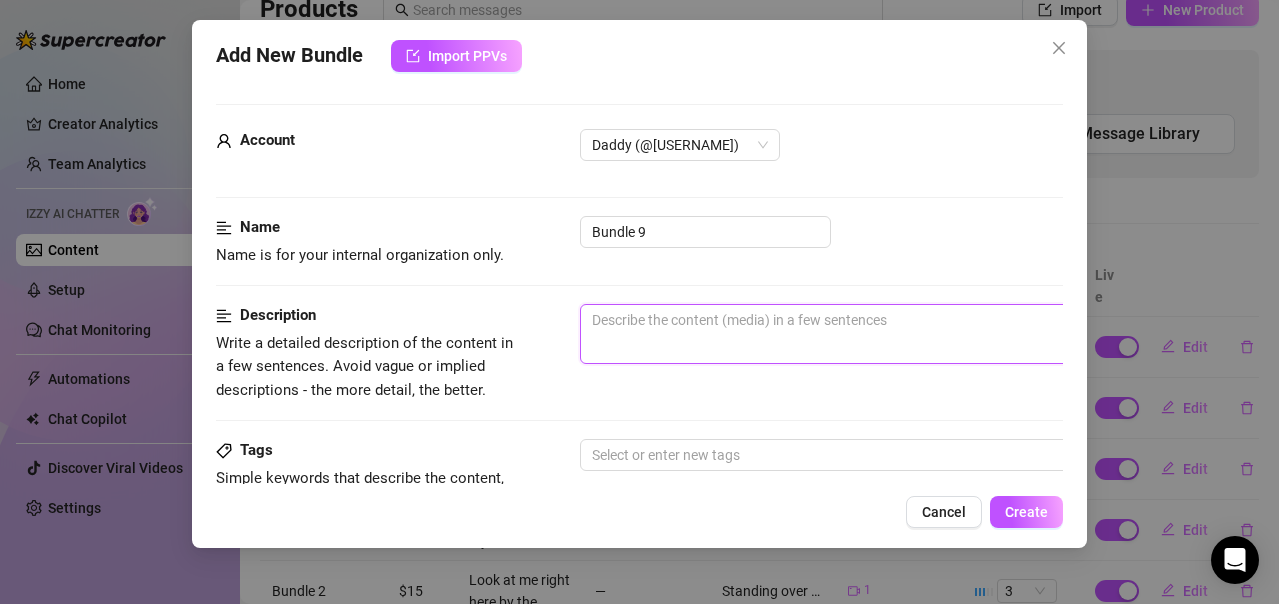 click at bounding box center (930, 334) 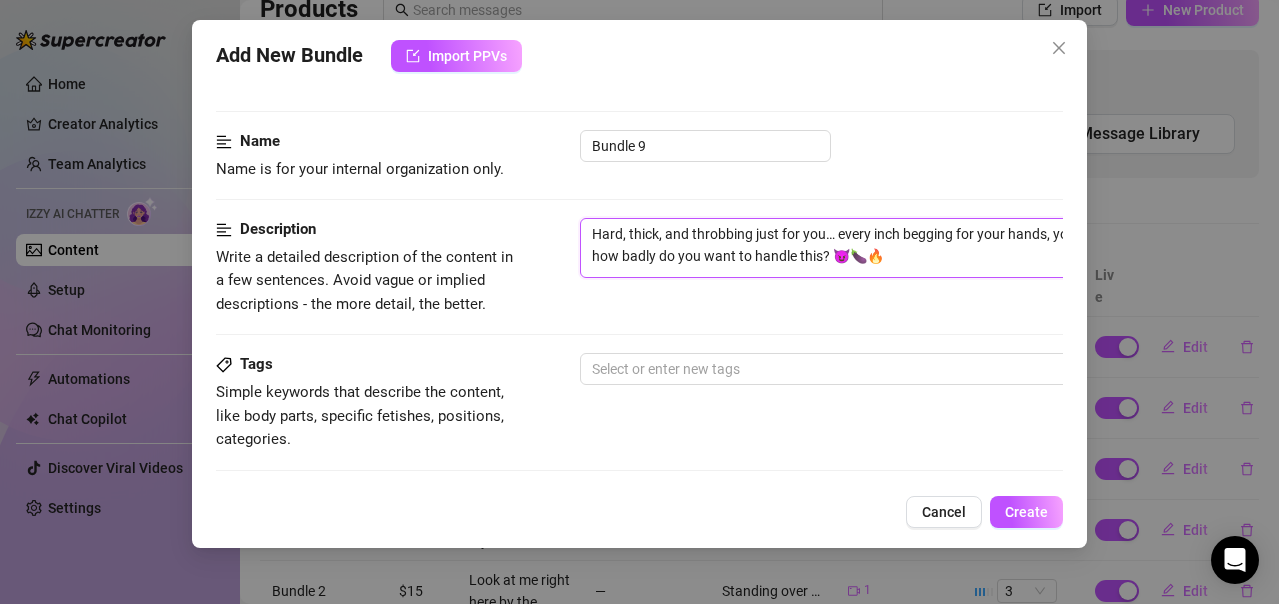 scroll, scrollTop: 200, scrollLeft: 0, axis: vertical 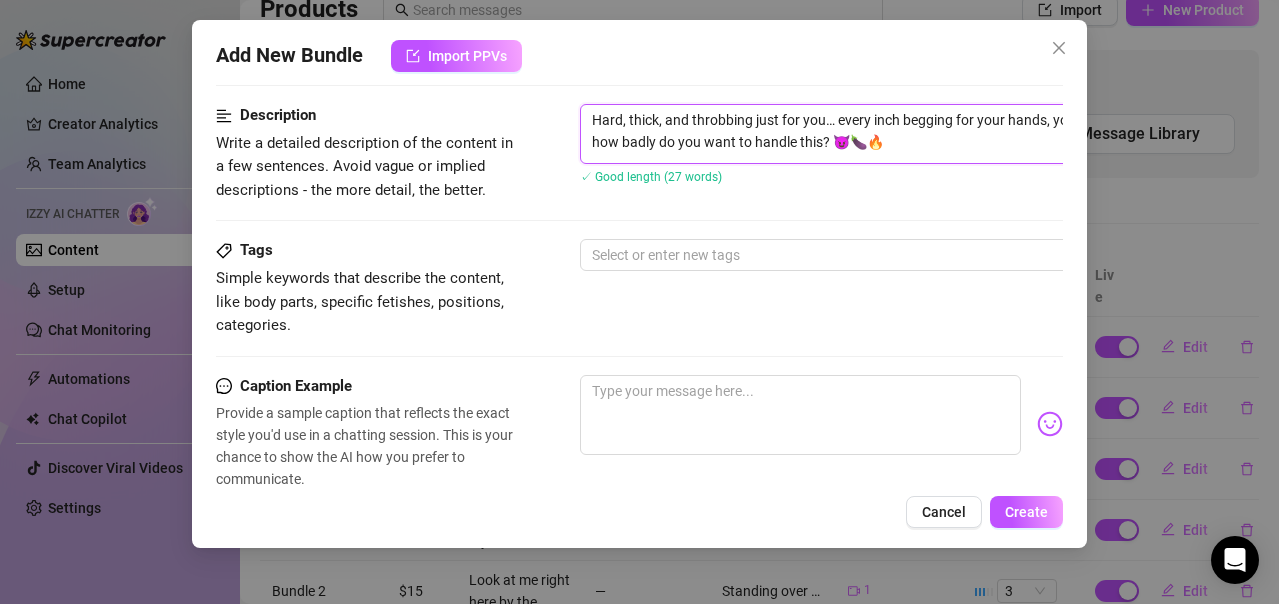 type on "Hard, thick, and throbbing just for you… every inch begging for your hands, your mouth, your control. Tell me—how badly do you want to handle this? 😈🍆🔥" 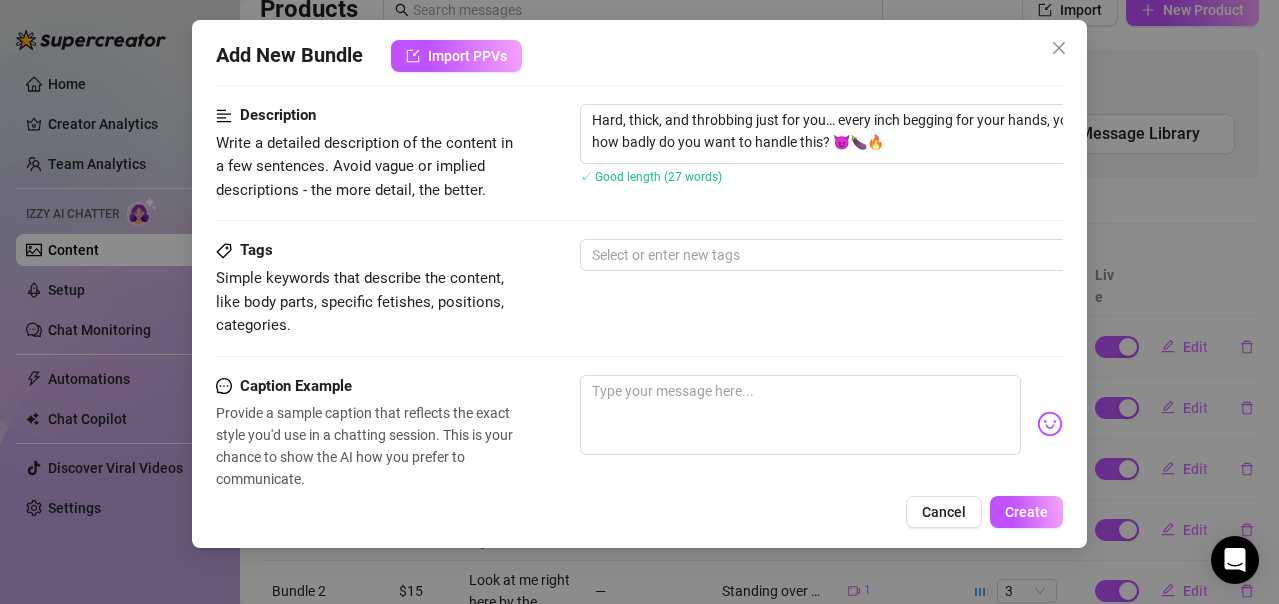 click on "Tags Simple keywords that describe the content, like body parts, specific fetishes, positions, categories.   Select or enter new tags" at bounding box center (639, 306) 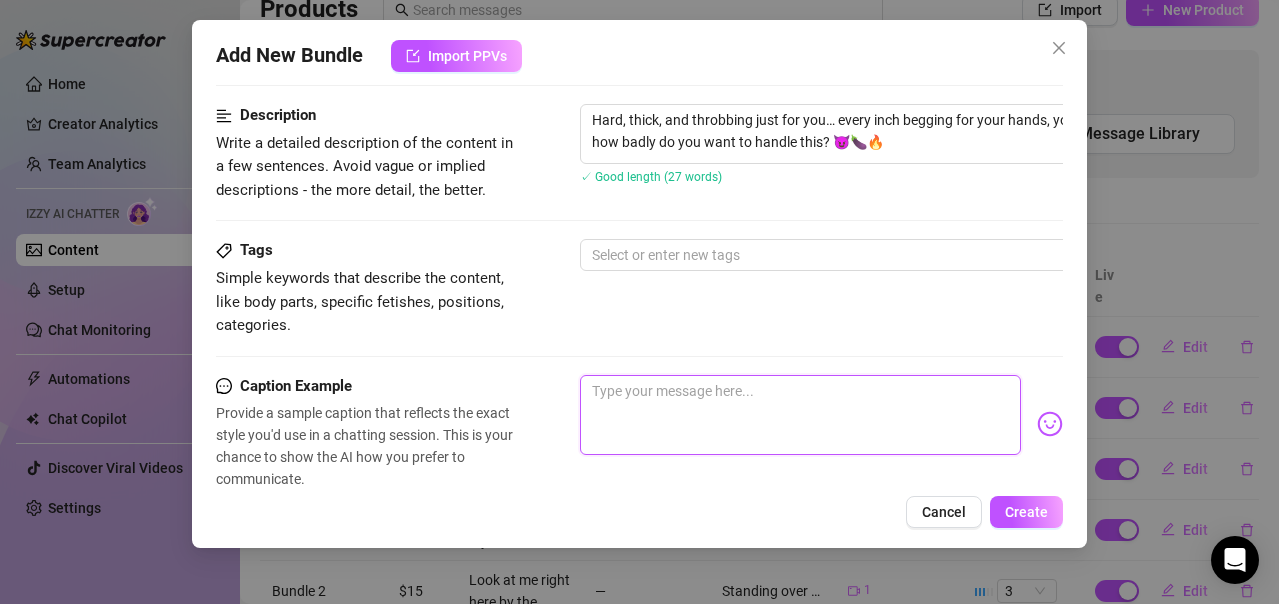 click at bounding box center [800, 415] 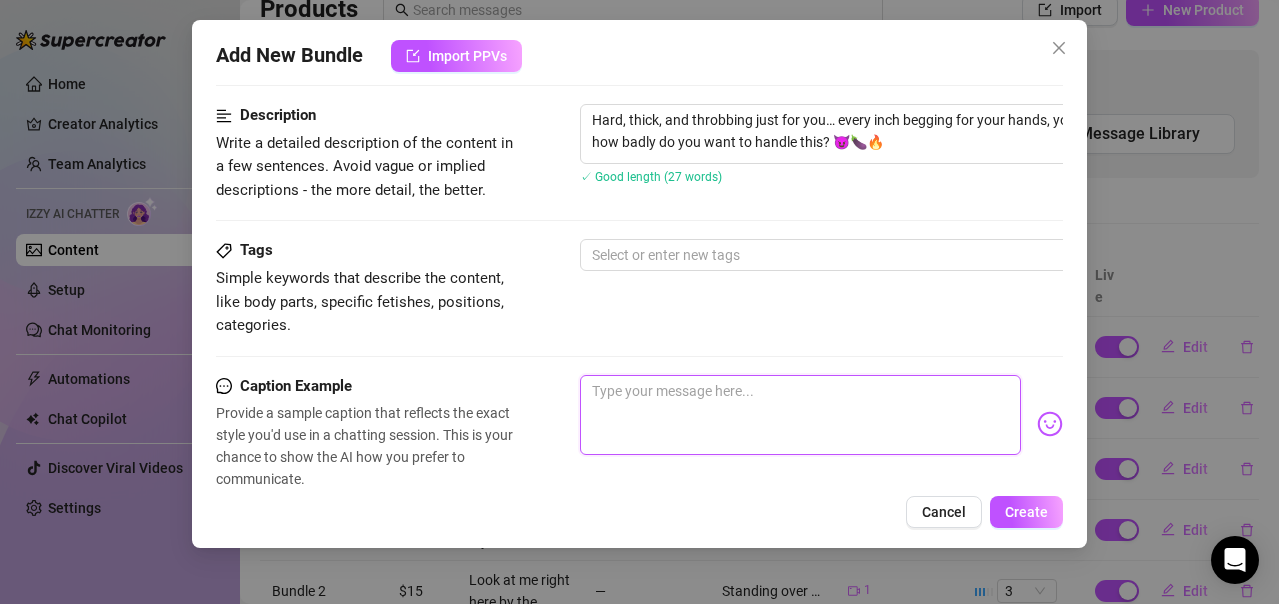 click at bounding box center [800, 415] 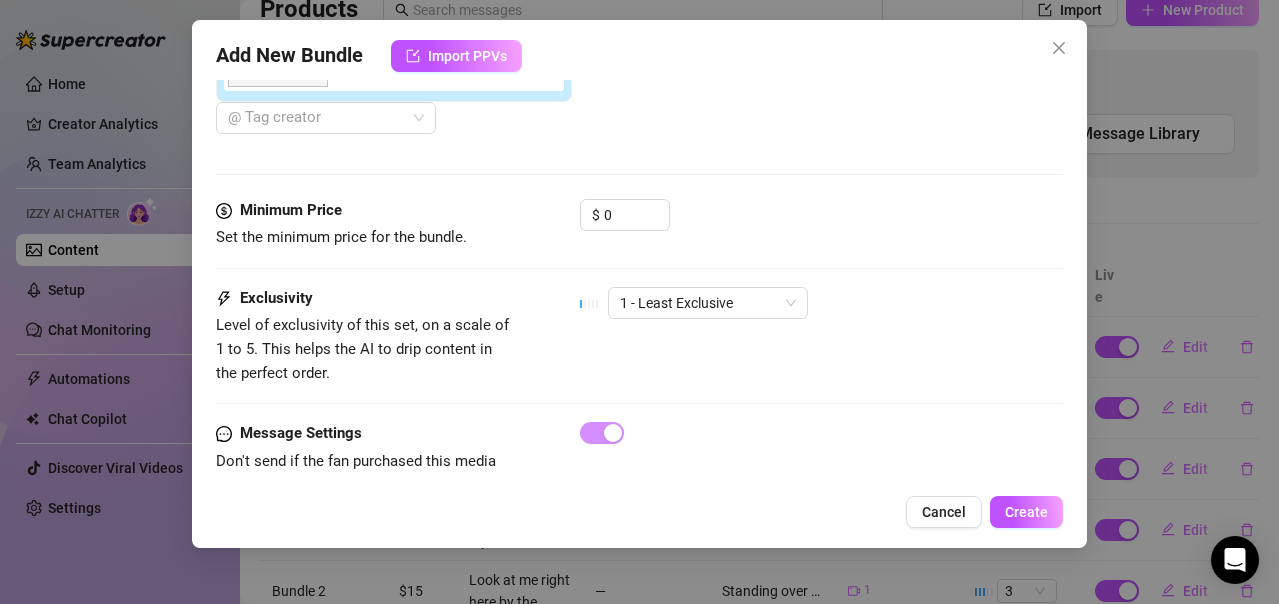 scroll, scrollTop: 913, scrollLeft: 0, axis: vertical 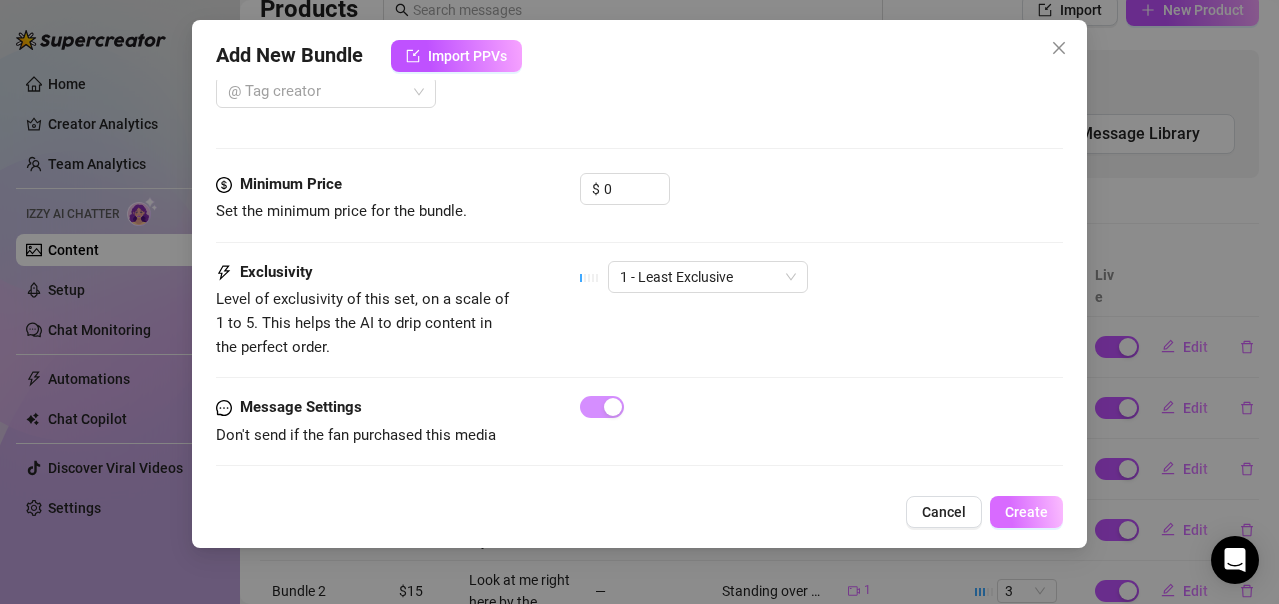 type on "I’m standing here, cock rock hard, veins bulging, dripping with need. It’s all yours to stroke, lick, taste—if you’re hungry enough. So, how bad do you want it? Show me. 😈🍆💦🔥" 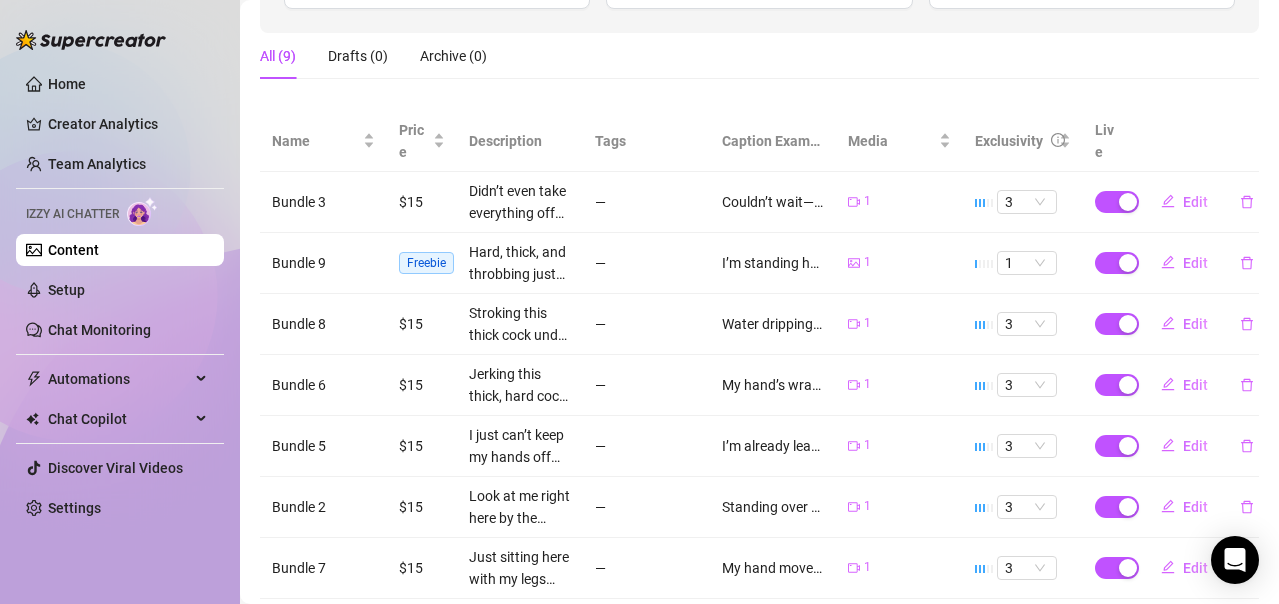 scroll, scrollTop: 78, scrollLeft: 0, axis: vertical 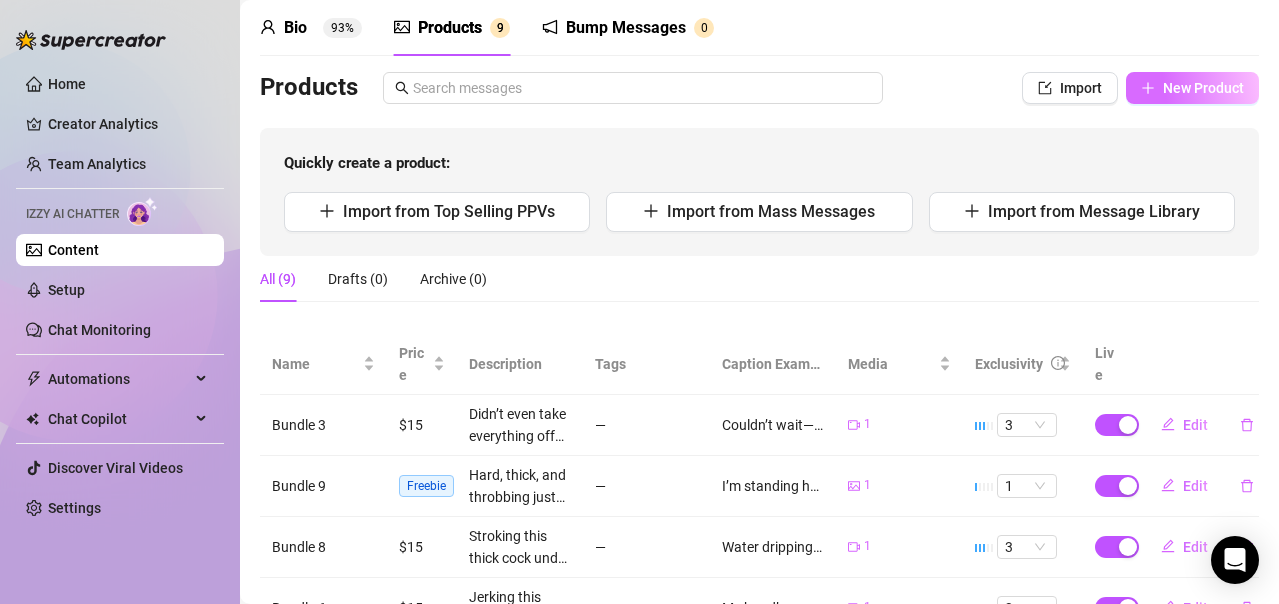 click on "New Product" at bounding box center [1203, 88] 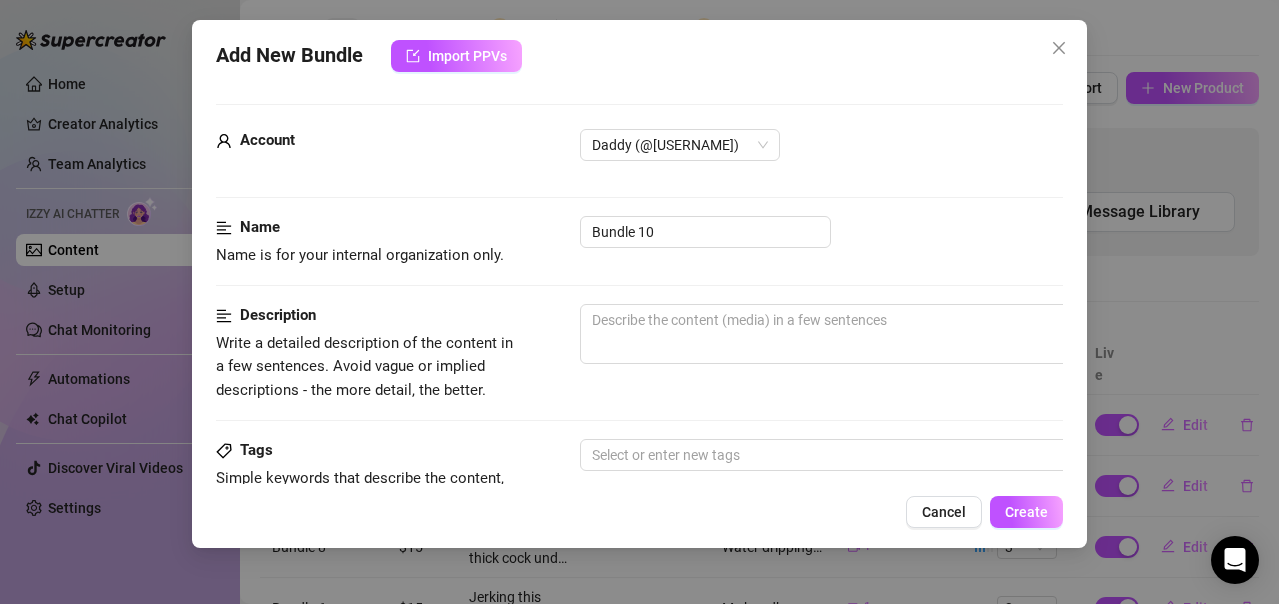 scroll, scrollTop: 100, scrollLeft: 0, axis: vertical 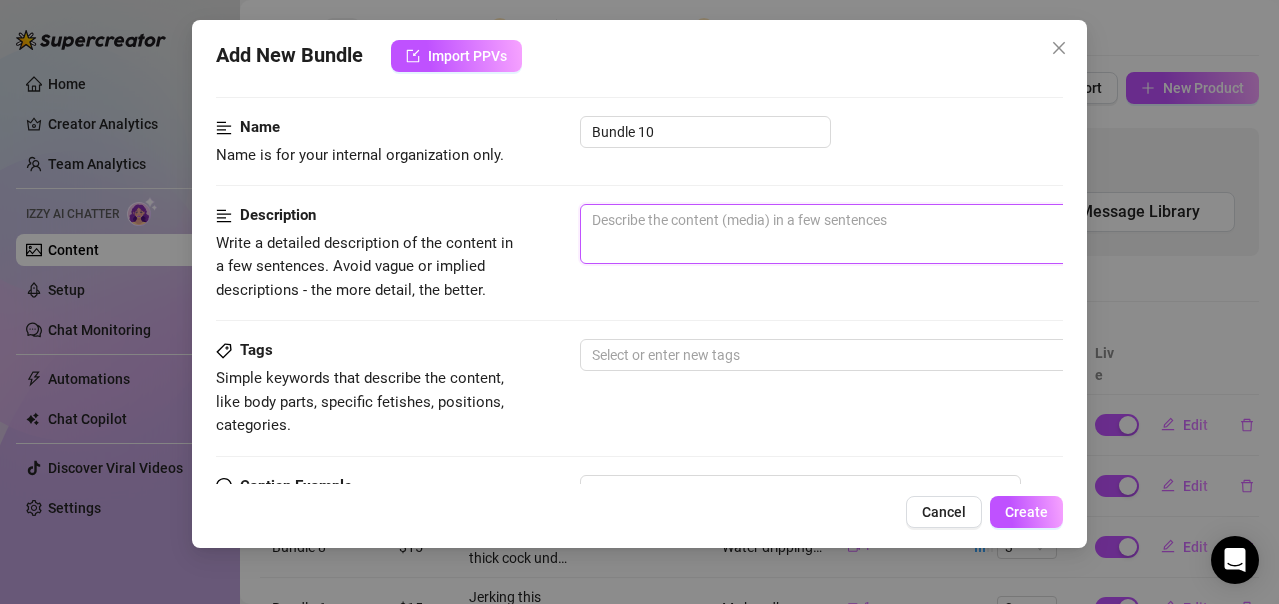 click at bounding box center [930, 234] 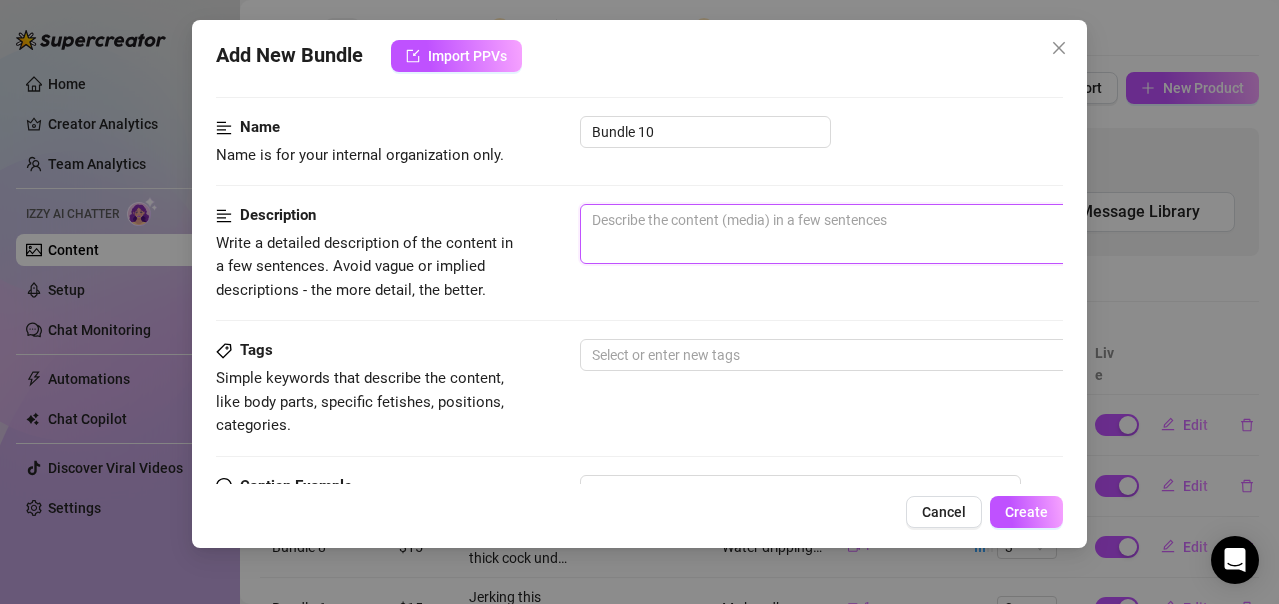 click at bounding box center [930, 234] 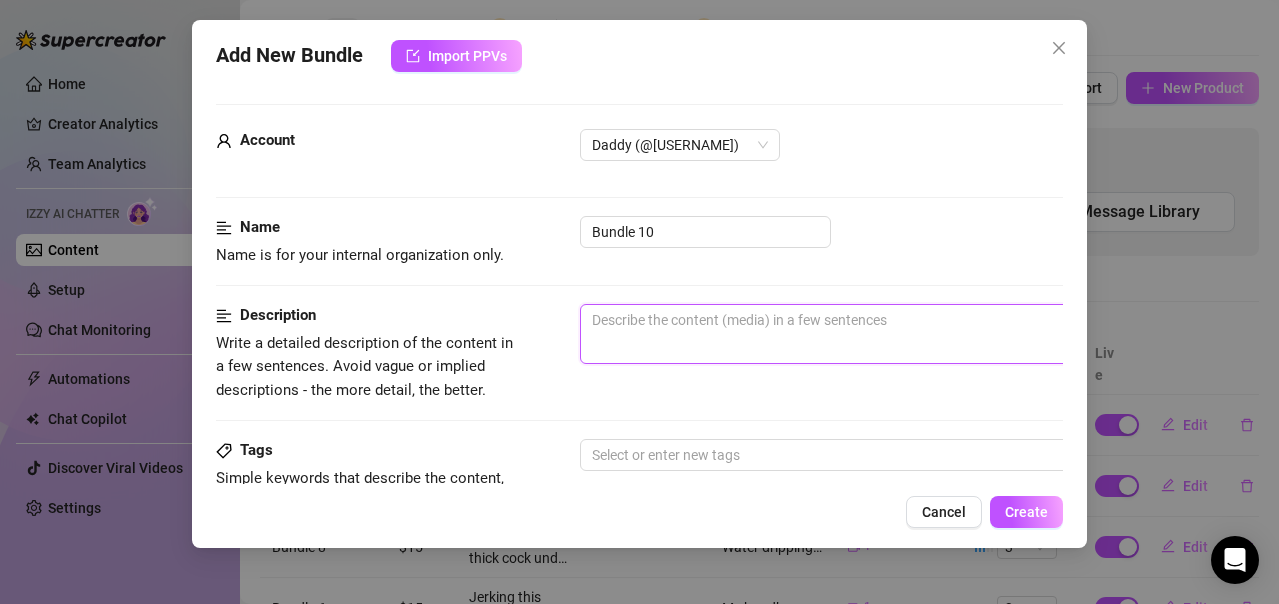 paste on "Rock hard just from thinking about you… this thick cock’s already begging for more. Come closer, tease it, make it even harder—I want to see how far you’ll take me. 😮‍💨🍆🔥" 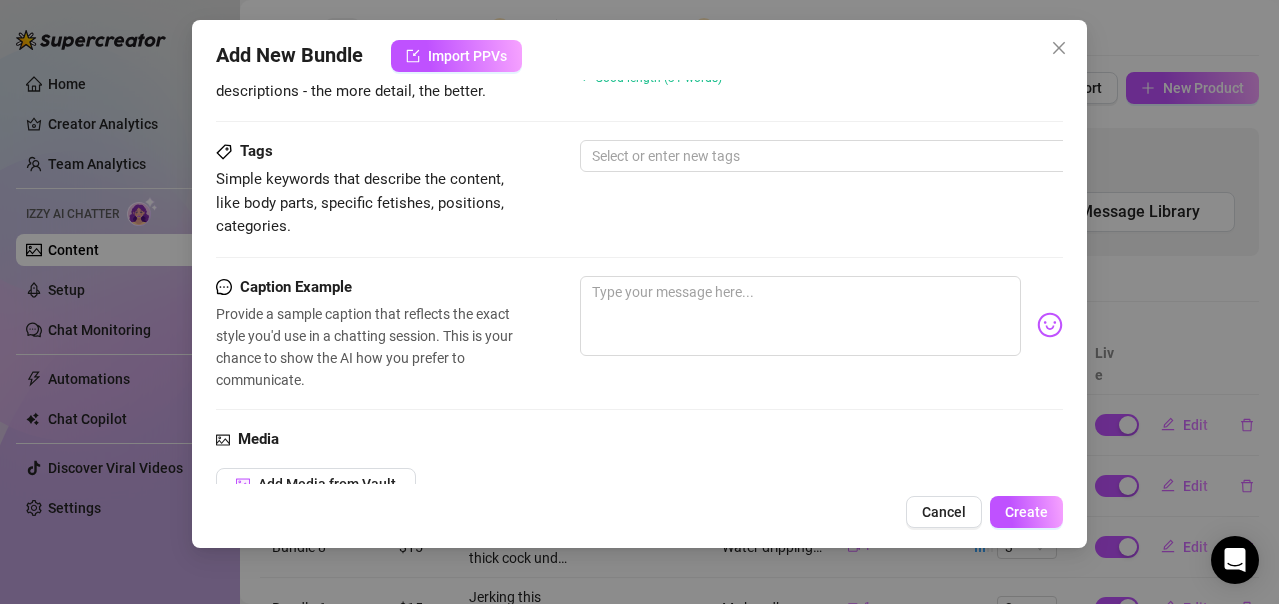 scroll, scrollTop: 300, scrollLeft: 0, axis: vertical 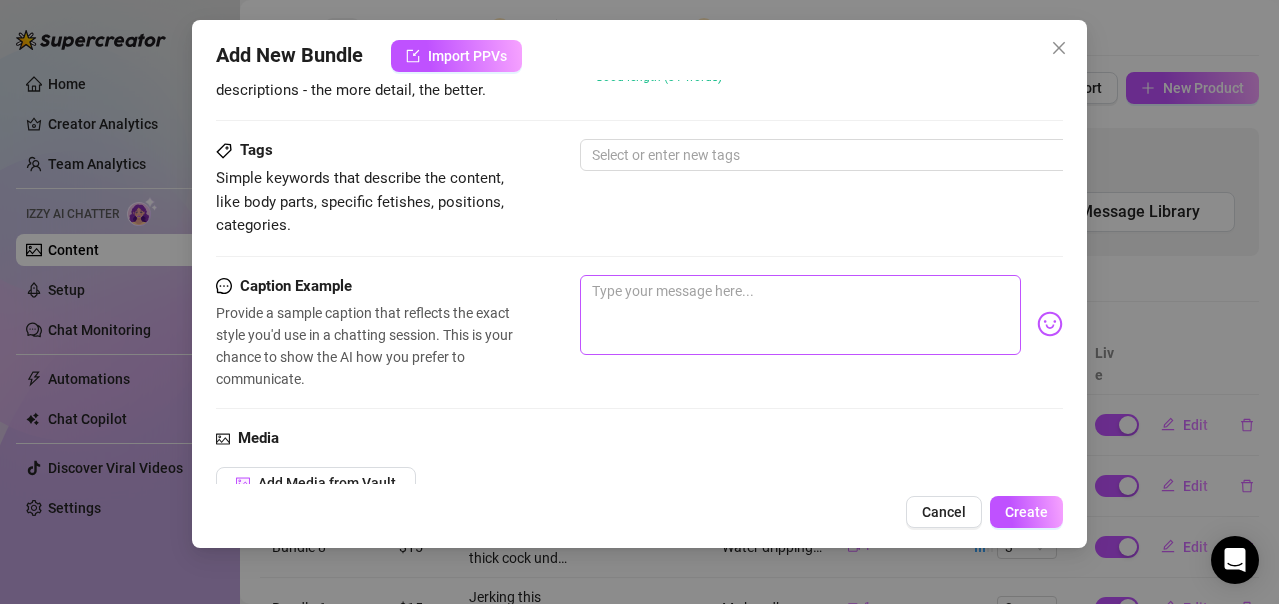 type on "Rock hard just from thinking about you… this thick cock’s already begging for more. Come closer, tease it, make it even harder—I want to see how far you’ll take me. 😮‍💨🍆🔥" 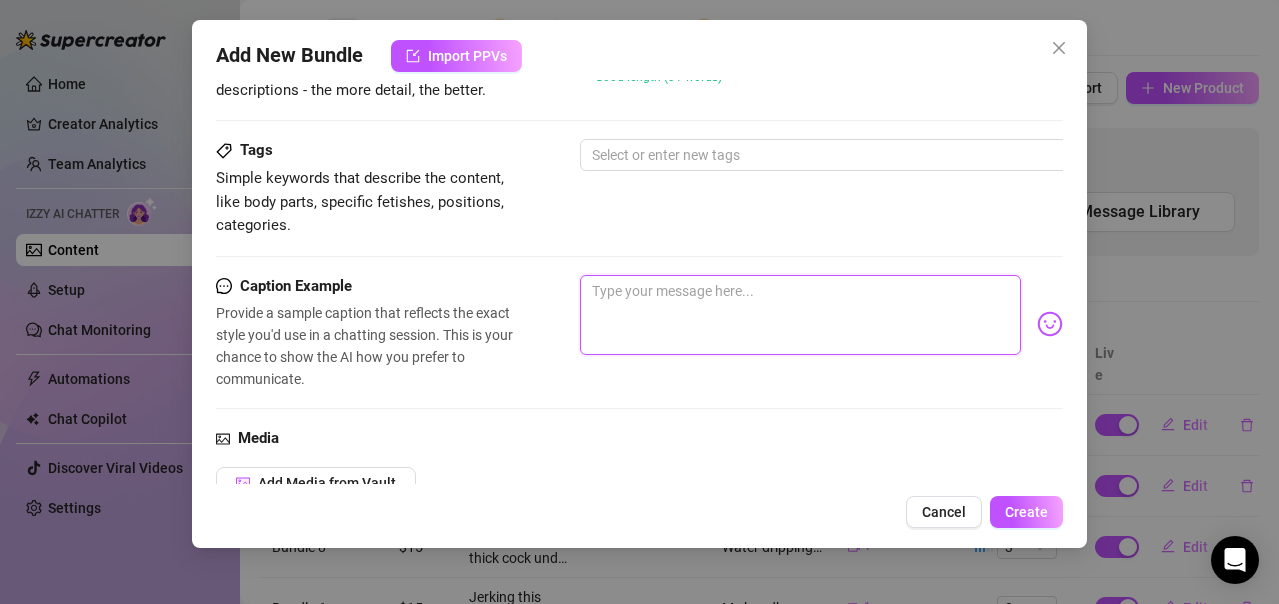 click at bounding box center [800, 315] 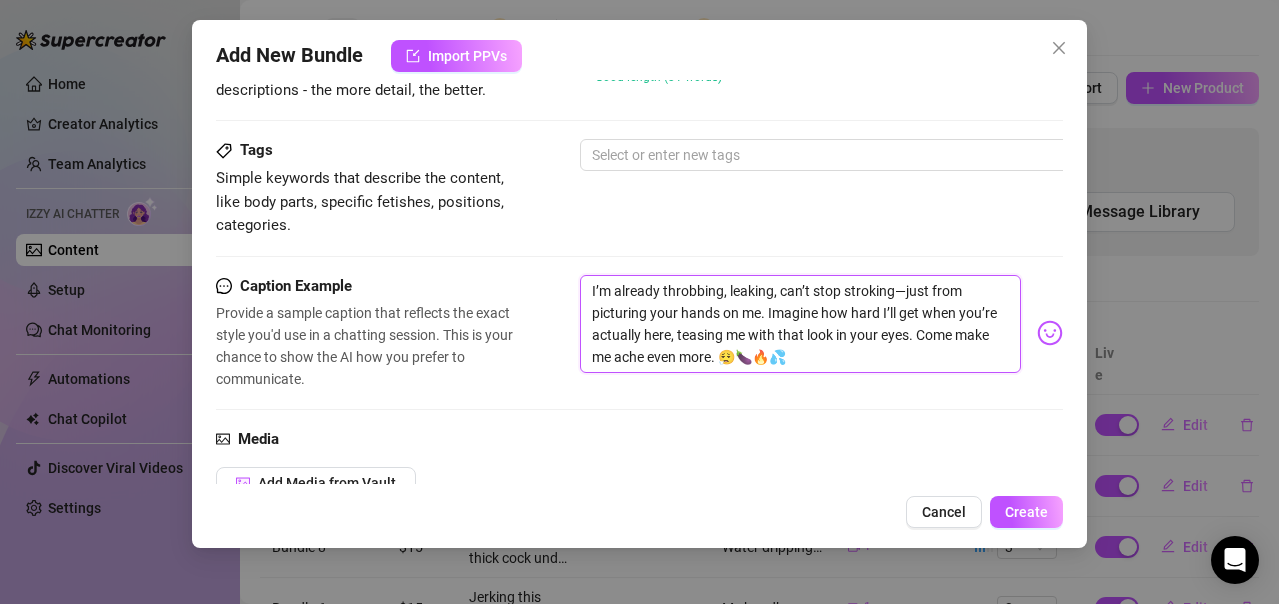 scroll, scrollTop: 0, scrollLeft: 0, axis: both 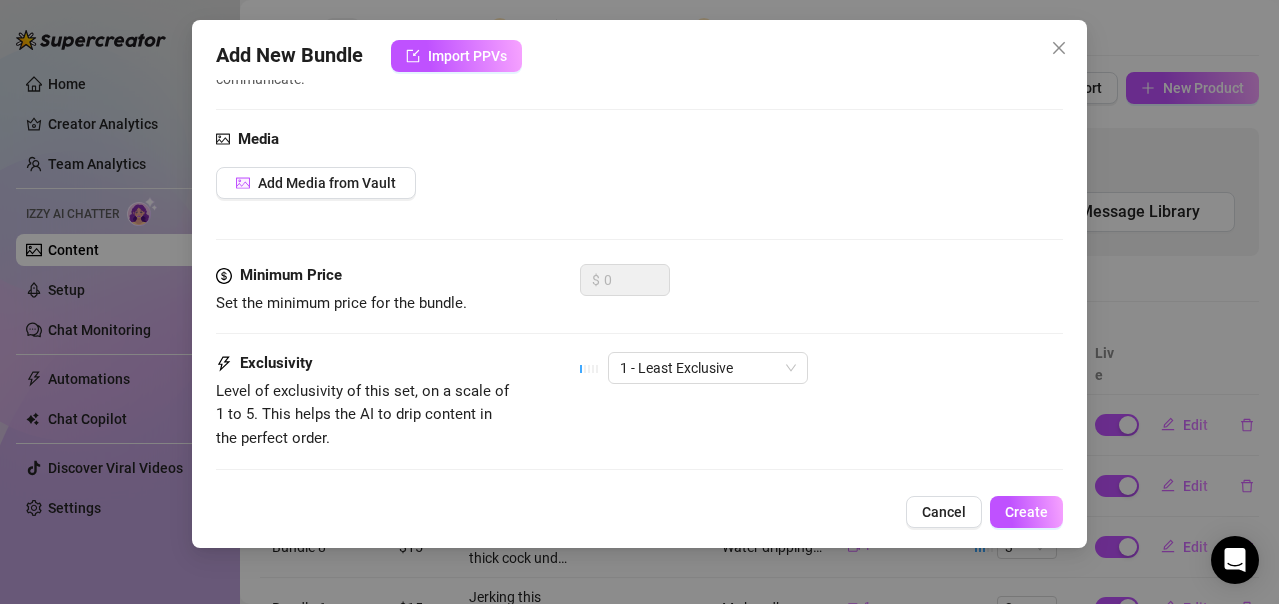type on "I’m already throbbing, leaking, can’t stop stroking—just from picturing your hands on me. Imagine how hard I’ll get when you’re actually here, teasing me with that look in your eyes. Come make me ache even more. 😮‍💨🍆🔥💦" 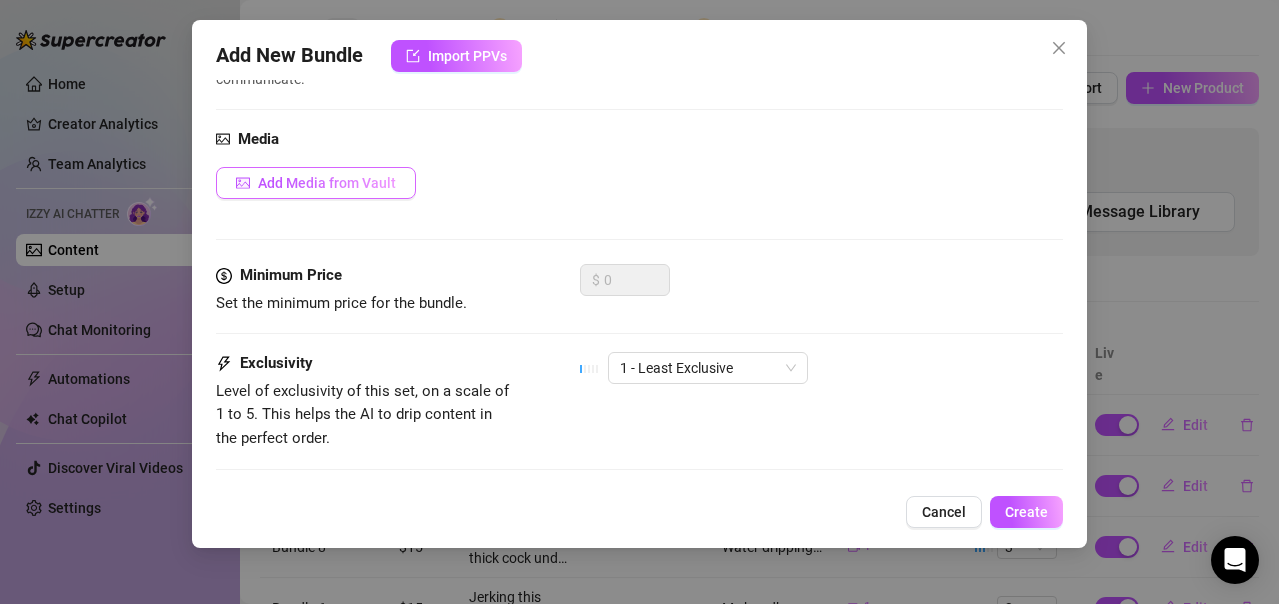click on "Add Media from Vault" at bounding box center [316, 183] 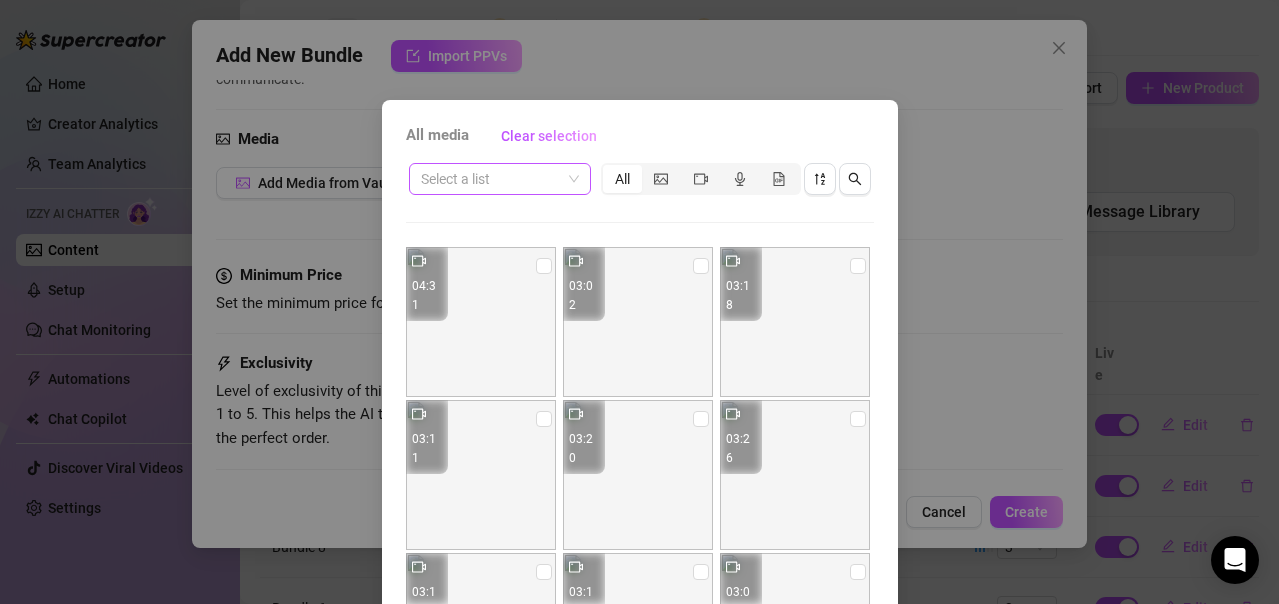 click at bounding box center (491, 179) 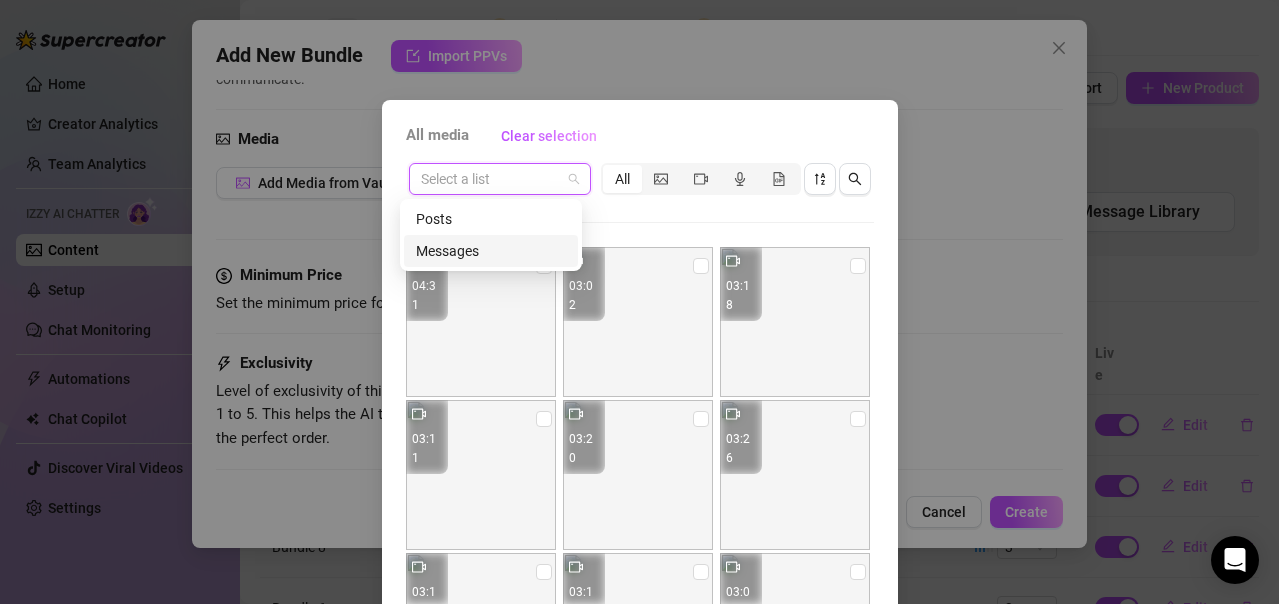 click on "Messages" at bounding box center [491, 251] 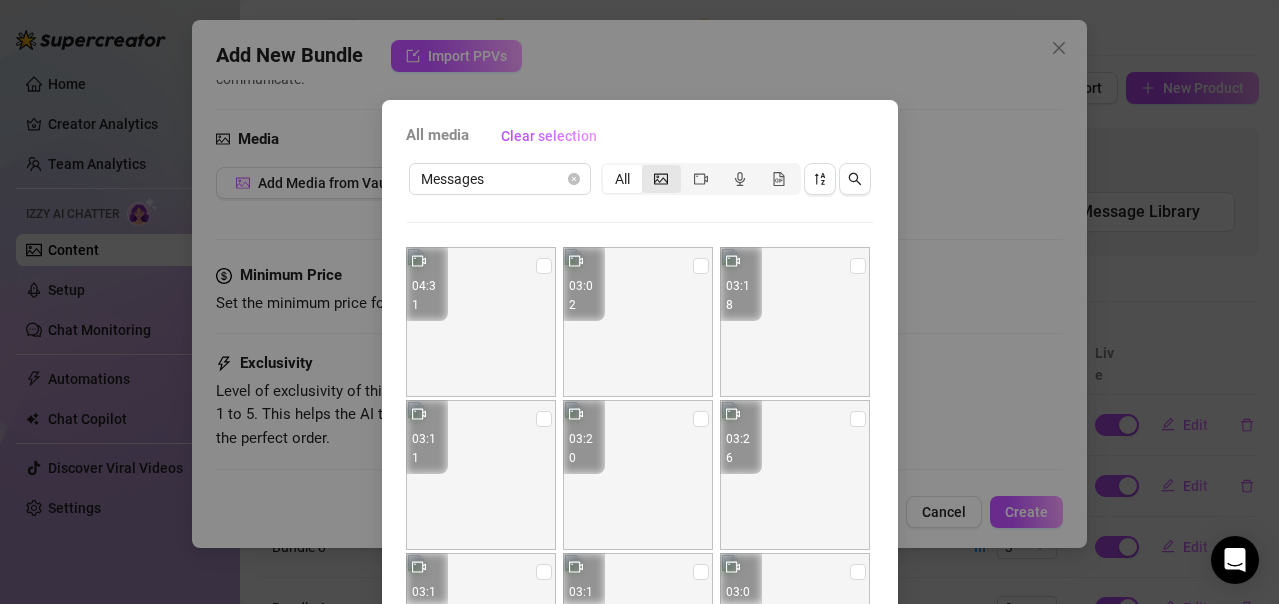 click at bounding box center [661, 179] 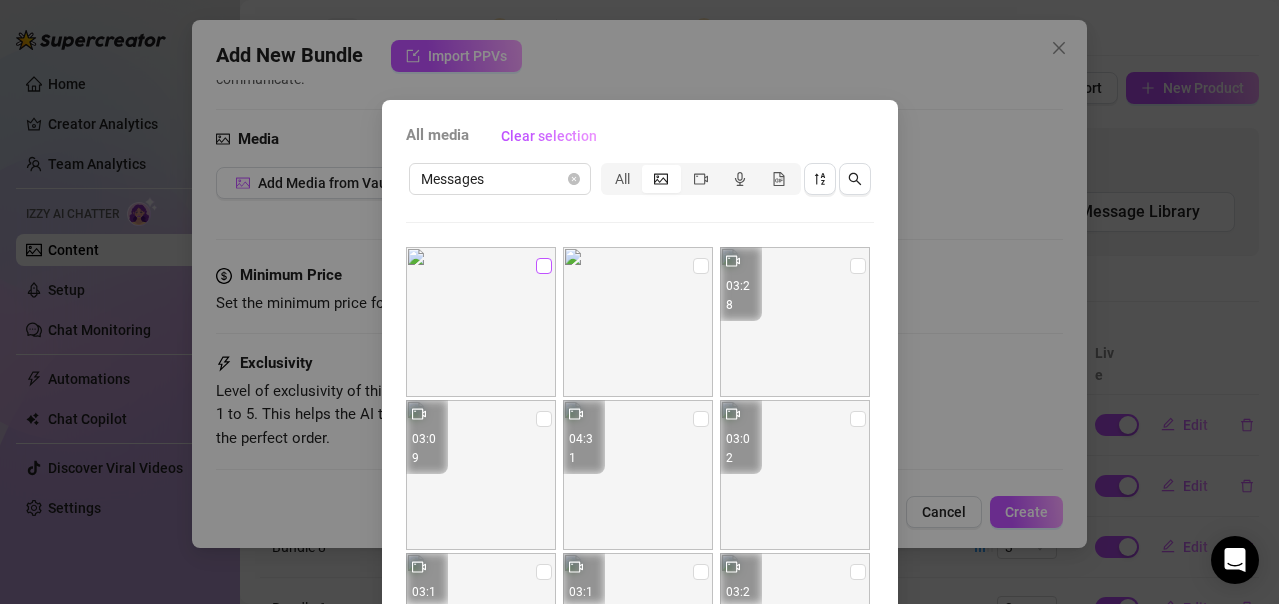 click at bounding box center (544, 266) 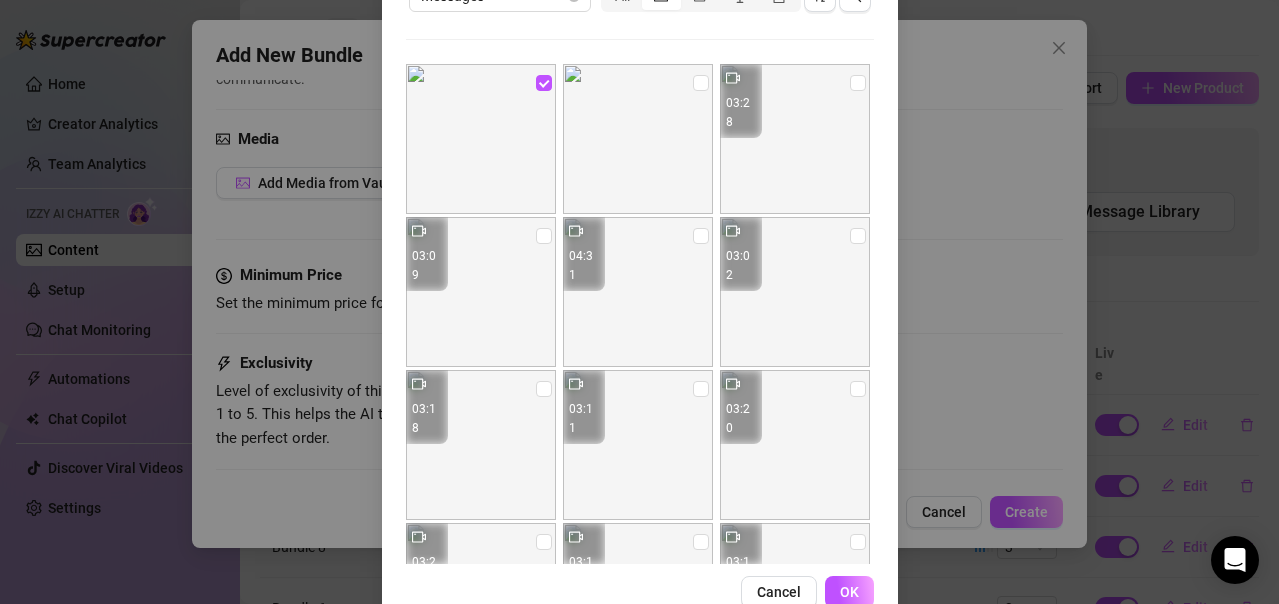 scroll, scrollTop: 231, scrollLeft: 0, axis: vertical 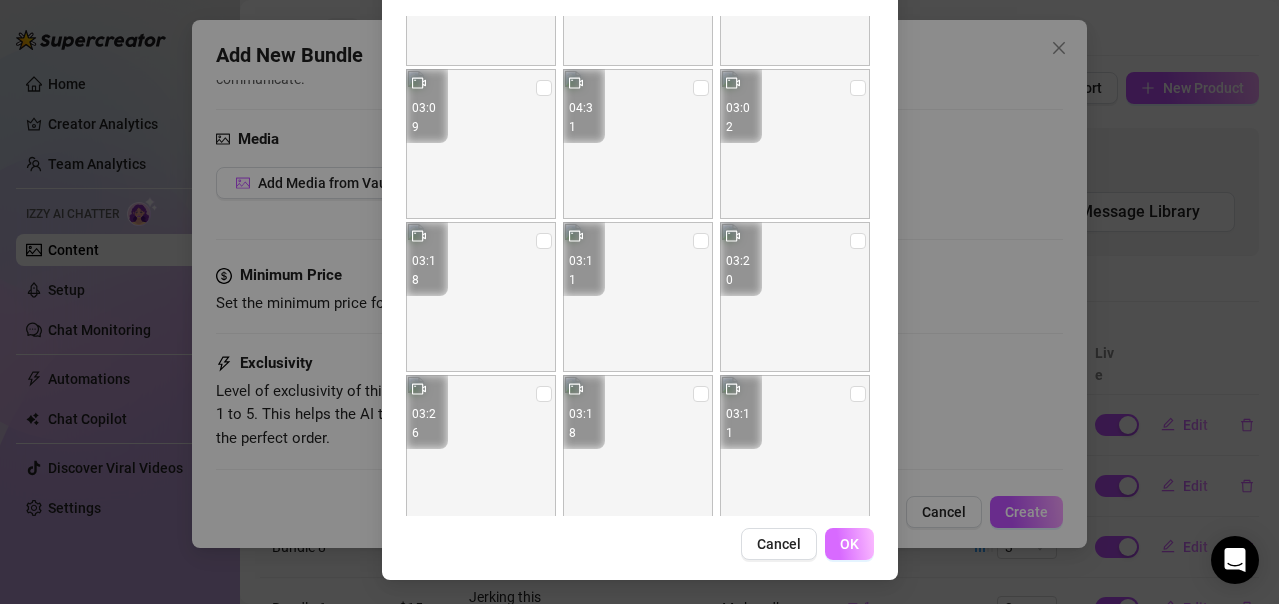 click on "OK" at bounding box center [849, 544] 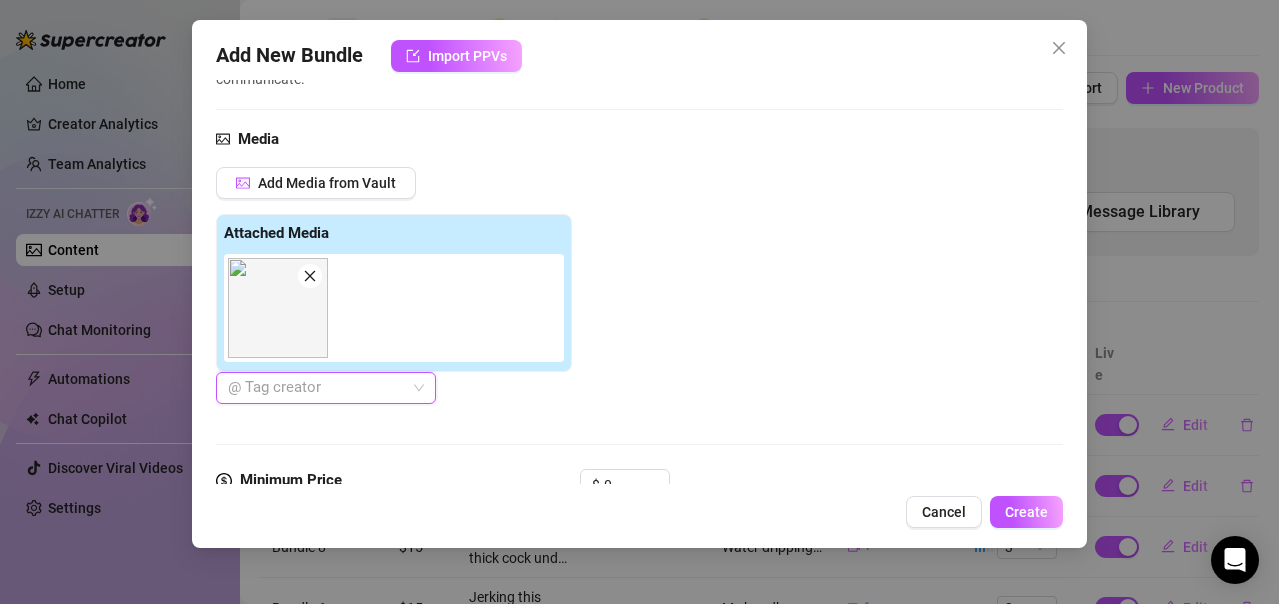 scroll, scrollTop: 914, scrollLeft: 0, axis: vertical 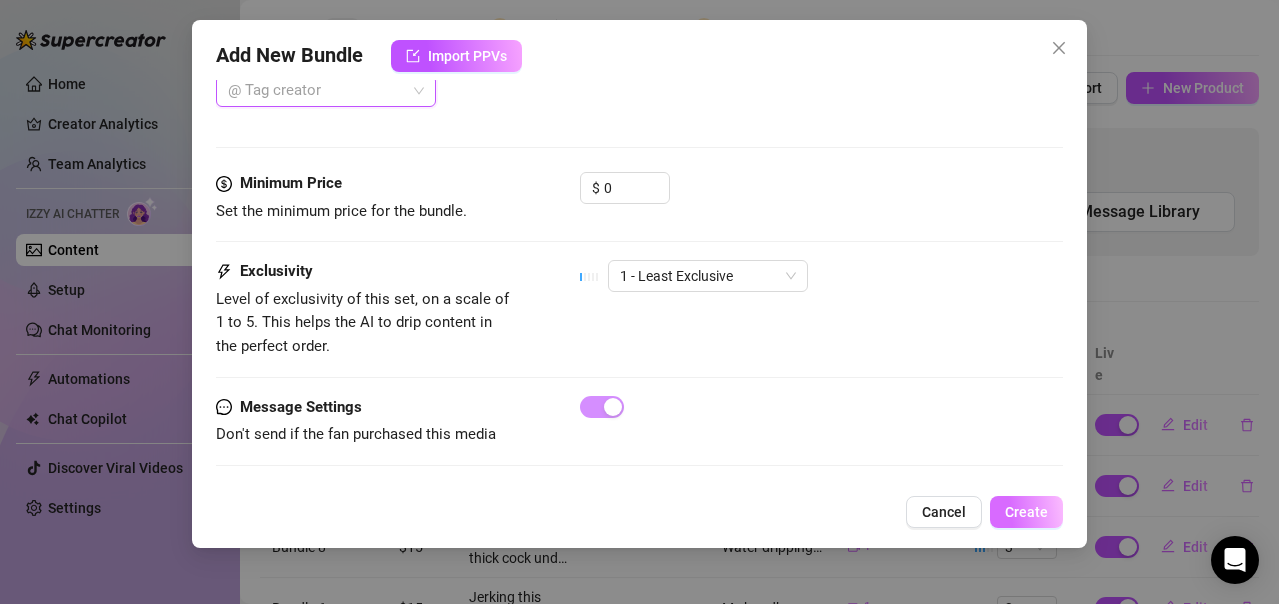 click on "Create" at bounding box center (1026, 512) 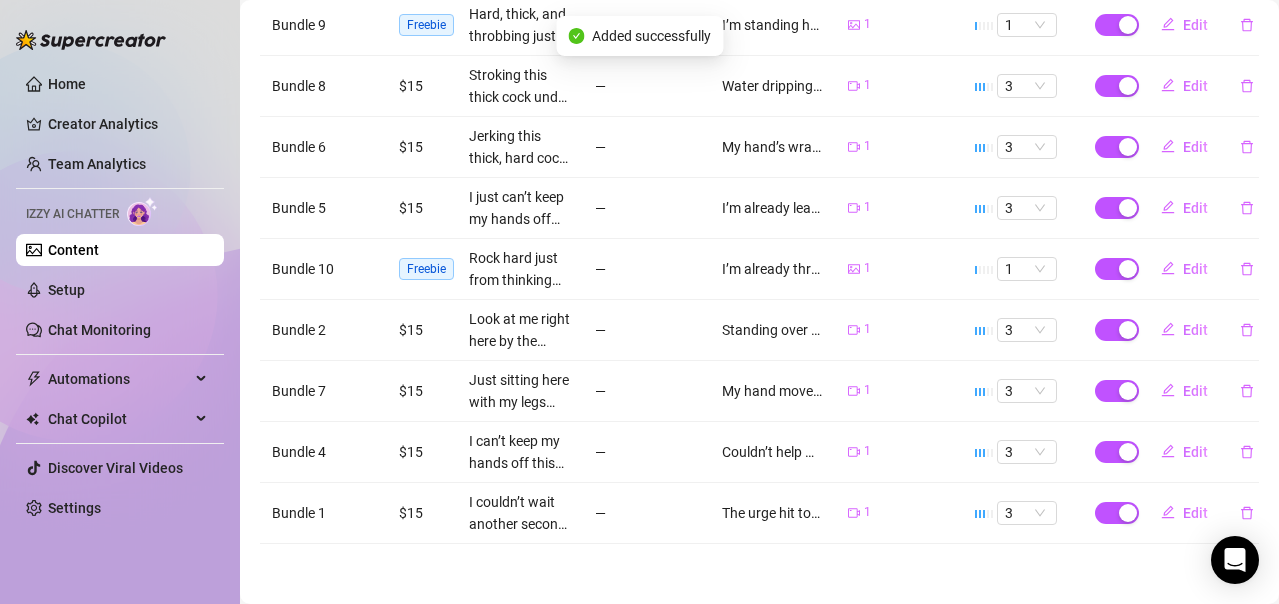 scroll, scrollTop: 0, scrollLeft: 0, axis: both 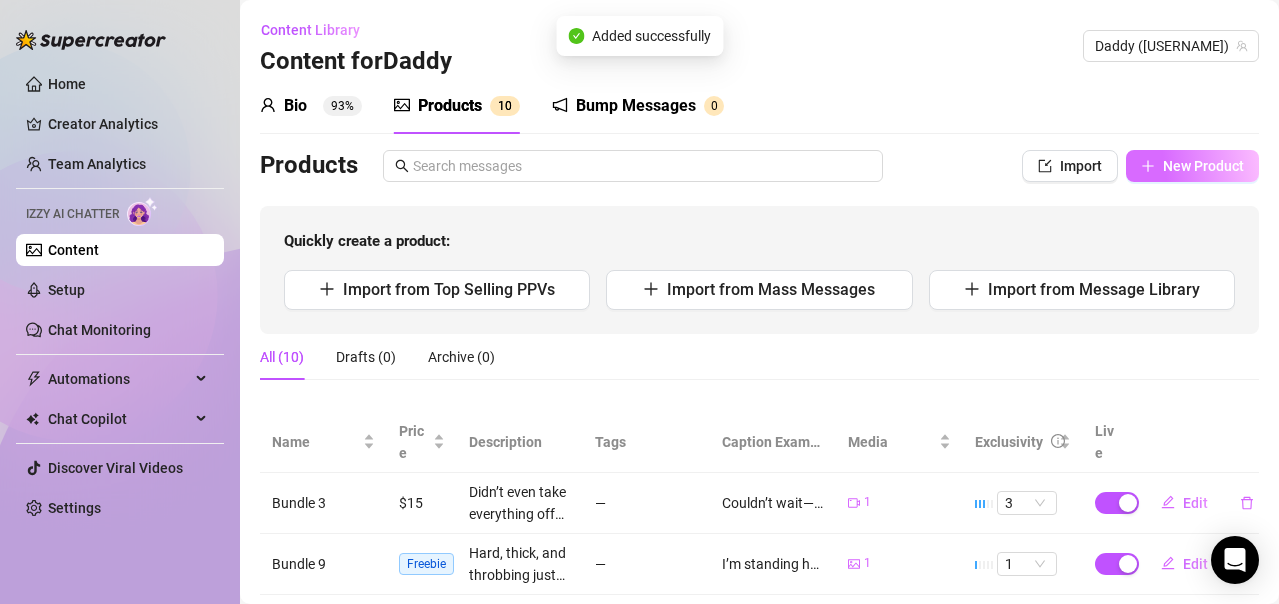click at bounding box center [1148, 166] 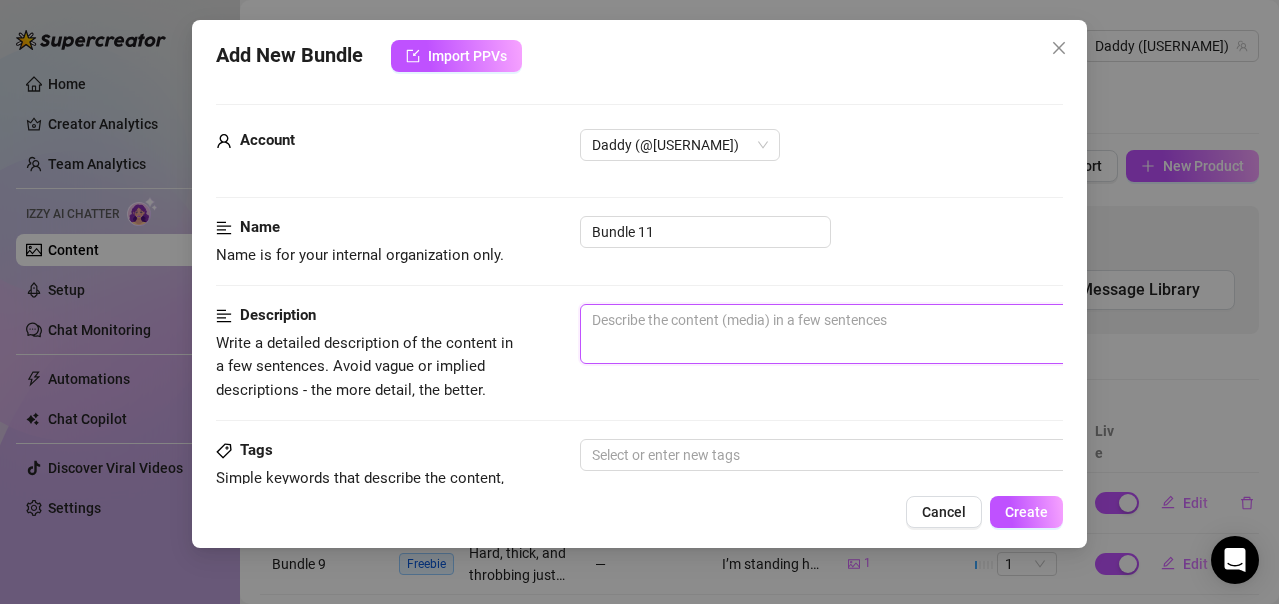 click at bounding box center (930, 334) 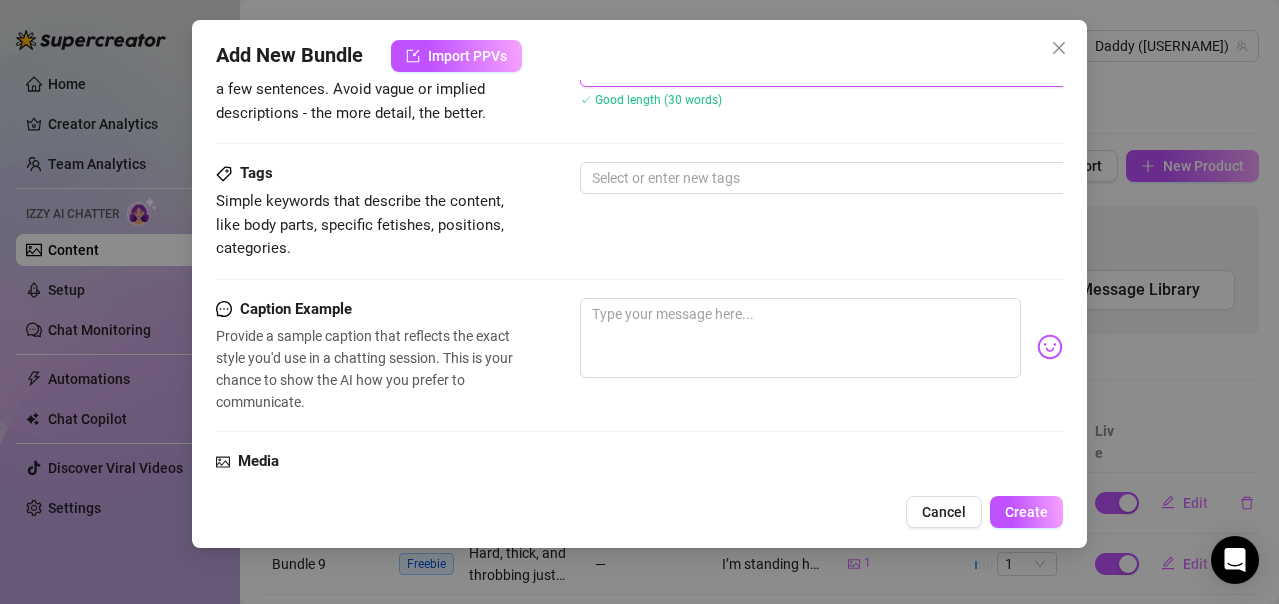 scroll, scrollTop: 300, scrollLeft: 0, axis: vertical 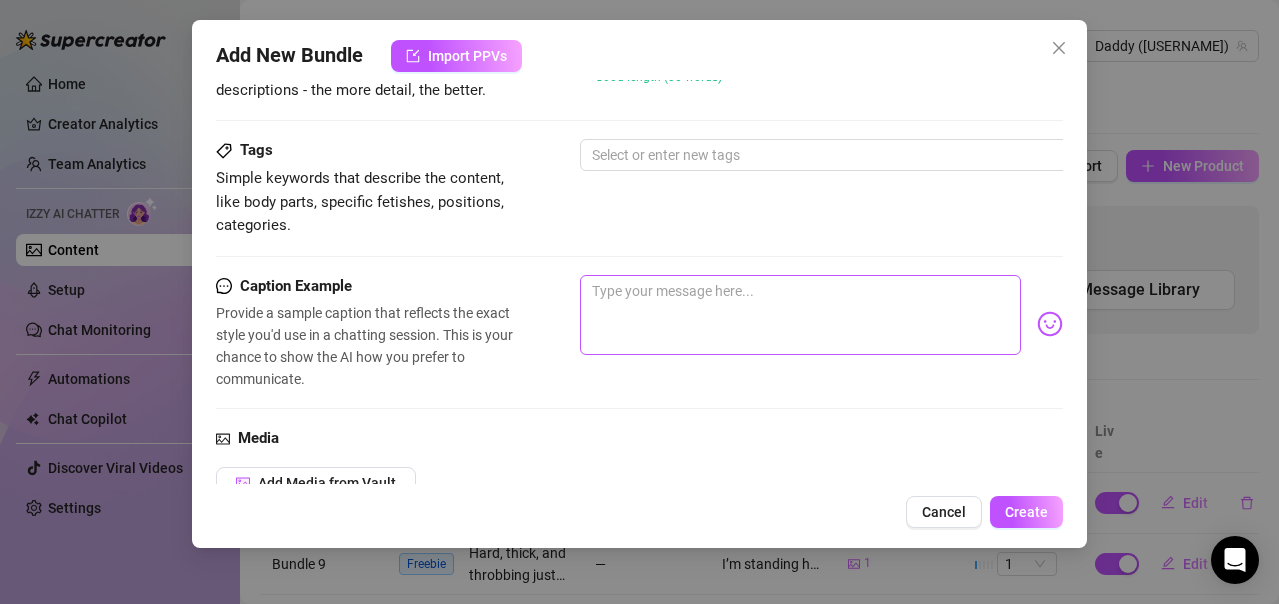 type on "Couldn’t hold it back any longer… stroked this thick cock hard and deep until I exploded all over myself—just for you. Bet you’re craving to lick every drop clean. 🍆💦🔥" 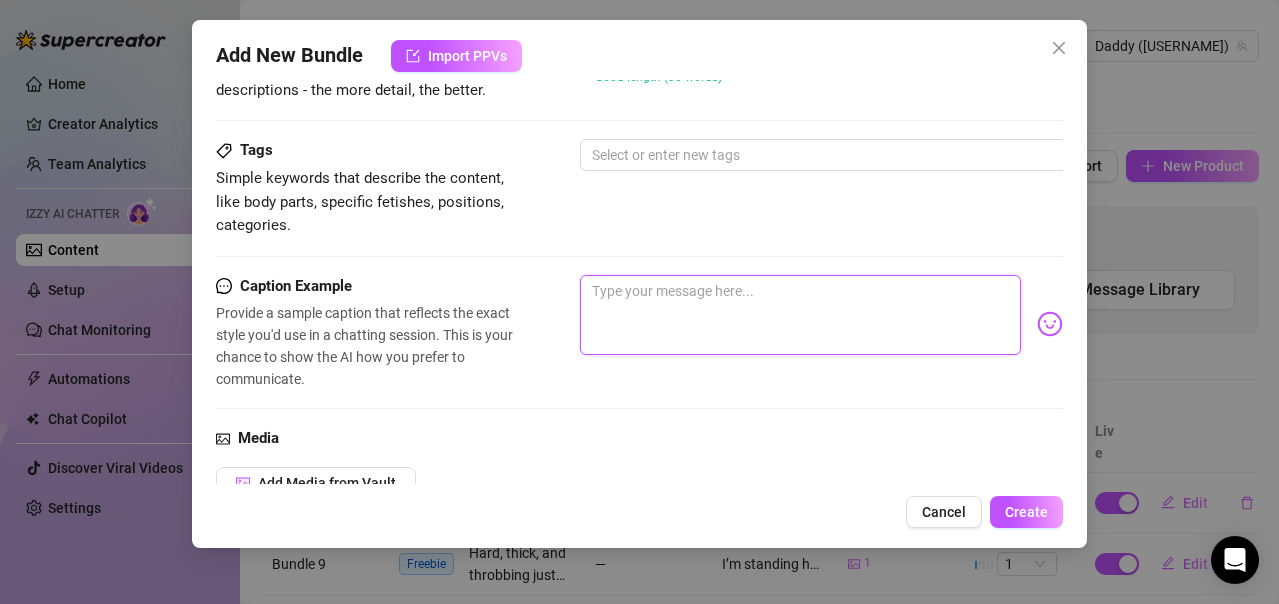 click at bounding box center (800, 315) 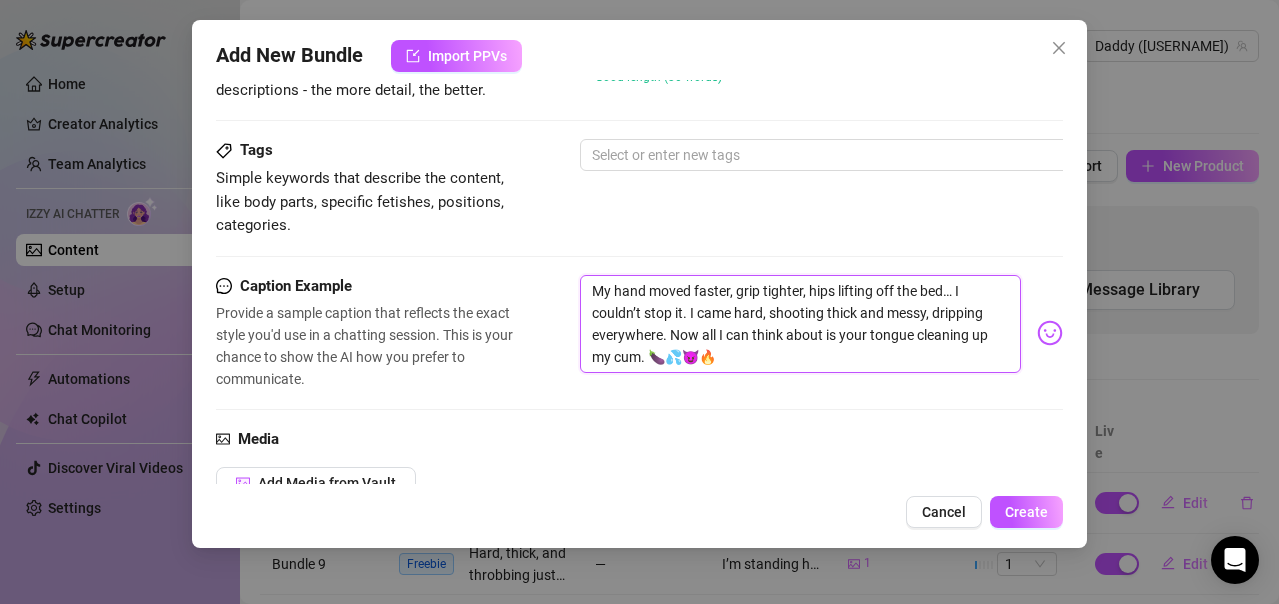 scroll, scrollTop: 0, scrollLeft: 0, axis: both 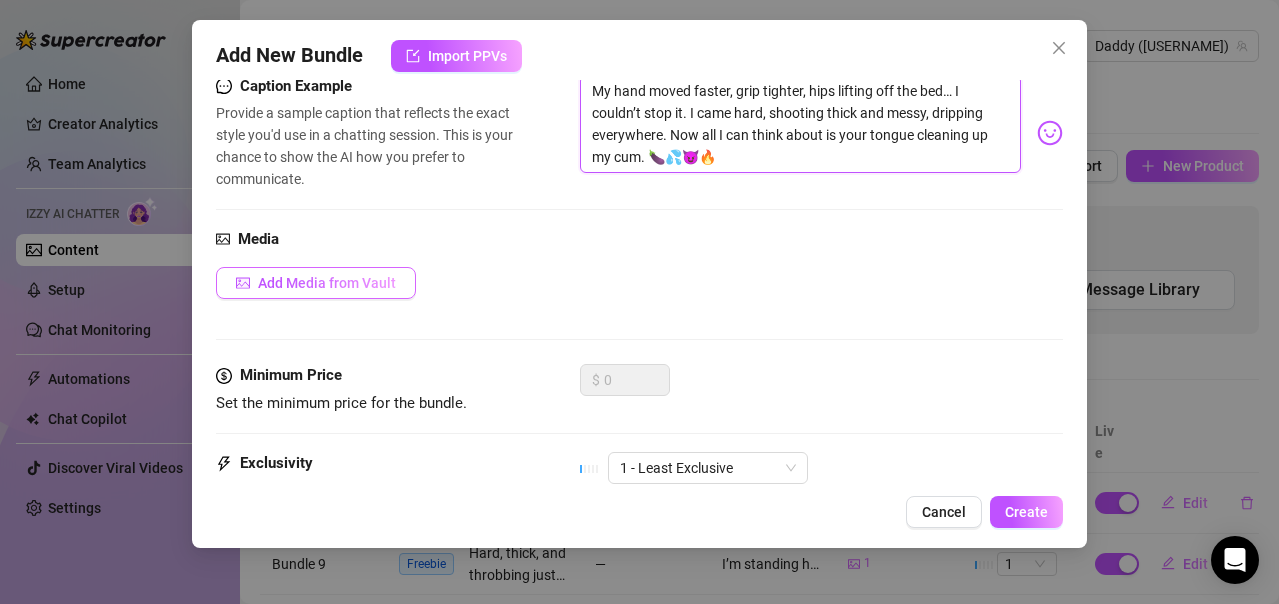 type on "My hand moved faster, grip tighter, hips lifting off the bed… I couldn’t stop it. I came hard, shooting thick and messy, dripping everywhere. Now all I can think about is your tongue cleaning up my cum. 🍆💦😈🔥" 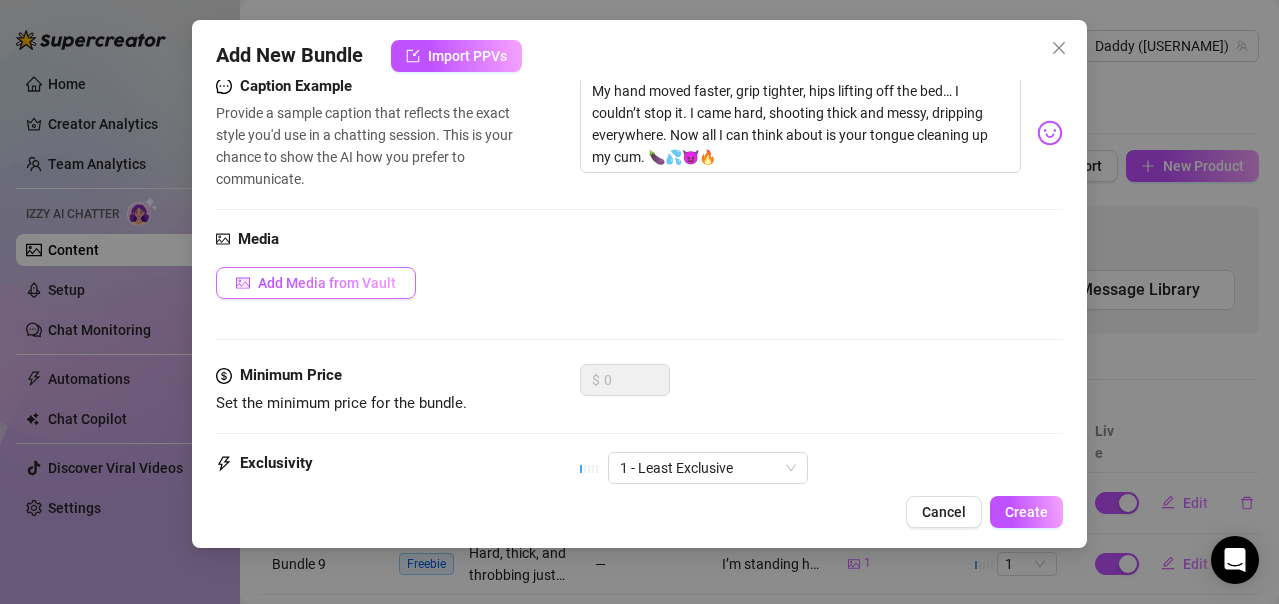 click on "Add Media from Vault" at bounding box center [316, 283] 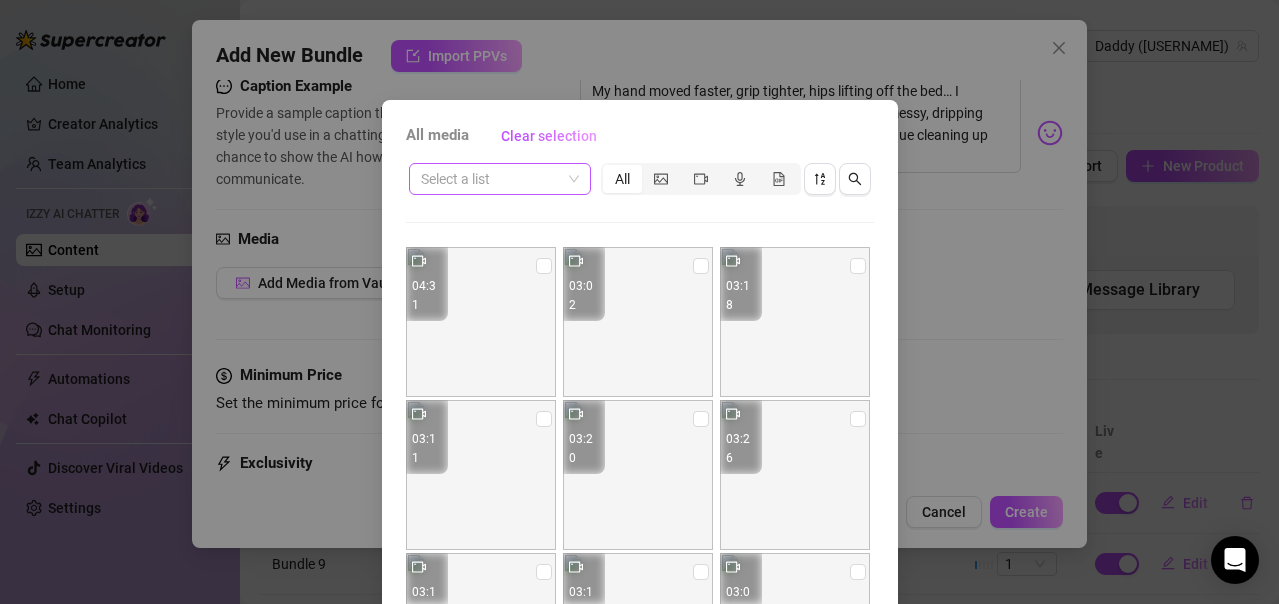 click at bounding box center (491, 179) 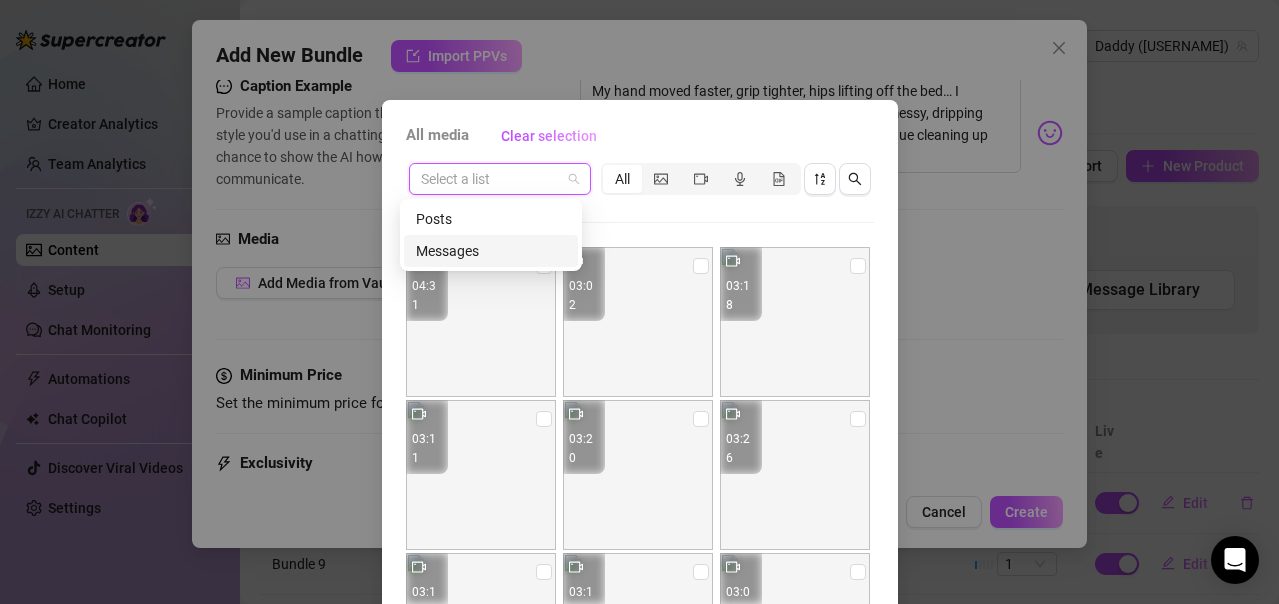 click on "Messages" at bounding box center (491, 251) 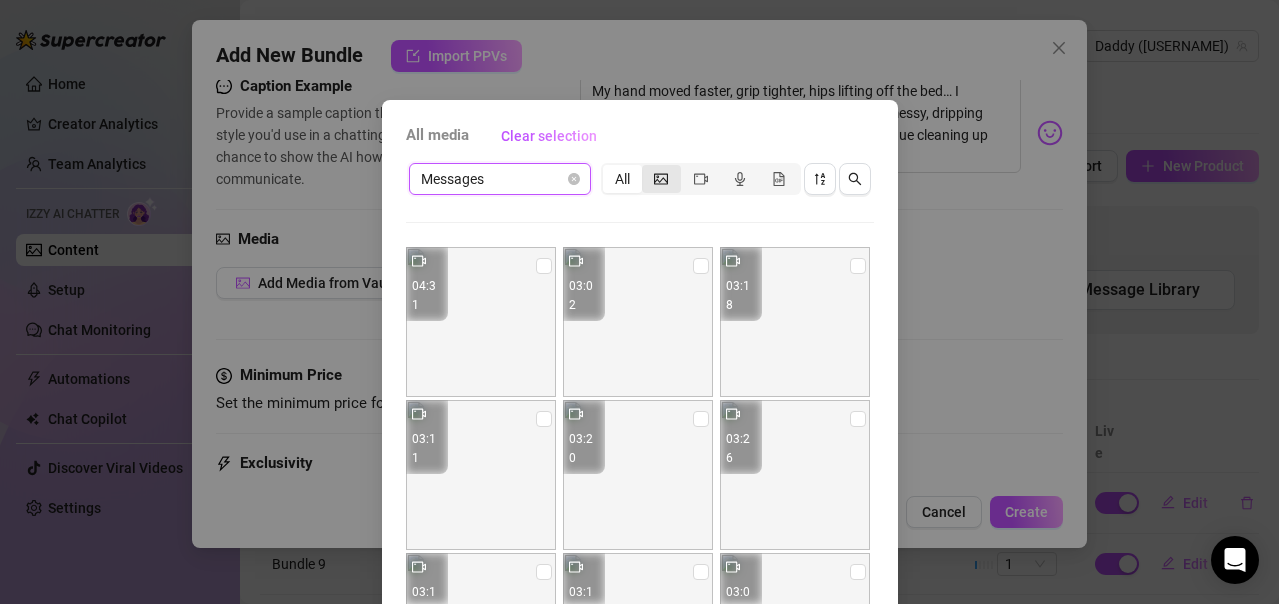 click at bounding box center [661, 179] 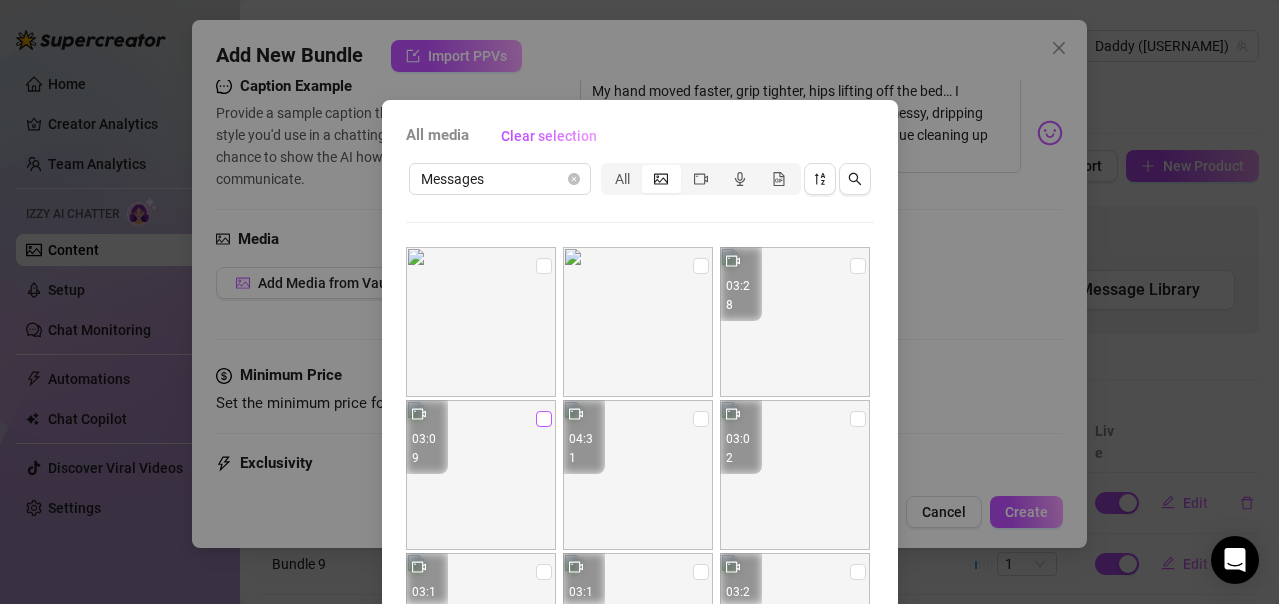 click at bounding box center (544, 419) 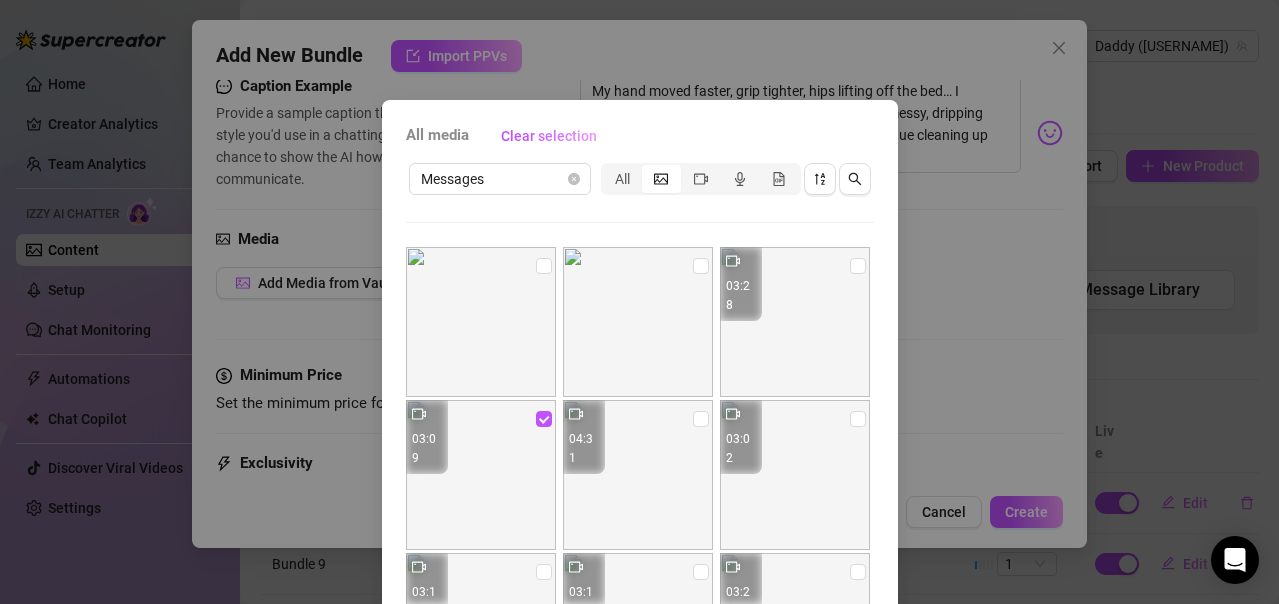 scroll, scrollTop: 231, scrollLeft: 0, axis: vertical 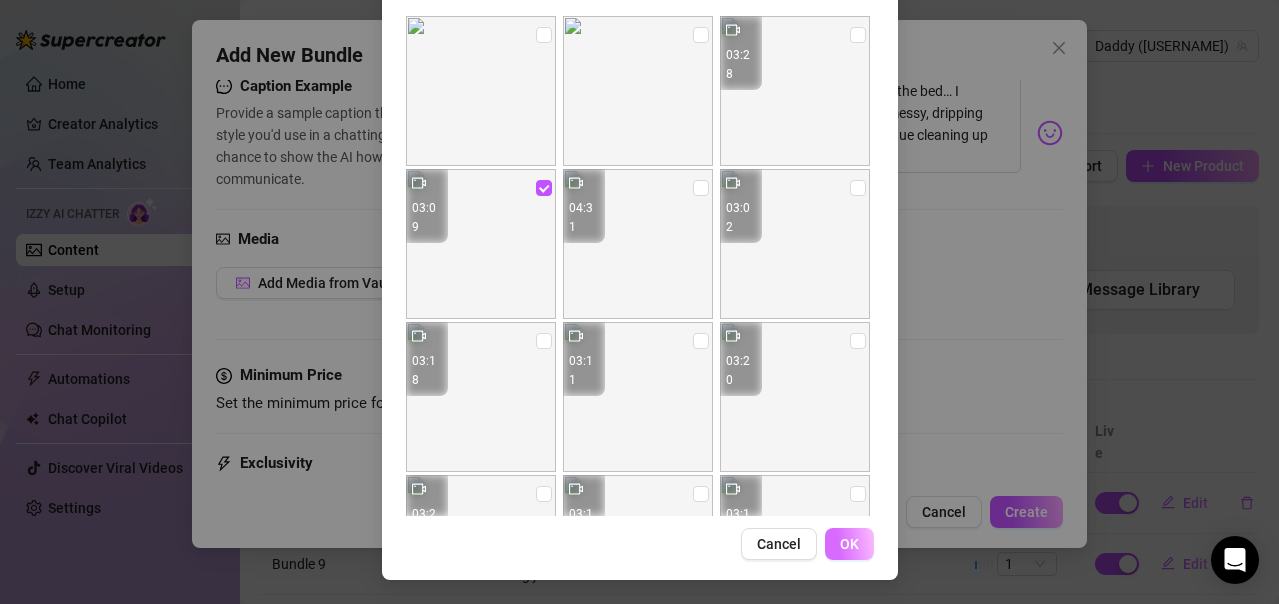 click on "OK" at bounding box center [849, 544] 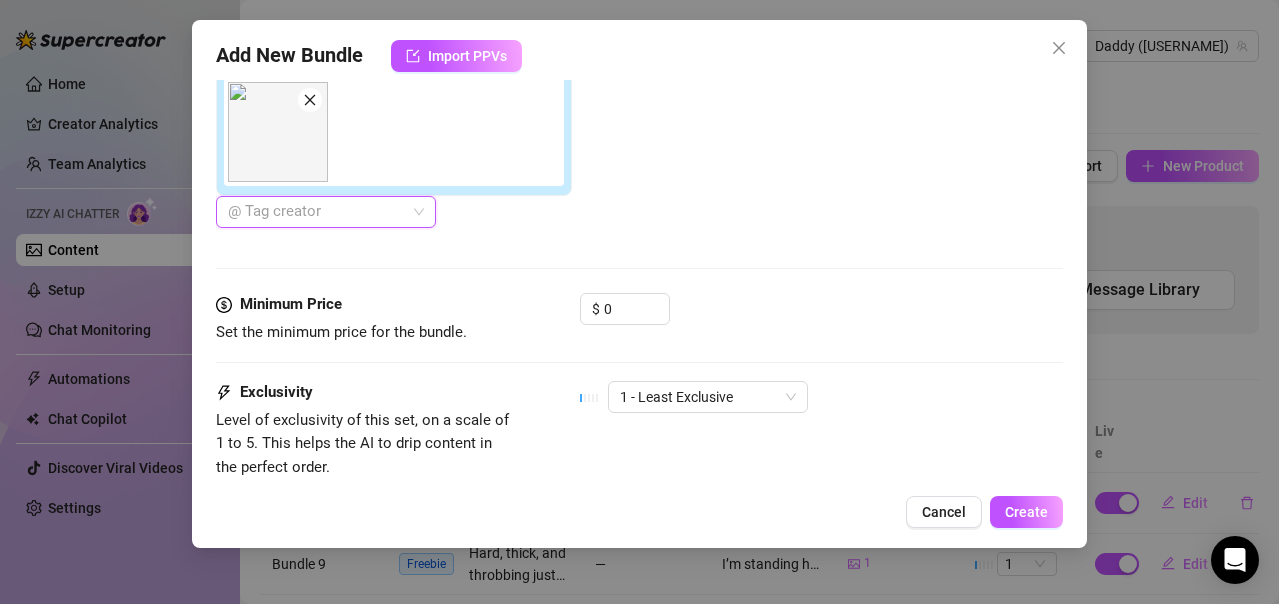 scroll, scrollTop: 818, scrollLeft: 0, axis: vertical 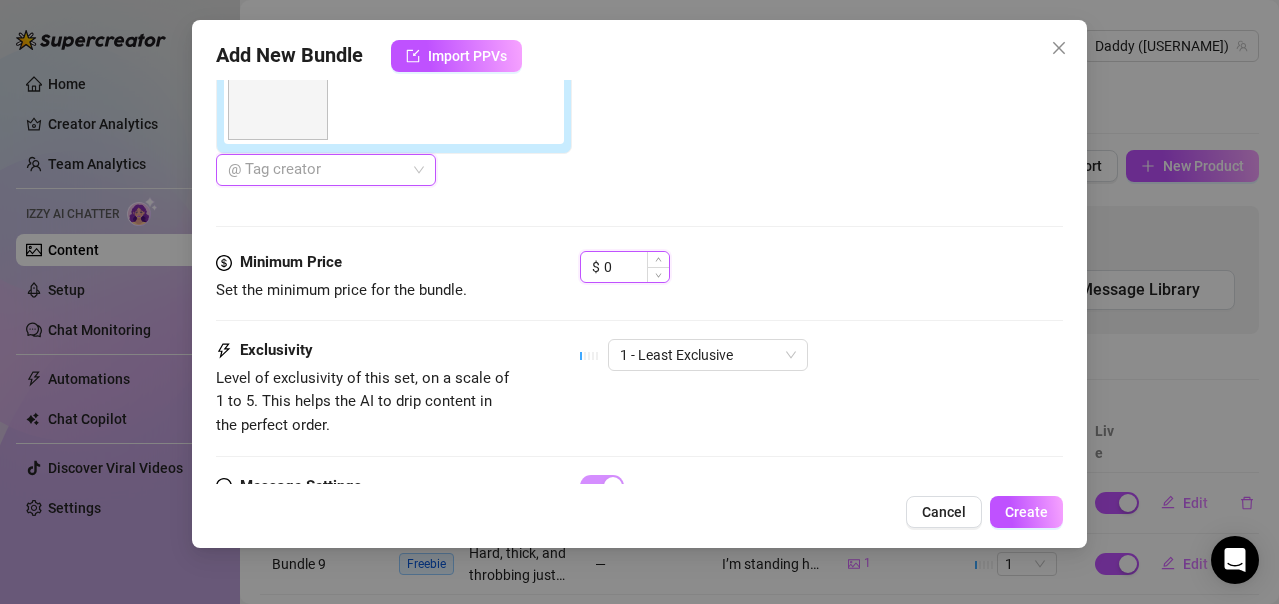 click on "0" at bounding box center [636, 267] 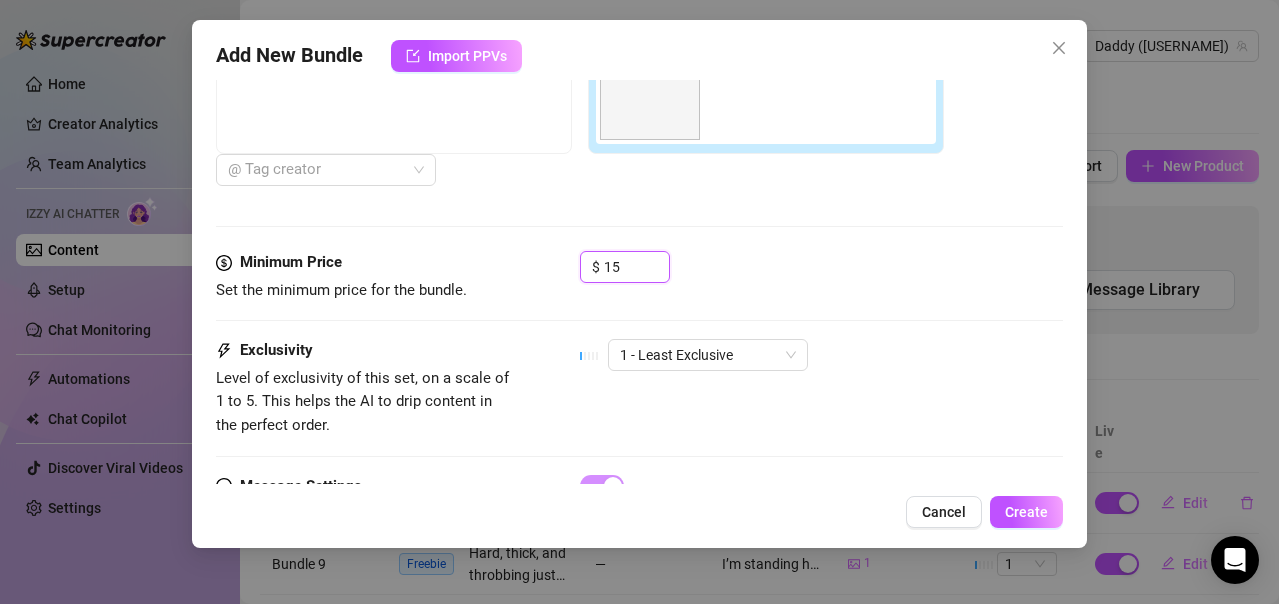 type on "15" 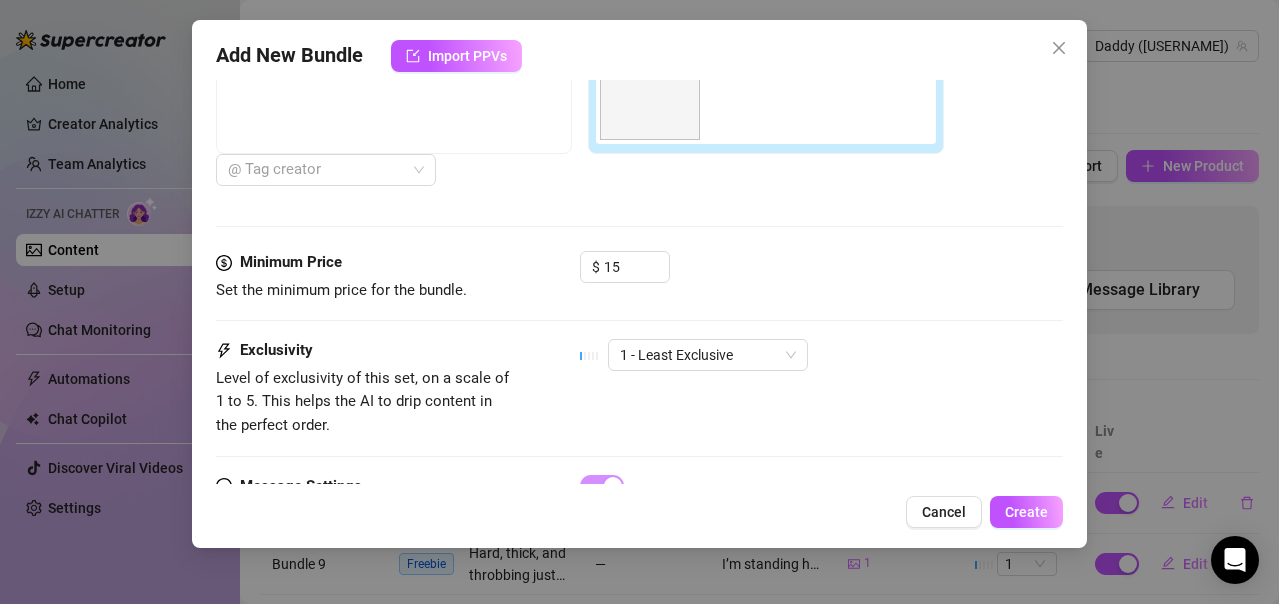 click on "Minimum Price Set the minimum price for the bundle. $ 15" at bounding box center [639, 295] 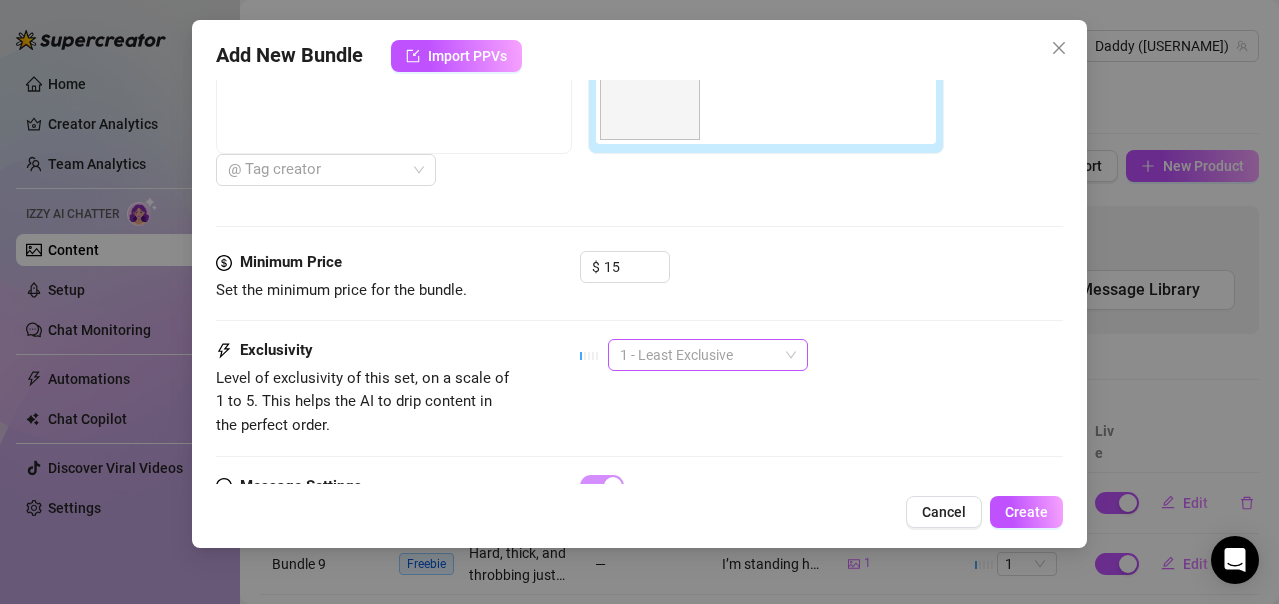 click on "1 - Least Exclusive" at bounding box center (708, 355) 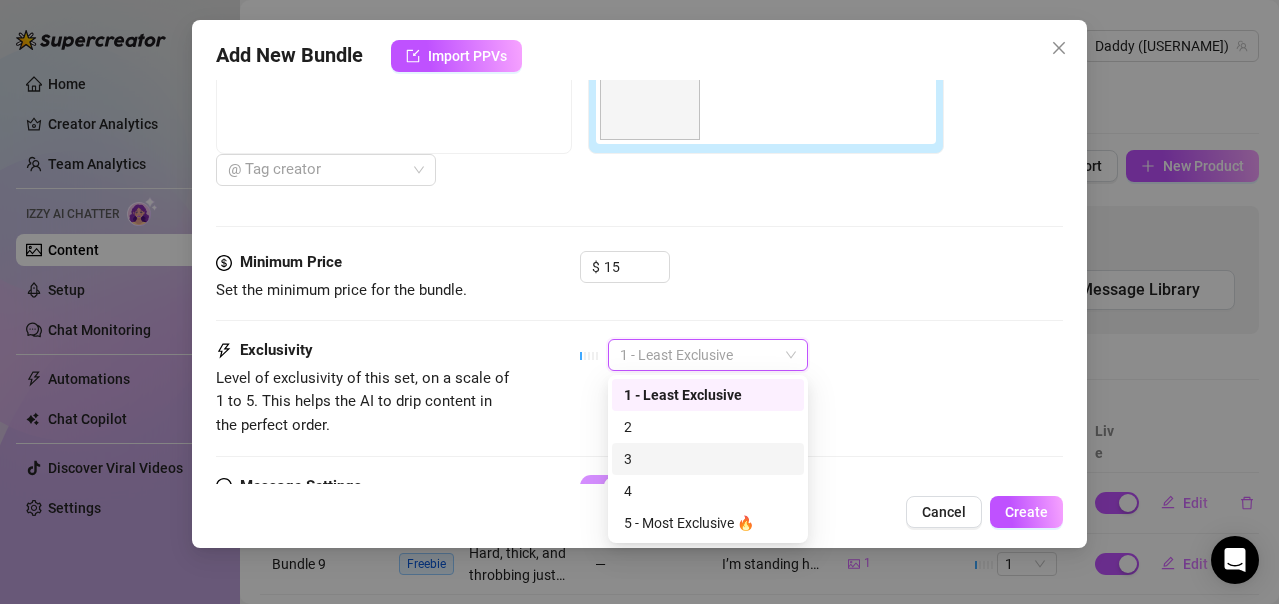 click on "3" at bounding box center (708, 459) 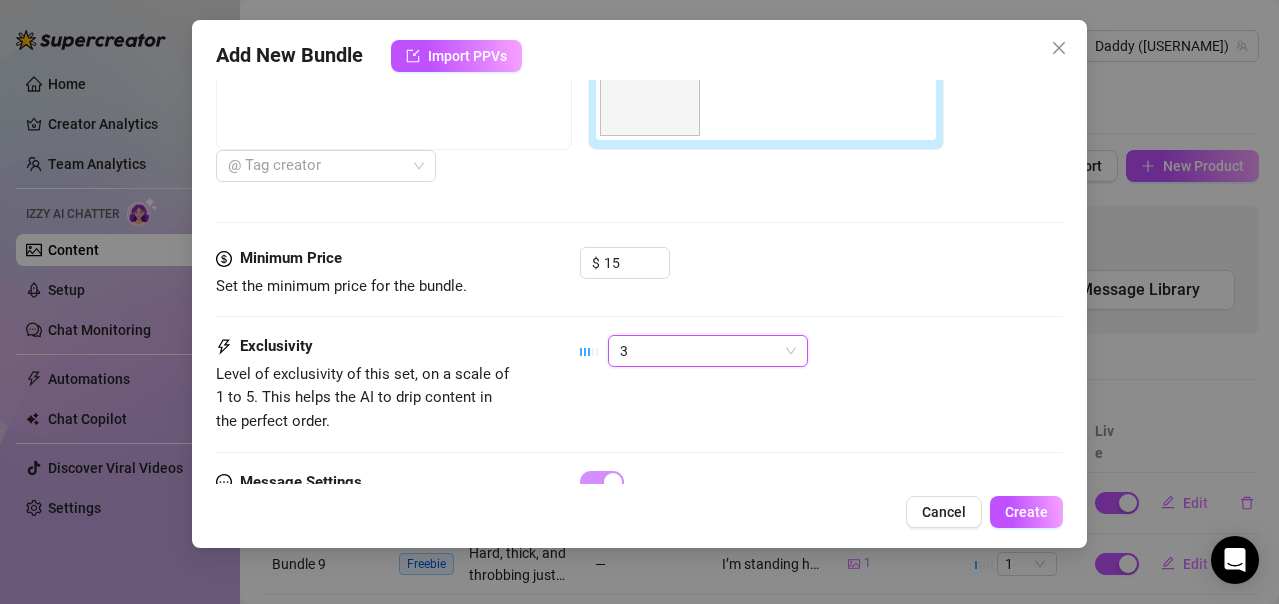 scroll, scrollTop: 914, scrollLeft: 0, axis: vertical 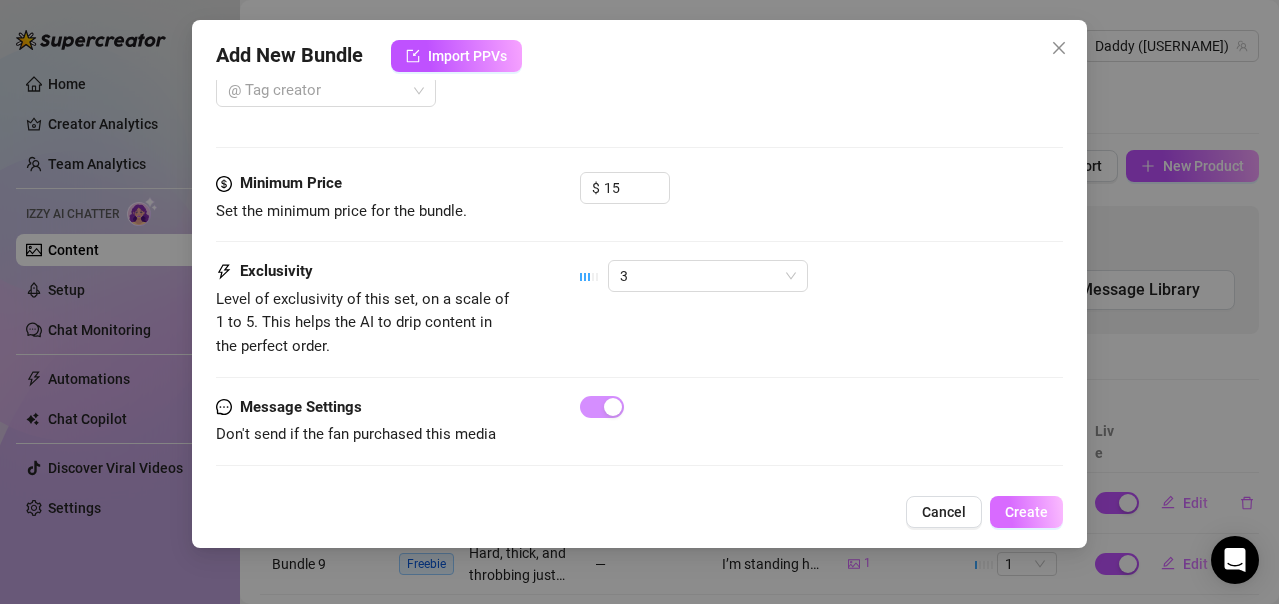 click on "Create" at bounding box center [1026, 512] 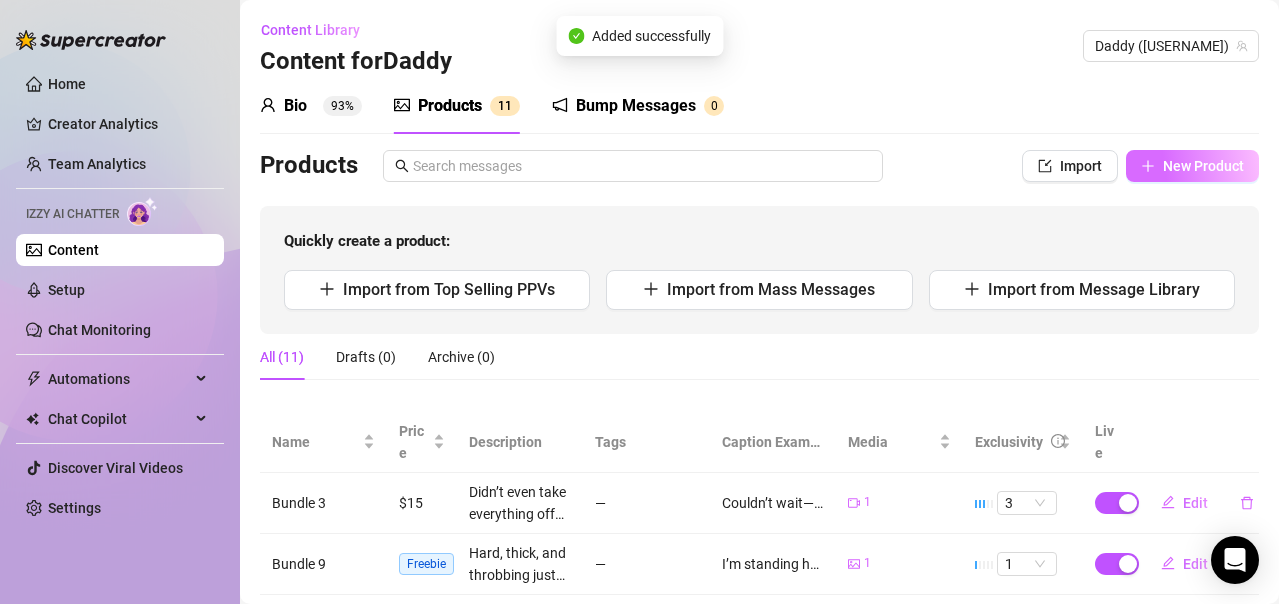 click on "New Product" at bounding box center (1192, 166) 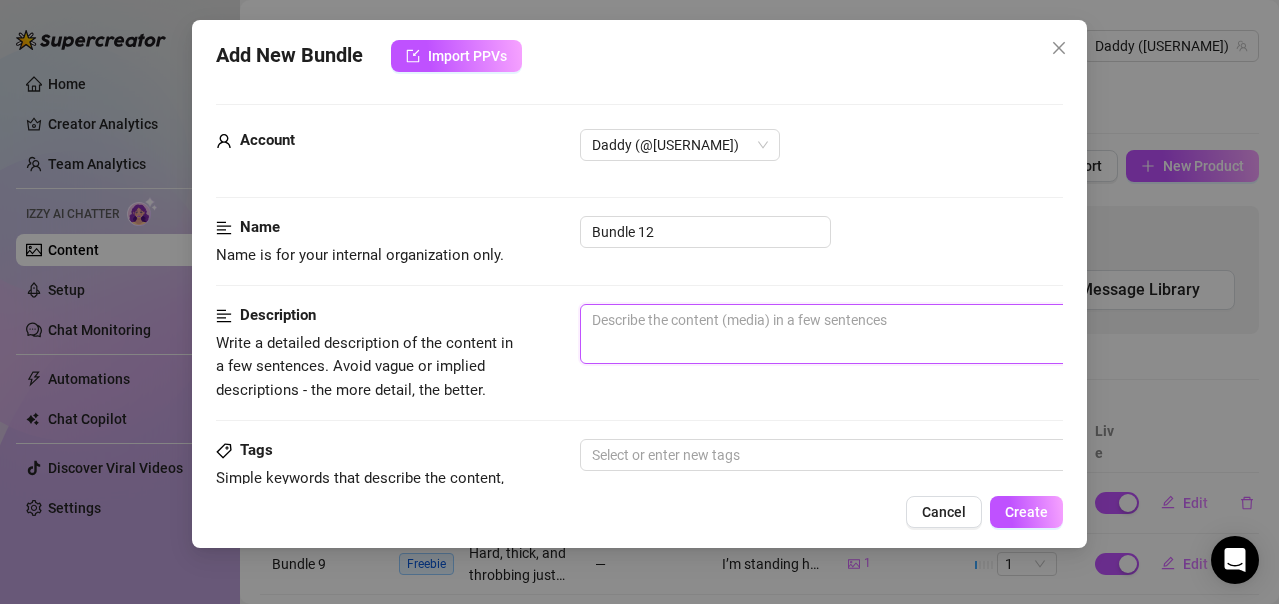 click at bounding box center (930, 334) 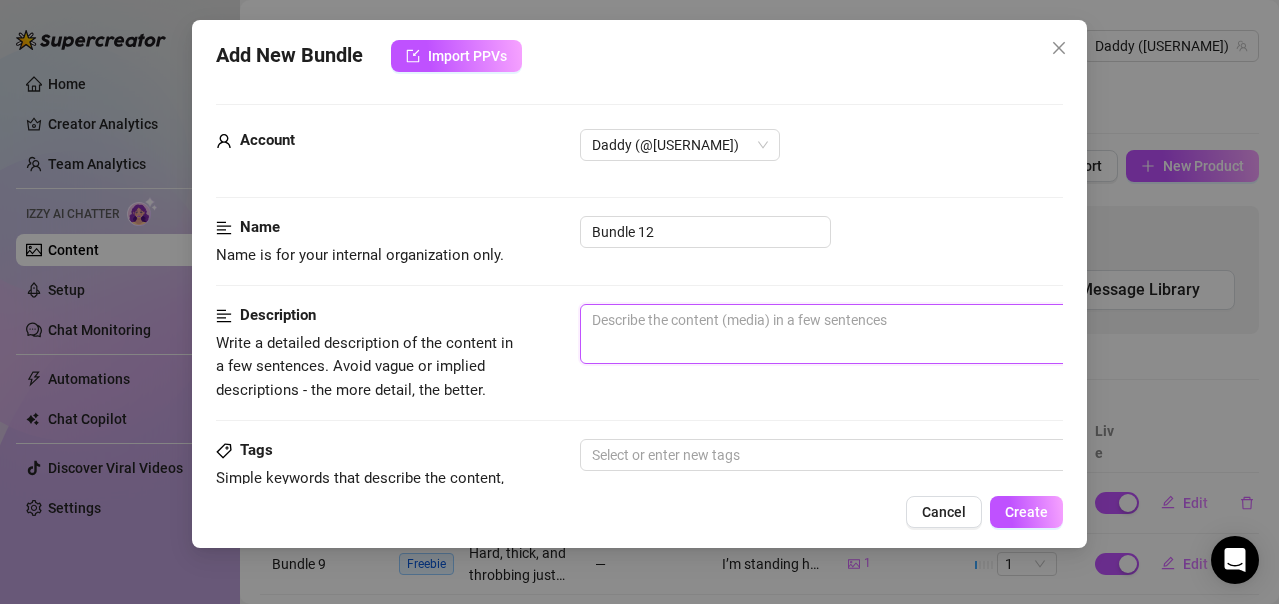 click at bounding box center [930, 334] 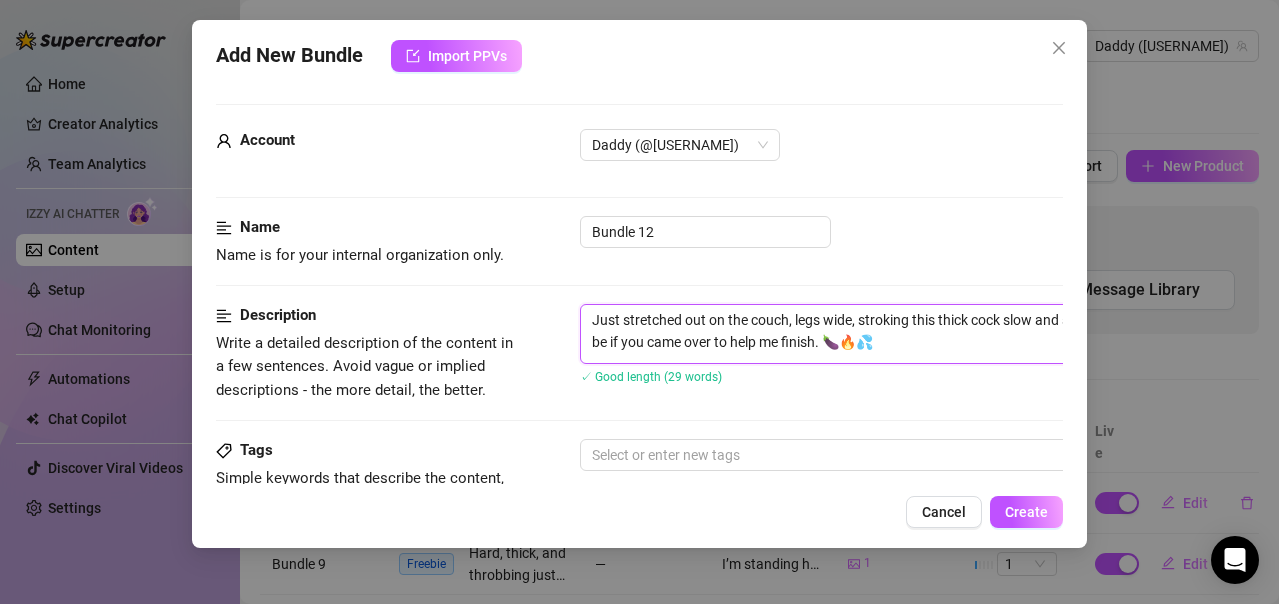 type on "Just stretched out on the couch, legs wide, stroking this thick cock slow and steady… thinking how good it’d be if you came over to help me finish. 🍆🔥💦" 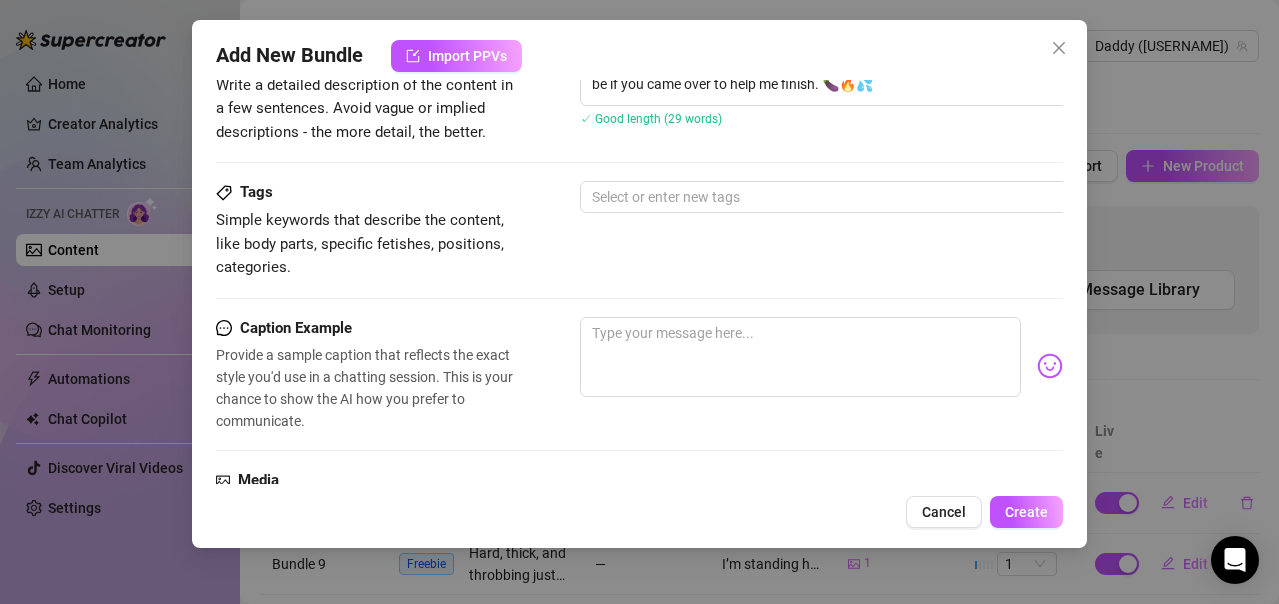 scroll, scrollTop: 300, scrollLeft: 0, axis: vertical 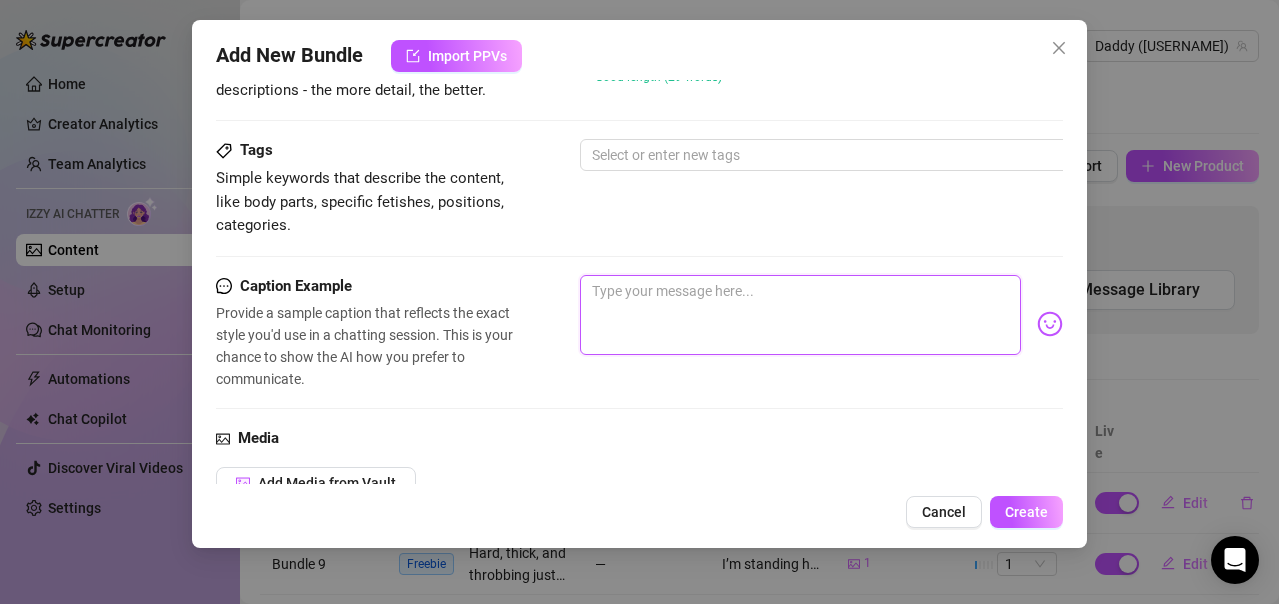 click at bounding box center (800, 315) 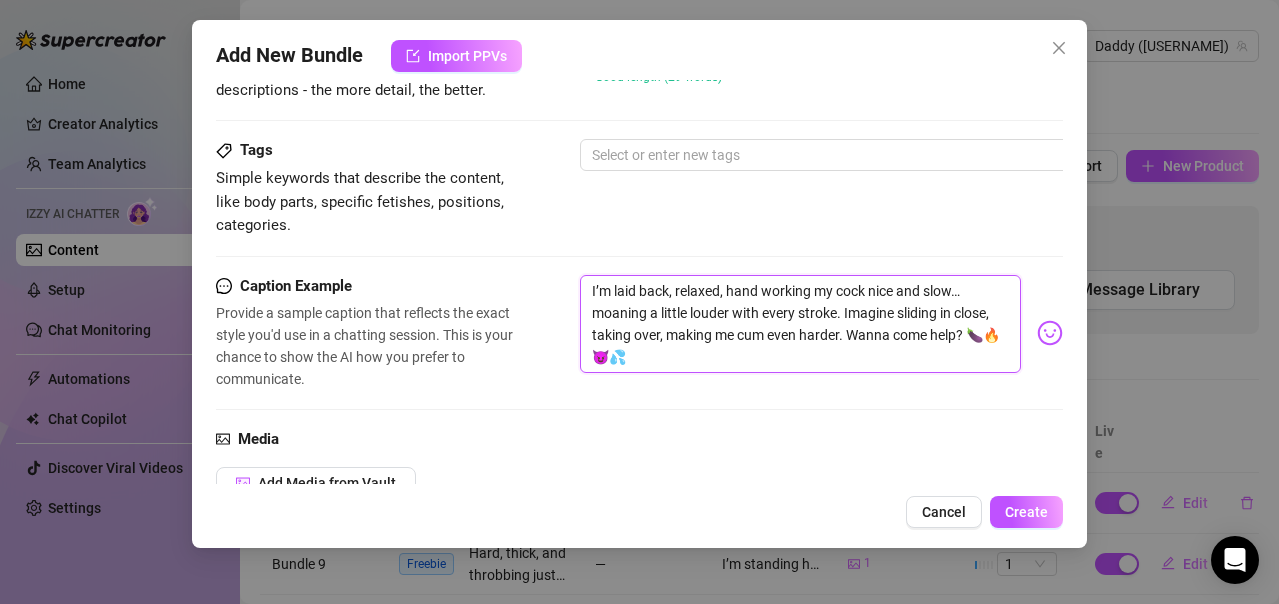 scroll, scrollTop: 0, scrollLeft: 0, axis: both 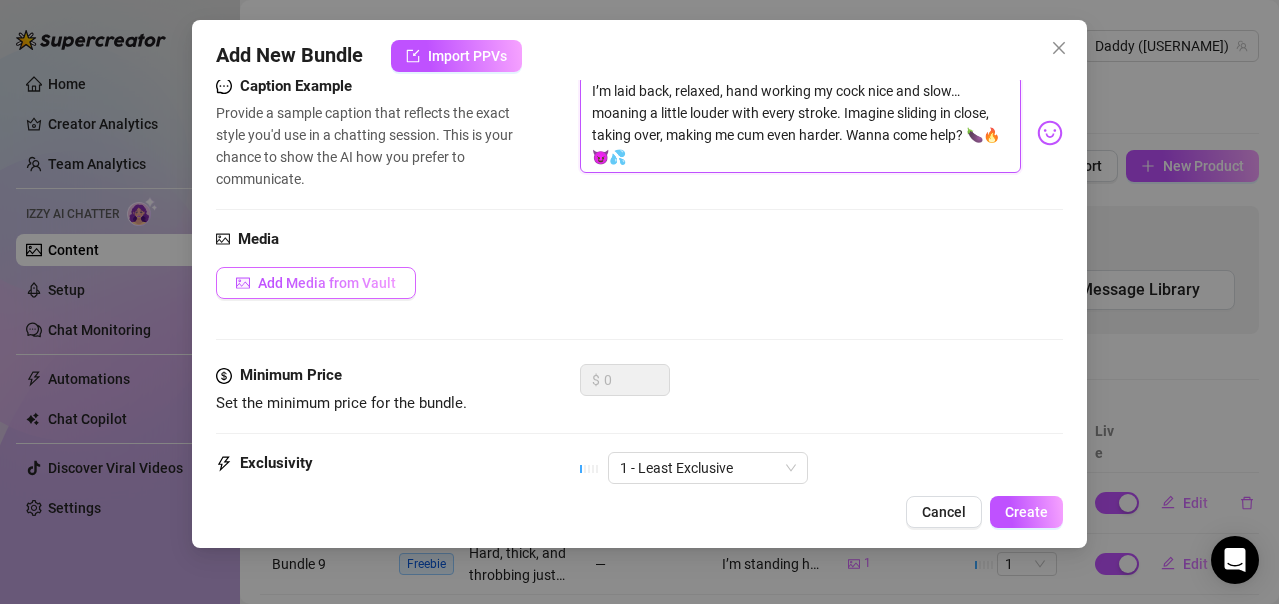 type 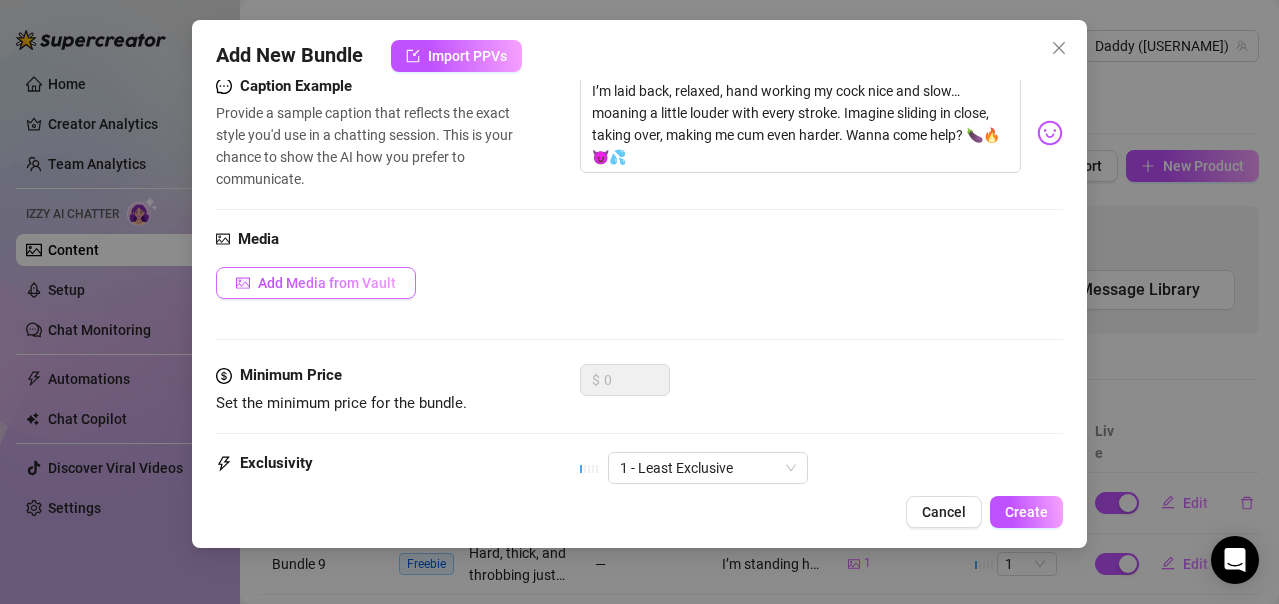 click on "Add Media from Vault" at bounding box center [327, 283] 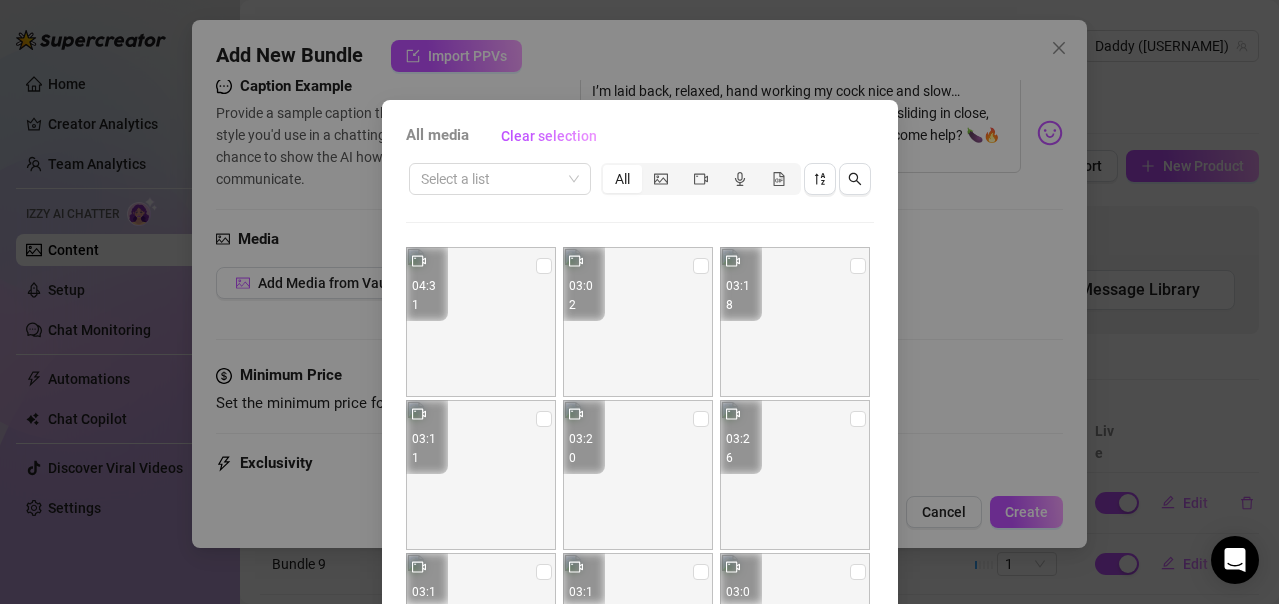 click on "Select a list All" at bounding box center [640, 179] 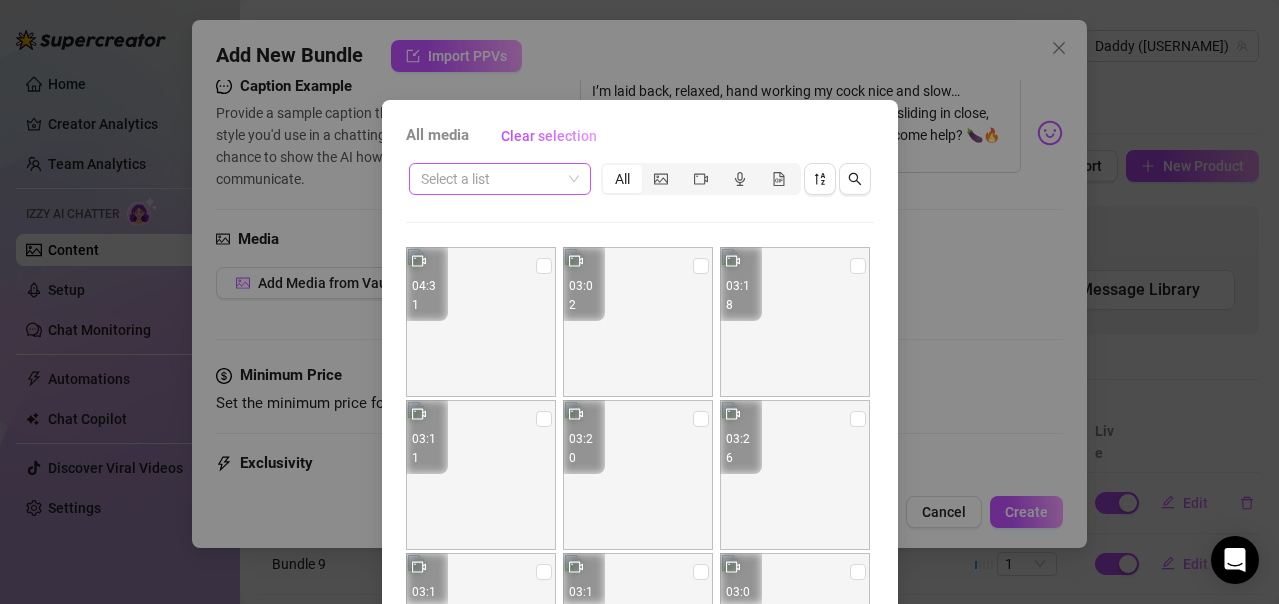 click at bounding box center [491, 179] 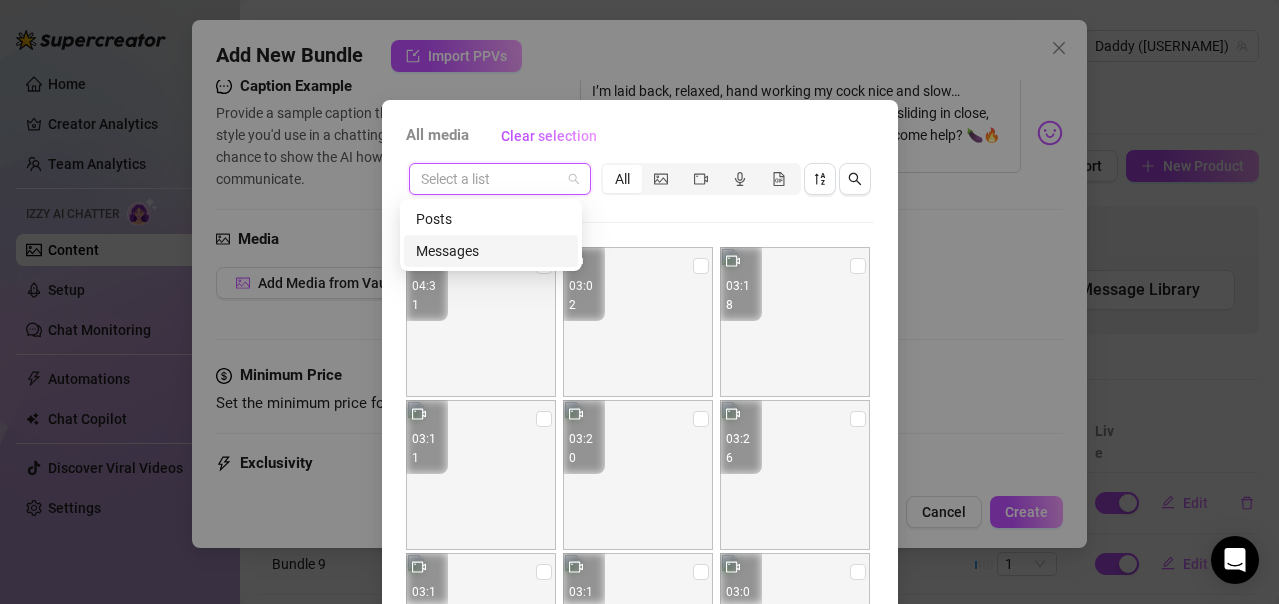click on "Messages" at bounding box center (491, 251) 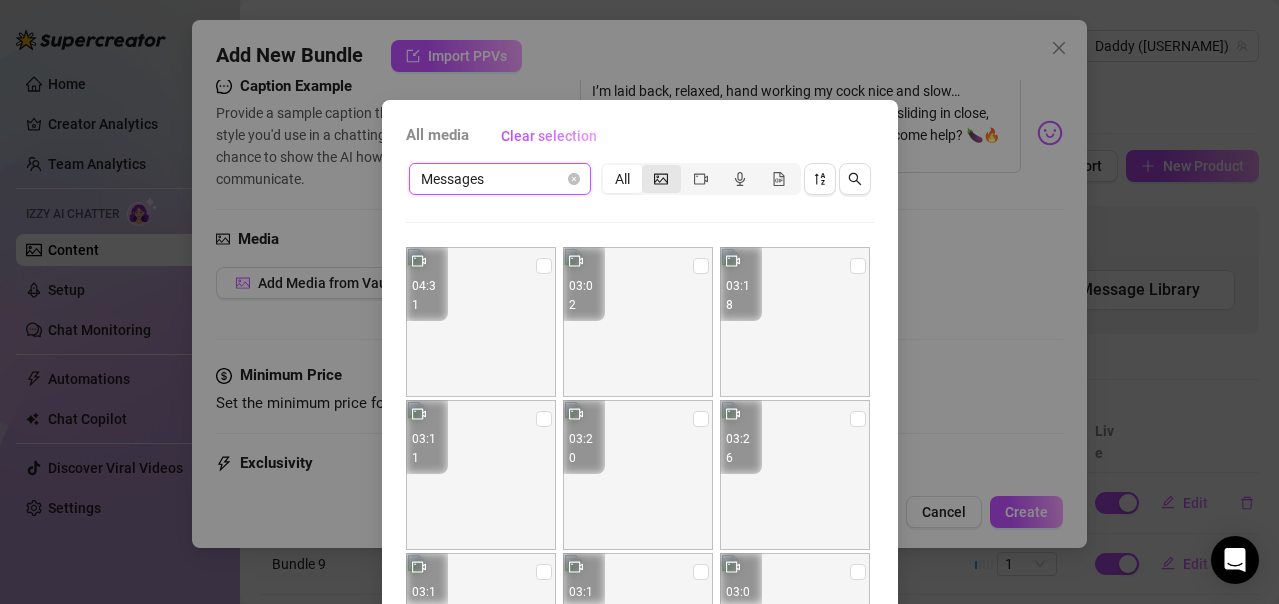 click 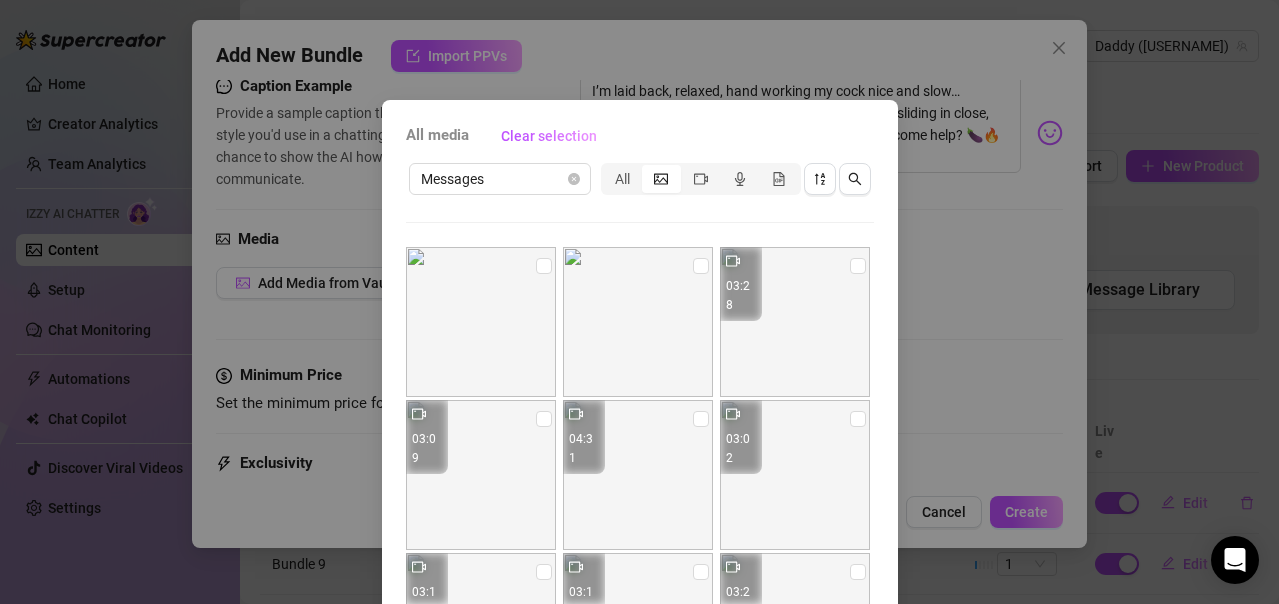 click at bounding box center (795, 322) 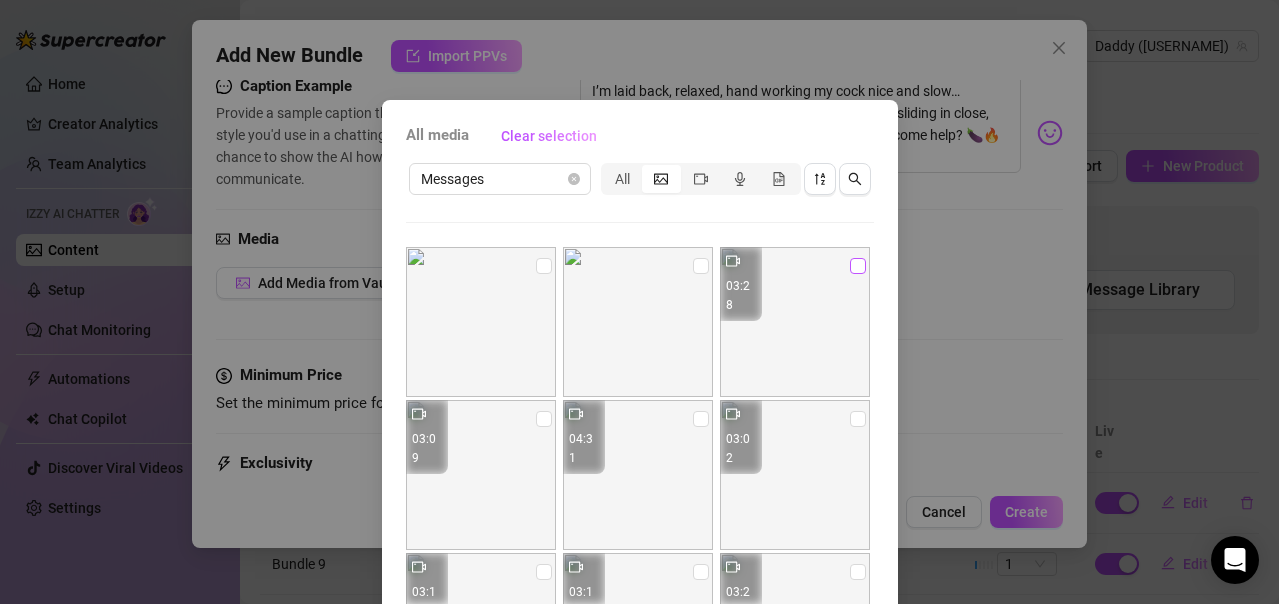 click at bounding box center [858, 266] 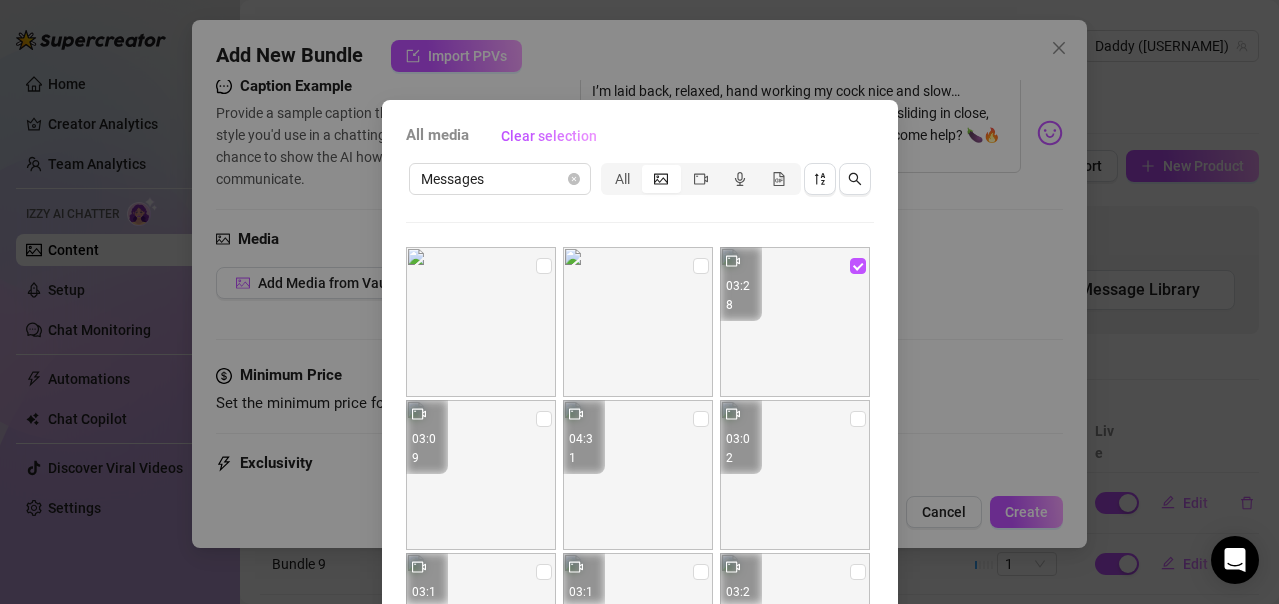 scroll, scrollTop: 231, scrollLeft: 0, axis: vertical 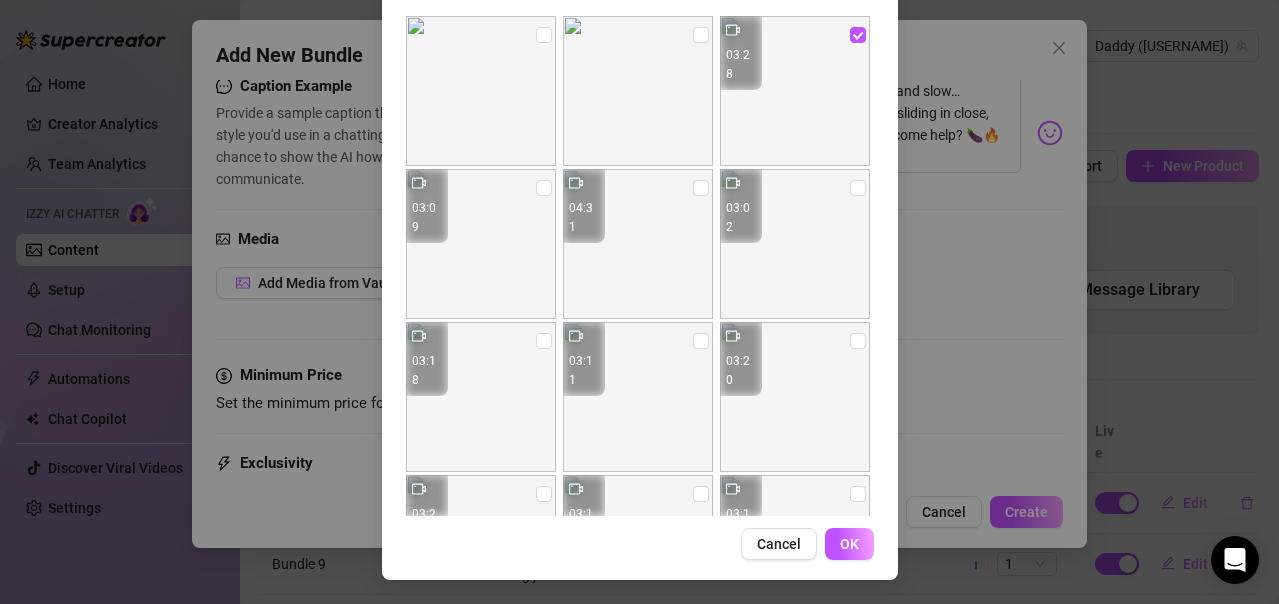 drag, startPoint x: 835, startPoint y: 551, endPoint x: 737, endPoint y: 365, distance: 210.23796 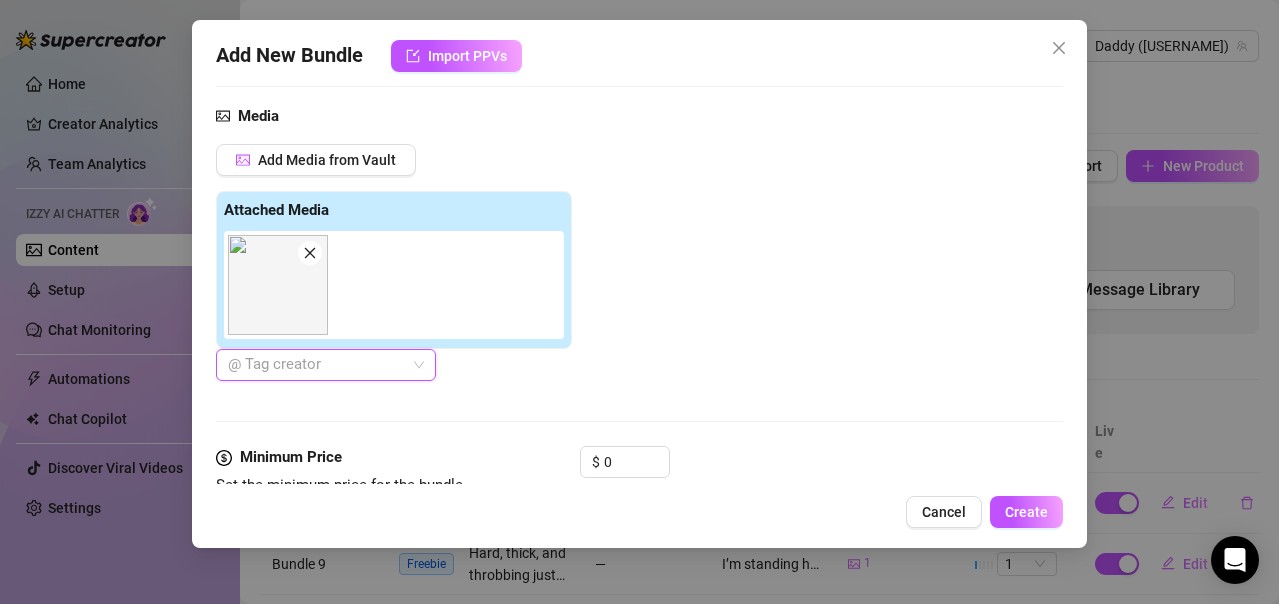 scroll, scrollTop: 818, scrollLeft: 0, axis: vertical 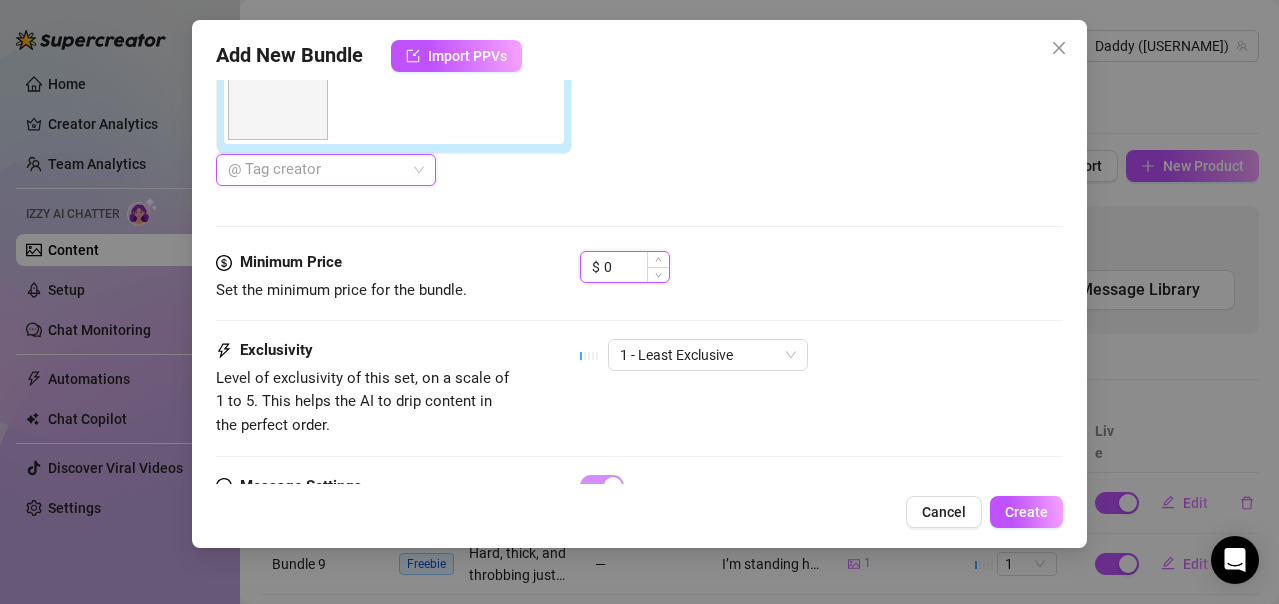 click on "0" at bounding box center [636, 267] 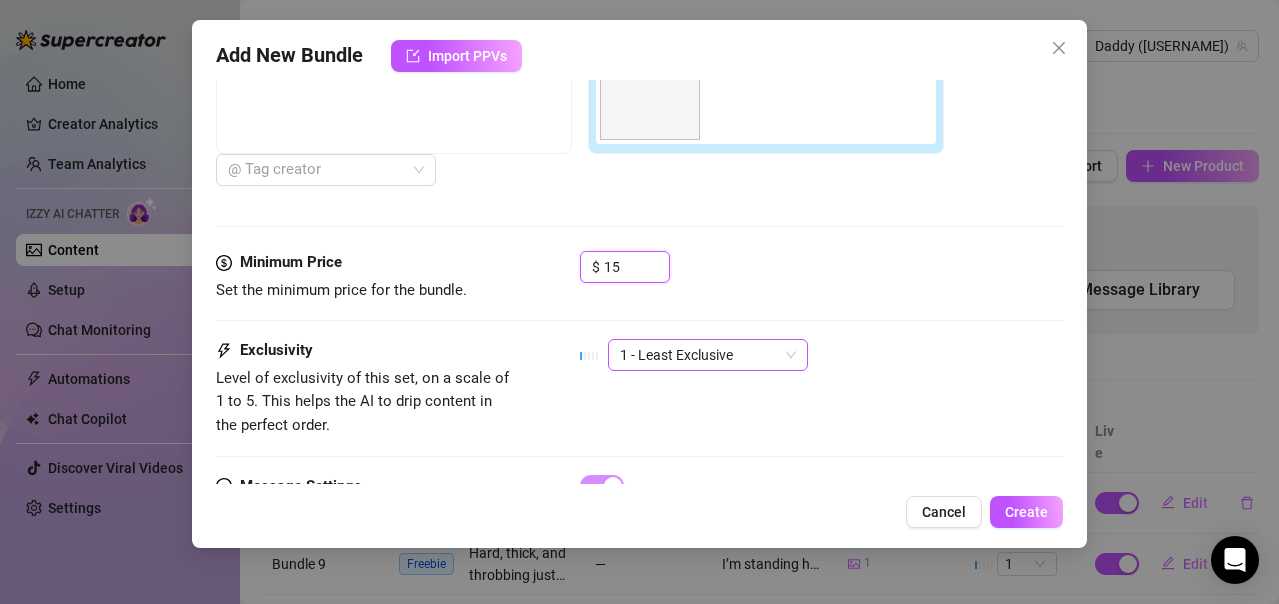 click on "1 - Least Exclusive" at bounding box center [708, 355] 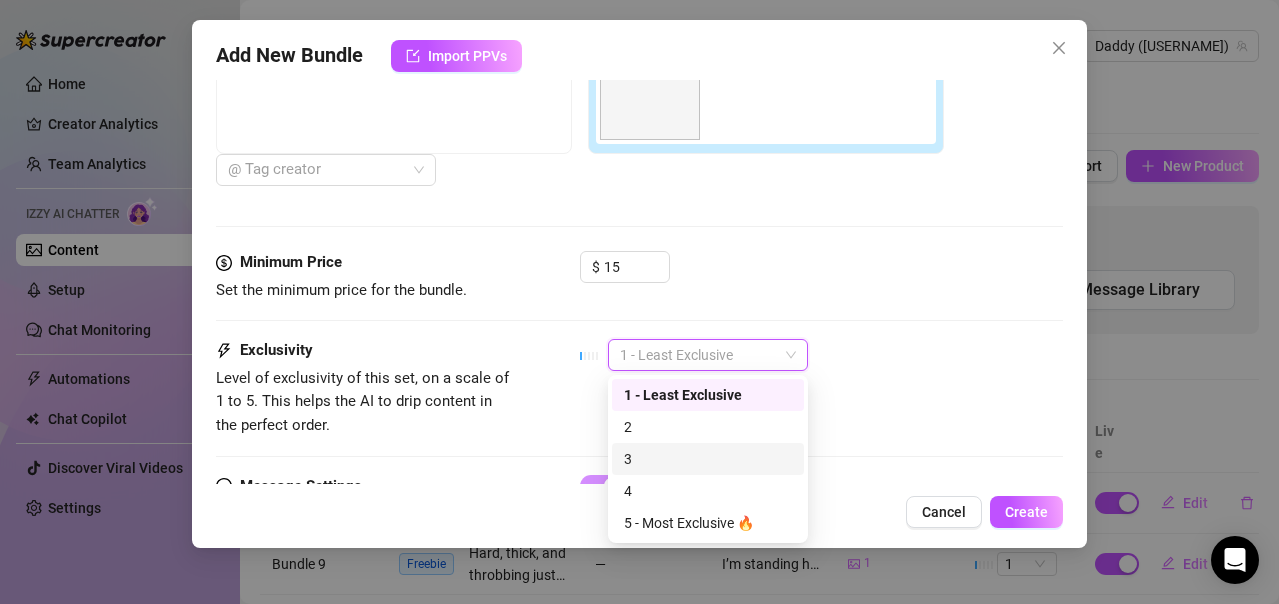 click on "3" at bounding box center [708, 459] 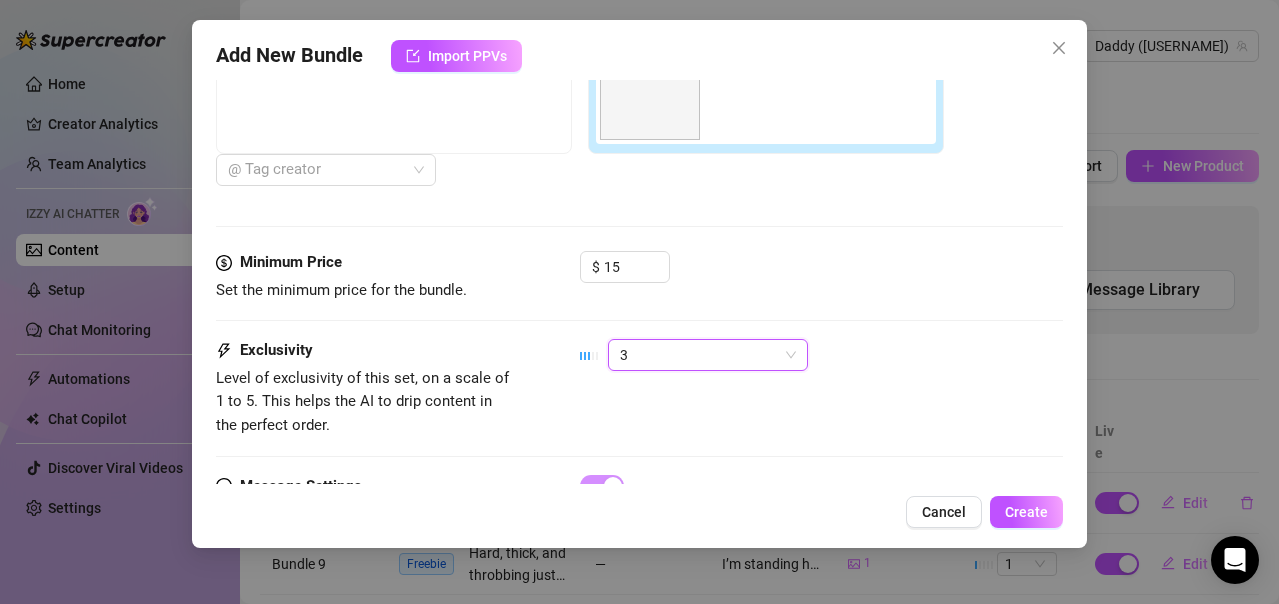 scroll, scrollTop: 914, scrollLeft: 0, axis: vertical 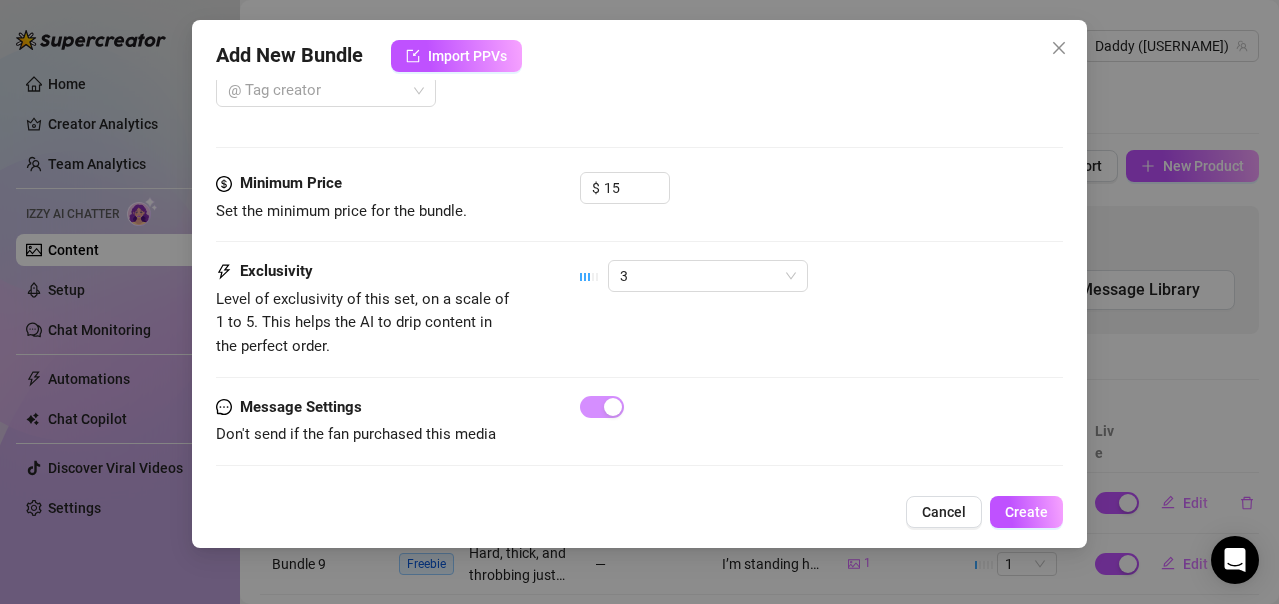 drag, startPoint x: 1026, startPoint y: 517, endPoint x: 931, endPoint y: 436, distance: 124.8439 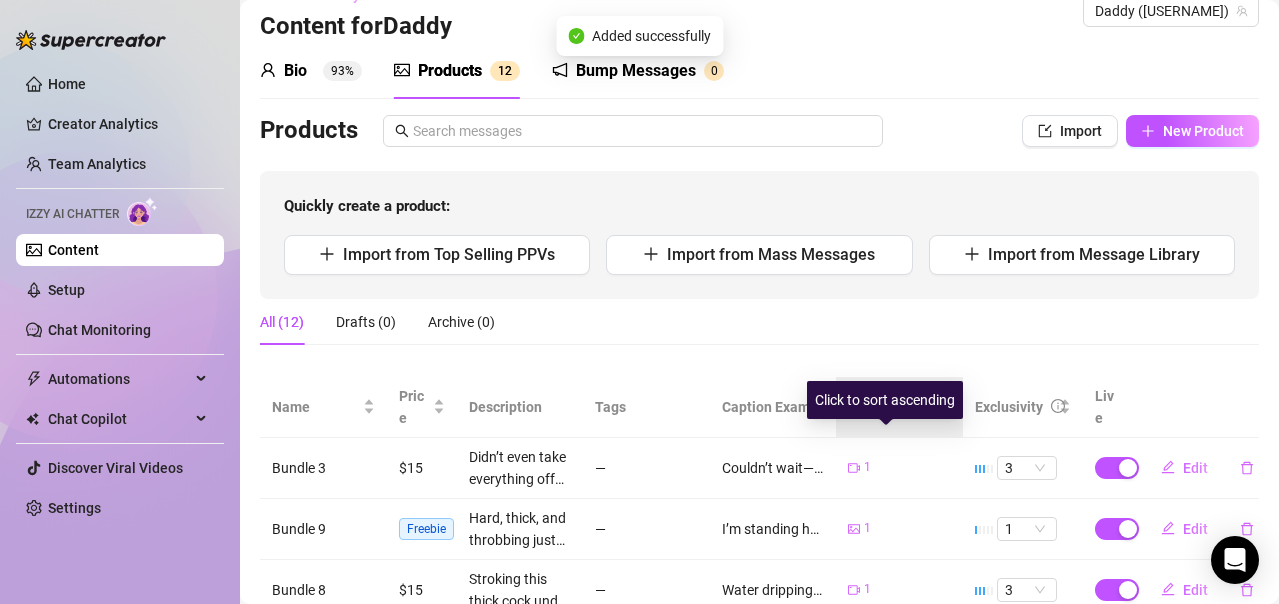 scroll, scrollTop: 0, scrollLeft: 0, axis: both 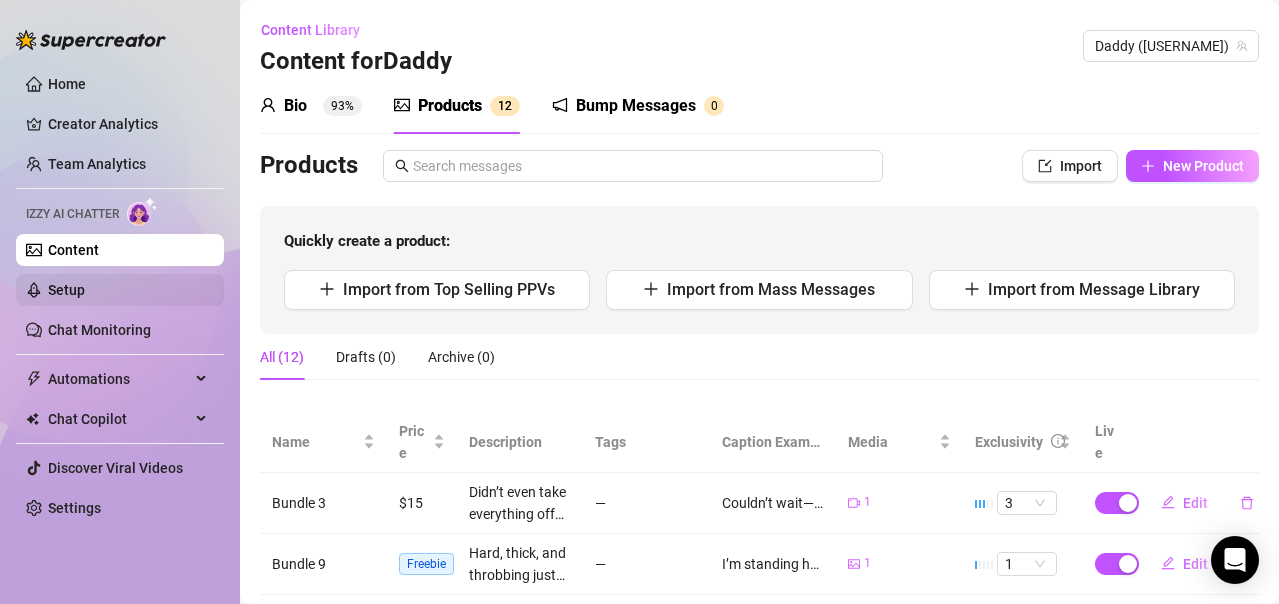 click on "Setup" at bounding box center (66, 290) 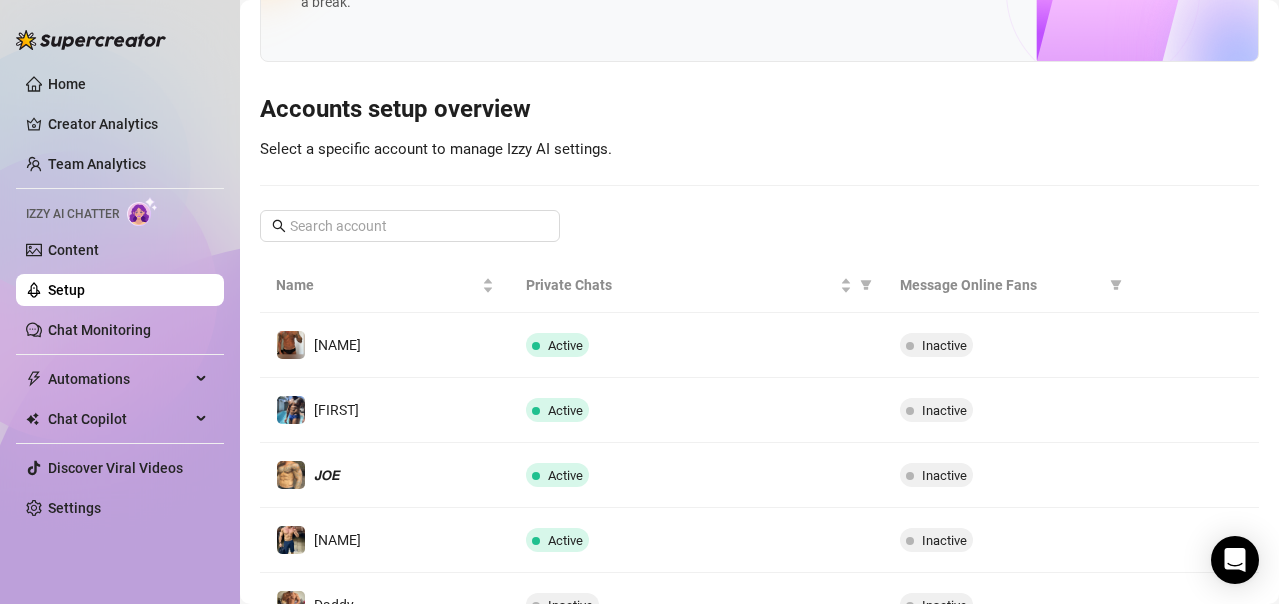 scroll, scrollTop: 284, scrollLeft: 0, axis: vertical 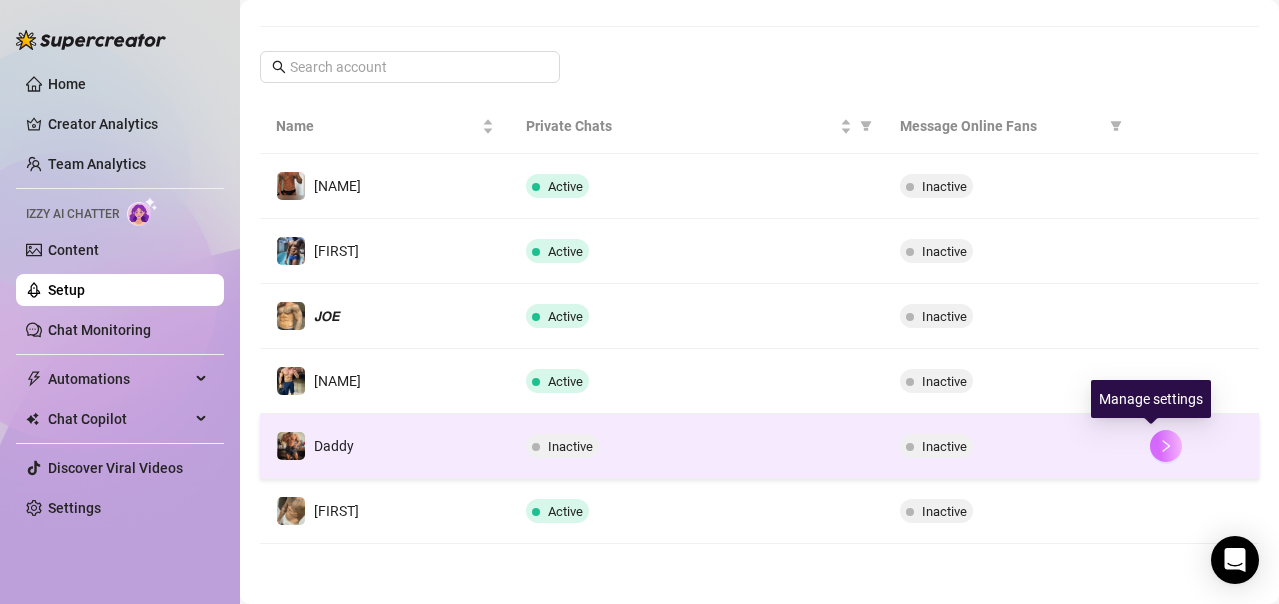 click 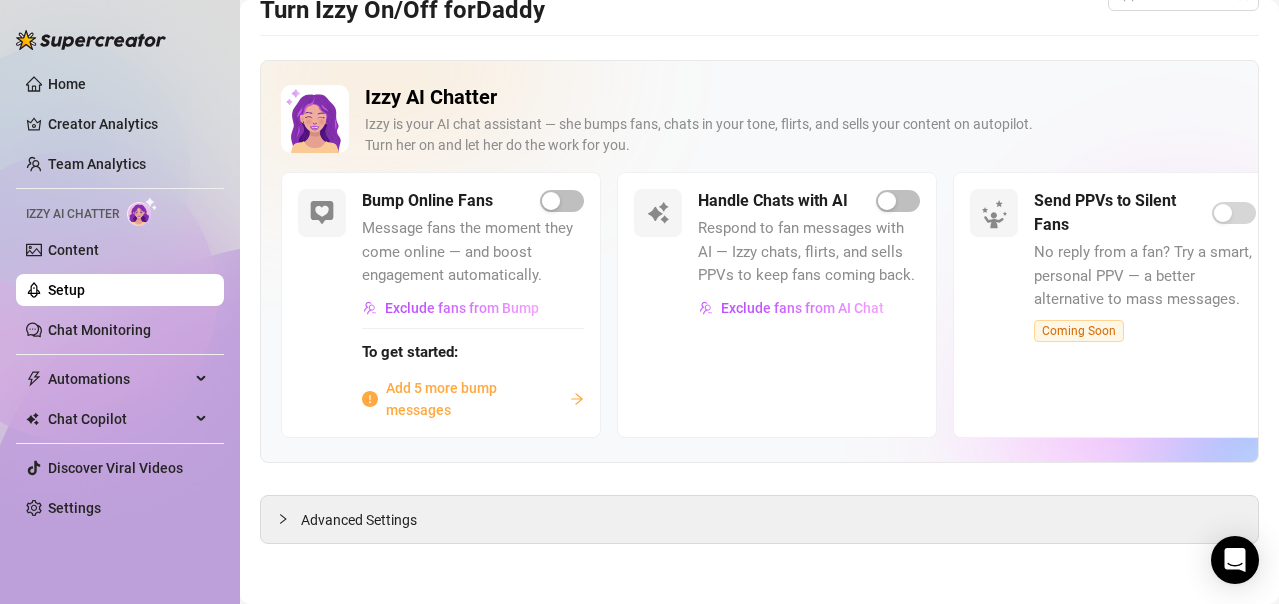 scroll, scrollTop: 52, scrollLeft: 0, axis: vertical 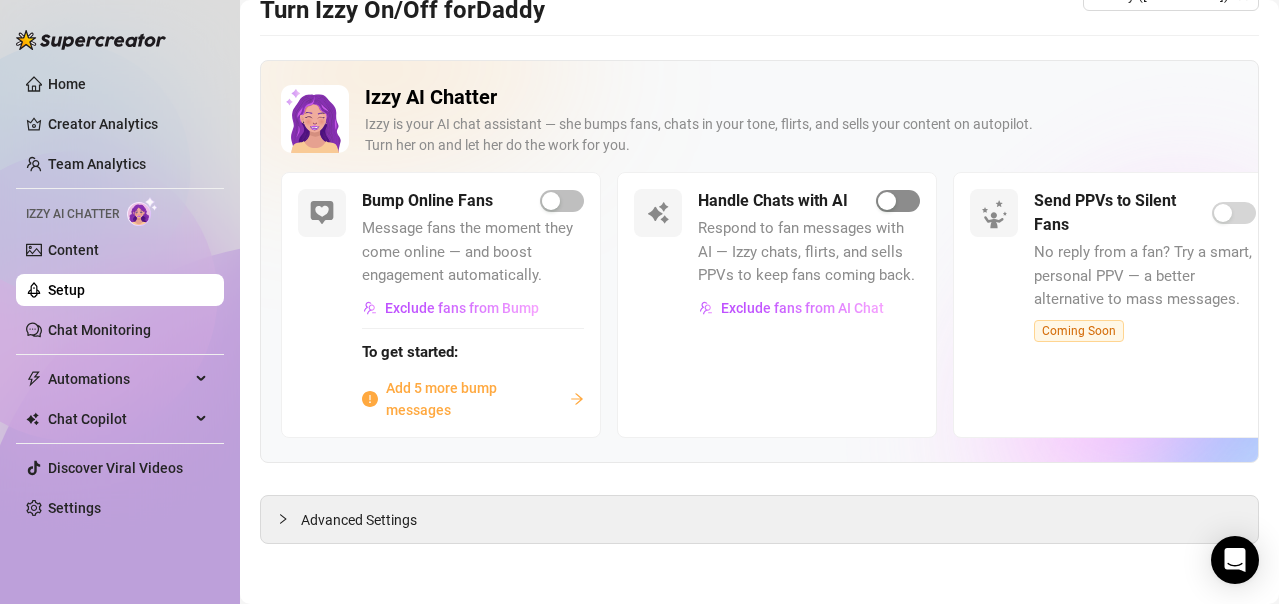 click at bounding box center [898, 201] 